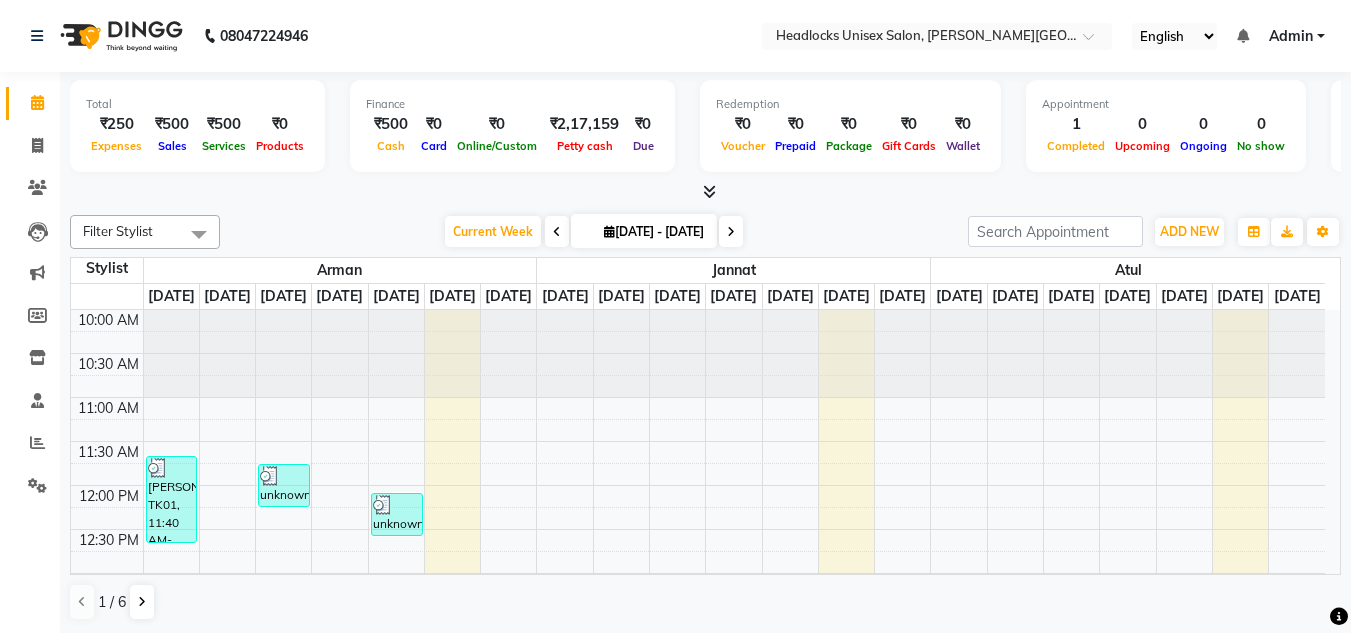 scroll, scrollTop: 0, scrollLeft: 0, axis: both 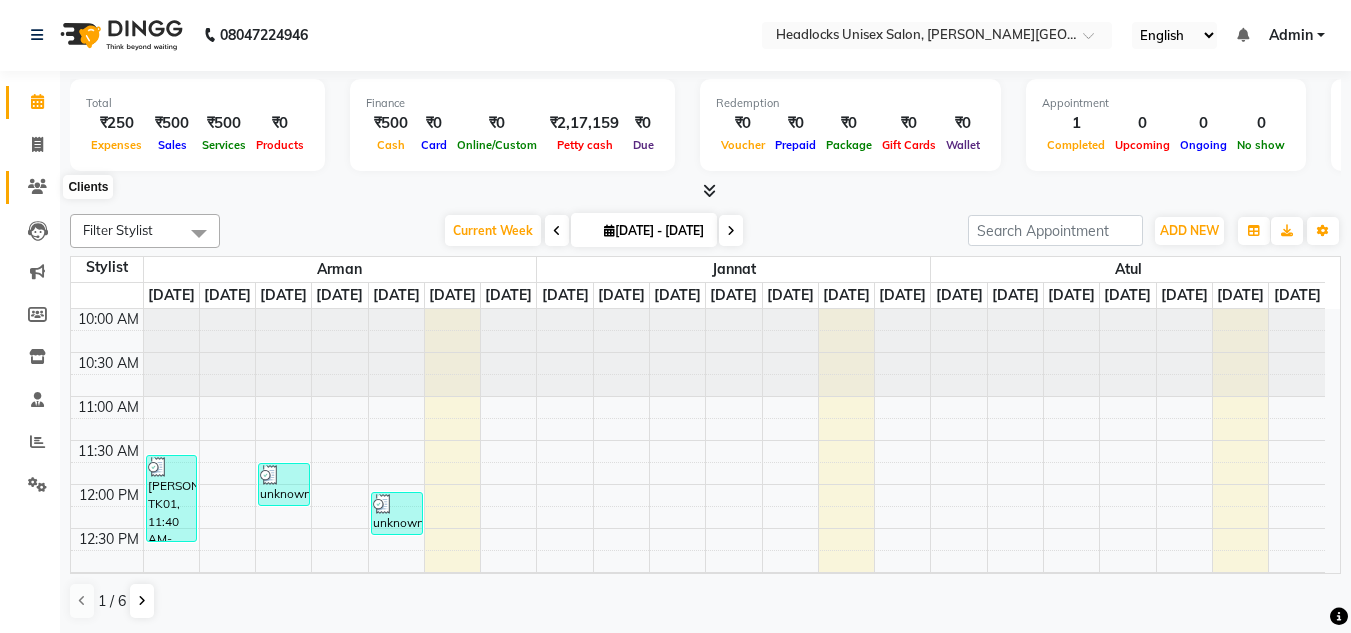 click 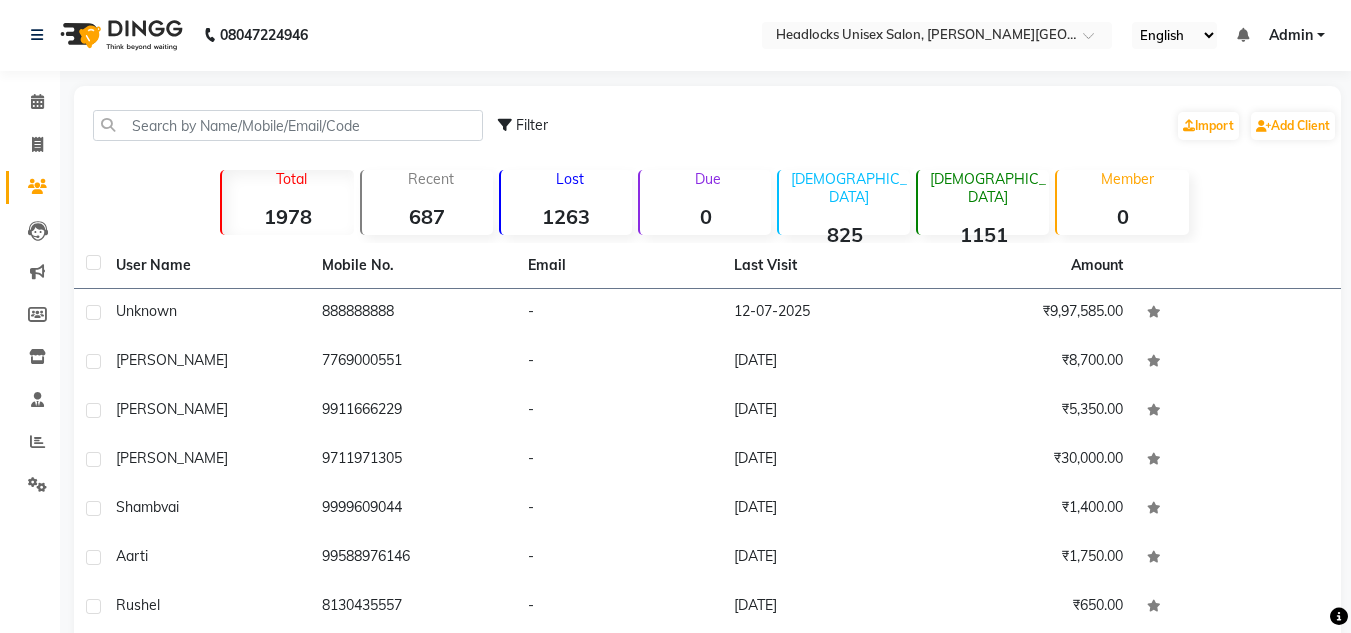 click on "Filter  Import   Add Client   Total  1978  Recent  687  Lost  1263  Due  0  Male  825  Female  1151  Member  0 User Name Mobile No. Email Last Visit Amount unknown     888888888   -   12-07-2025   ₹9,97,585.00  Deepshikha     7769000551   -   11-07-2025   ₹8,700.00  Manshi     9911666229   -   11-07-2025   ₹5,350.00  Anshu     9711971305   -   11-07-2025   ₹30,000.00  Shambvai     9999609044   -   11-07-2025   ₹1,400.00  Aarti     99588976146   -   11-07-2025   ₹1,750.00  Rushel     8130435557   -   11-07-2025   ₹650.00  Amit     9810714999   -   11-07-2025   ₹2,500.00  Priyal     9039729969   -   11-07-2025   ₹15,450.00  sonakshi     9891039151   -   11-07-2025   ₹1,590.00   Previous   Next   10   50   100" 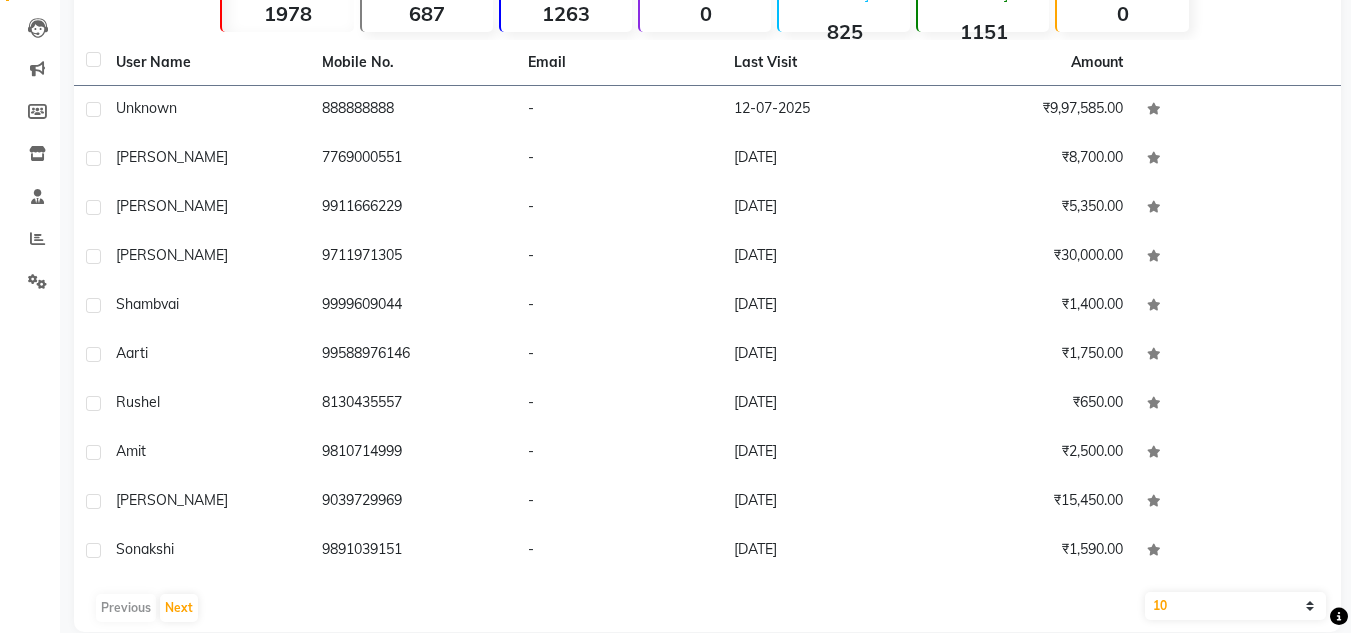 scroll, scrollTop: 233, scrollLeft: 0, axis: vertical 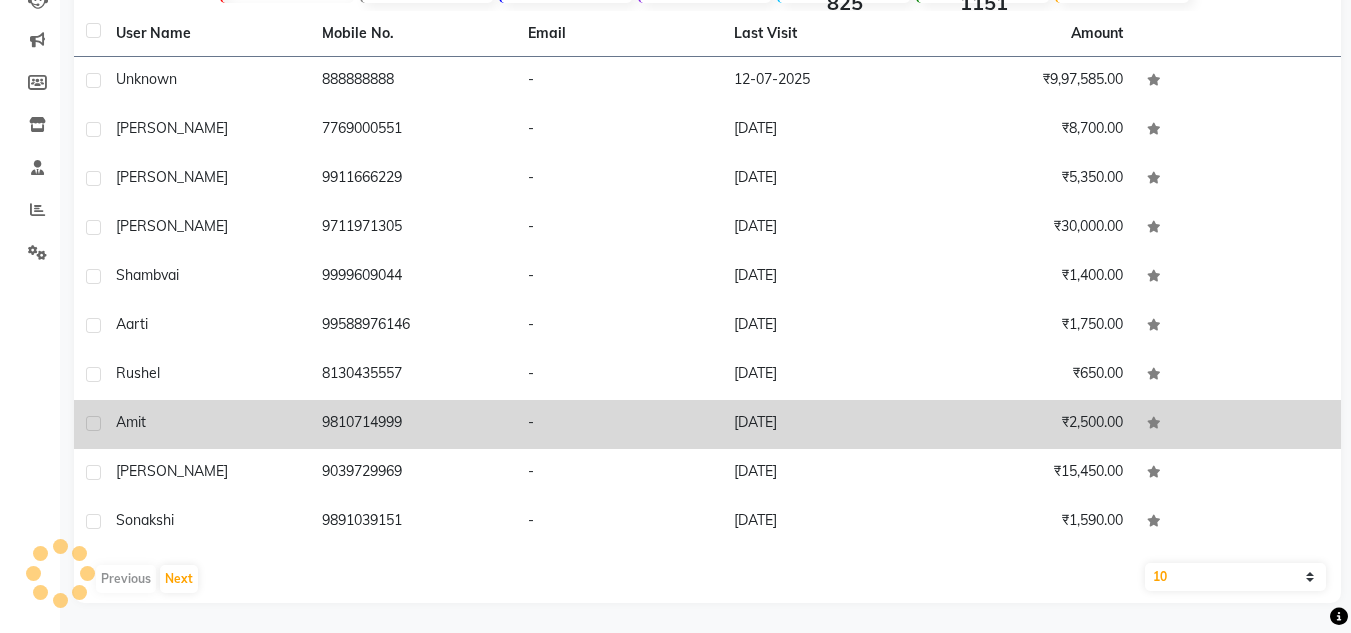 click on "Amit" 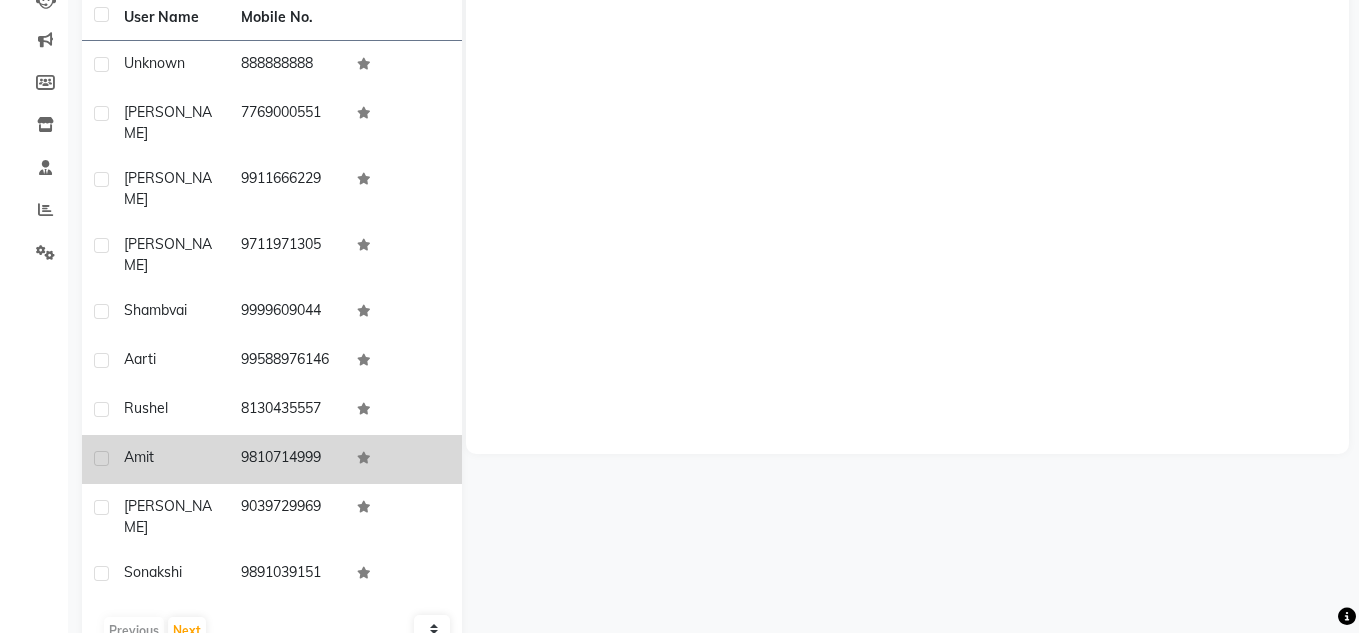 scroll, scrollTop: 217, scrollLeft: 0, axis: vertical 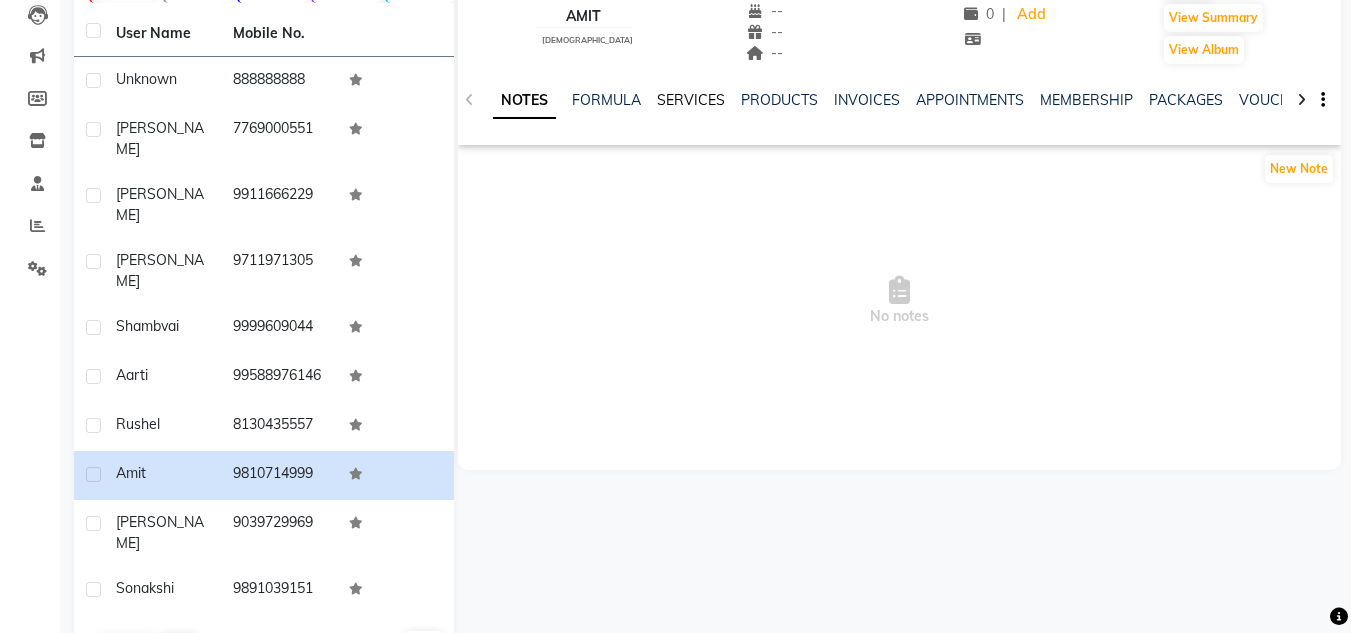 click on "SERVICES" 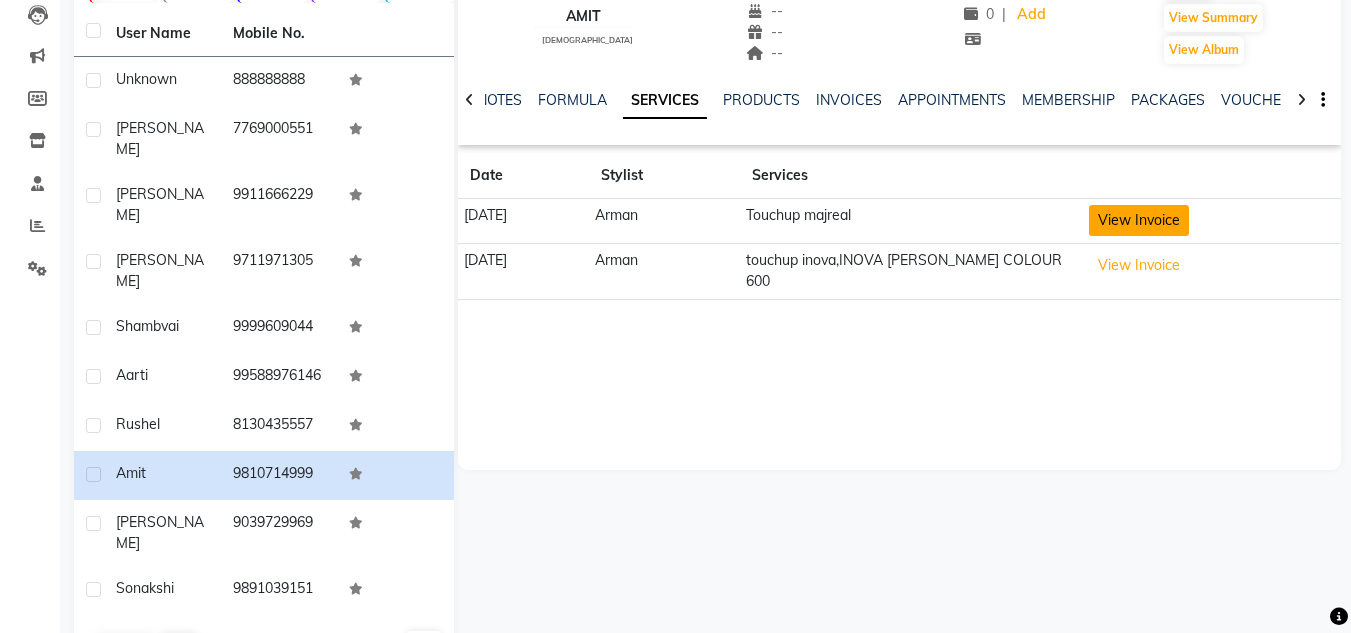 click on "View Invoice" 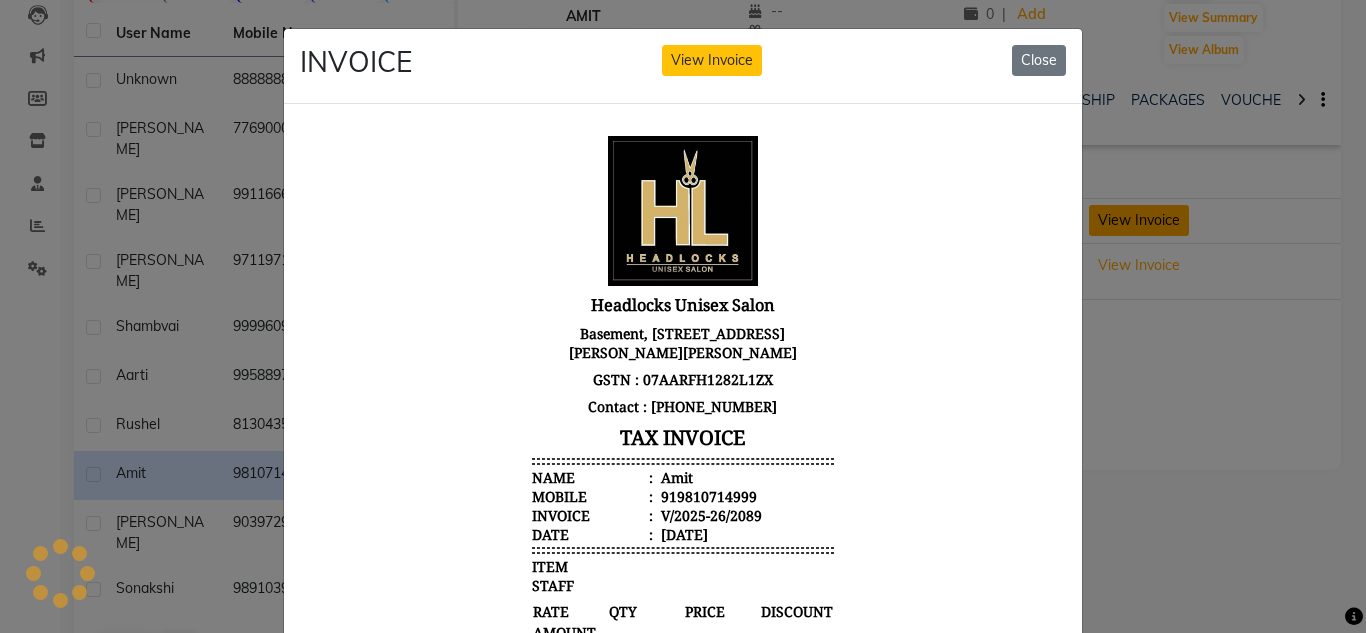 scroll, scrollTop: 0, scrollLeft: 0, axis: both 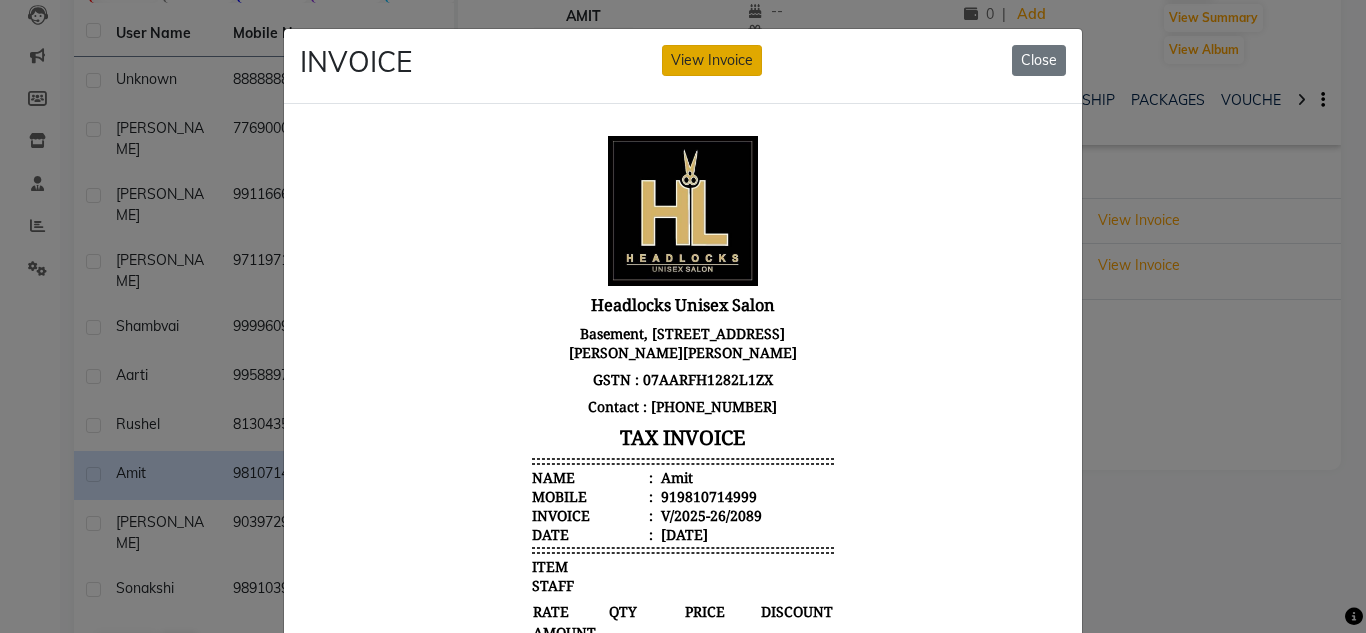 click on "View Invoice" 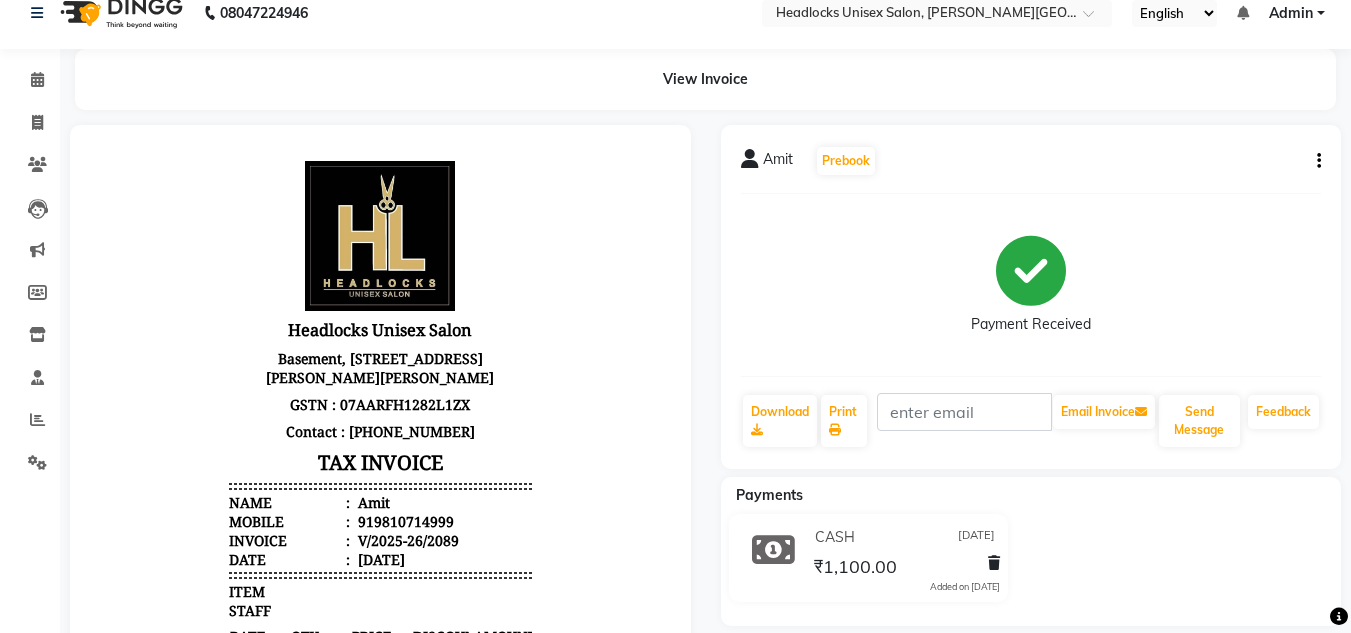 scroll, scrollTop: 0, scrollLeft: 0, axis: both 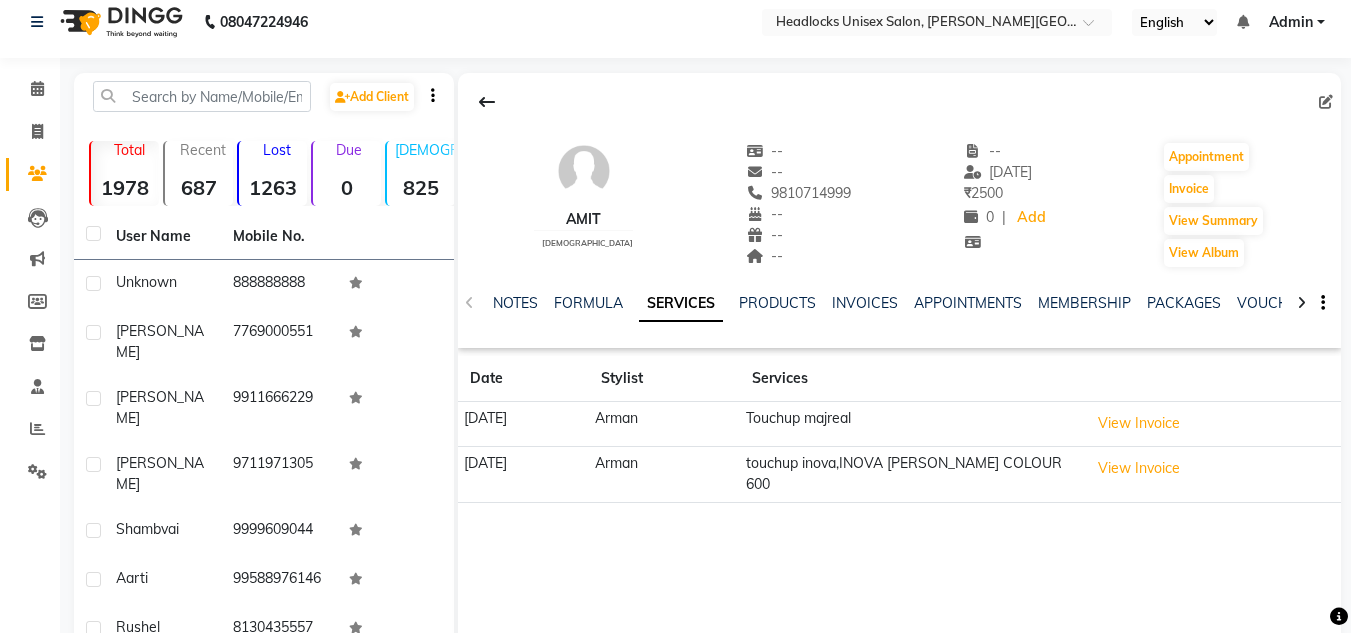 click on "Add Client  Total  1978  Recent  687  Lost  1263  Due  0  Male  825  Female  1151  Member  0 User Name Mobile No. unknown     888888888  Deepshikha     7769000551  Manshi     9911666229  Anshu     9711971305  Shambvai     9999609044  Aarti     99588976146  Rushel     8130435557  Amit     9810714999  Priyal     9039729969  sonakshi     9891039151   Previous   Next   10   50   100   Amit    male  --   --   9810714999  --  --  --  -- 11-07-2025 ₹    2500 0 |  Add   Appointment   Invoice  View Summary  View Album  NOTES FORMULA SERVICES PRODUCTS INVOICES APPOINTMENTS MEMBERSHIP PACKAGES VOUCHERS GIFTCARDS POINTS FORMS FAMILY CARDS WALLET Date Stylist Services 11-07-2025 Arman Touchup majreal  View Invoice  05-04-2025 Arman touchup inova,INOVA BEARD COLOUR 600  View Invoice" 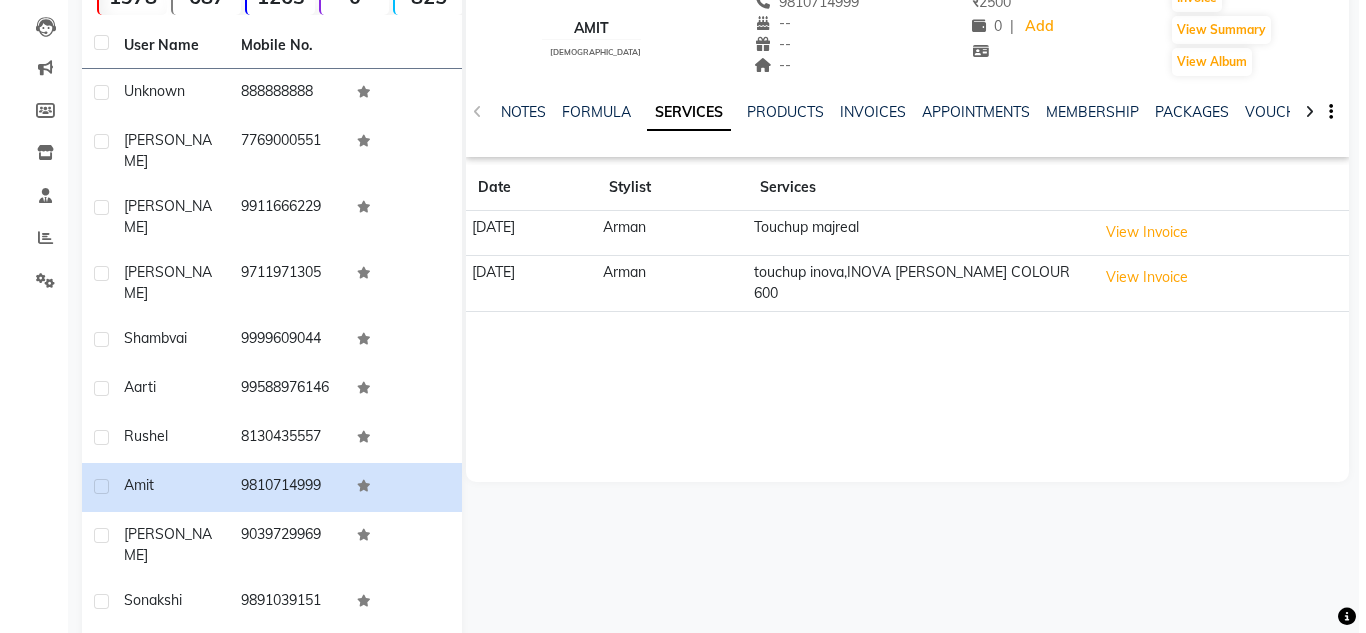 scroll, scrollTop: 217, scrollLeft: 0, axis: vertical 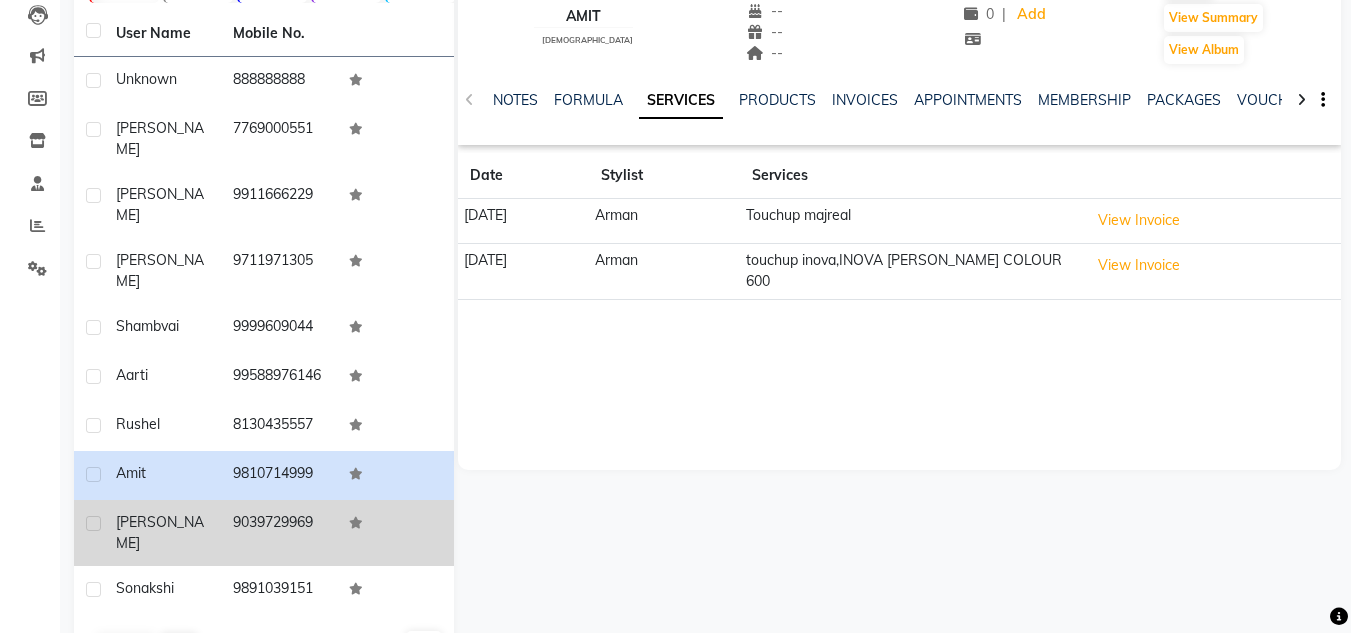 click on "[PERSON_NAME]" 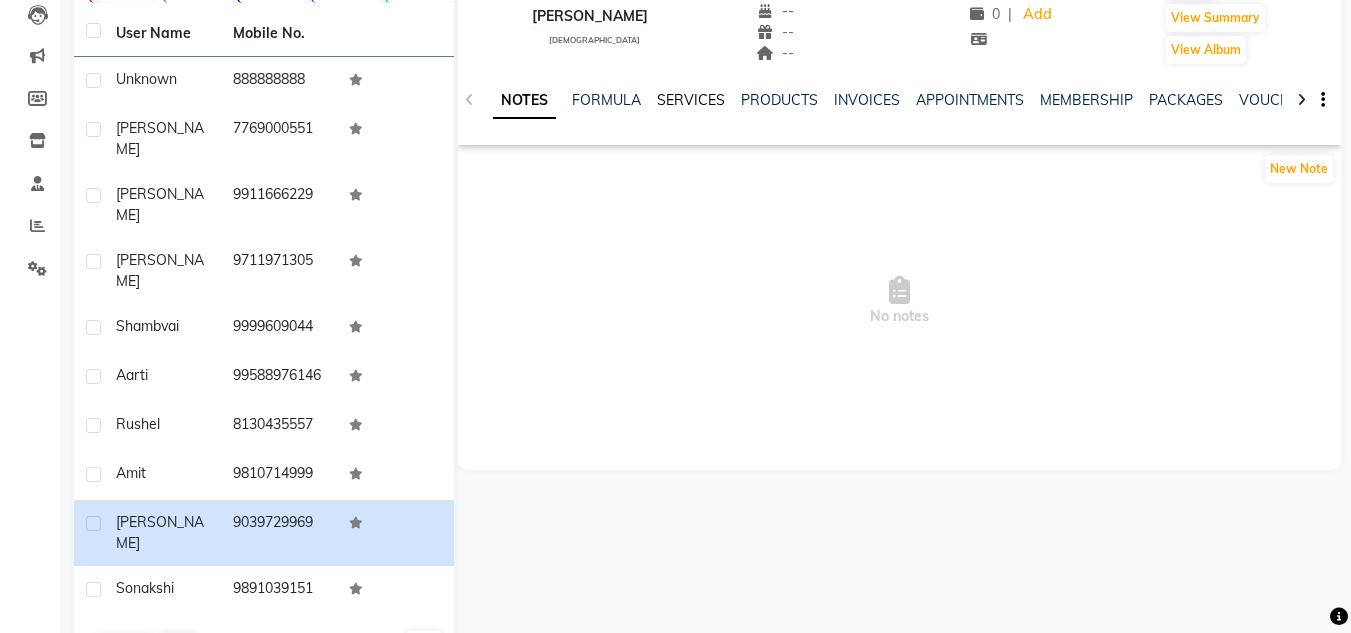 click on "SERVICES" 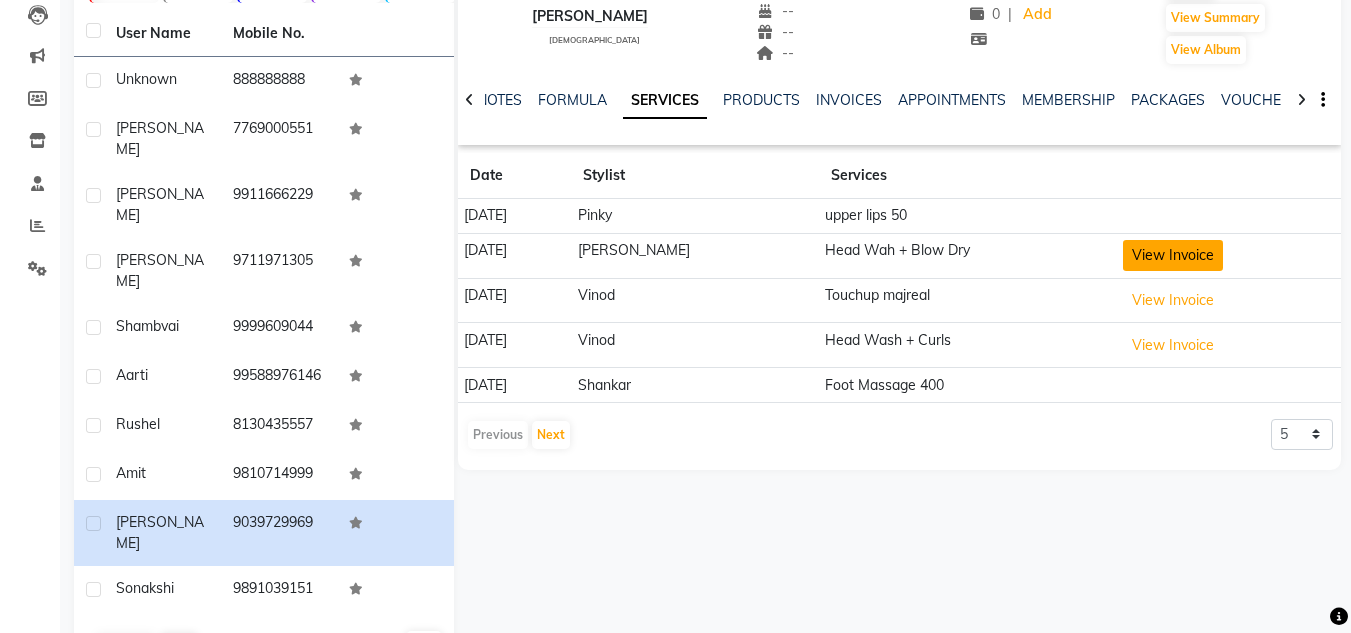 click on "View Invoice" 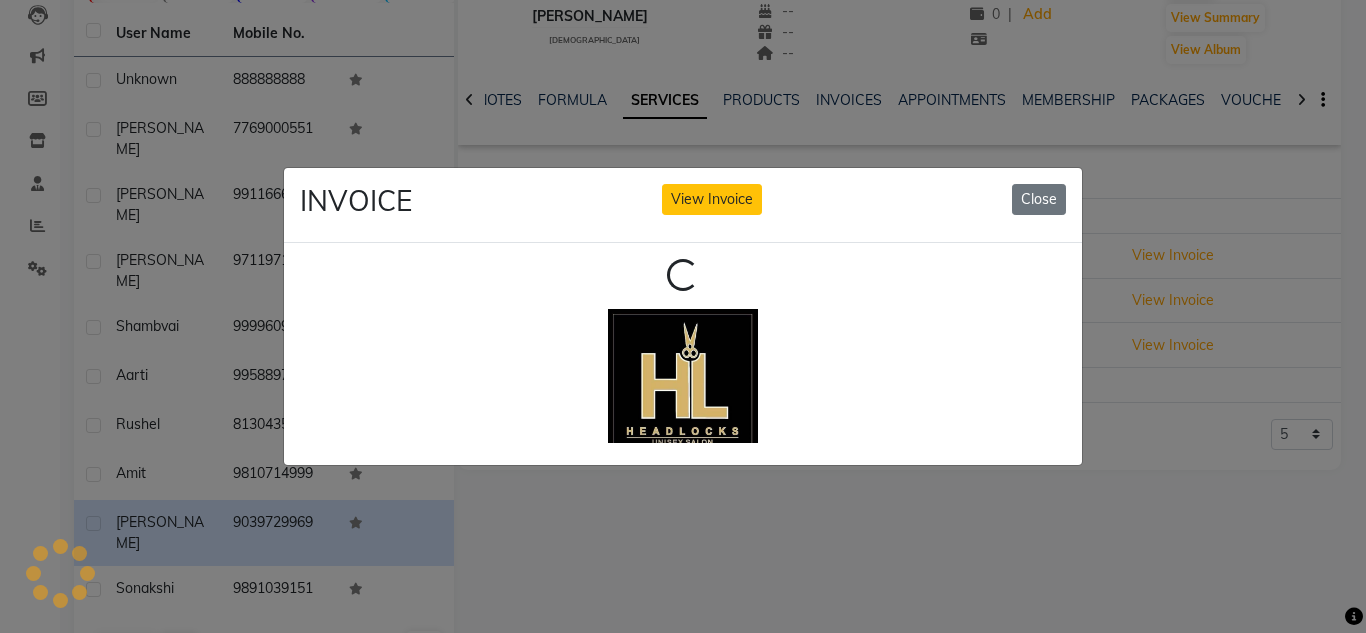 scroll, scrollTop: 0, scrollLeft: 0, axis: both 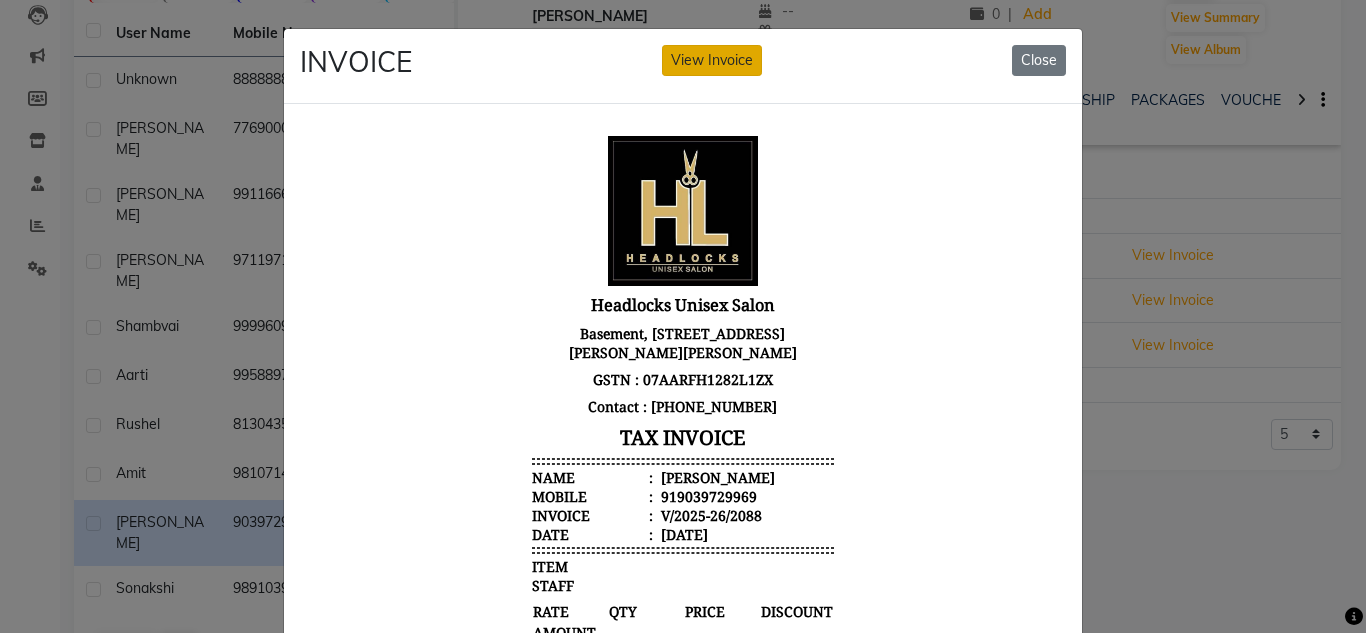 click on "View Invoice" 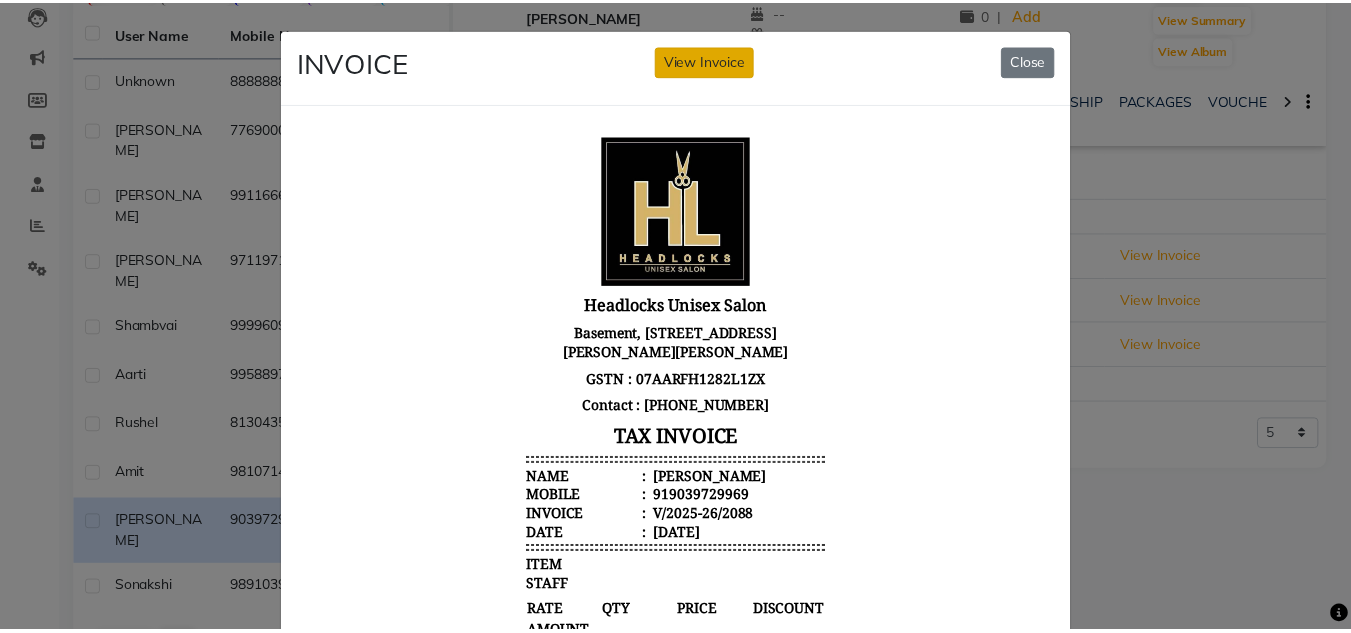 scroll, scrollTop: 0, scrollLeft: 0, axis: both 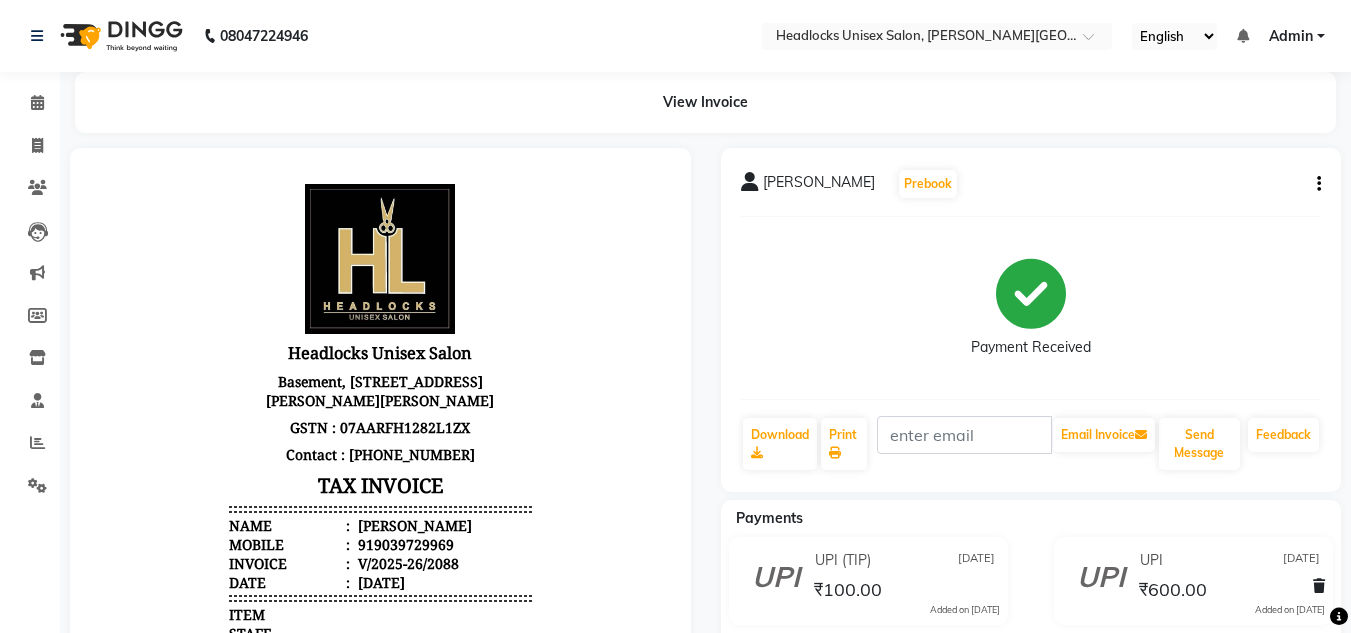 click at bounding box center (380, 630) 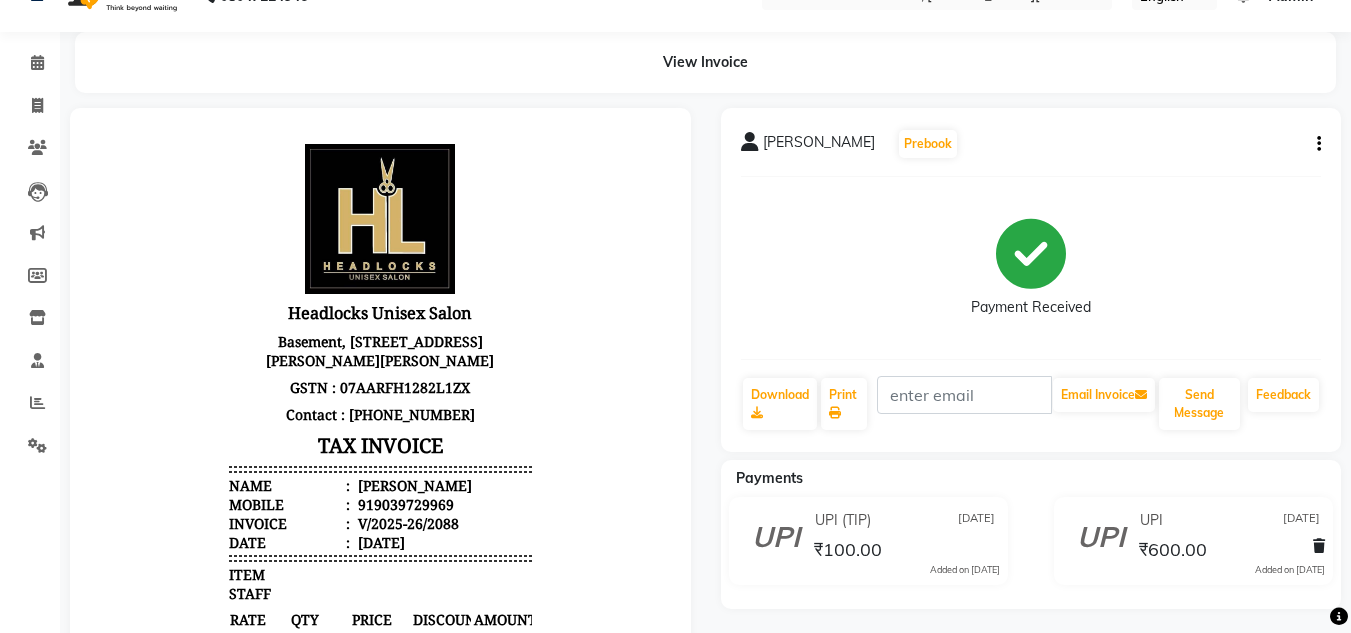 scroll, scrollTop: 0, scrollLeft: 0, axis: both 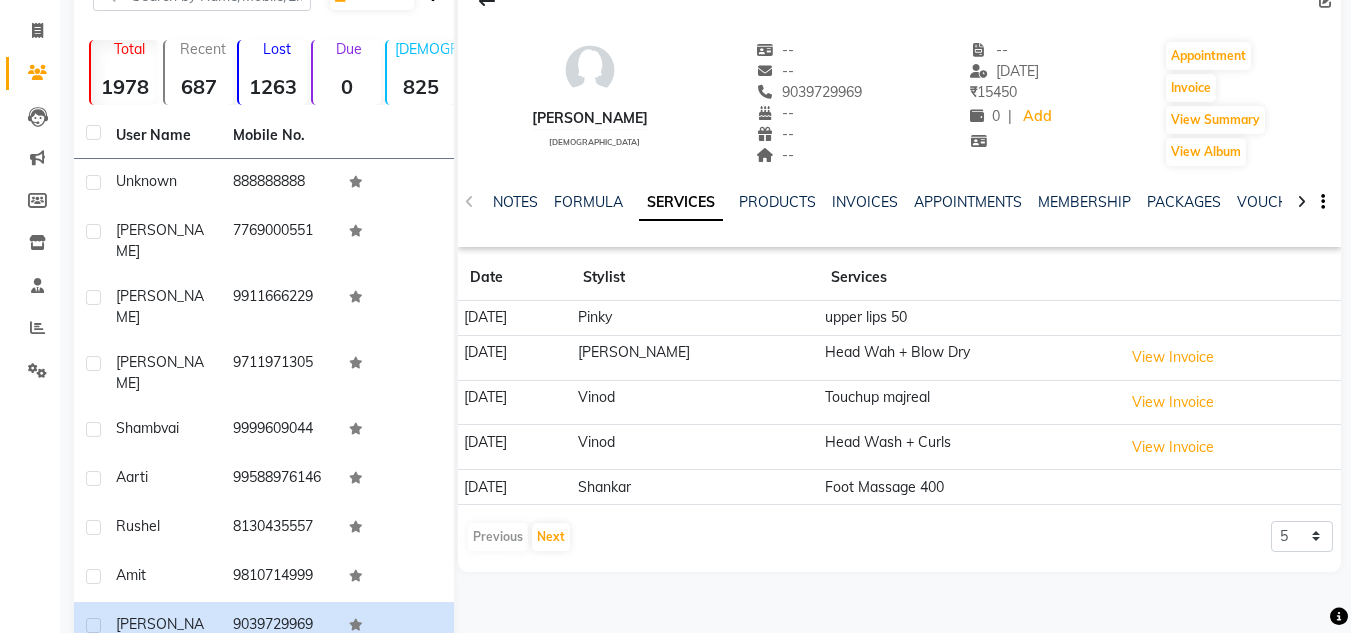 click on "Calendar  Invoice  Clients  Leads   Marketing  Members  Inventory  Staff  Reports  Settings Completed InProgress Upcoming Dropped Tentative Check-In Confirm Bookings Generate Report Segments Page Builder" 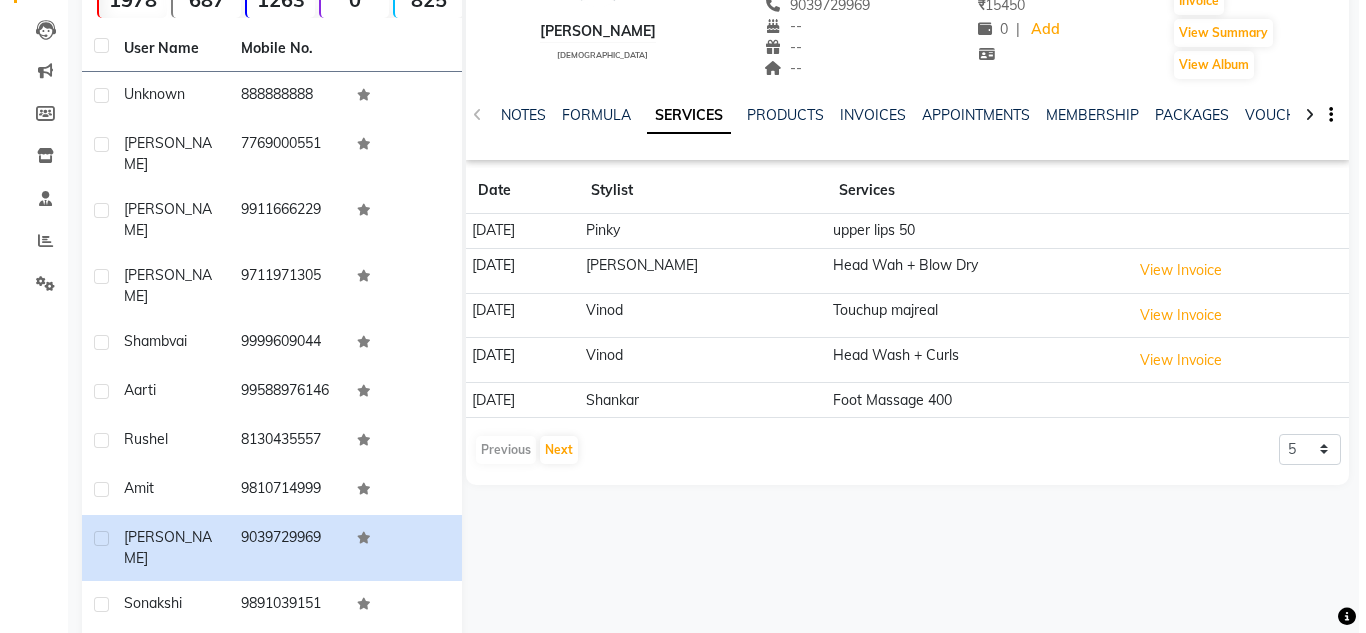 scroll, scrollTop: 217, scrollLeft: 0, axis: vertical 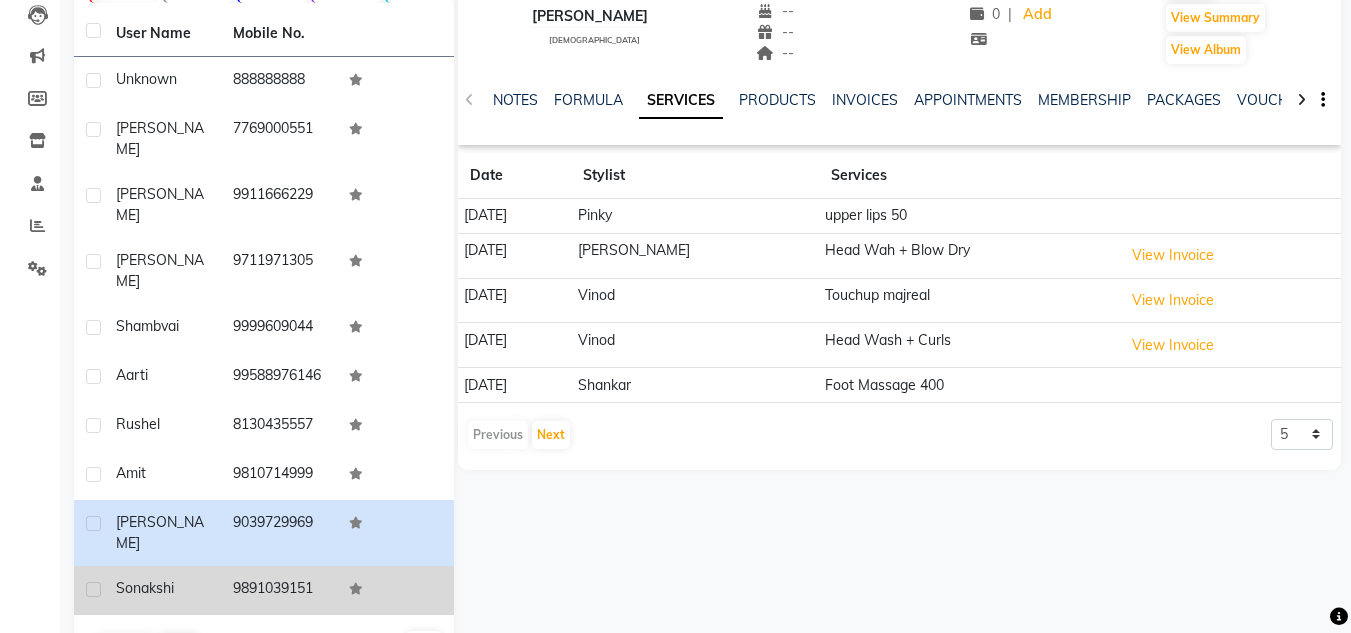 click on "sonakshi" 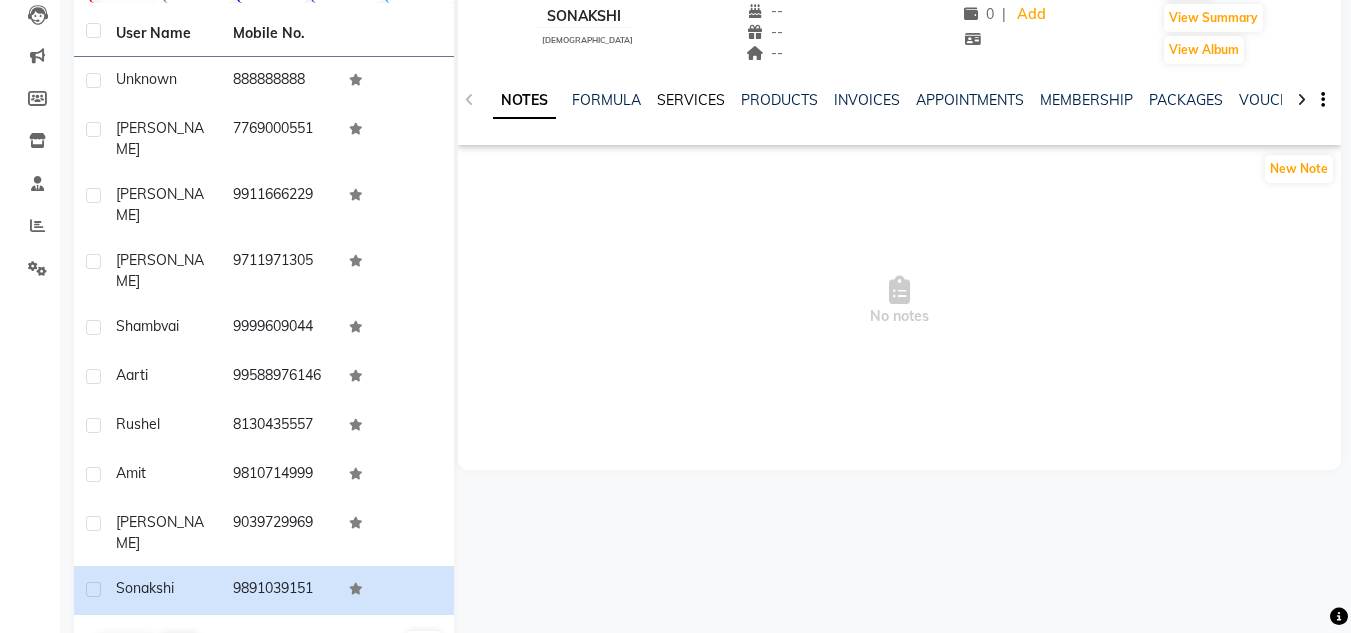 click on "SERVICES" 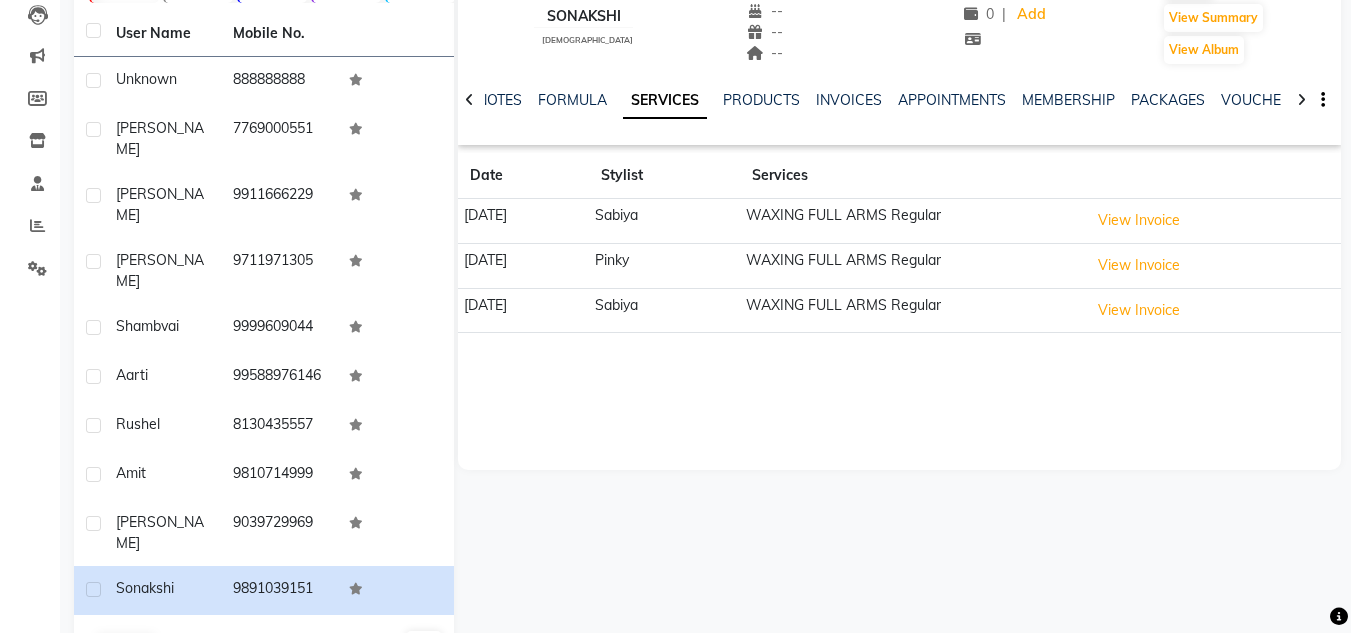 click on "Next" 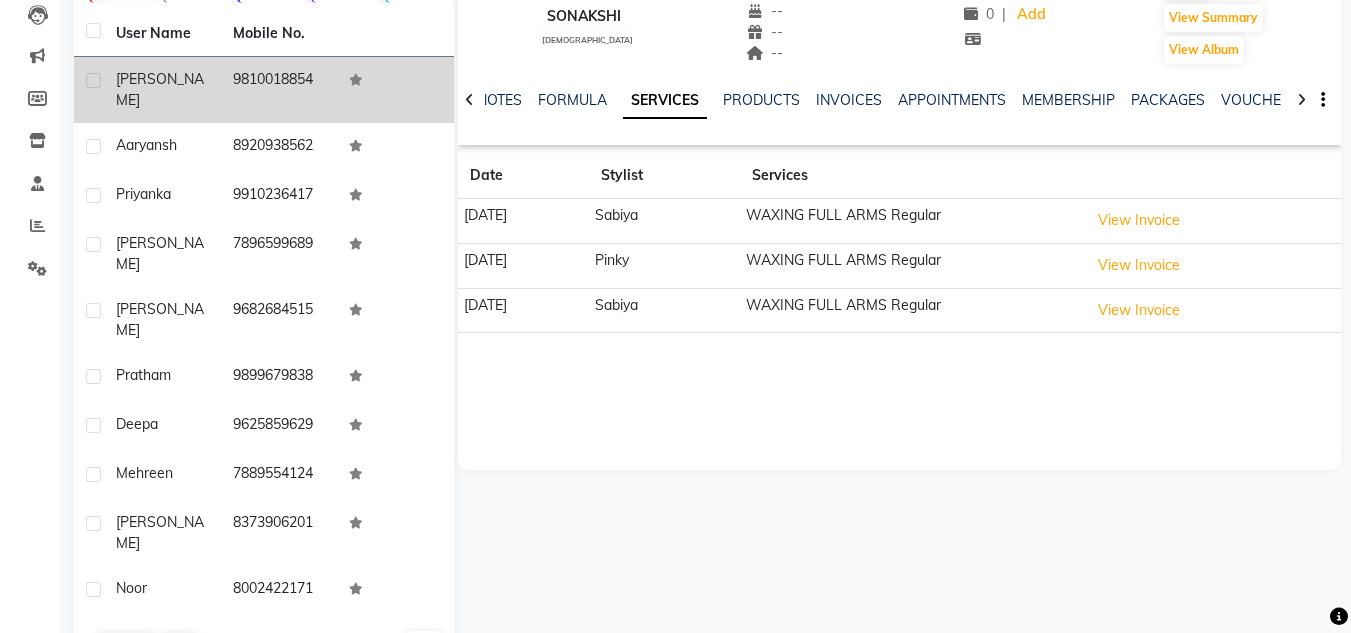 click on "Harsha" 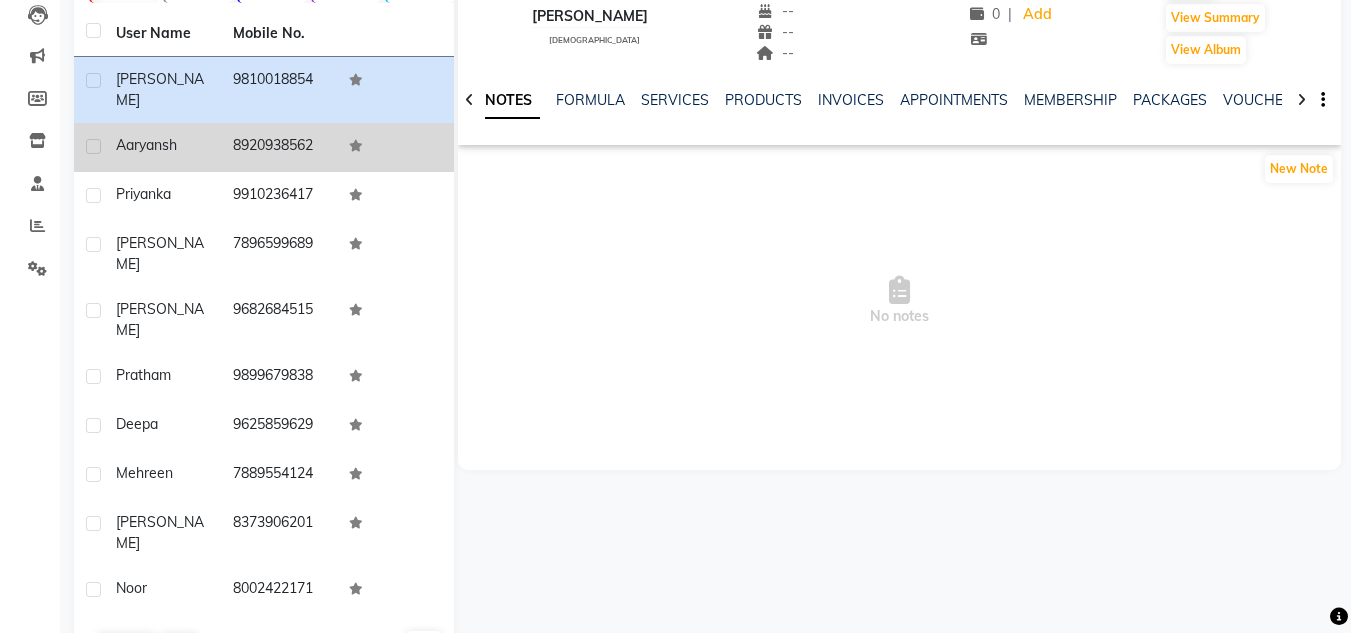 click on "8920938562" 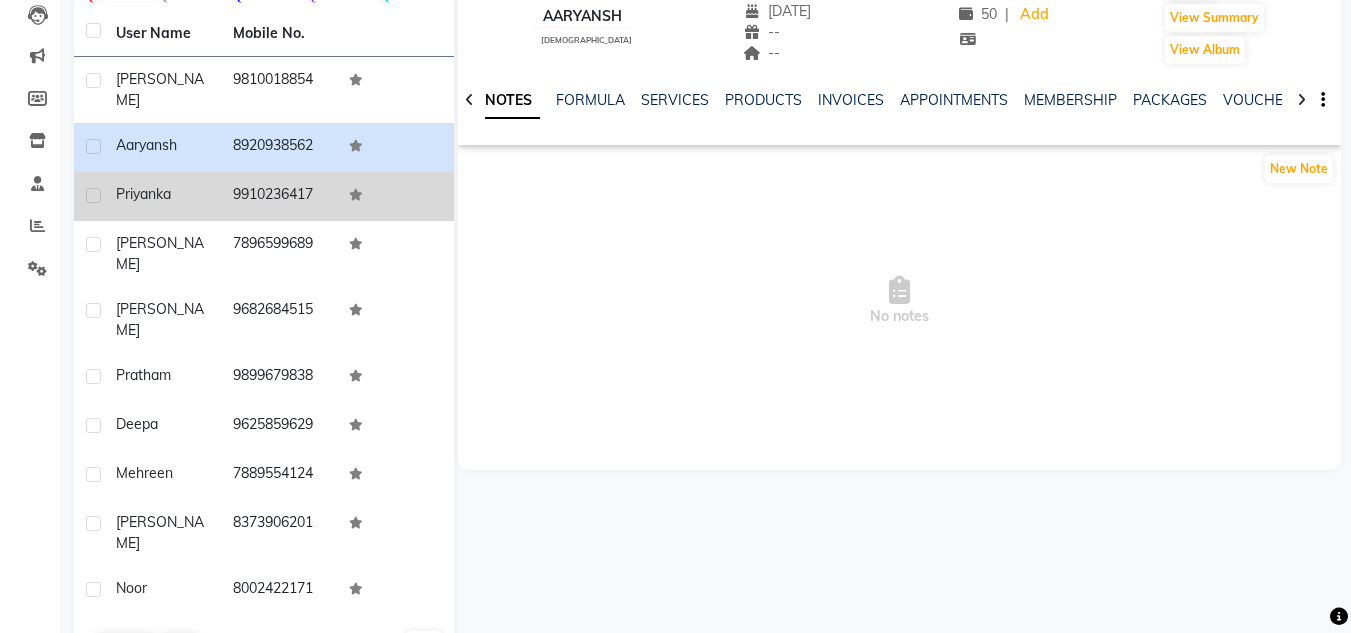 click on "9910236417" 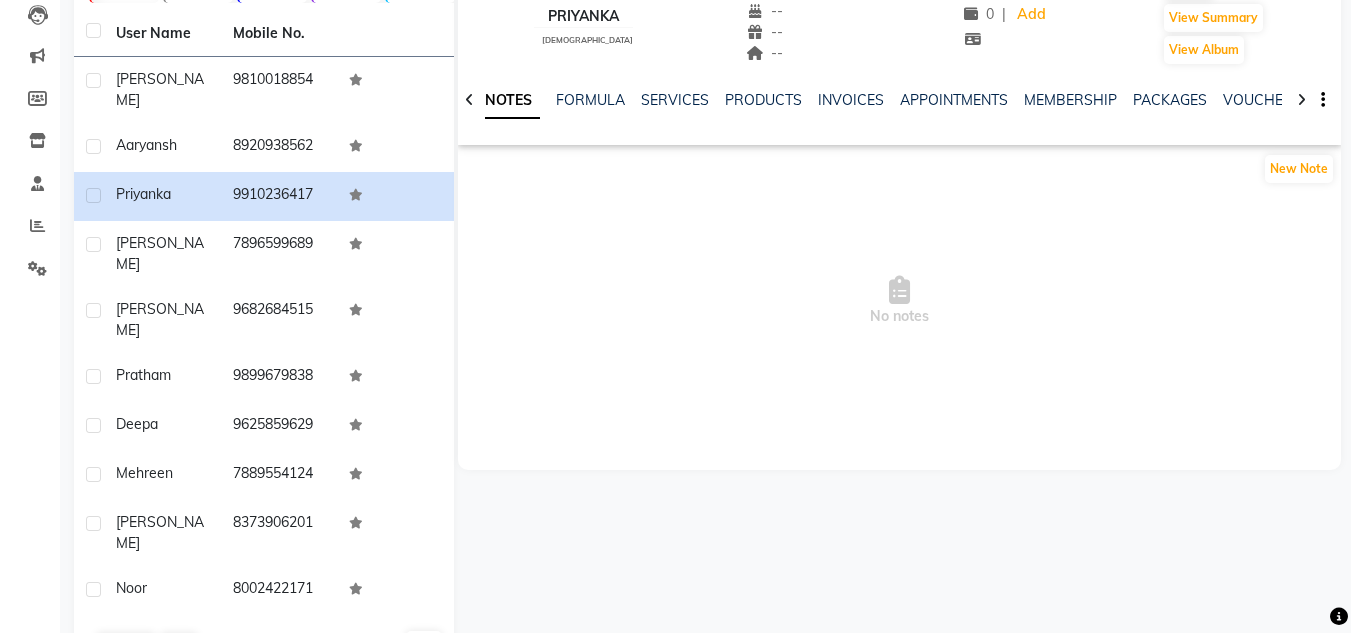click on "SERVICES" 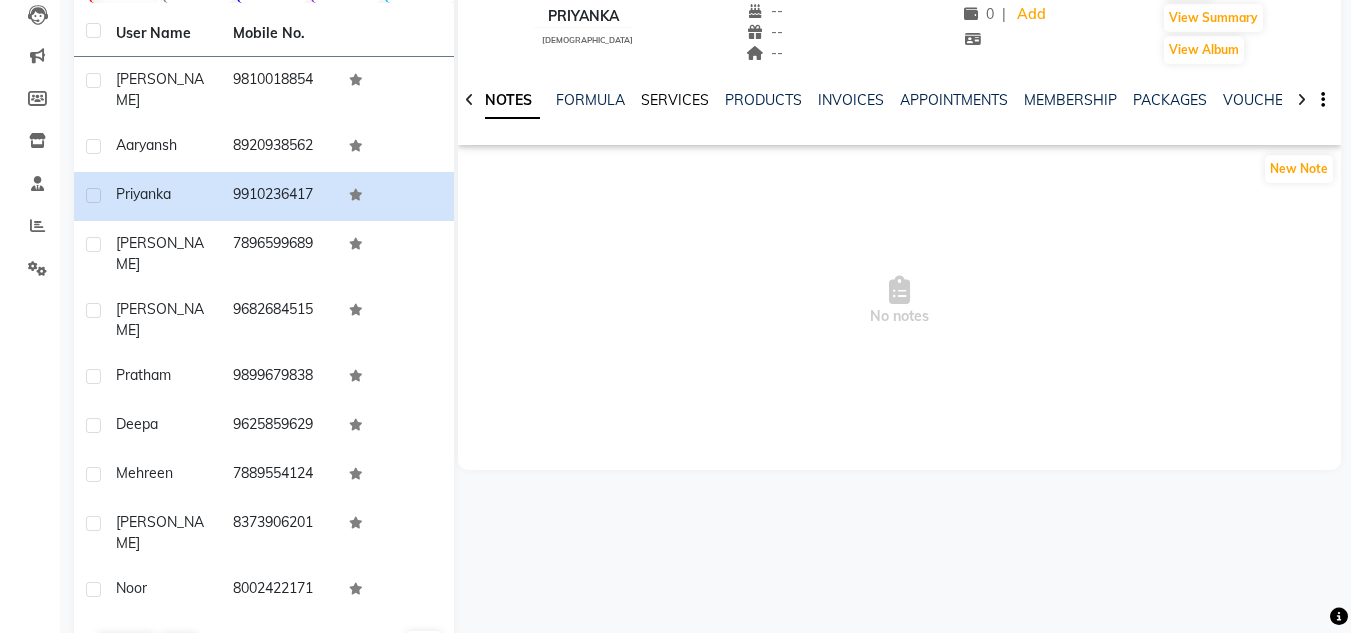 click on "SERVICES" 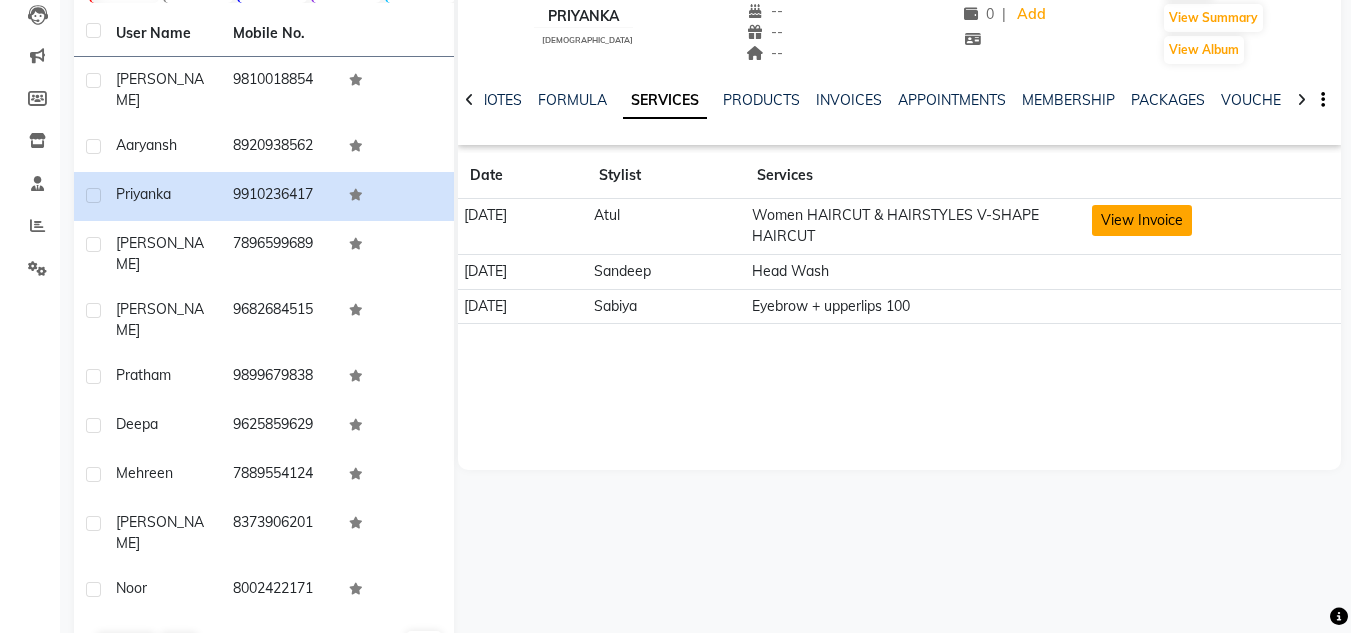 click on "View Invoice" 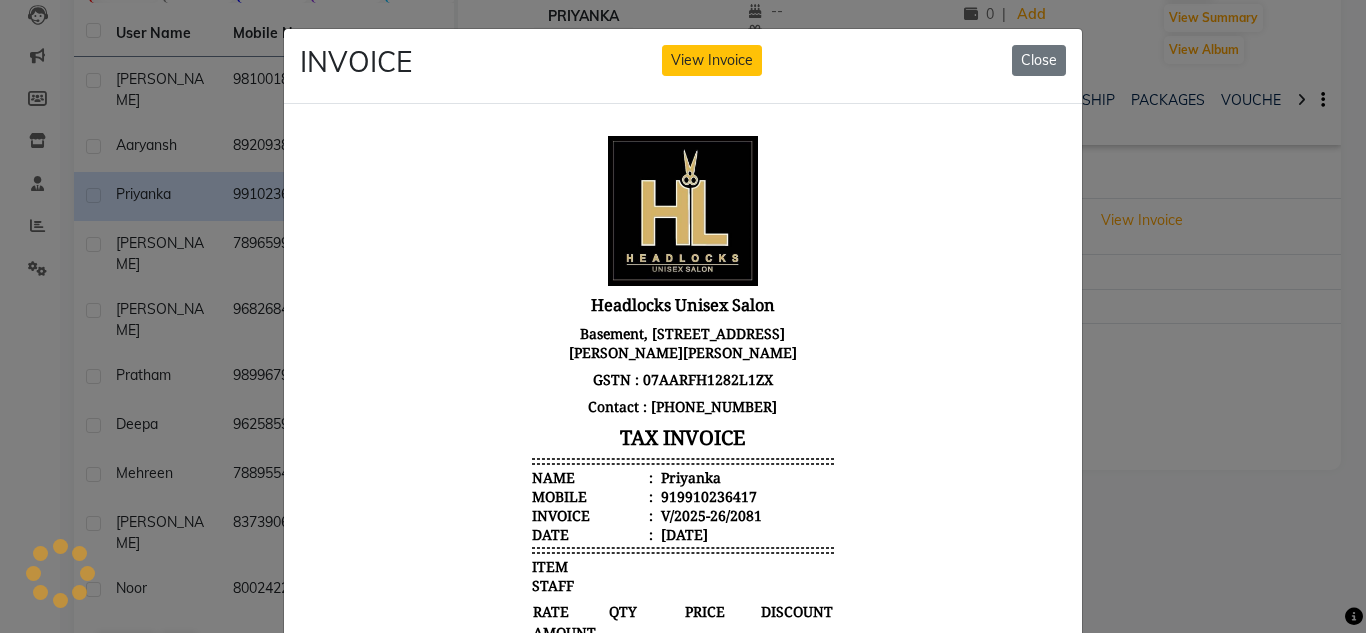 scroll, scrollTop: 0, scrollLeft: 0, axis: both 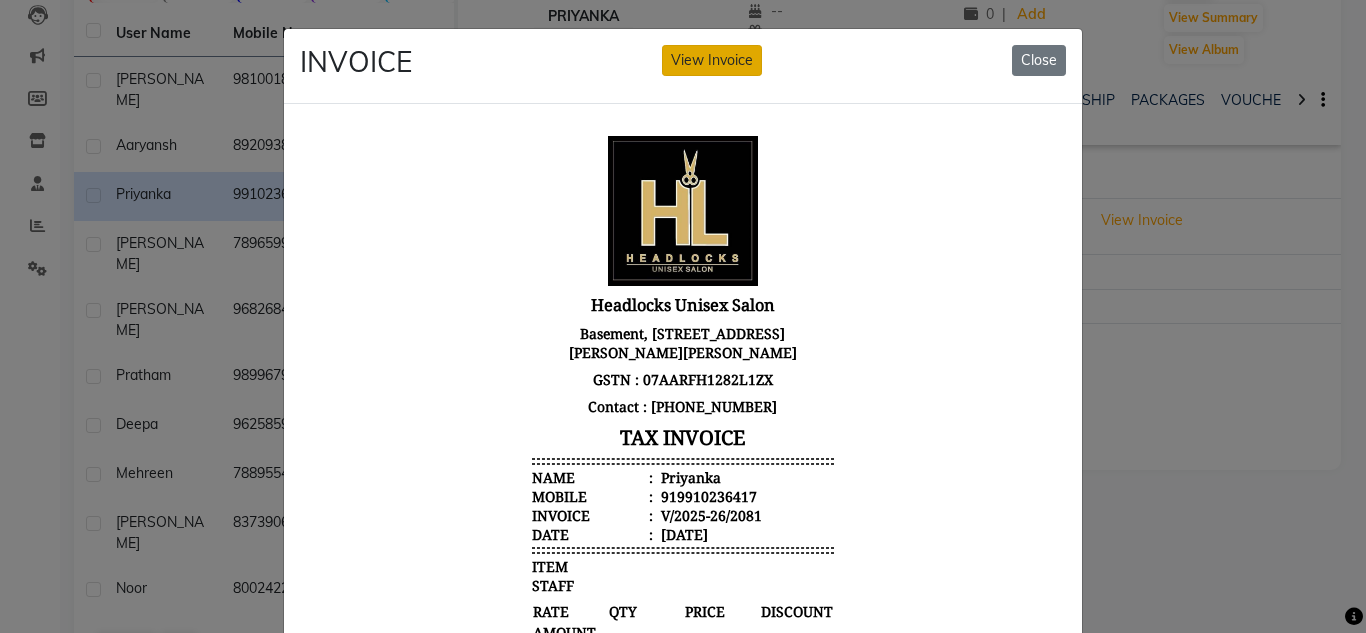 click on "View Invoice" 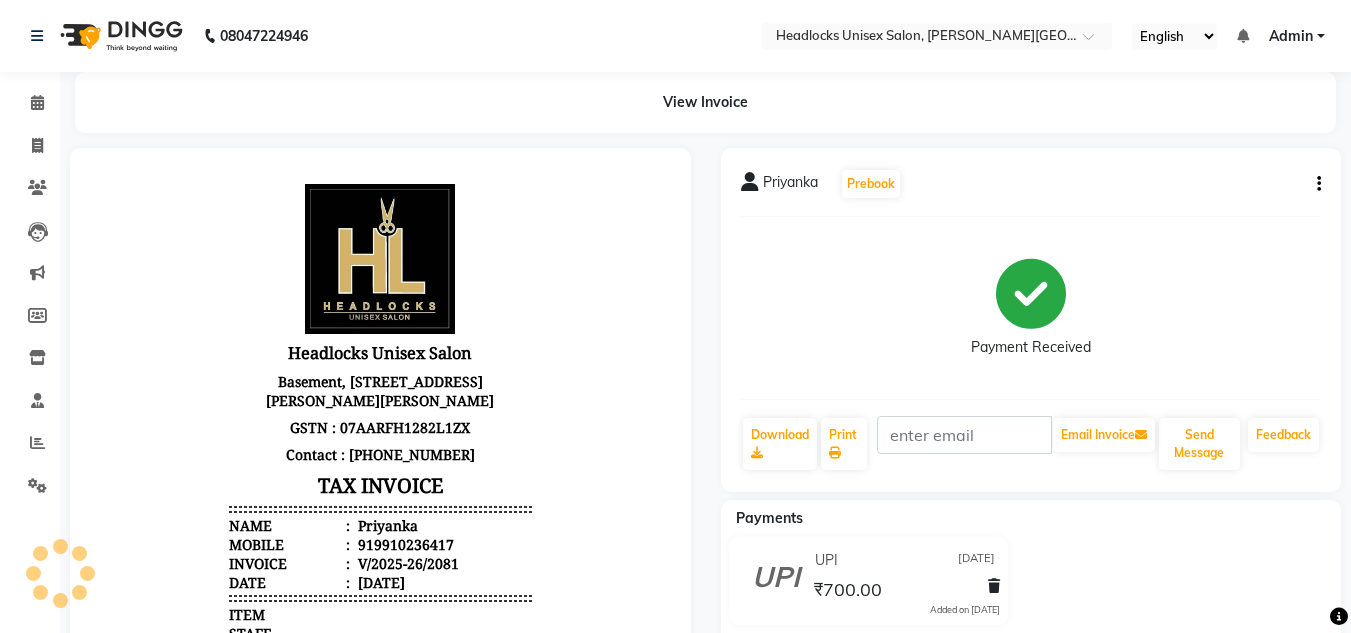 scroll, scrollTop: 0, scrollLeft: 0, axis: both 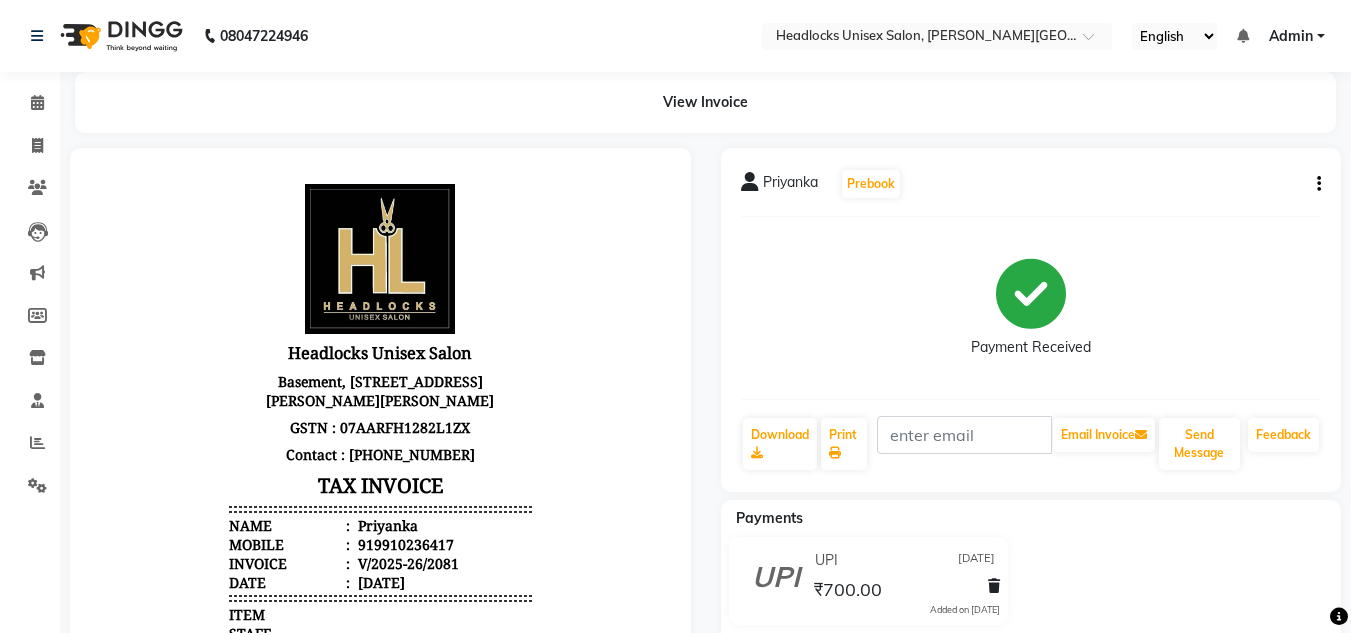 click at bounding box center [380, 651] 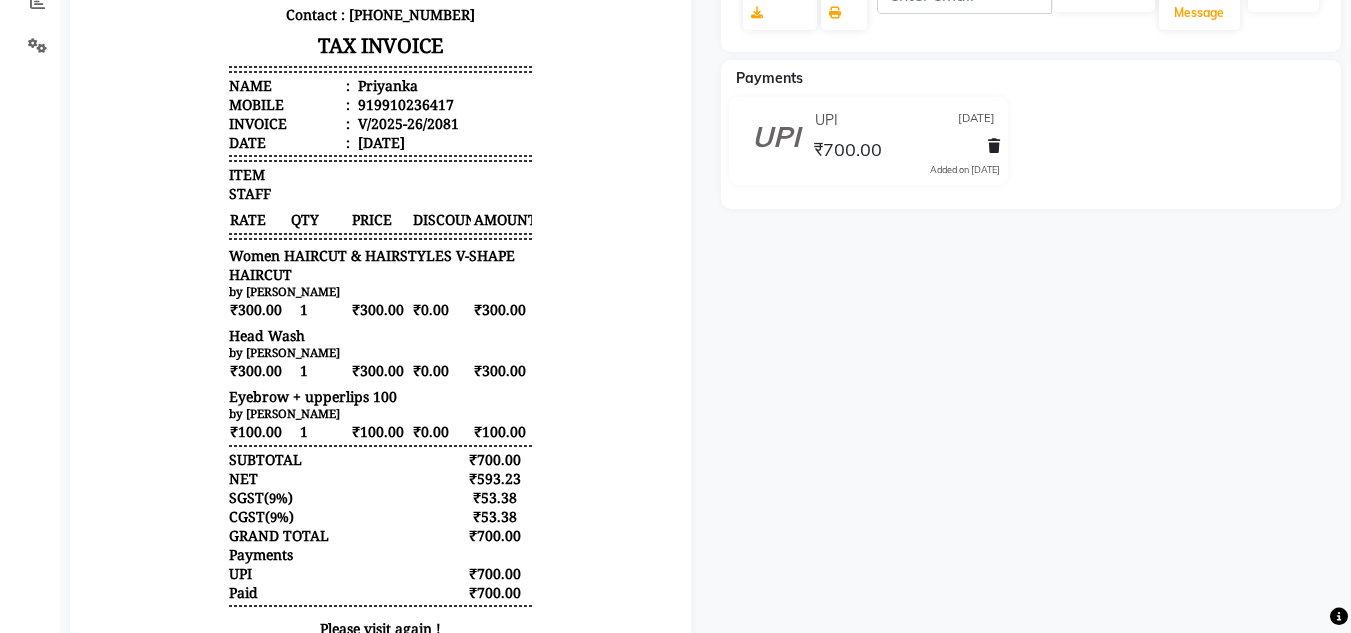 scroll, scrollTop: 480, scrollLeft: 0, axis: vertical 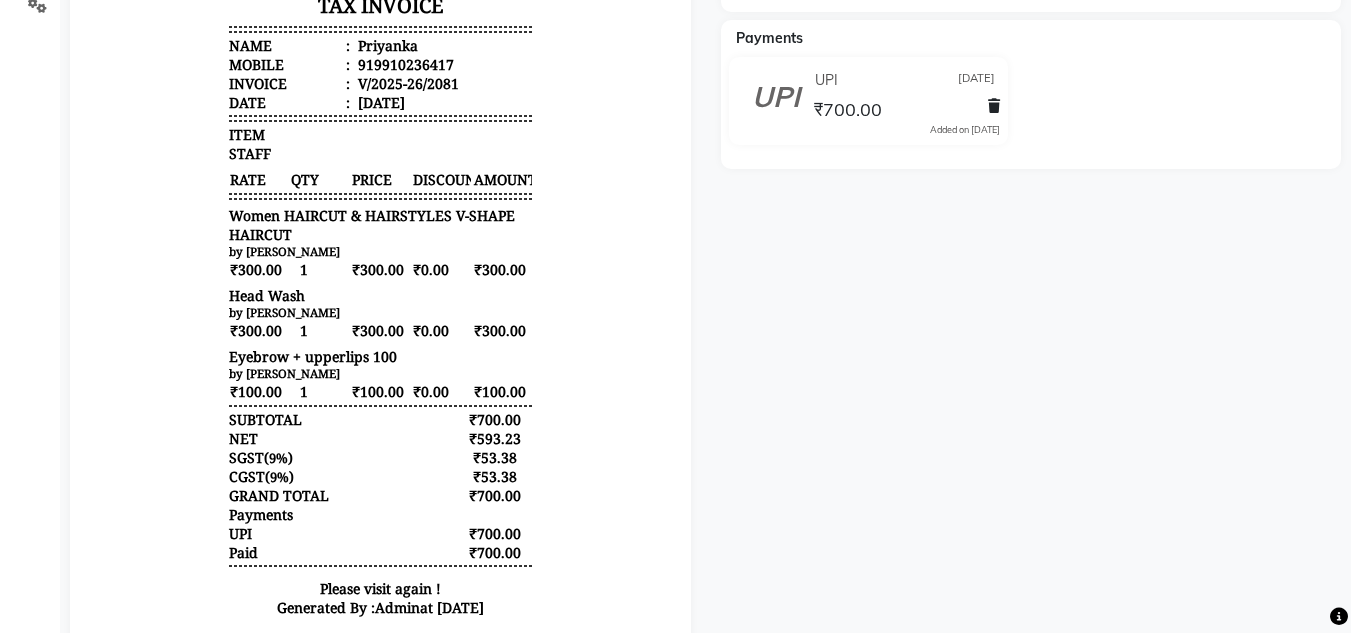 click on "Priyanka   Prebook   Payment Received  Download  Print   Email Invoice   Send Message Feedback  Payments UPI 11-07-2025 ₹700.00  Added on 11-07-2025" 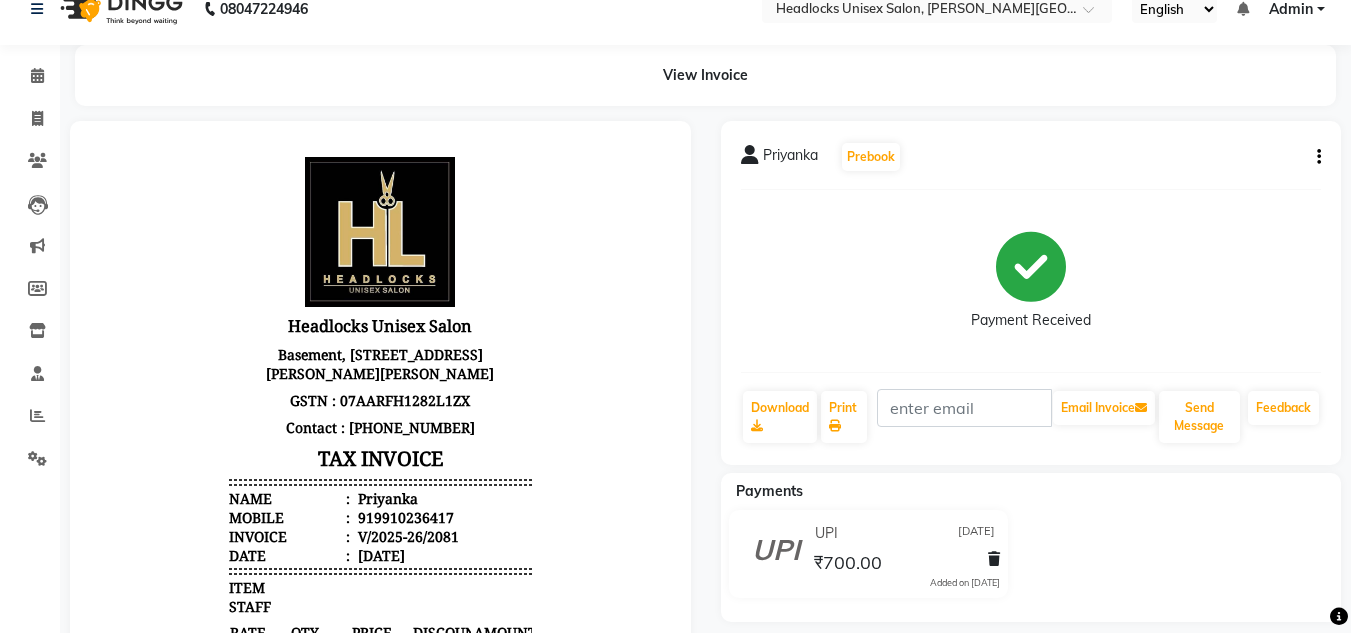 scroll, scrollTop: 0, scrollLeft: 0, axis: both 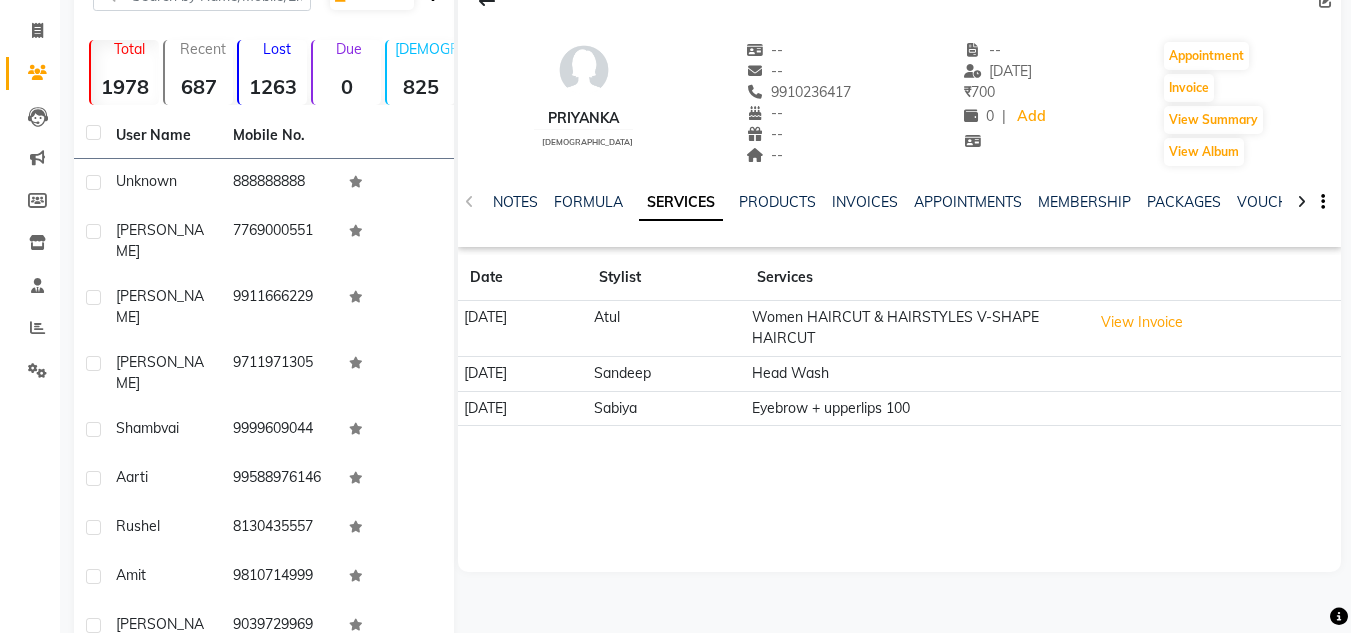 click on "Calendar  Invoice  Clients  Leads   Marketing  Members  Inventory  Staff  Reports  Settings Completed InProgress Upcoming Dropped Tentative Check-In Confirm Bookings Generate Report Segments Page Builder" 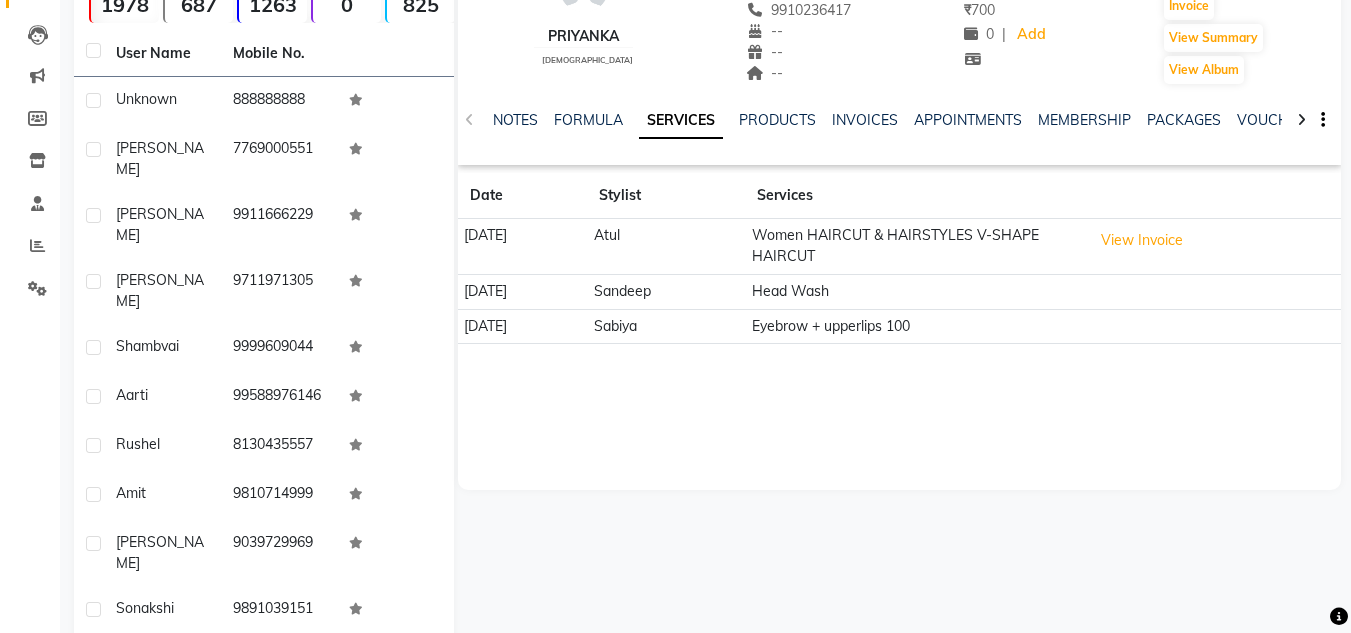scroll, scrollTop: 217, scrollLeft: 0, axis: vertical 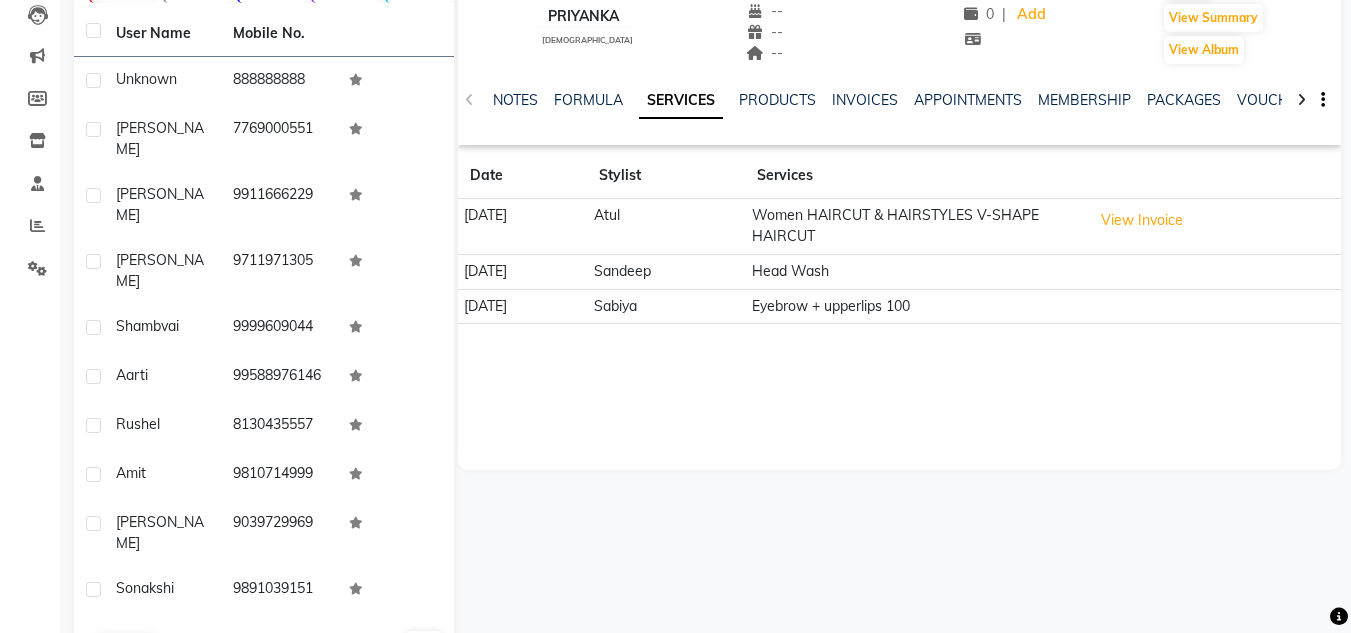 click on "Next" 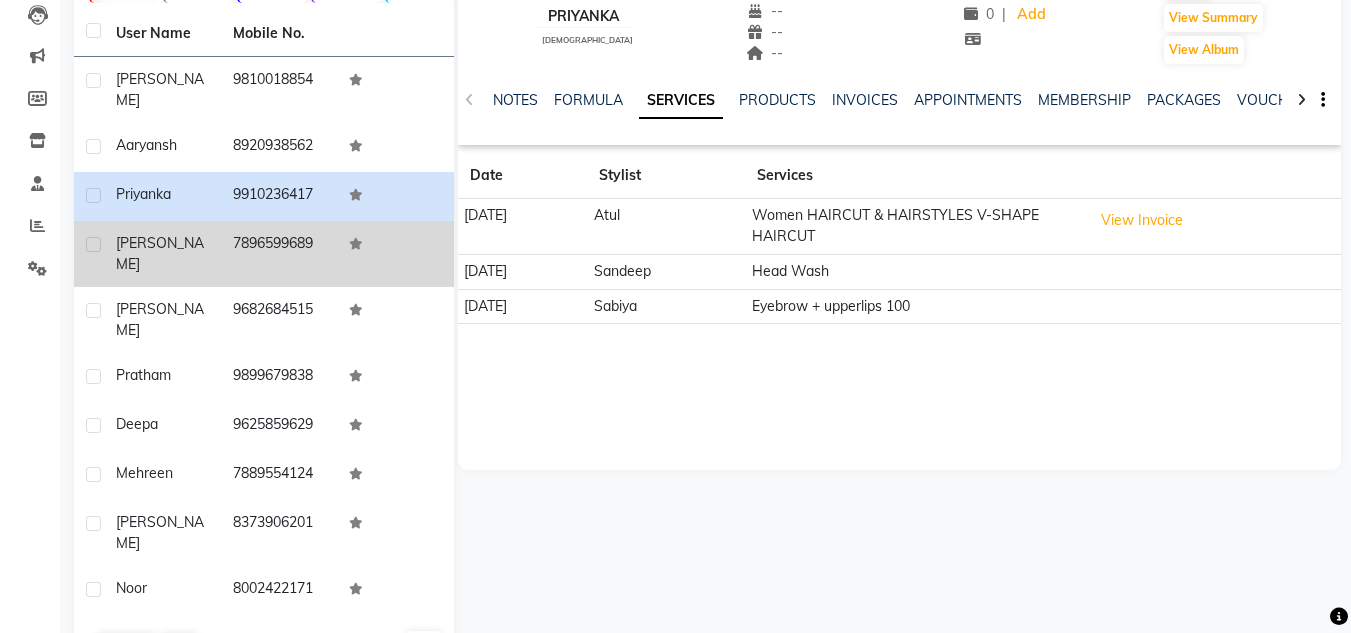 click on "Nandita" 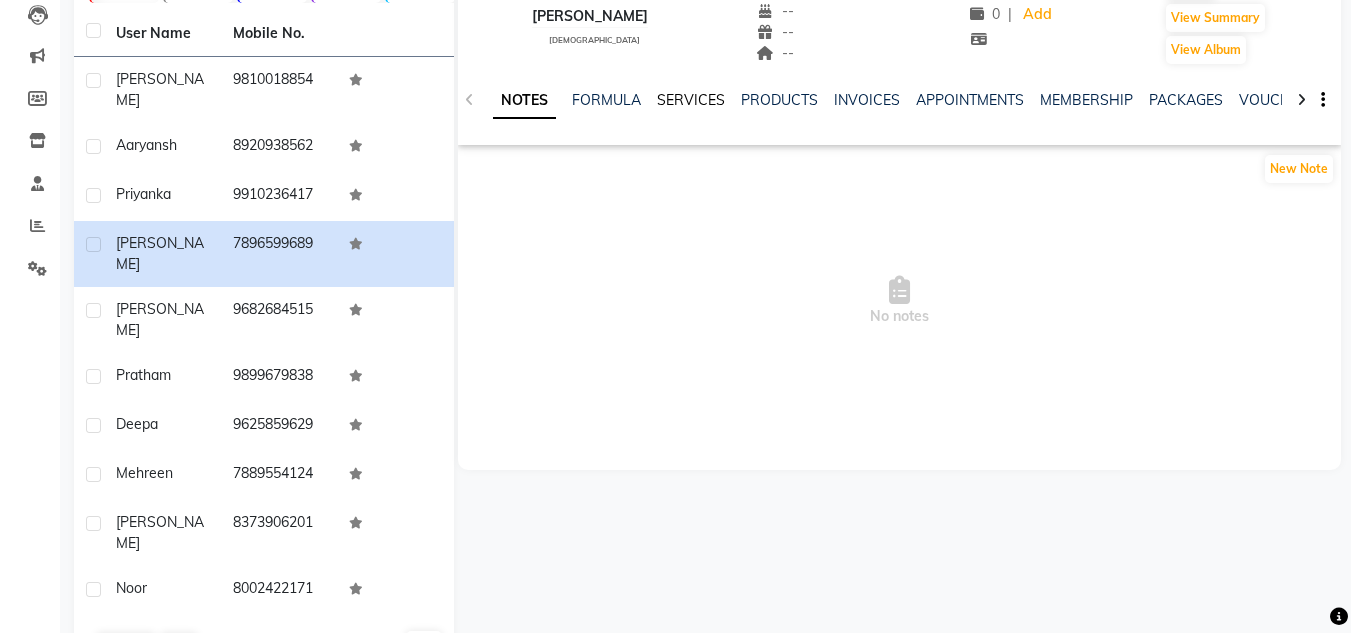 click on "SERVICES" 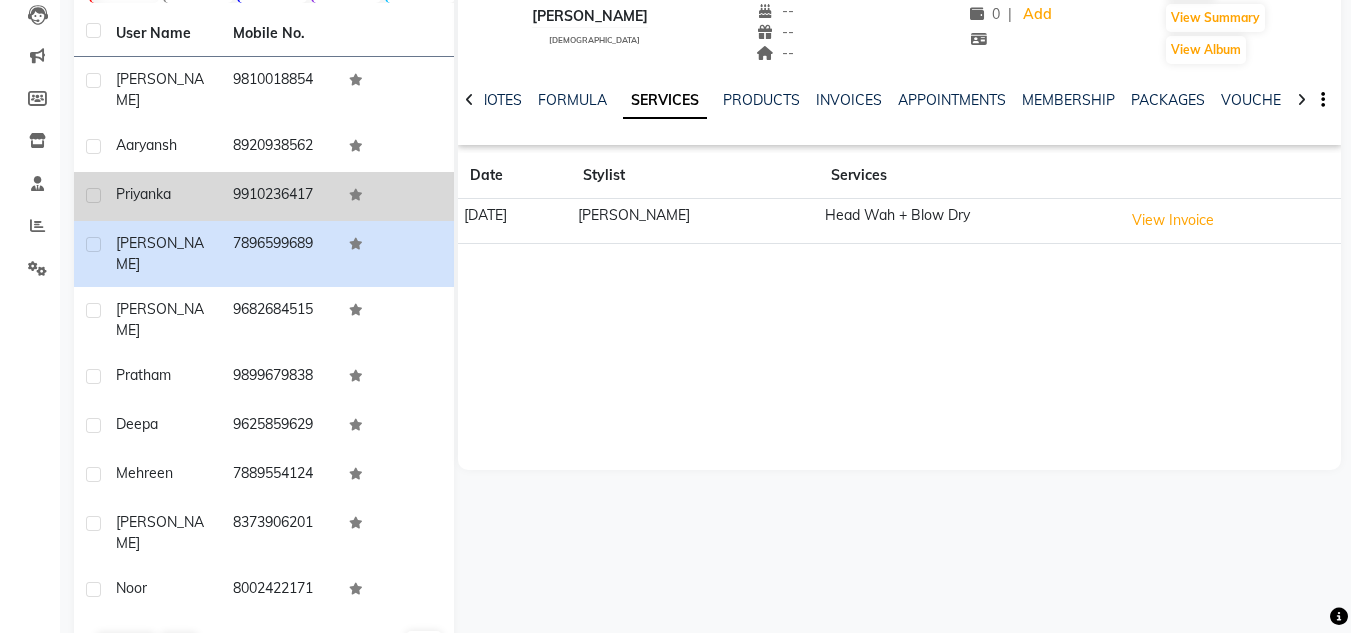click on "Priyanka" 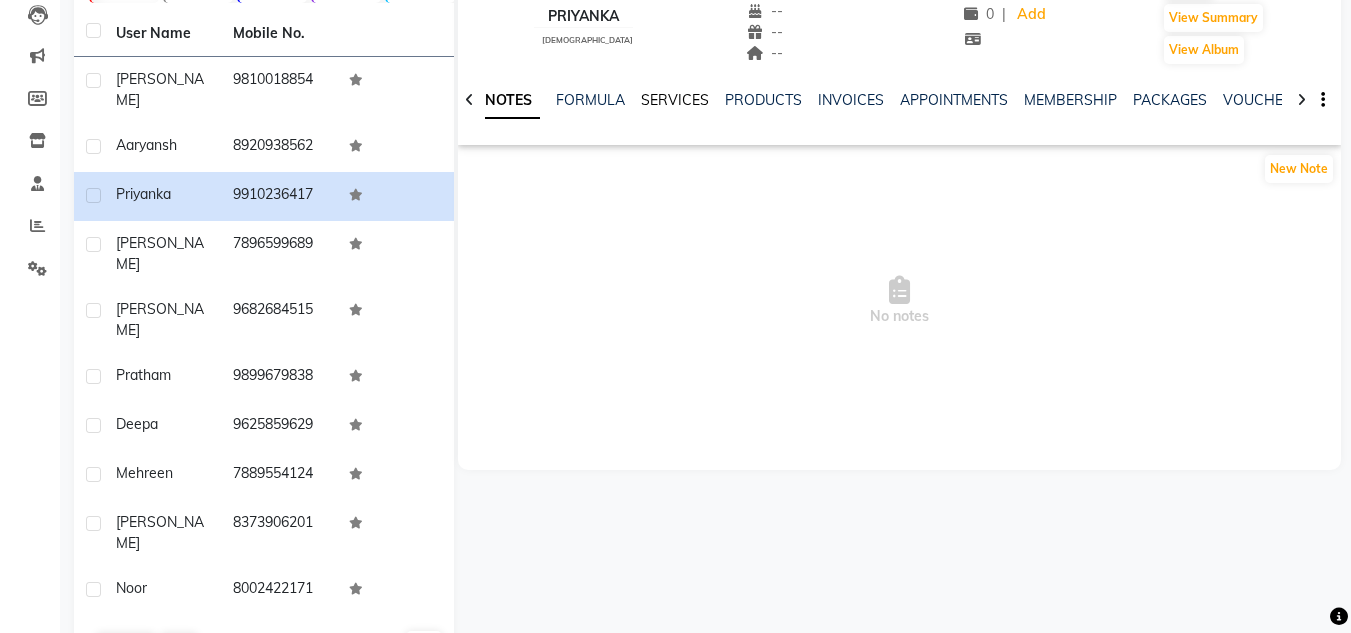 click on "SERVICES" 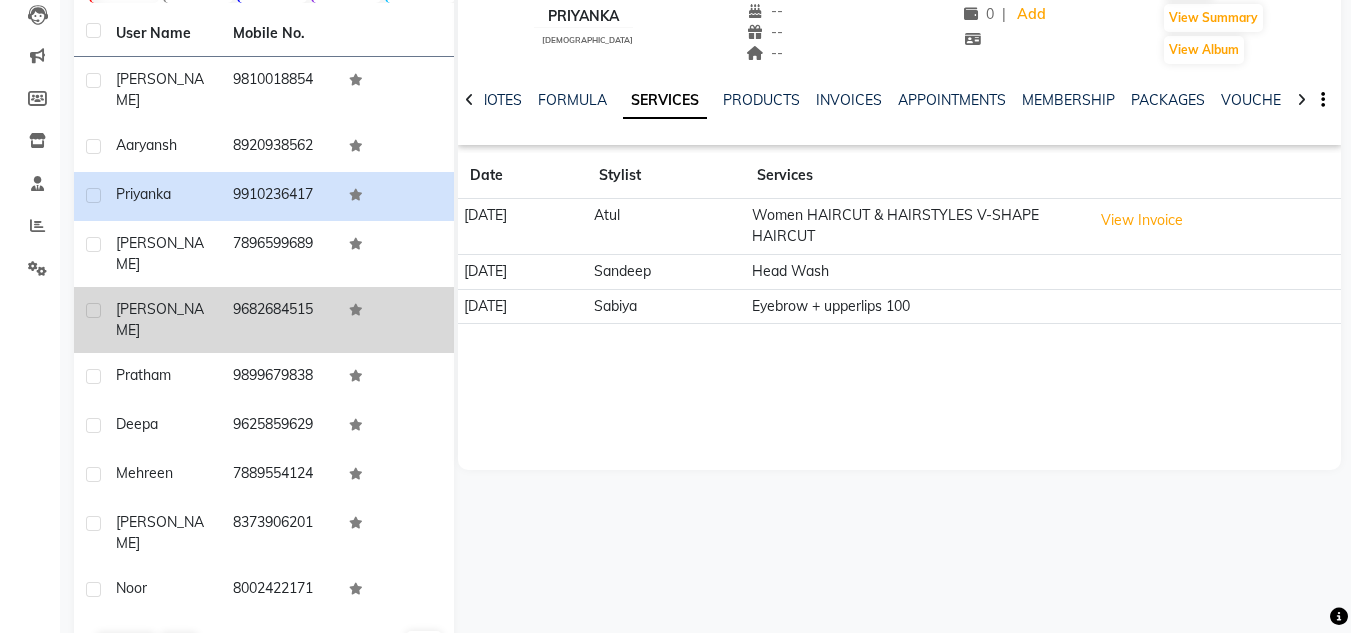 click on "9682684515" 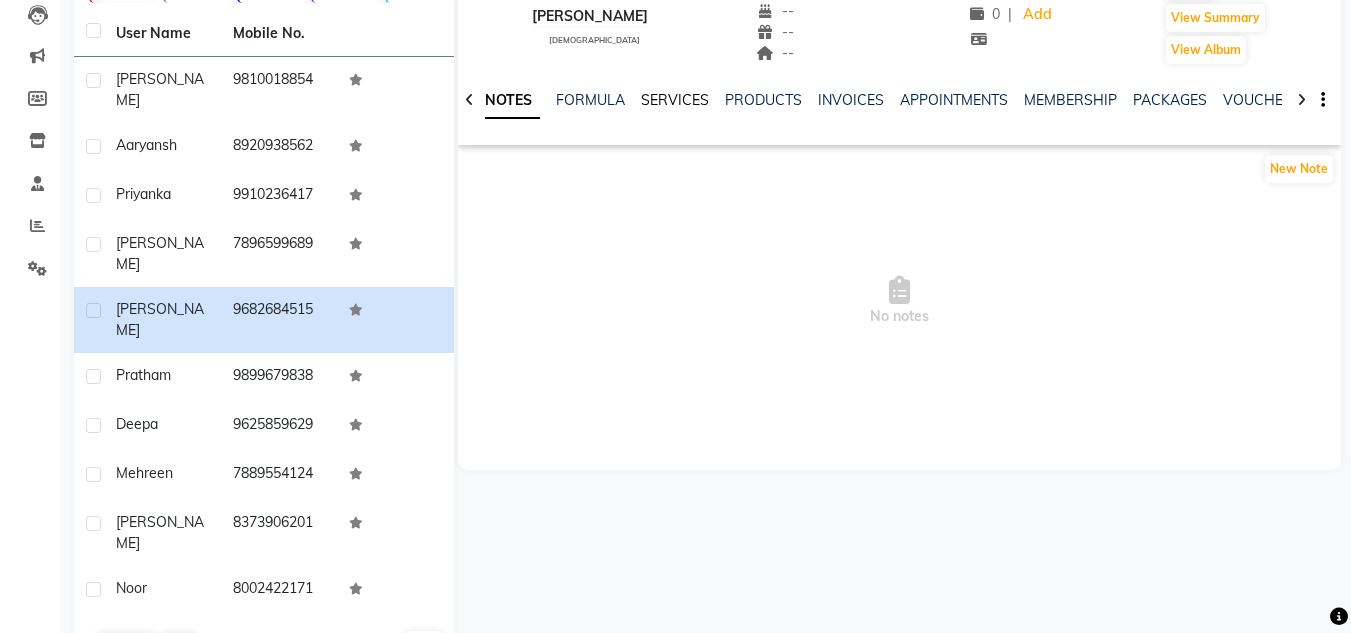 click on "SERVICES" 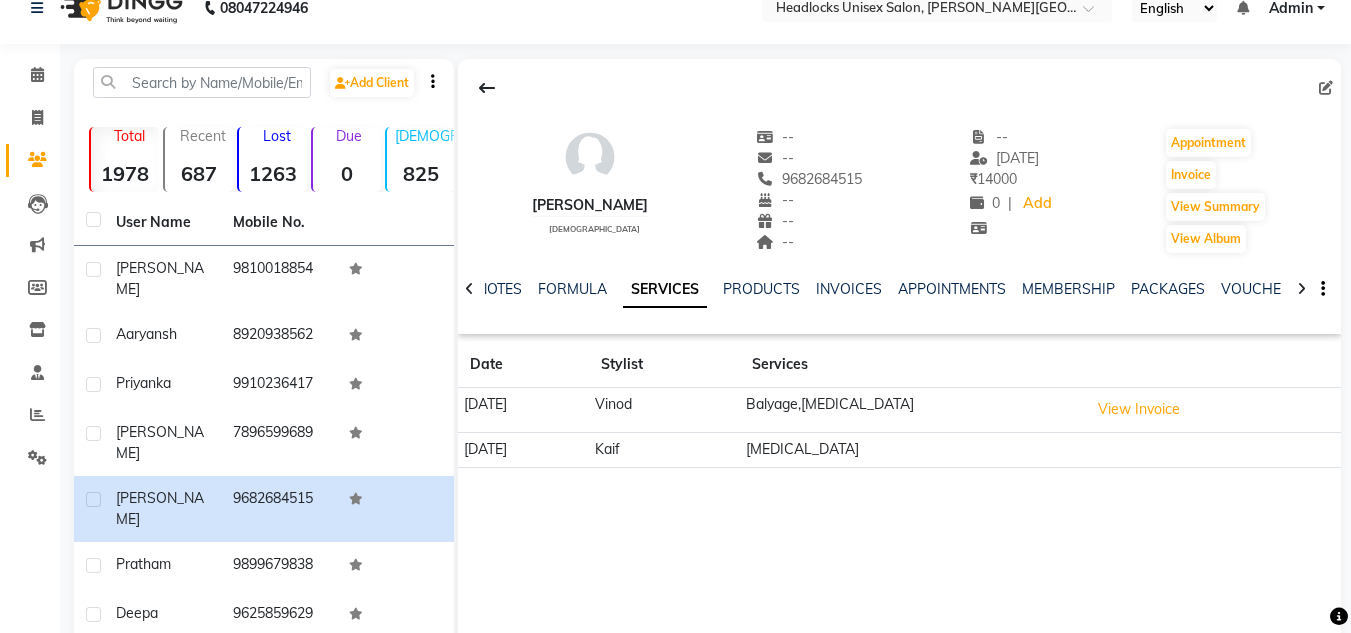 scroll, scrollTop: 0, scrollLeft: 0, axis: both 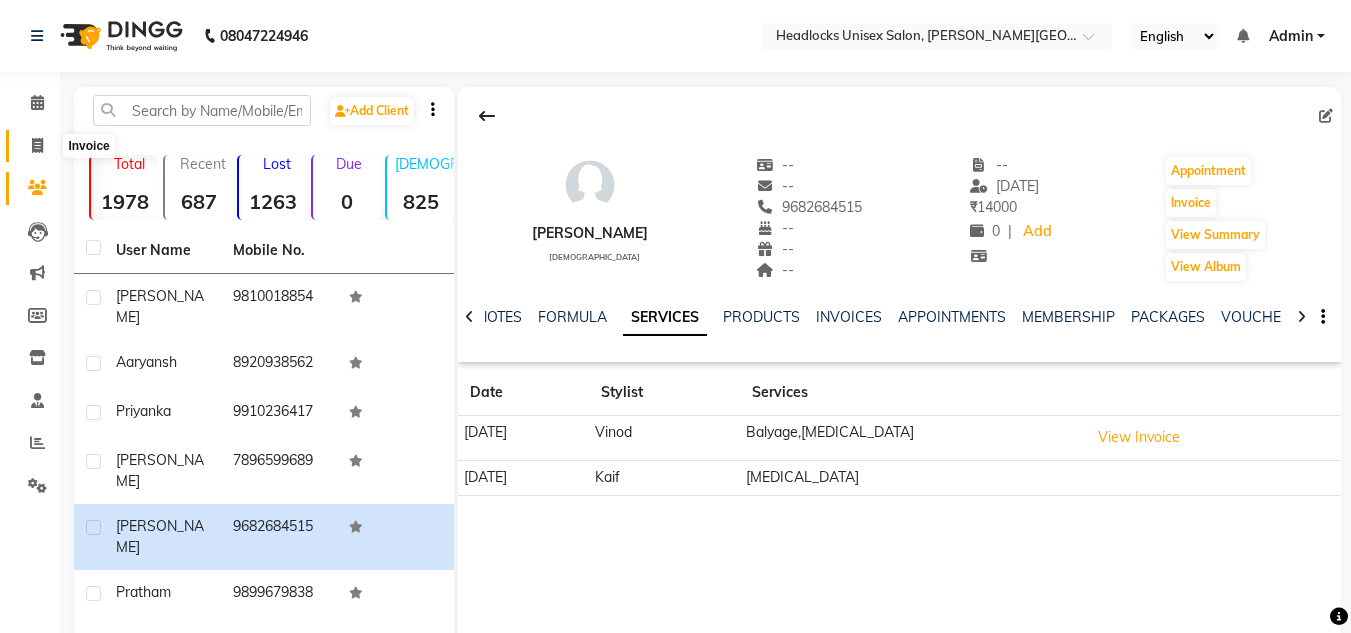 click 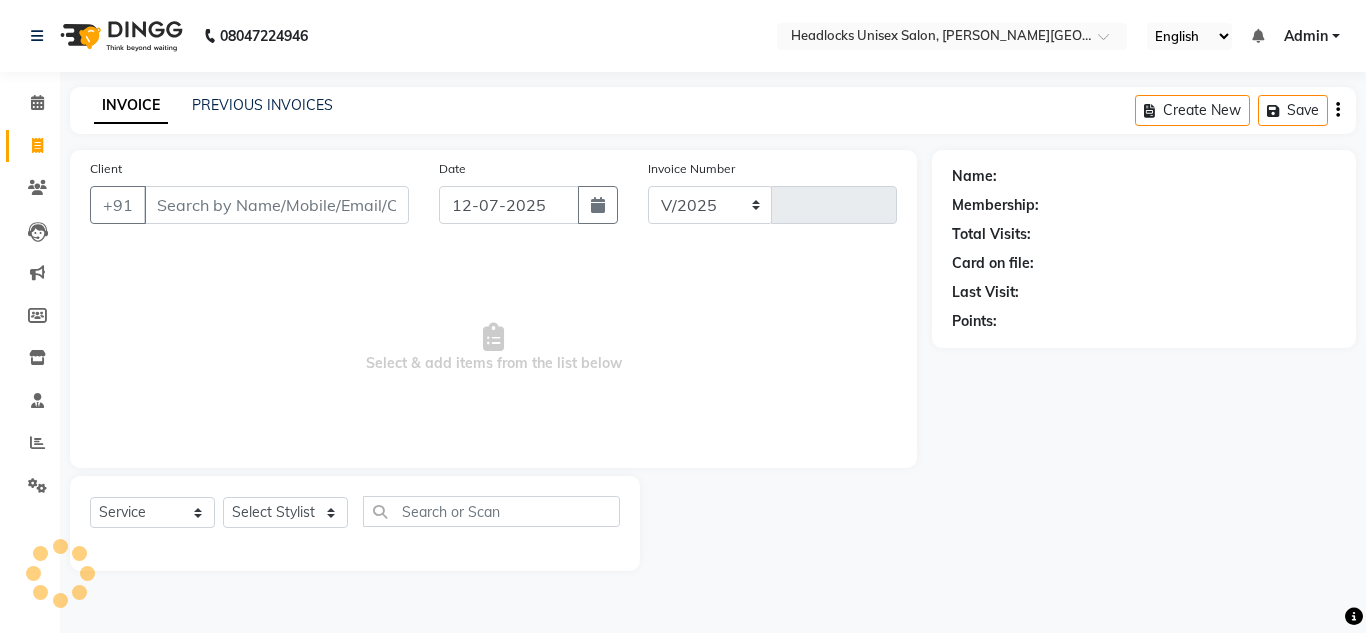 select on "6850" 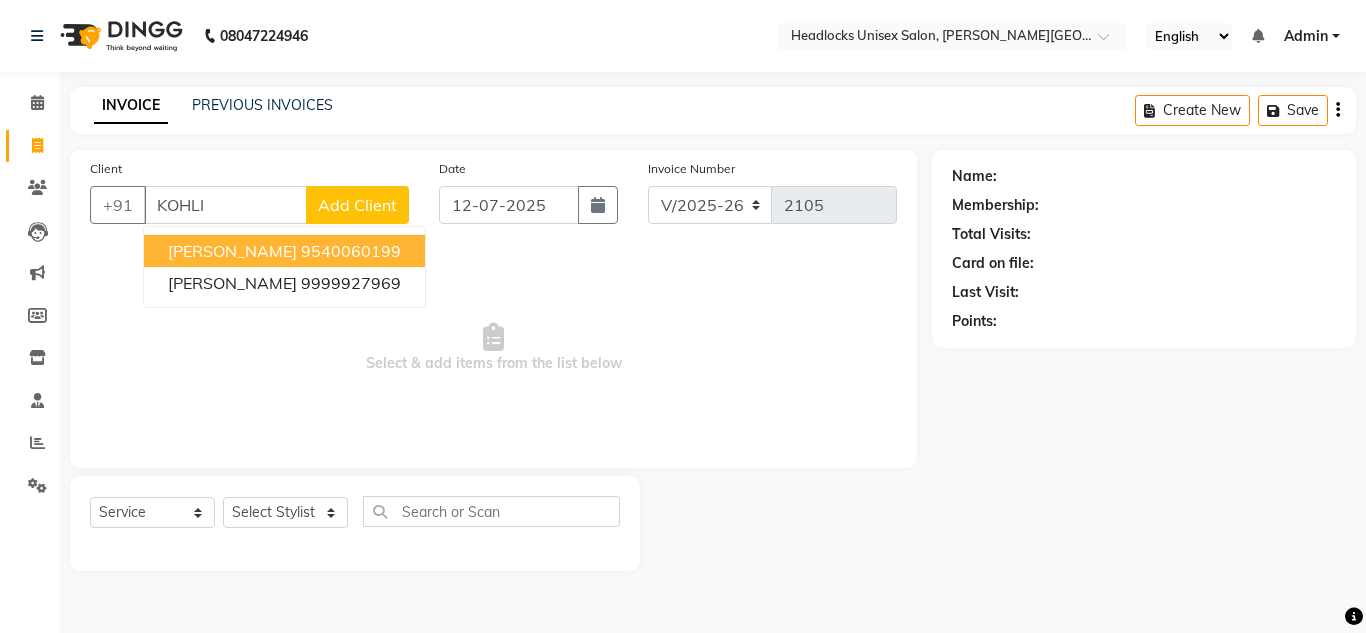 click on "9540060199" at bounding box center (351, 251) 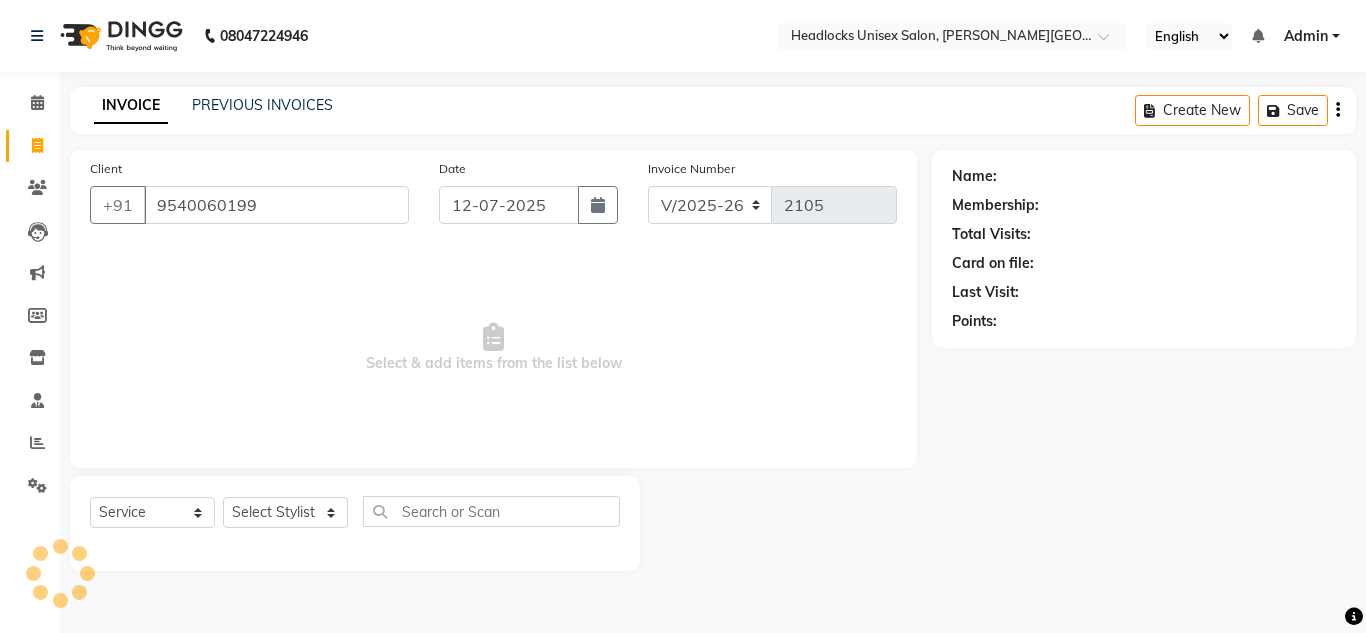 type on "9540060199" 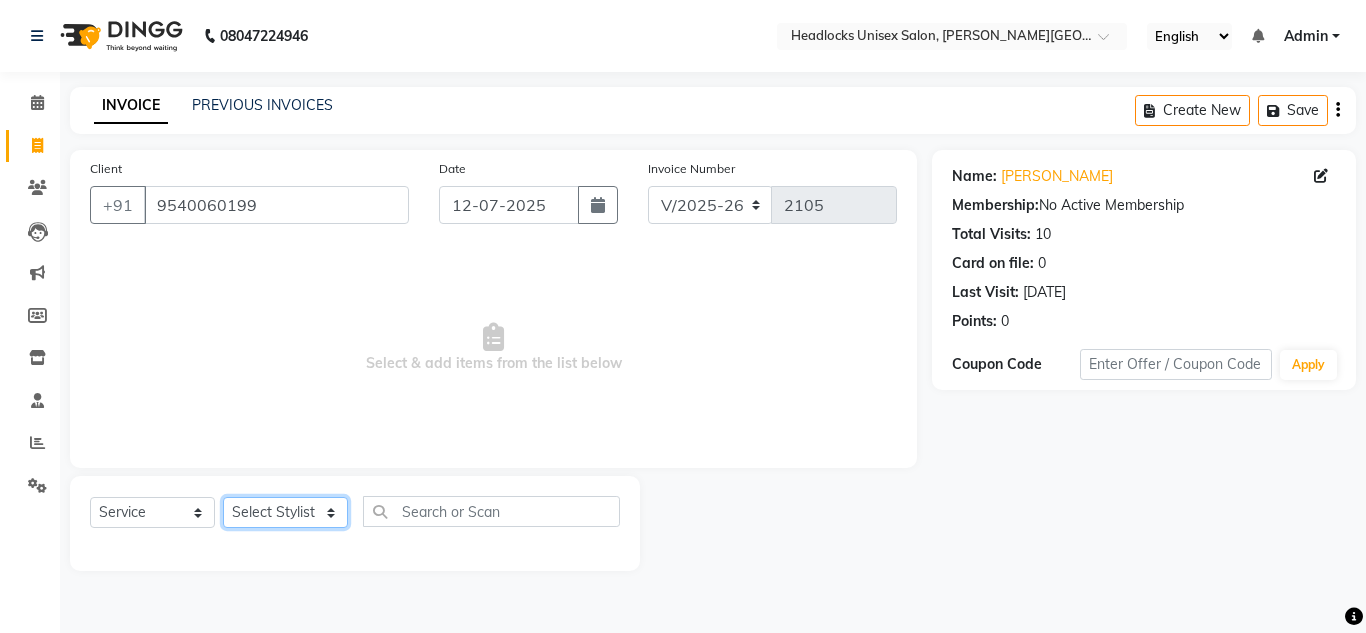 click on "Select Stylist Arman Atul Jannat Kaif Kartik Lucky Nazia Pinky Rashid Sabiya Sandeep Shankar Shavaz Malik Sudhir Suraj Vikas Vinay Roy Vinod" 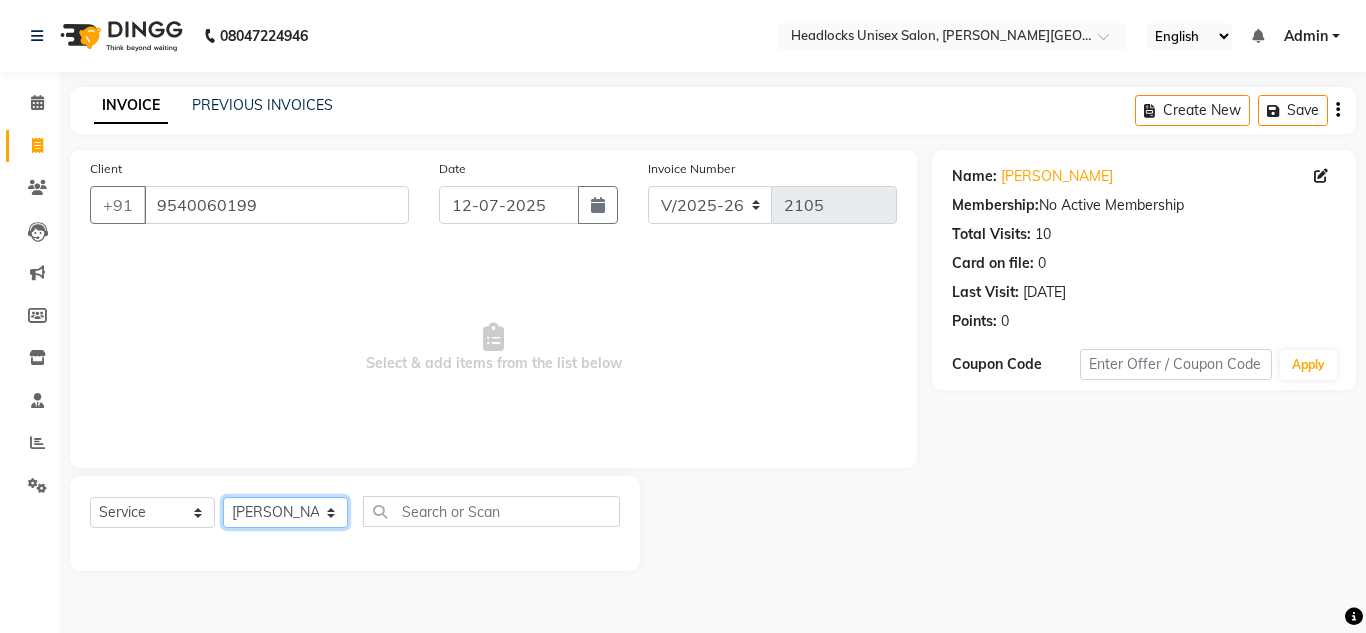click on "Select Stylist Arman Atul Jannat Kaif Kartik Lucky Nazia Pinky Rashid Sabiya Sandeep Shankar Shavaz Malik Sudhir Suraj Vikas Vinay Roy Vinod" 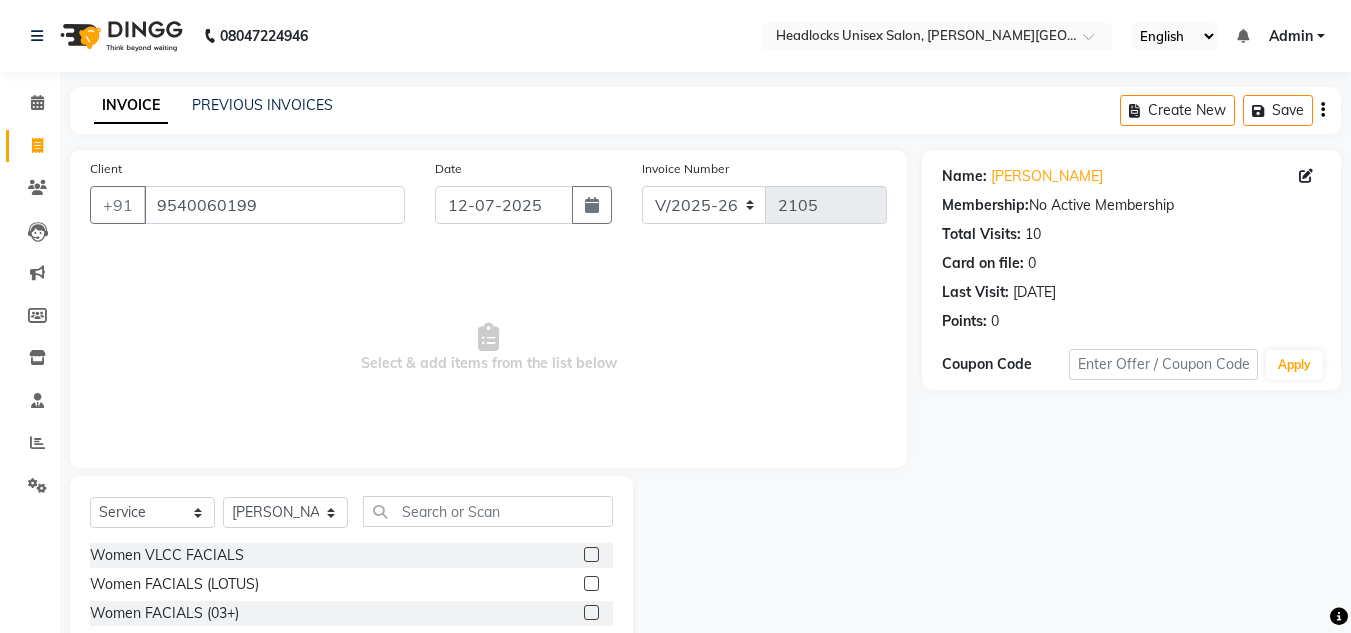 click on "Select & add items from the list below" at bounding box center [488, 348] 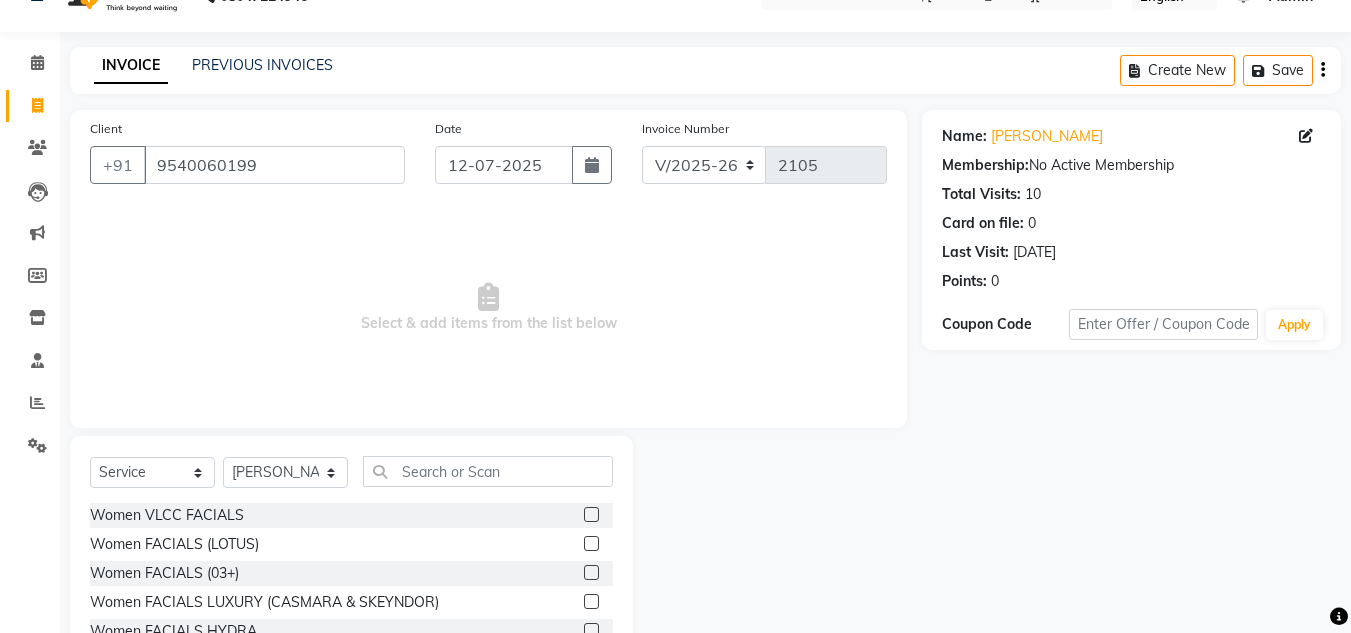 scroll, scrollTop: 168, scrollLeft: 0, axis: vertical 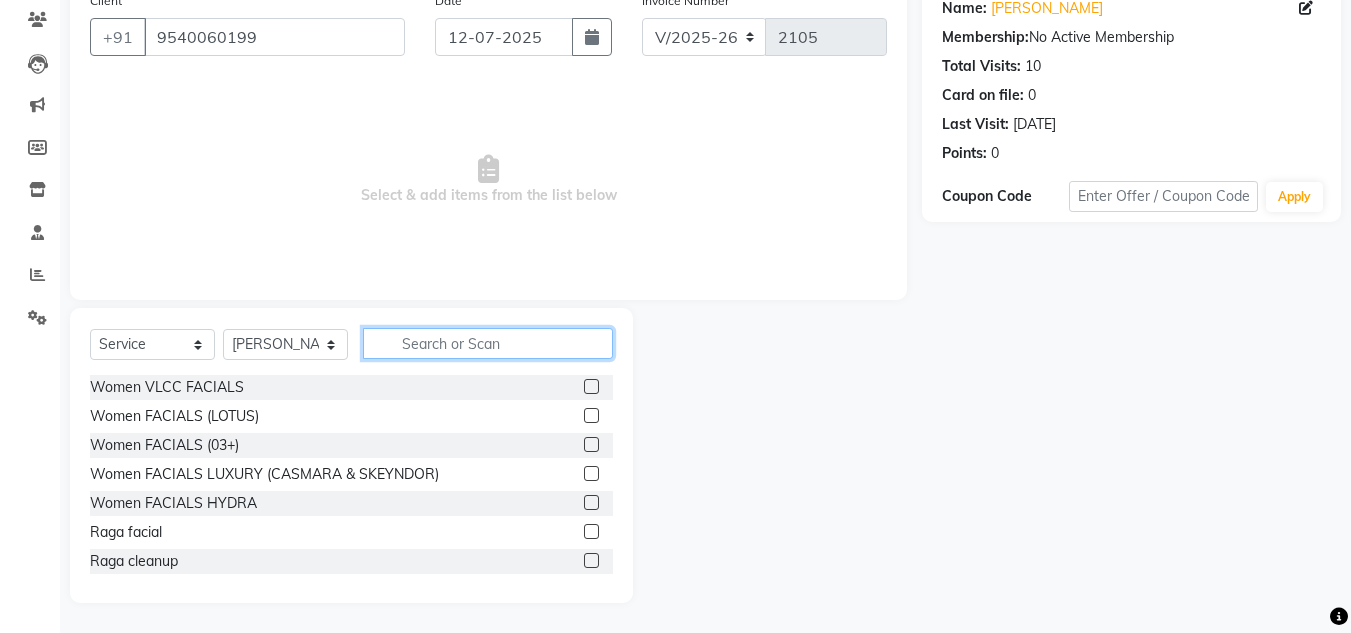 click 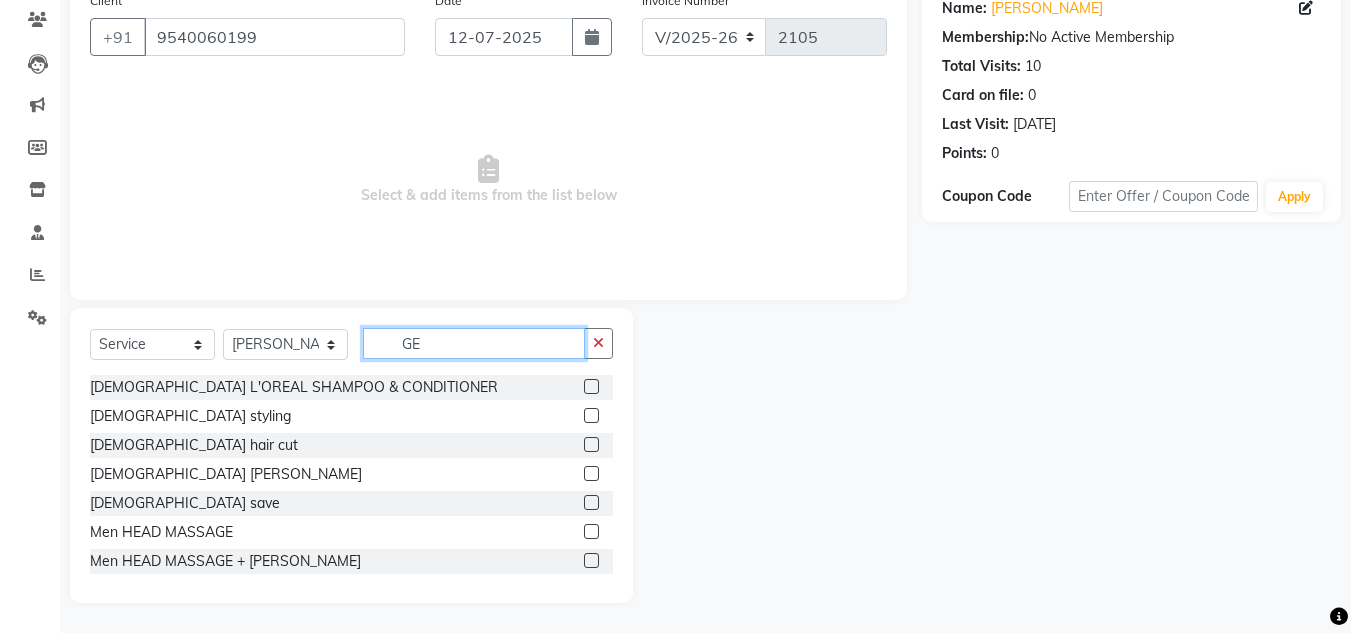 type on "GE" 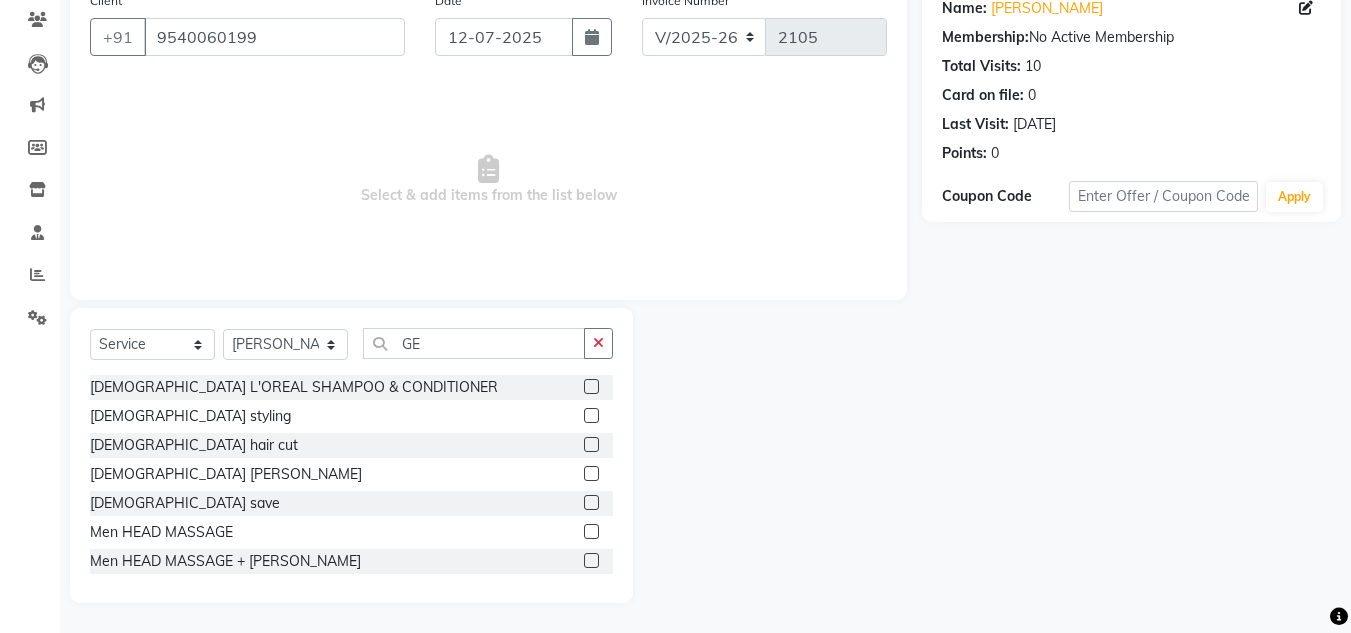 click 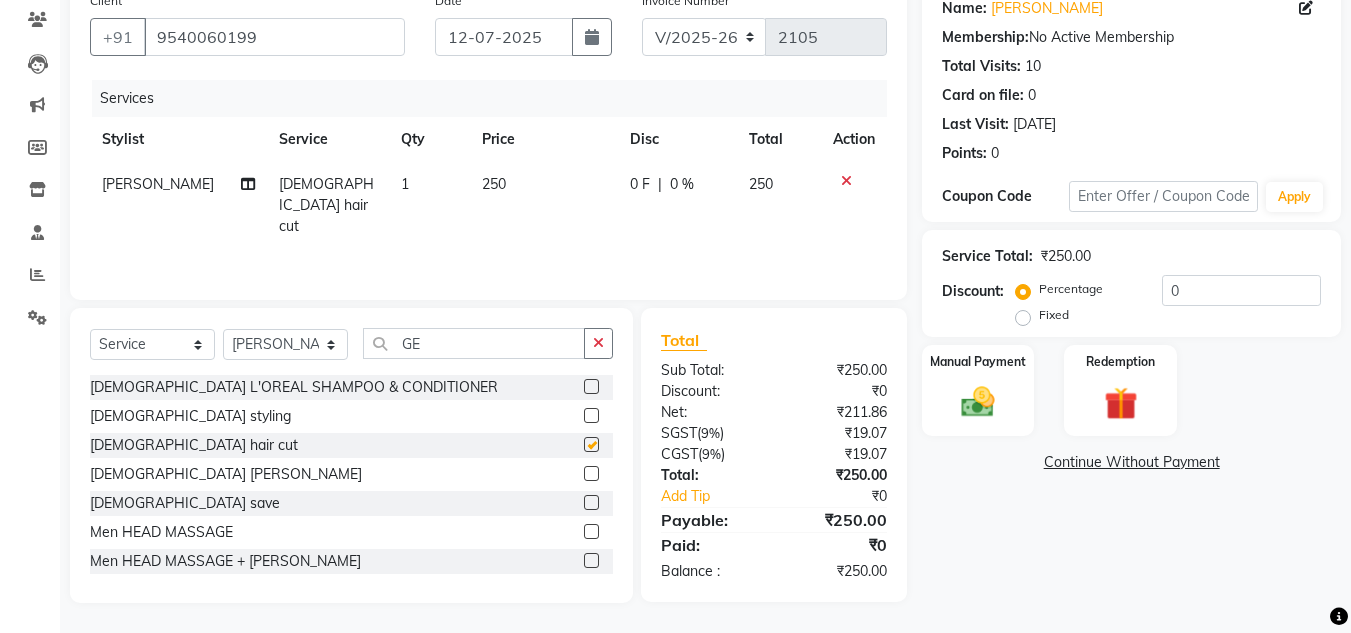checkbox on "false" 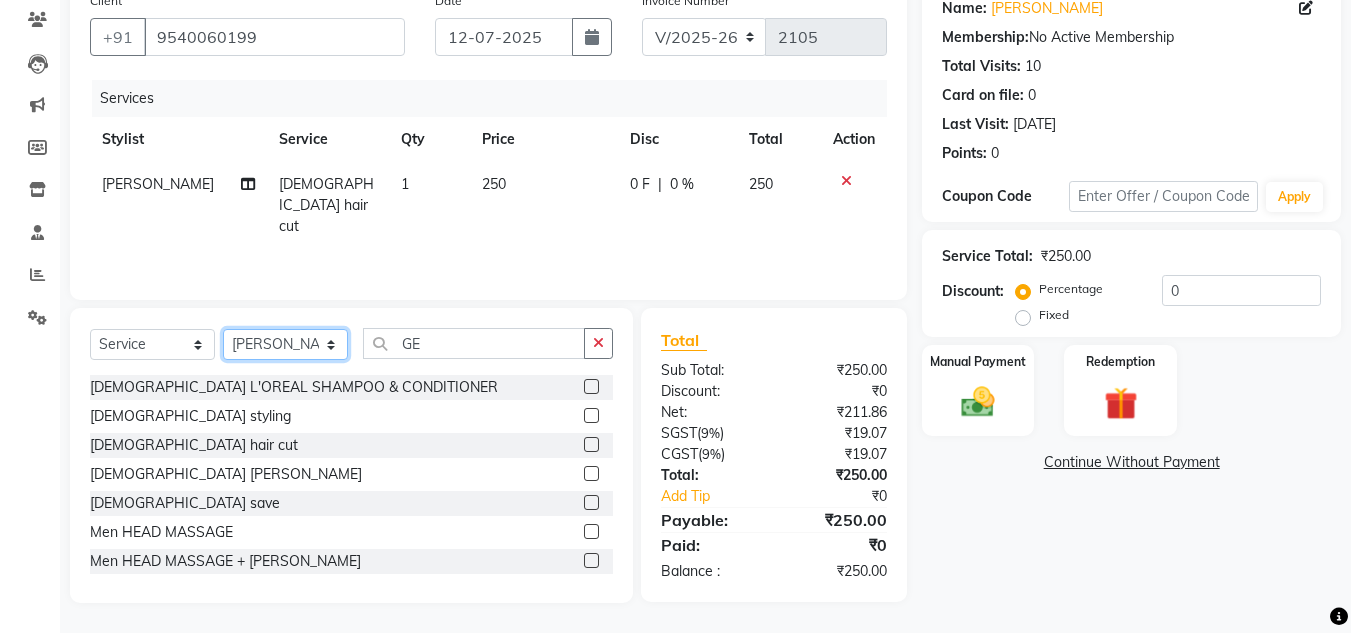 click on "Select Stylist Arman Atul Jannat Kaif Kartik Lucky Nazia Pinky Rashid Sabiya Sandeep Shankar Shavaz Malik Sudhir Suraj Vikas Vinay Roy Vinod" 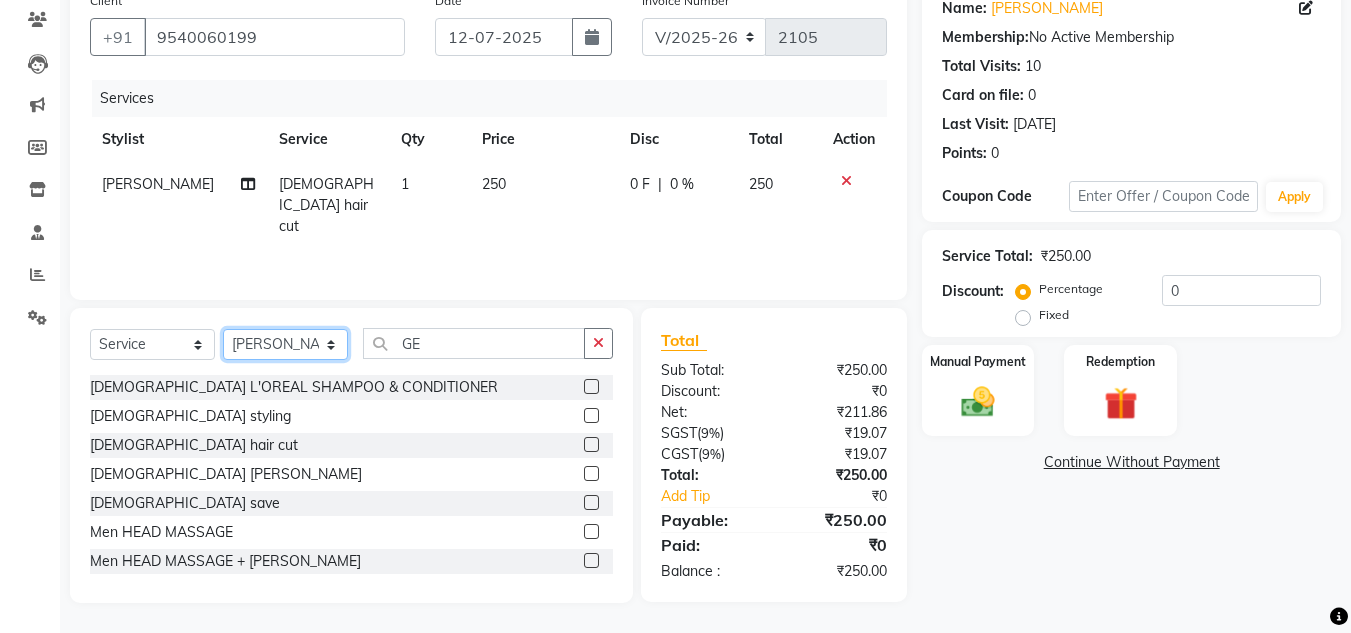 select on "53615" 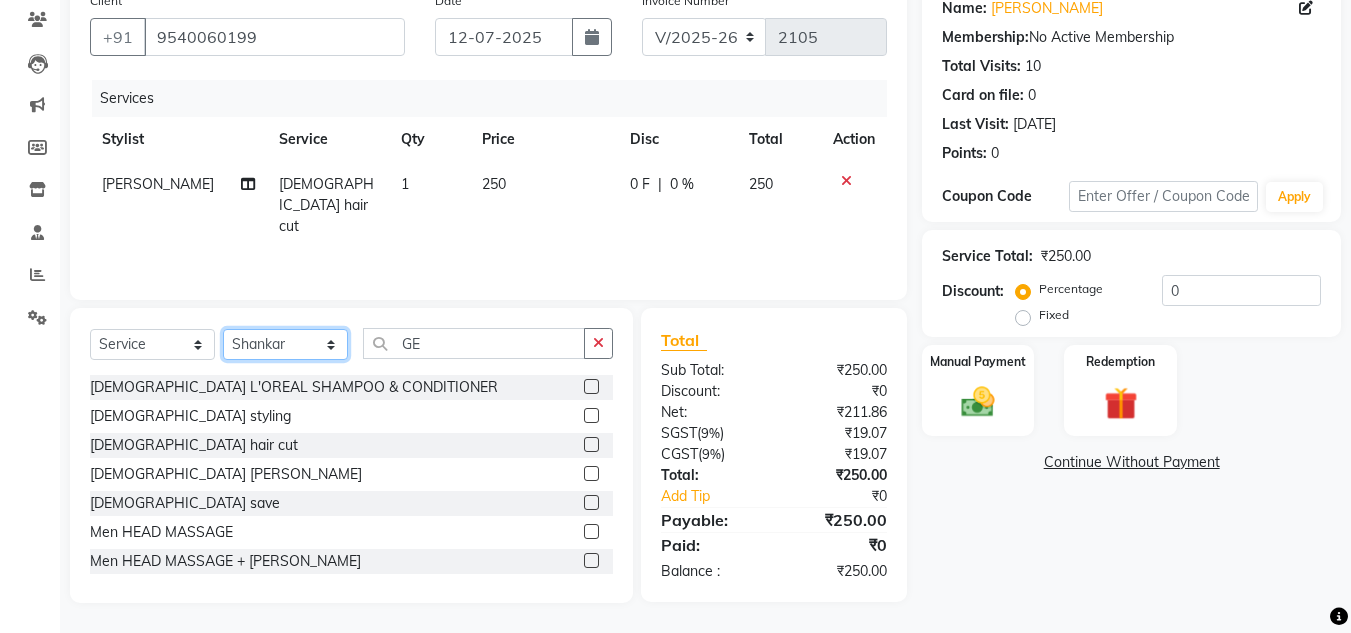 click on "Select Stylist Arman Atul Jannat Kaif Kartik Lucky Nazia Pinky Rashid Sabiya Sandeep Shankar Shavaz Malik Sudhir Suraj Vikas Vinay Roy Vinod" 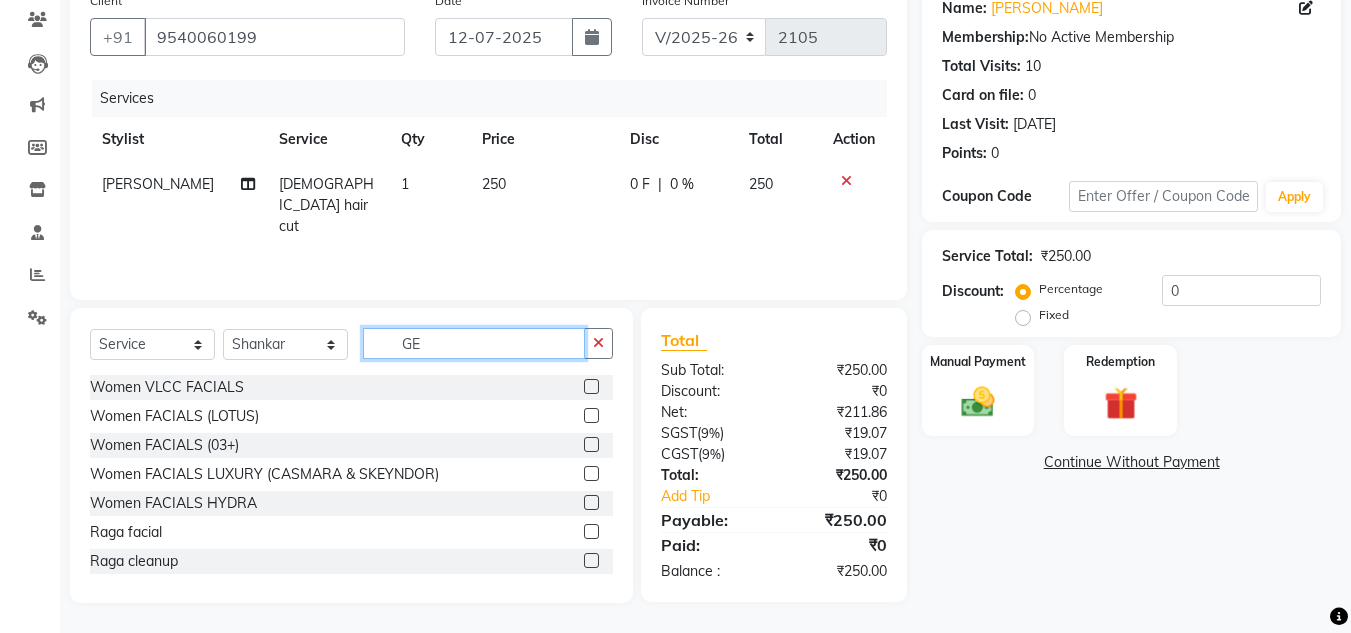 click on "GE" 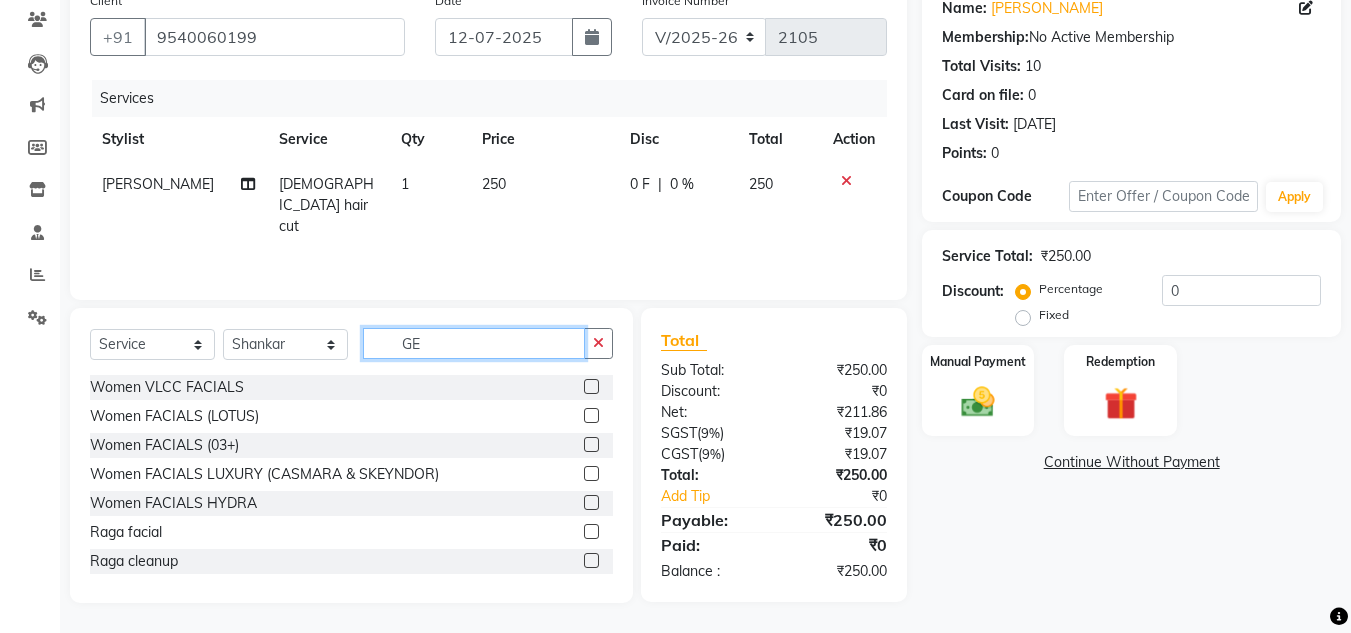 type on "G" 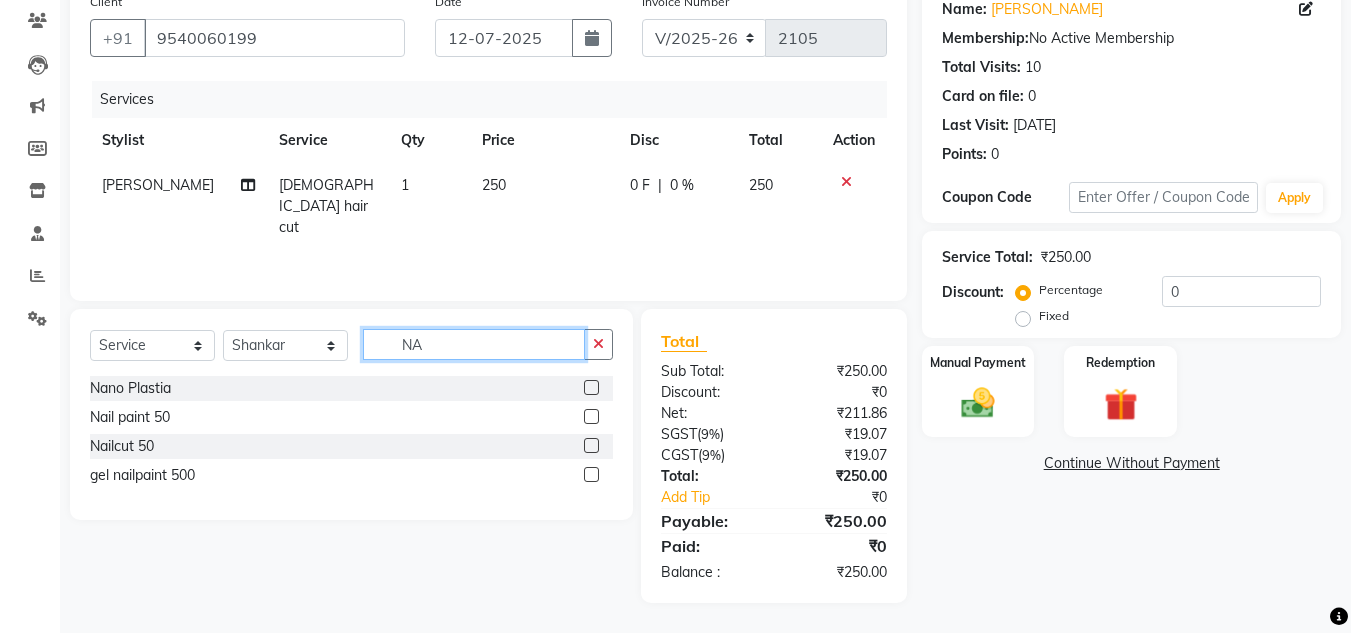 scroll, scrollTop: 167, scrollLeft: 0, axis: vertical 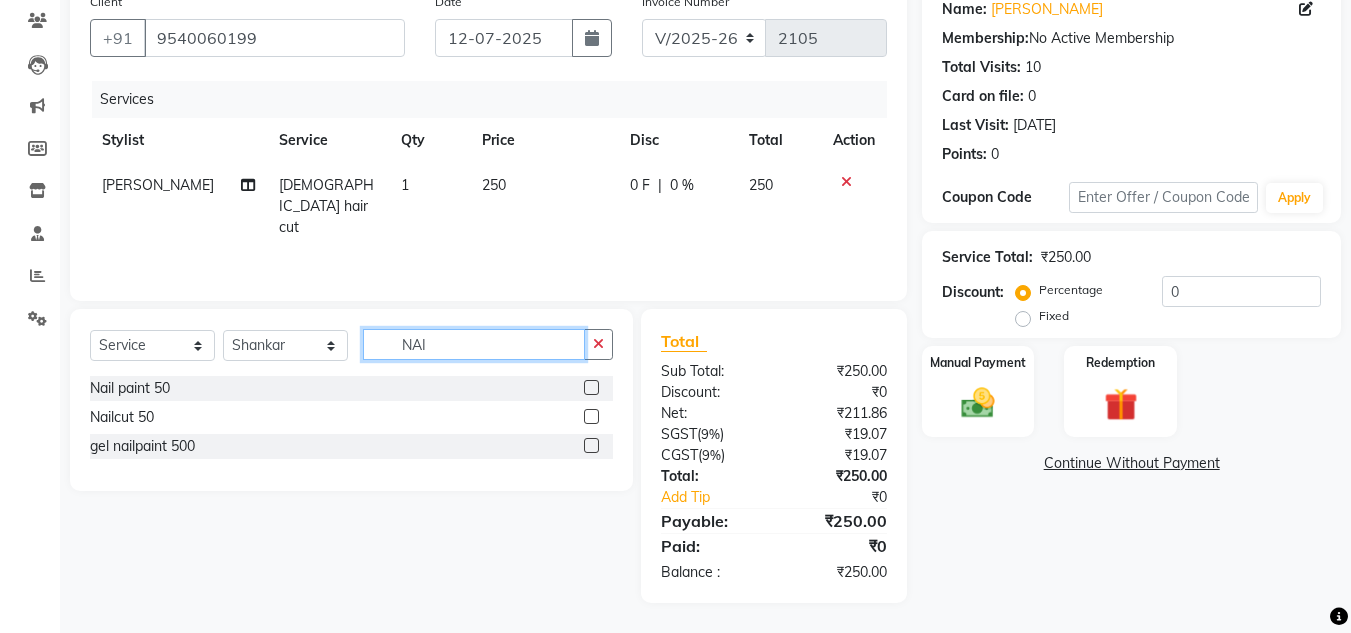 type on "NAI" 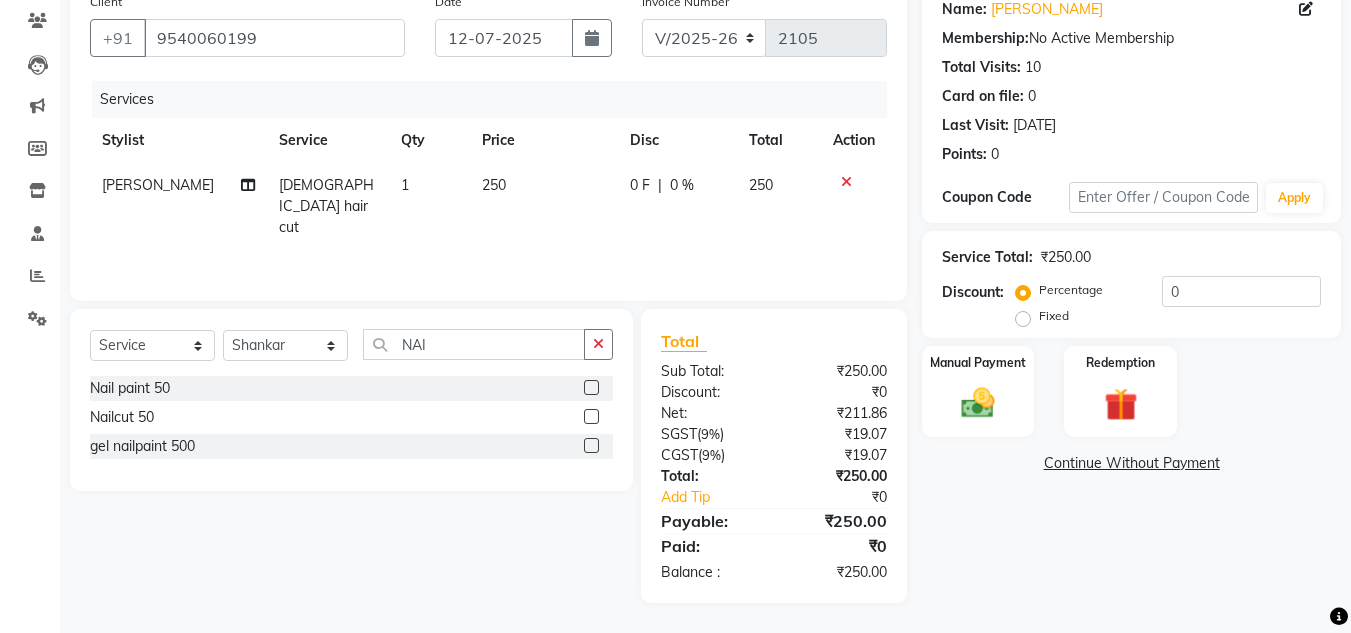 click 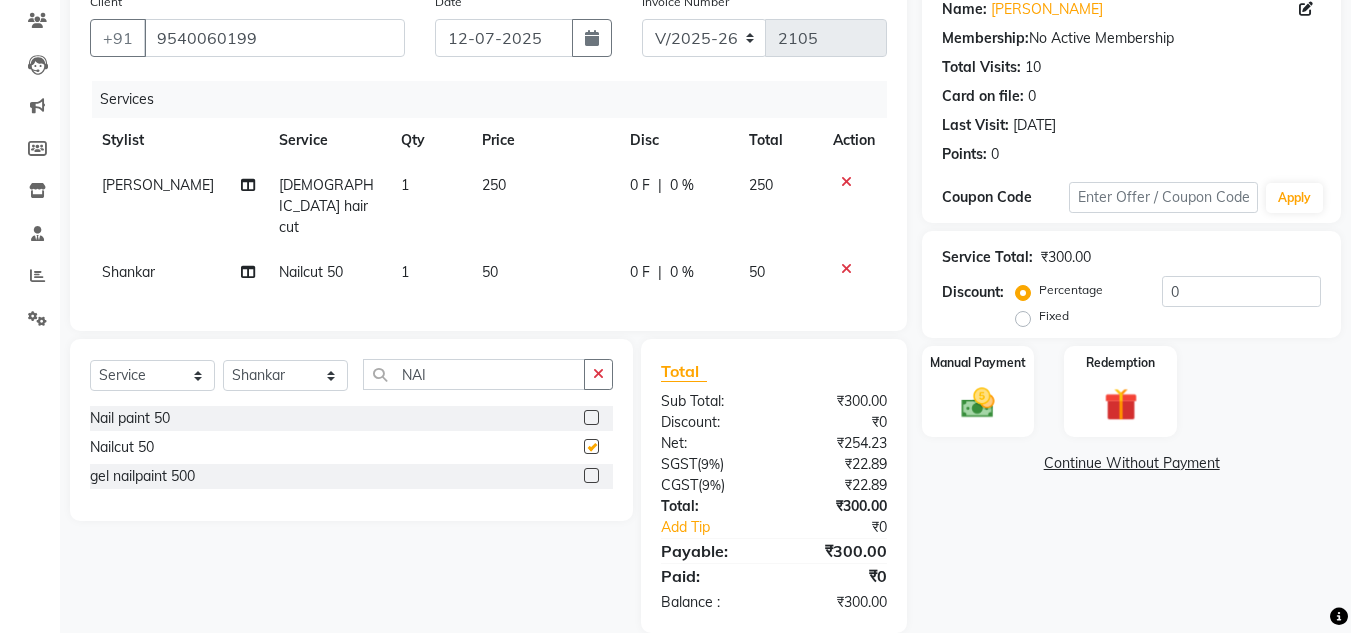 checkbox on "false" 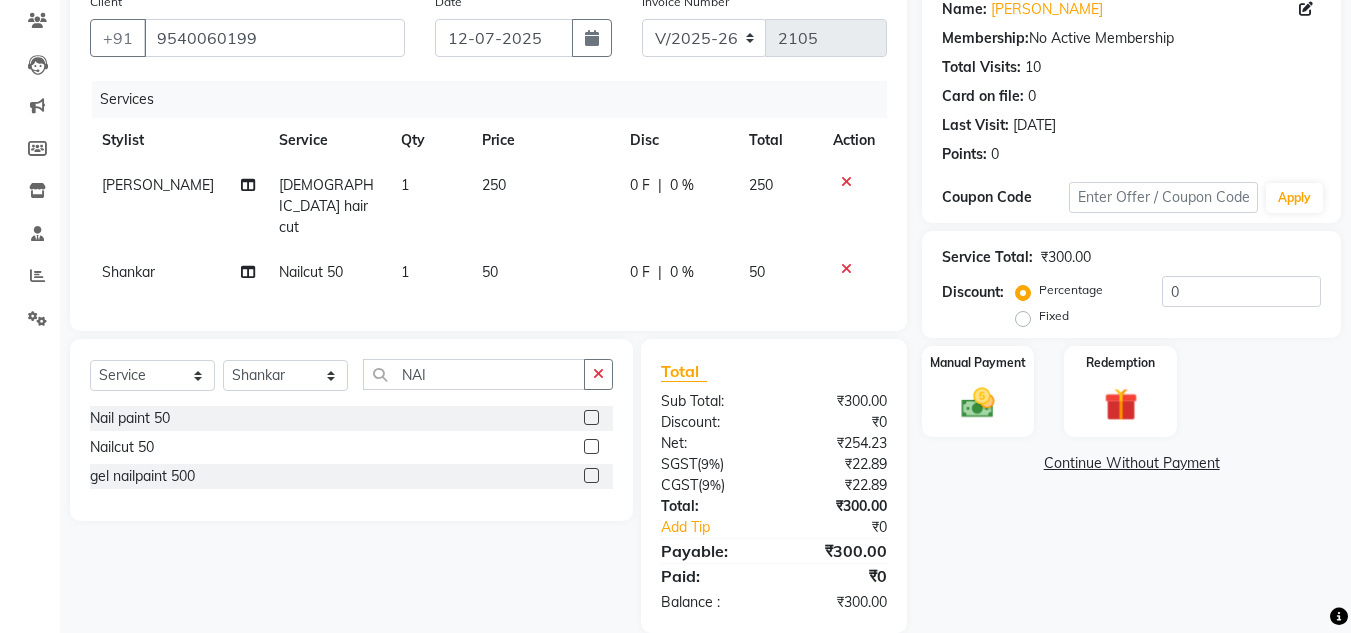 click on "250" 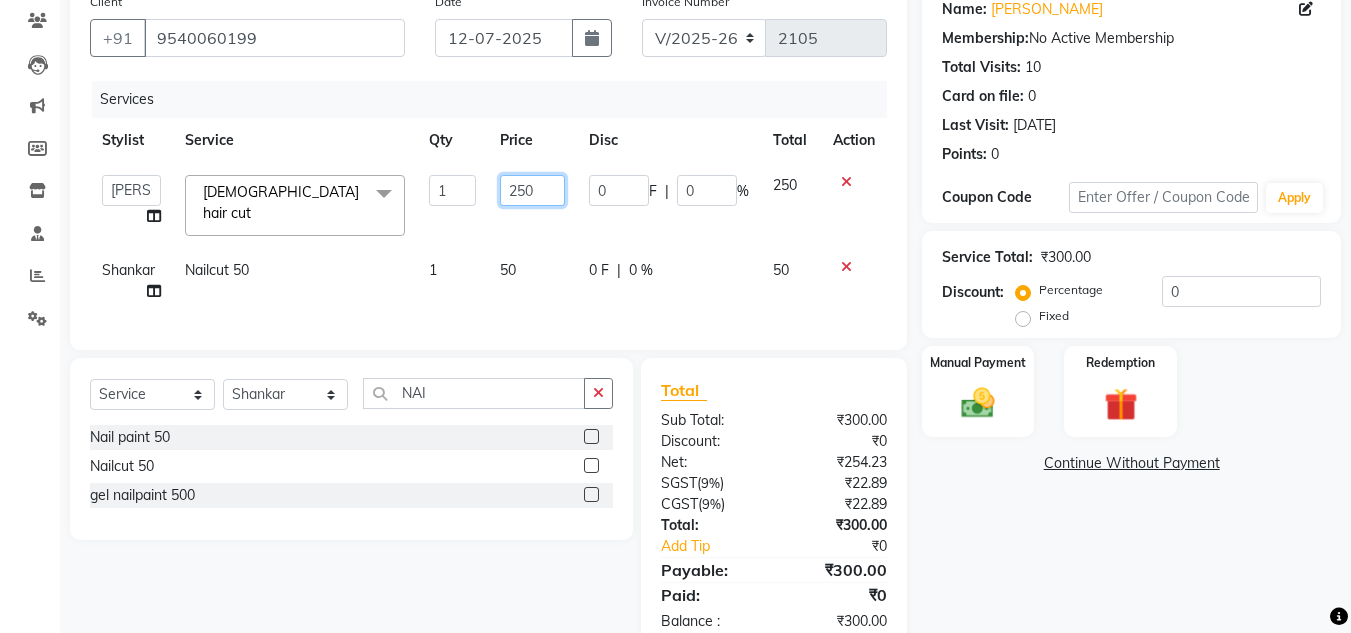 click on "250" 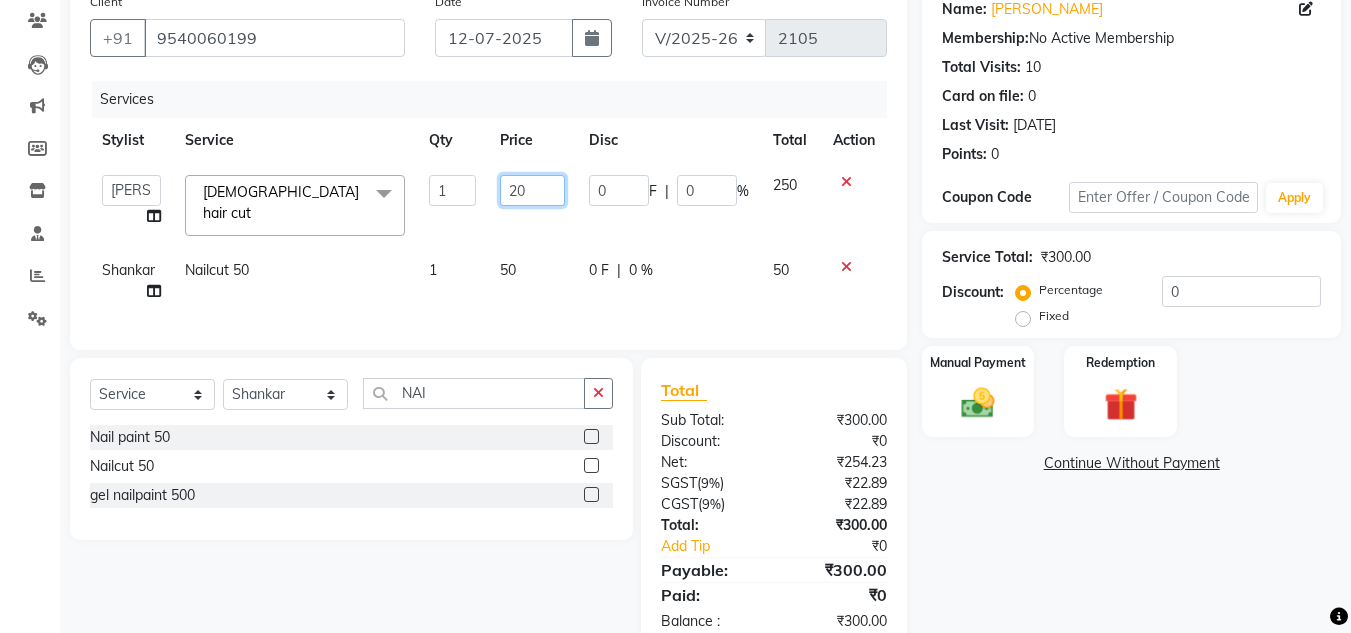 type on "200" 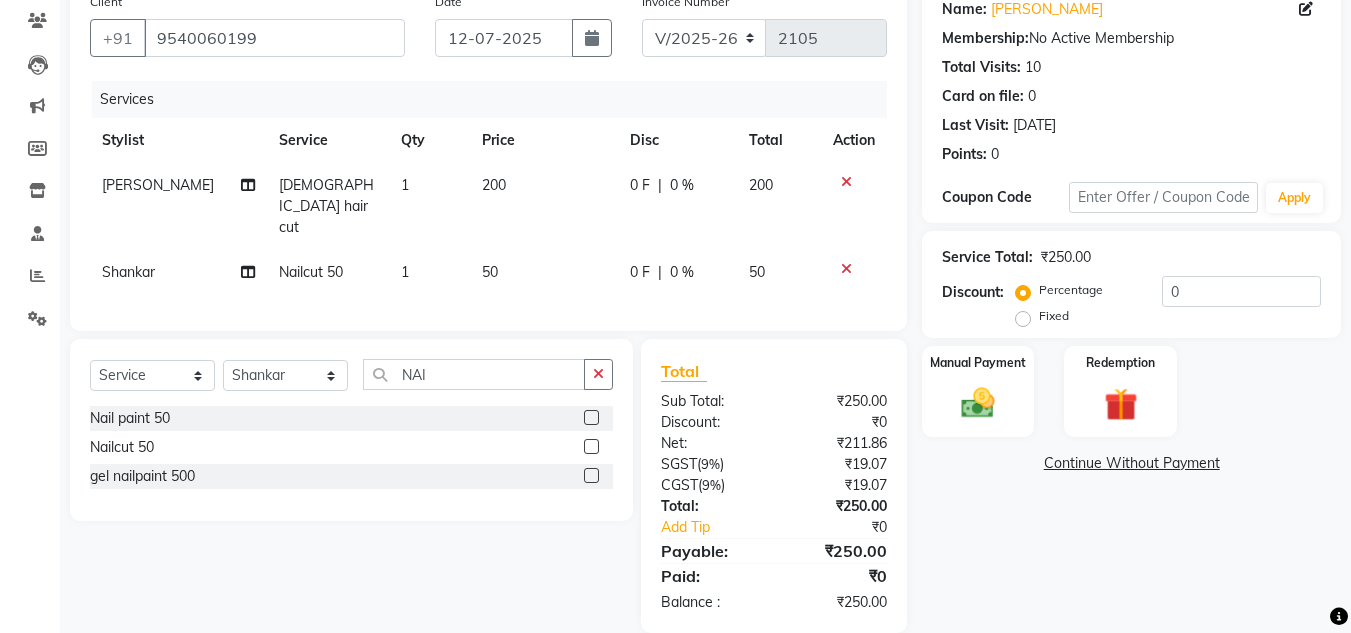 click on "50" 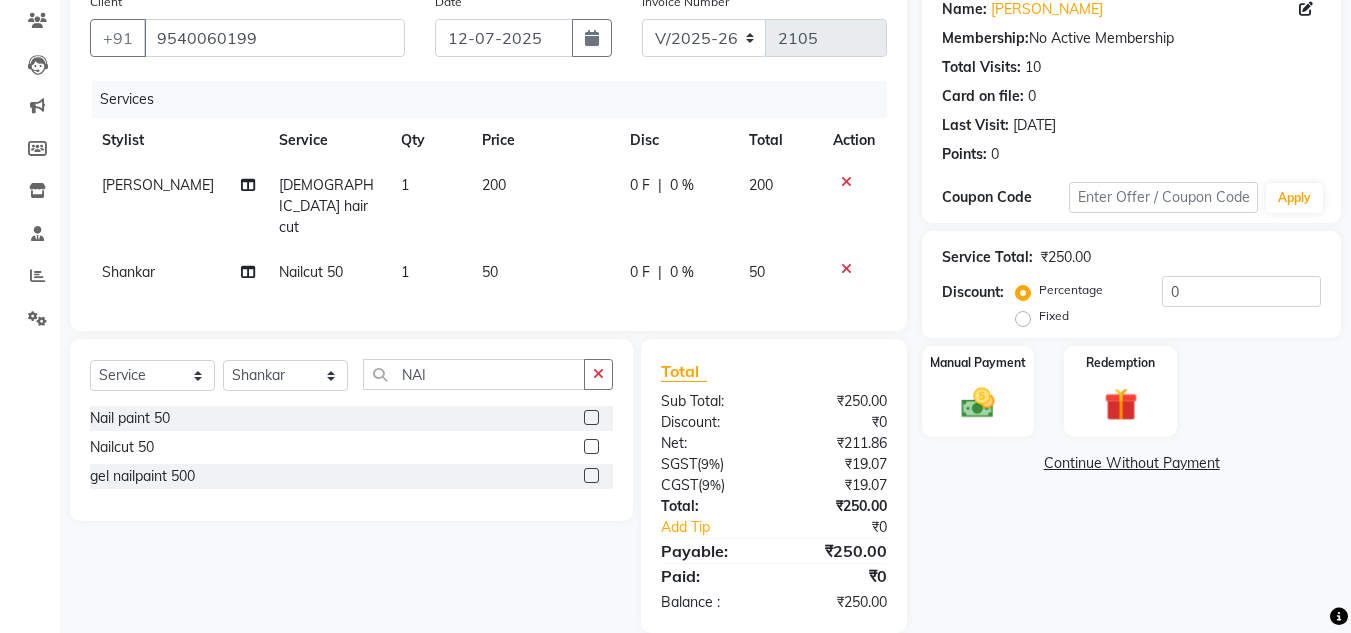 select on "53615" 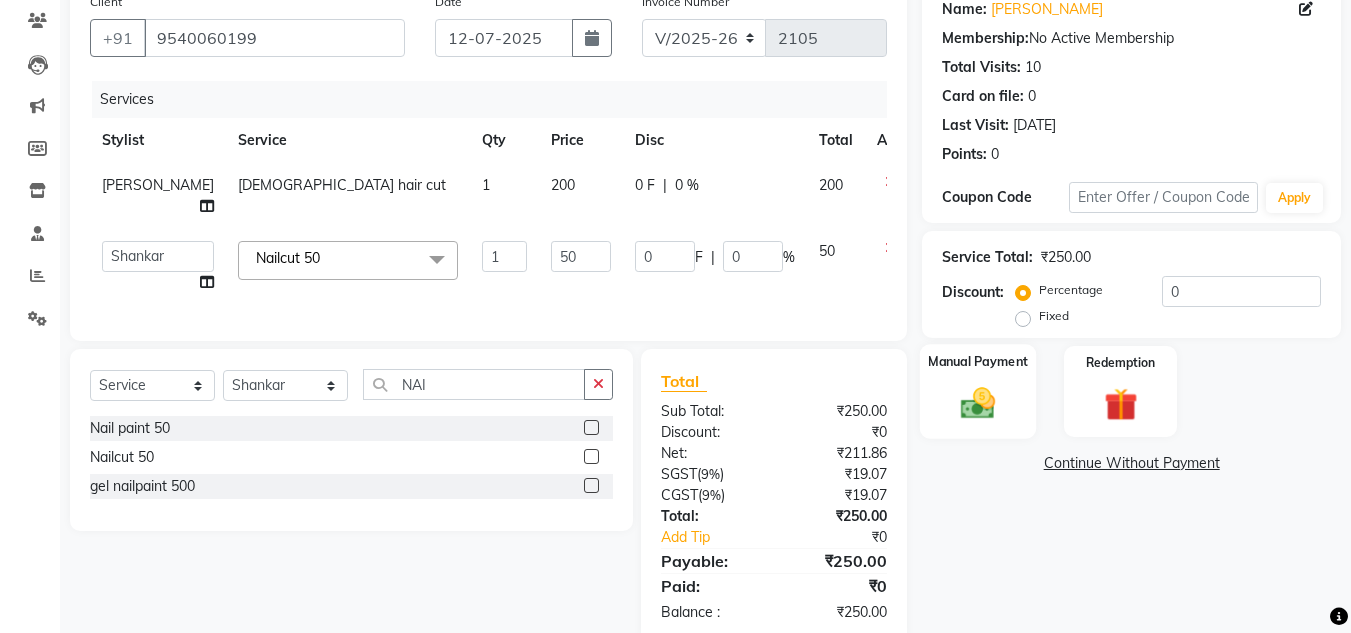 click 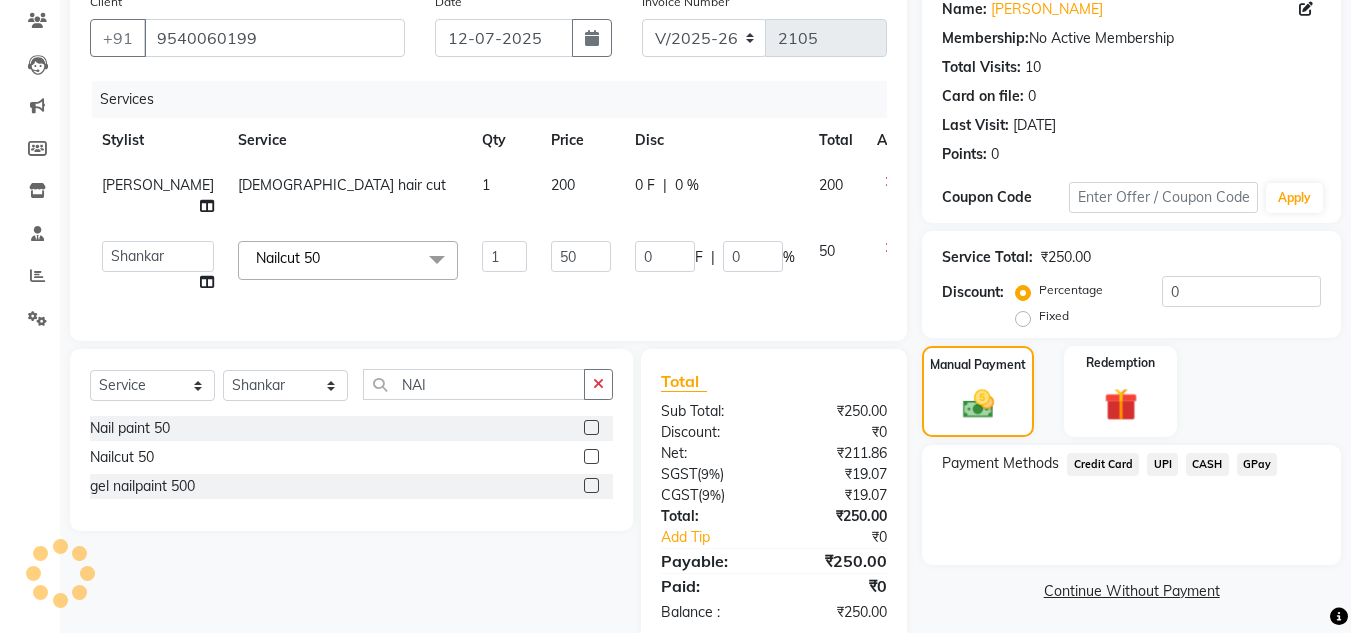 click on "Manual Payment Redemption" 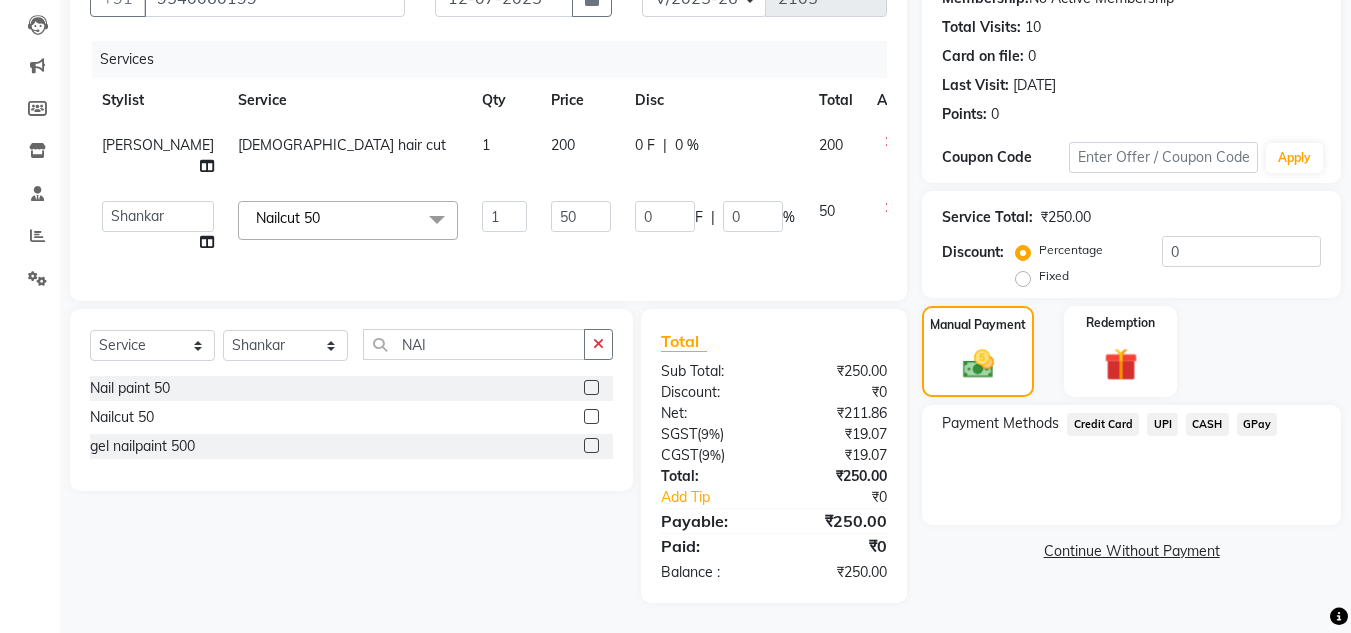 scroll, scrollTop: 222, scrollLeft: 0, axis: vertical 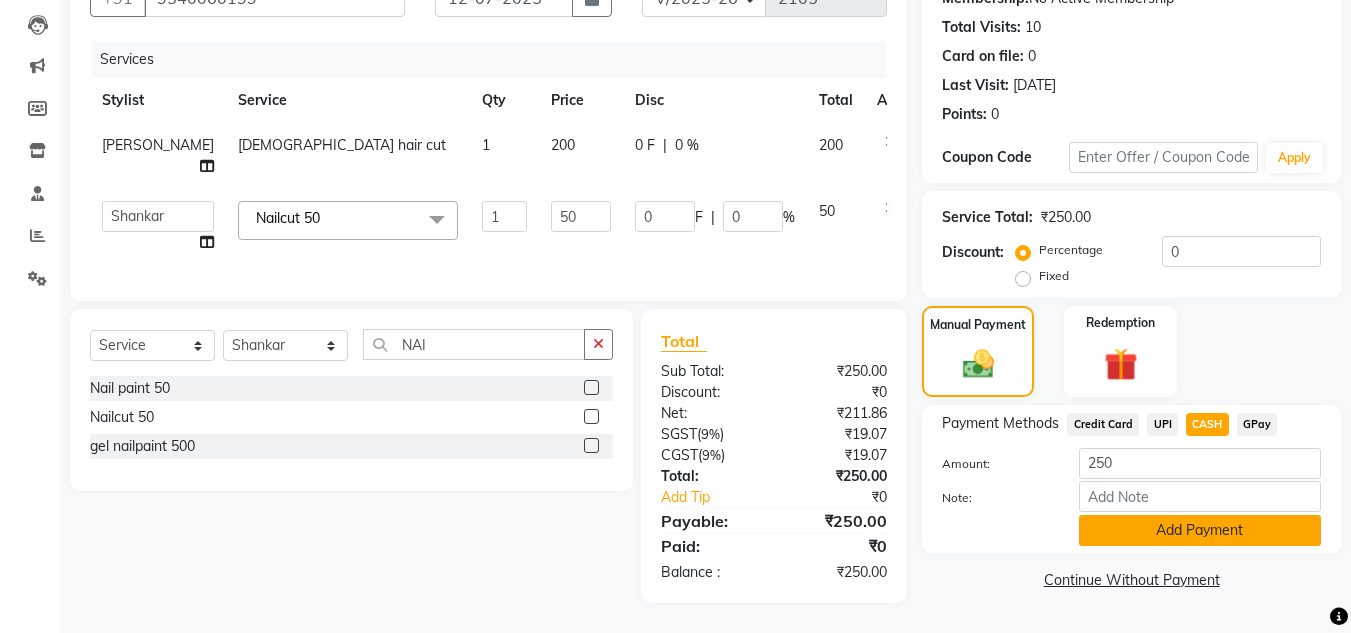 click on "Add Payment" 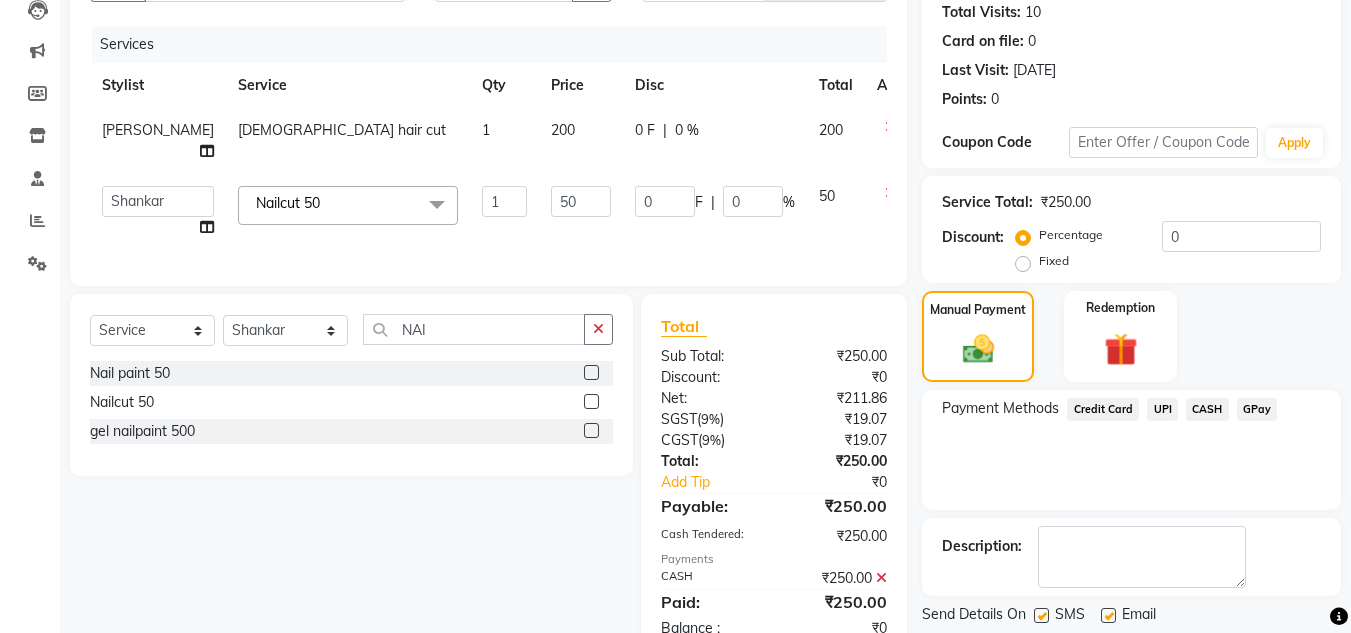 click on "Payment Methods  Credit Card   UPI   CASH   GPay" 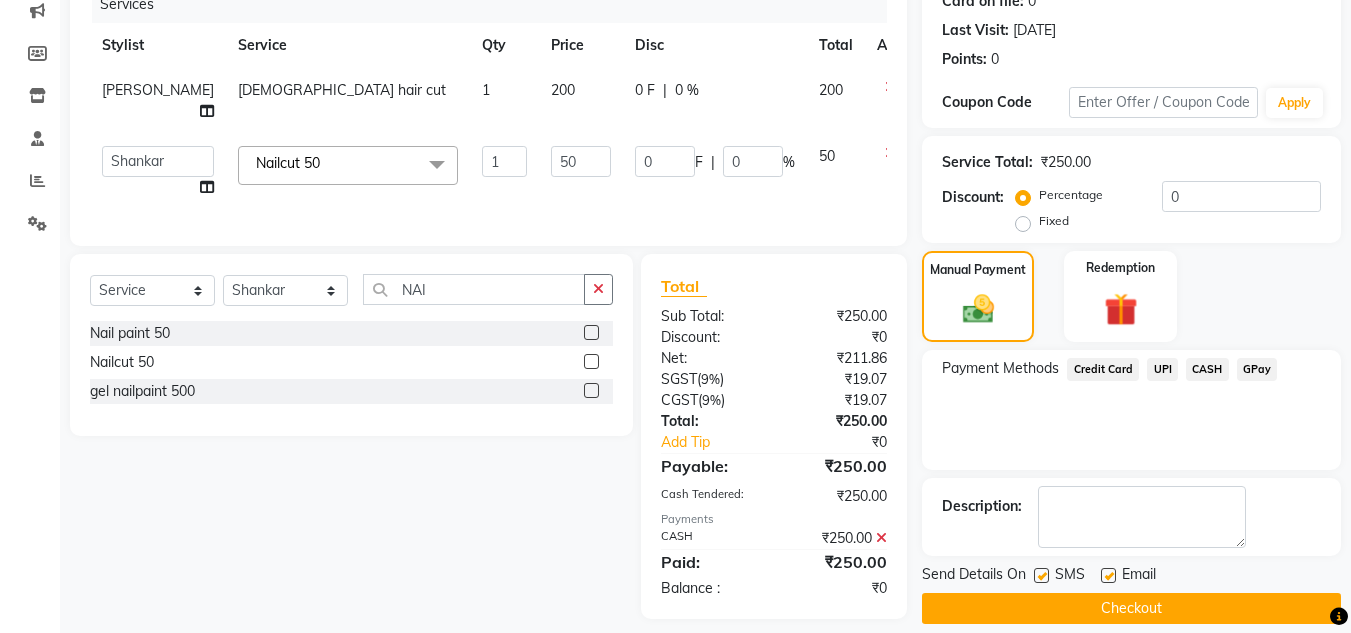 scroll, scrollTop: 293, scrollLeft: 0, axis: vertical 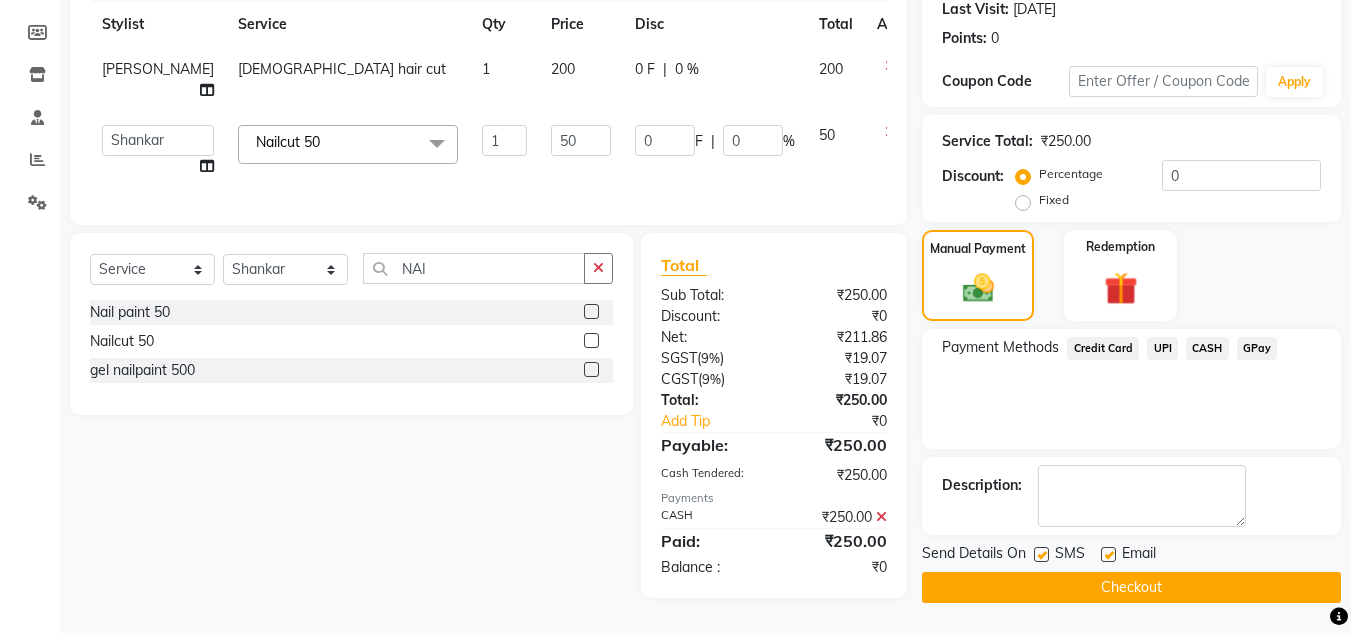 click on "Checkout" 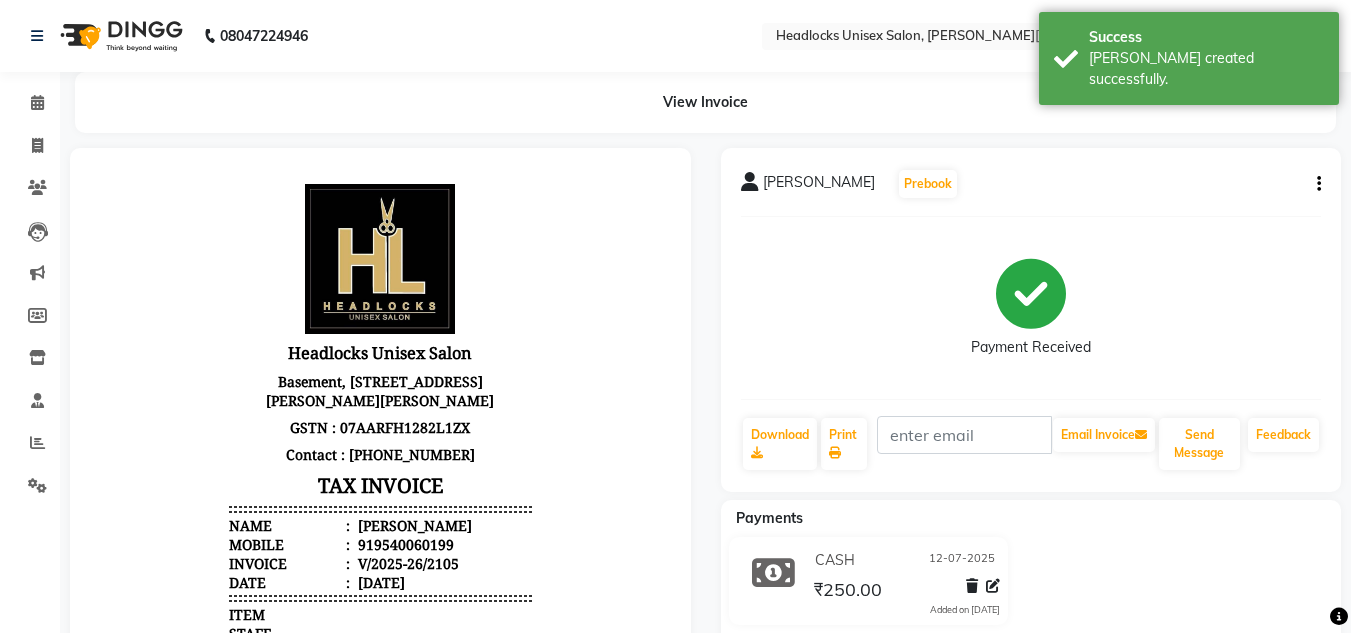 scroll, scrollTop: 0, scrollLeft: 0, axis: both 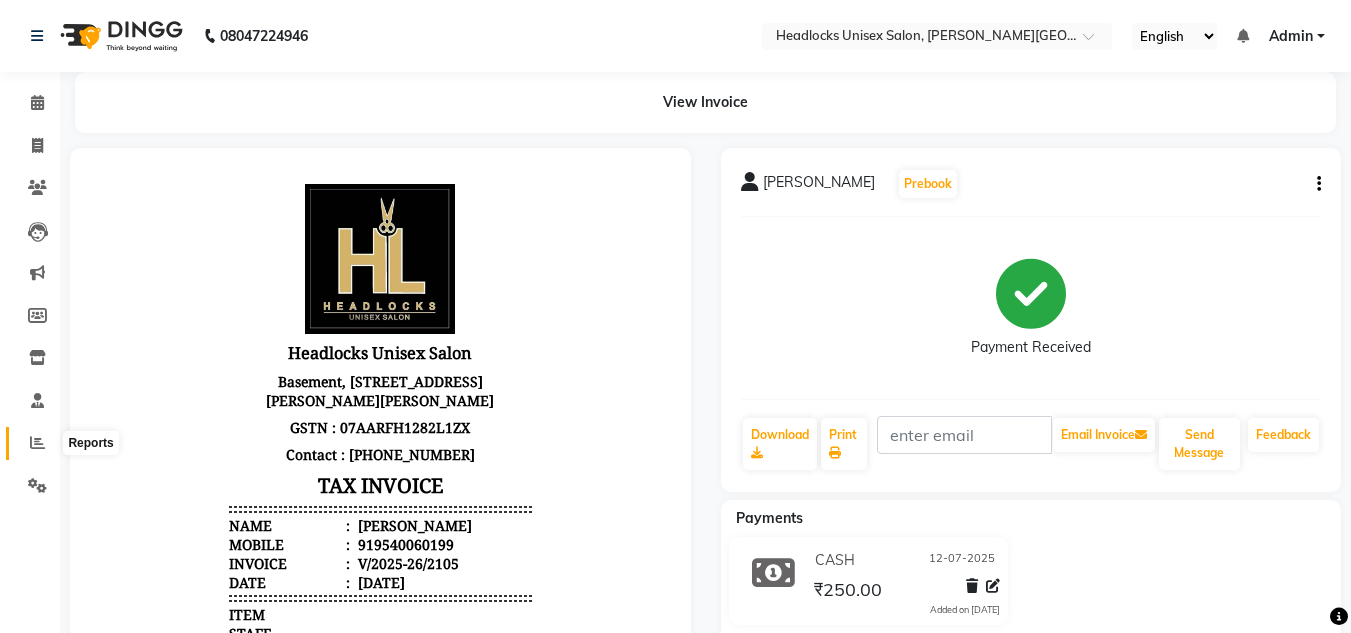 click 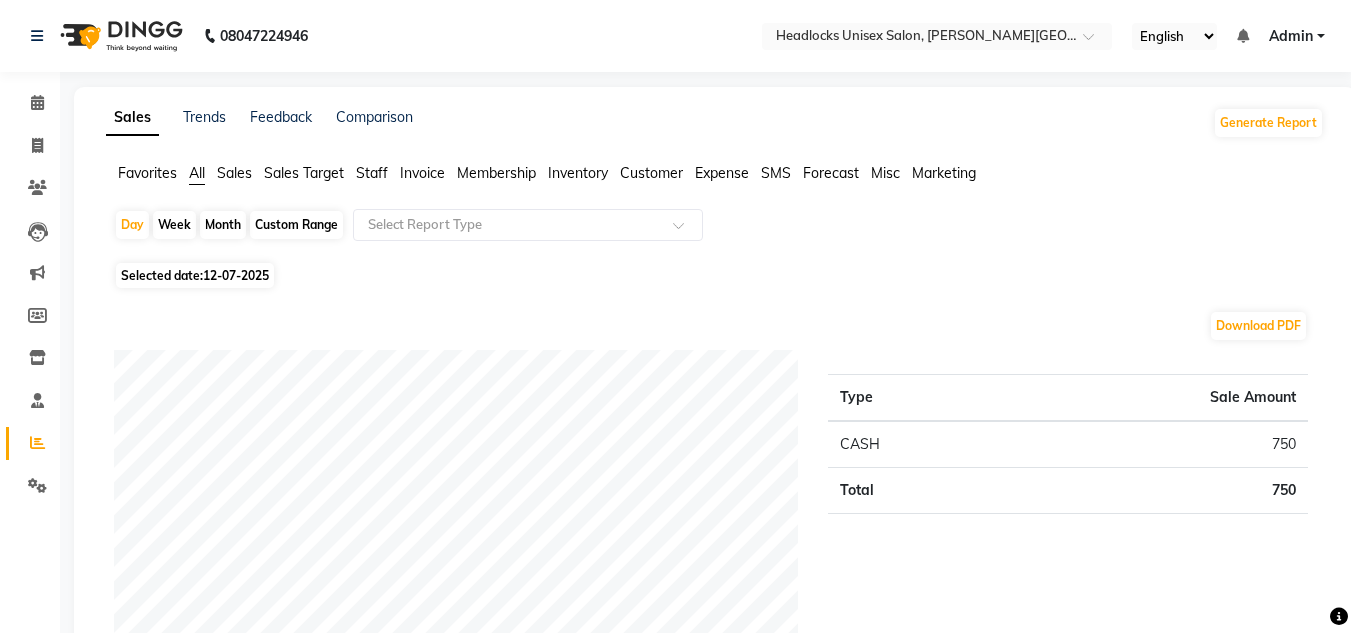 click on "Month" 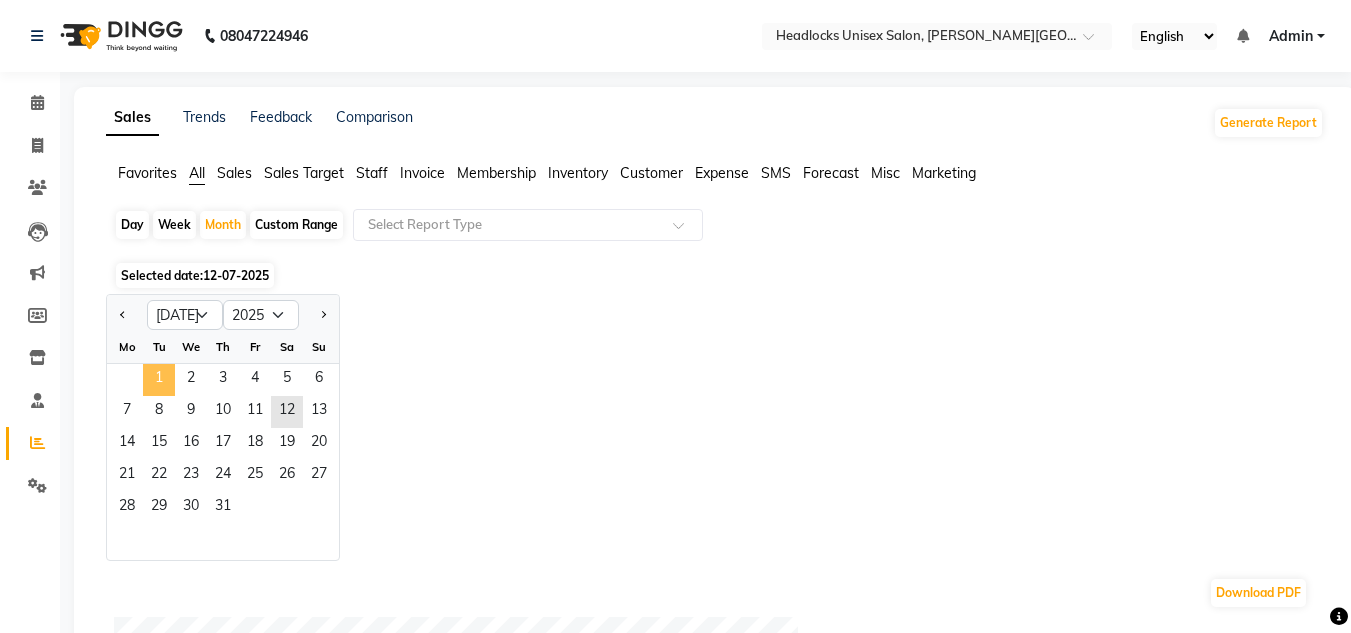click on "1" 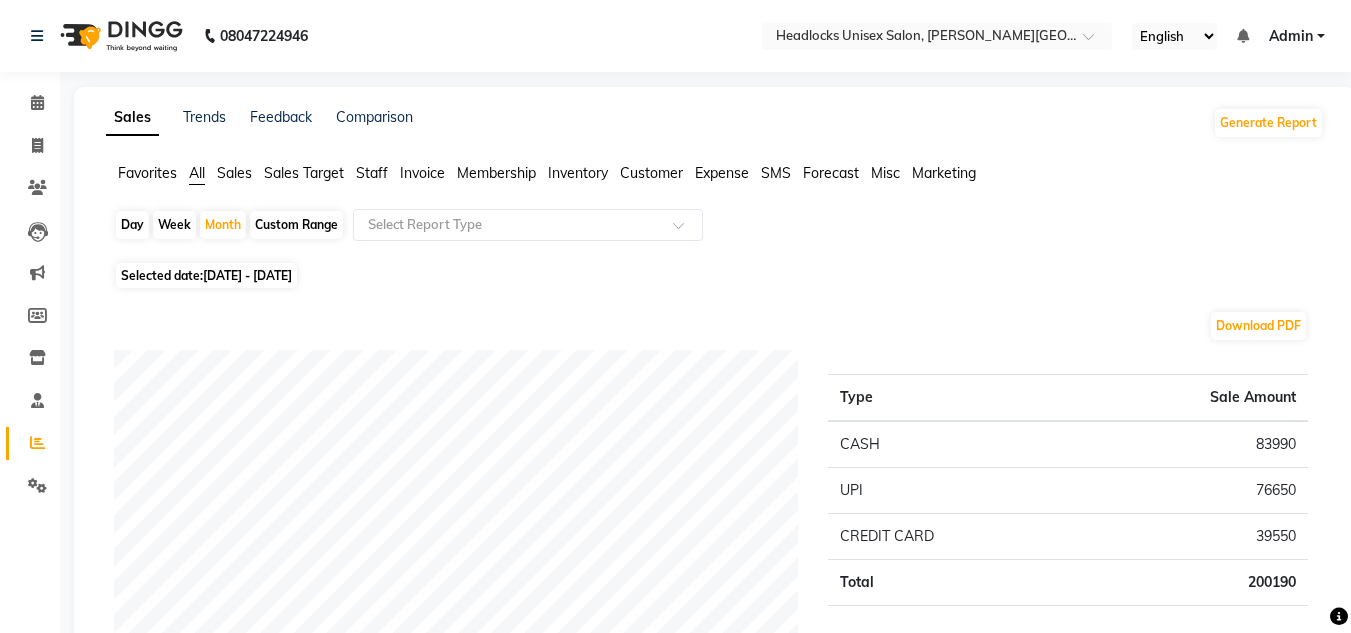 click on "Sales" 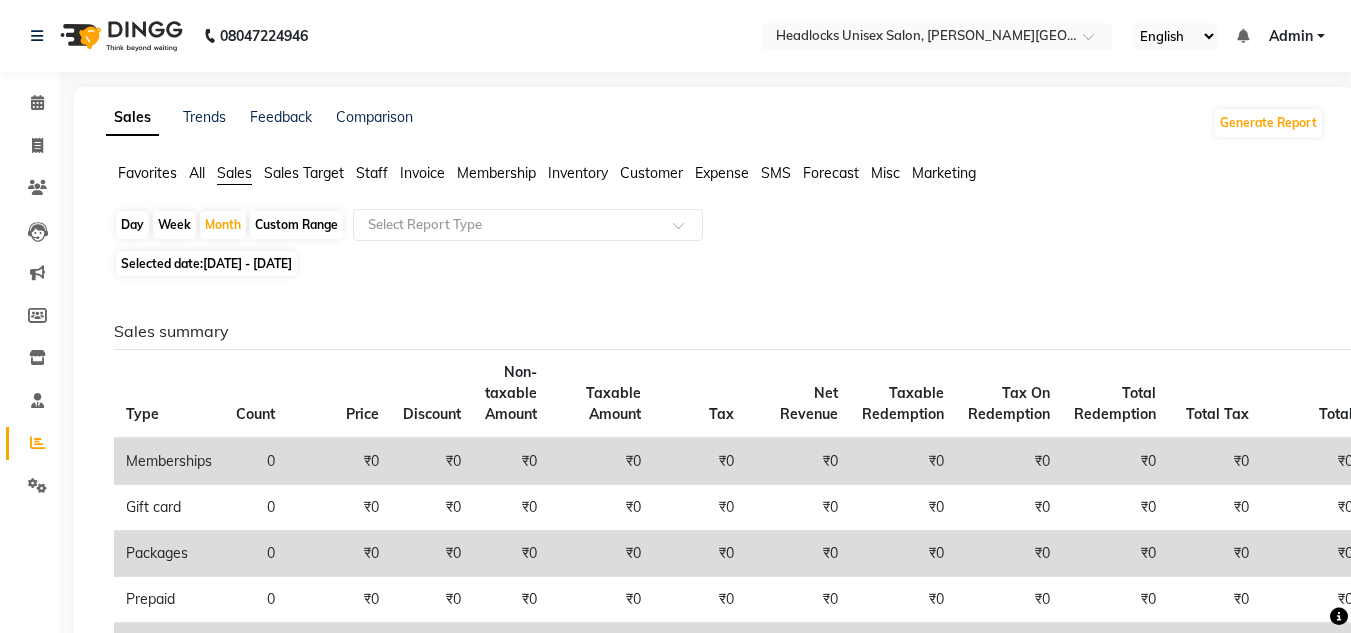 click on "Sales Target" 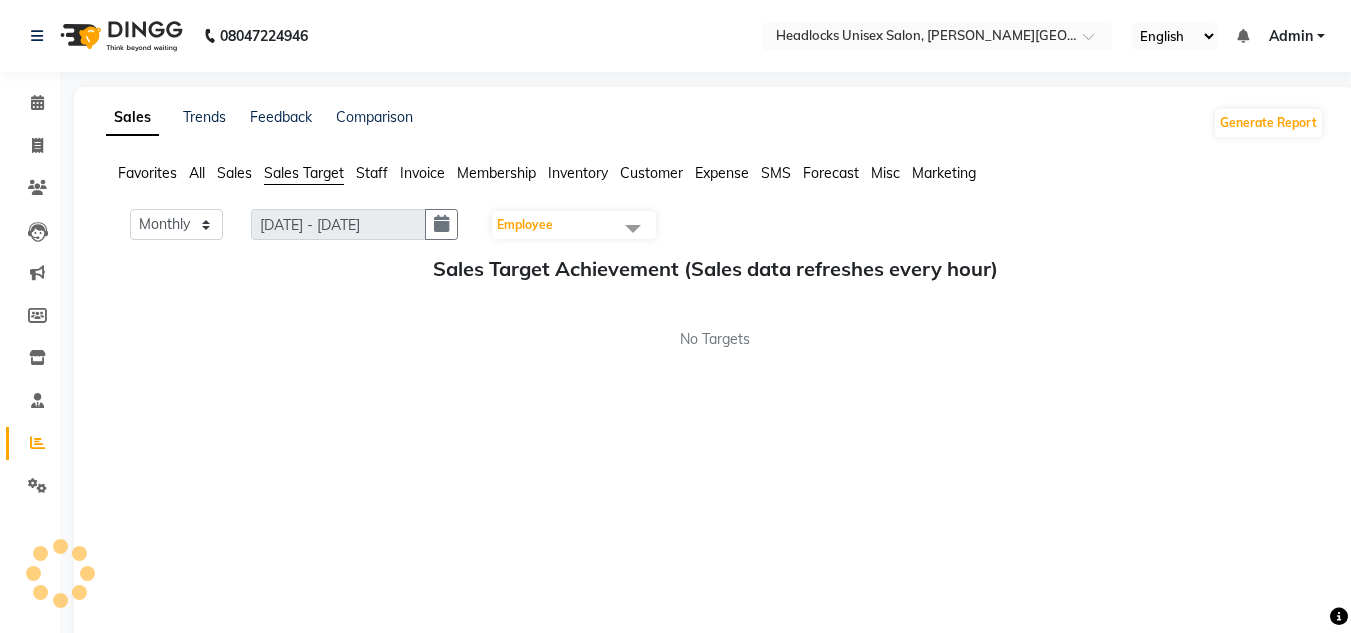 click on "Staff" 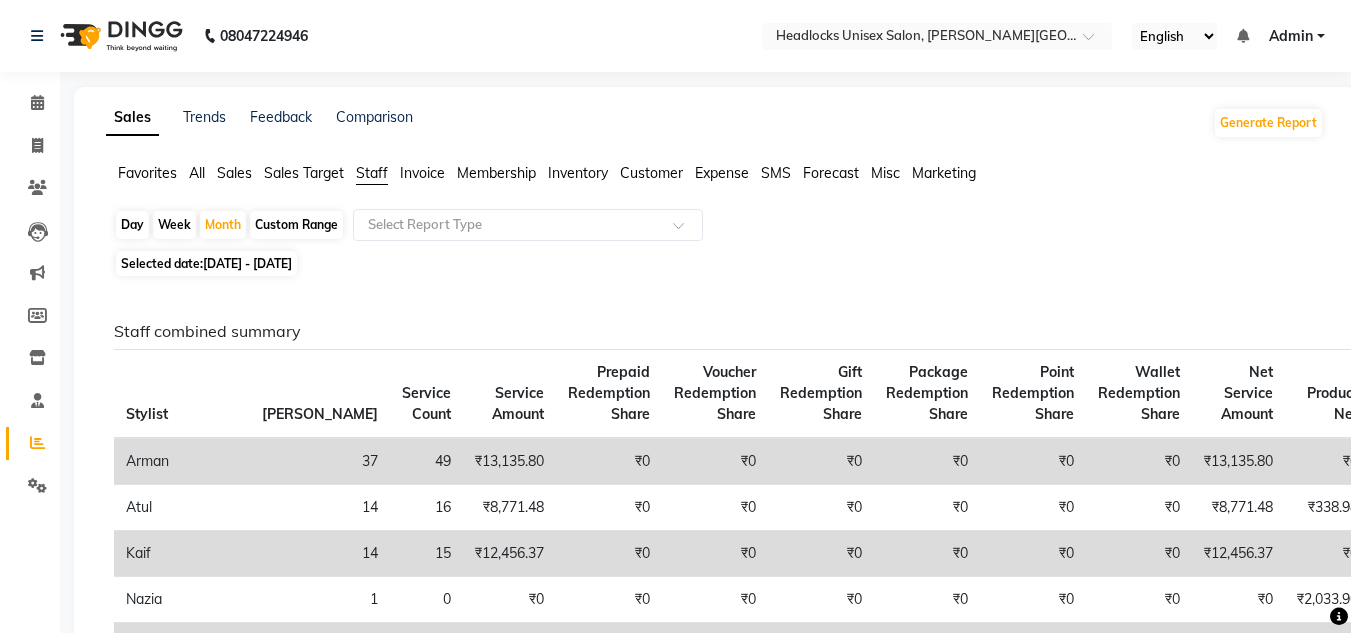 click on "Selected date:  01-07-2025 - 31-07-2025" 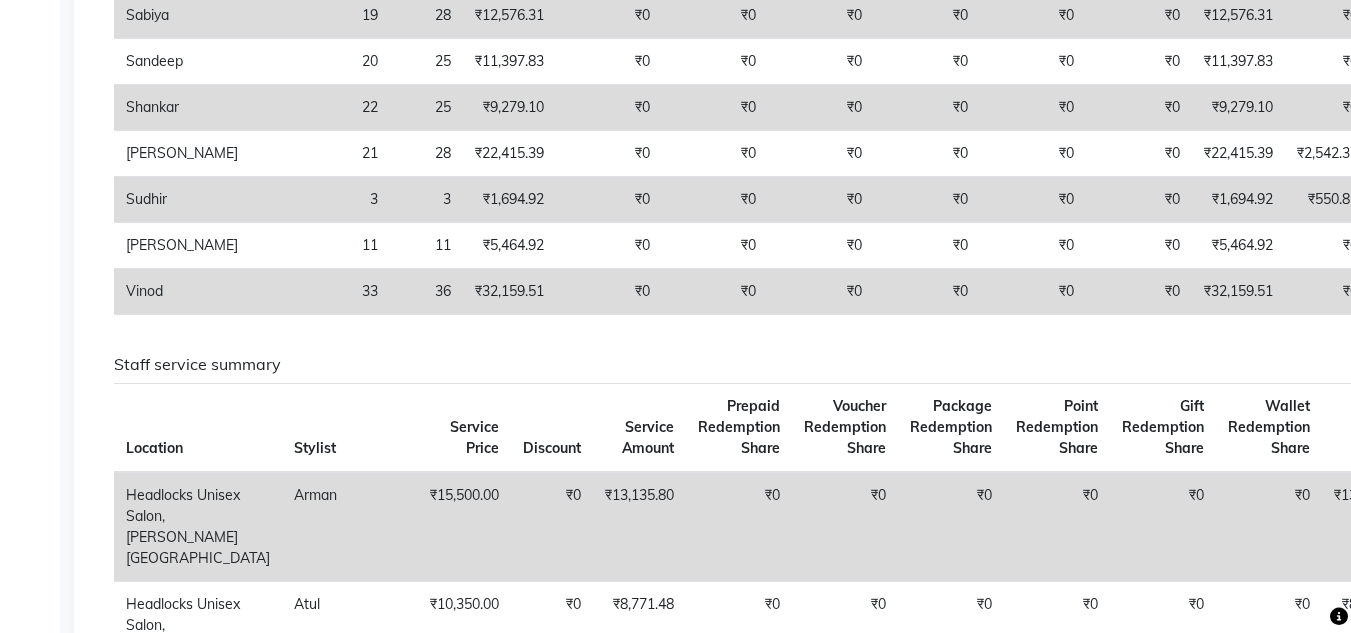 scroll, scrollTop: 720, scrollLeft: 0, axis: vertical 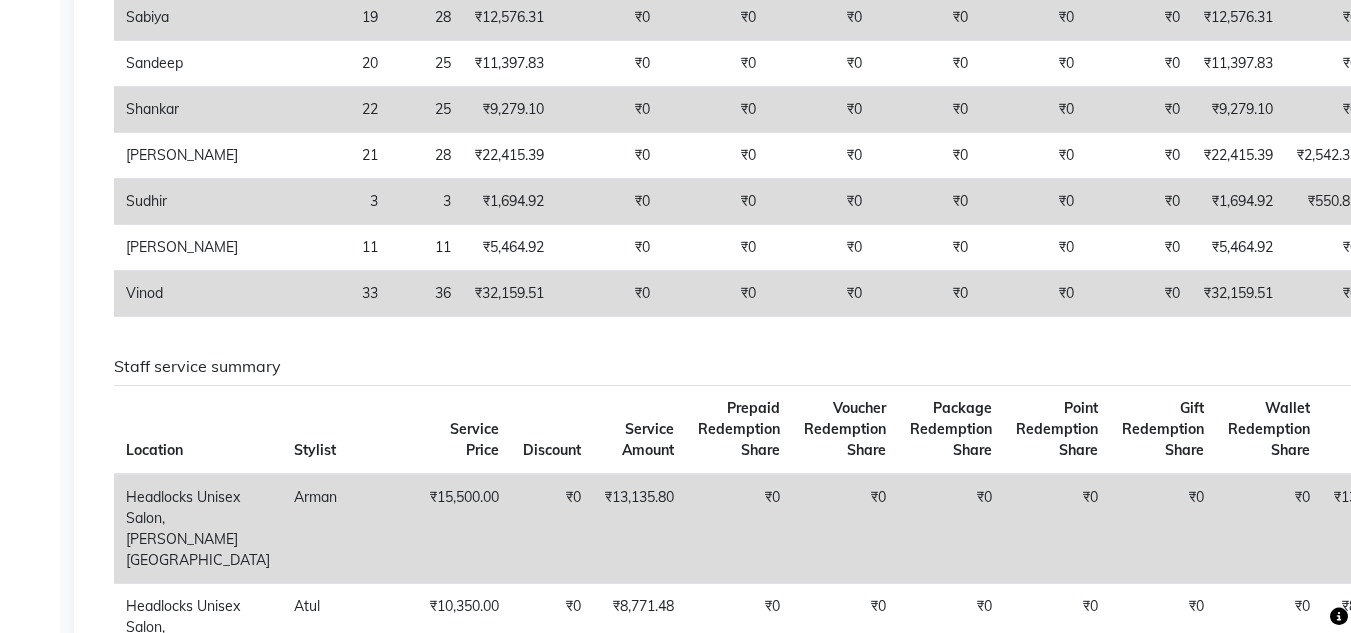click on "Staff combined summary Stylist Bill Count Service Count Service Amount Prepaid Redemption Share Voucher Redemption Share Gift Redemption Share Package Redemption Share Point Redemption Share Wallet Redemption Share Net Service Amount Product Net Membership Net Prepaid Net Voucher Net Gift Net Package Net  Arman 37 49 ₹13,135.80 ₹0 ₹0 ₹0 ₹0 ₹0 ₹0 ₹13,135.80 ₹0 ₹0 ₹0 ₹0 ₹0 ₹0  Atul 14 16 ₹8,771.48 ₹0 ₹0 ₹0 ₹0 ₹0 ₹0 ₹8,771.48 ₹338.98 ₹0 ₹0 ₹0 ₹0 ₹0  Kaif 14 15 ₹12,456.37 ₹0 ₹0 ₹0 ₹0 ₹0 ₹0 ₹12,456.37 ₹0 ₹0 ₹0 ₹0 ₹0 ₹0  Nazia 1 0 ₹0 ₹0 ₹0 ₹0 ₹0 ₹0 ₹0 ₹0 ₹2,033.90 ₹0 ₹0 ₹0 ₹0 ₹0  Pinky 24 29 ₹20,677.99 ₹0 ₹0 ₹0 ₹0 ₹0 ₹0 ₹20,677.99 ₹0 ₹0 ₹0 ₹0 ₹0 ₹0  Rashid 43 63 ₹14,151.92 ₹0 ₹0 ₹0 ₹0 ₹0 ₹0 ₹14,151.92 ₹0 ₹0 ₹0 ₹0 ₹0 ₹0  Sabiya 19 28 ₹12,576.31 ₹0 ₹0 ₹0 ₹0 ₹0 ₹0 ₹12,576.31 ₹0 ₹0 ₹0 ₹0 ₹0 ₹0  Sandeep 20 25 ₹11,397.83 ₹0" 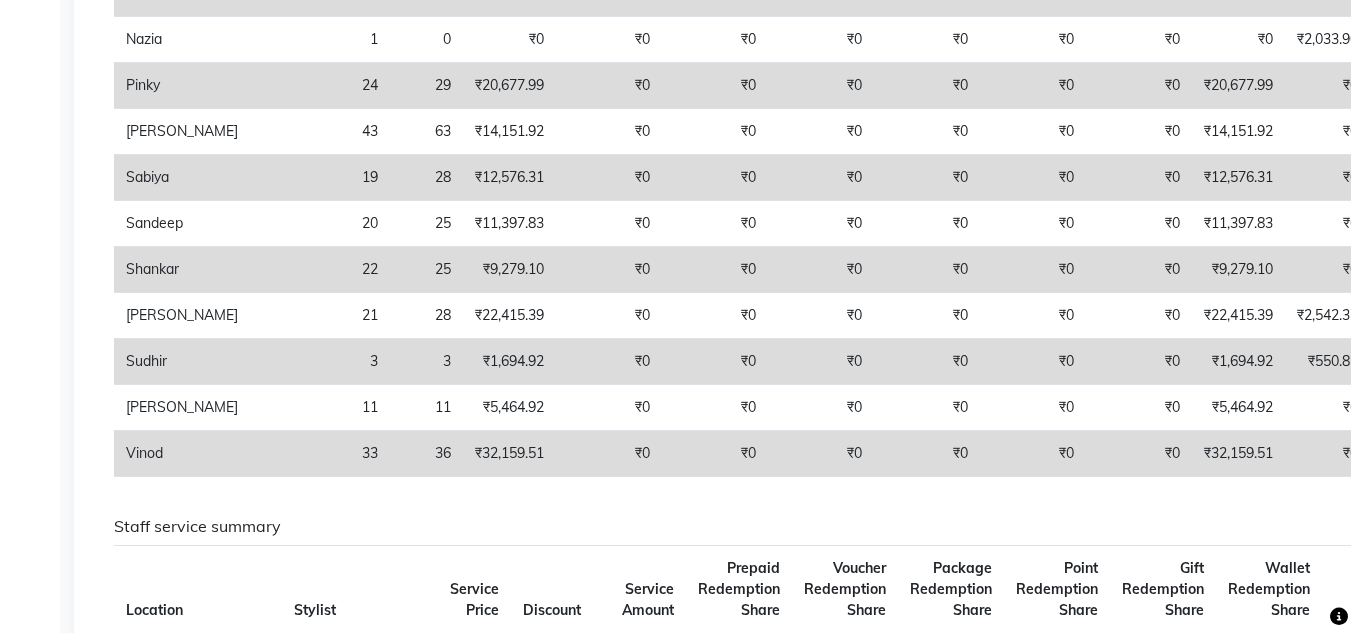 scroll, scrollTop: 520, scrollLeft: 0, axis: vertical 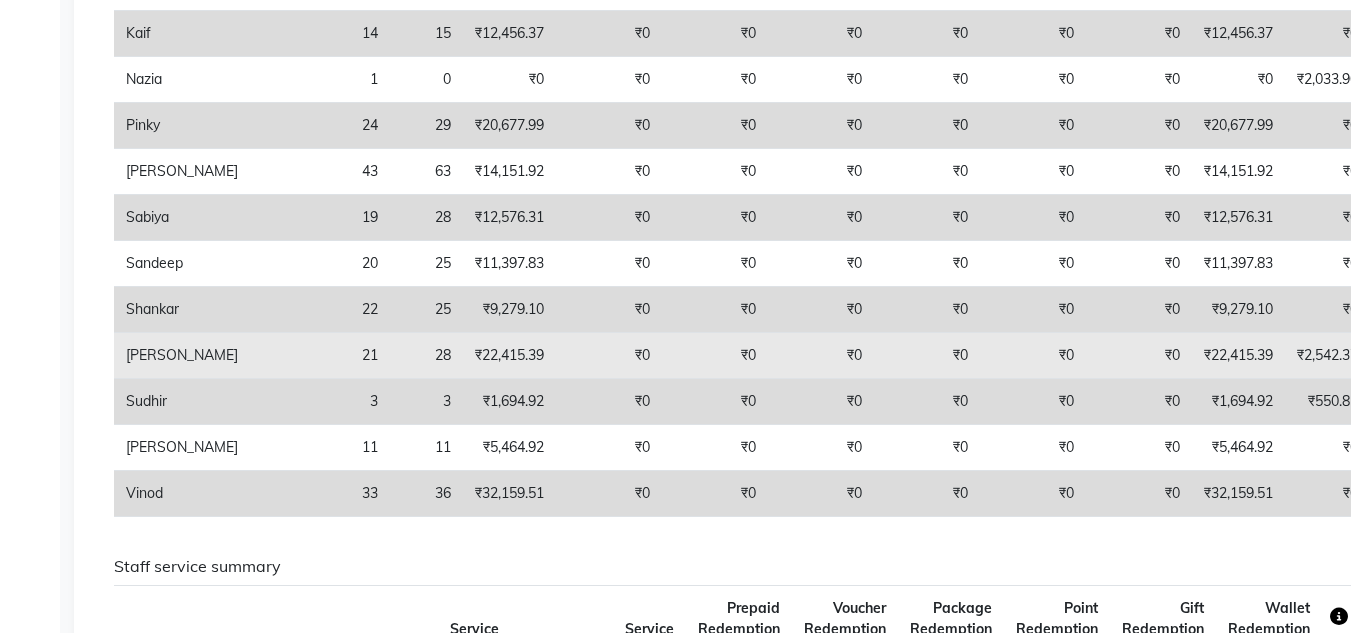 click on "₹22,415.39" 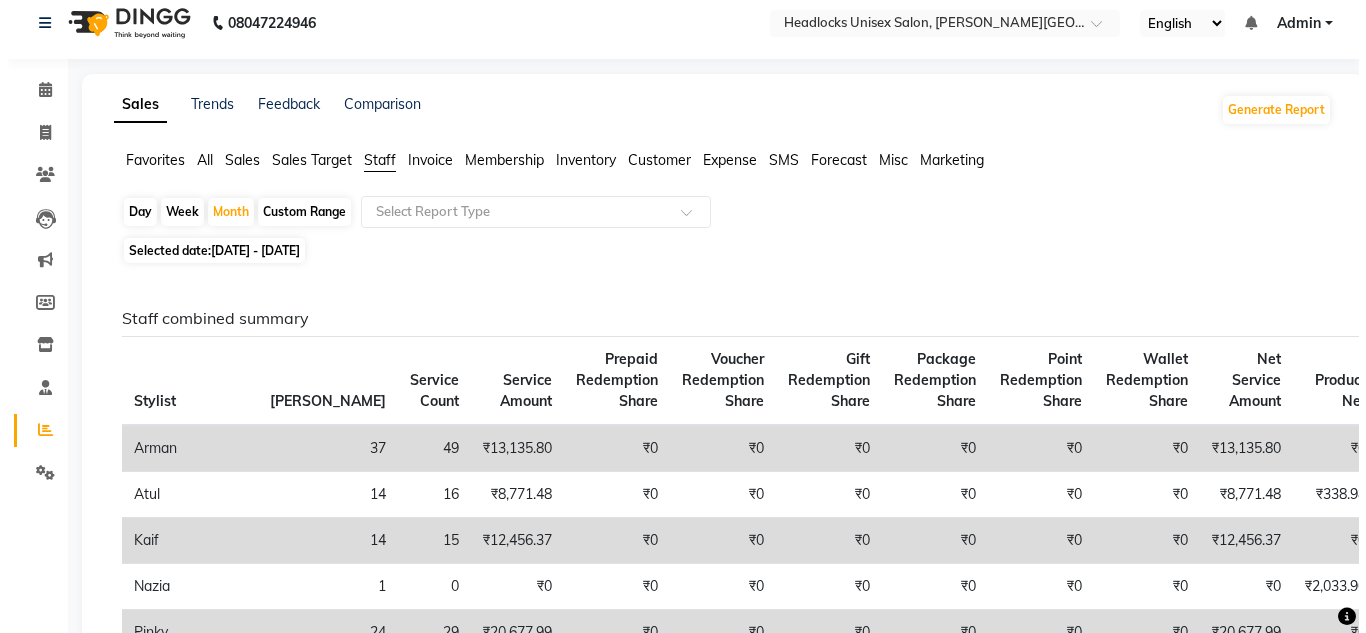 scroll, scrollTop: 0, scrollLeft: 0, axis: both 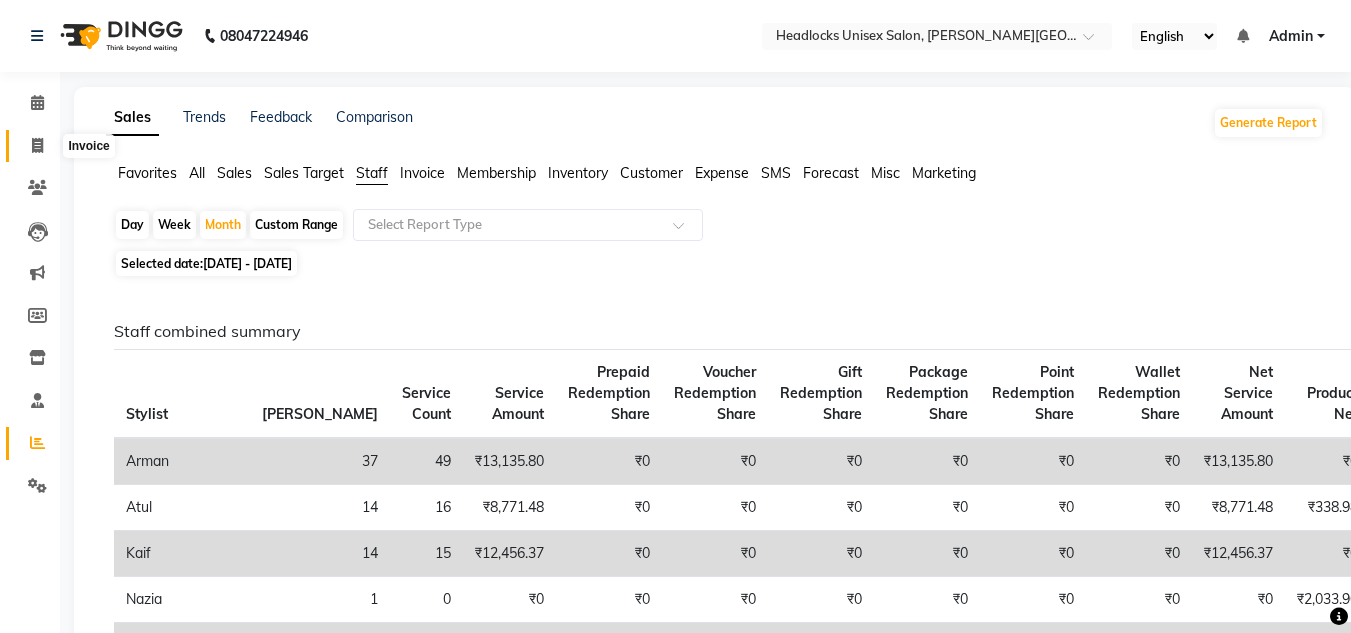 click 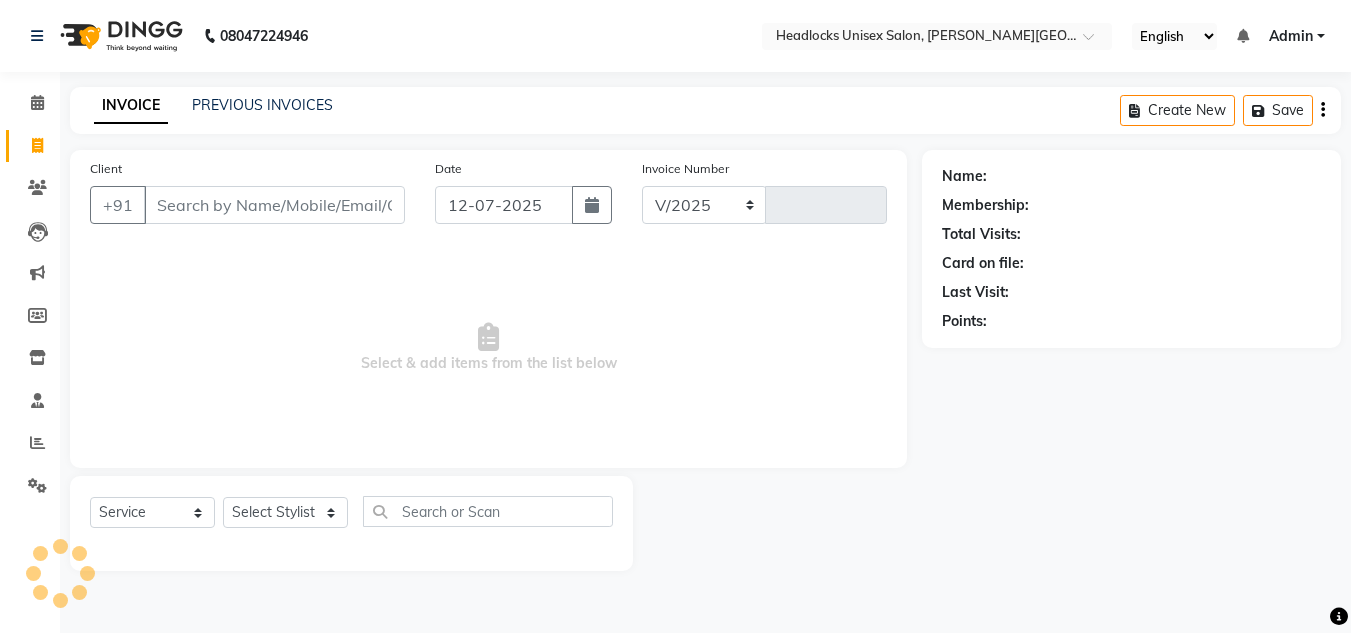 select on "6850" 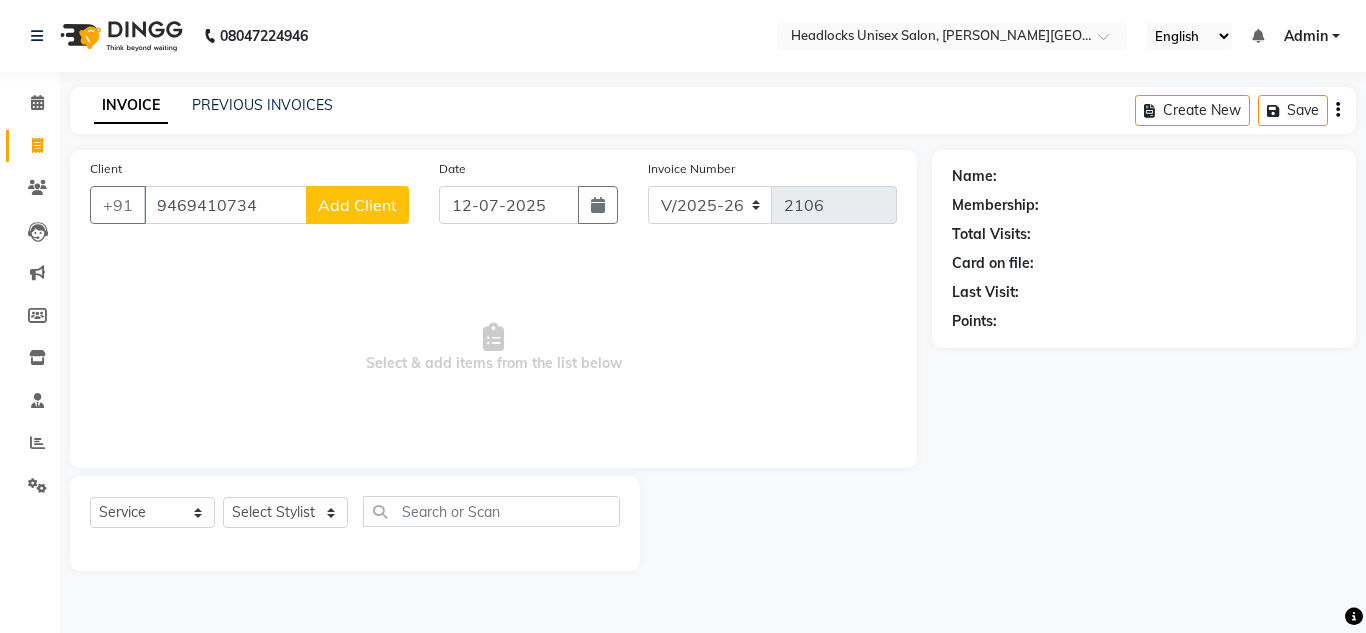 type on "9469410734" 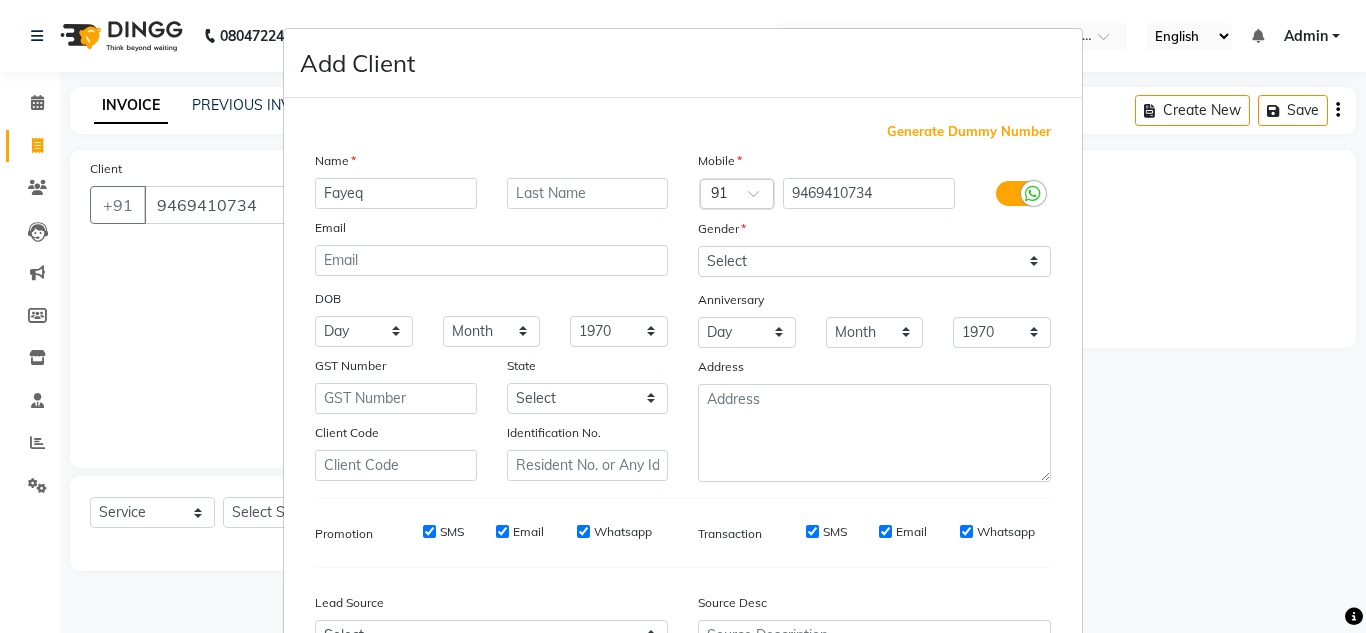 type on "Fayeq" 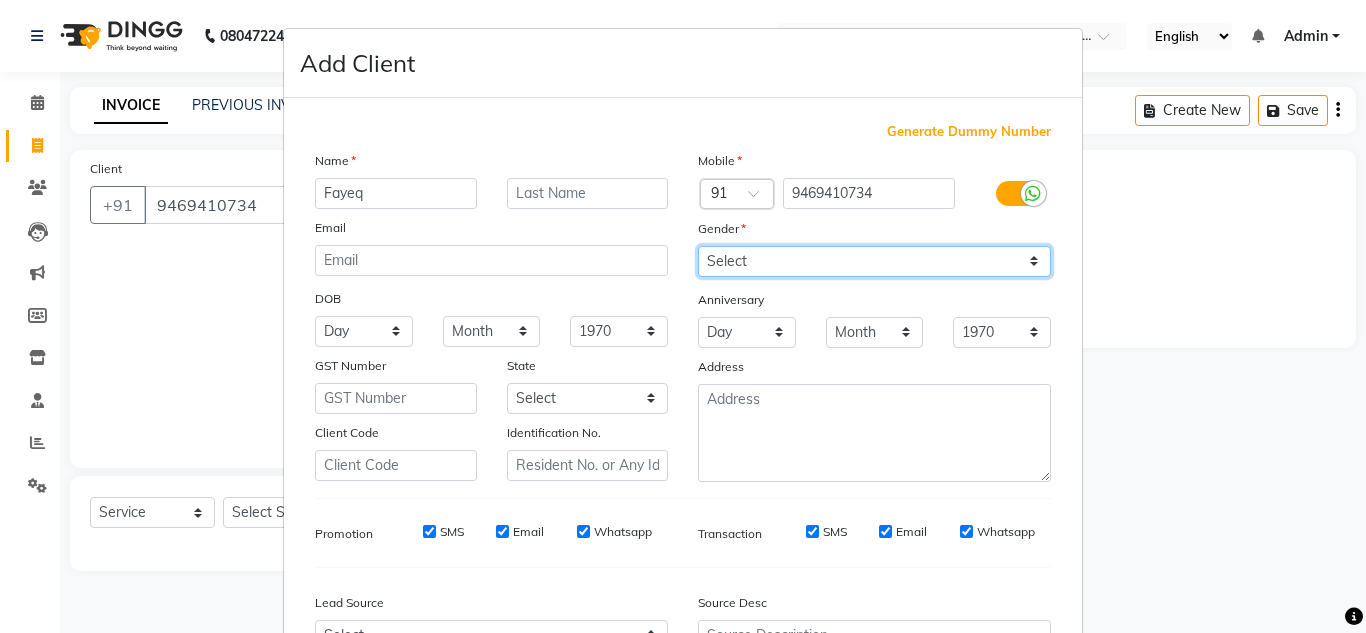 click on "Select Male Female Other Prefer Not To Say" at bounding box center [874, 261] 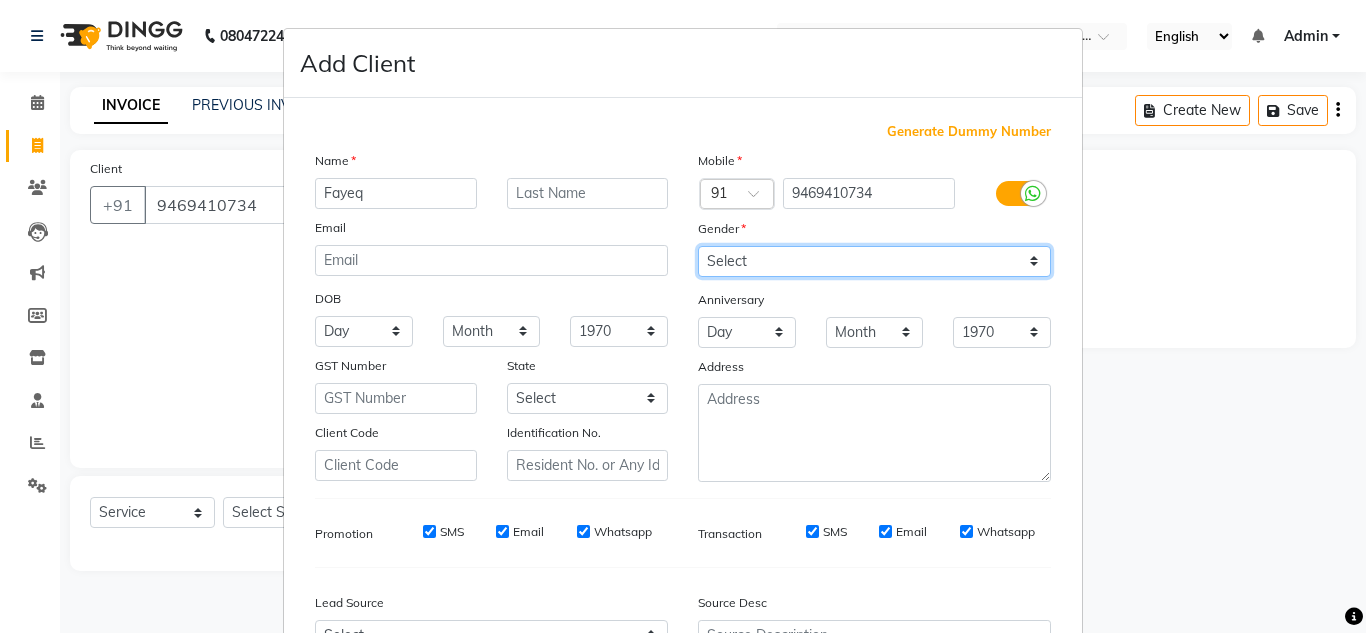 select on "male" 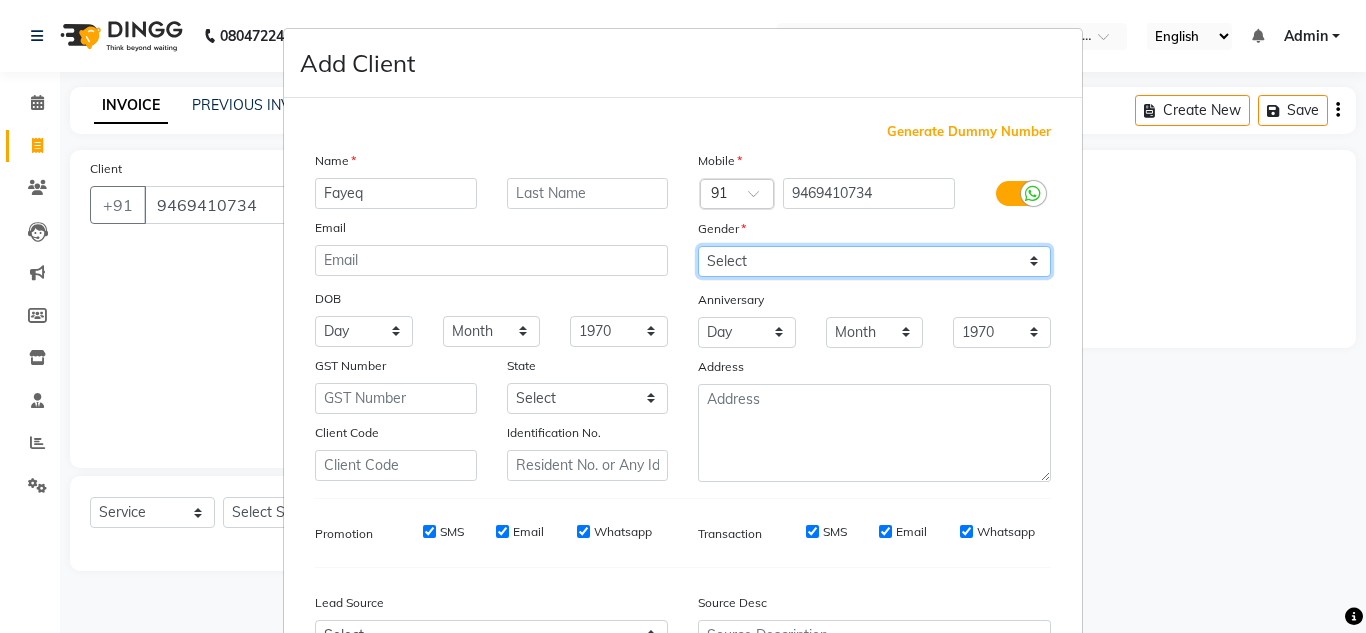 click on "Select Male Female Other Prefer Not To Say" at bounding box center [874, 261] 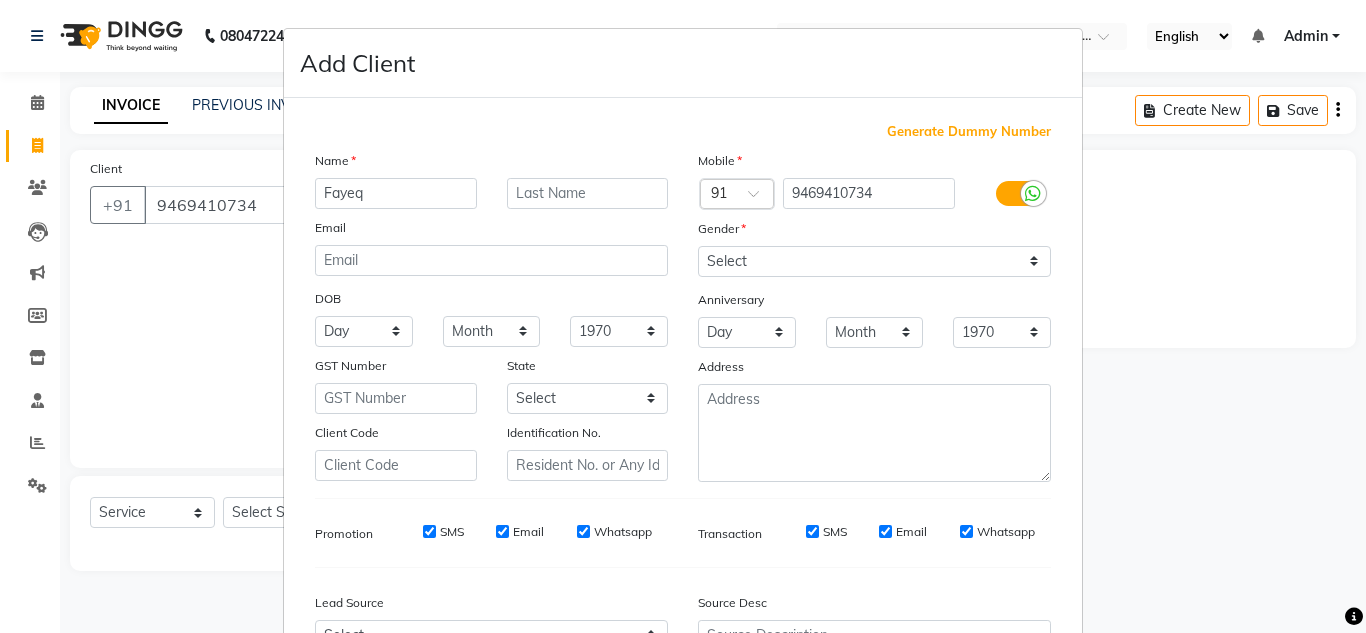 click on "Add Client Generate Dummy Number Name Fayeq Email DOB Day 01 02 03 04 05 06 07 08 09 10 11 12 13 14 15 16 17 18 19 20 21 22 23 24 25 26 27 28 29 30 31 Month January February March April May June July August September October November December 1940 1941 1942 1943 1944 1945 1946 1947 1948 1949 1950 1951 1952 1953 1954 1955 1956 1957 1958 1959 1960 1961 1962 1963 1964 1965 1966 1967 1968 1969 1970 1971 1972 1973 1974 1975 1976 1977 1978 1979 1980 1981 1982 1983 1984 1985 1986 1987 1988 1989 1990 1991 1992 1993 1994 1995 1996 1997 1998 1999 2000 2001 2002 2003 2004 2005 2006 2007 2008 2009 2010 2011 2012 2013 2014 2015 2016 2017 2018 2019 2020 2021 2022 2023 2024 GST Number State Select Andaman and Nicobar Islands Andhra Pradesh Arunachal Pradesh Assam Bihar Chandigarh Chhattisgarh Dadra and Nagar Haveli Daman and Diu Delhi Goa Gujarat Haryana Himachal Pradesh Jammu and Kashmir Jharkhand Karnataka Kerala Lakshadweep Madhya Pradesh Maharashtra Manipur Meghalaya Mizoram Nagaland Odisha Pondicherry Punjab Rajasthan" at bounding box center (683, 316) 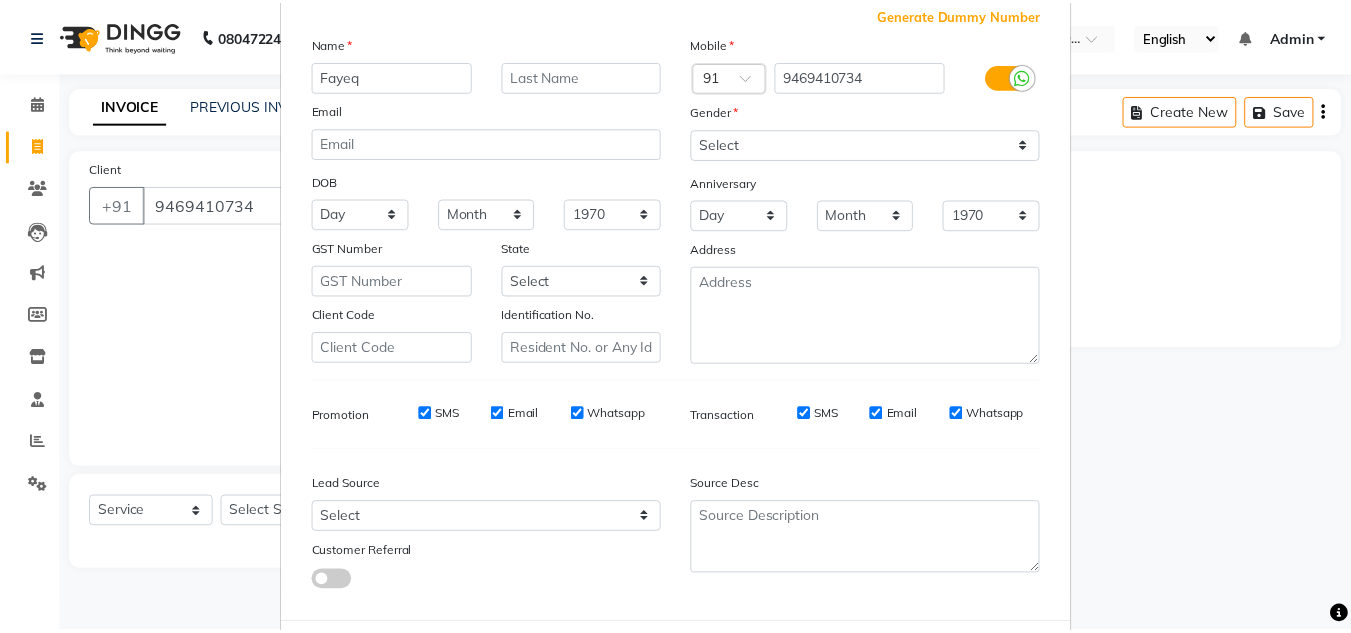 scroll, scrollTop: 216, scrollLeft: 0, axis: vertical 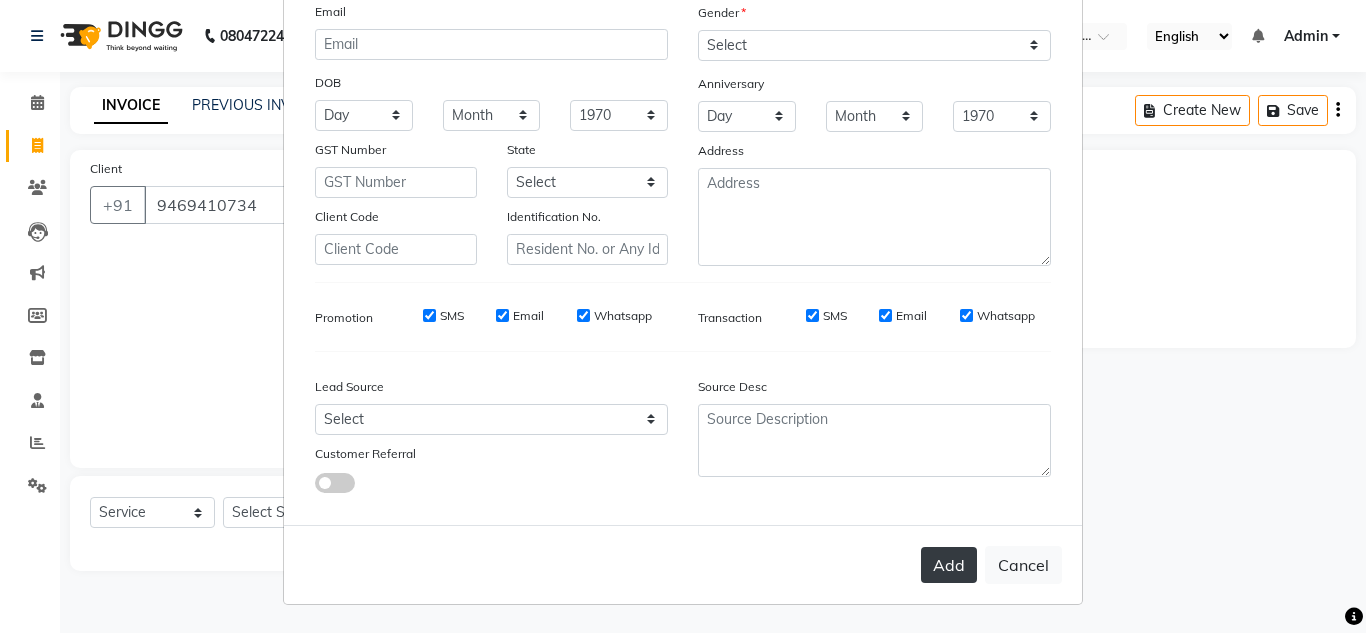 click on "Add" at bounding box center [949, 565] 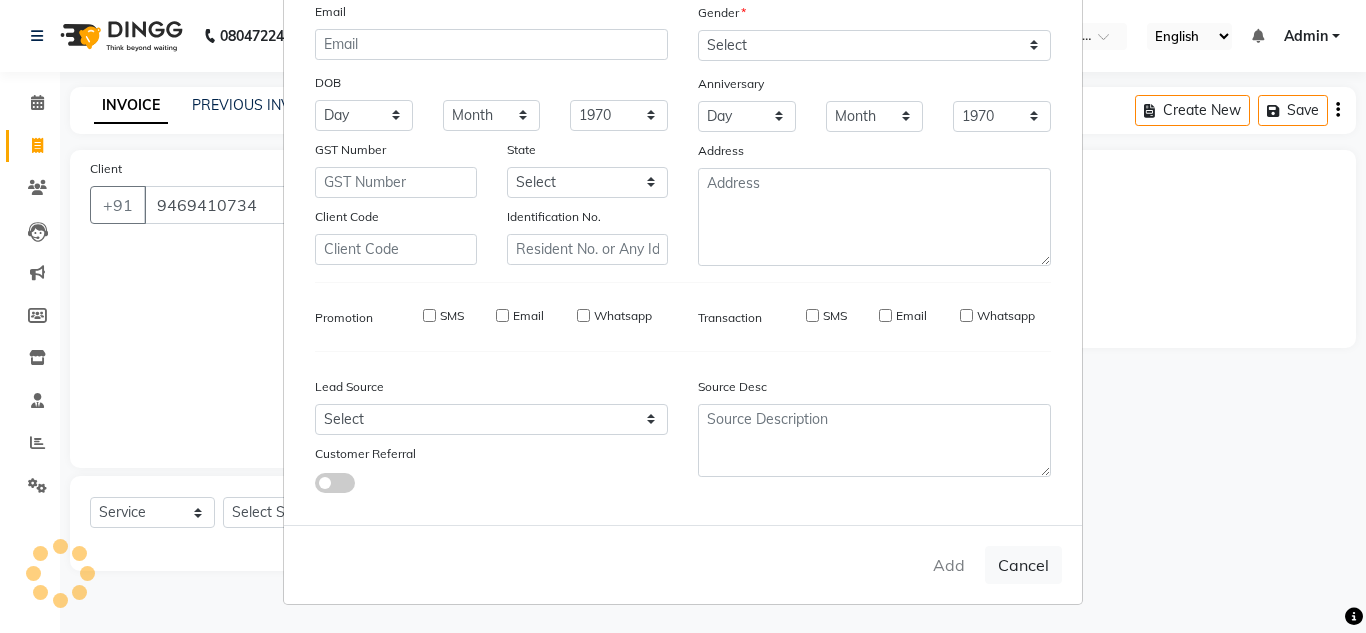 type 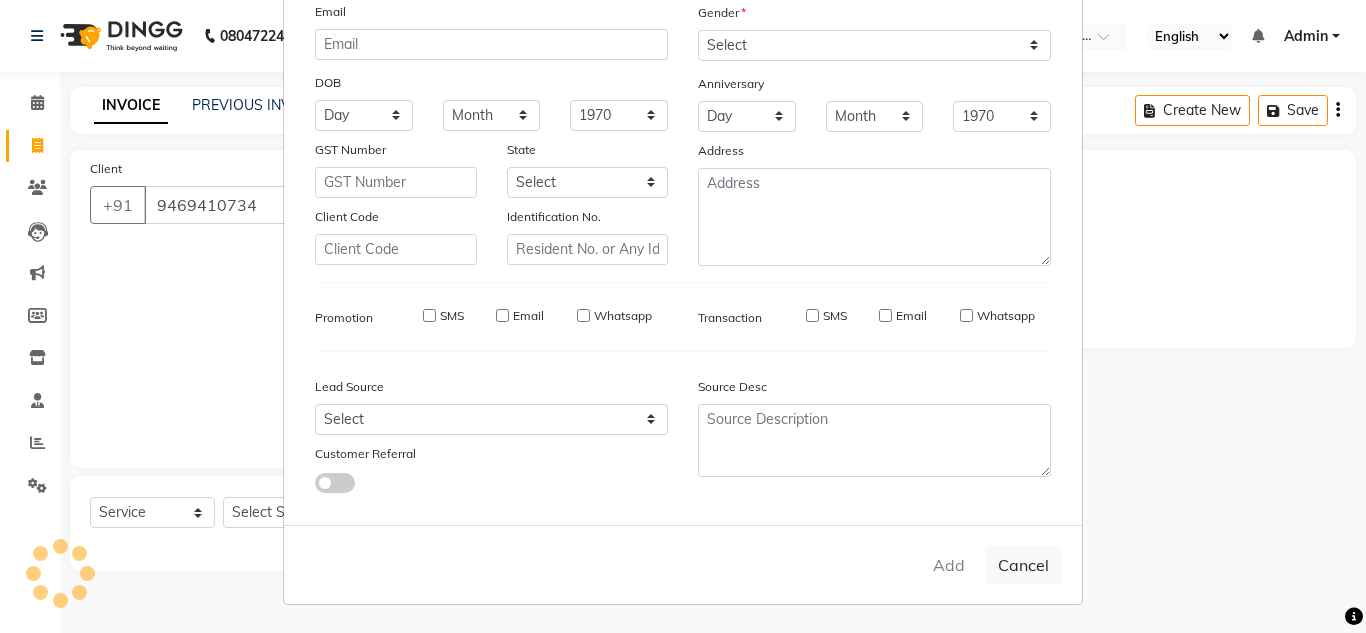 select 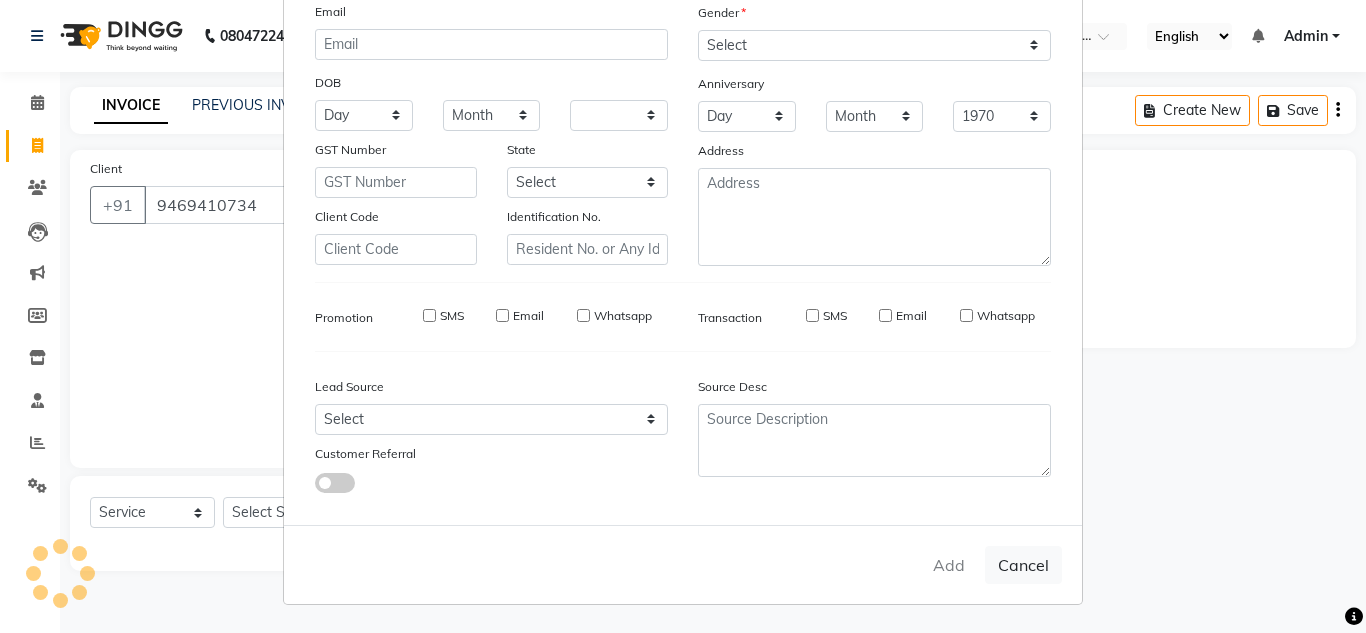select 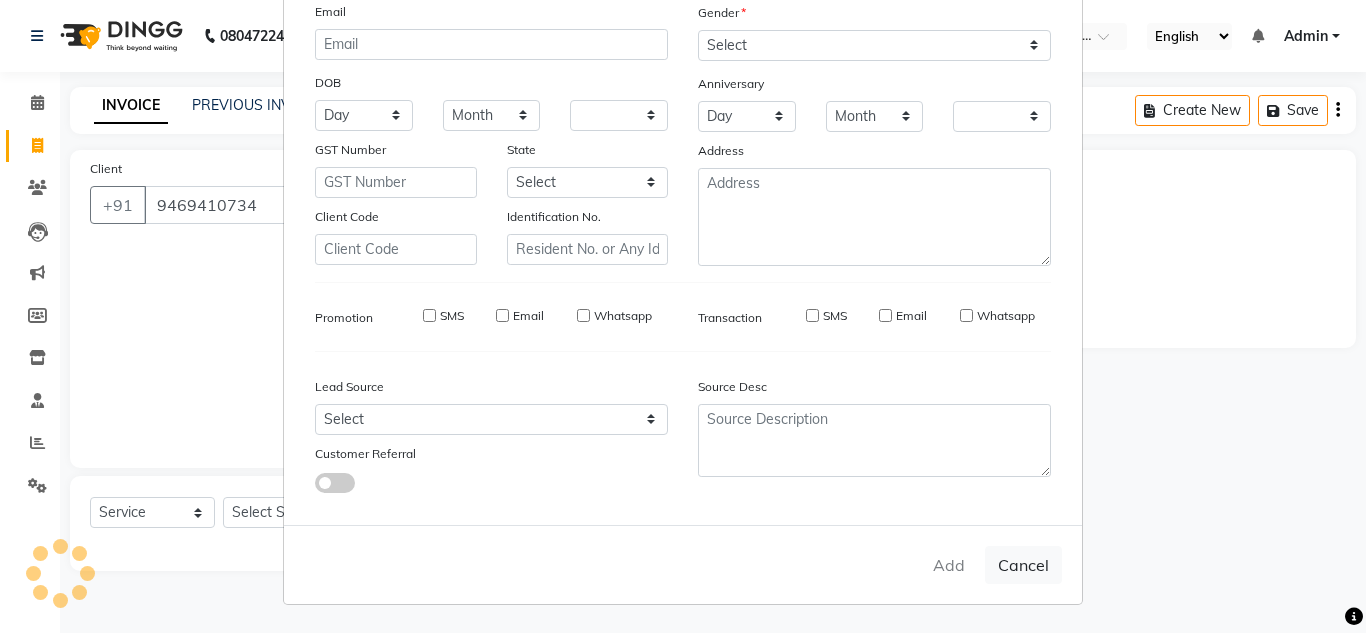 checkbox on "false" 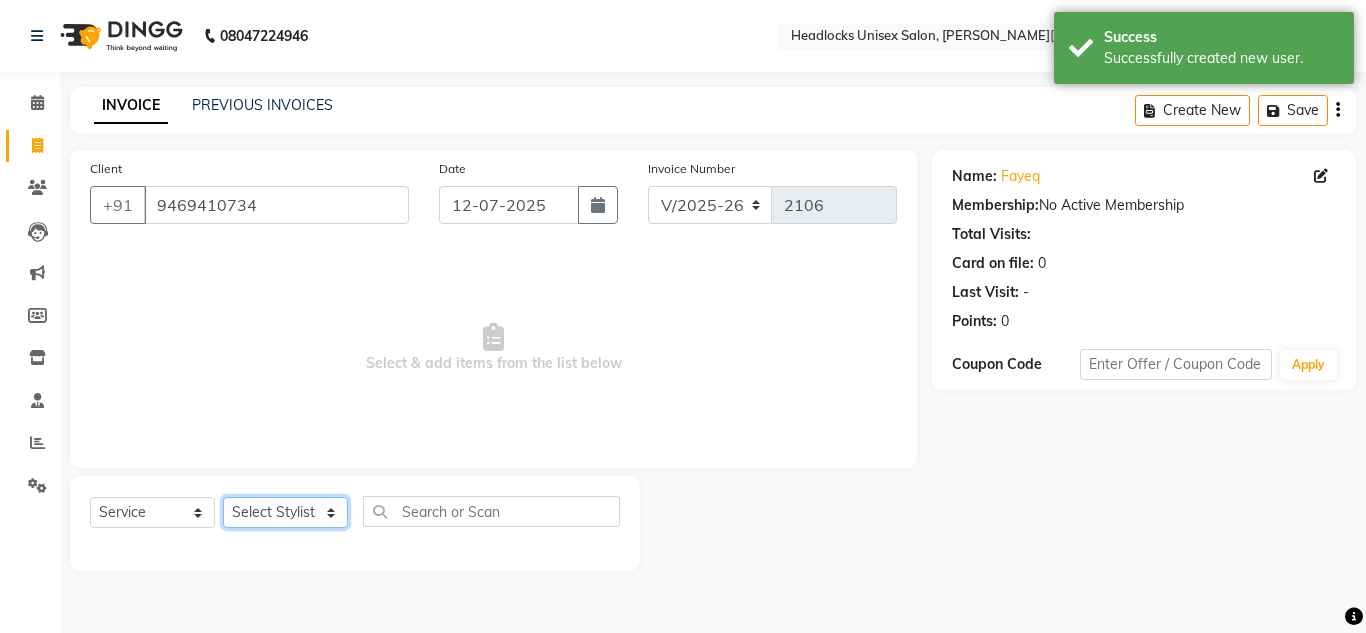 click on "Select Stylist Arman Atul Jannat Kaif Kartik Lucky Nazia Pinky Rashid Sabiya Sandeep Shankar Shavaz Malik Sudhir Suraj Vikas Vinay Roy Vinod" 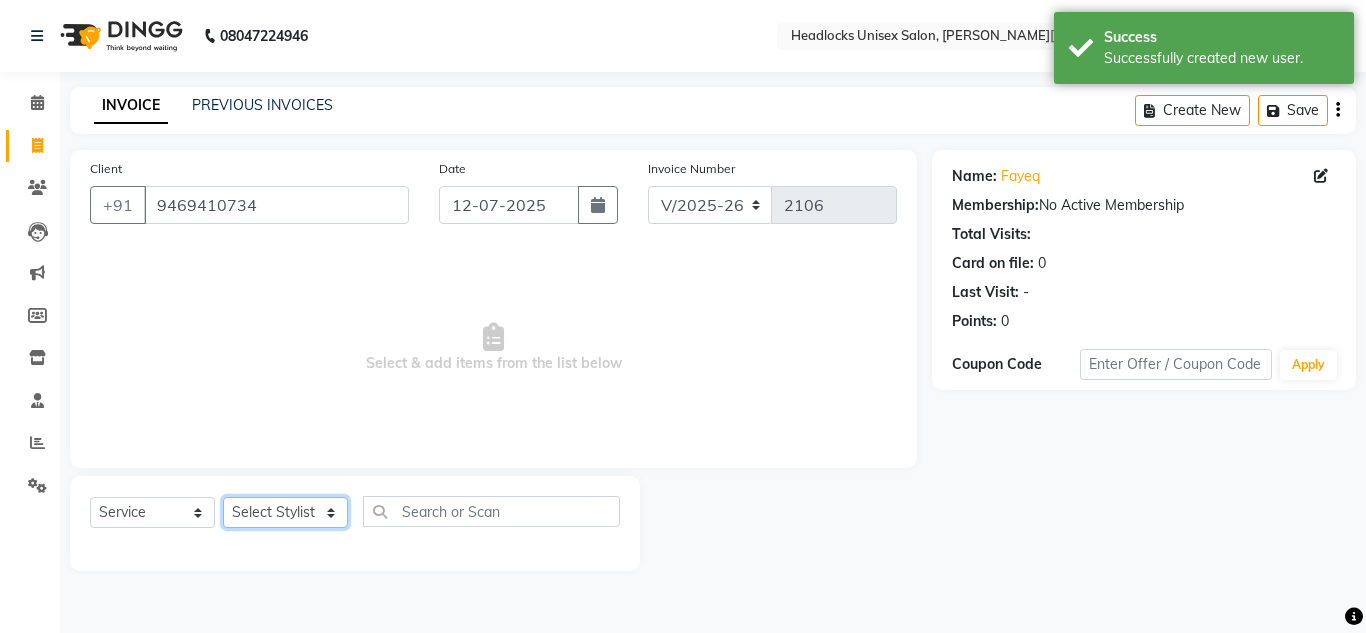 select on "53617" 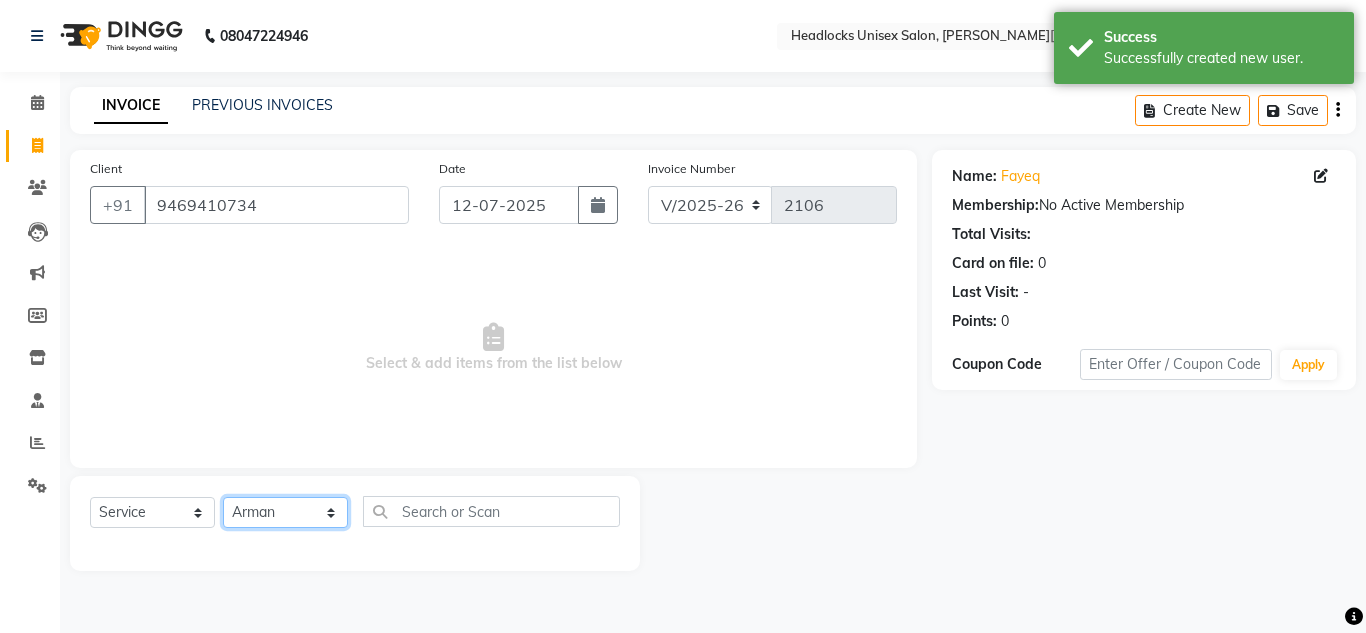 click on "Select Stylist Arman Atul Jannat Kaif Kartik Lucky Nazia Pinky Rashid Sabiya Sandeep Shankar Shavaz Malik Sudhir Suraj Vikas Vinay Roy Vinod" 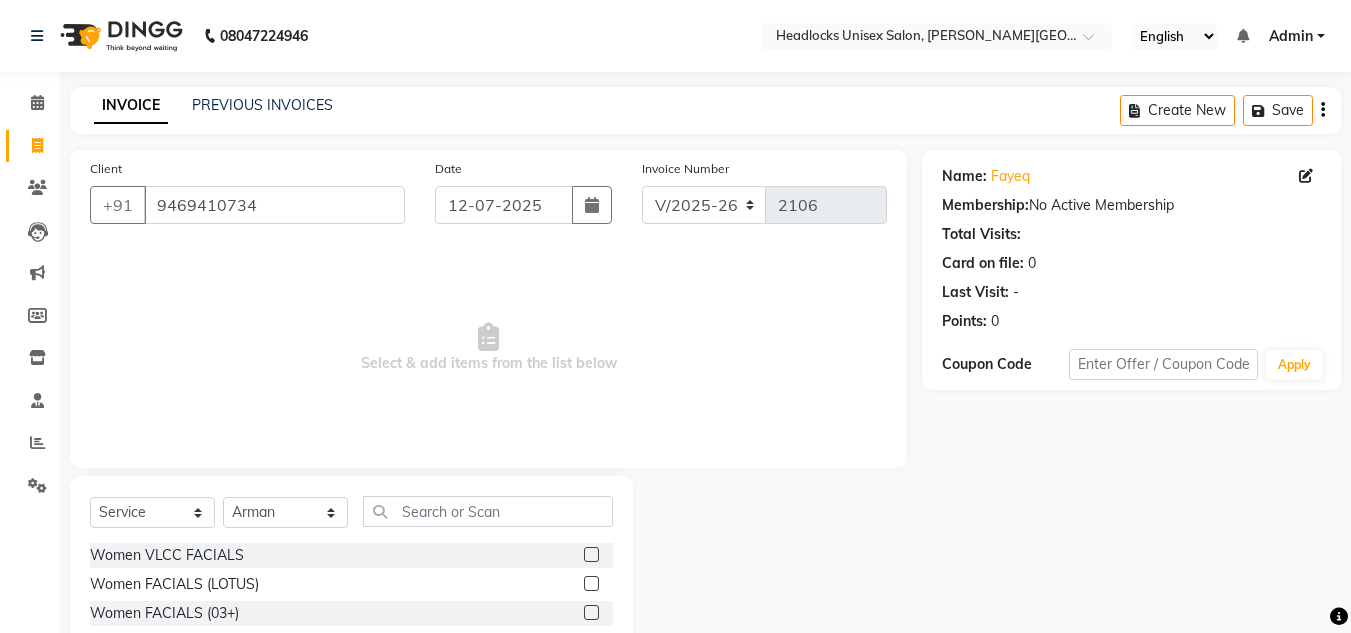 click on "Select & add items from the list below" at bounding box center [488, 348] 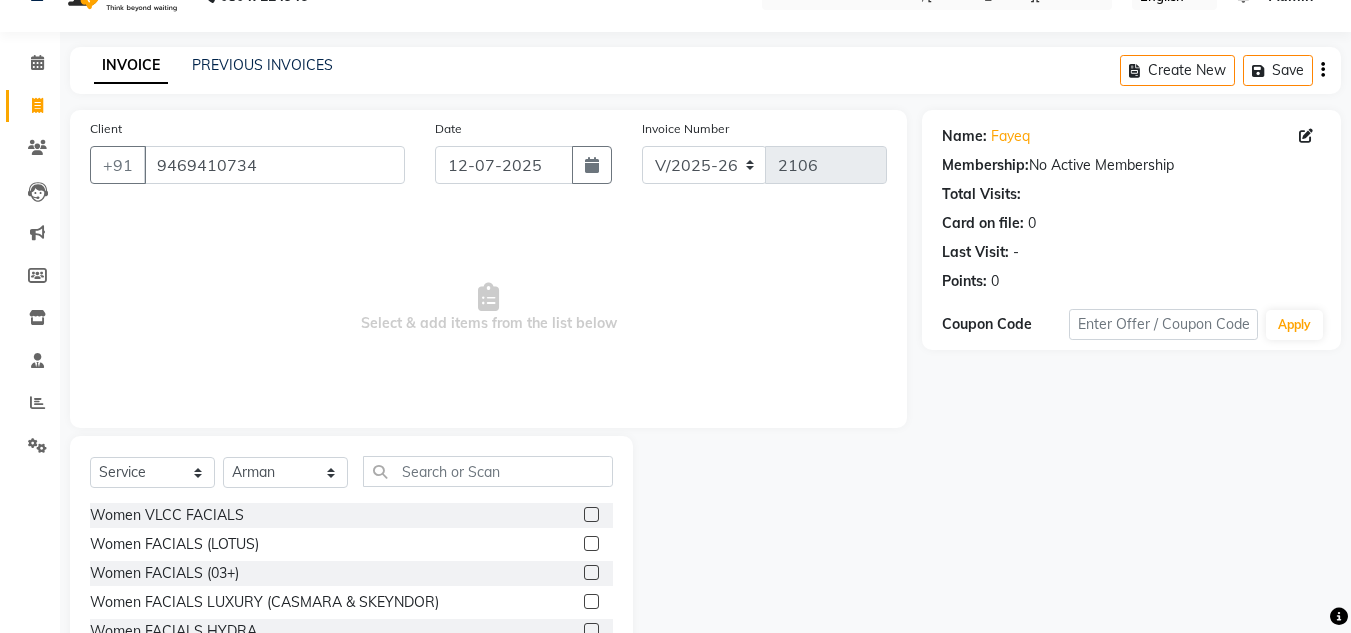 scroll, scrollTop: 168, scrollLeft: 0, axis: vertical 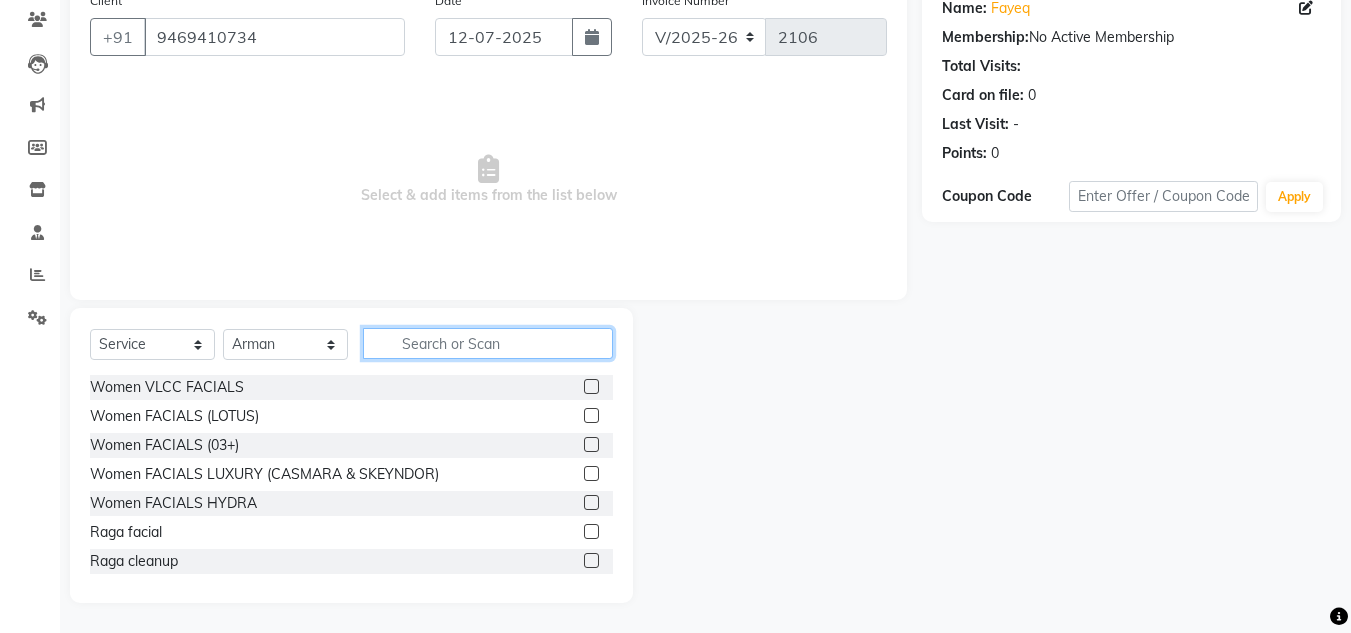 click 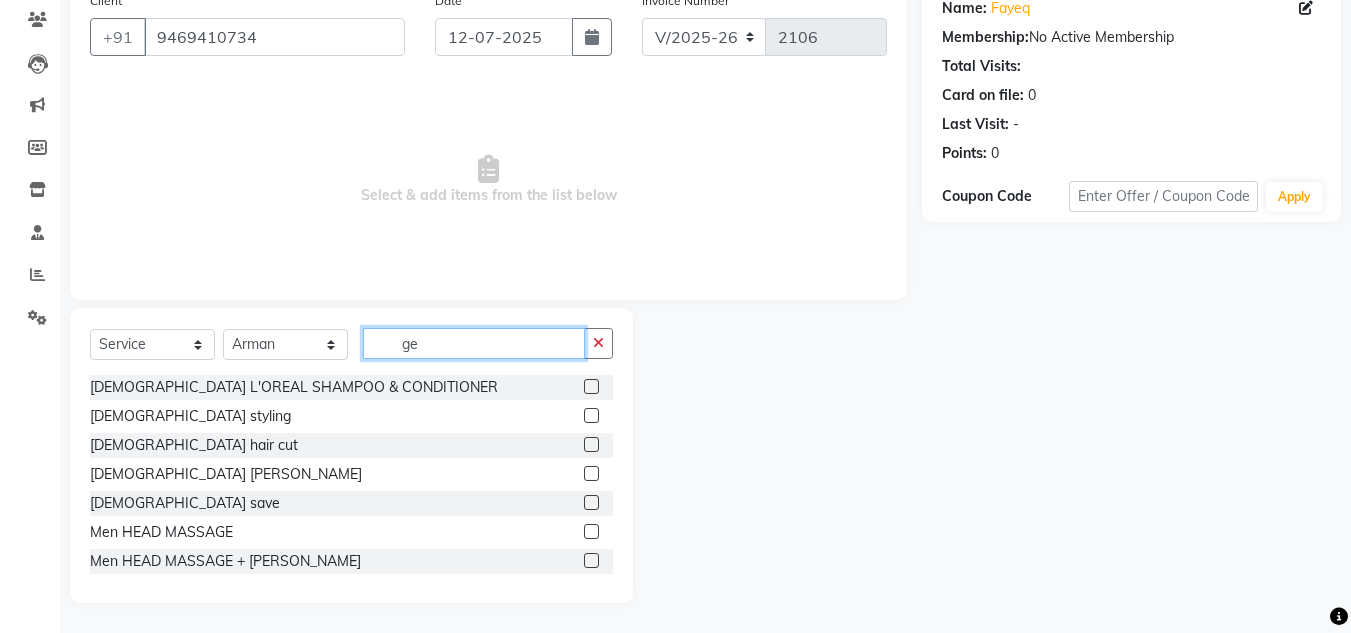 type on "ge" 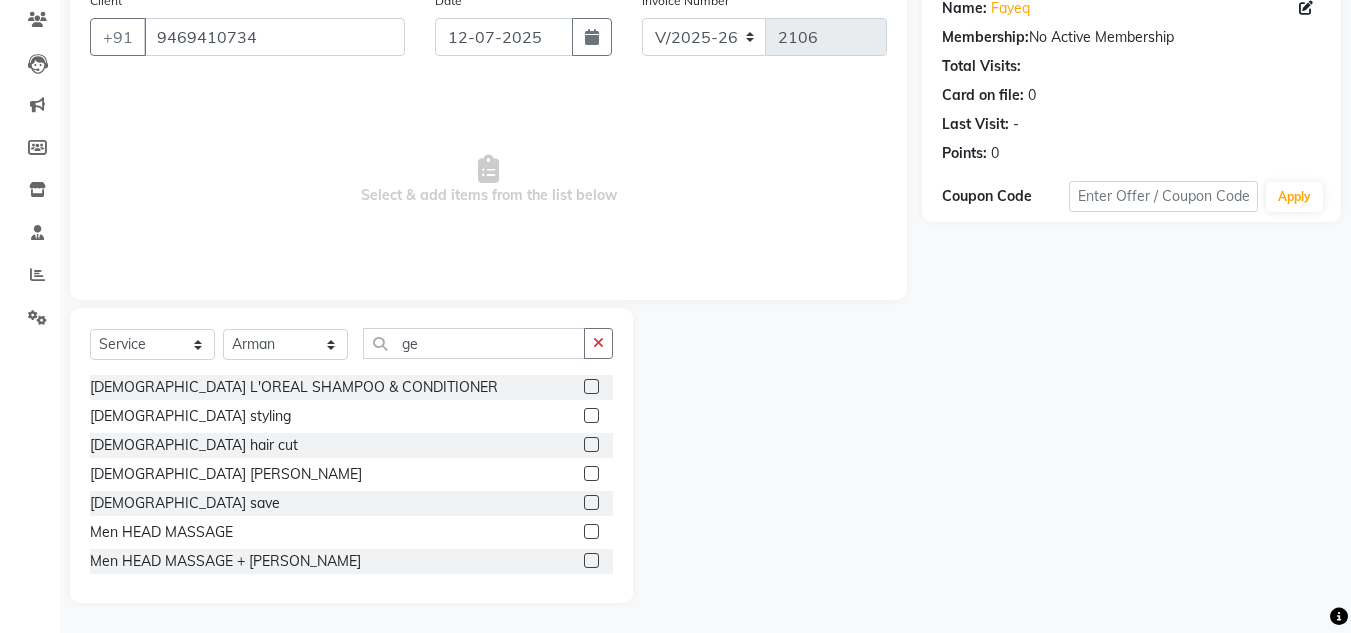 click 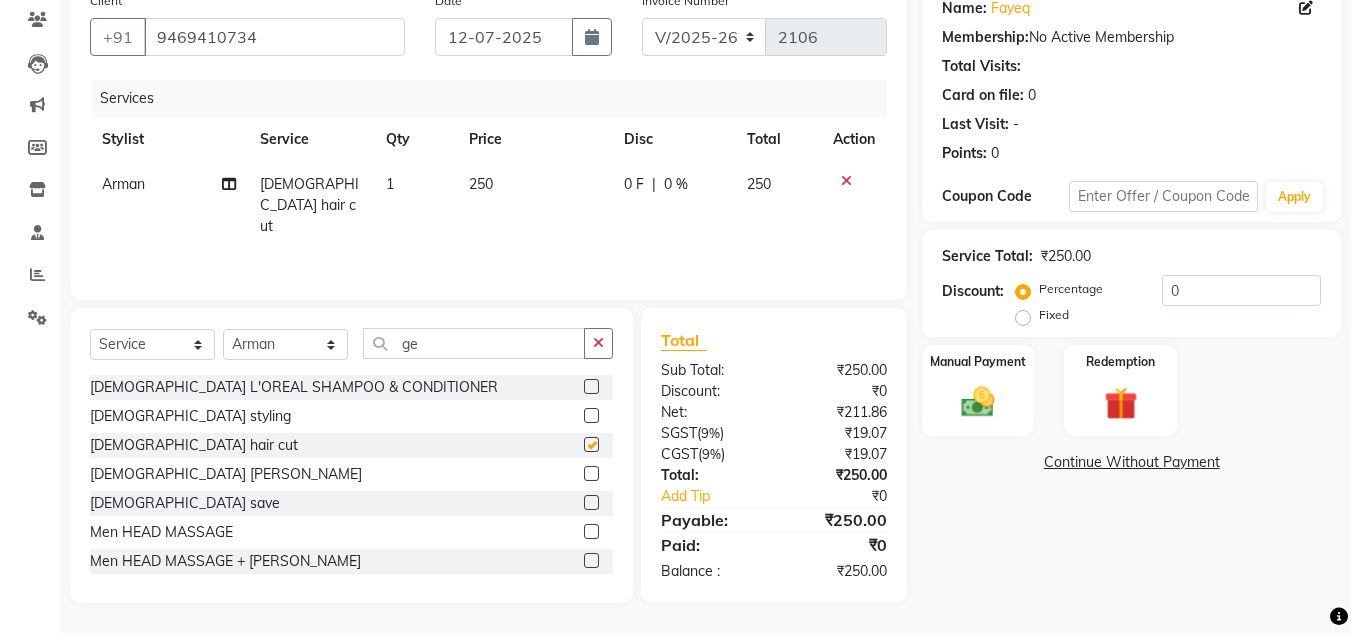 checkbox on "false" 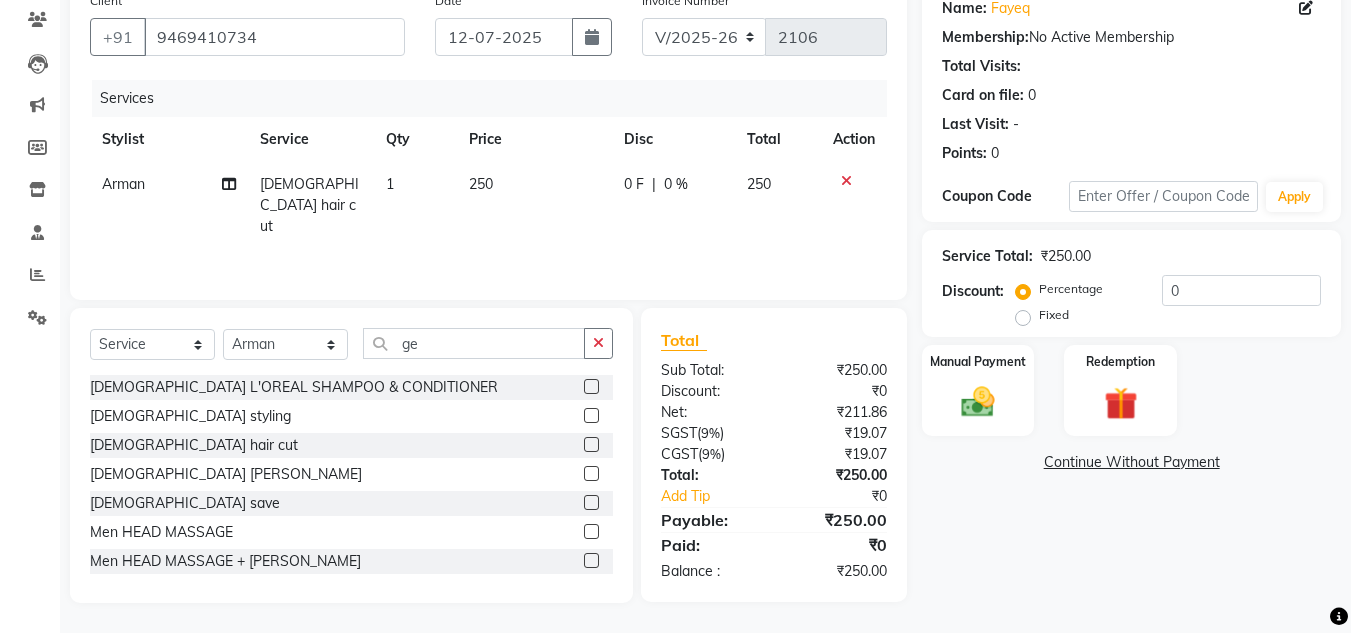 click 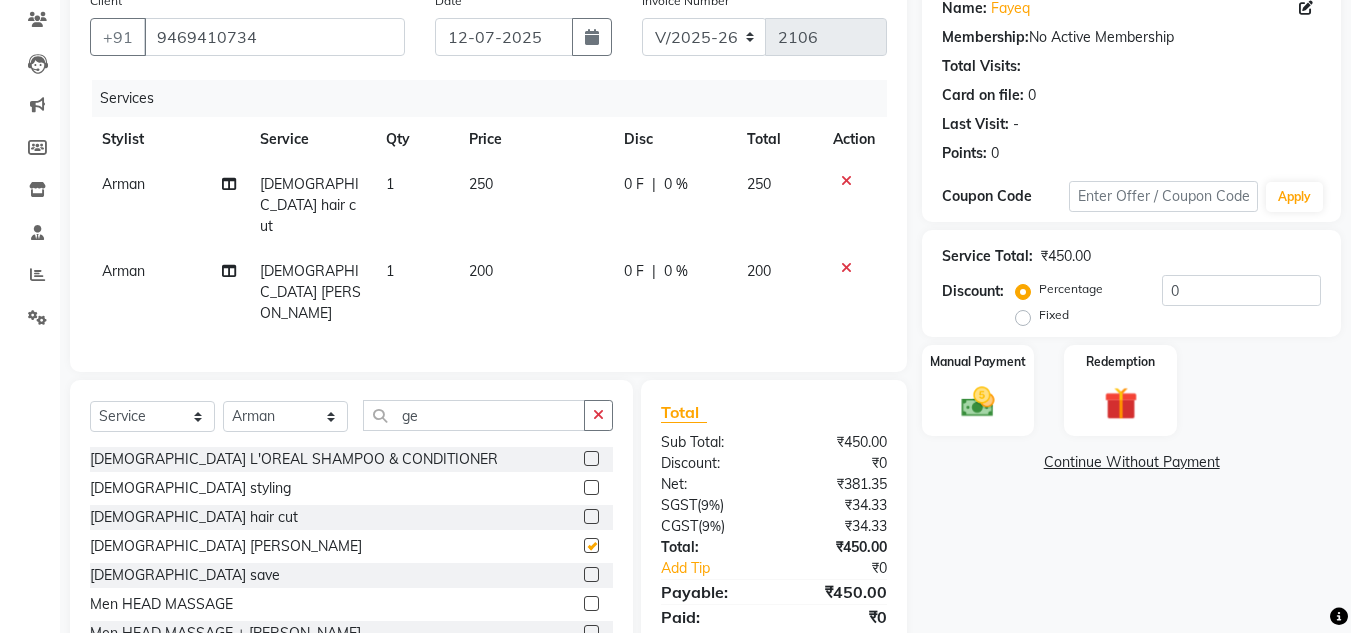 checkbox on "false" 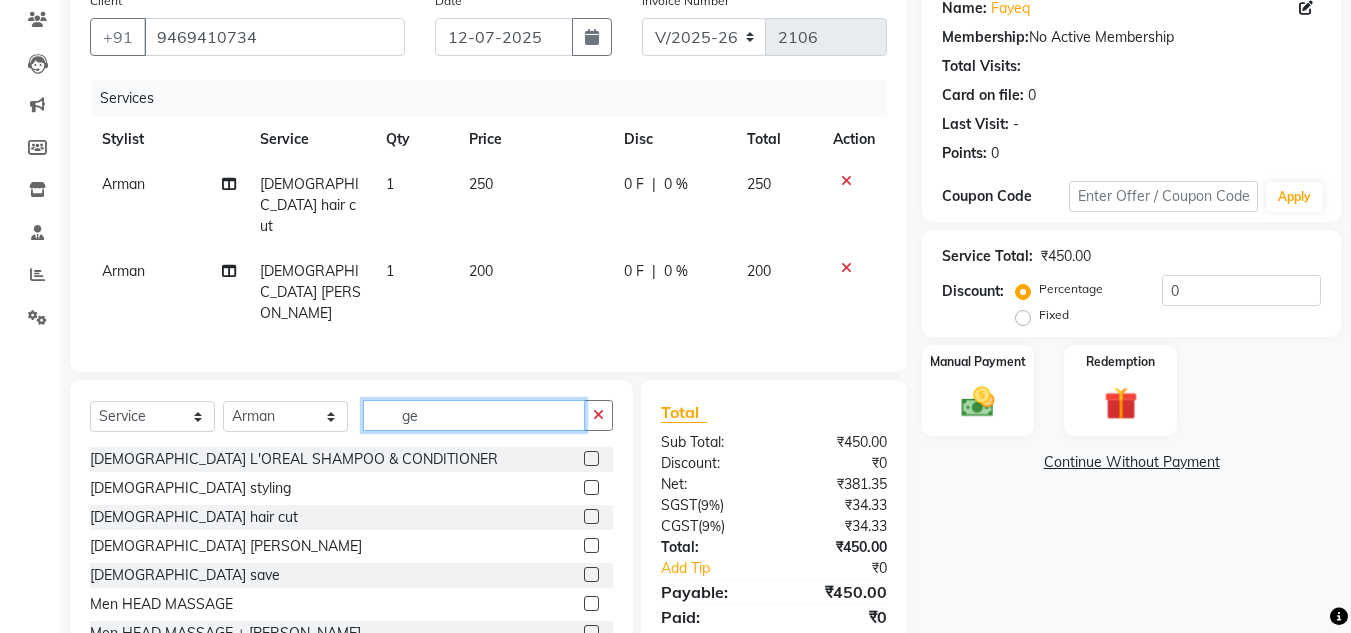 click on "ge" 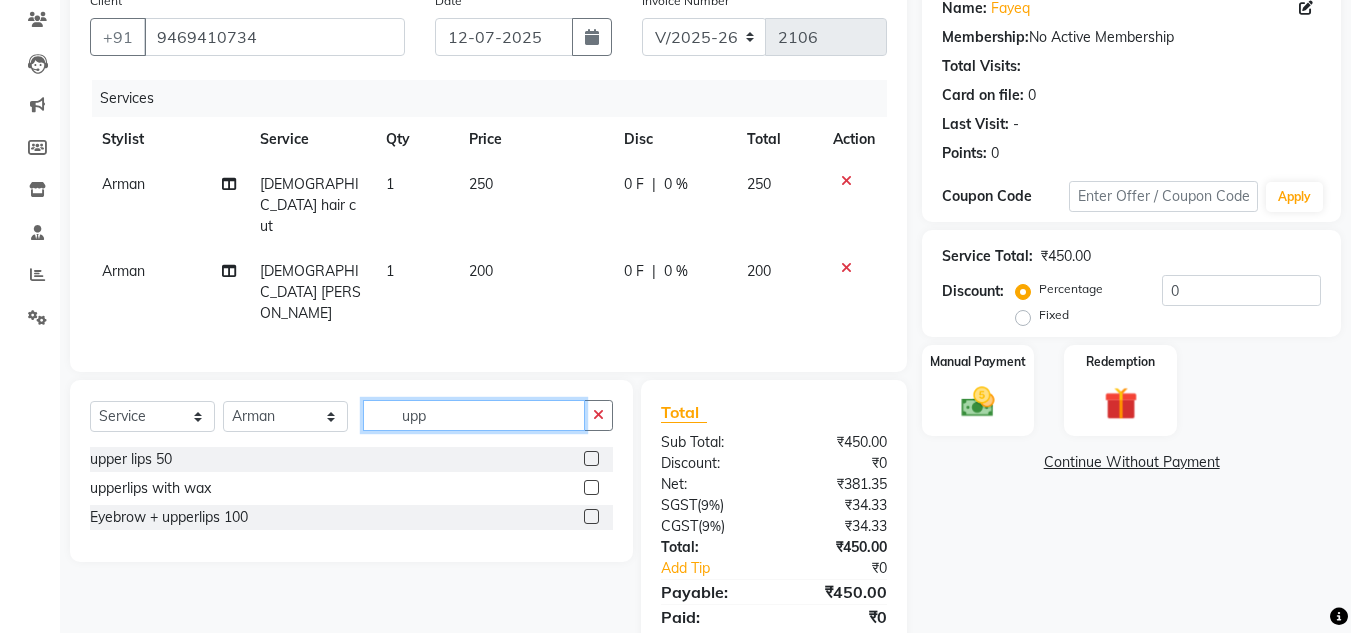 type on "upp" 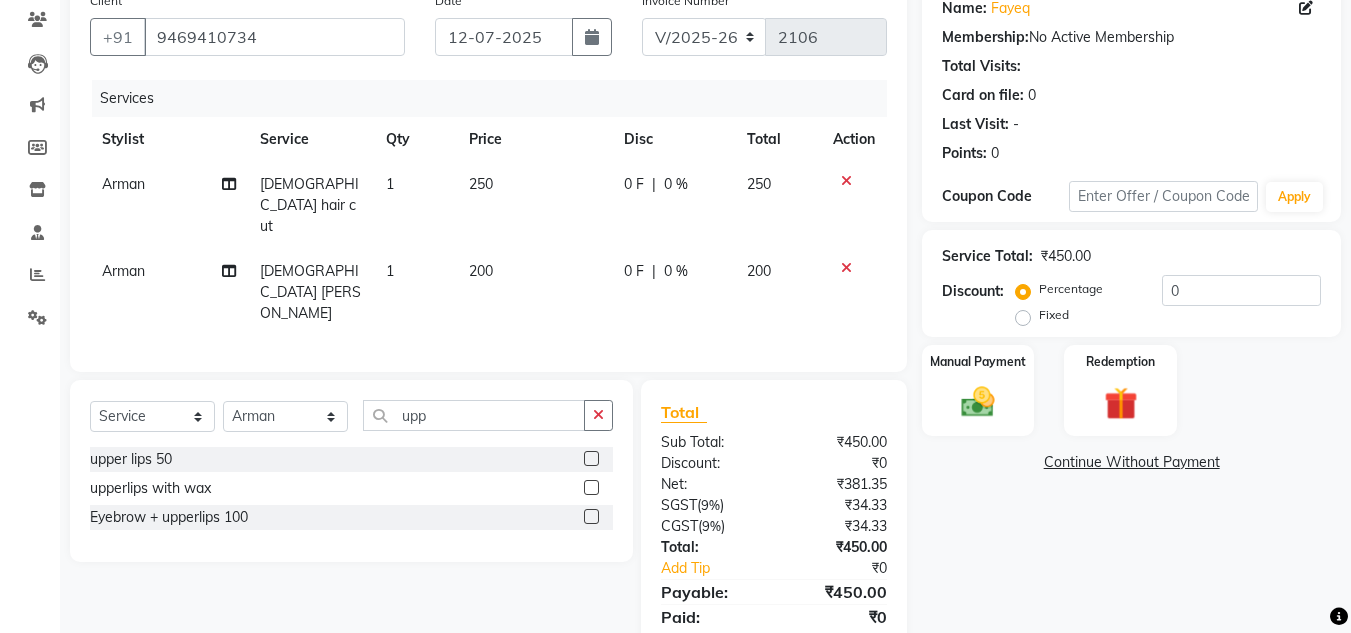 click 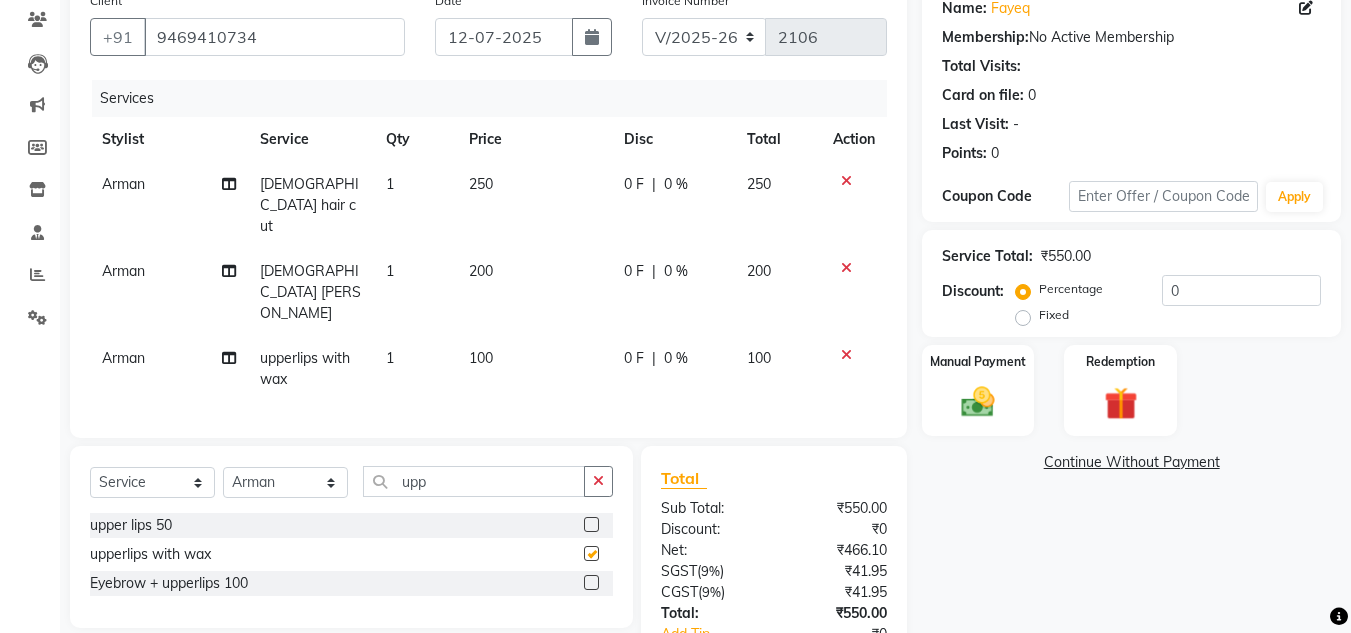 checkbox on "false" 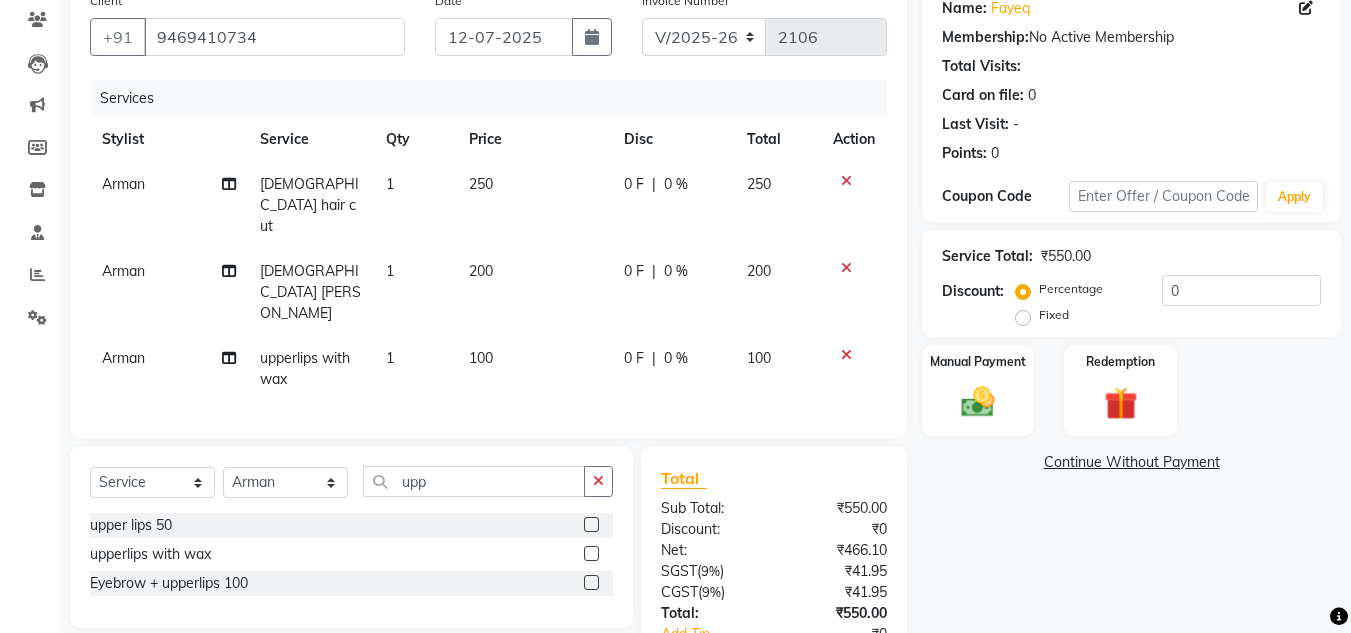 click on "₹550.00" 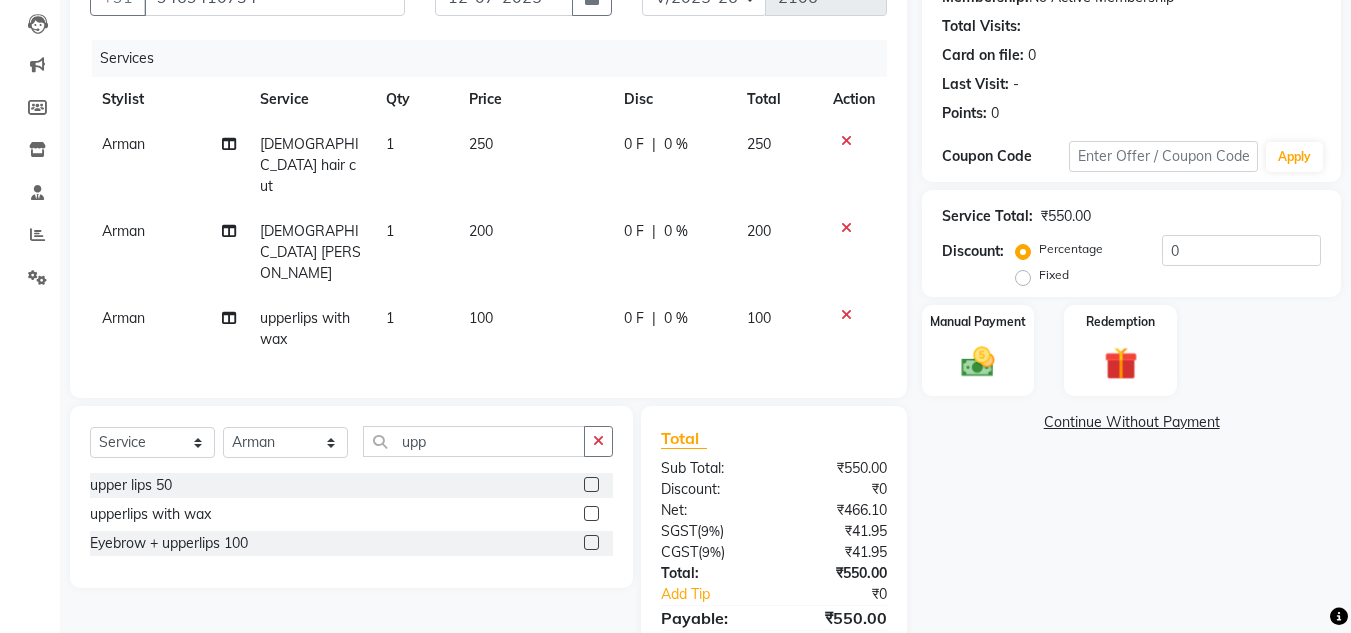 scroll, scrollTop: 236, scrollLeft: 0, axis: vertical 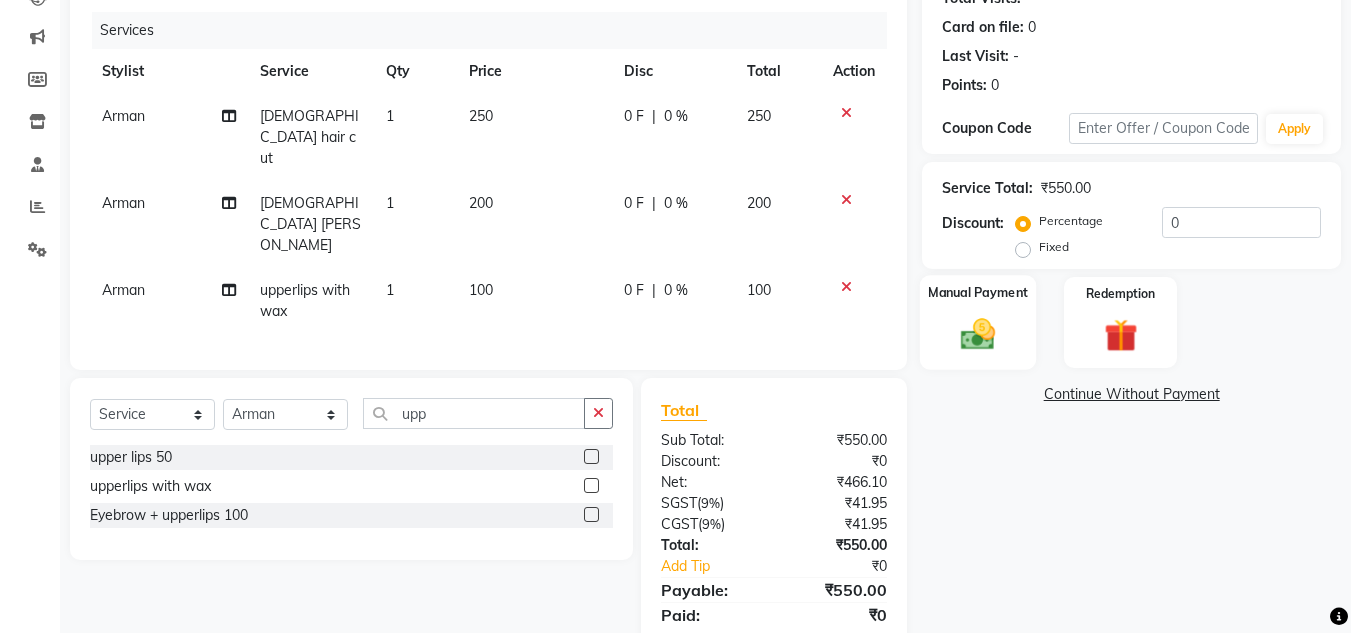 click on "Manual Payment" 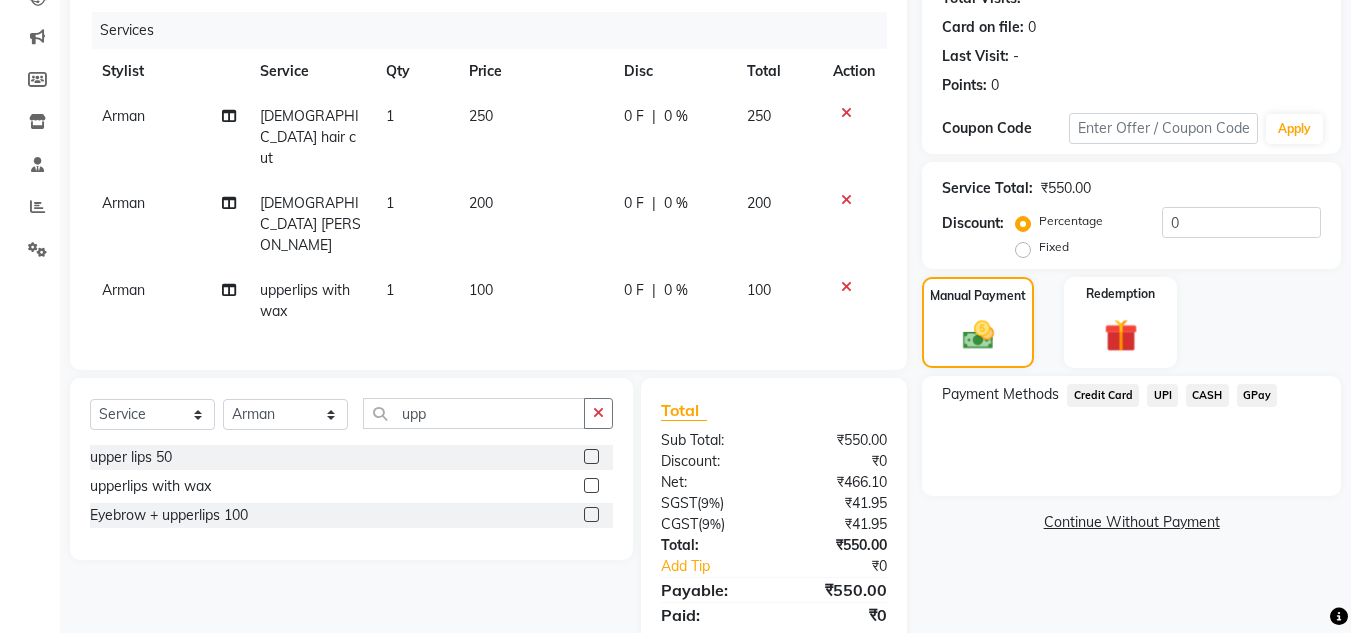 click on "UPI" 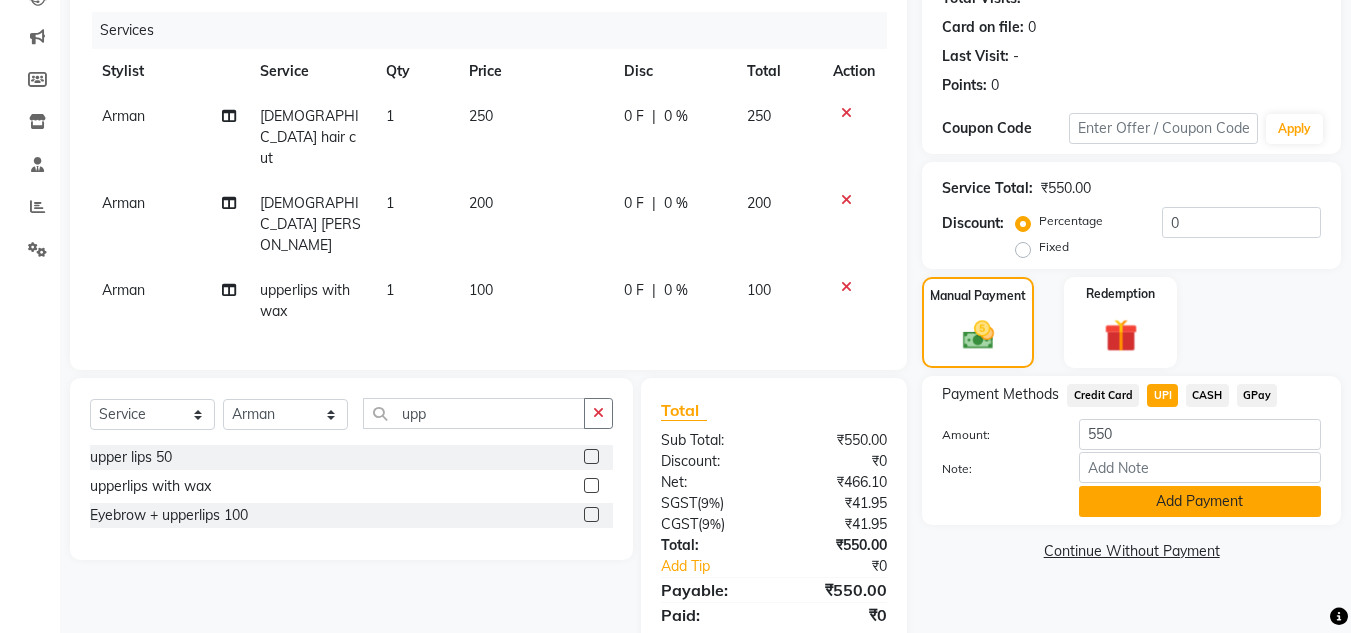 click on "Add Payment" 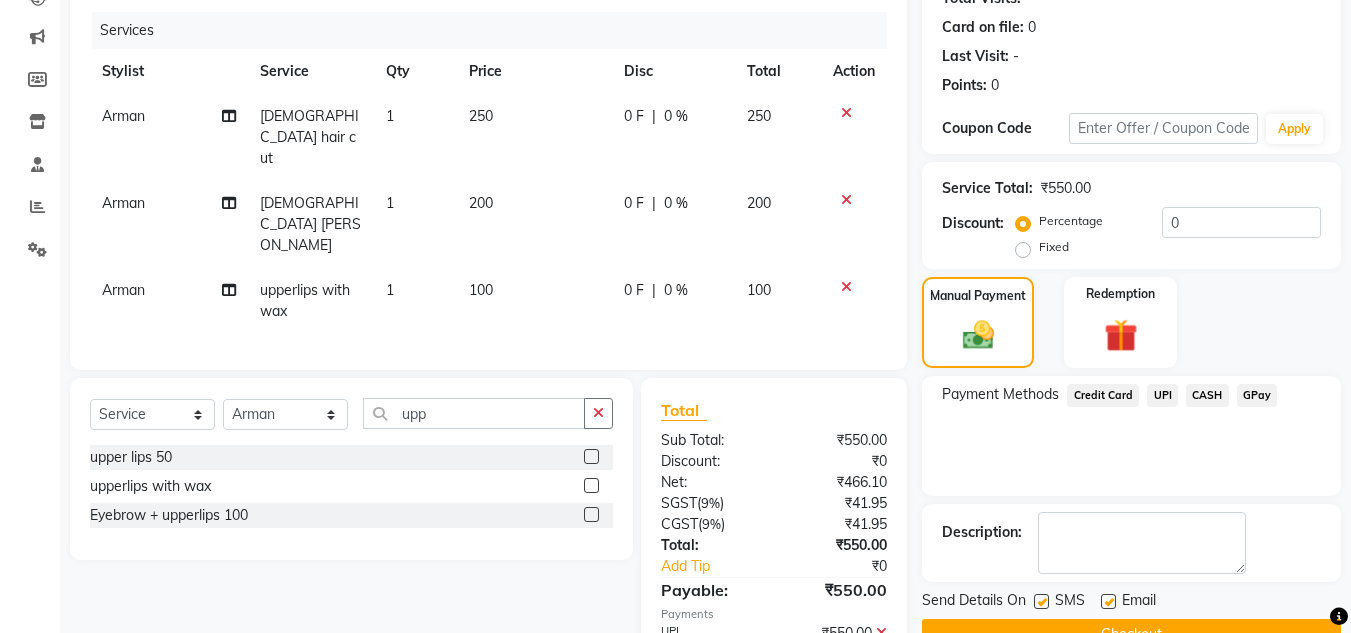 click on "Payment Methods  Credit Card   UPI   CASH   GPay" 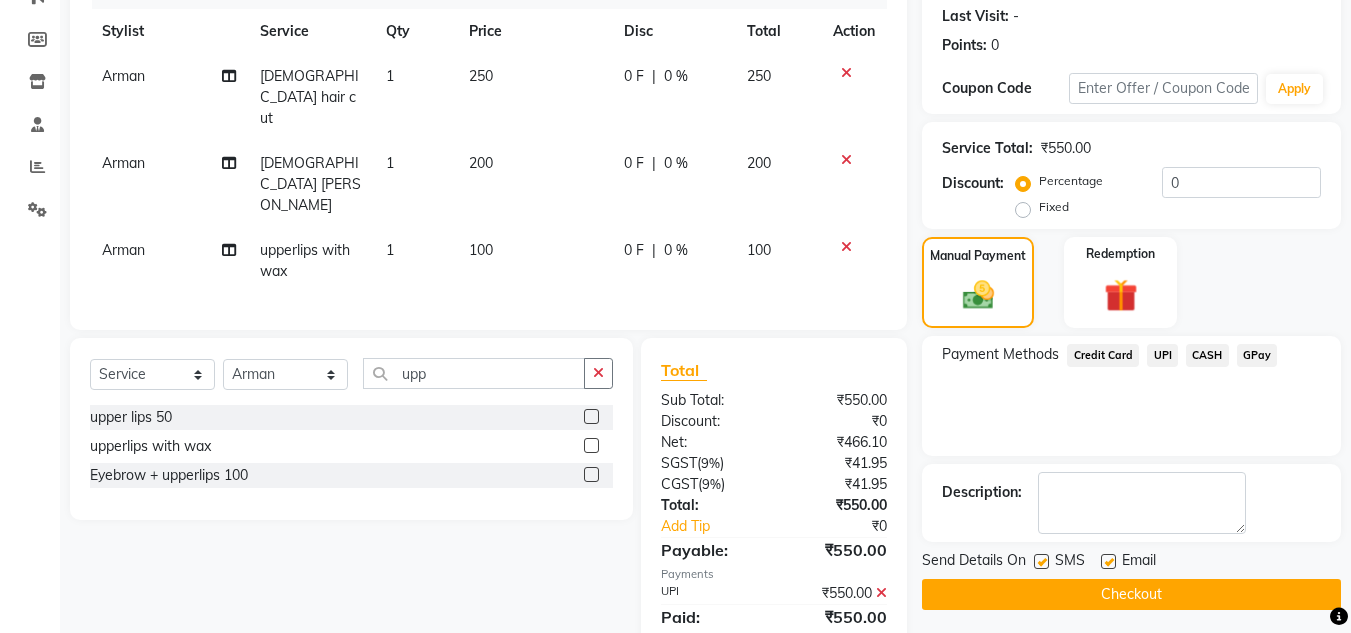 scroll, scrollTop: 283, scrollLeft: 0, axis: vertical 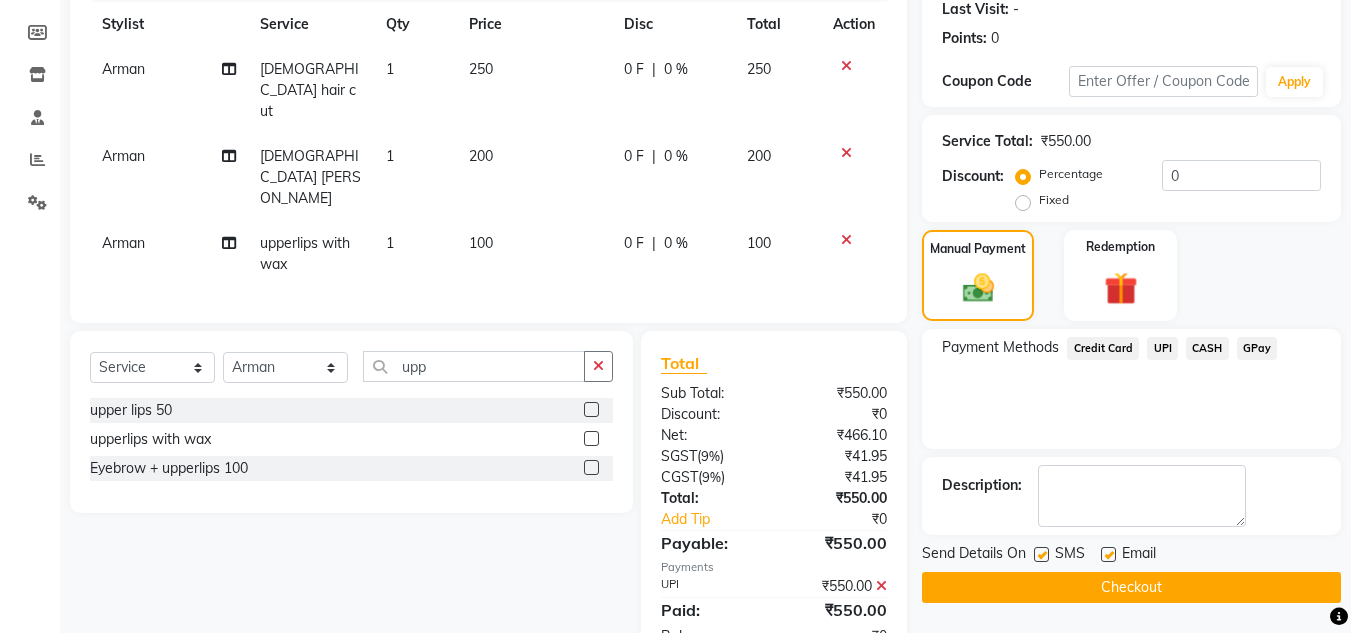 click on "Checkout" 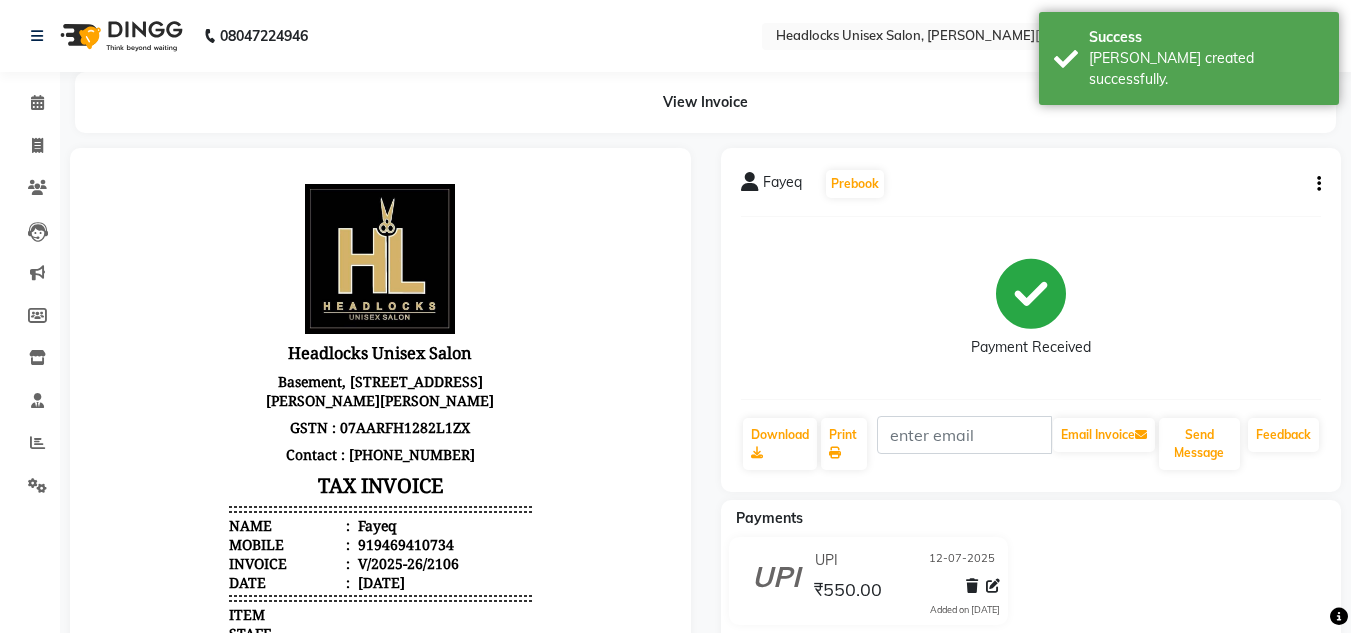 scroll, scrollTop: 0, scrollLeft: 0, axis: both 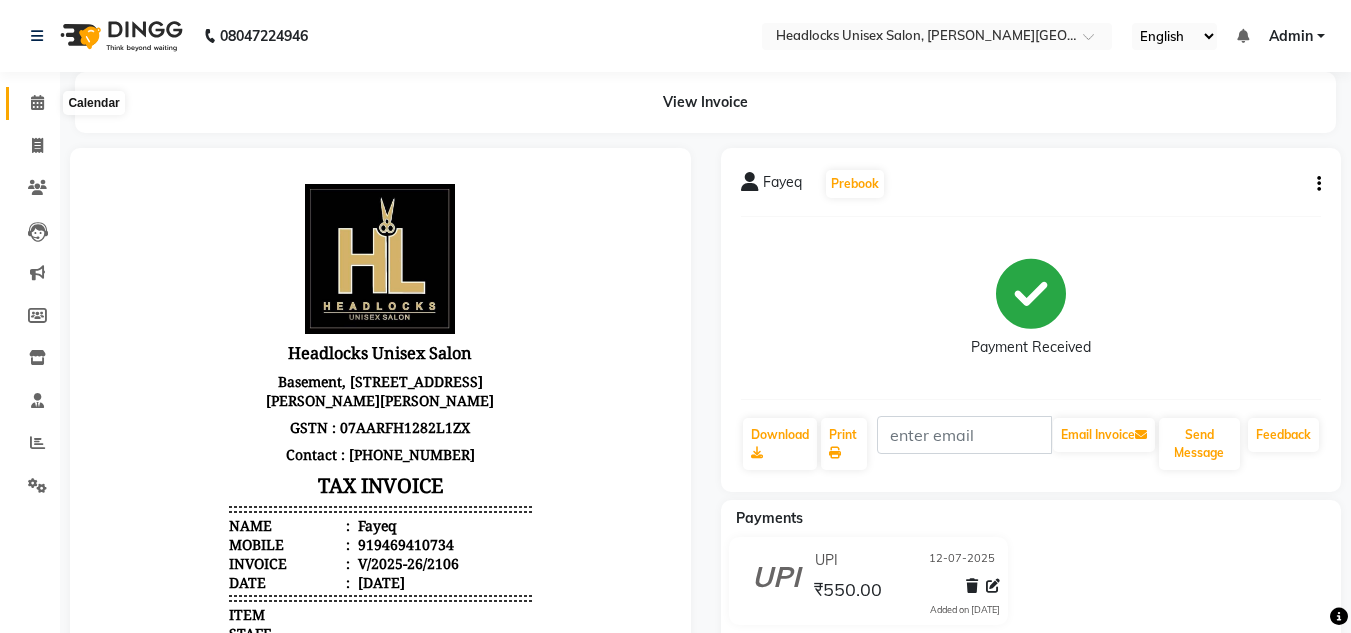 click 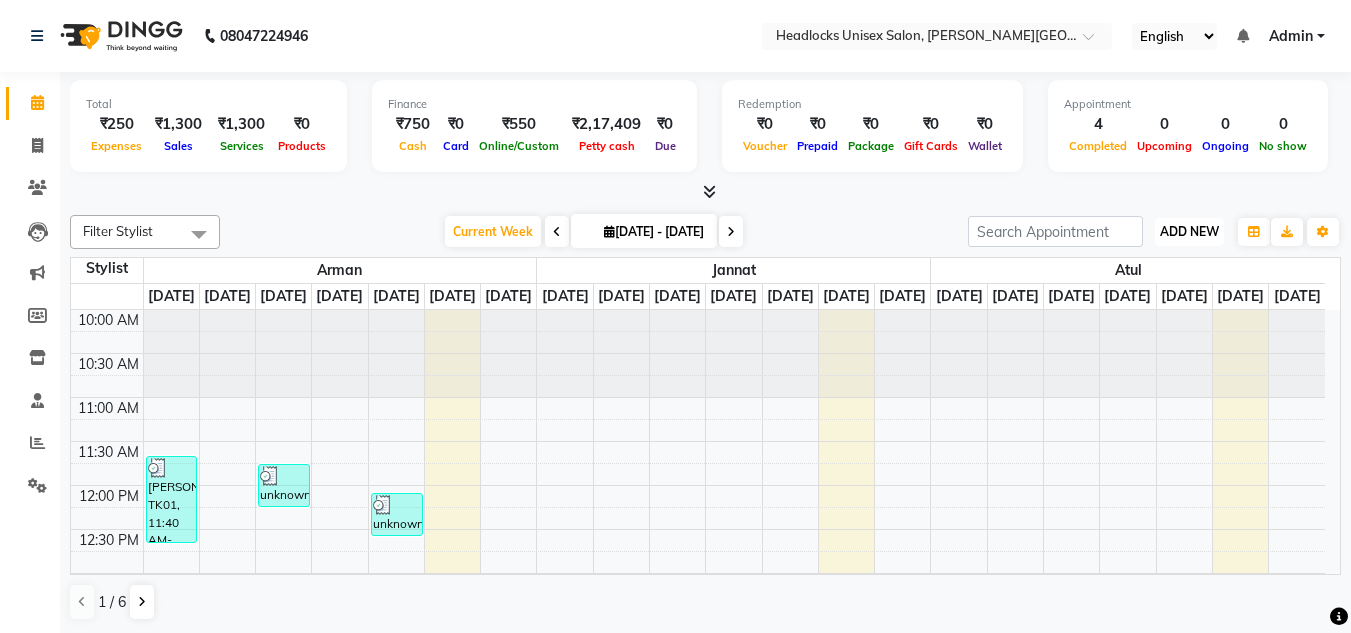 click on "ADD NEW" at bounding box center (1189, 231) 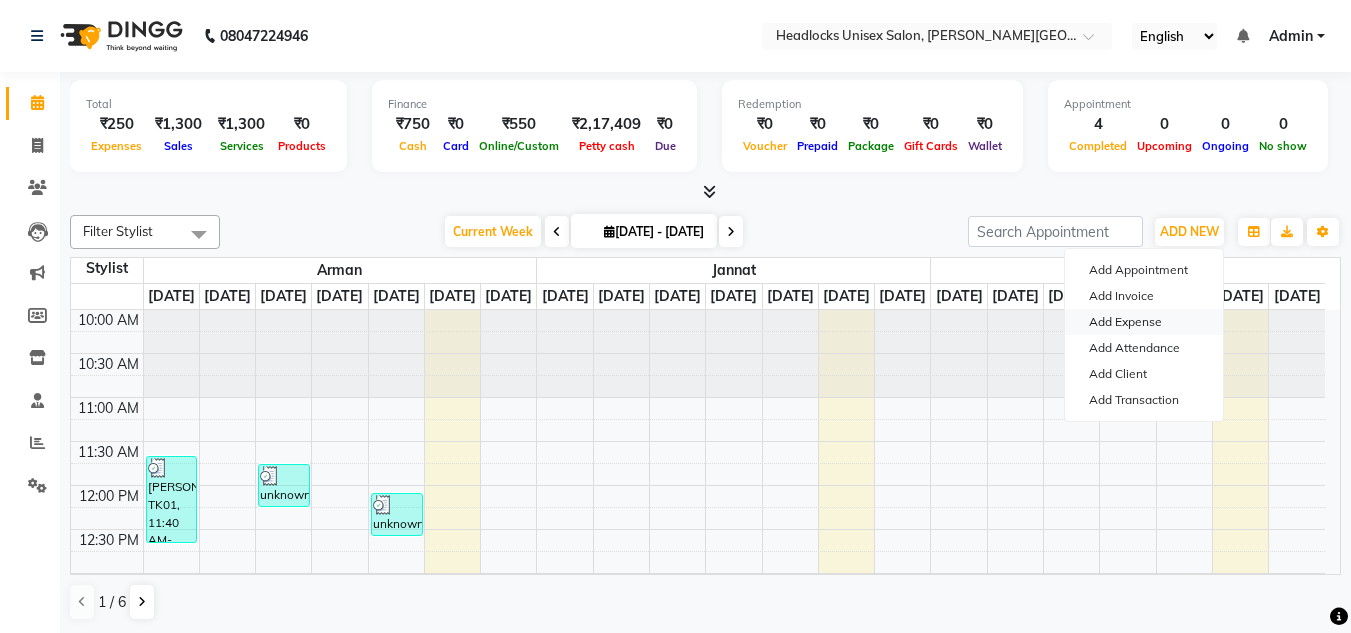 click on "Add Expense" at bounding box center (1144, 322) 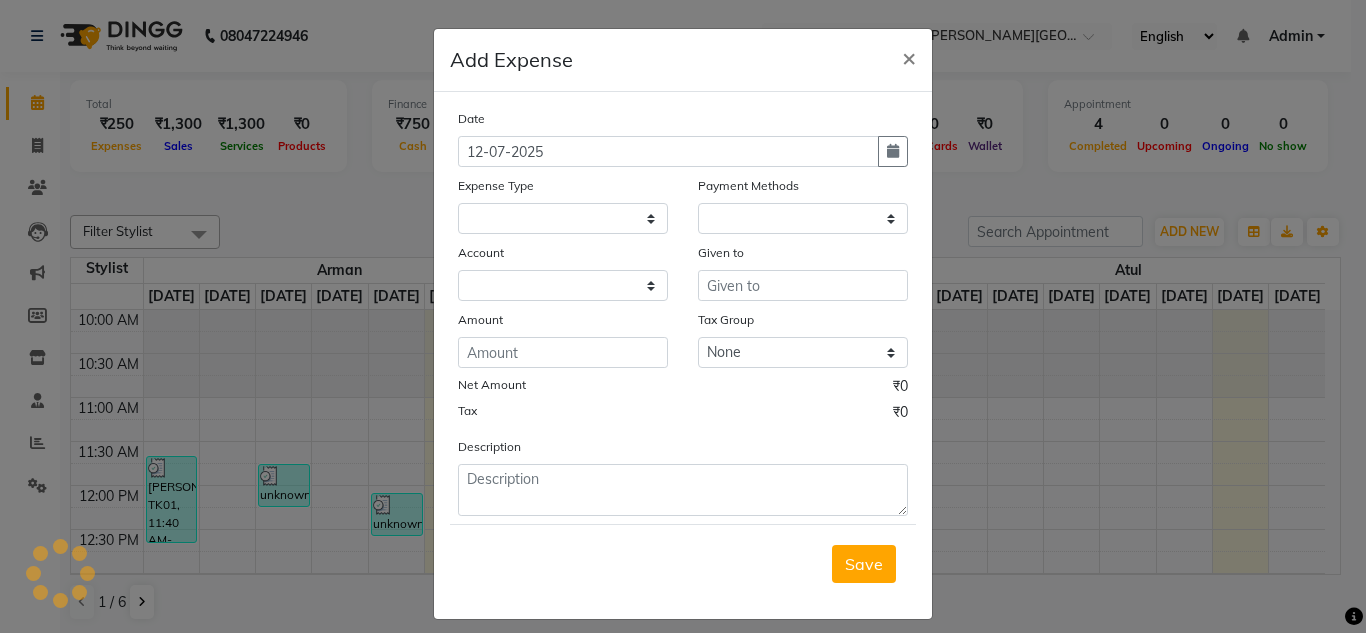 select 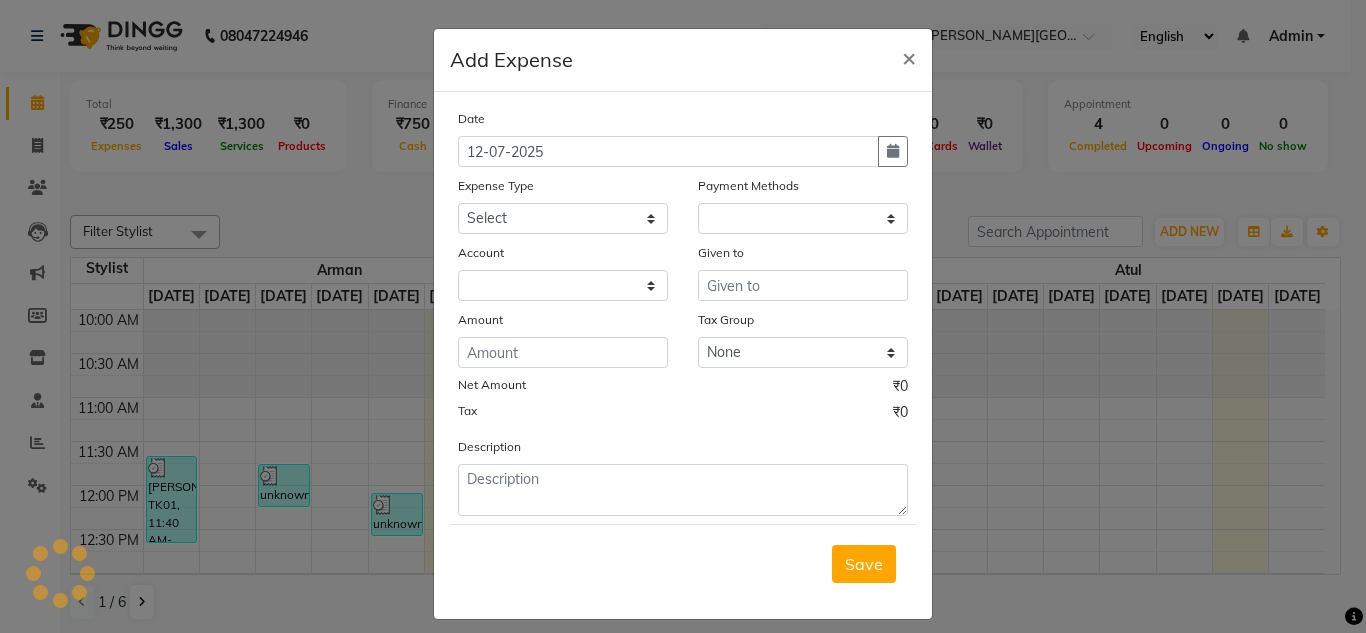 select on "1" 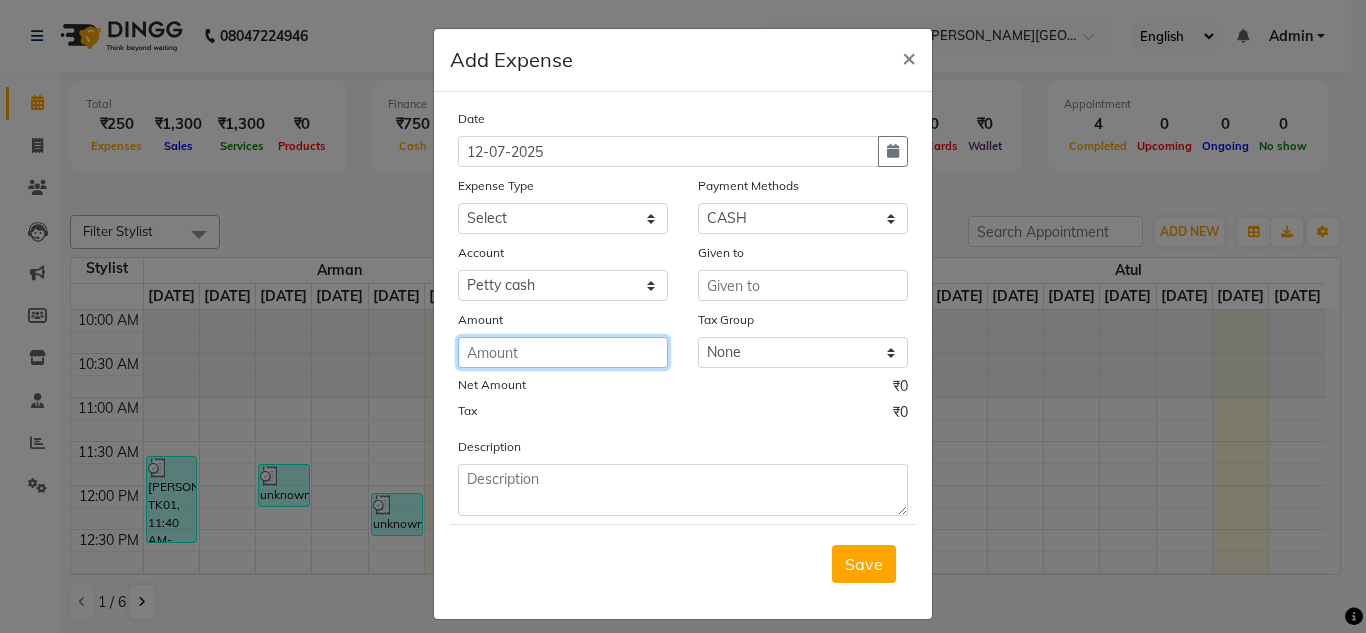 click 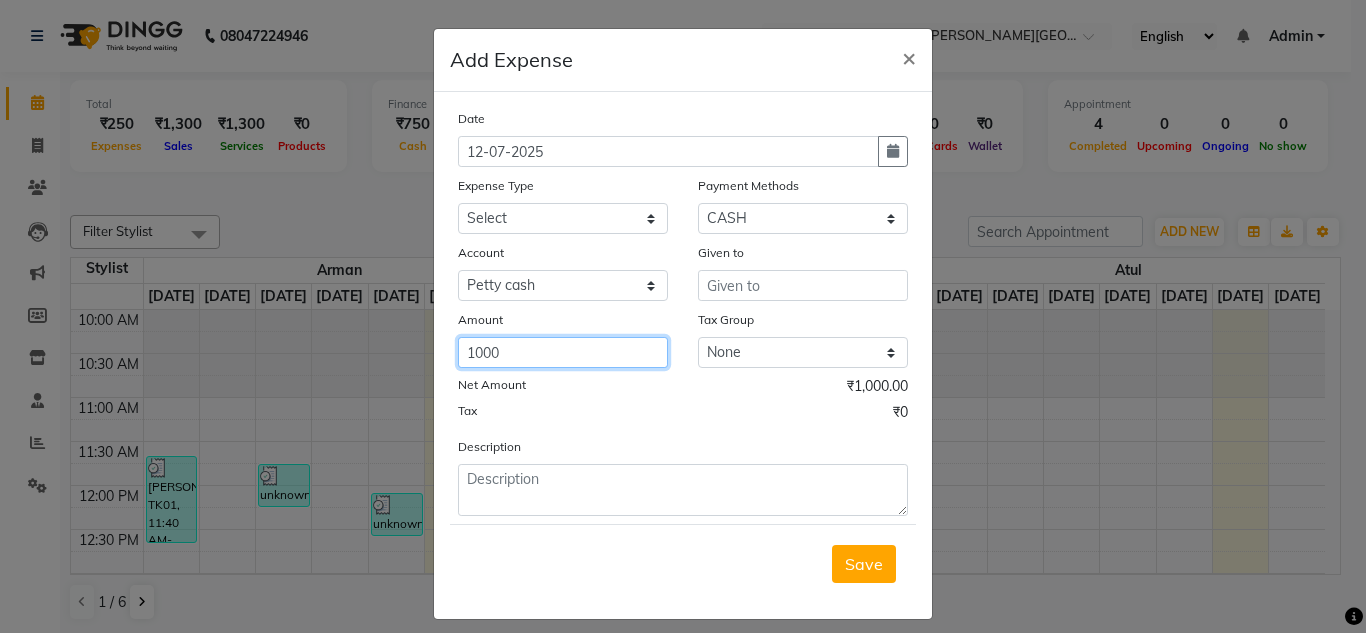 type on "1000" 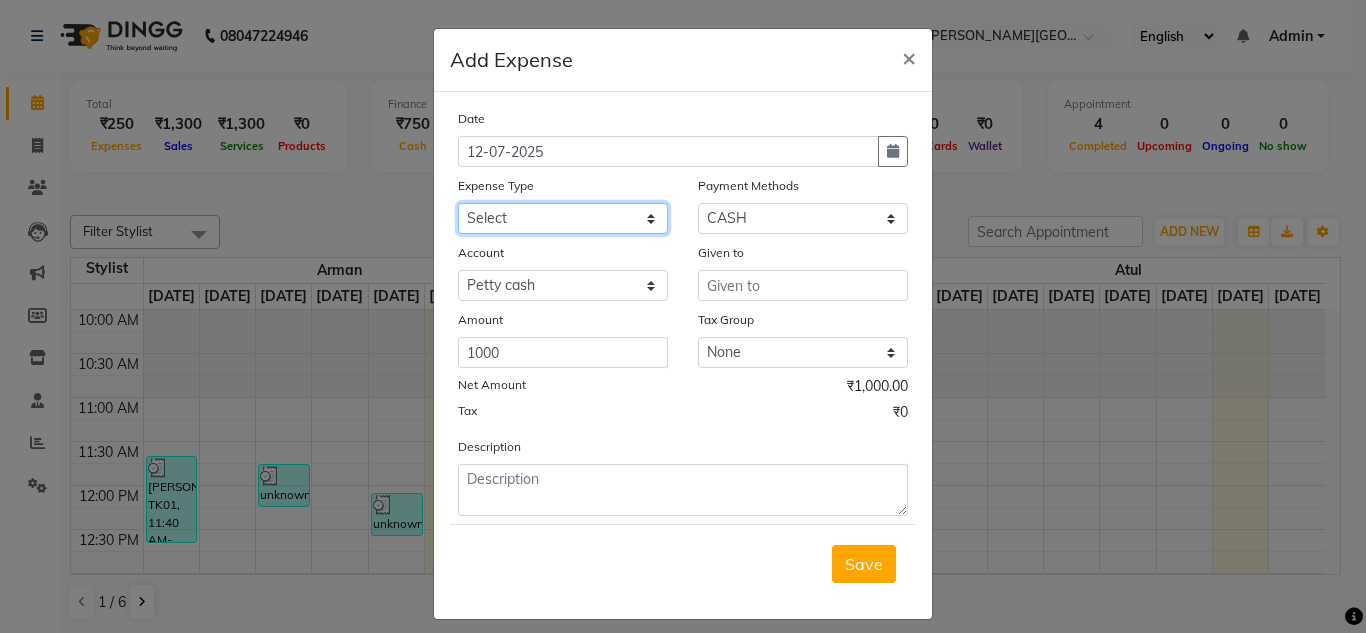 click on "Select Advance Salary Bank charges Car maintenance  Cash transfer to bank Cash transfer to hub charity client food Client Snacks Clinical charges coffee Equipment Fuel Govt fee Incentive Insurance International purchase Loan Repayment Maintenance maintenance Marketing milk Miscellaneous MRA night convence oil Other Pantry pentary item Product product incentive Rent Salary Staff Snacks sugar Tax tea Tea & Refreshment tip urgent stock Utilities water bottles" 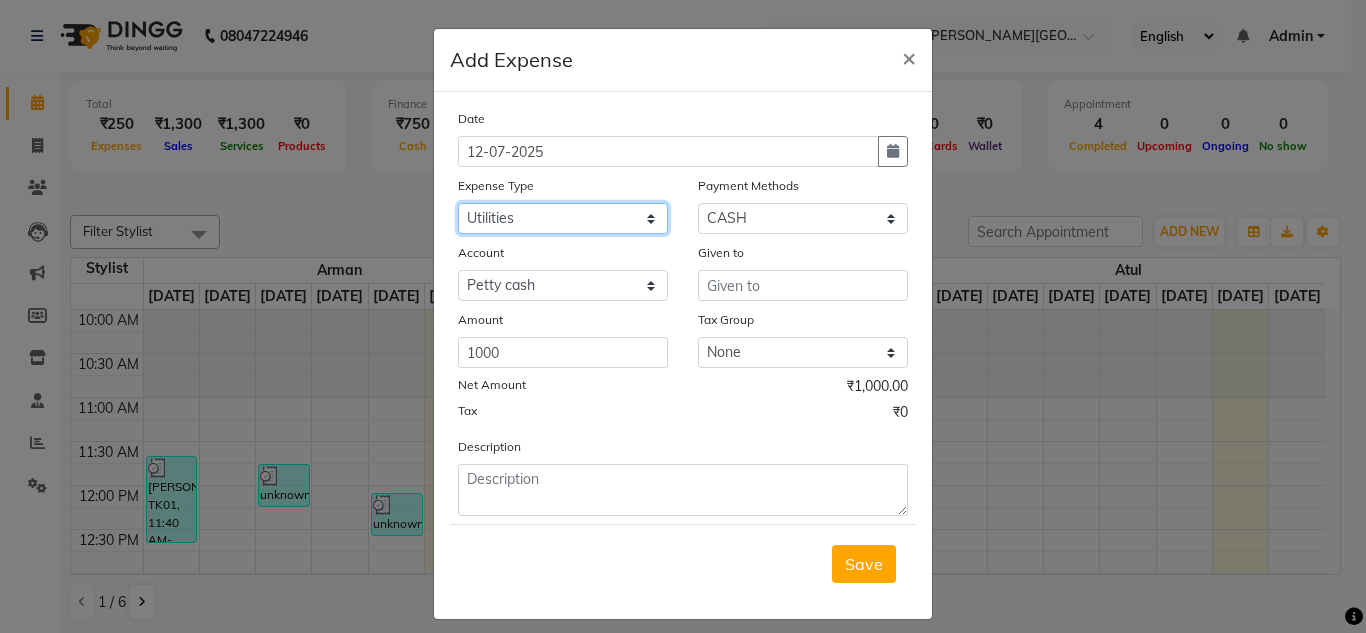 click on "Select Advance Salary Bank charges Car maintenance  Cash transfer to bank Cash transfer to hub charity client food Client Snacks Clinical charges coffee Equipment Fuel Govt fee Incentive Insurance International purchase Loan Repayment Maintenance maintenance Marketing milk Miscellaneous MRA night convence oil Other Pantry pentary item Product product incentive Rent Salary Staff Snacks sugar Tax tea Tea & Refreshment tip urgent stock Utilities water bottles" 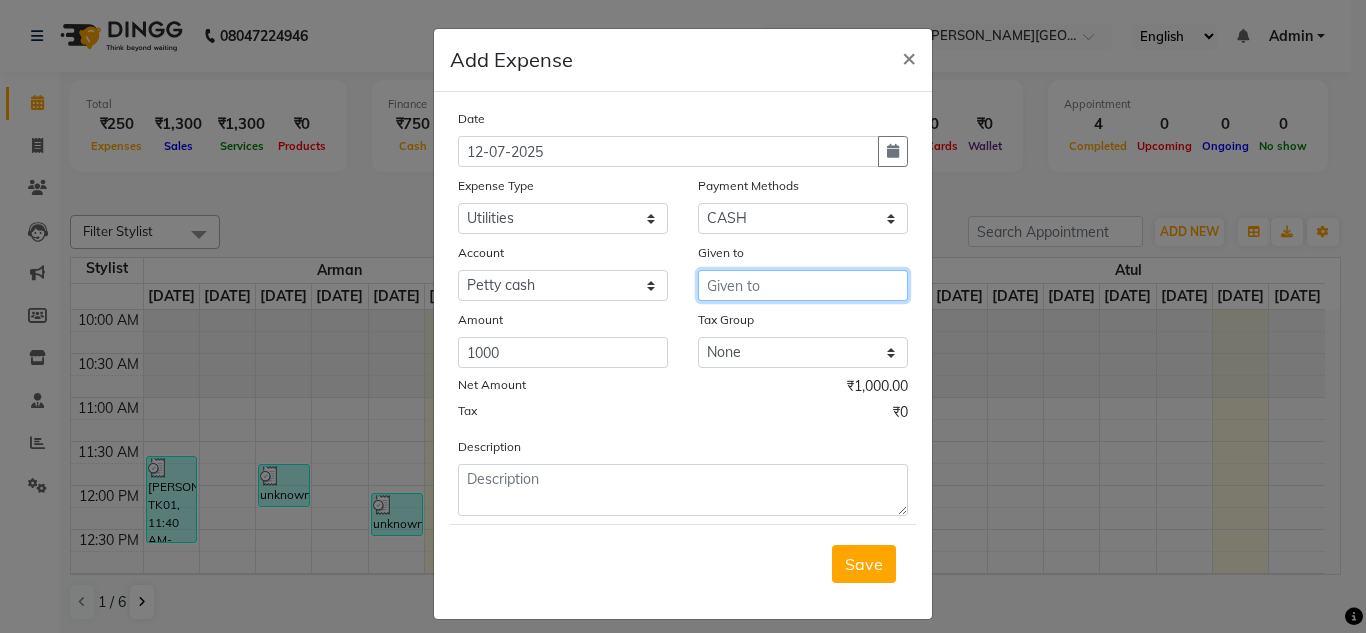 click at bounding box center (803, 285) 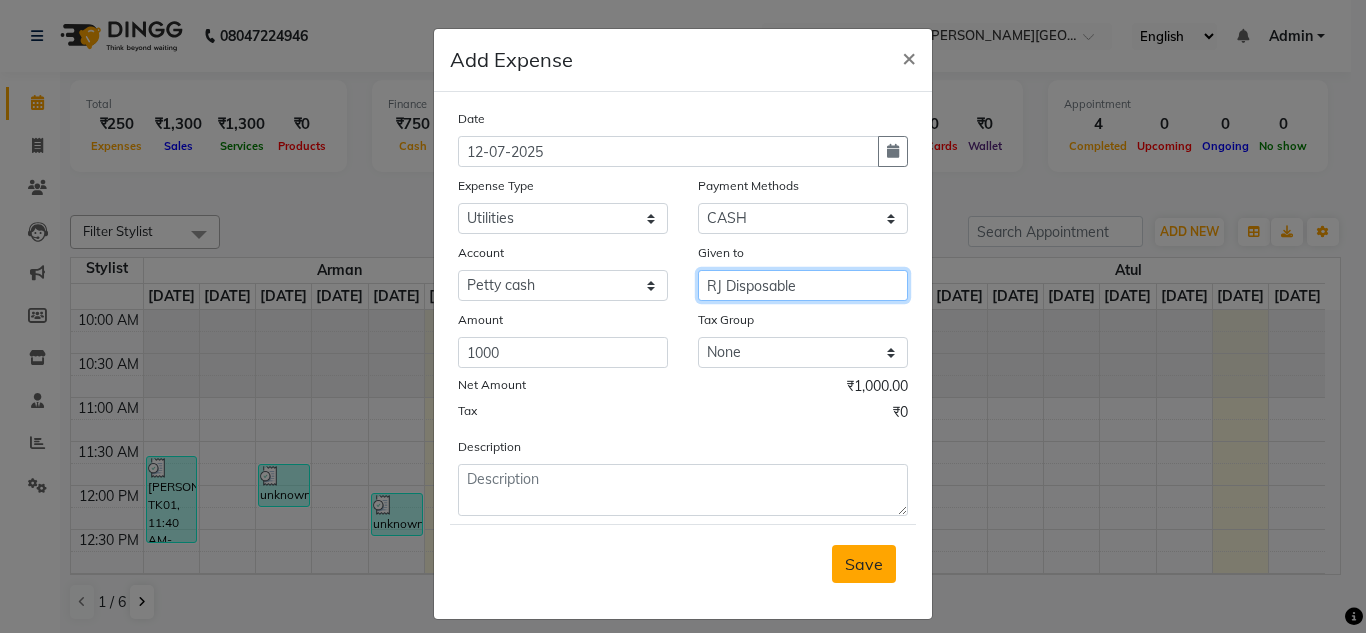 type on "RJ Disposable" 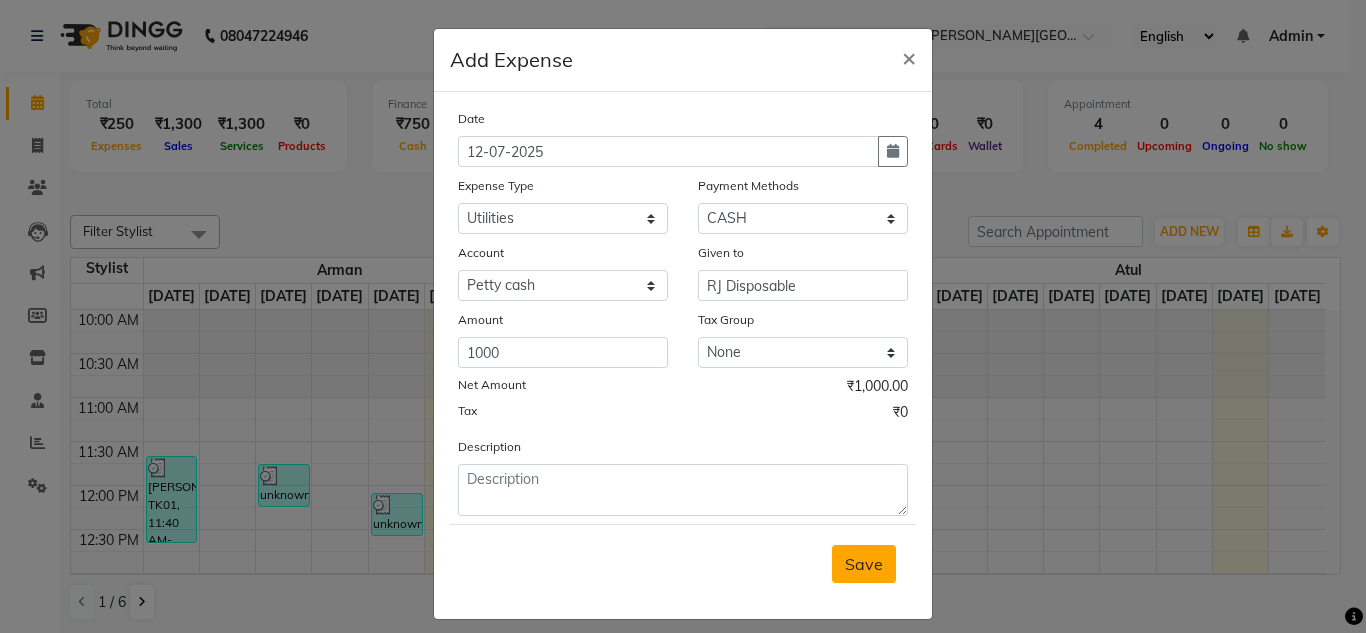 click on "Save" at bounding box center (864, 564) 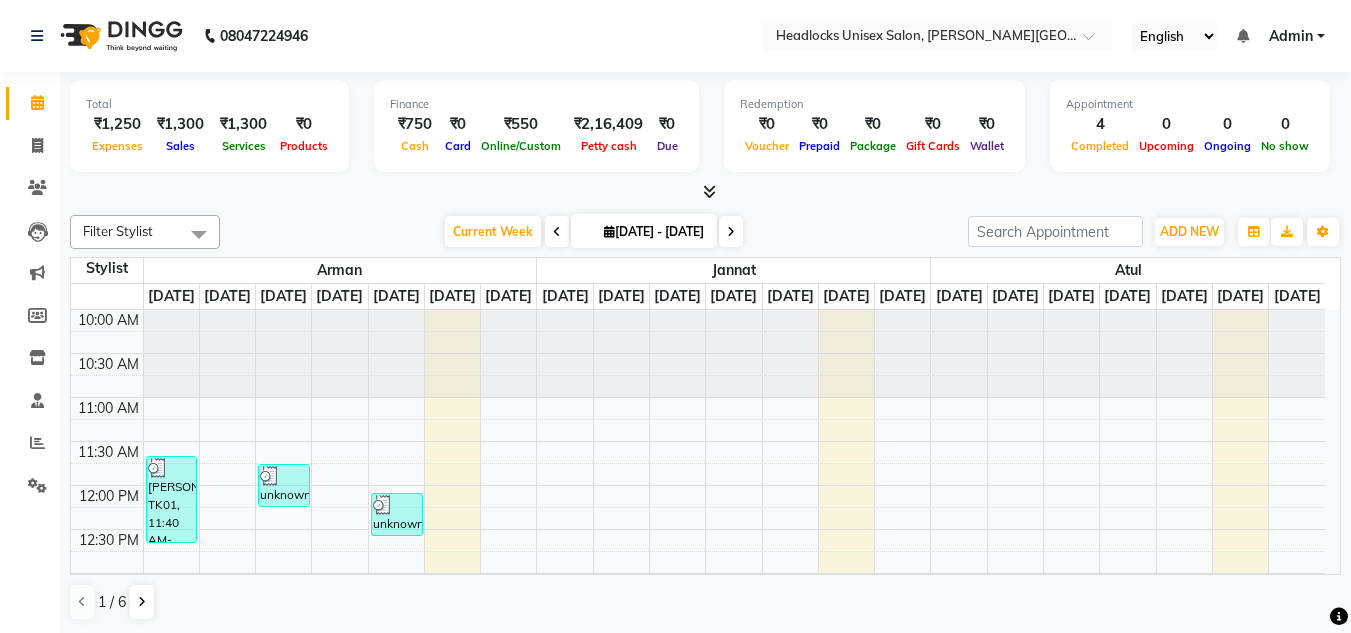 scroll, scrollTop: 0, scrollLeft: 0, axis: both 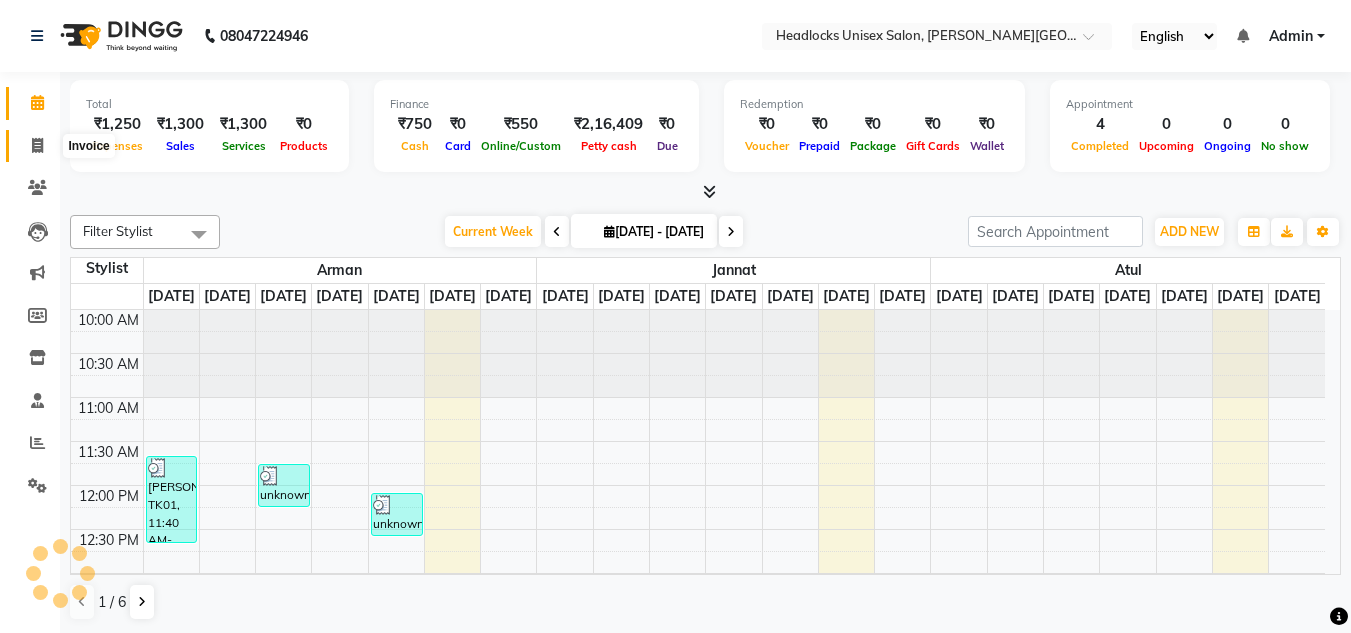 click 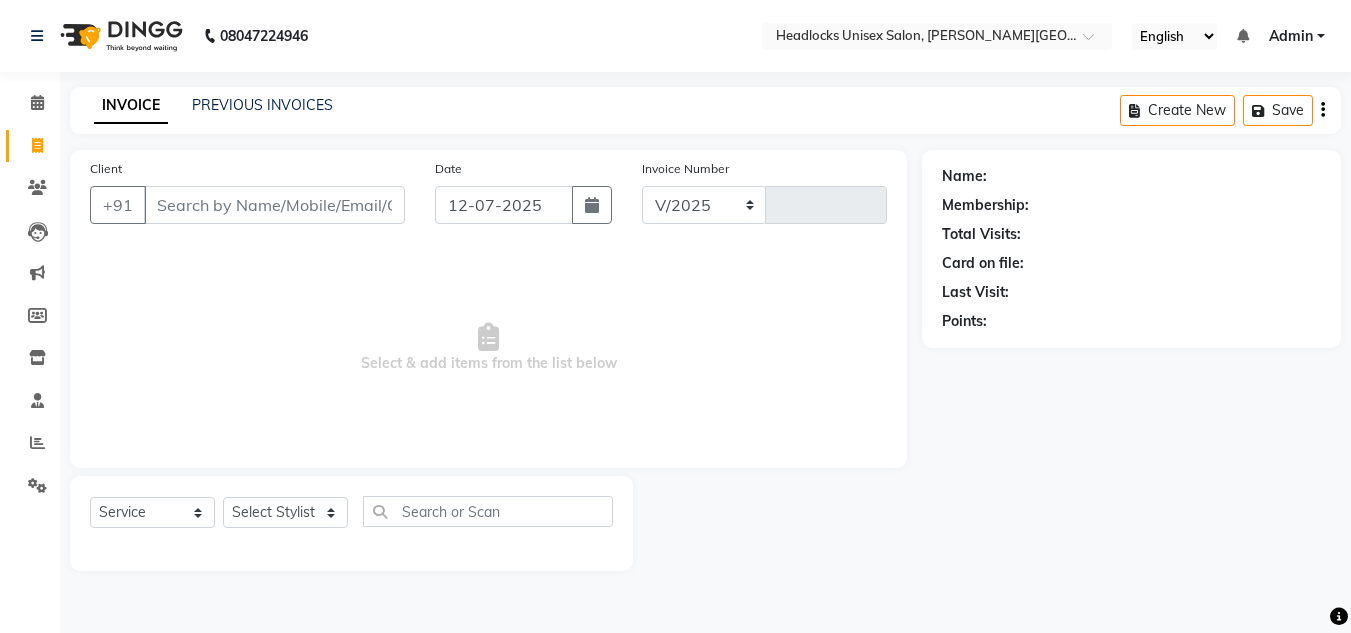 select on "6850" 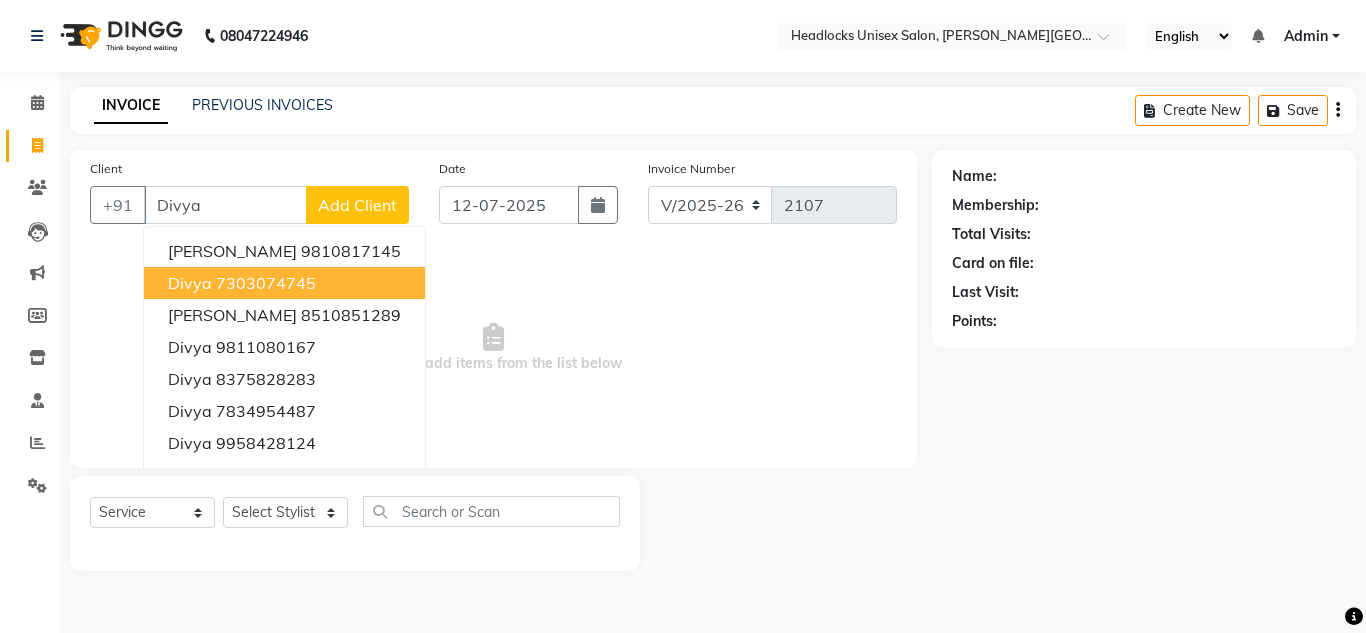 click on "7303074745" at bounding box center [266, 283] 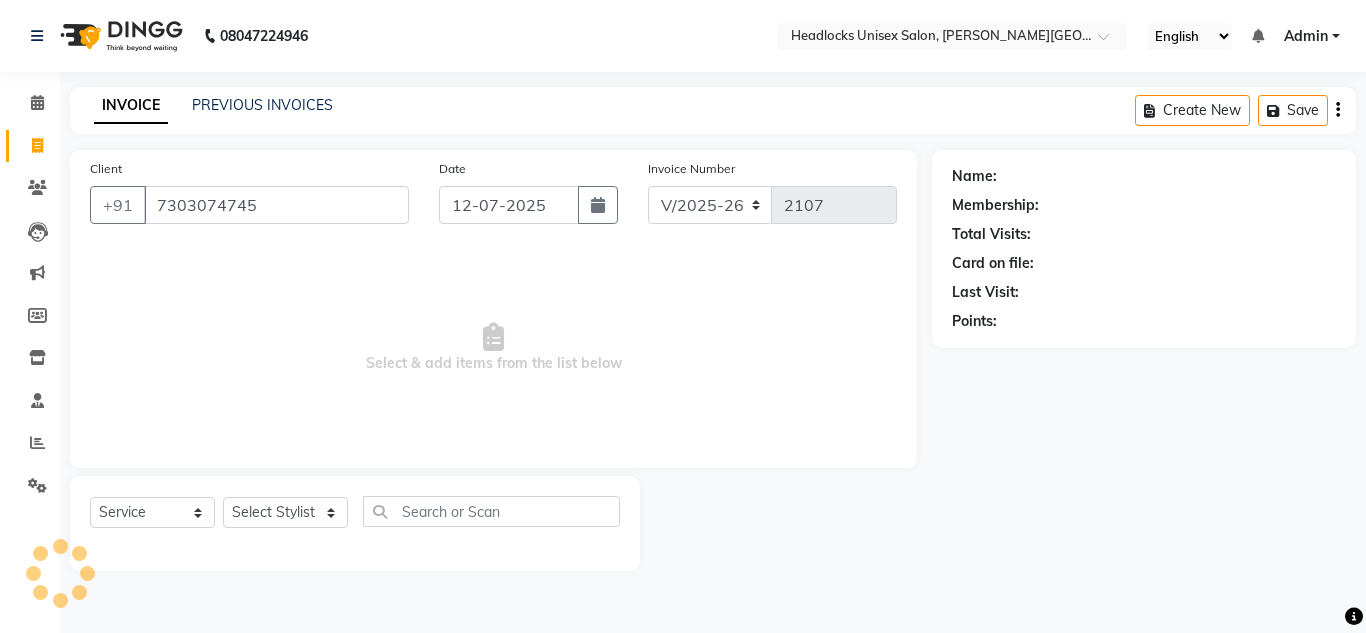 type on "7303074745" 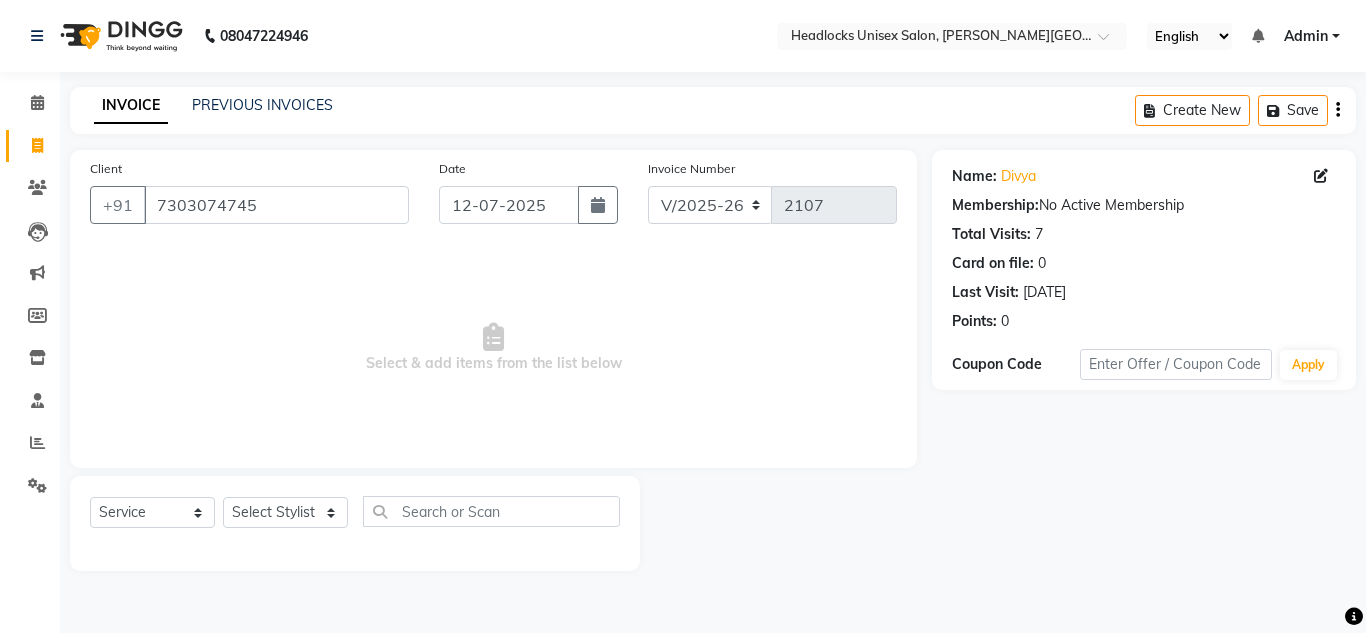 click on "Select & add items from the list below" at bounding box center [493, 348] 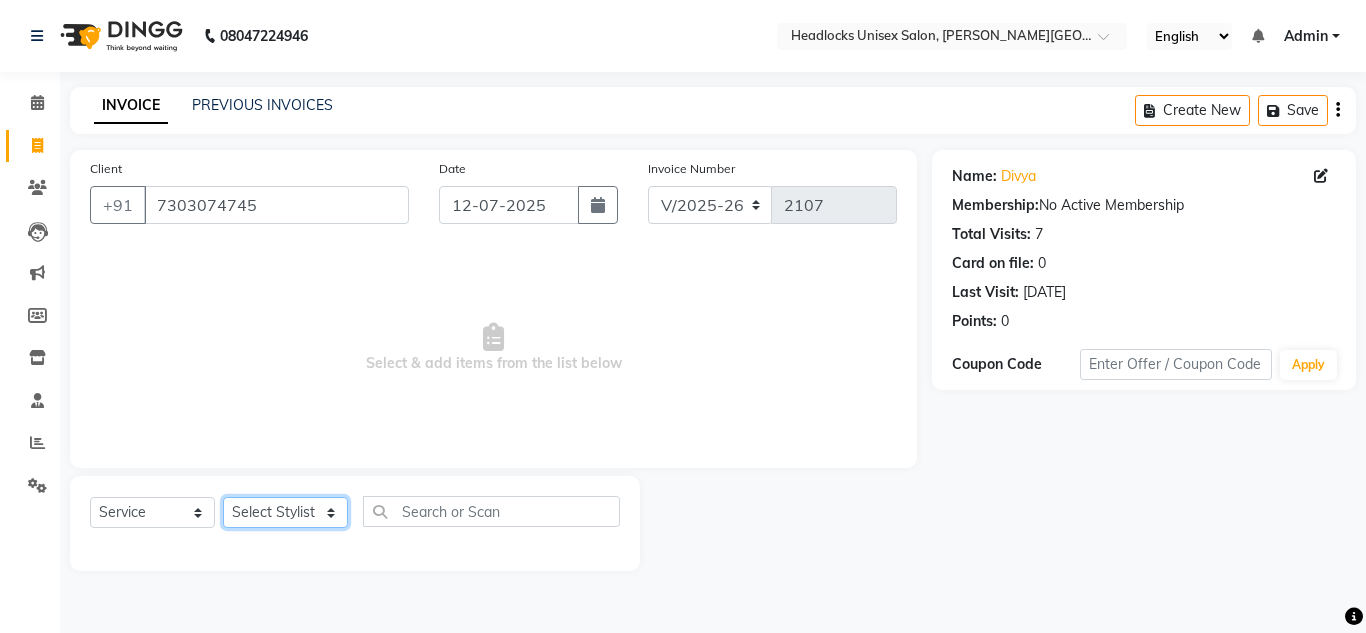 click on "Select Stylist Arman Atul Jannat Kaif Kartik Lucky Nazia Pinky Rashid Sabiya Sandeep Shankar Shavaz Malik Sudhir Suraj Vikas Vinay Roy Vinod" 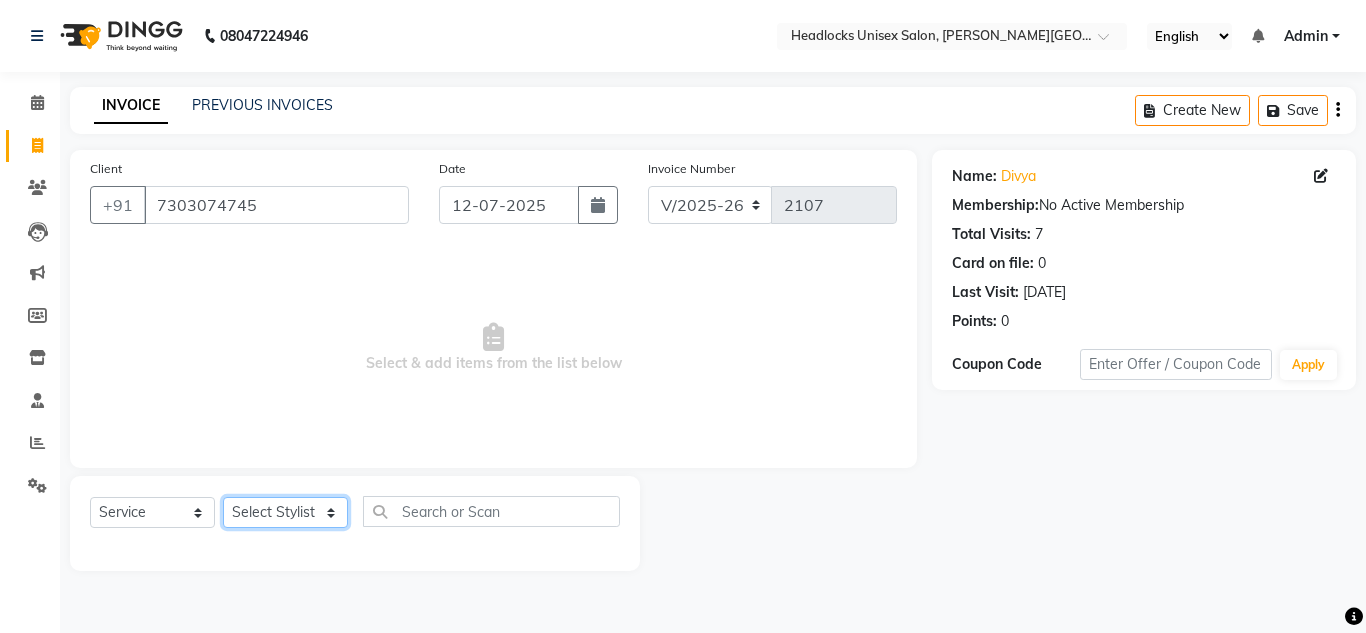 select on "53614" 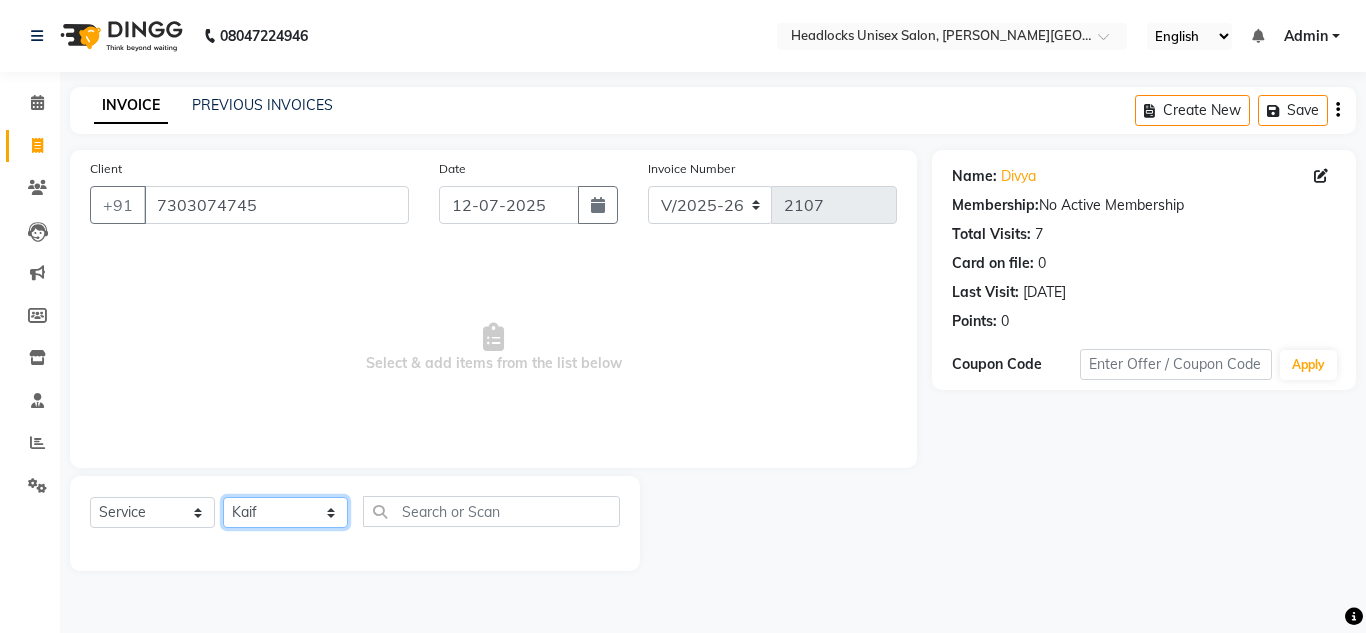 click on "Select Stylist Arman Atul Jannat Kaif Kartik Lucky Nazia Pinky Rashid Sabiya Sandeep Shankar Shavaz Malik Sudhir Suraj Vikas Vinay Roy Vinod" 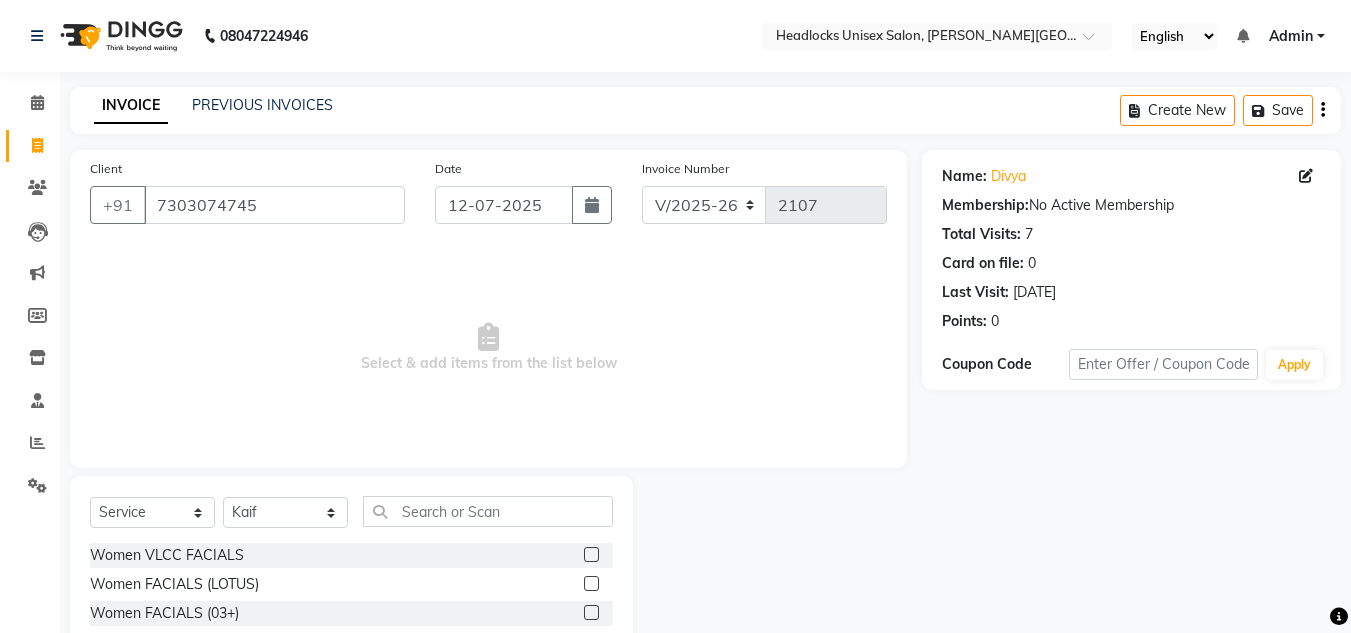 click on "Select & add items from the list below" at bounding box center (488, 348) 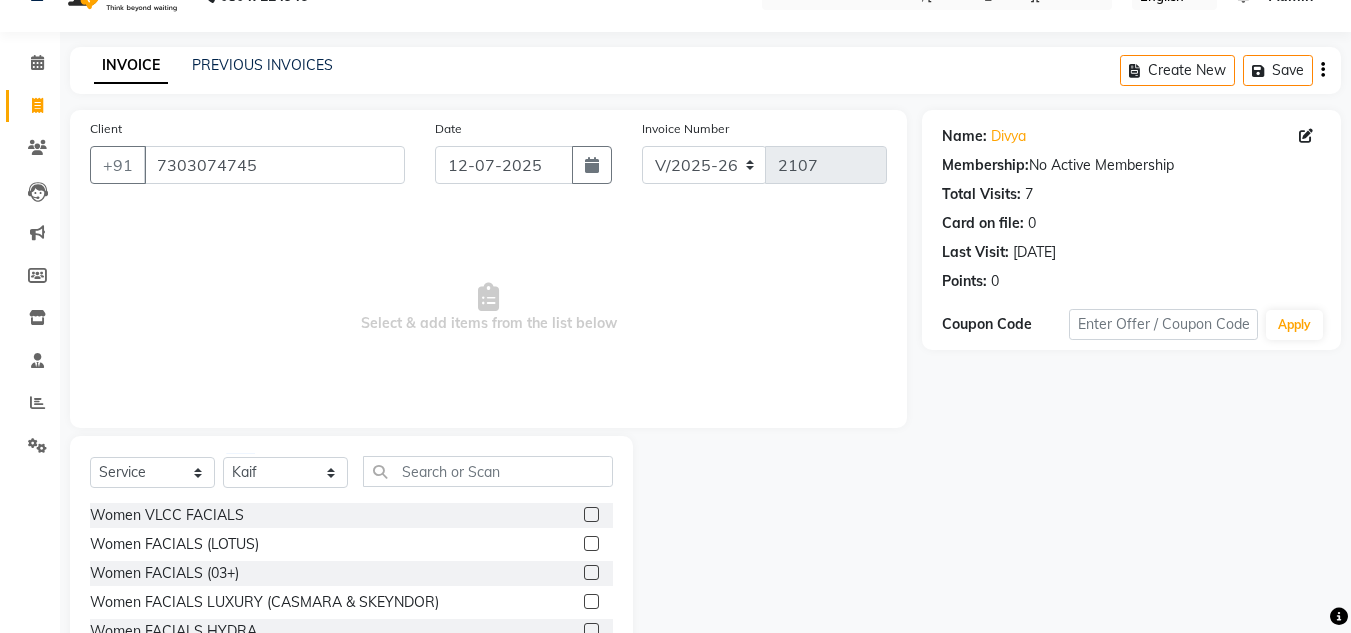 scroll, scrollTop: 168, scrollLeft: 0, axis: vertical 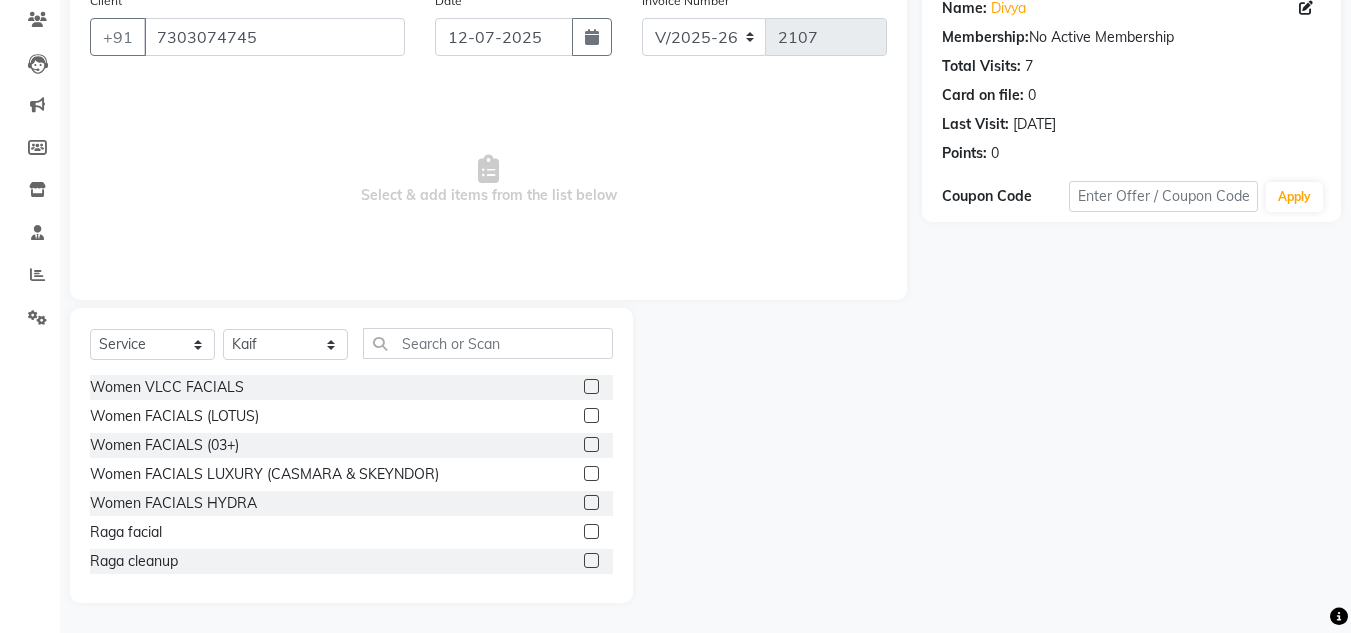 click on "Select  Service  Product  Membership  Package Voucher Prepaid Gift Card  Select Stylist Arman Atul Jannat Kaif Kartik Lucky Nazia Pinky Rashid Sabiya Sandeep Shankar Shavaz Malik Sudhir Suraj Vikas Vinay Roy Vinod" 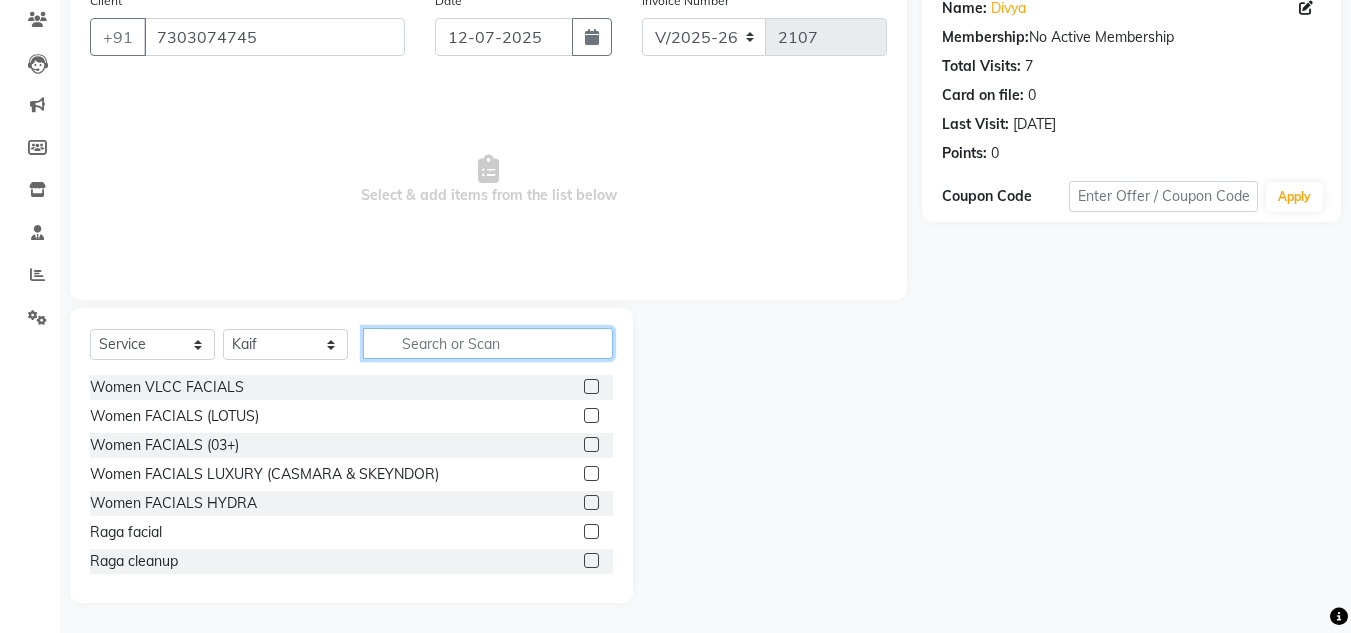 click 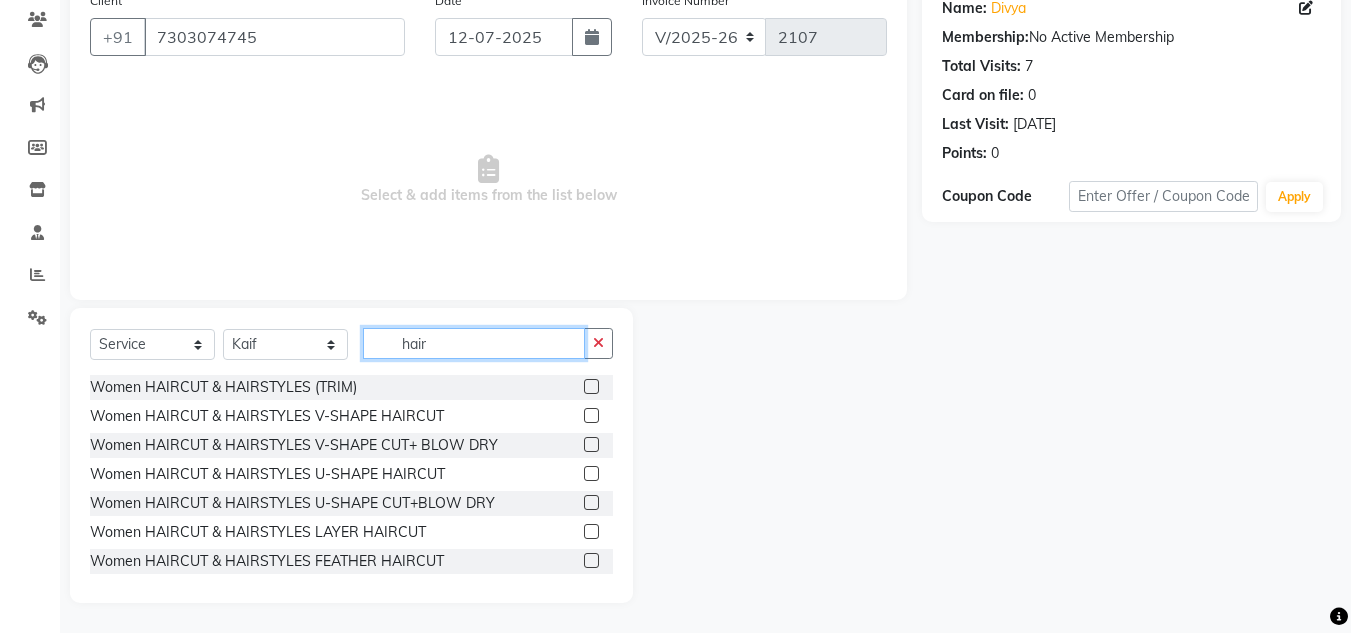 type on "hair" 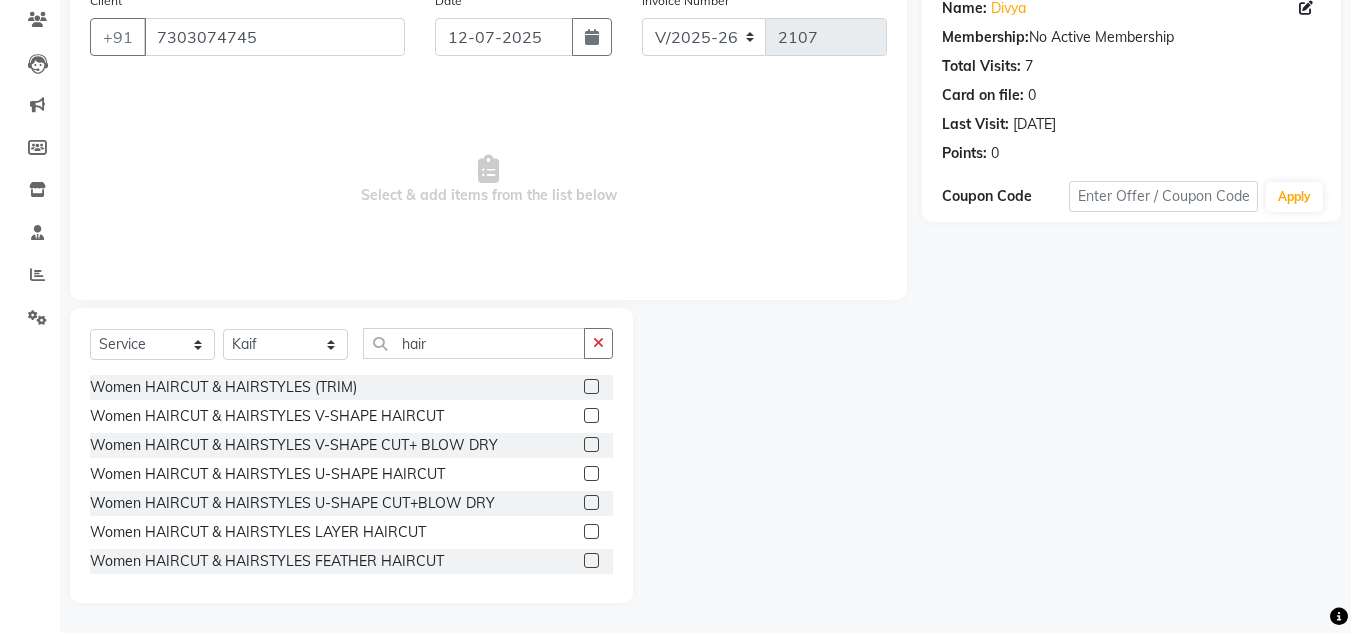 click 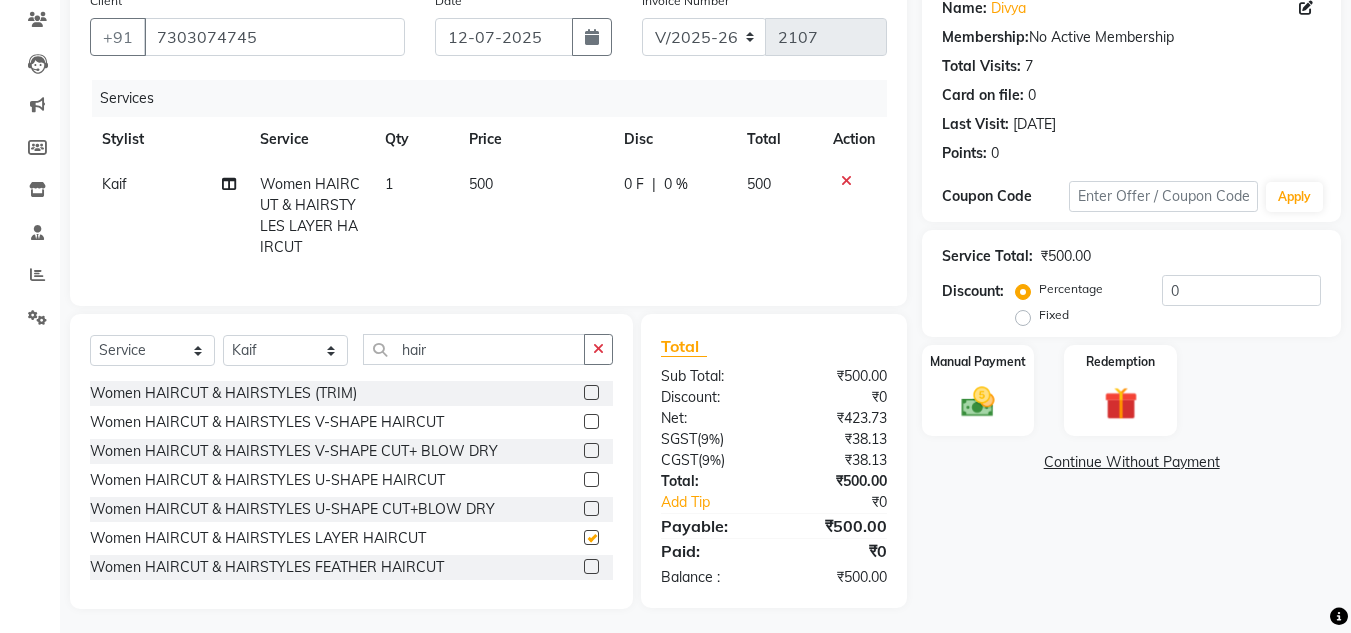 checkbox on "false" 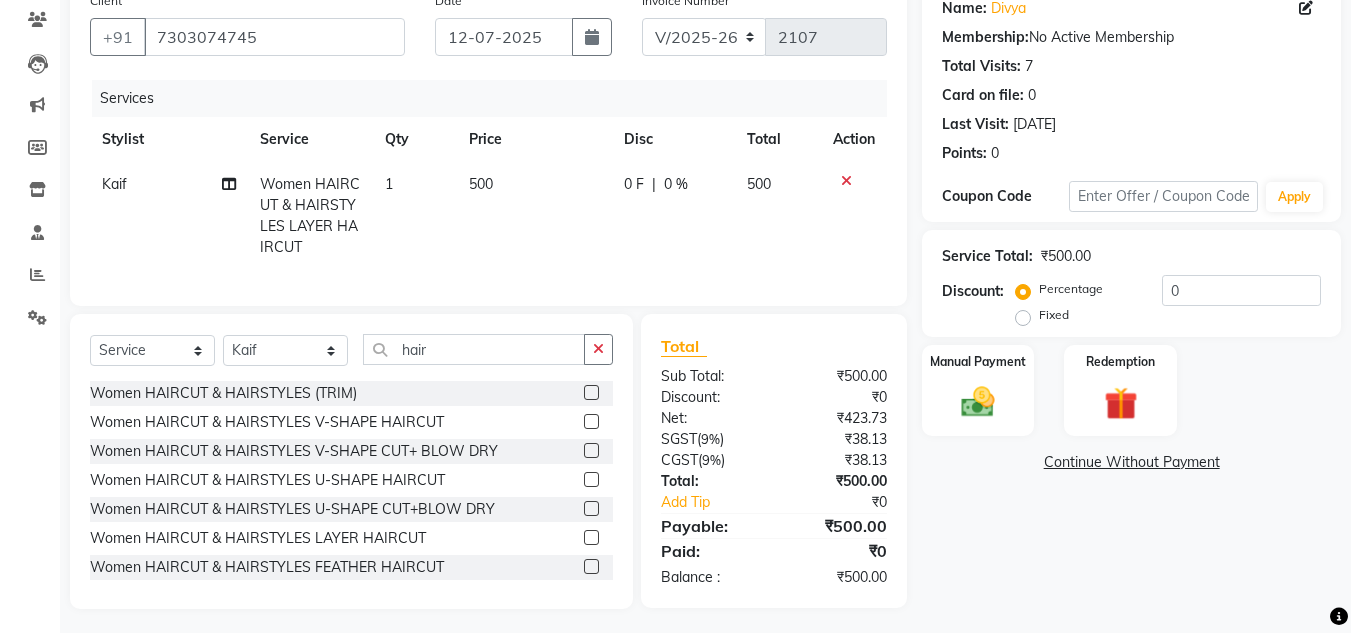 click on "500" 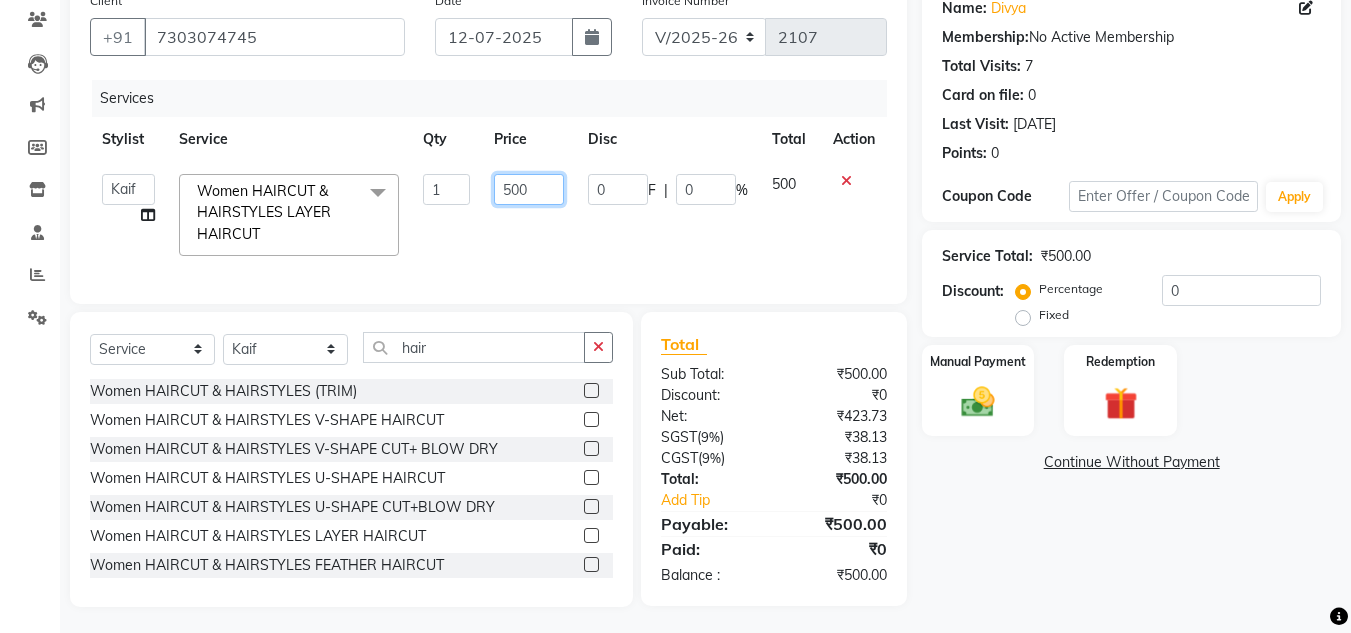 click on "500" 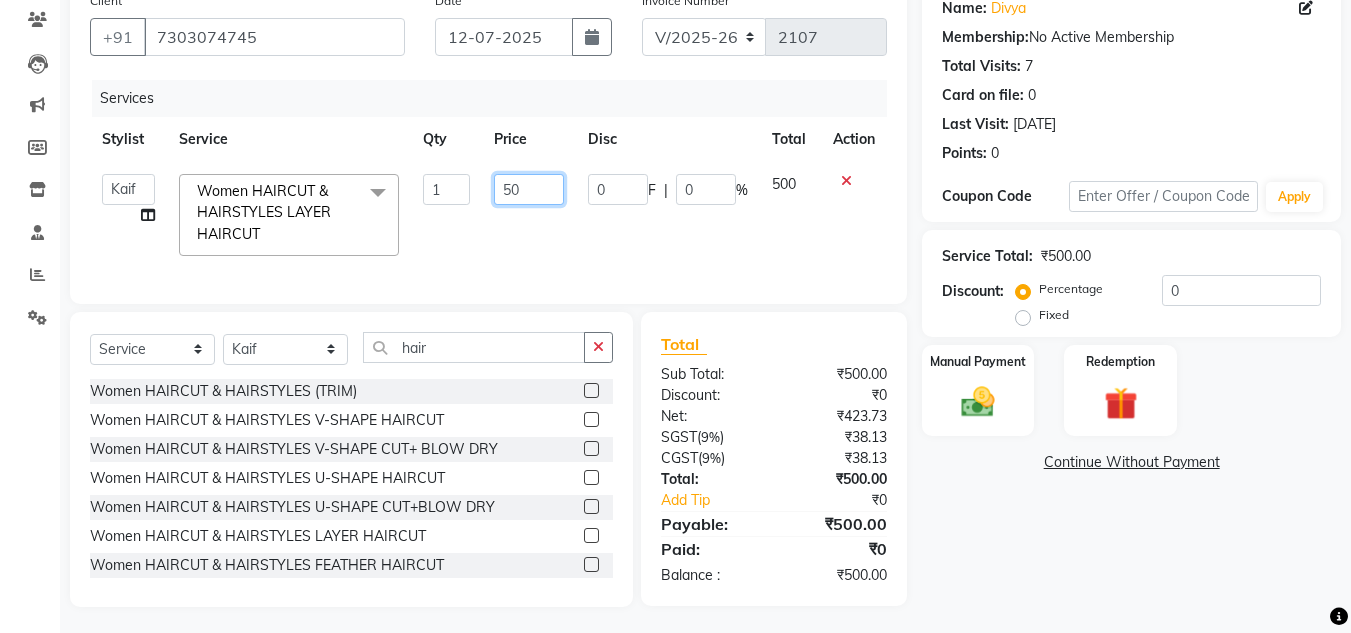 type on "5" 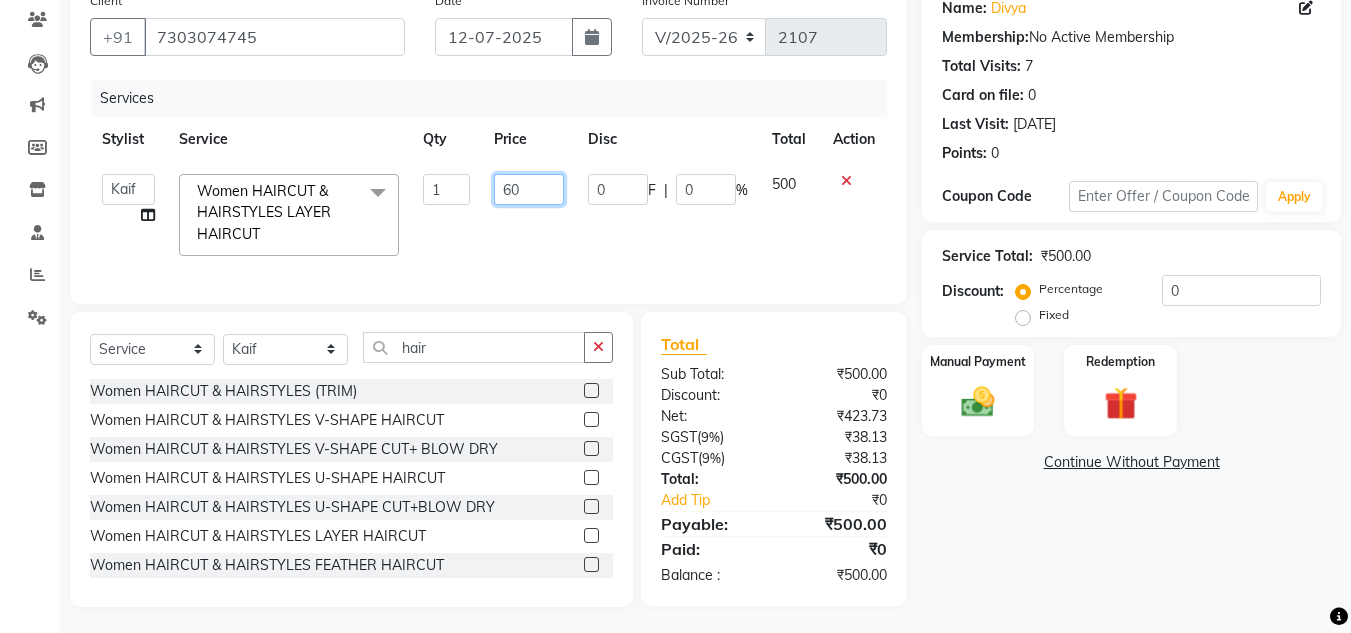 type on "600" 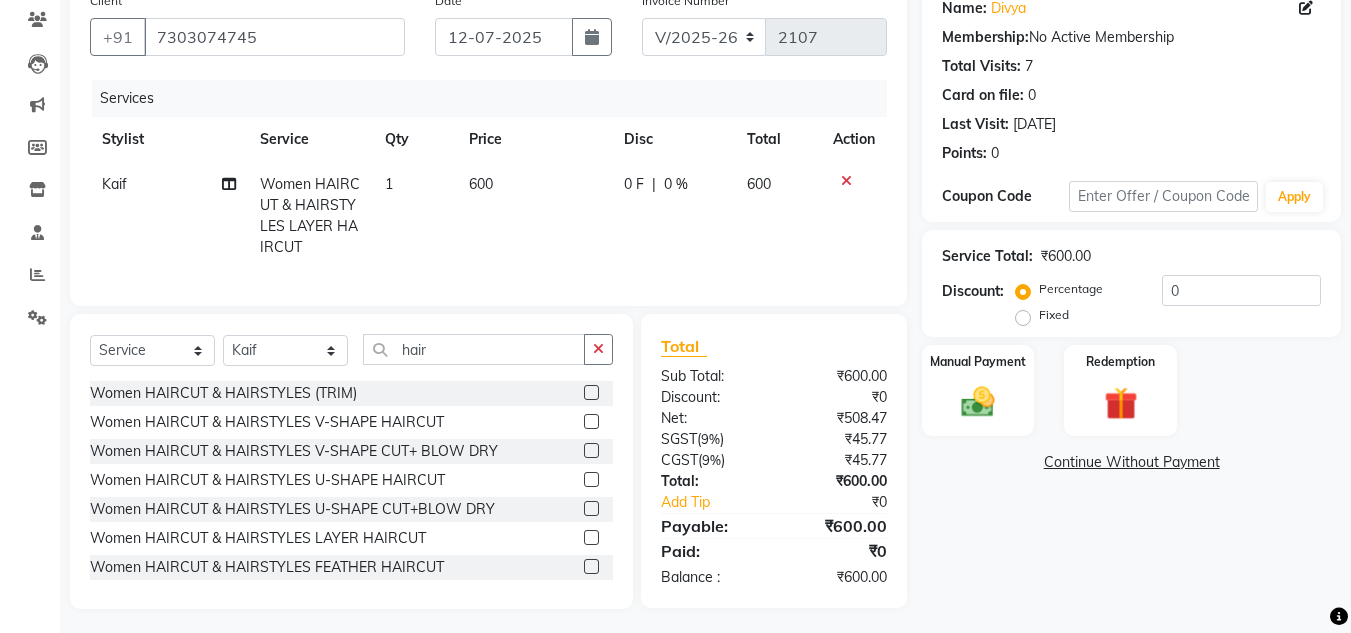 click on "600" 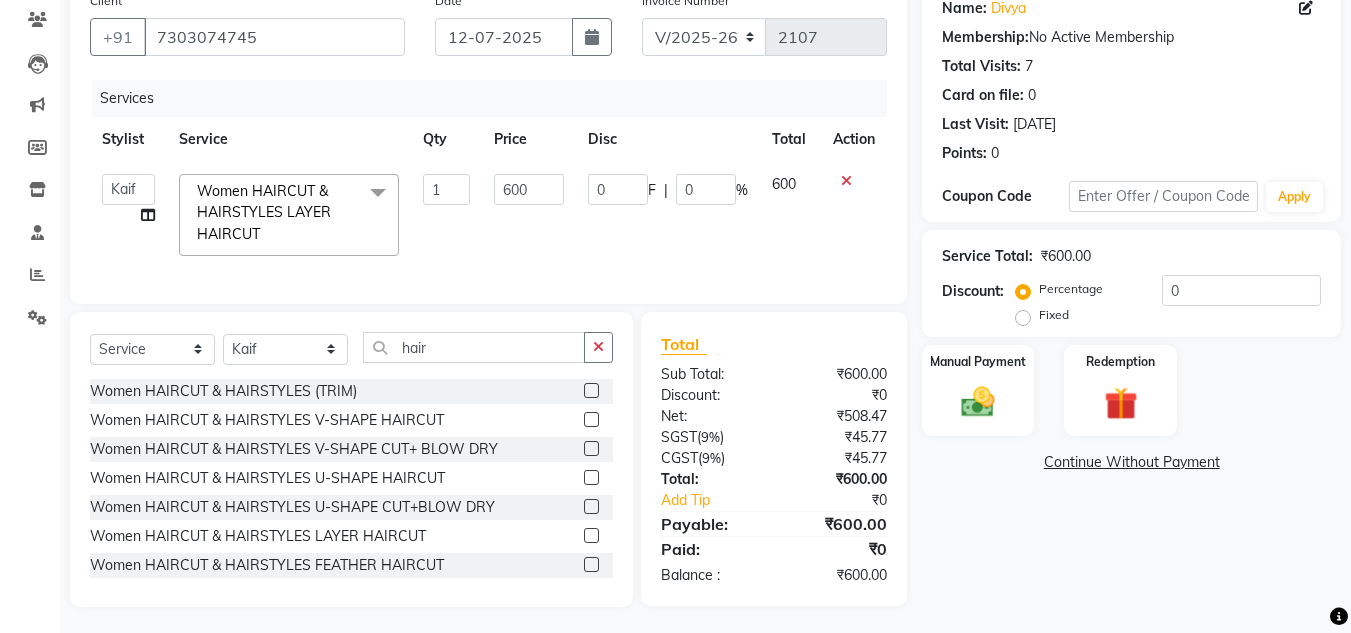 click on "Total" 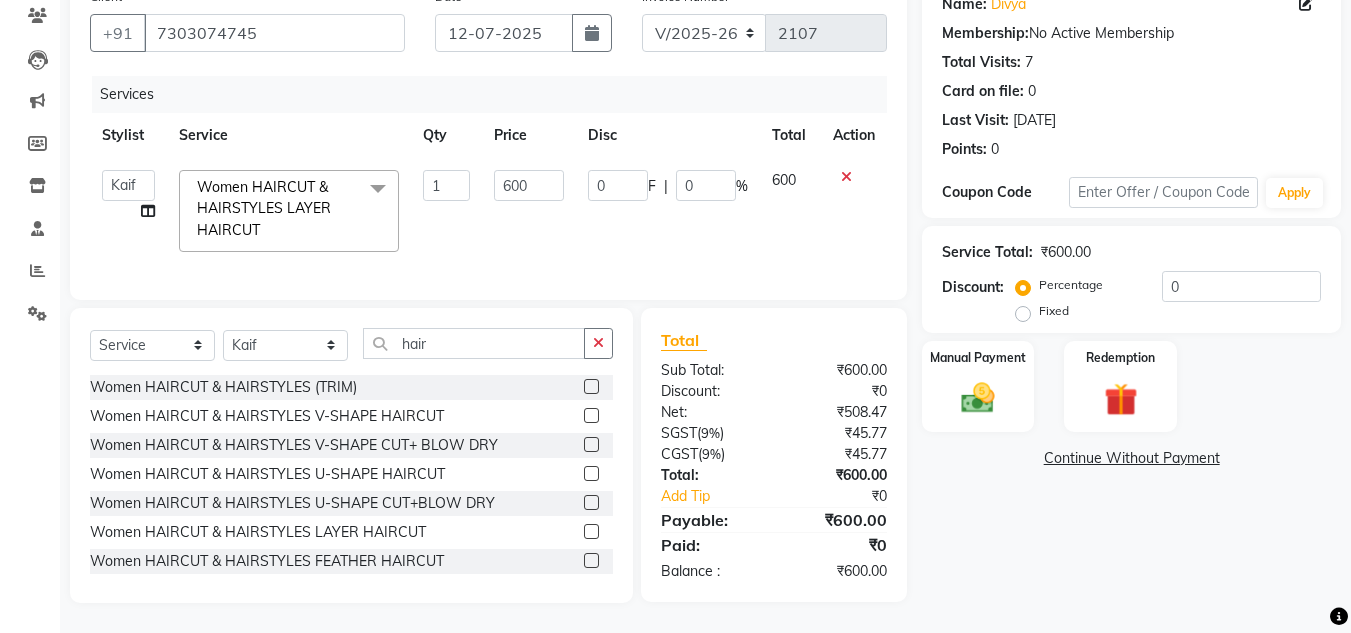scroll, scrollTop: 187, scrollLeft: 0, axis: vertical 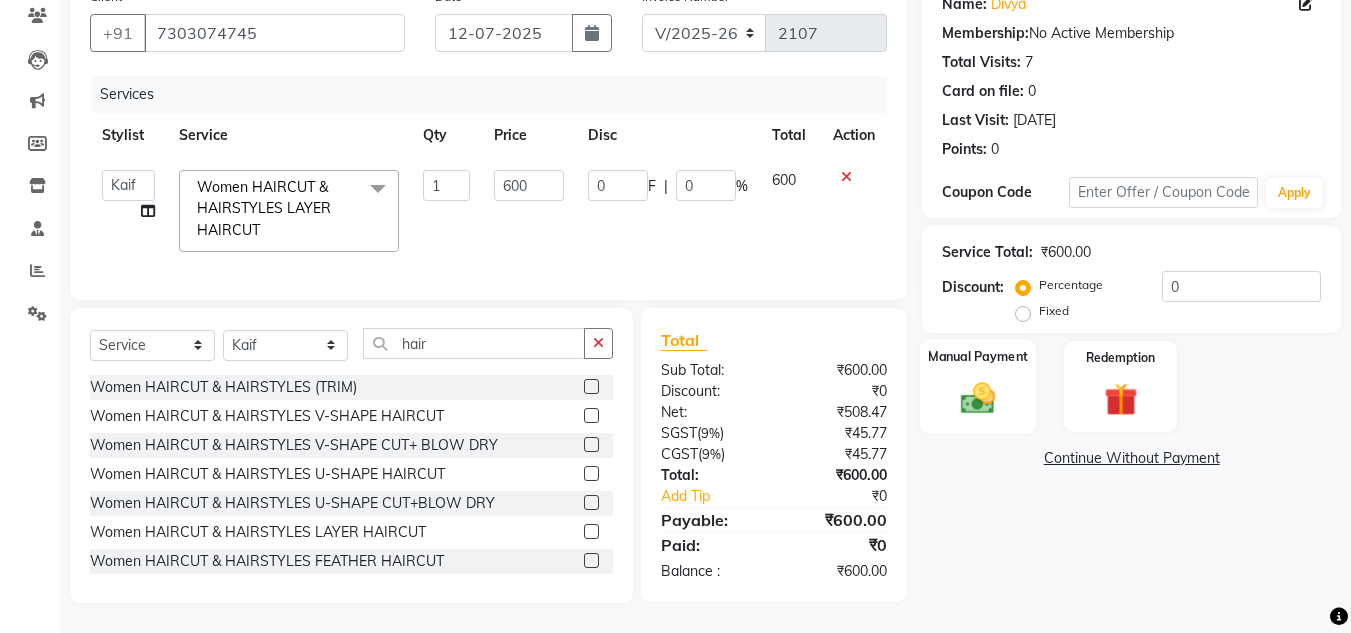 click 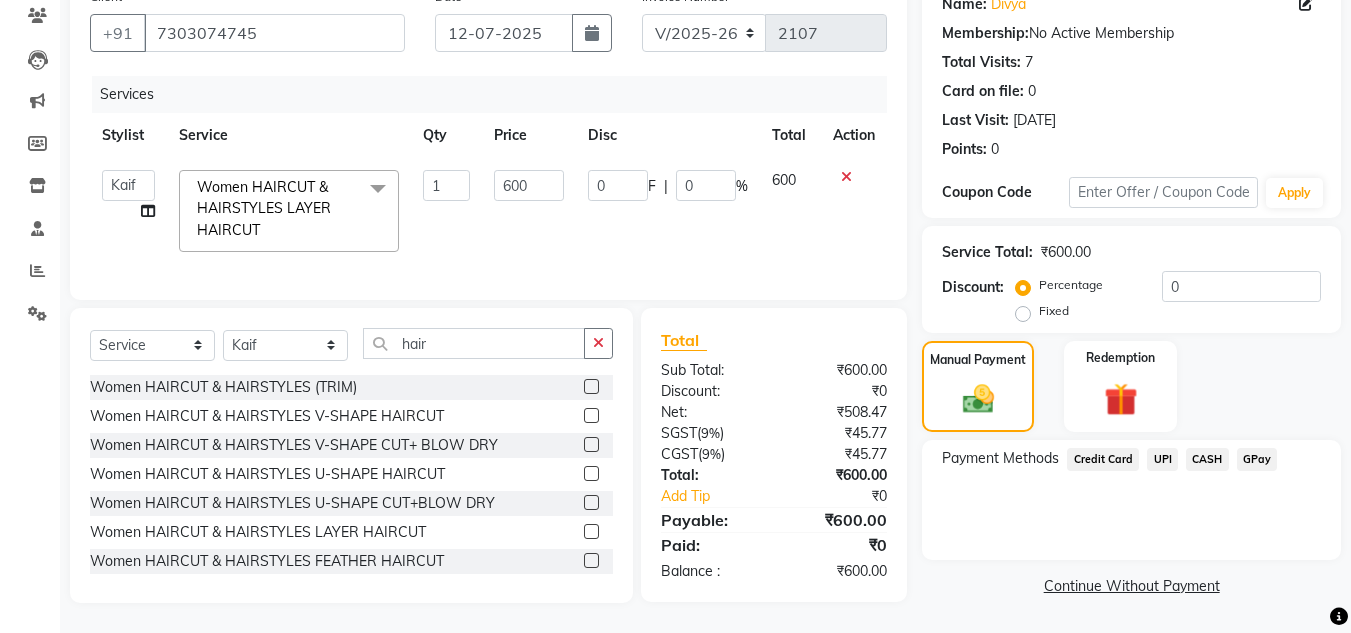 click on "Manual Payment Redemption" 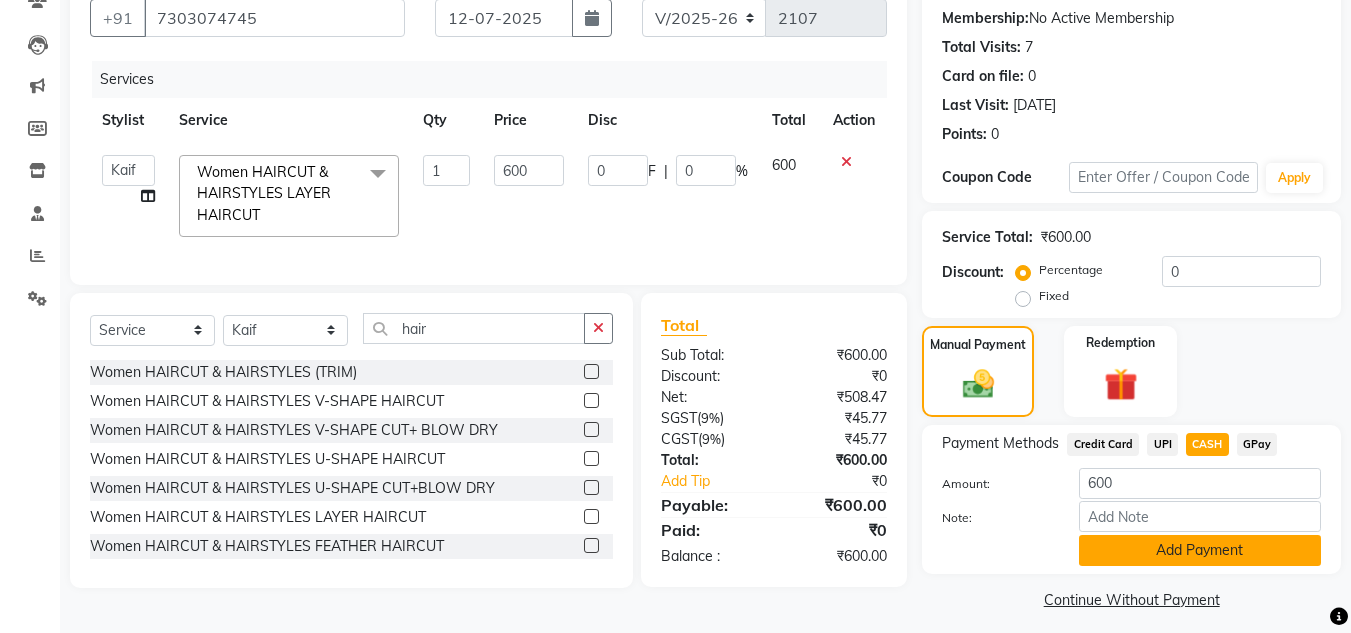 click on "Add Payment" 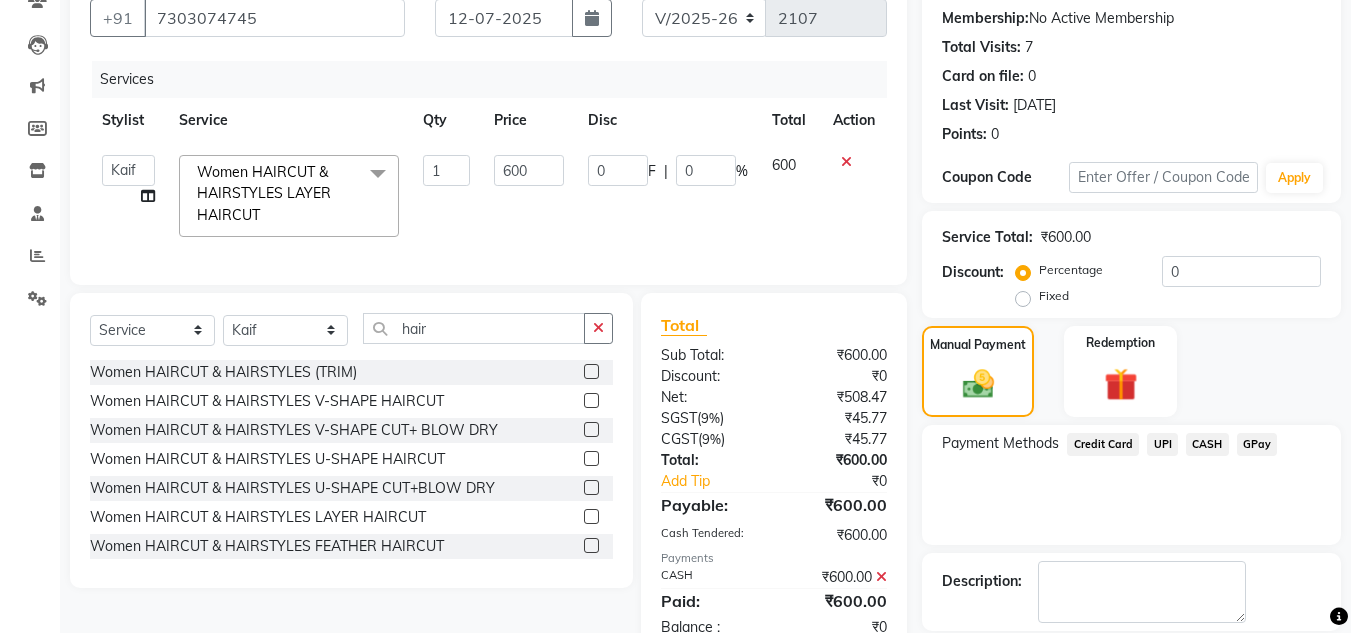 click on "Payment Methods  Credit Card   UPI   CASH   GPay" 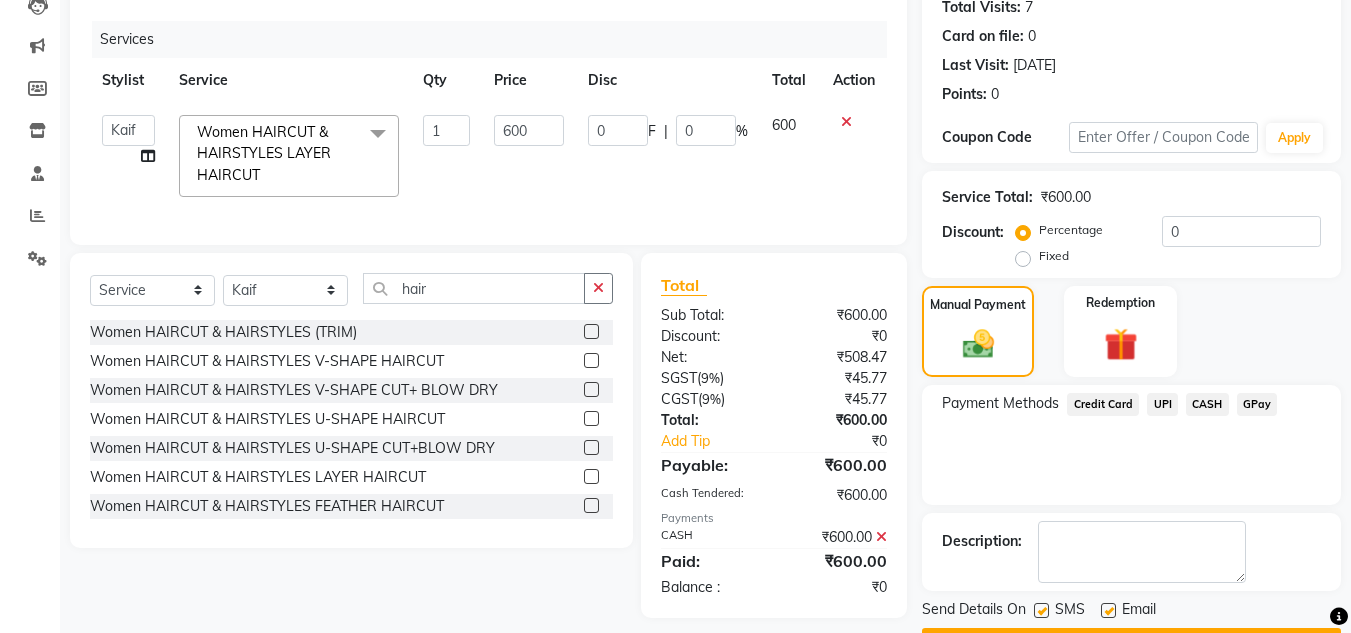 scroll, scrollTop: 283, scrollLeft: 0, axis: vertical 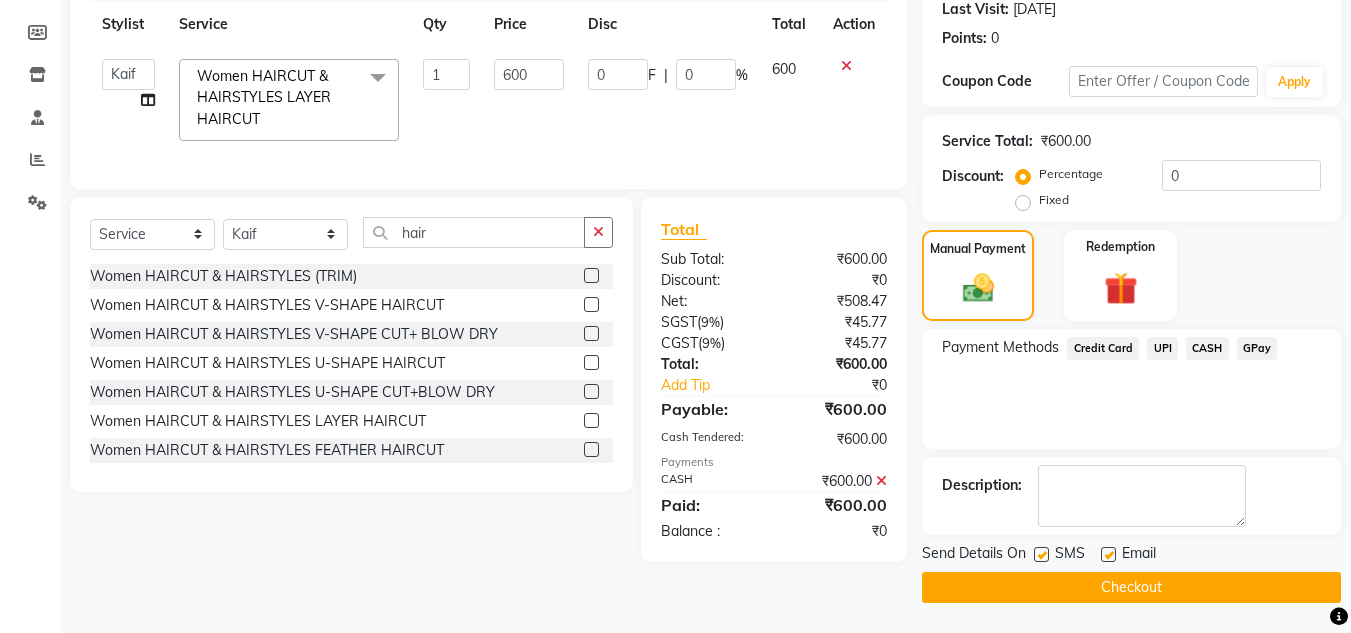 click on "Checkout" 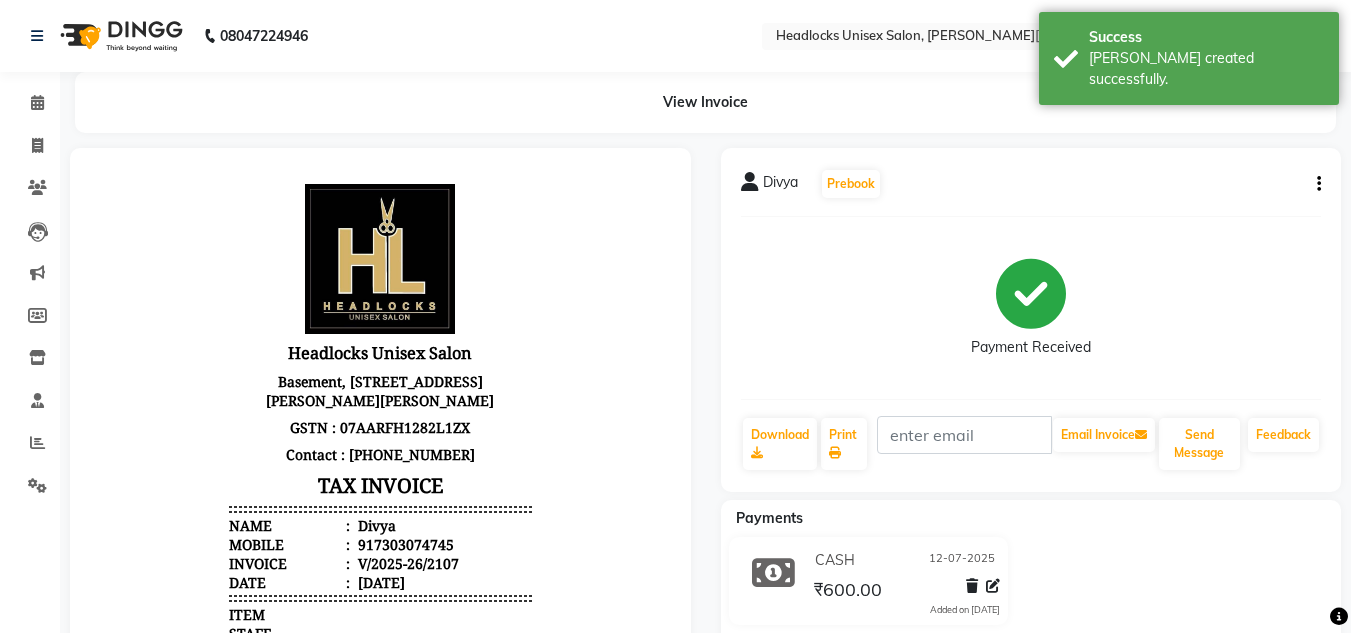 scroll, scrollTop: 0, scrollLeft: 0, axis: both 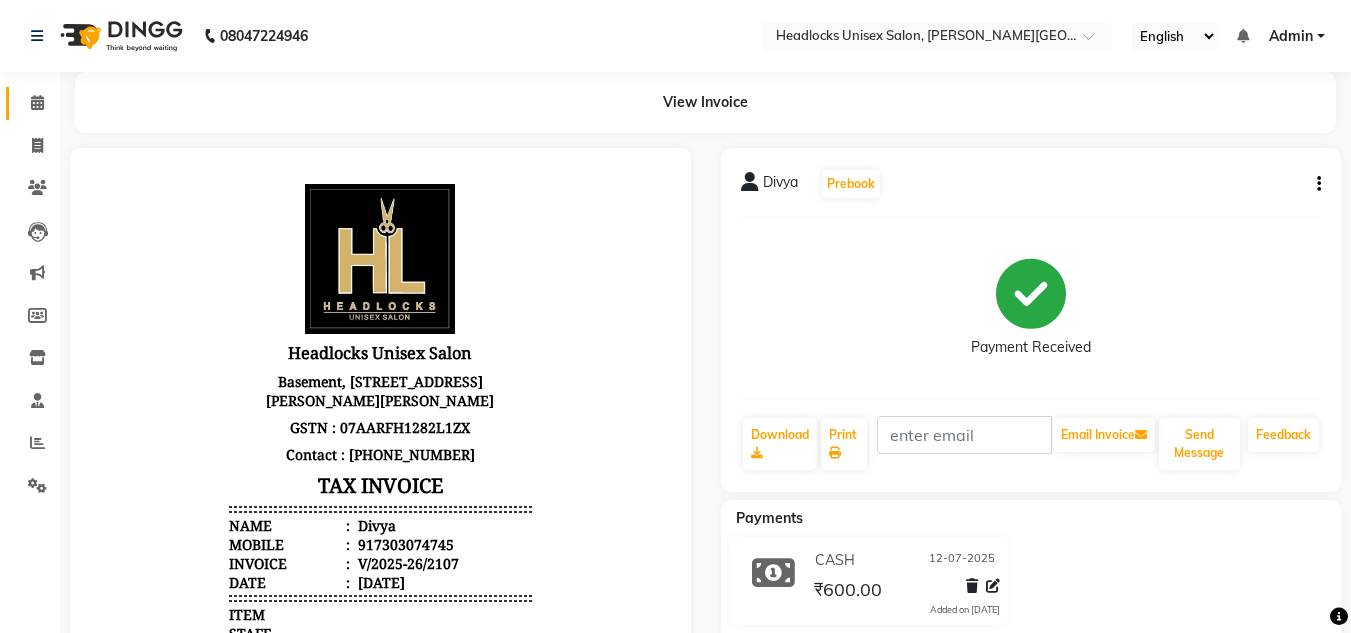 click 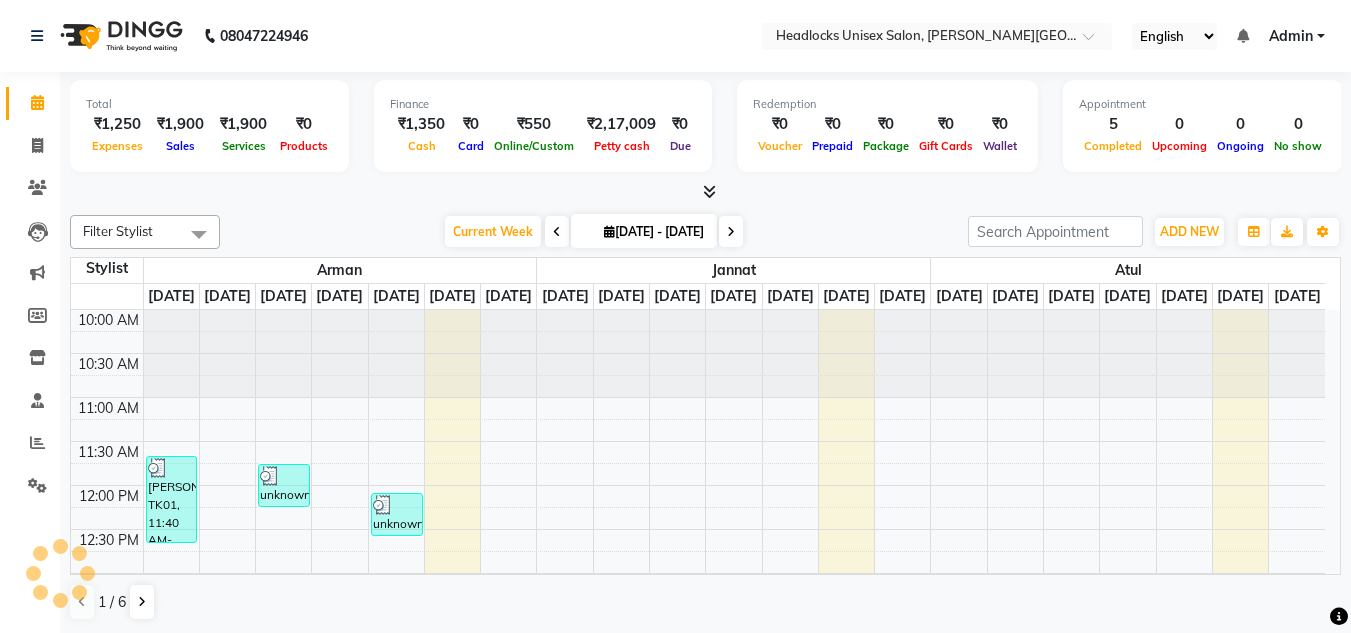 scroll, scrollTop: 0, scrollLeft: 0, axis: both 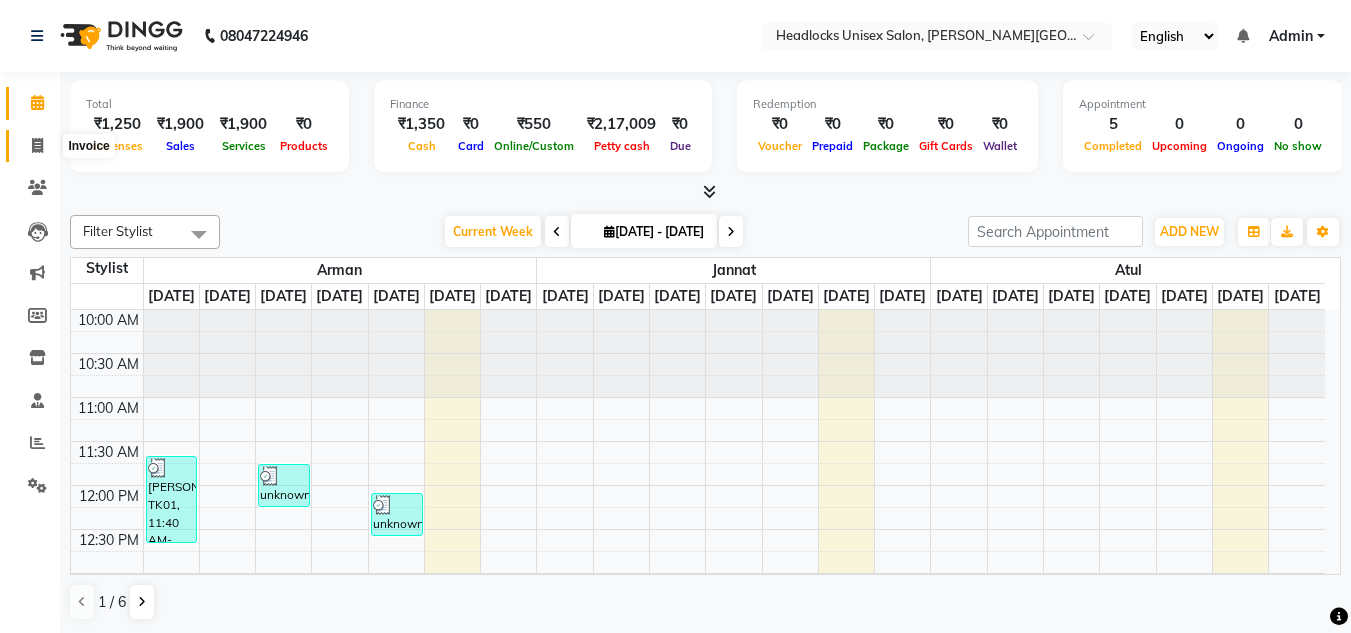 click 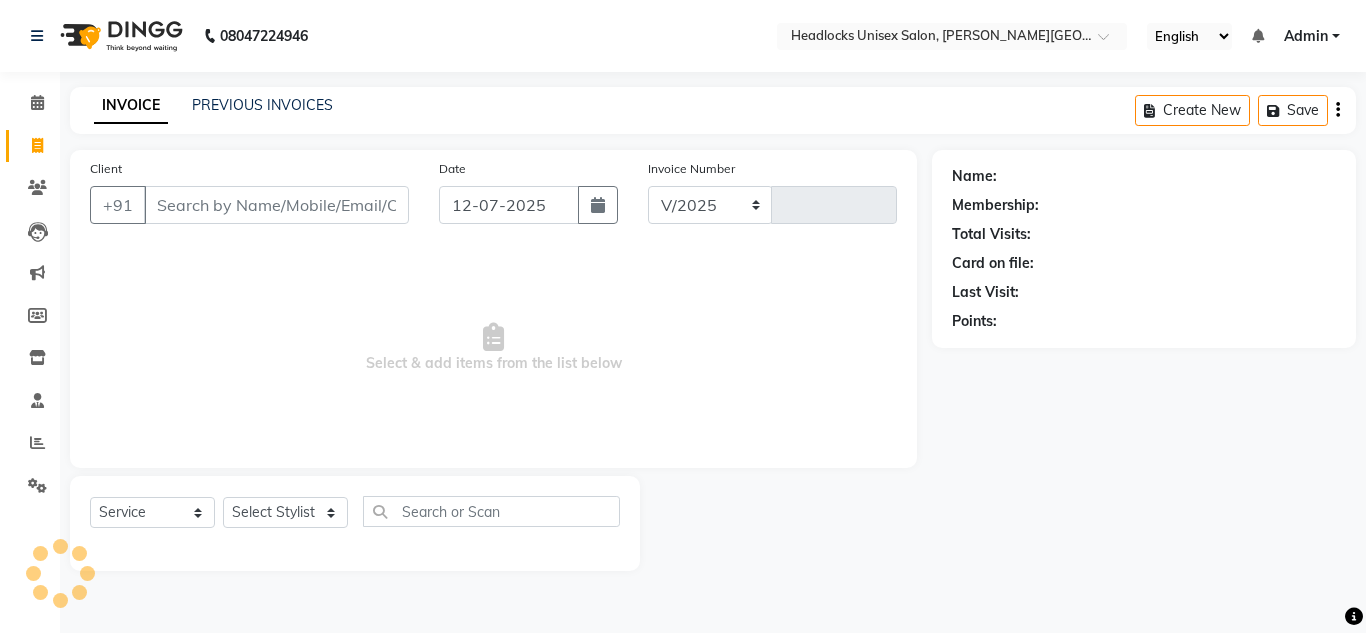 select on "6850" 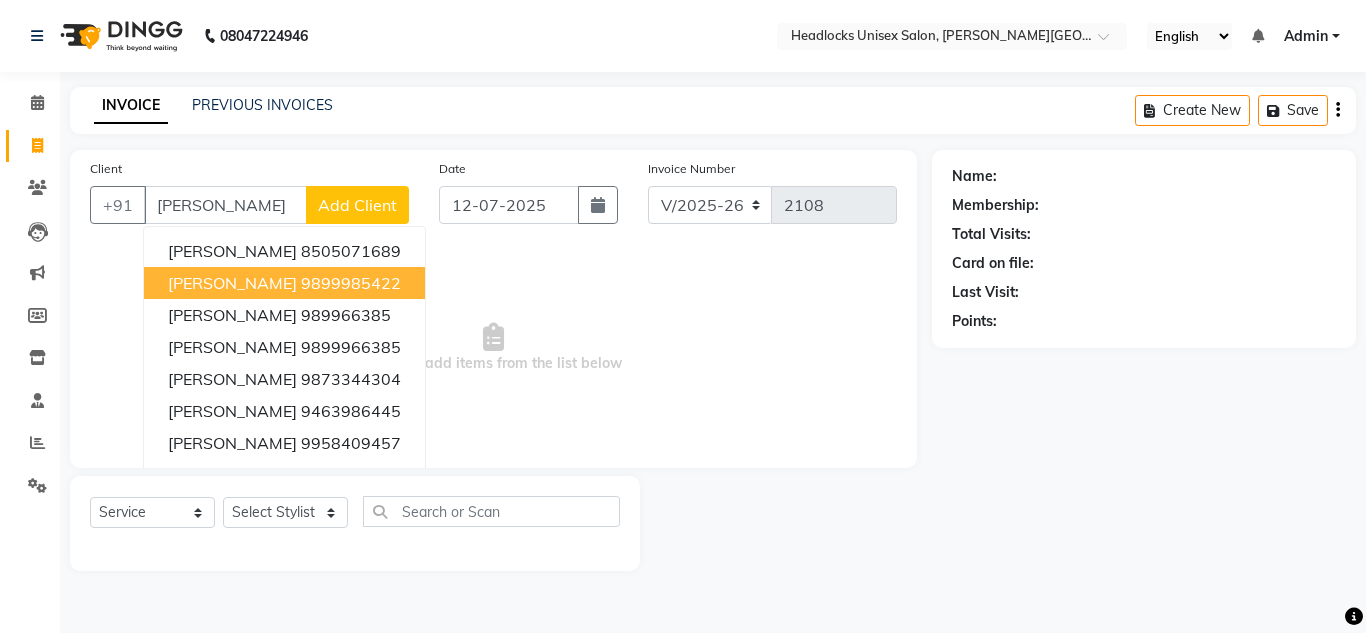 click on "9899985422" at bounding box center [351, 283] 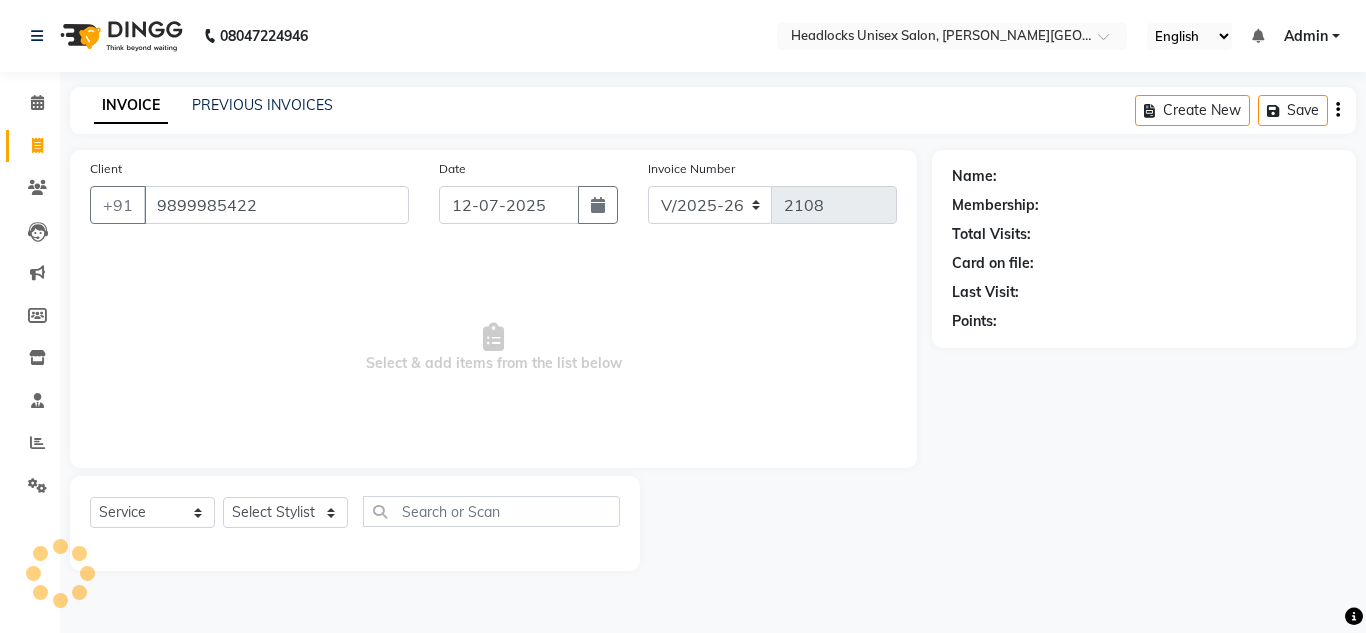 type on "9899985422" 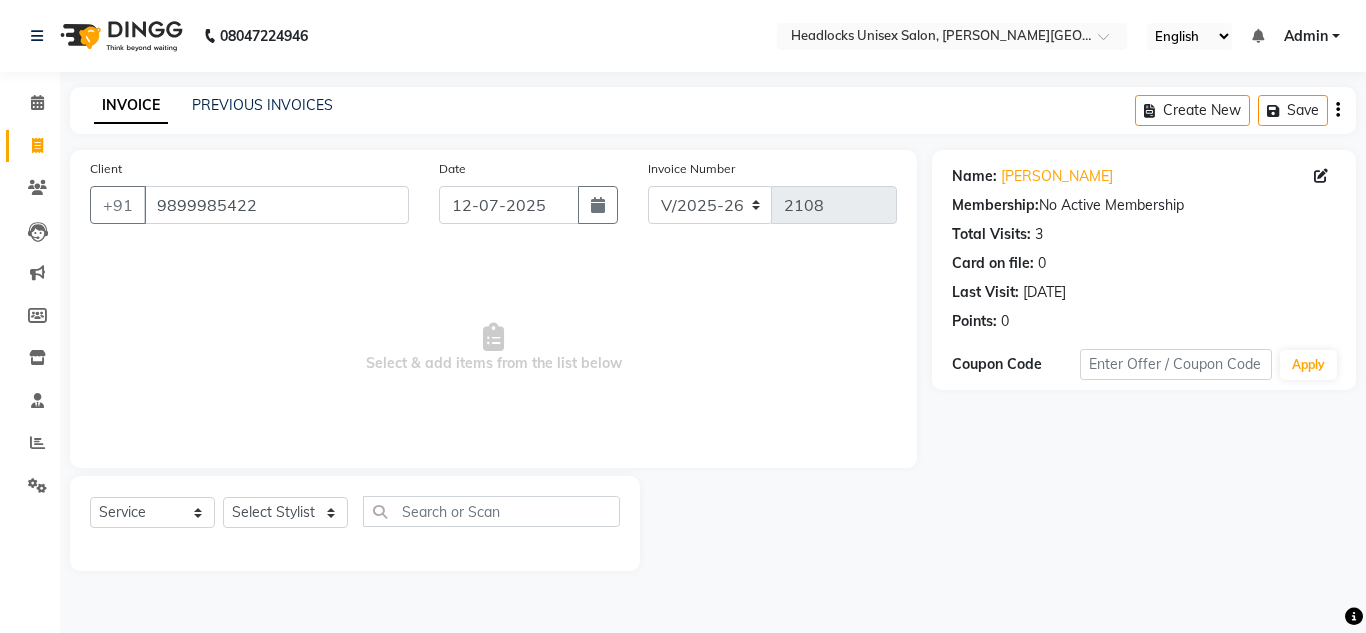 click on "Select & add items from the list below" at bounding box center [493, 348] 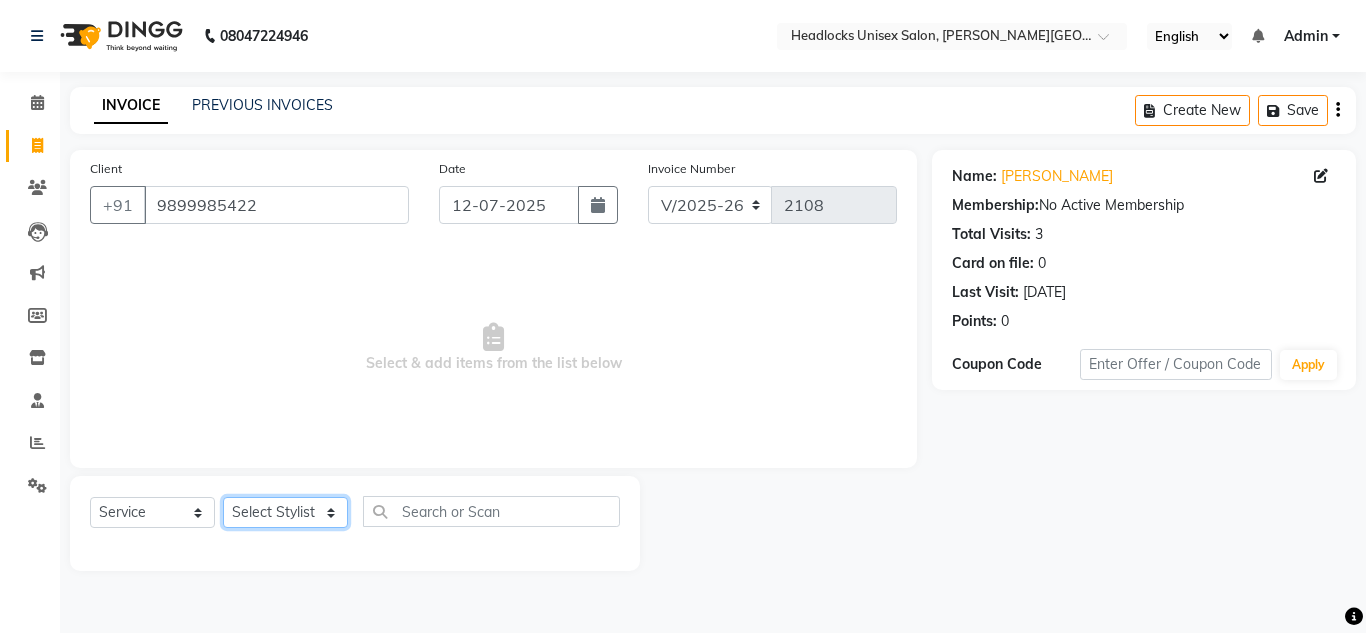 click on "Select Stylist Arman Atul Jannat Kaif Kartik Lucky Nazia Pinky Rashid Sabiya Sandeep Shankar Shavaz Malik Sudhir Suraj Vikas Vinay Roy Vinod" 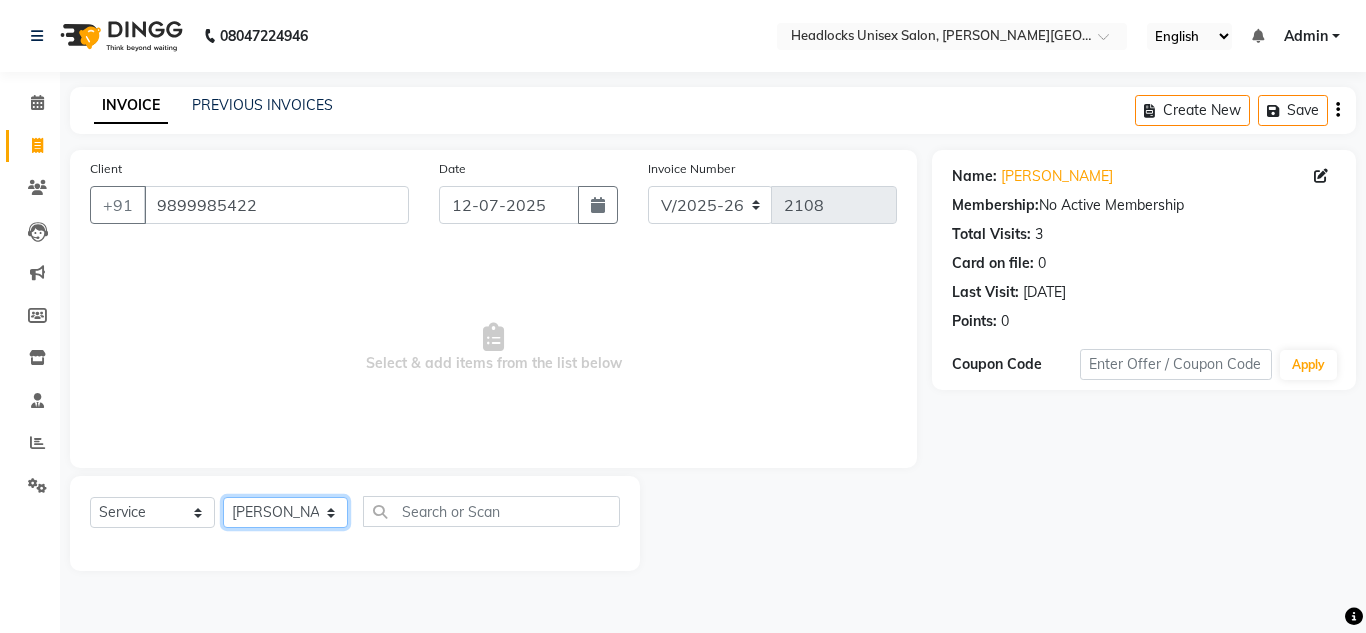 click on "Select Stylist Arman Atul Jannat Kaif Kartik Lucky Nazia Pinky Rashid Sabiya Sandeep Shankar Shavaz Malik Sudhir Suraj Vikas Vinay Roy Vinod" 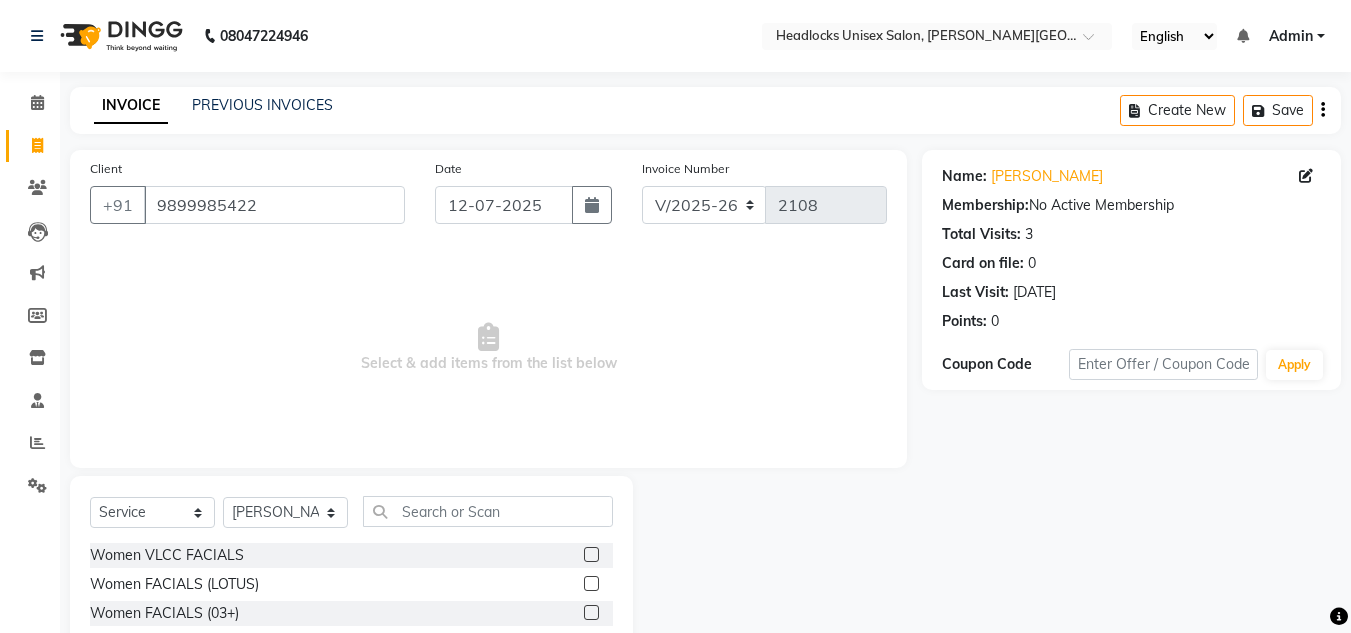 click on "Select & add items from the list below" at bounding box center (488, 348) 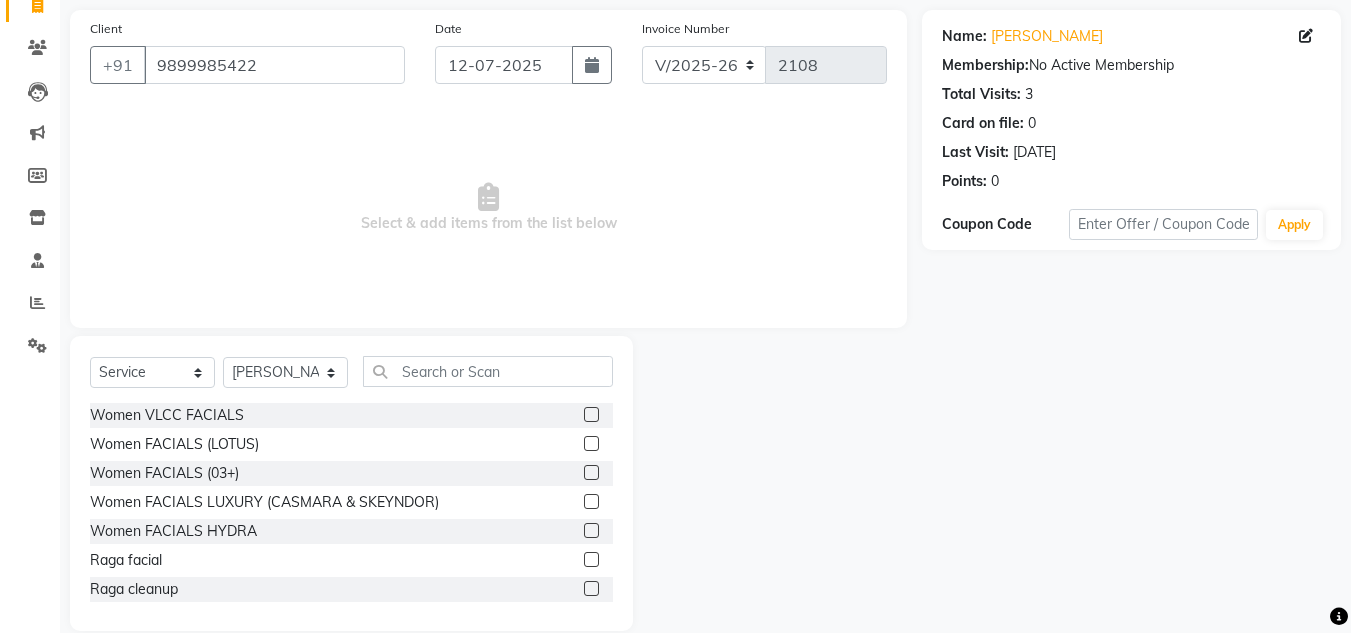 scroll, scrollTop: 168, scrollLeft: 0, axis: vertical 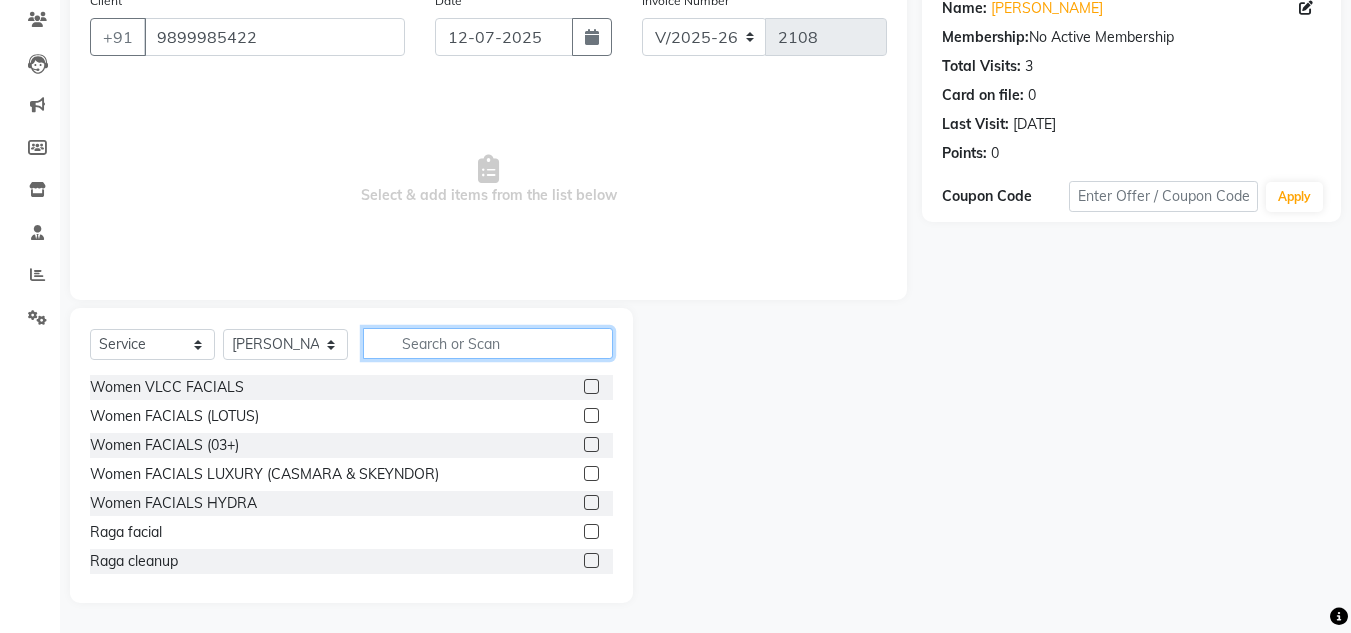 click 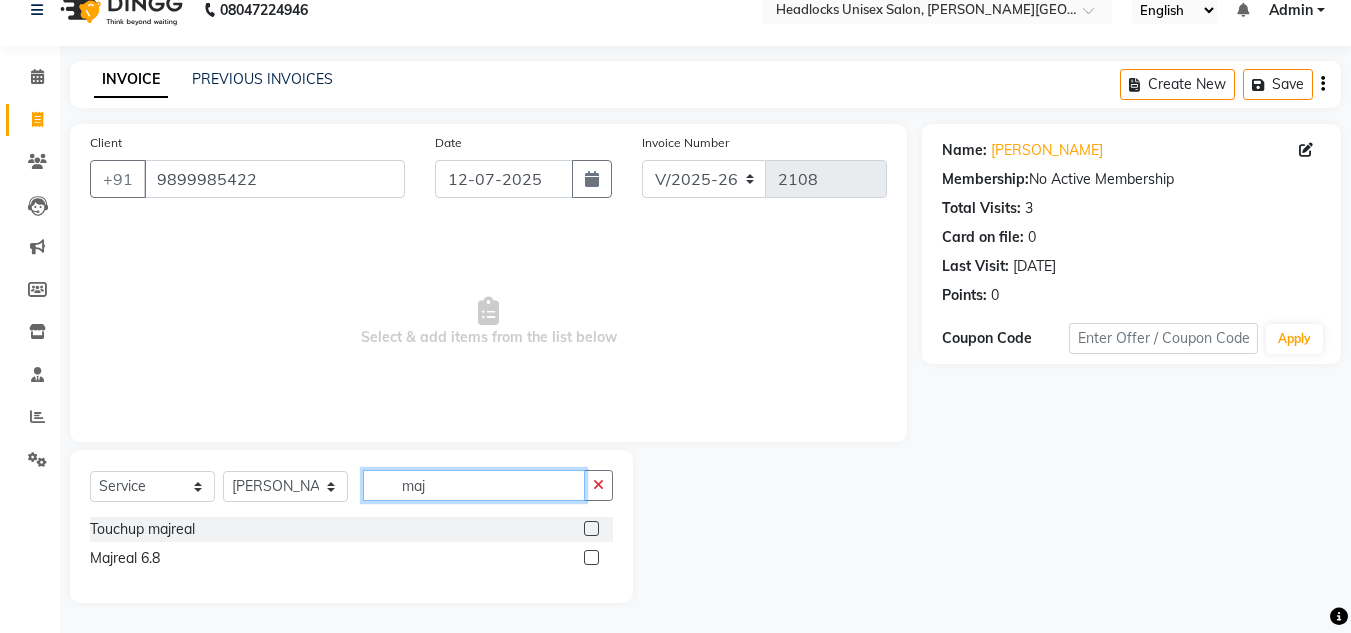 scroll, scrollTop: 26, scrollLeft: 0, axis: vertical 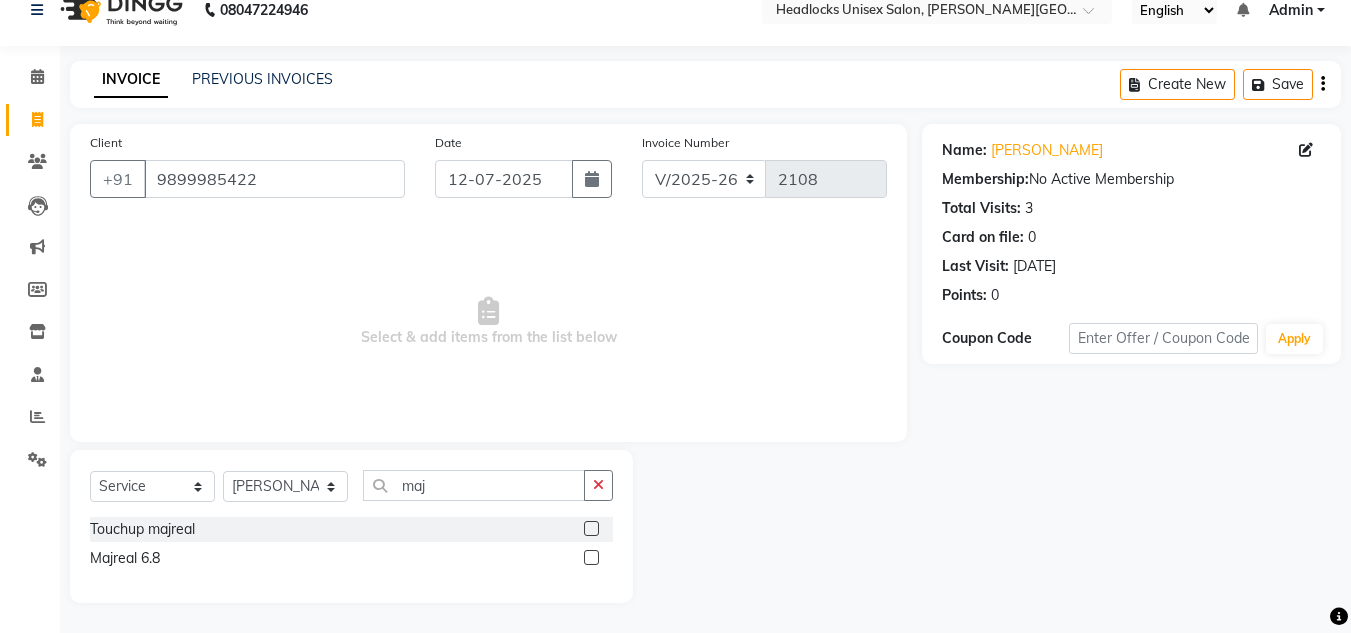 click 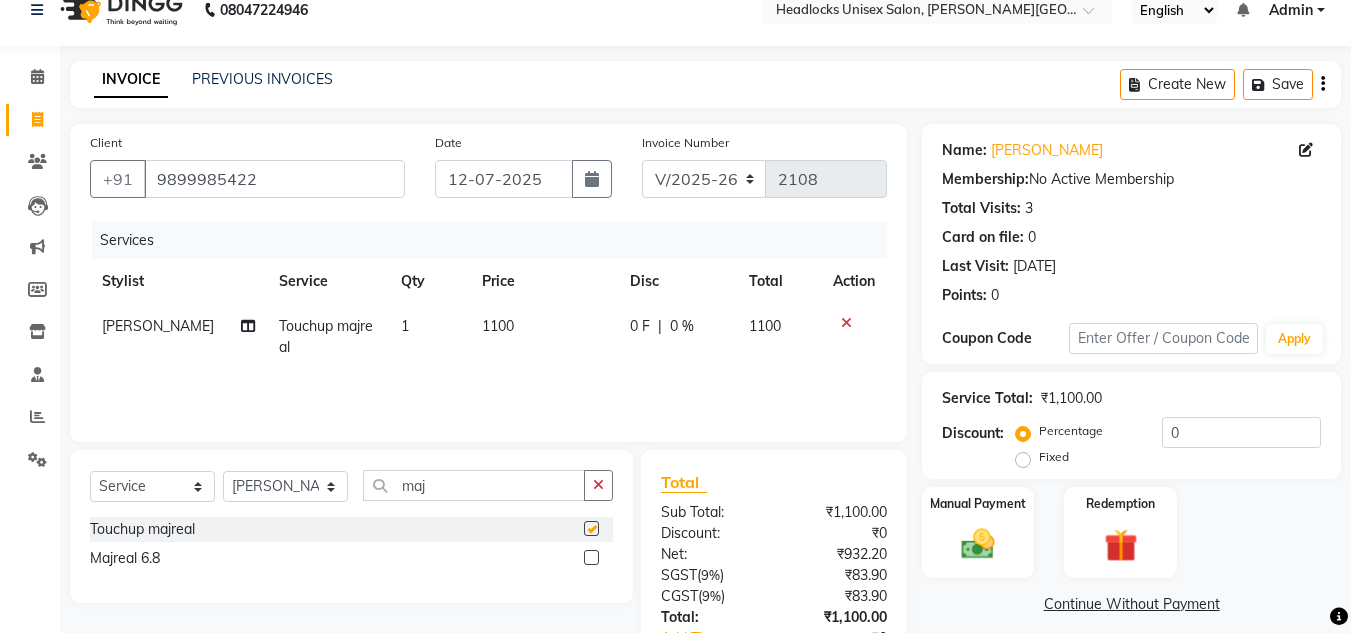 checkbox on "false" 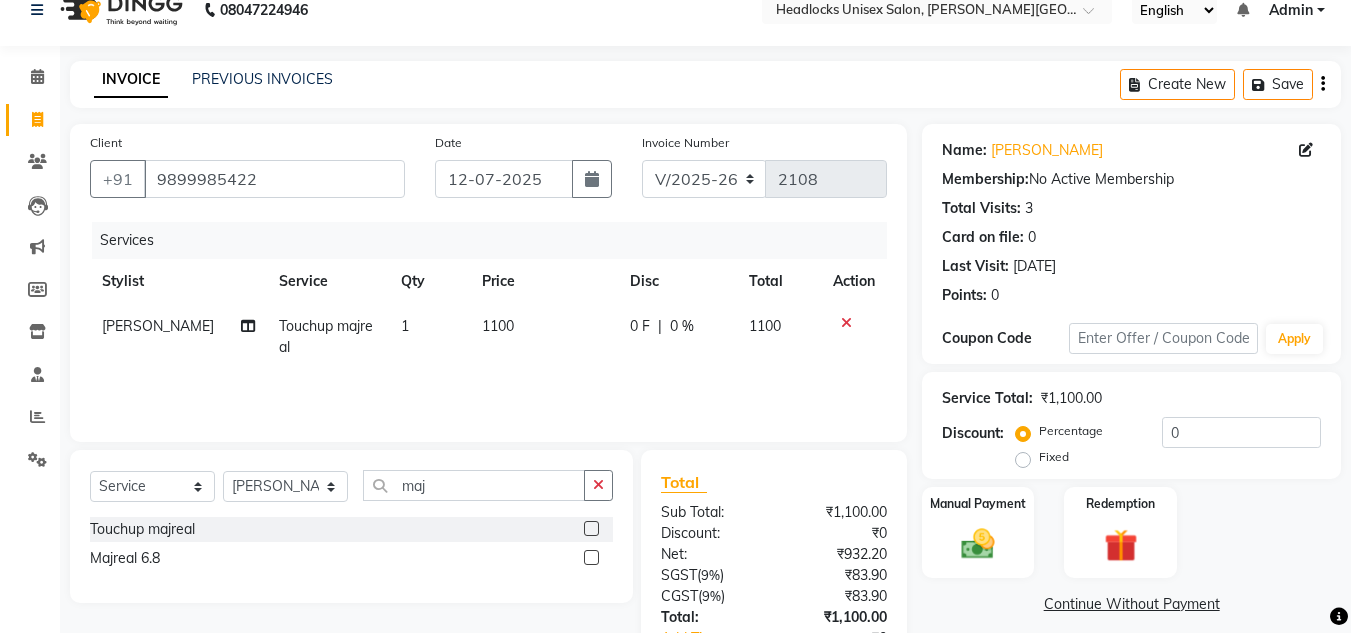 click on "1100" 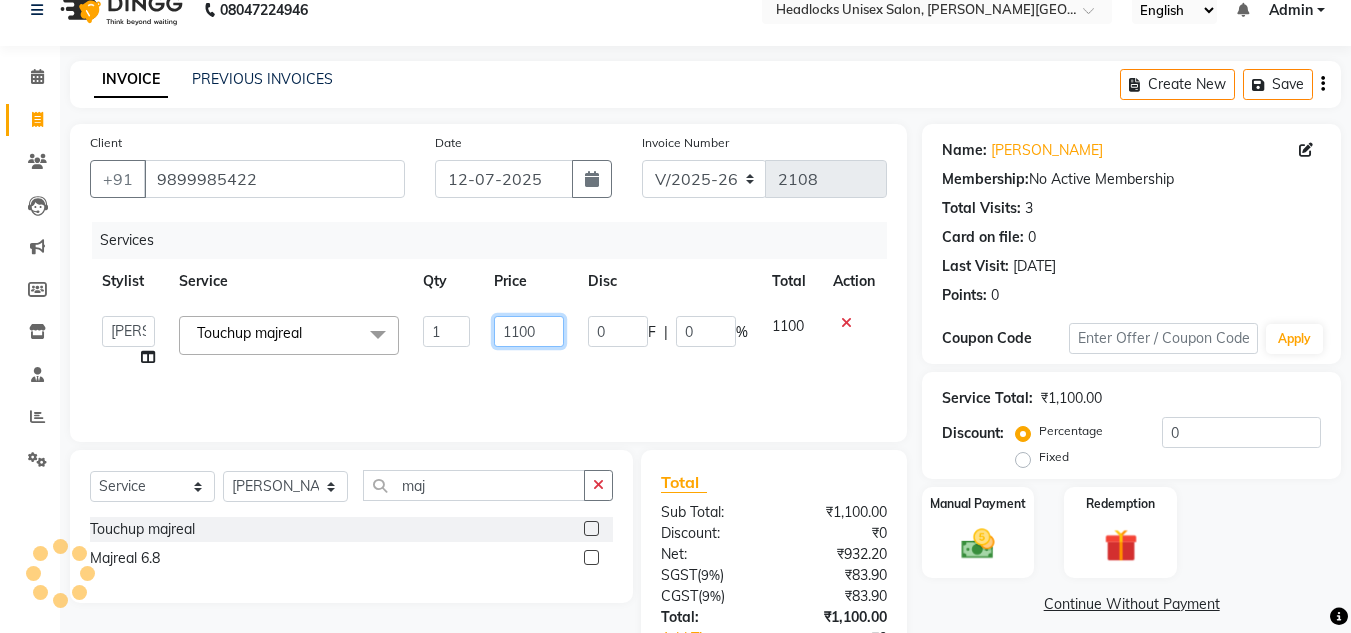 click on "1100" 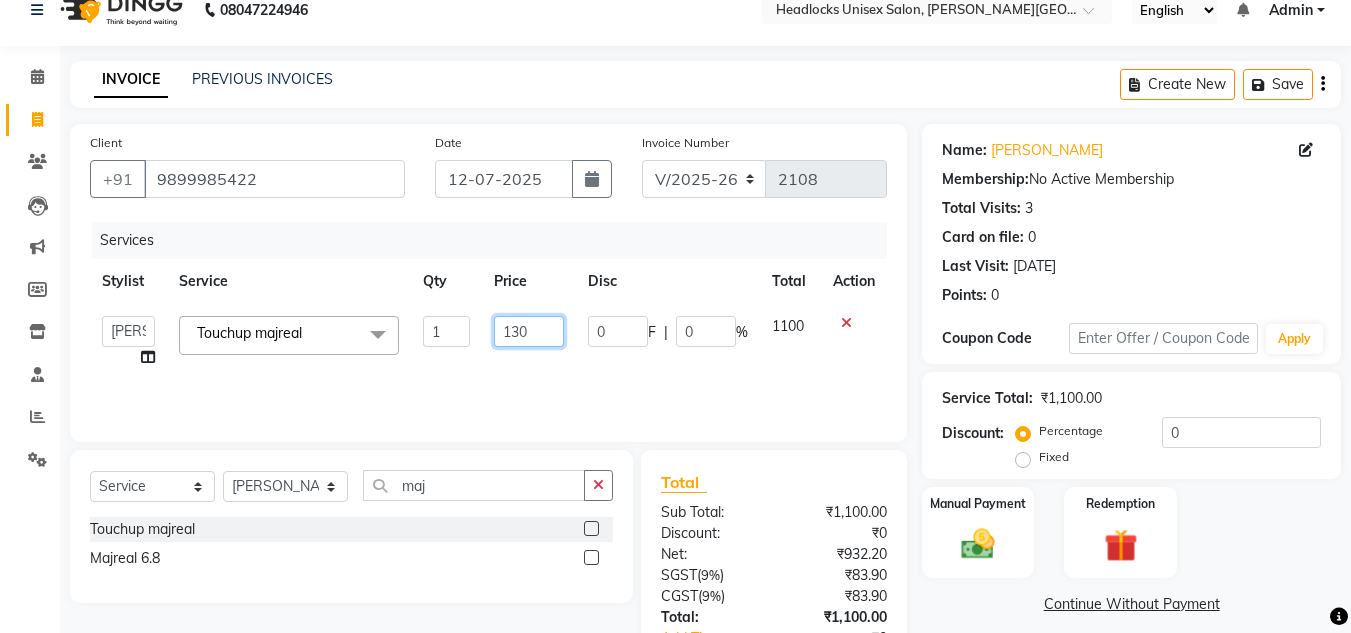 type on "1300" 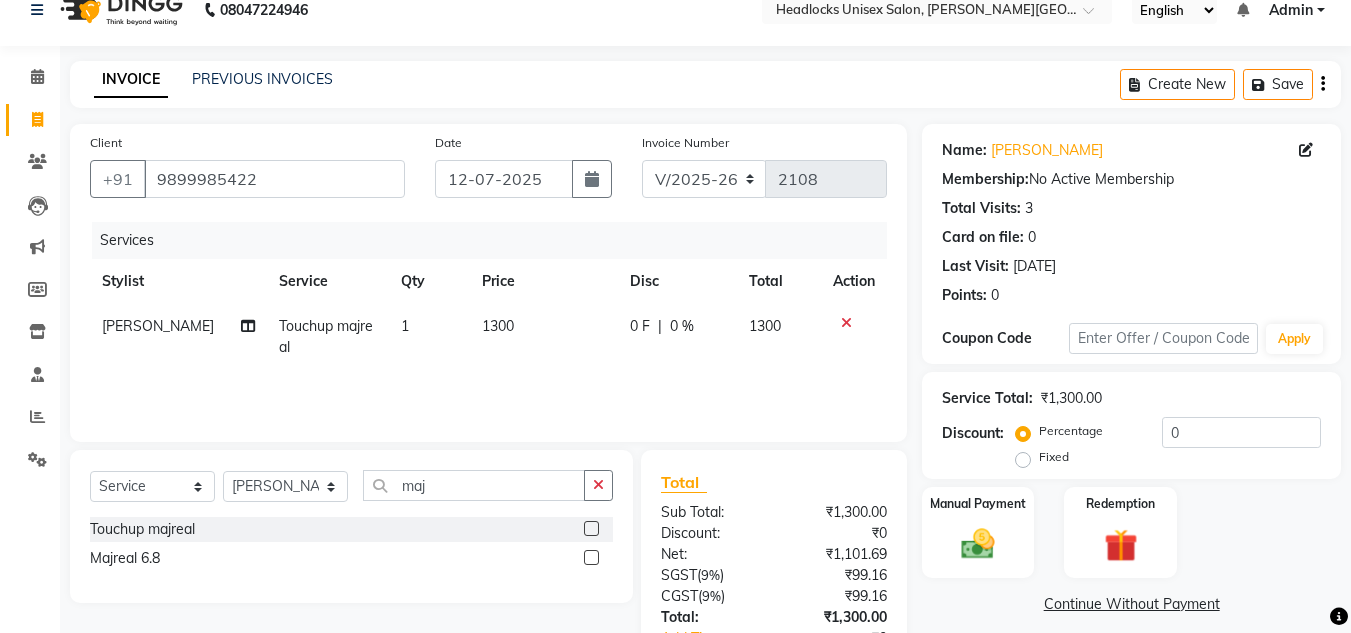 click on "Services Stylist Service Qty Price Disc Total Action Shavaz Malik Touchup majreal 1 1300 0 F | 0 % 1300" 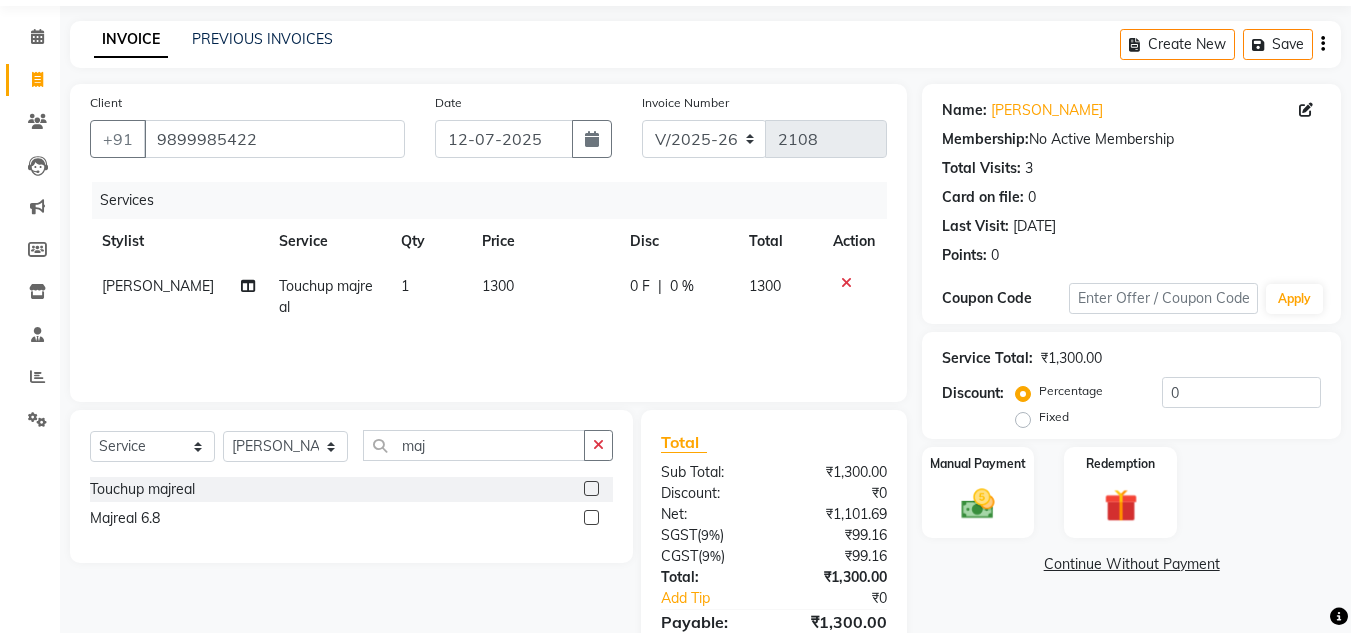 scroll, scrollTop: 167, scrollLeft: 0, axis: vertical 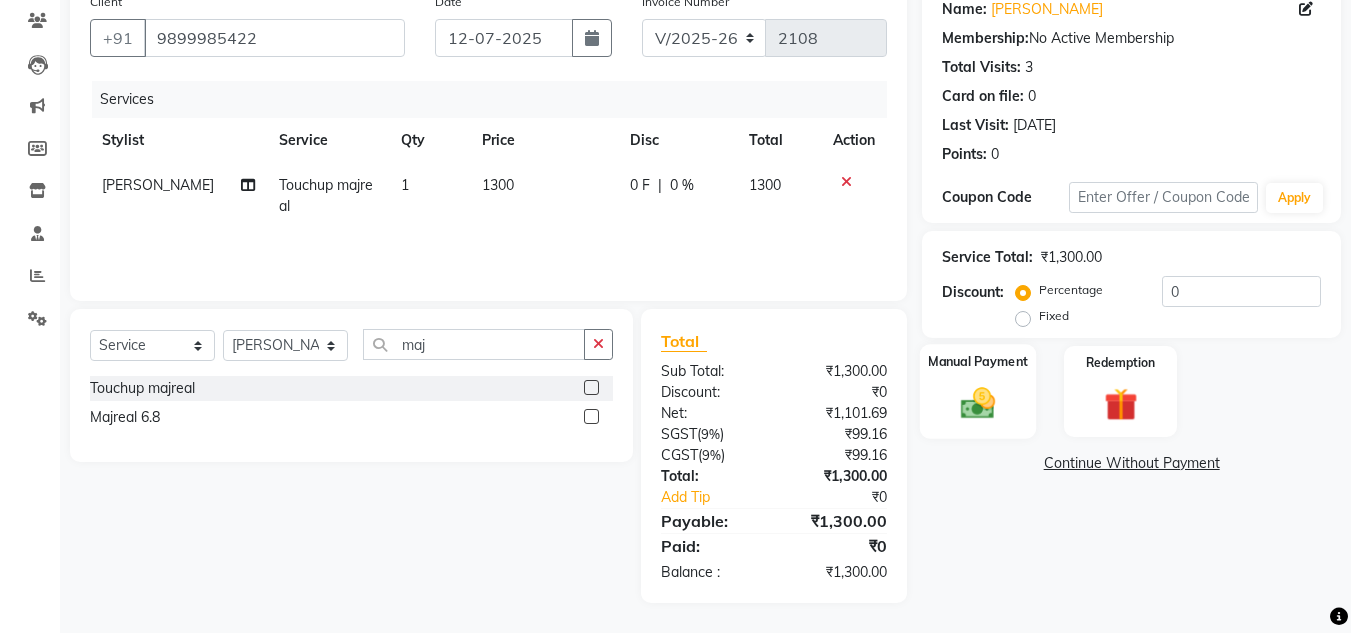 click 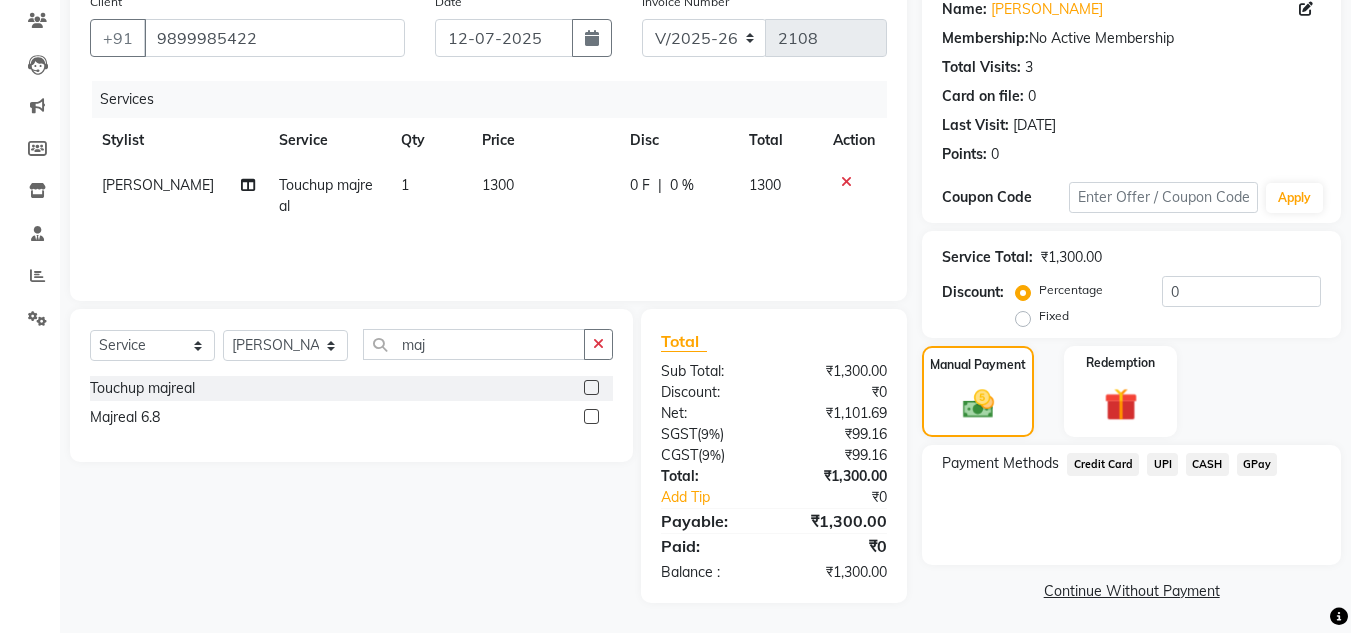 click on "Manual Payment Redemption" 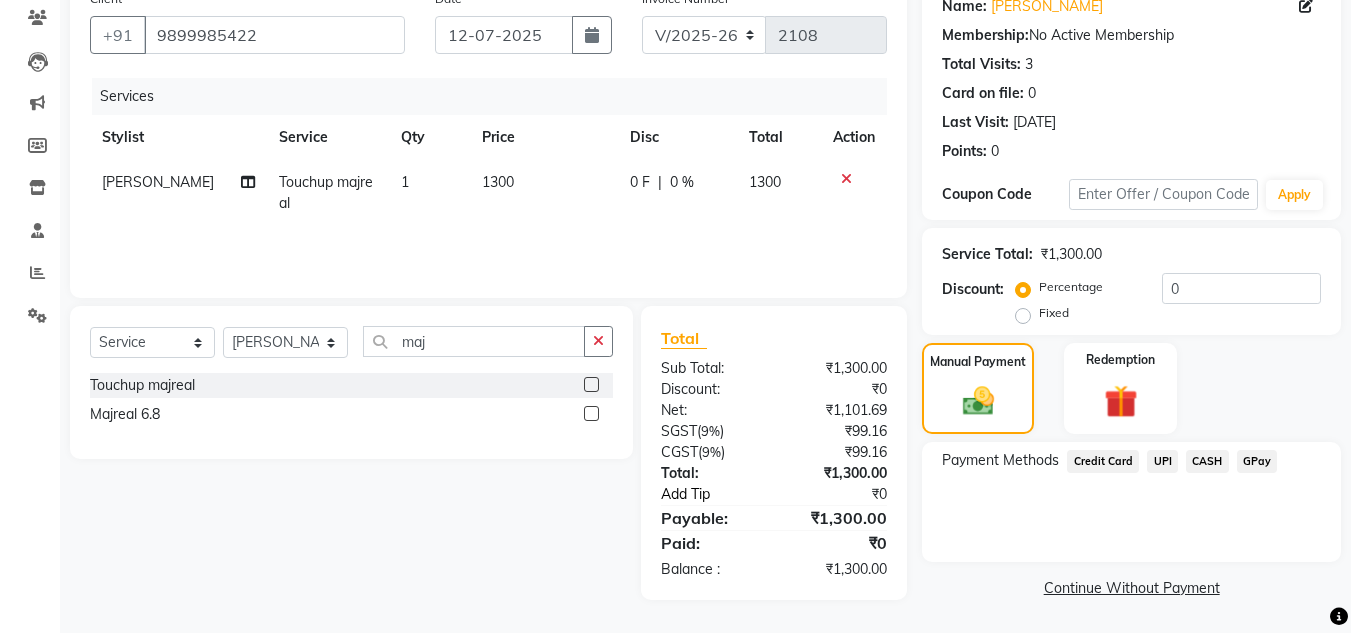 click on "Add Tip" 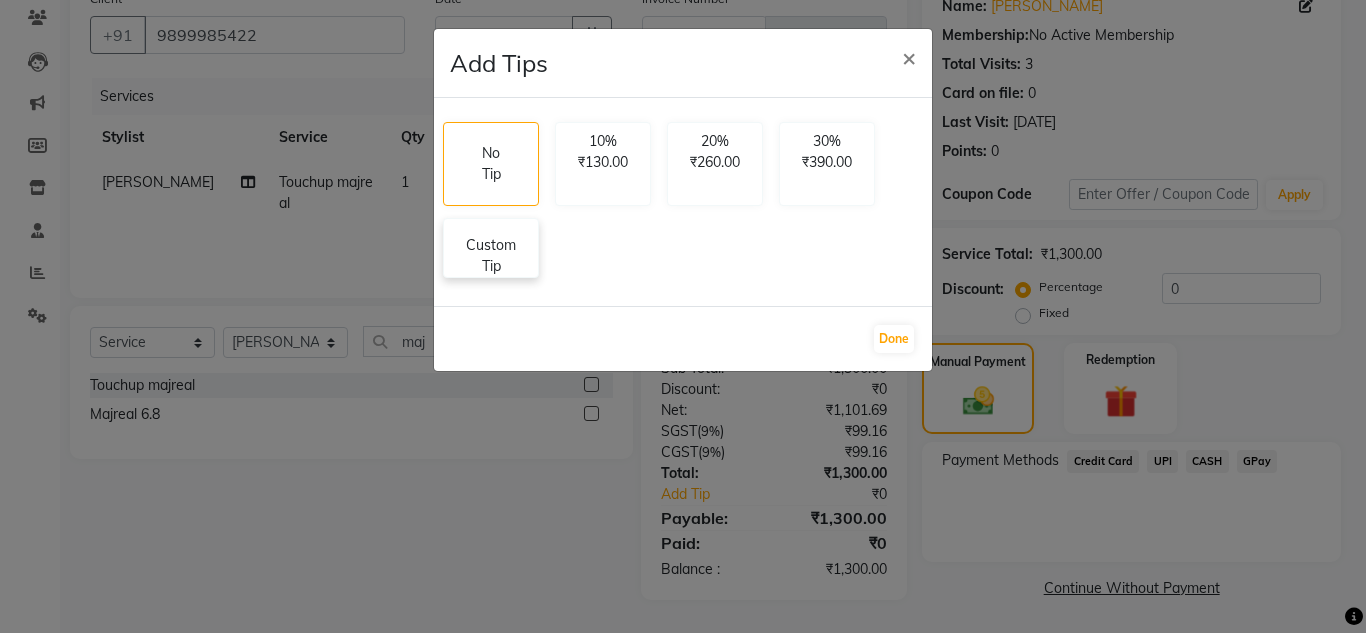 click on "Custom Tip" 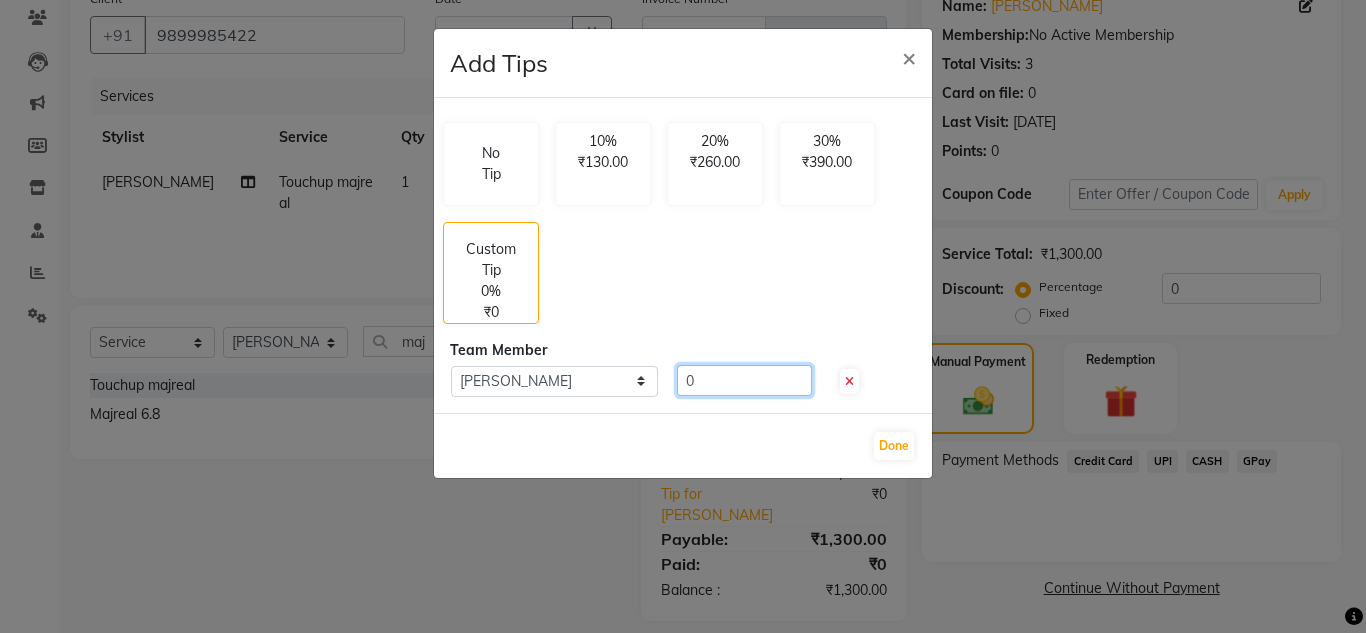 click on "0" 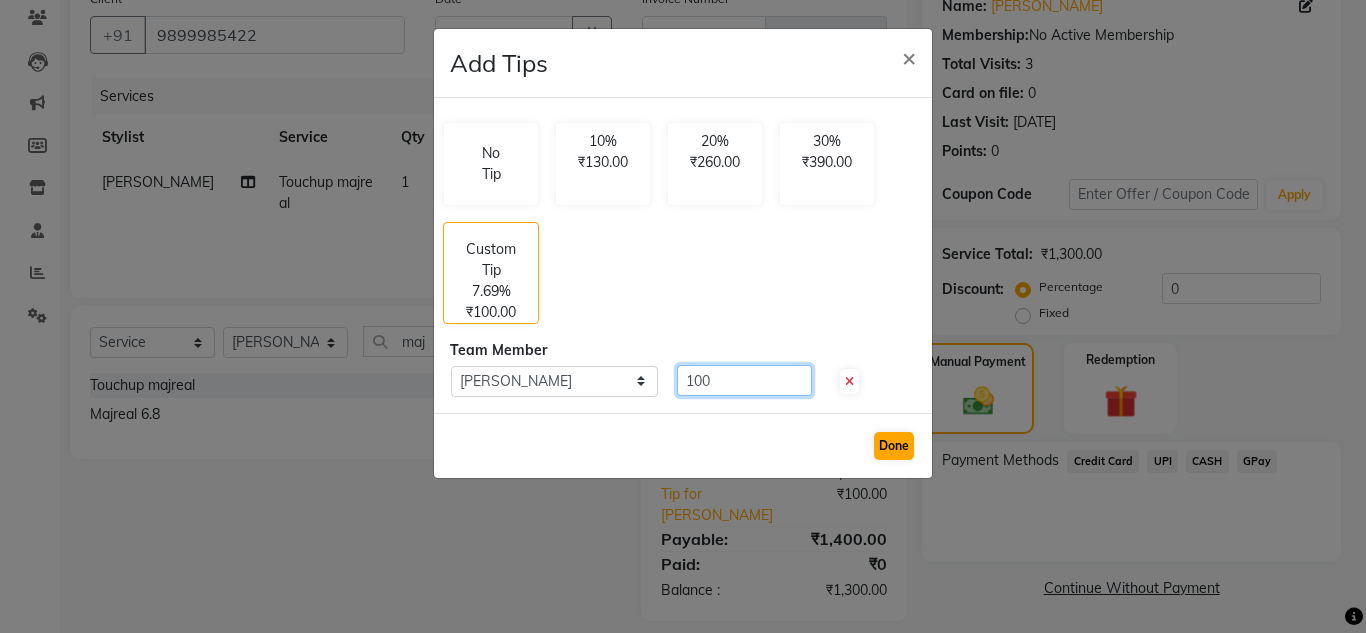 type on "100" 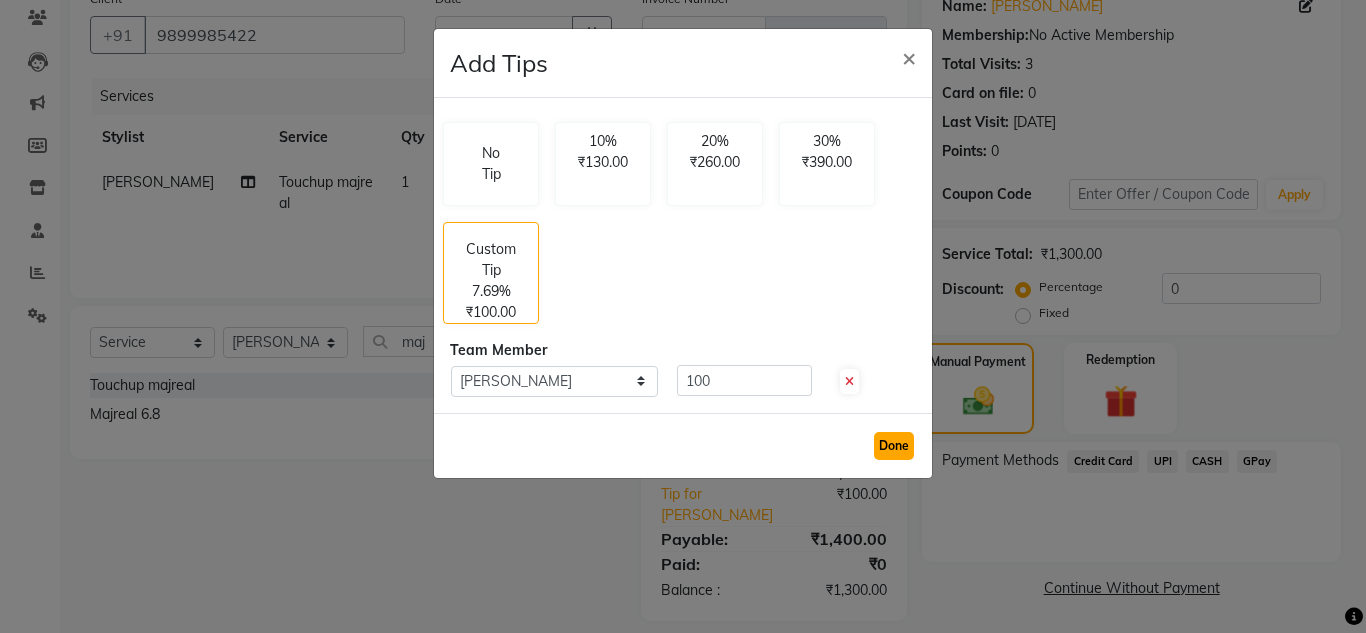click on "Done" 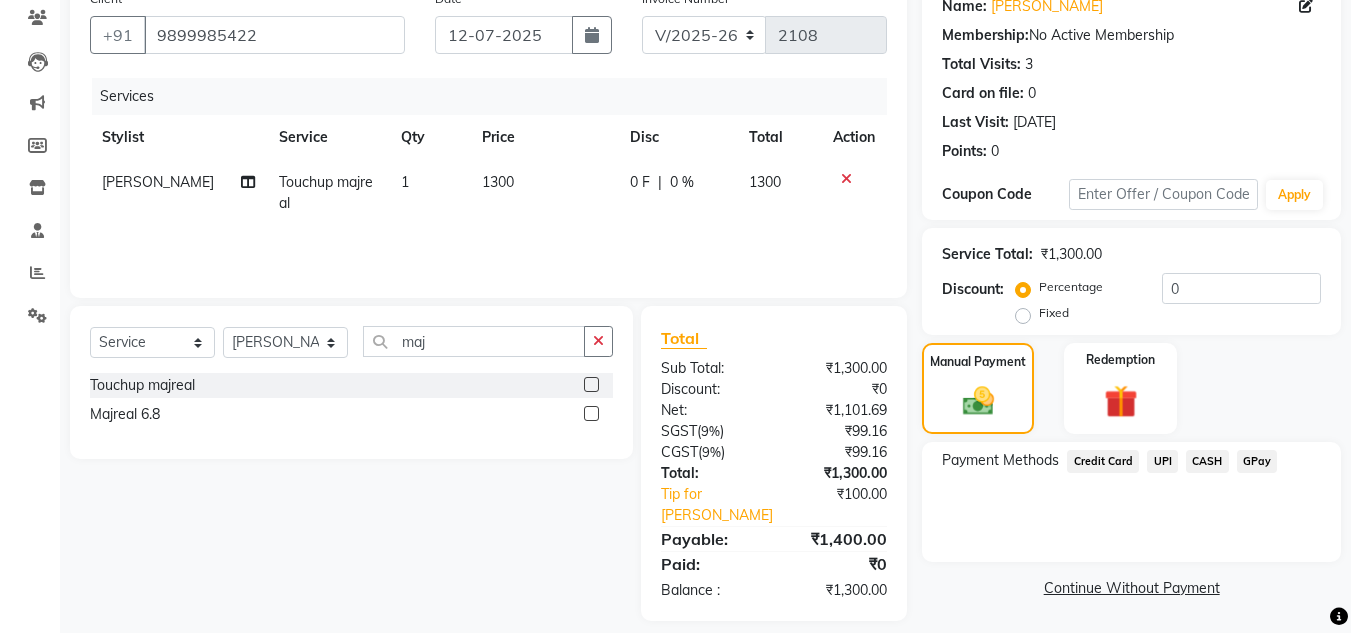 click on "Manual Payment Redemption" 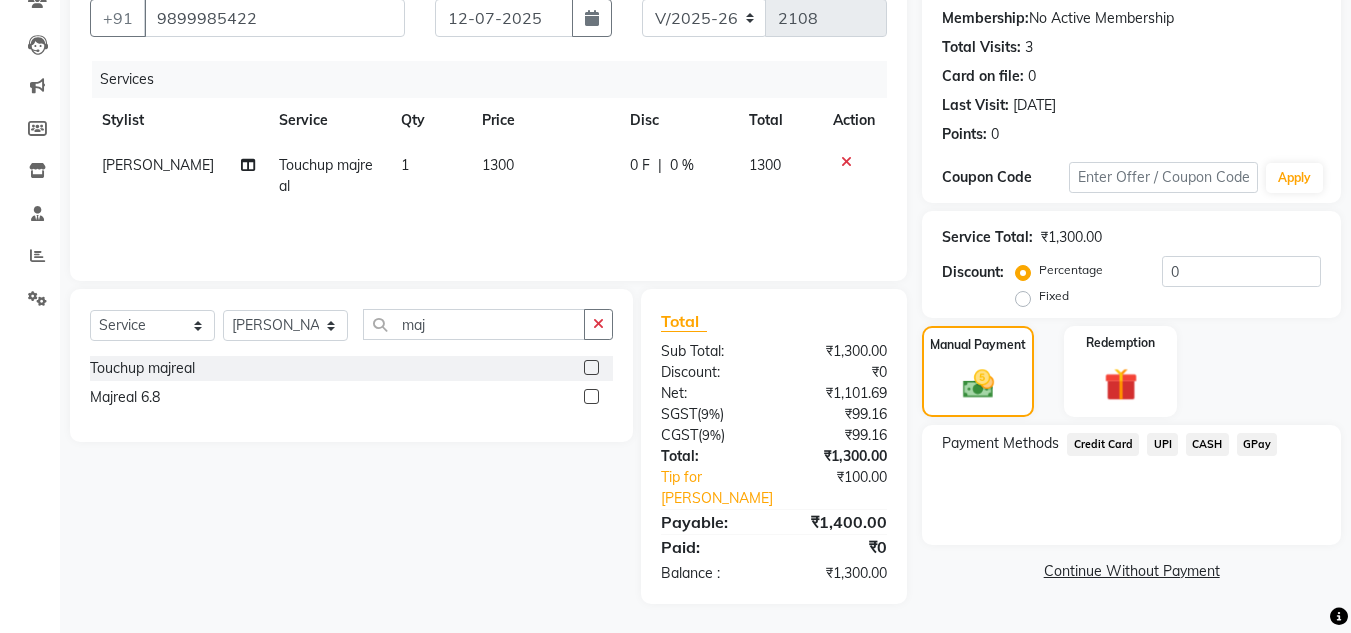 scroll, scrollTop: 188, scrollLeft: 0, axis: vertical 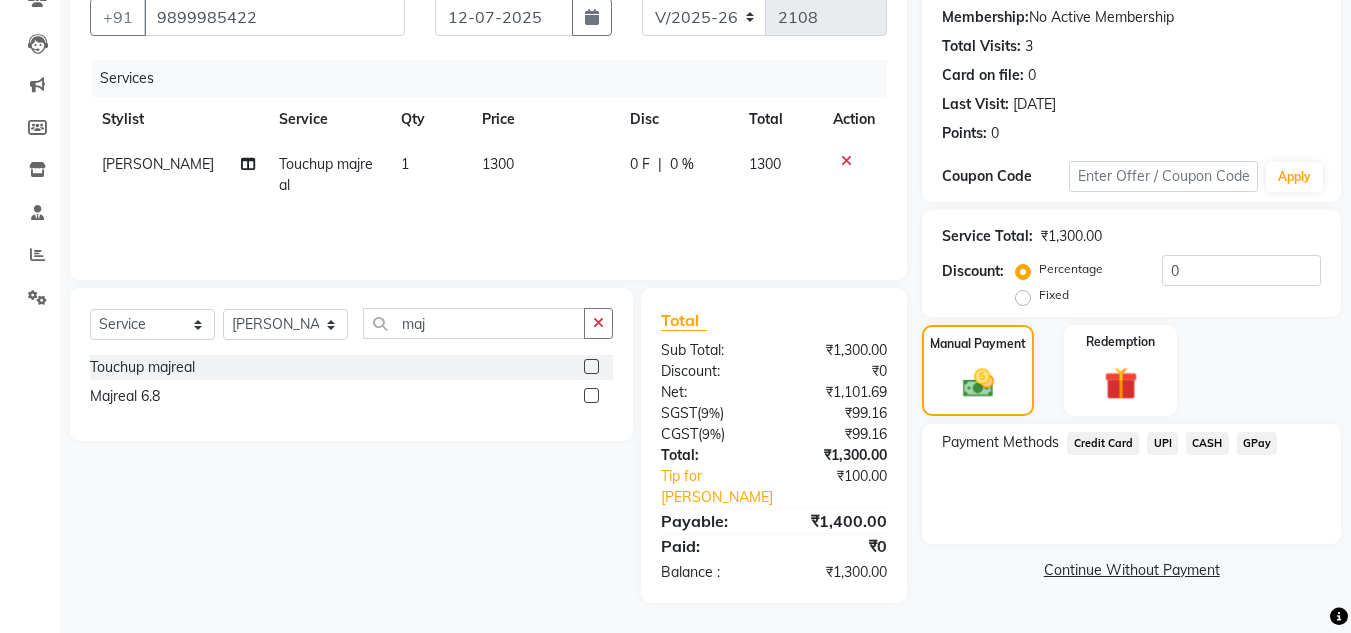 click on "UPI" 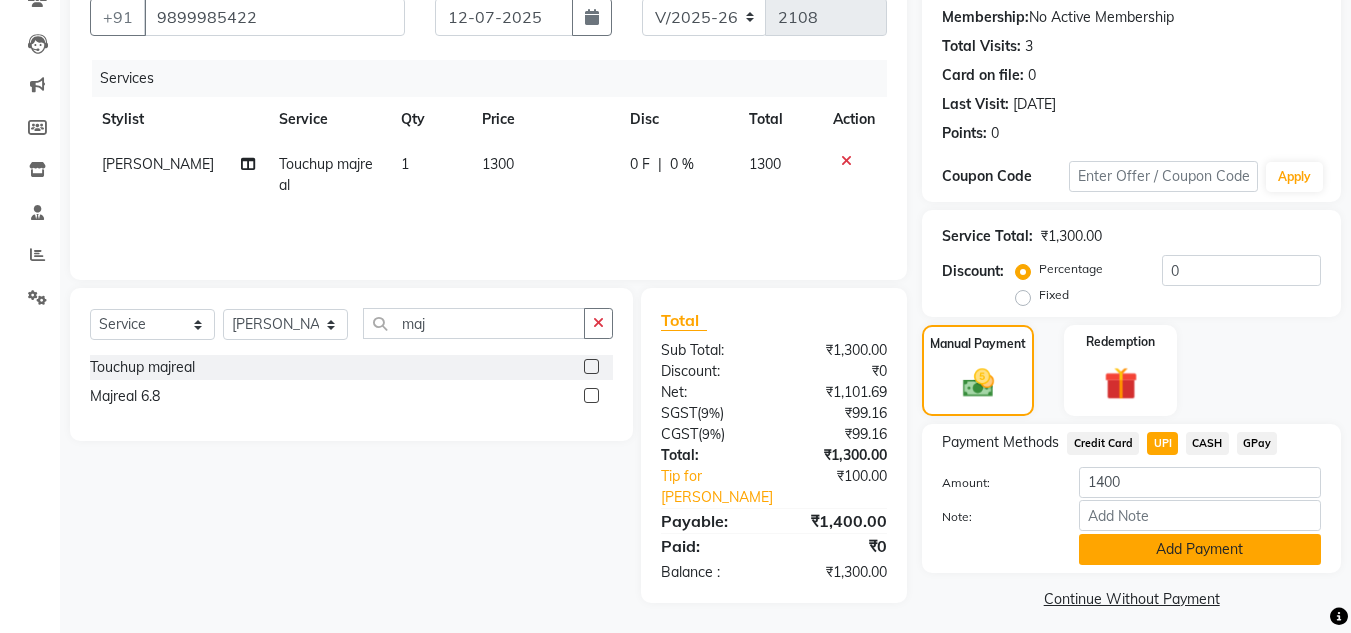 click on "Add Payment" 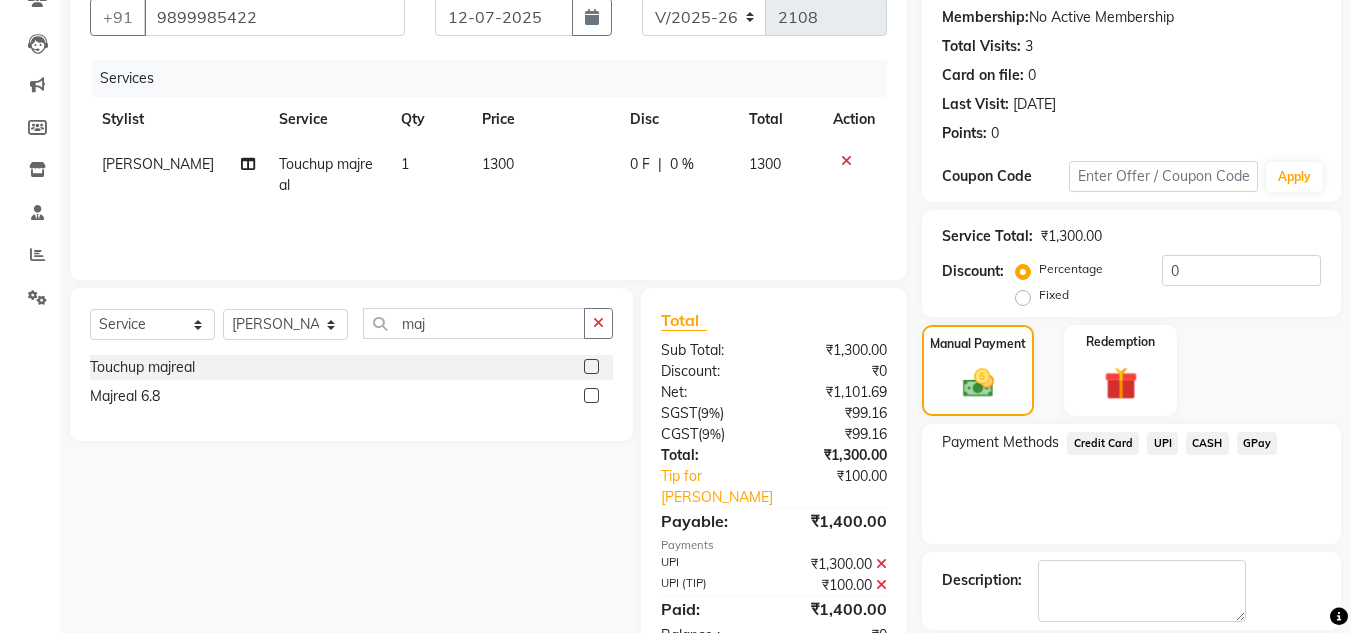 click on "Payment Methods  Credit Card   UPI   CASH   GPay" 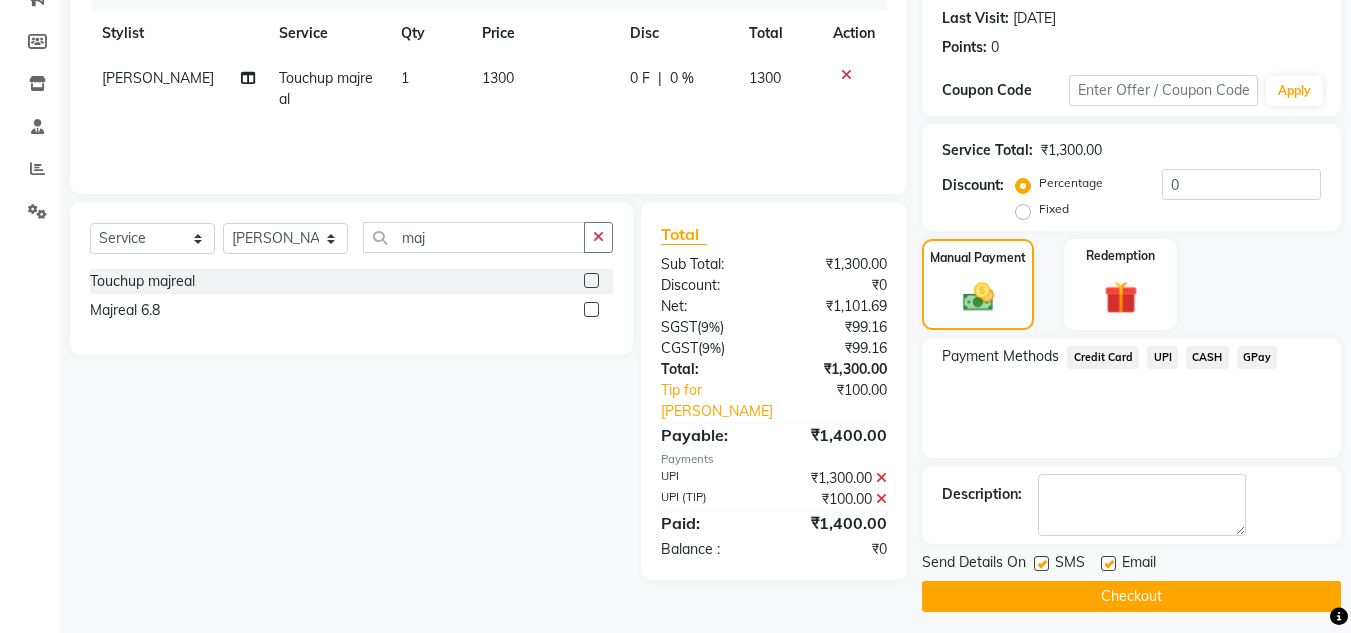scroll, scrollTop: 283, scrollLeft: 0, axis: vertical 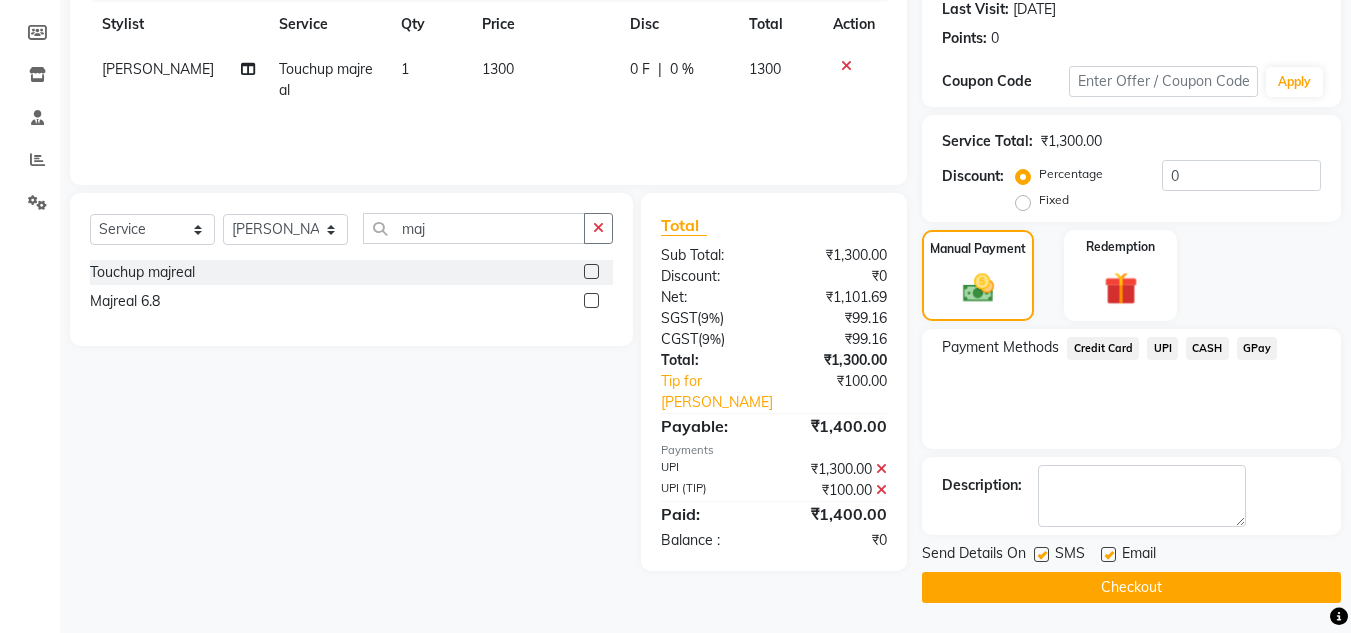 click on "Checkout" 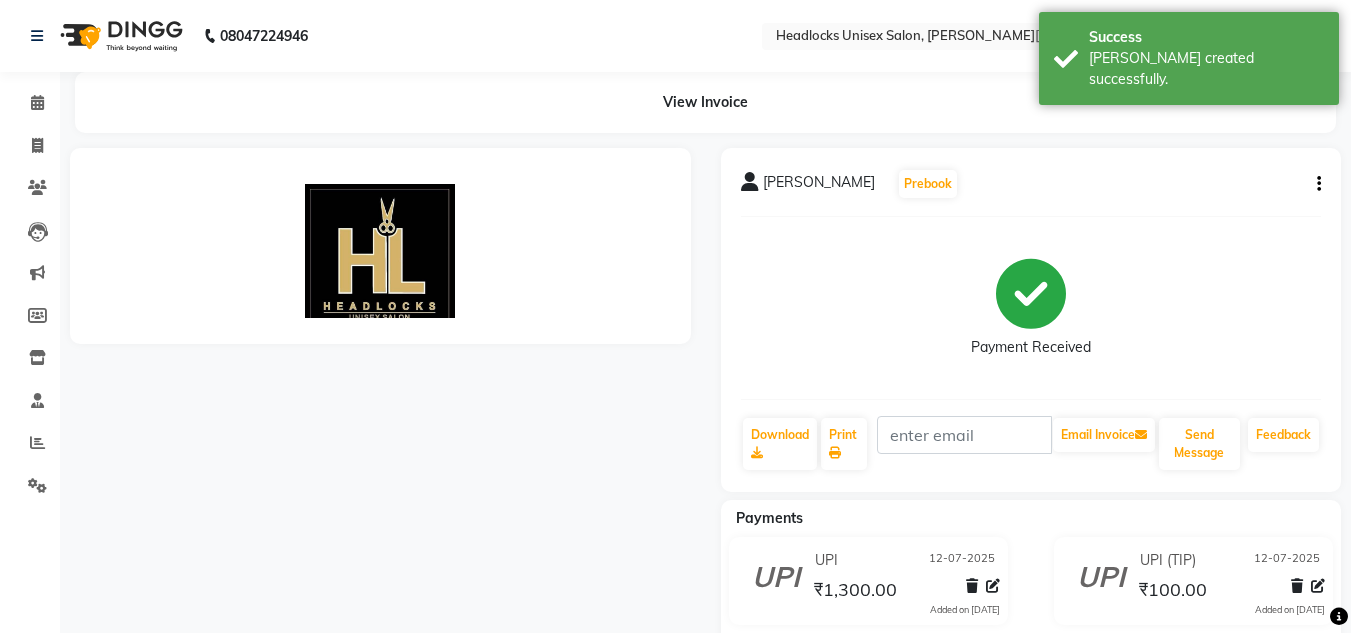 scroll, scrollTop: 0, scrollLeft: 0, axis: both 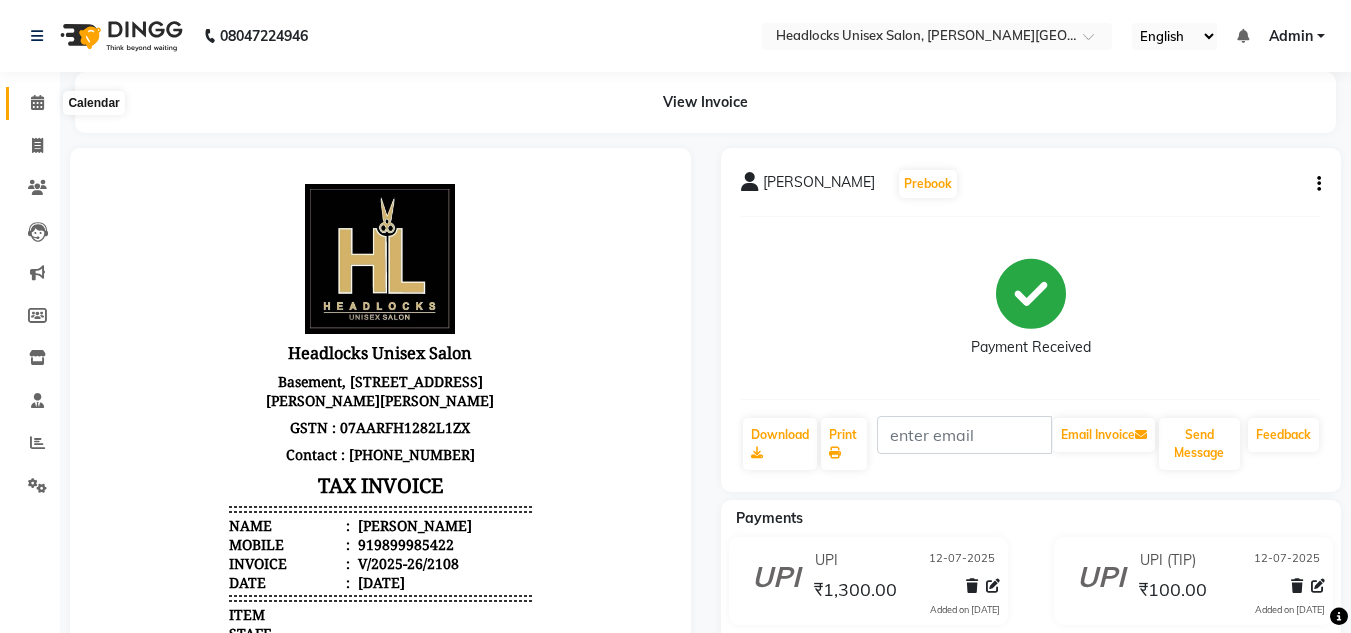 click 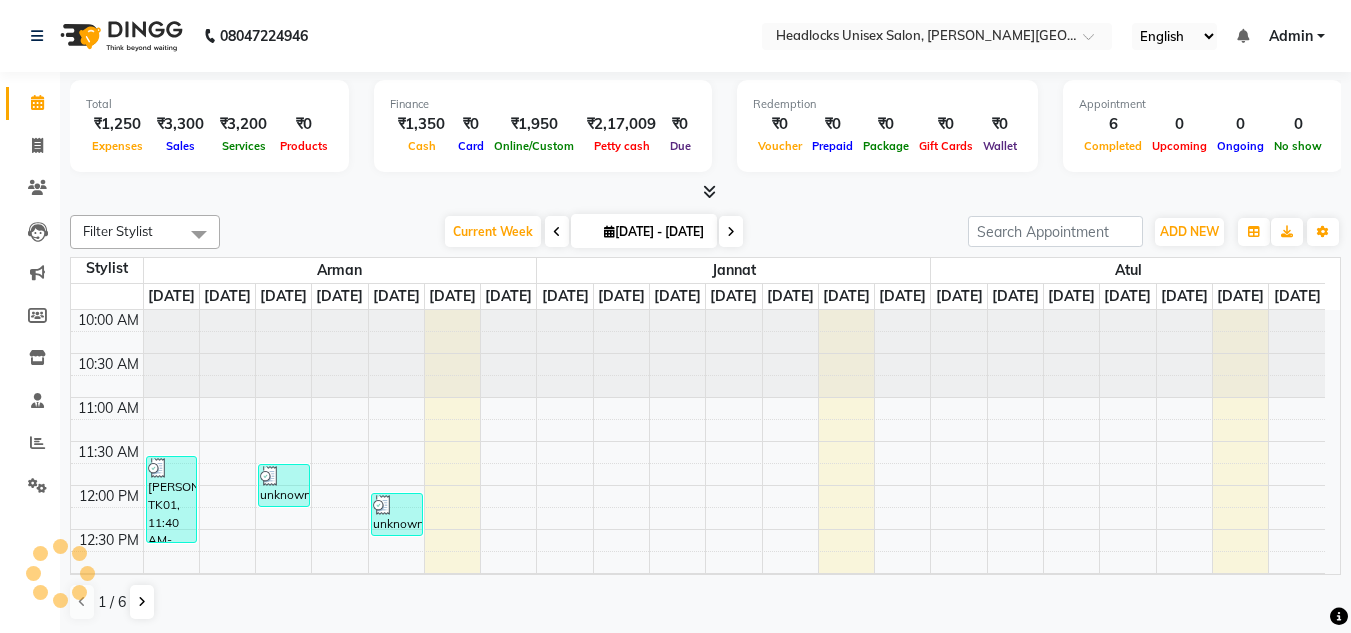 scroll, scrollTop: 0, scrollLeft: 0, axis: both 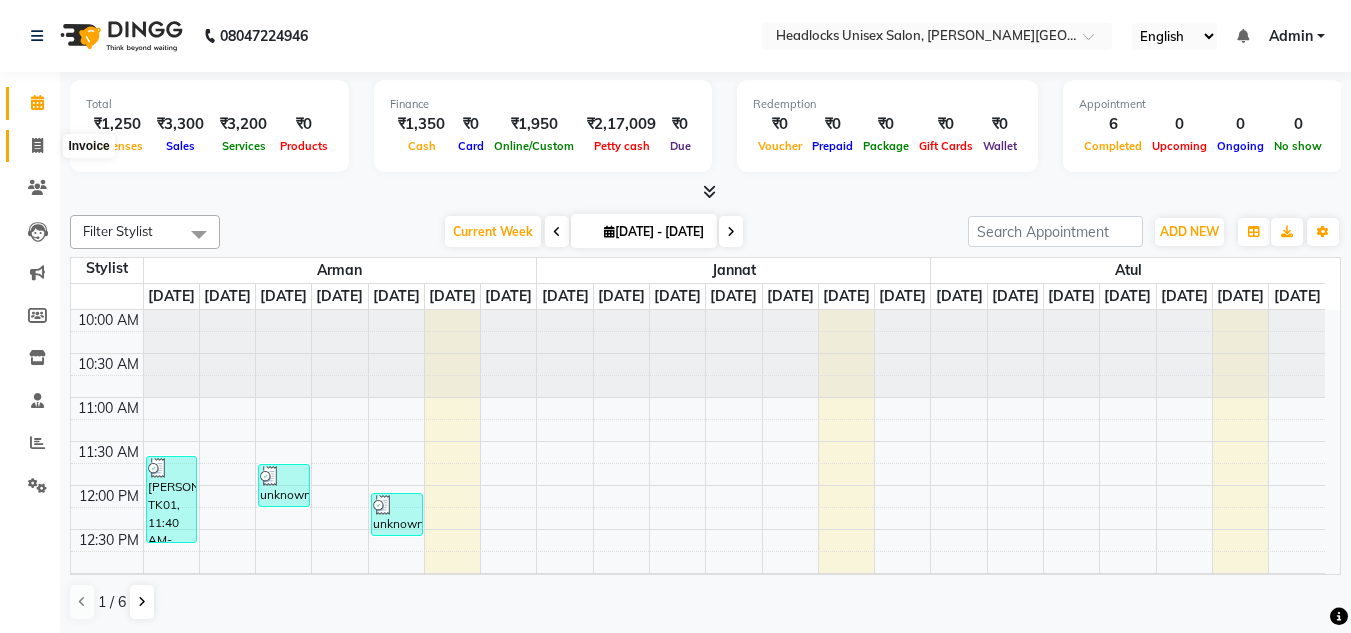 click 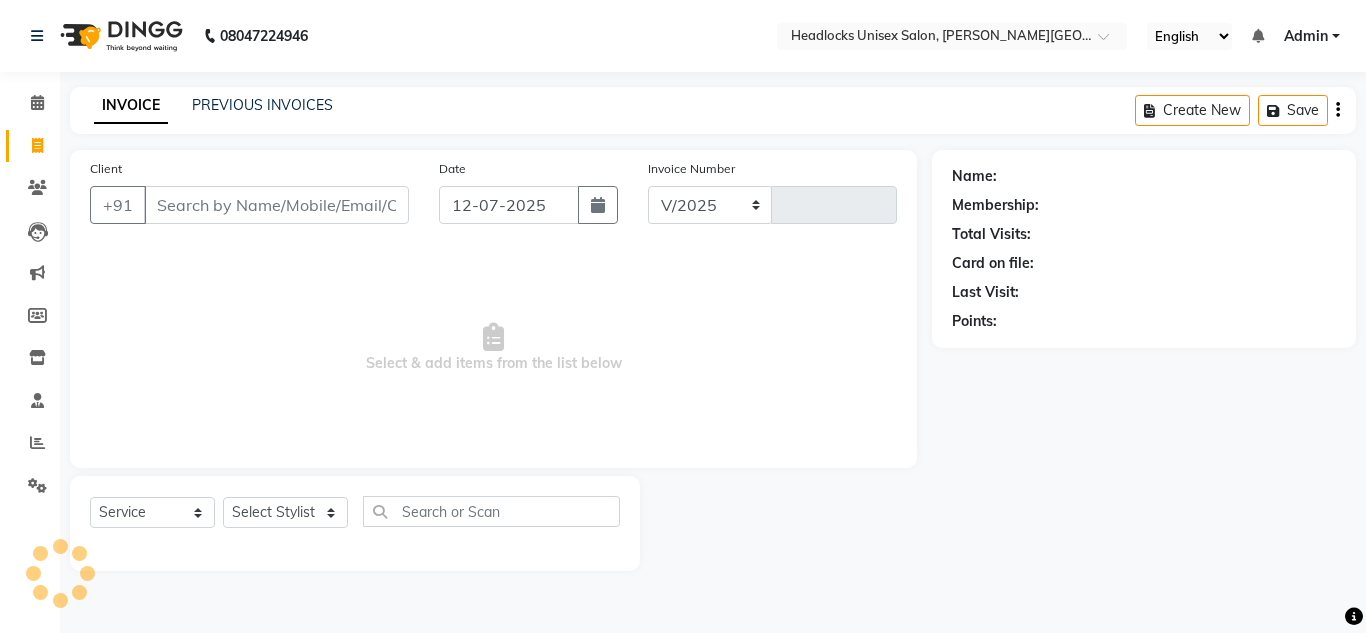 select on "6850" 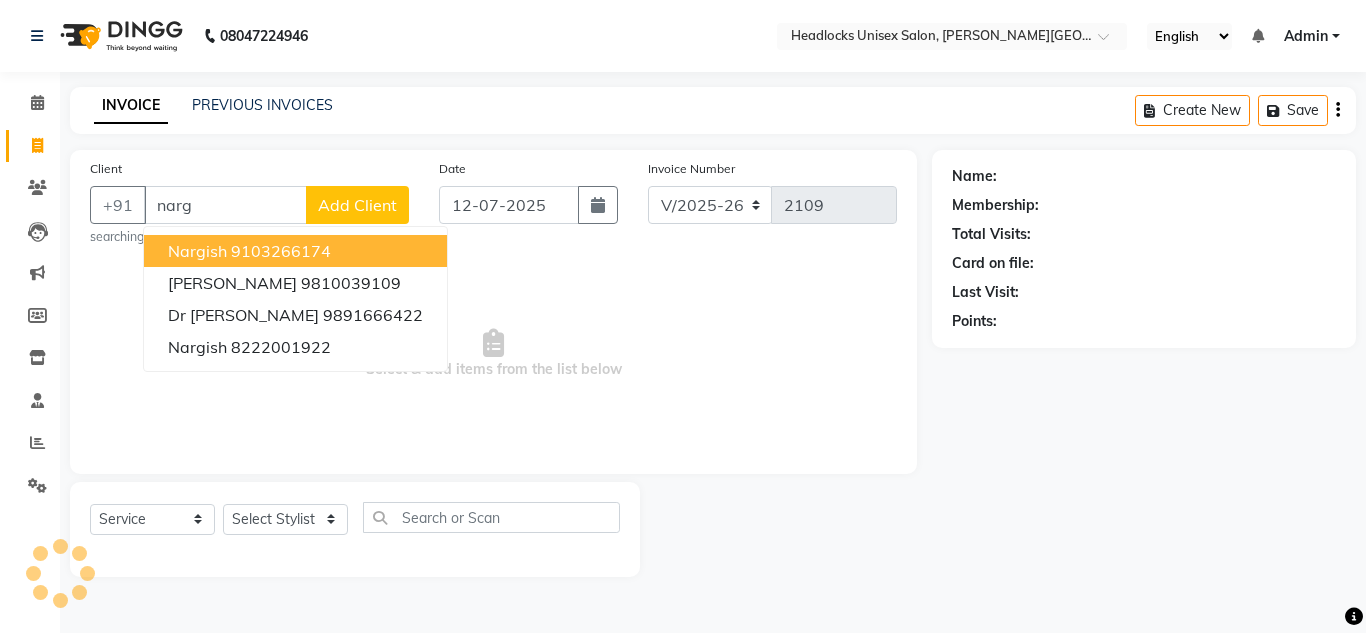 click on "9103266174" at bounding box center [281, 251] 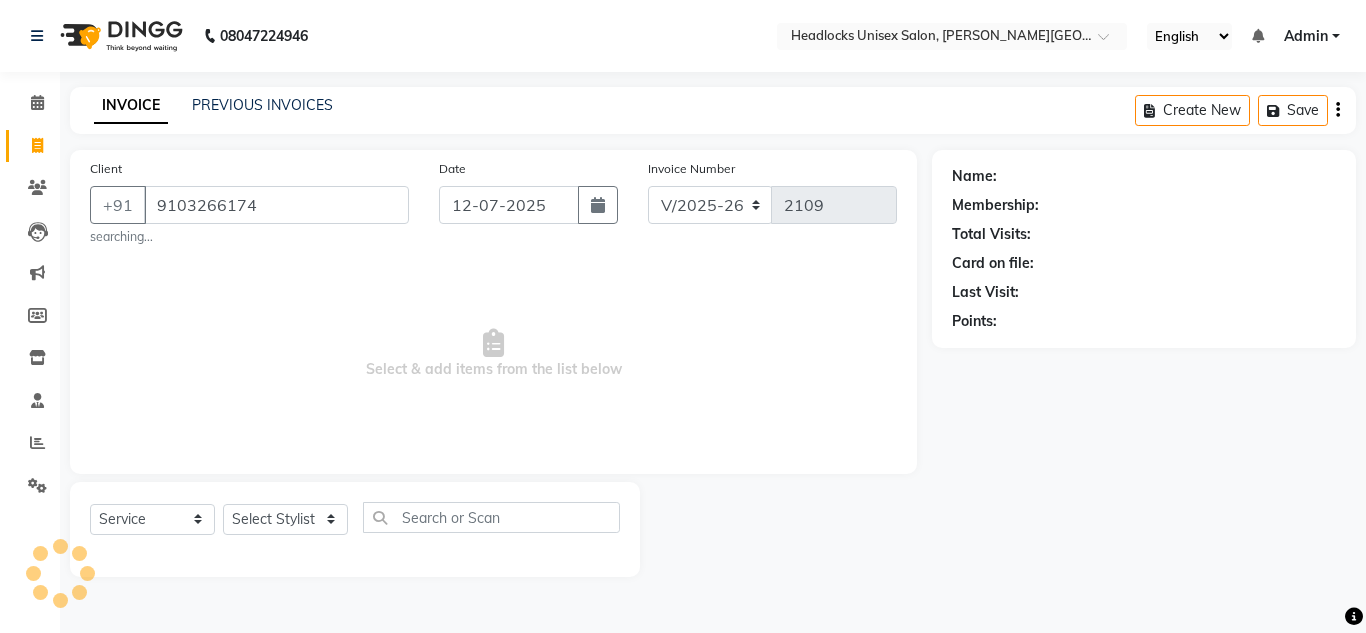 type on "9103266174" 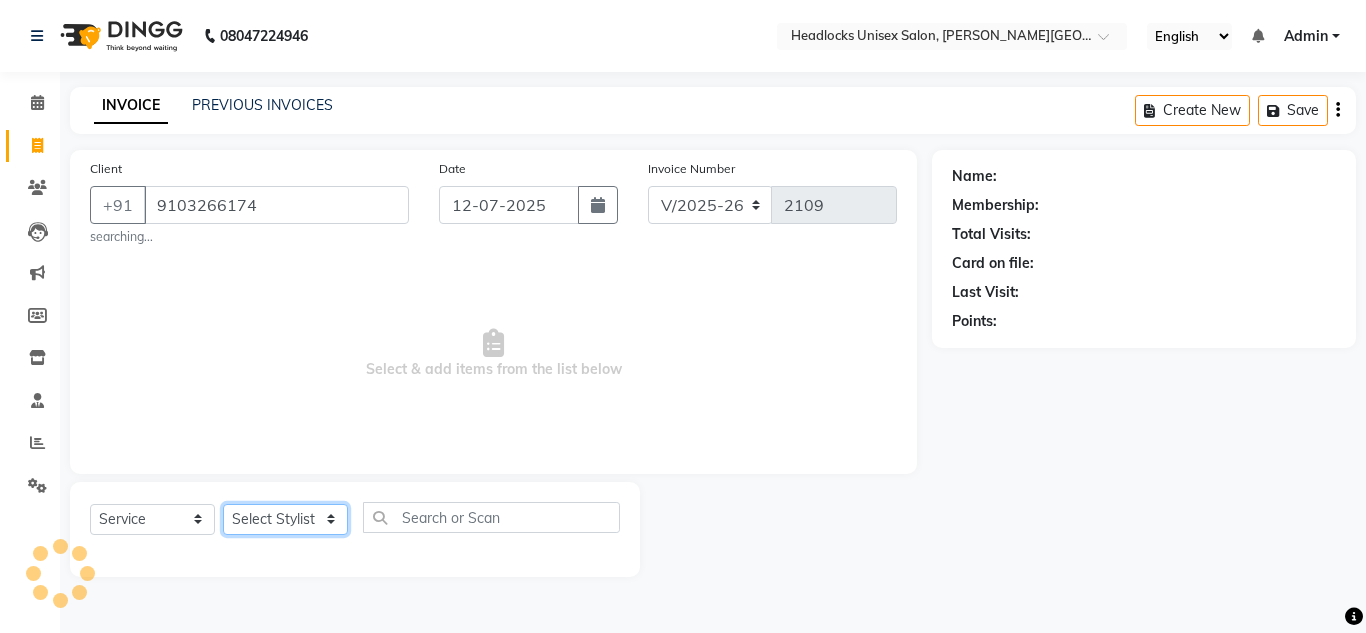 click on "Select Stylist Arman Atul Jannat Kaif Kartik Lucky Nazia Pinky Rashid Sabiya Sandeep Shankar Shavaz Malik Sudhir Suraj Vikas Vinay Roy Vinod" 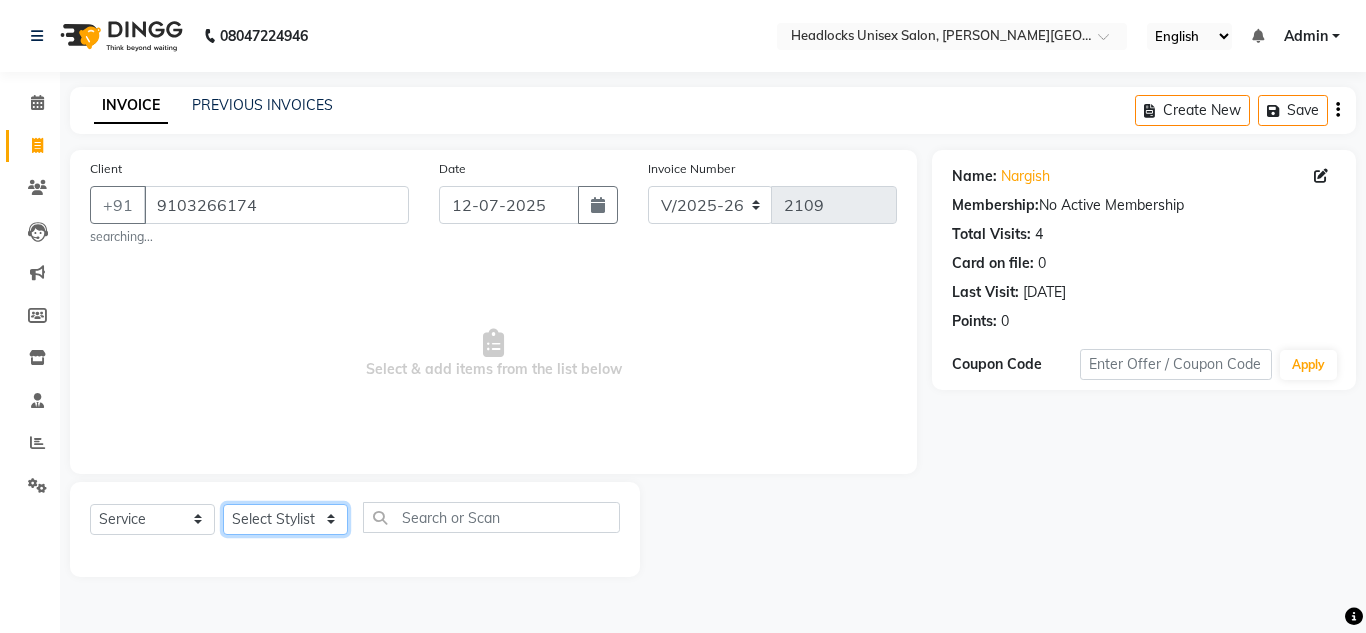 select on "53620" 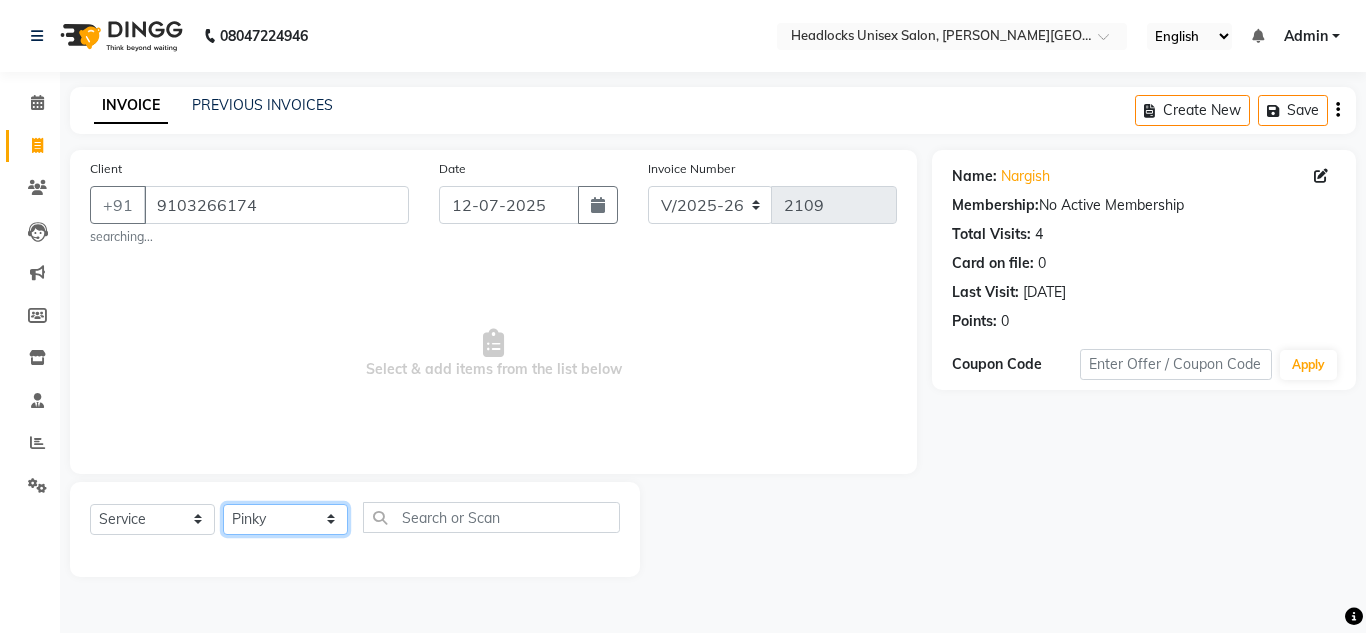 click on "Select Stylist Arman Atul Jannat Kaif Kartik Lucky Nazia Pinky Rashid Sabiya Sandeep Shankar Shavaz Malik Sudhir Suraj Vikas Vinay Roy Vinod" 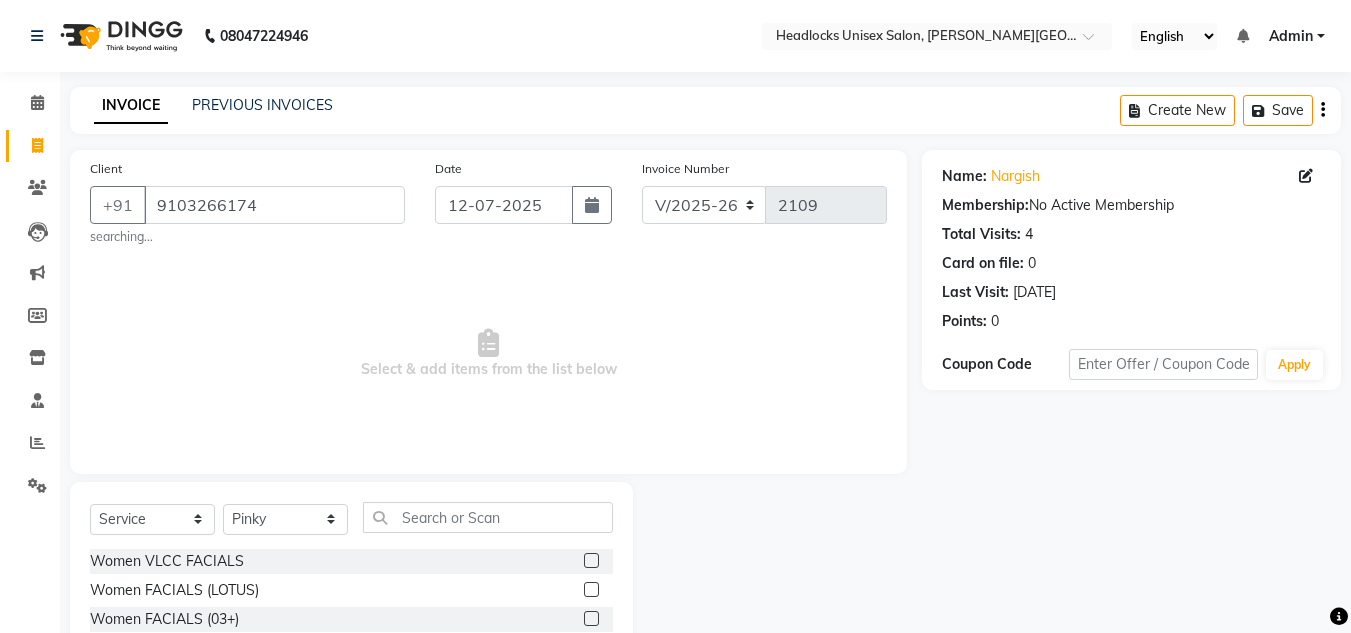 click on "Select & add items from the list below" at bounding box center (488, 354) 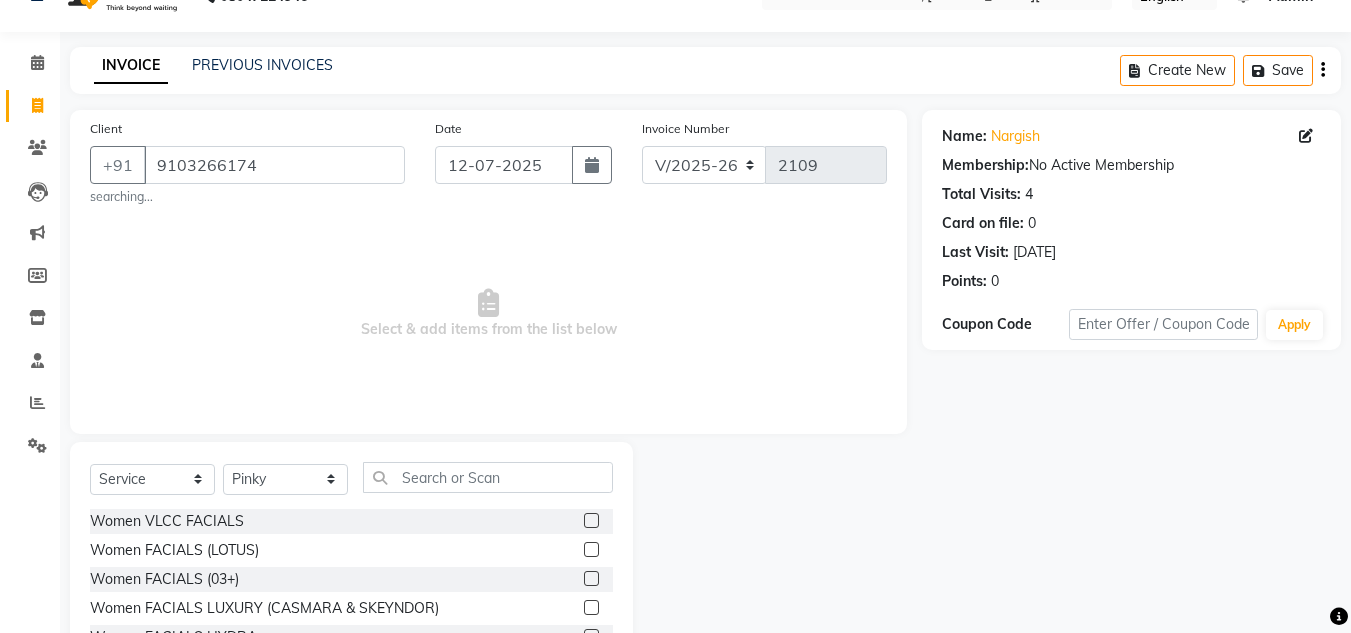 scroll, scrollTop: 174, scrollLeft: 0, axis: vertical 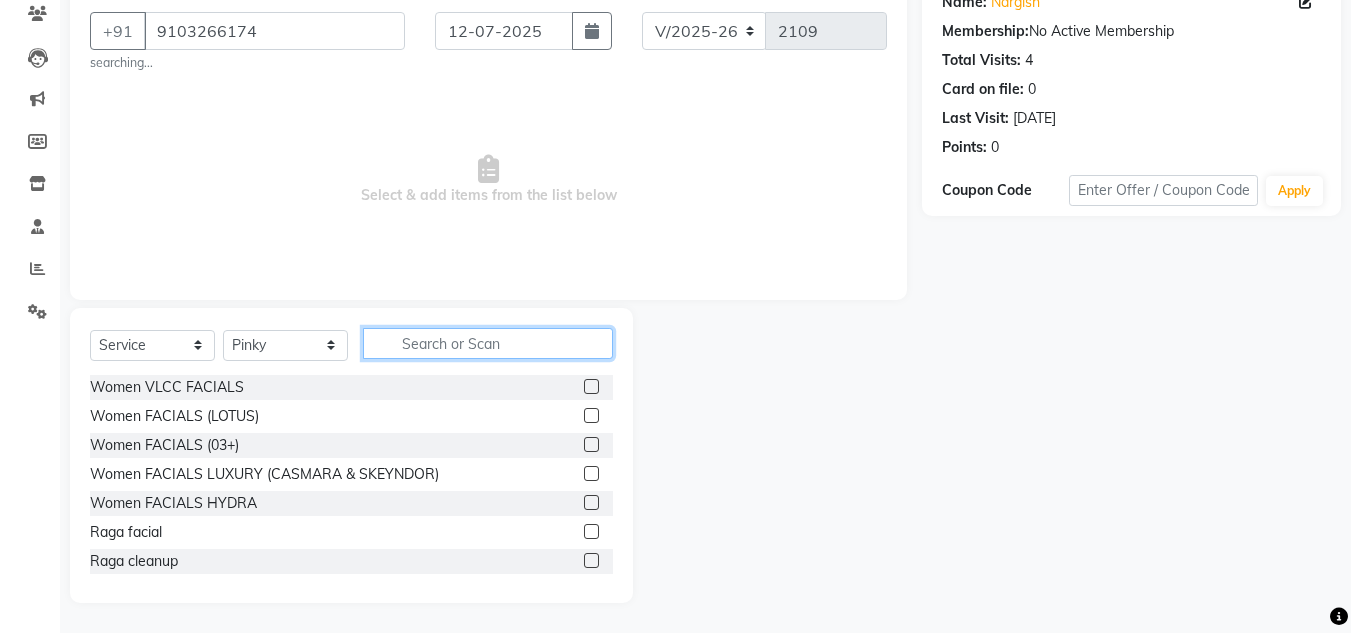 click 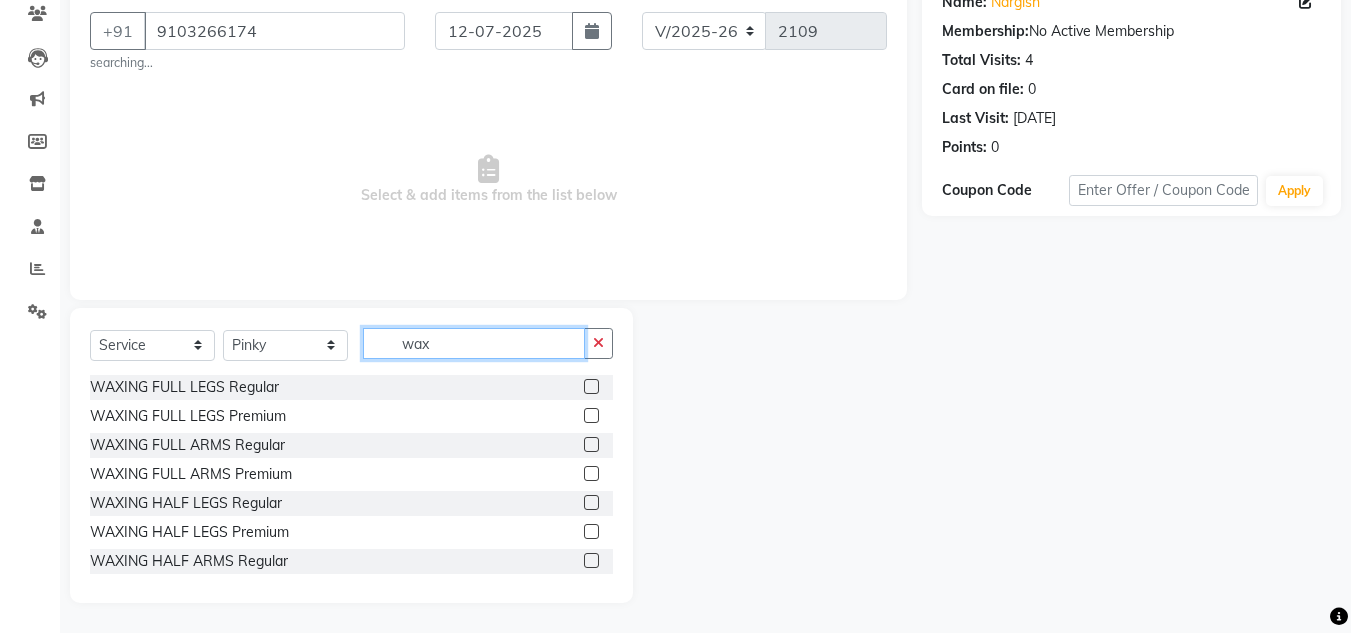 type on "wax" 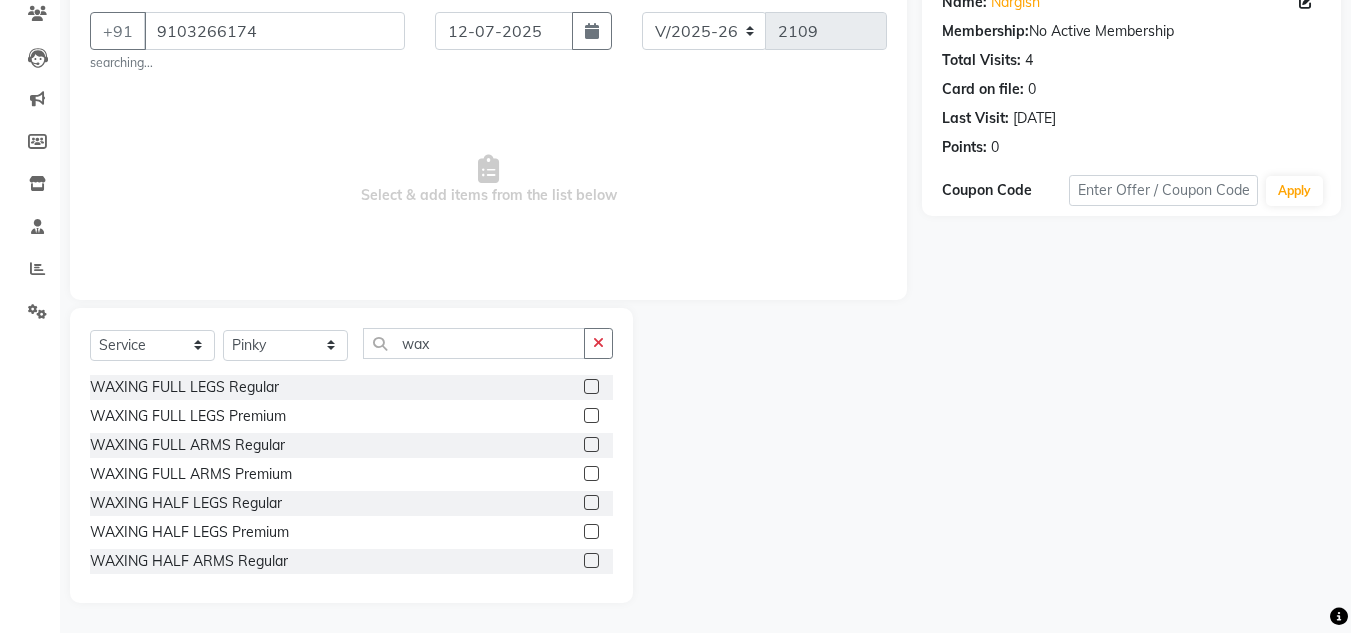 click 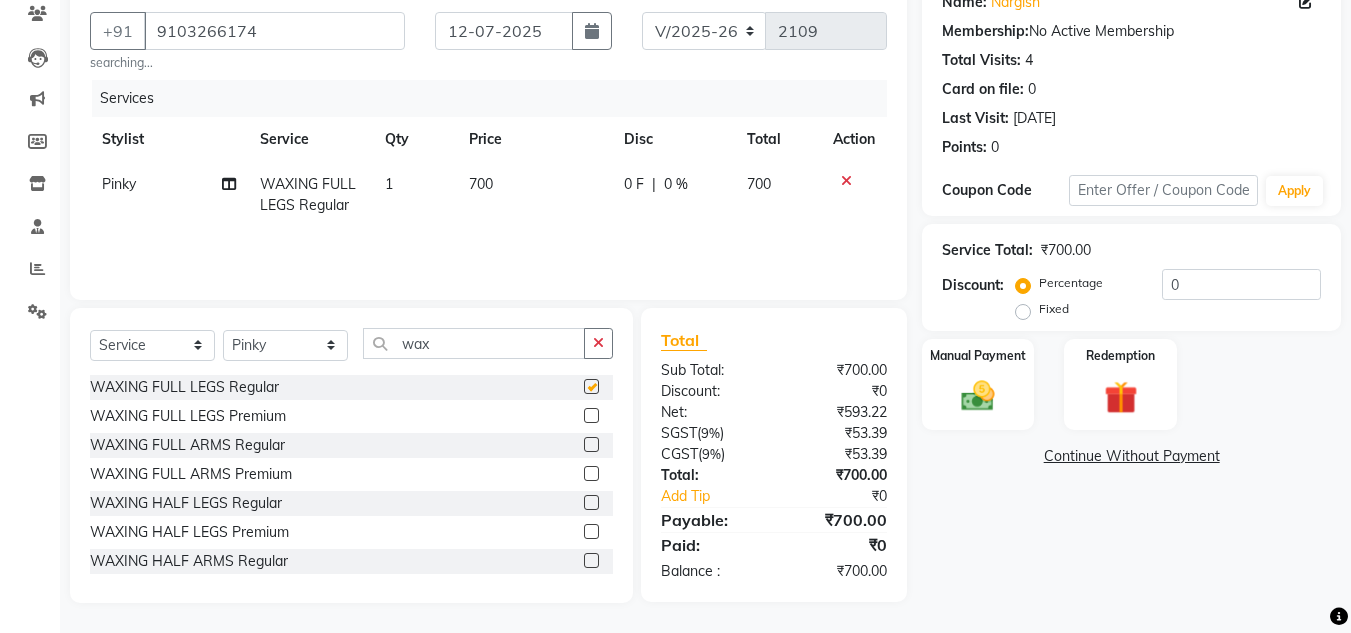 checkbox on "false" 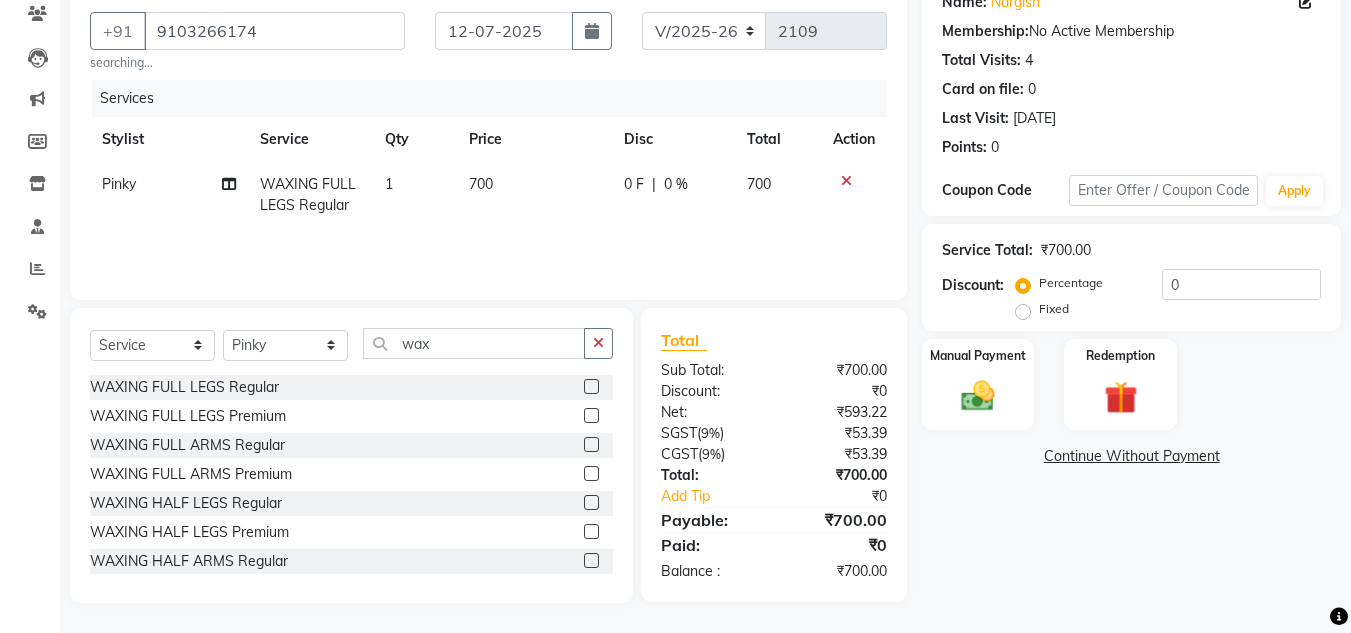 click 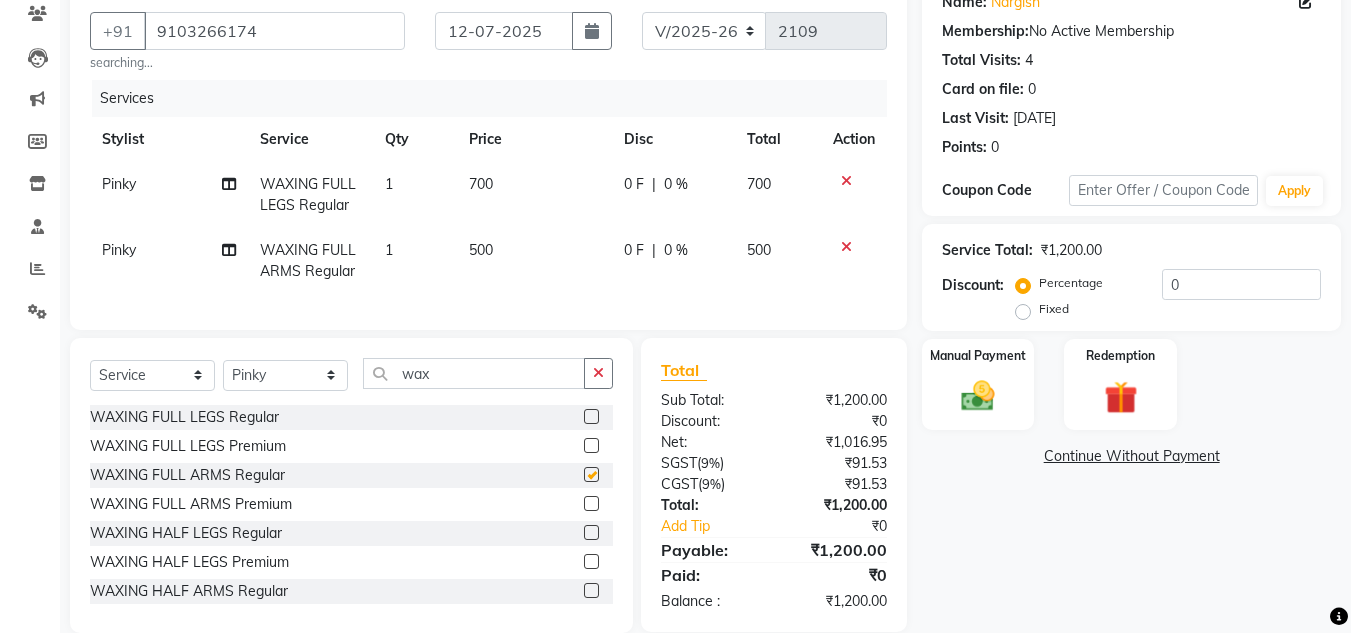 checkbox on "false" 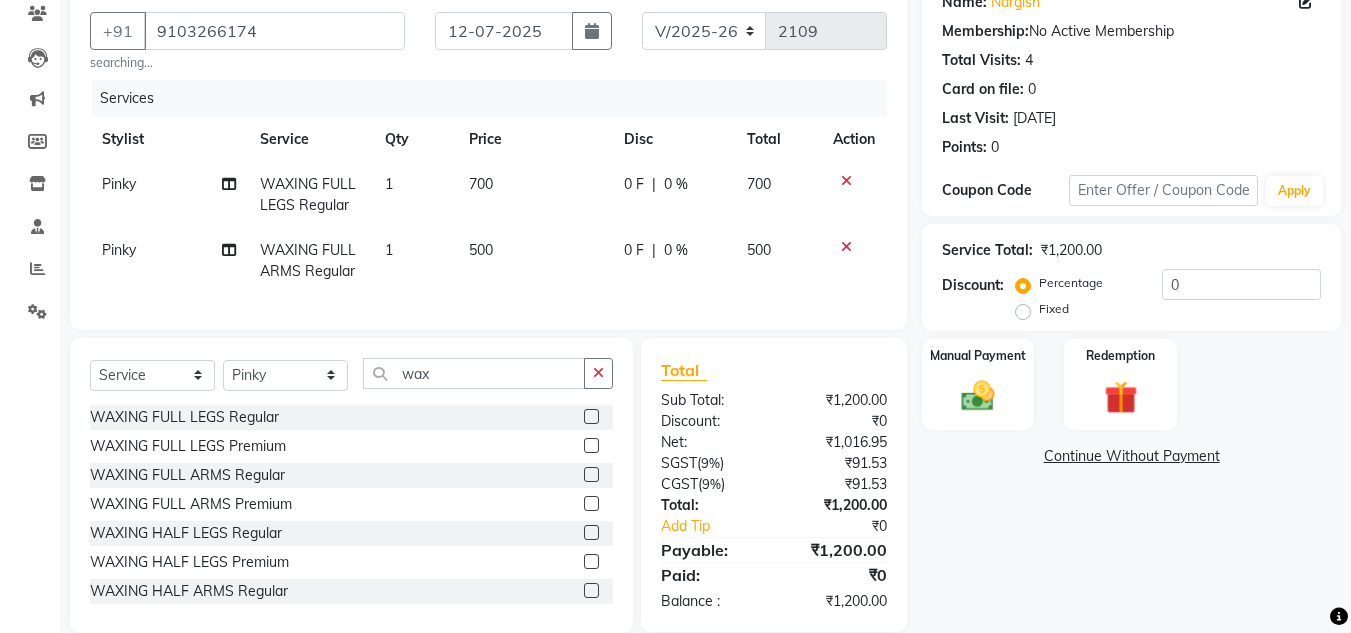 click on "700" 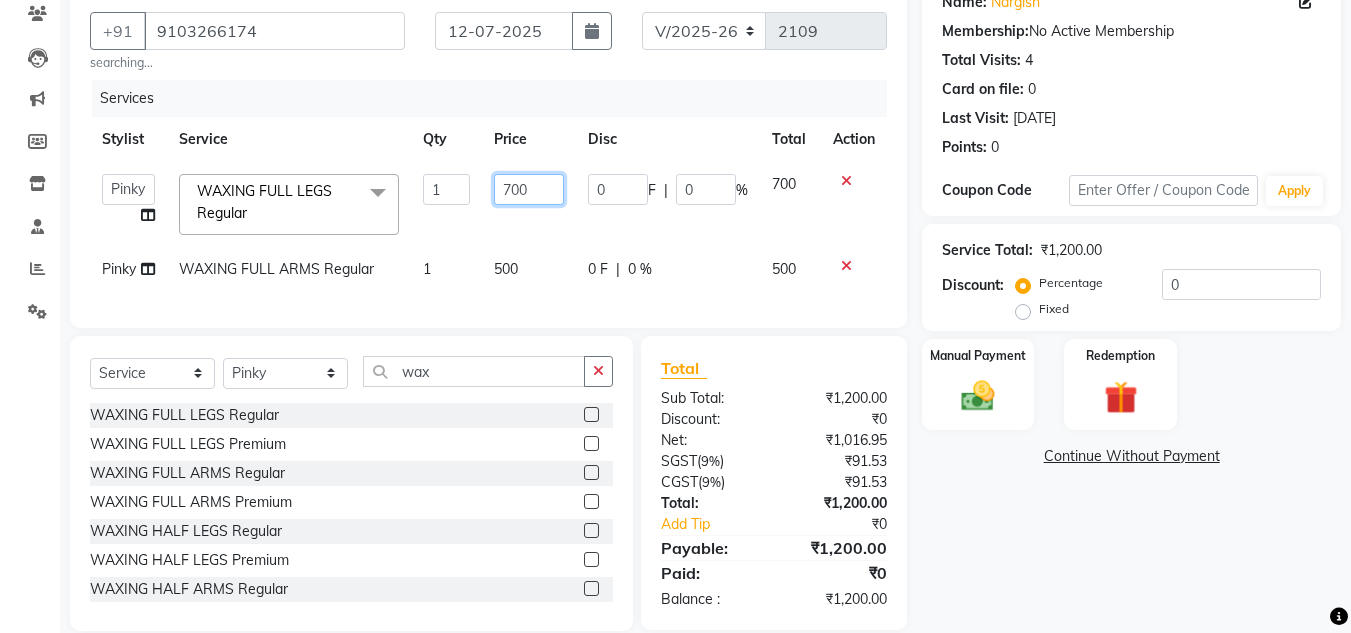 click on "700" 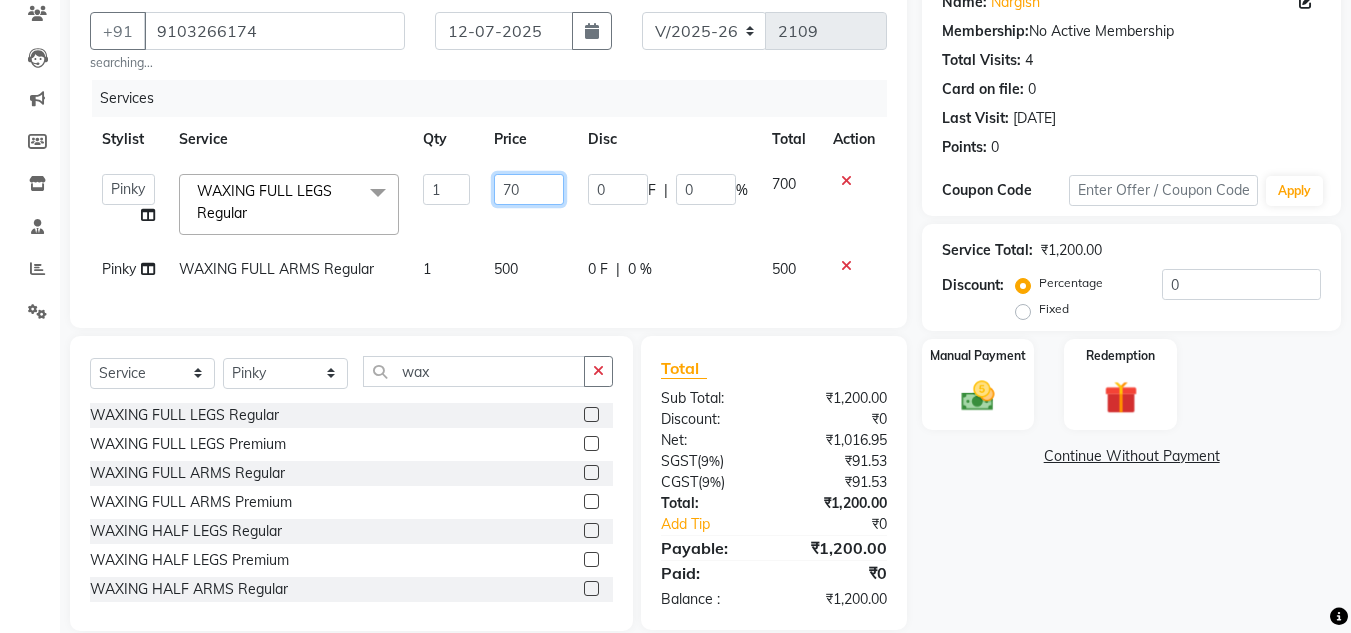 type on "7" 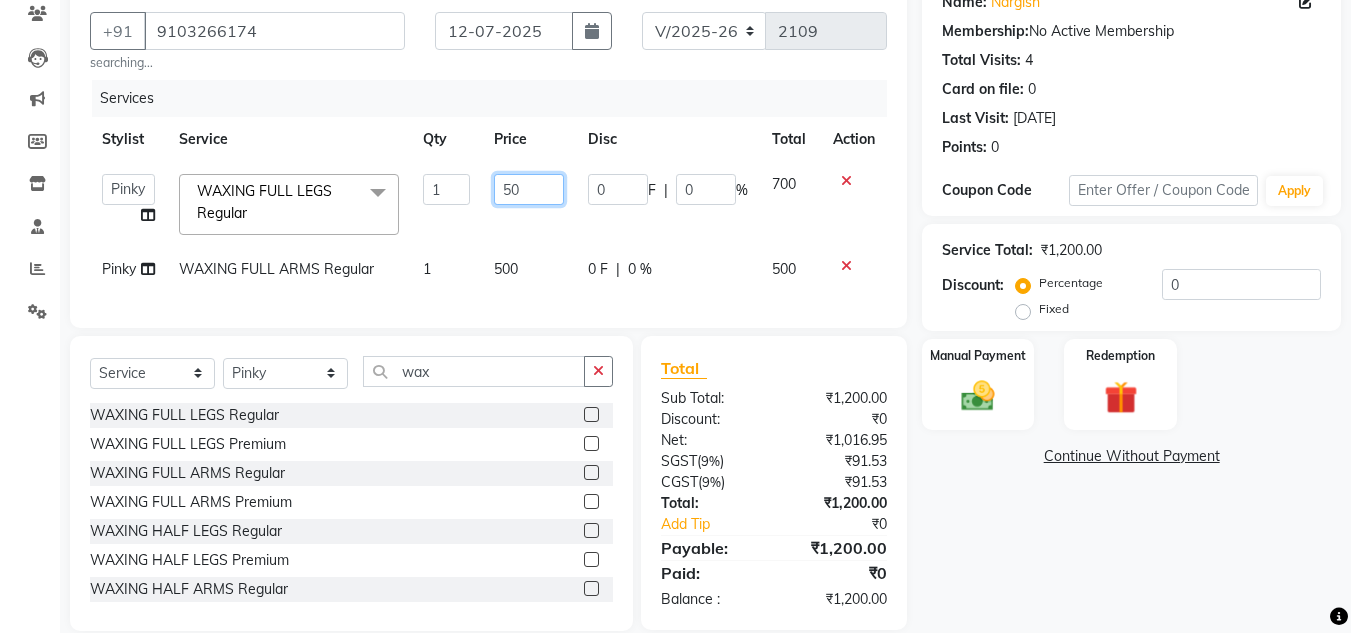 type on "500" 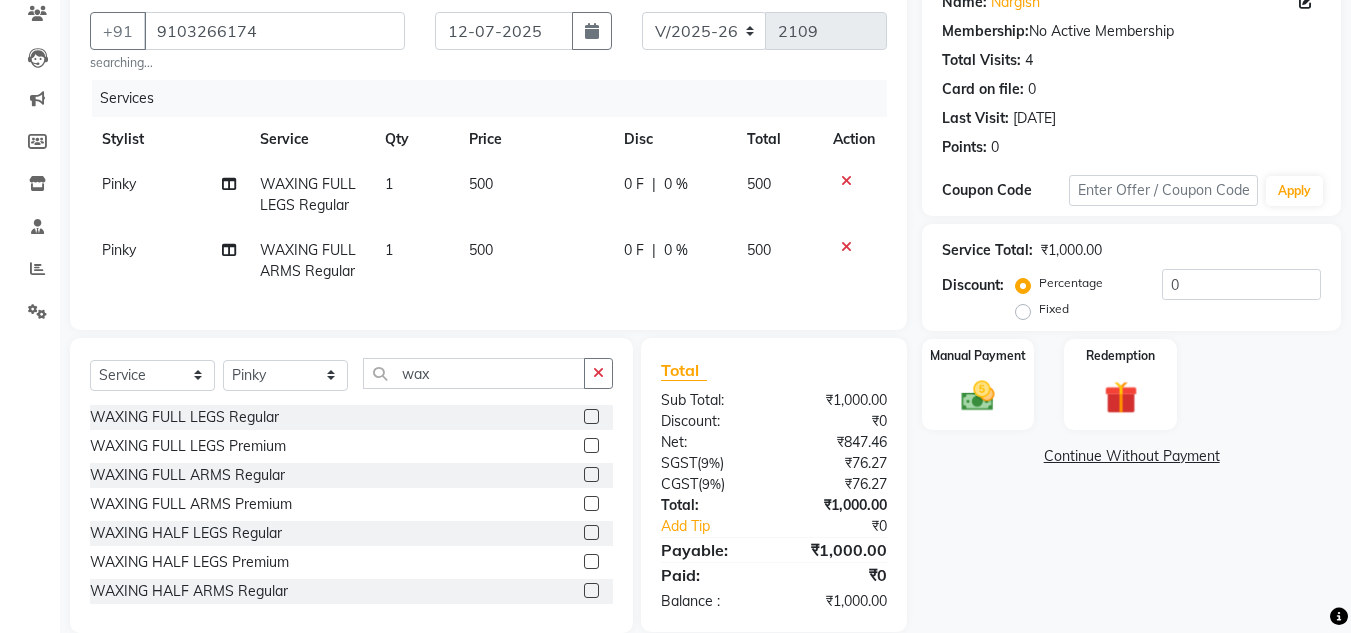 click on "500" 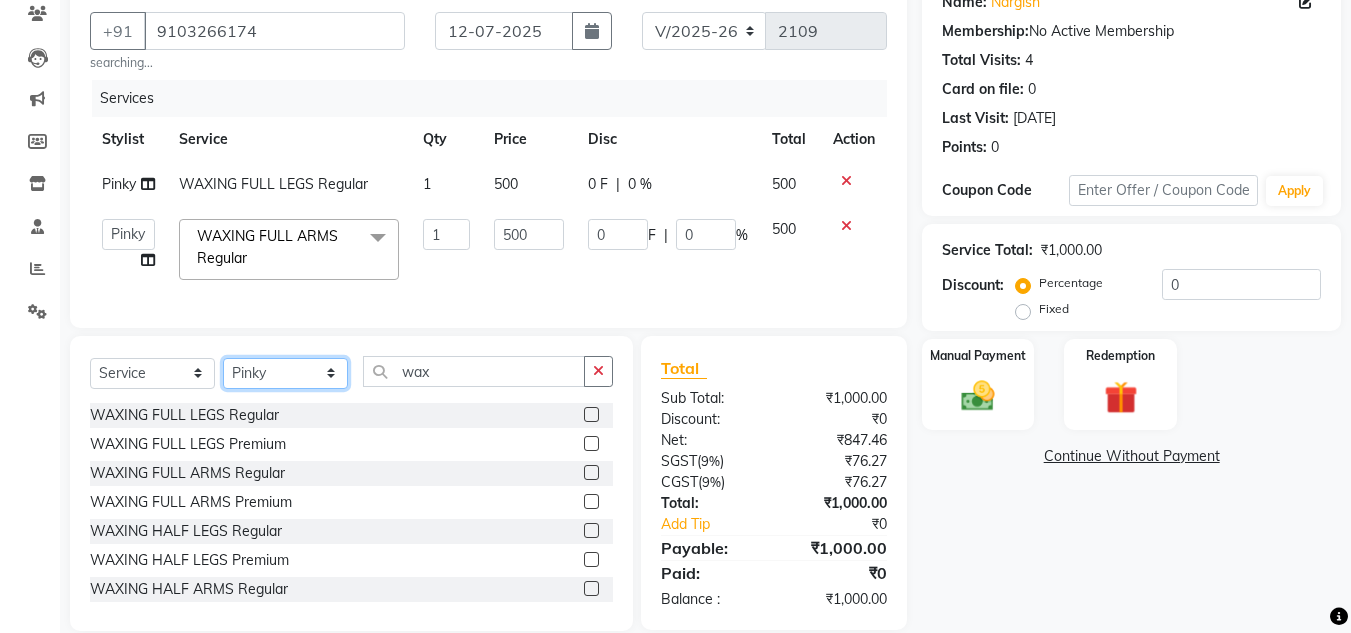 click on "Select Stylist Arman Atul Jannat Kaif Kartik Lucky Nazia Pinky Rashid Sabiya Sandeep Shankar Shavaz Malik Sudhir Suraj Vikas Vinay Roy Vinod" 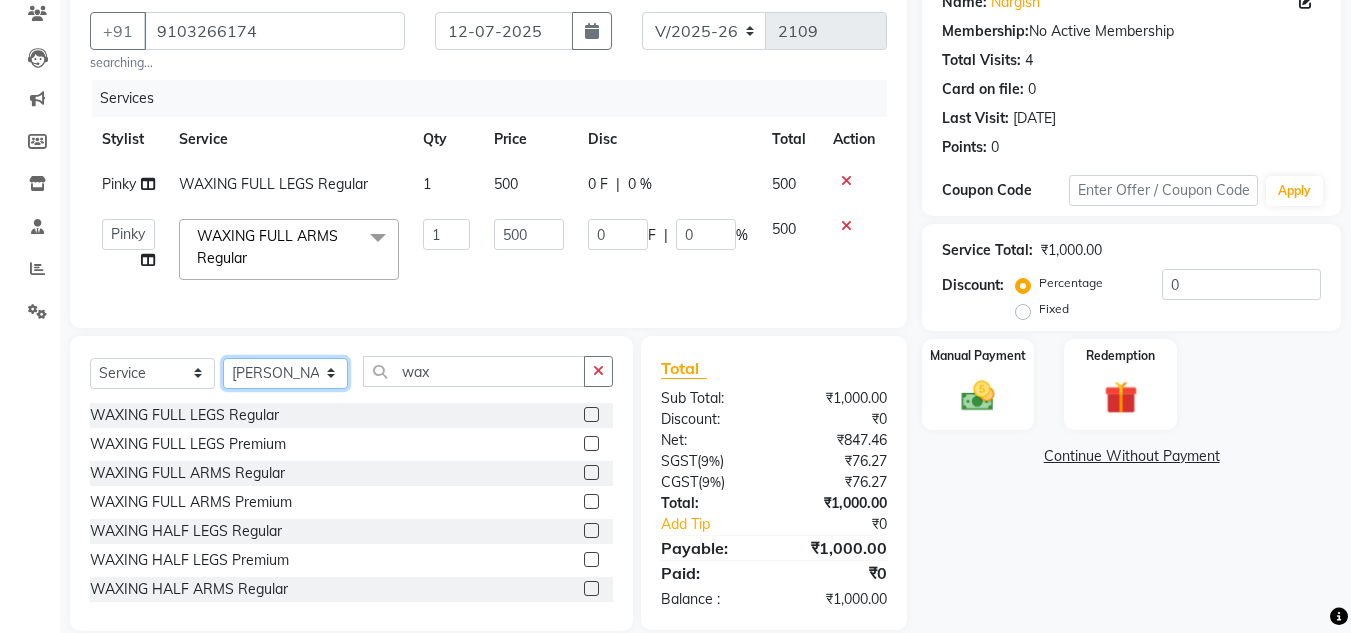 click on "Select Stylist Arman Atul Jannat Kaif Kartik Lucky Nazia Pinky Rashid Sabiya Sandeep Shankar Shavaz Malik Sudhir Suraj Vikas Vinay Roy Vinod" 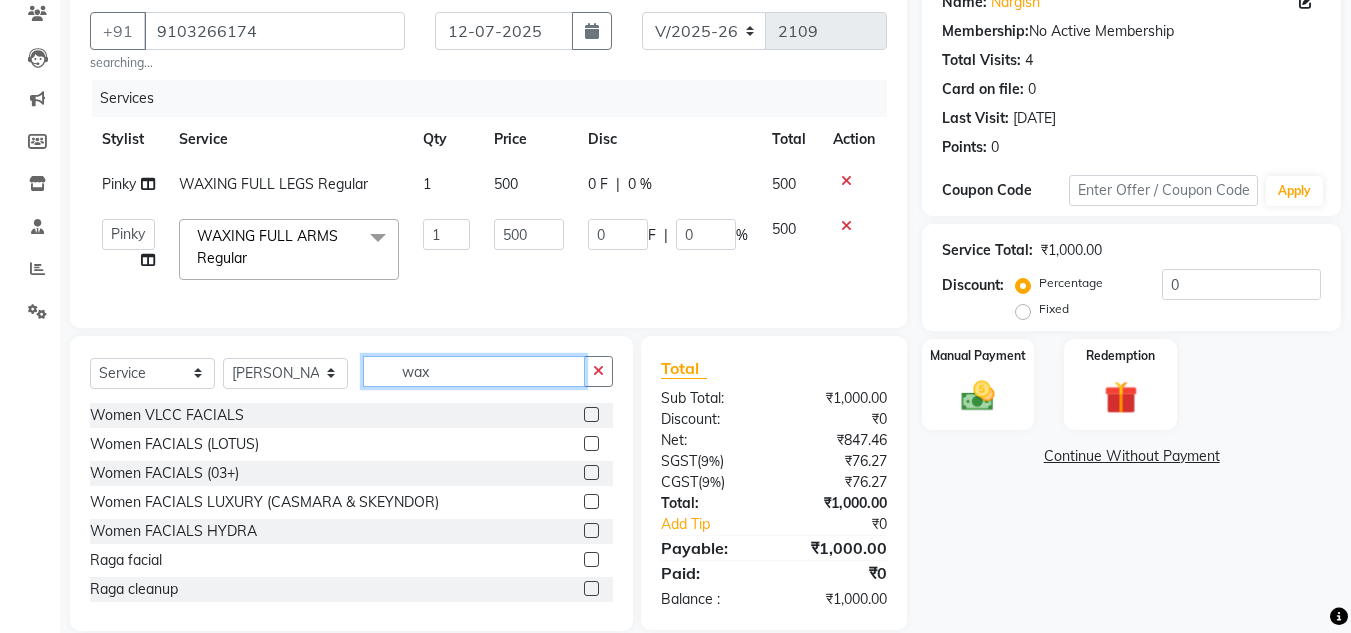 click on "wax" 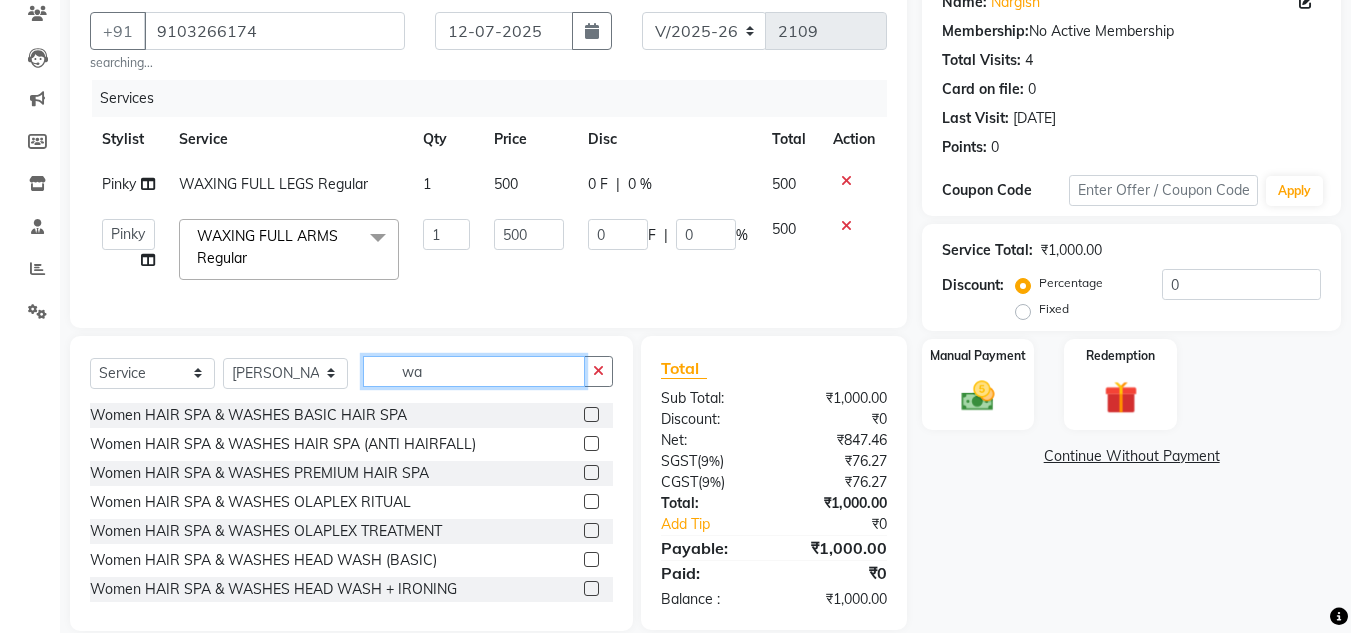type on "w" 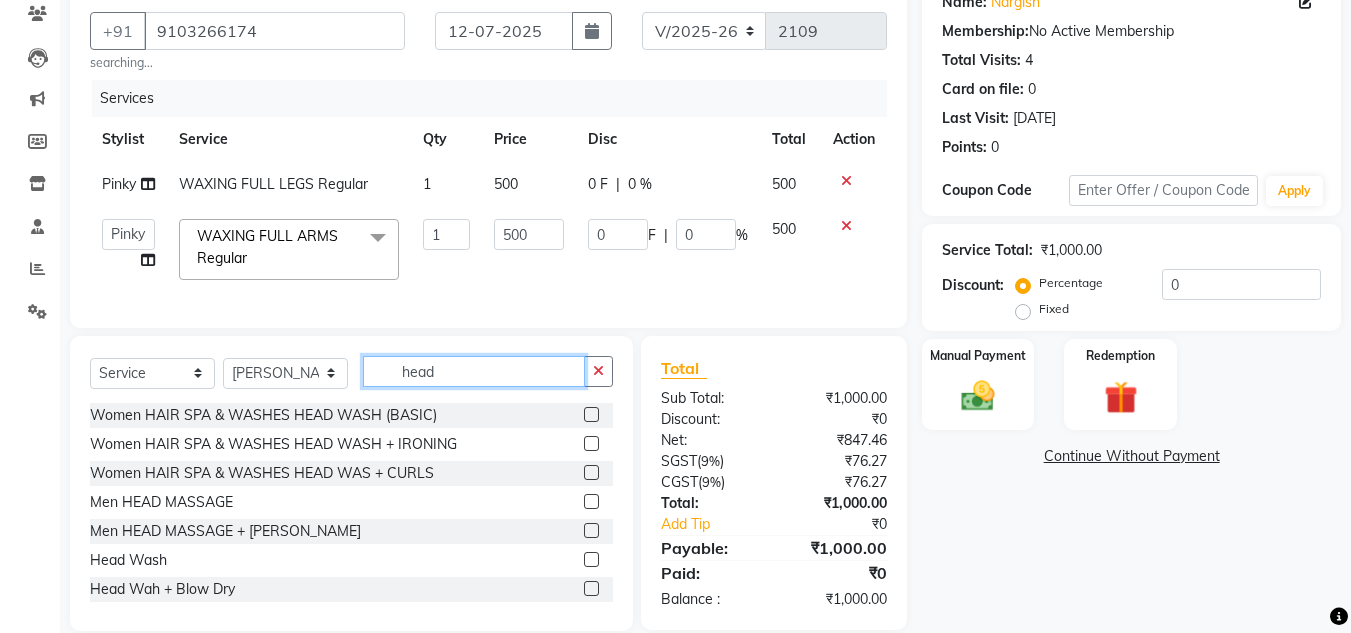 type on "head" 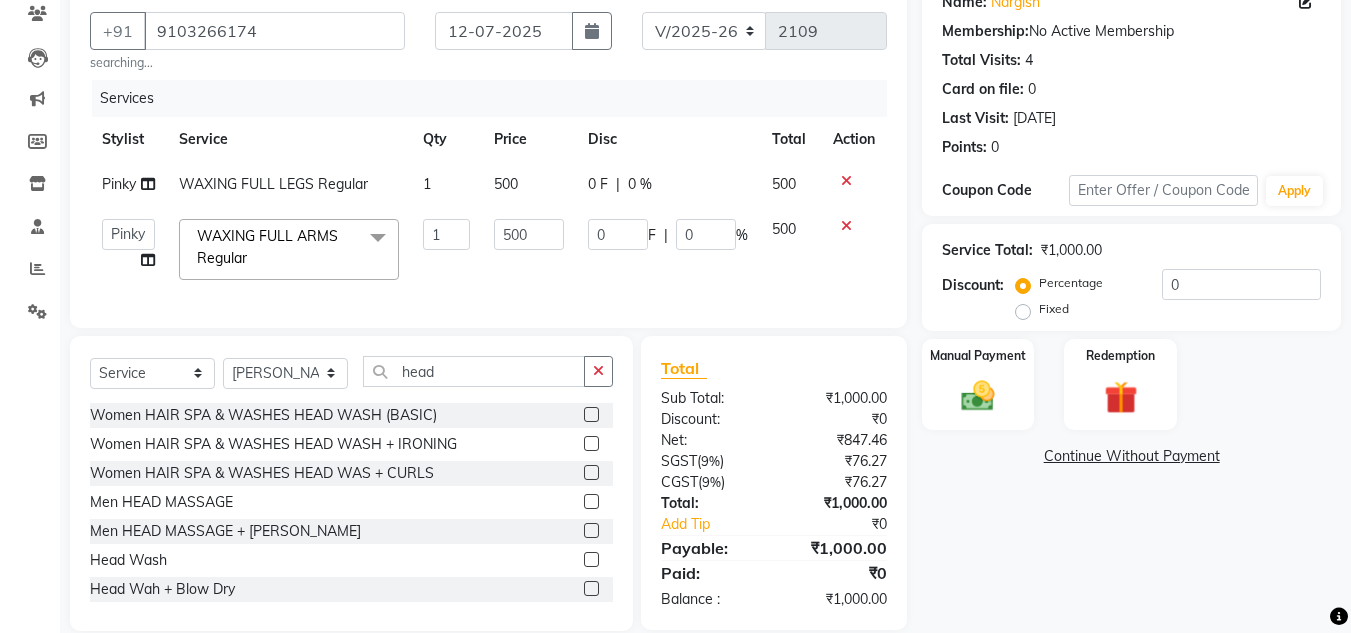 click 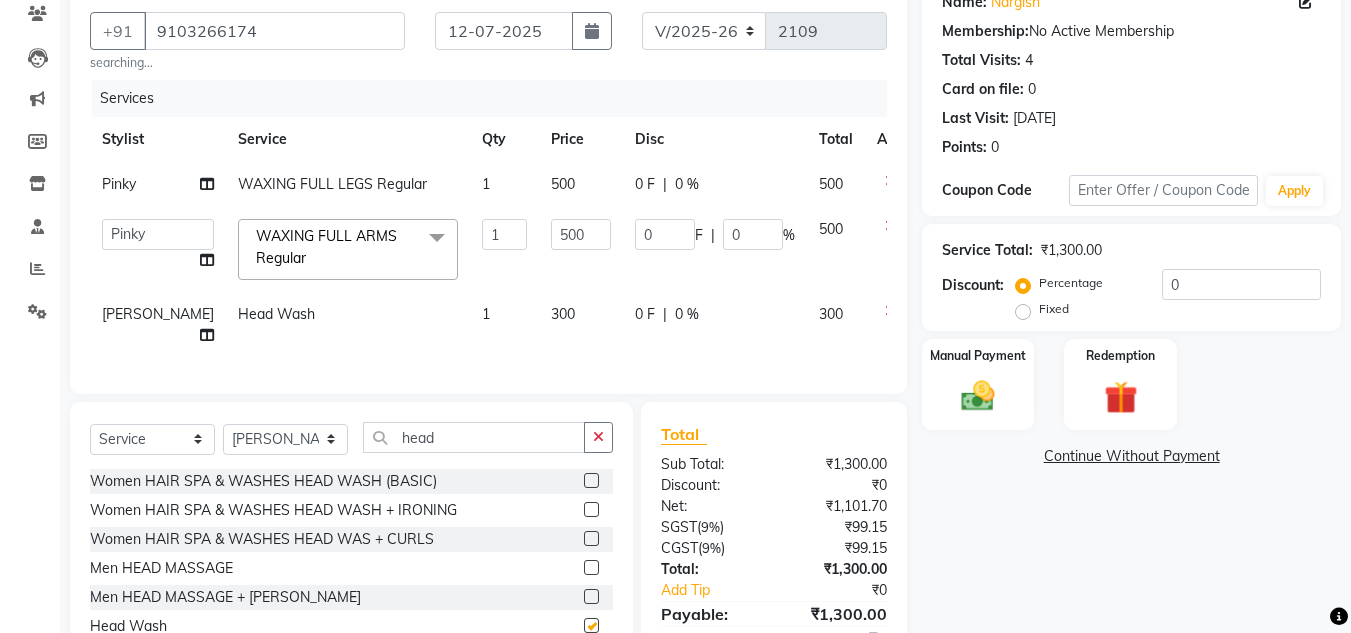 checkbox on "false" 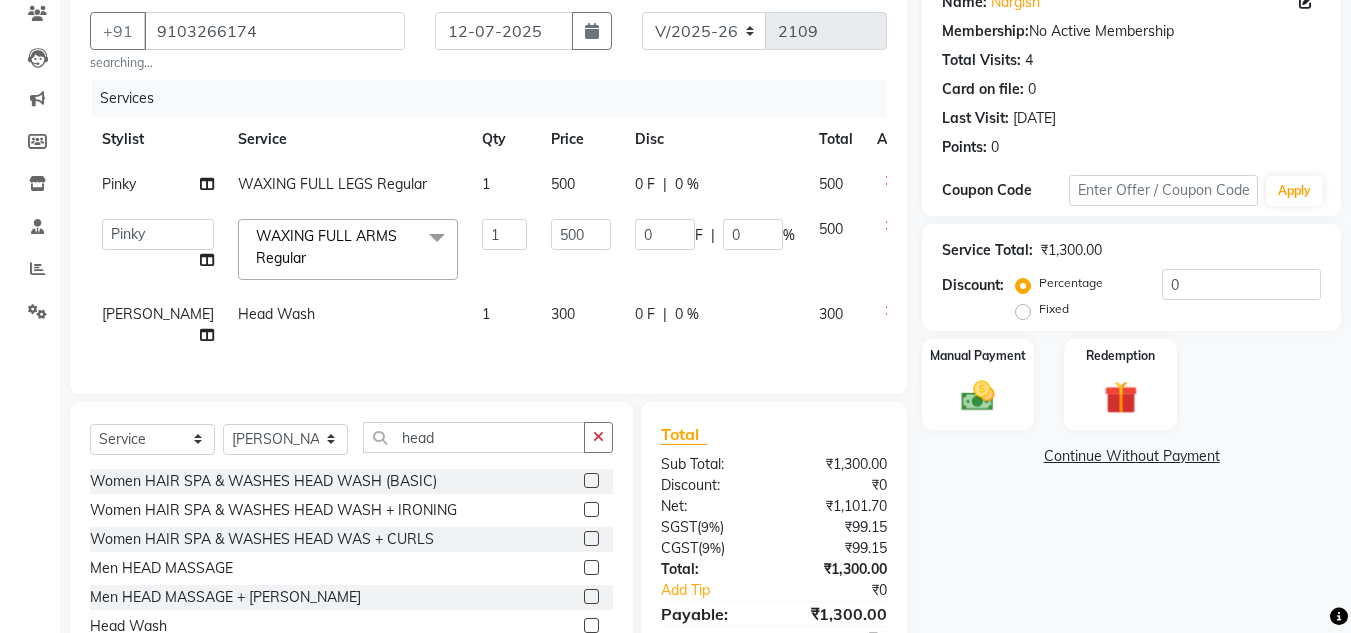 click on "₹1,101.70" 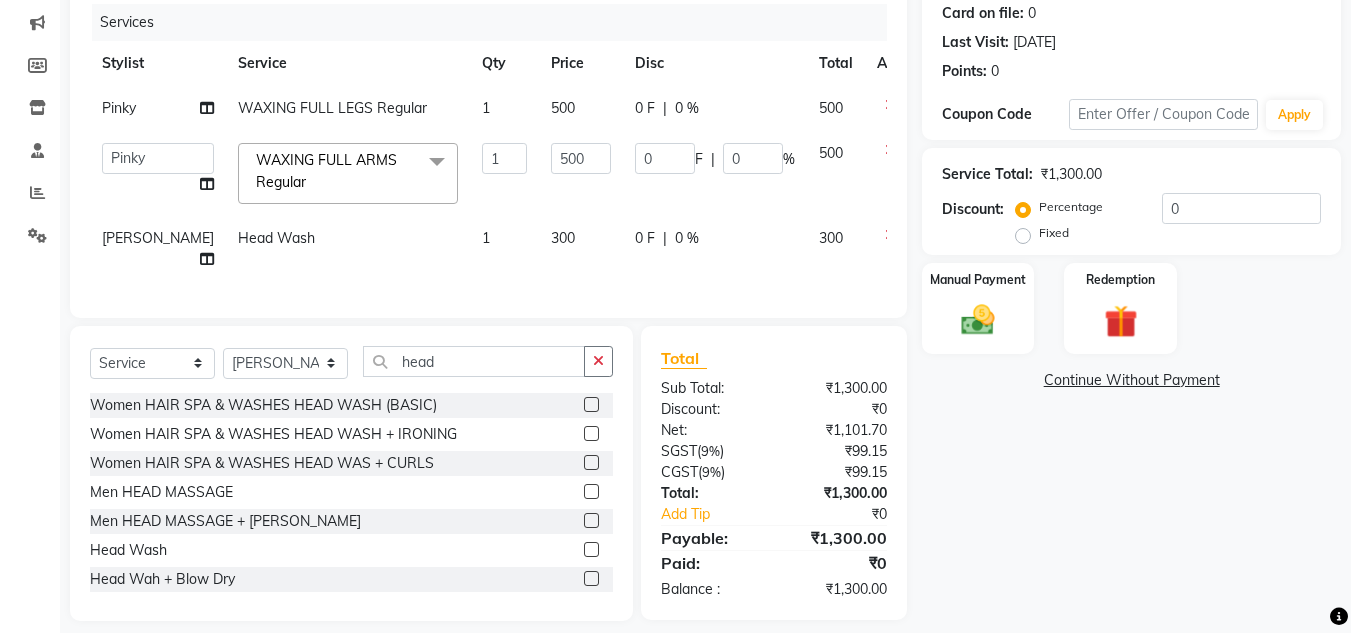 scroll, scrollTop: 283, scrollLeft: 0, axis: vertical 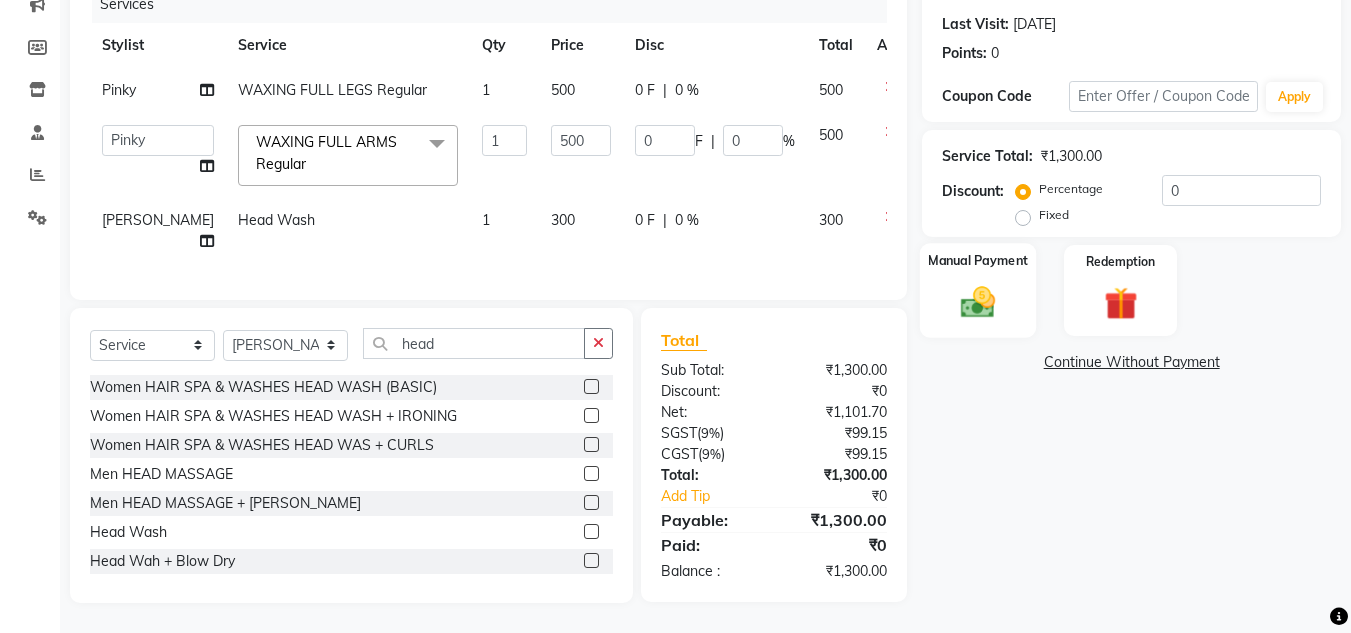 click 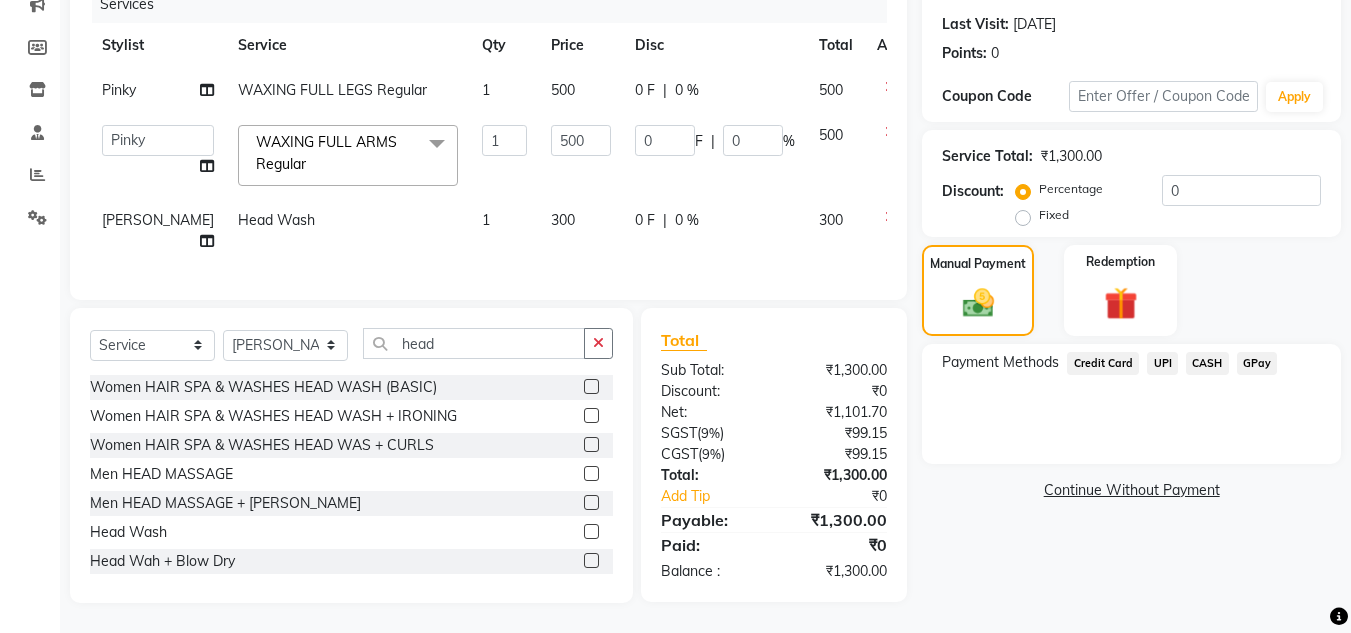 click on "UPI" 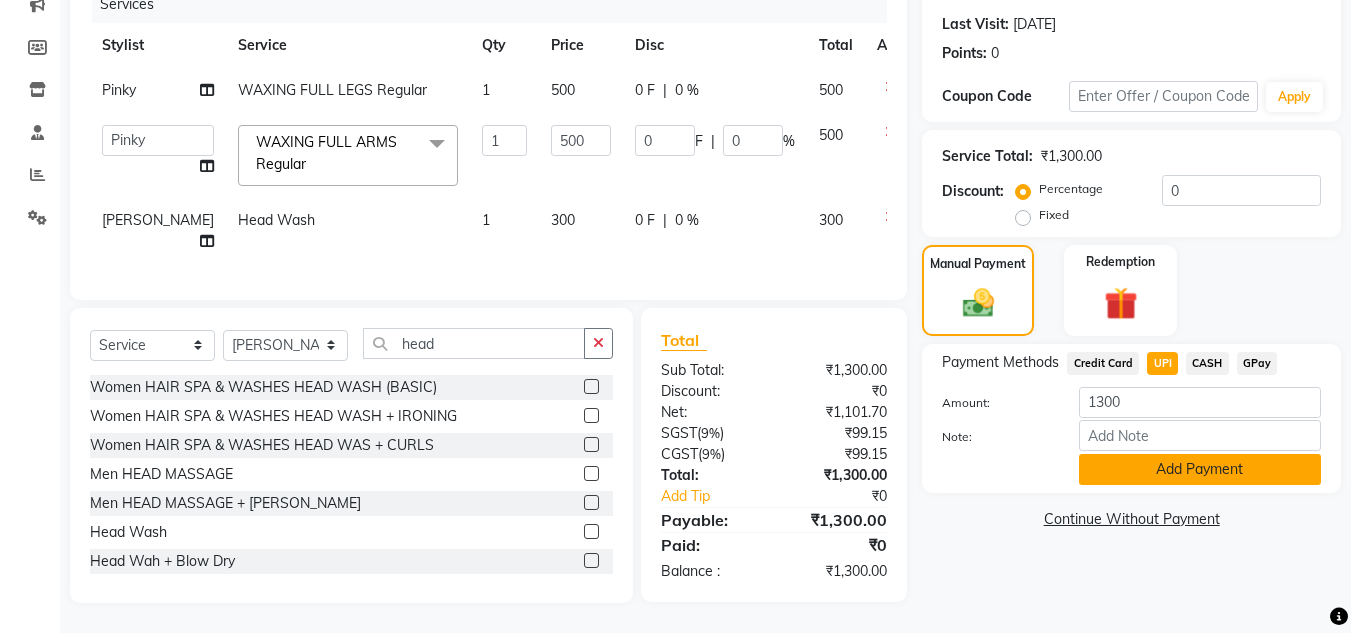 click on "Add Payment" 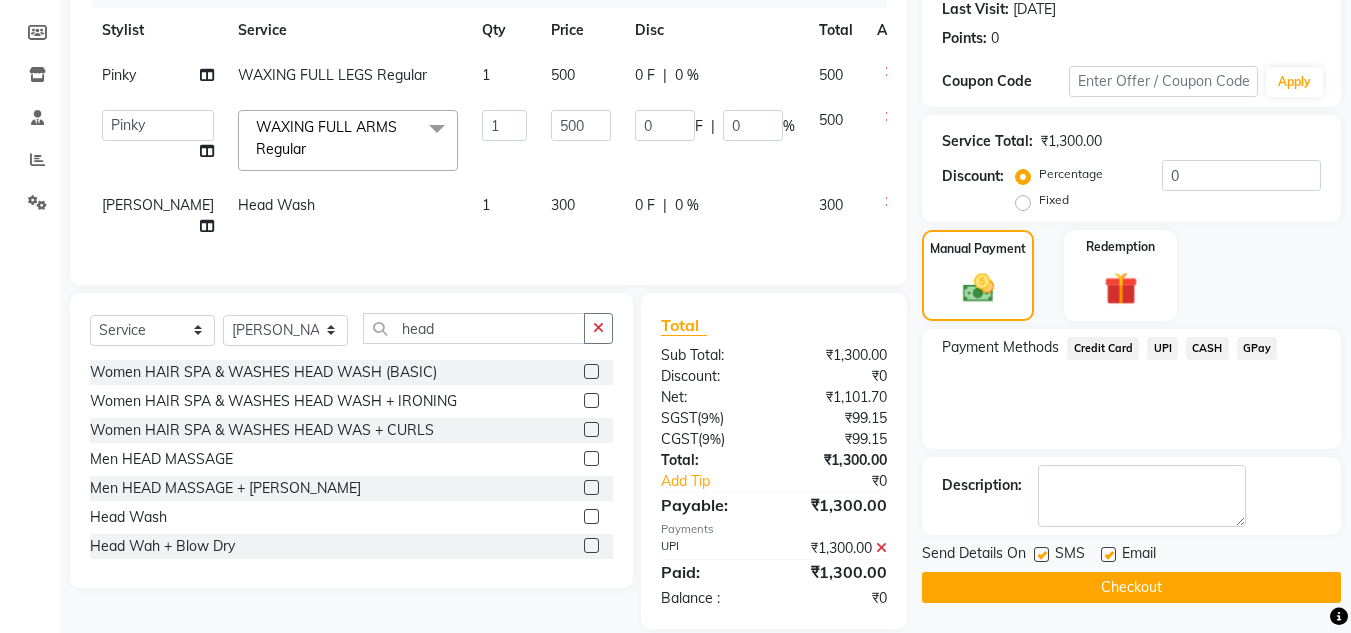 click on "Payment Methods  Credit Card   UPI   CASH   GPay" 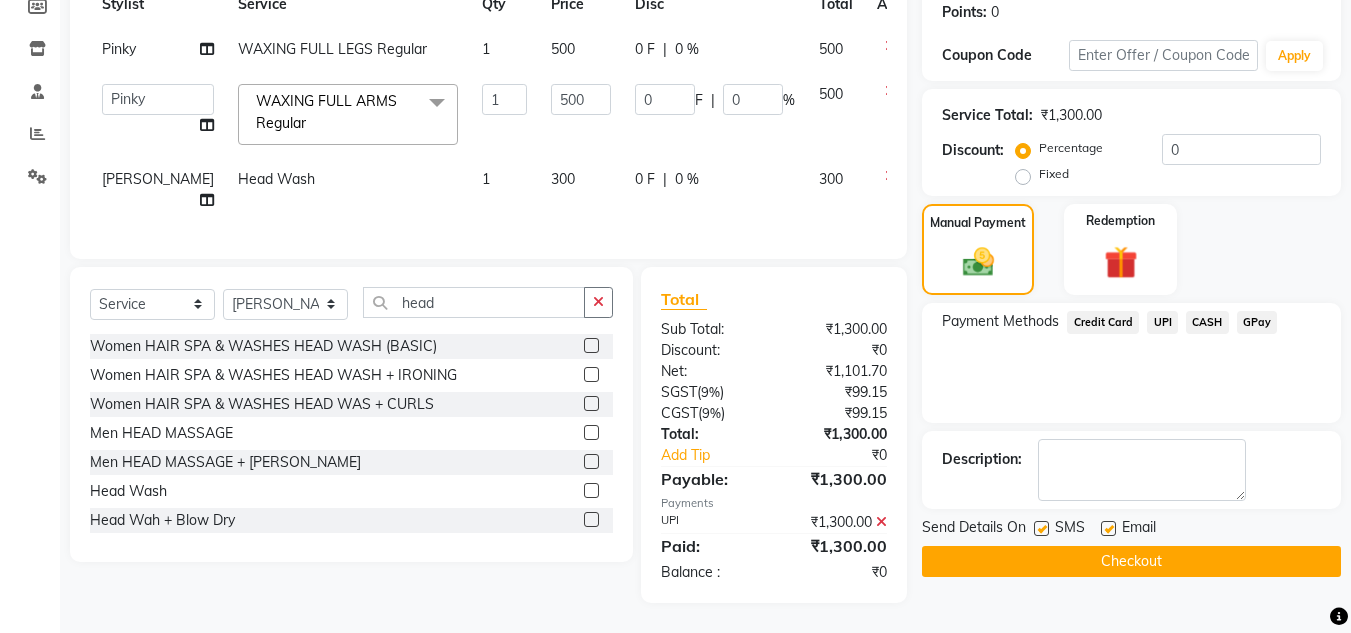 scroll, scrollTop: 324, scrollLeft: 0, axis: vertical 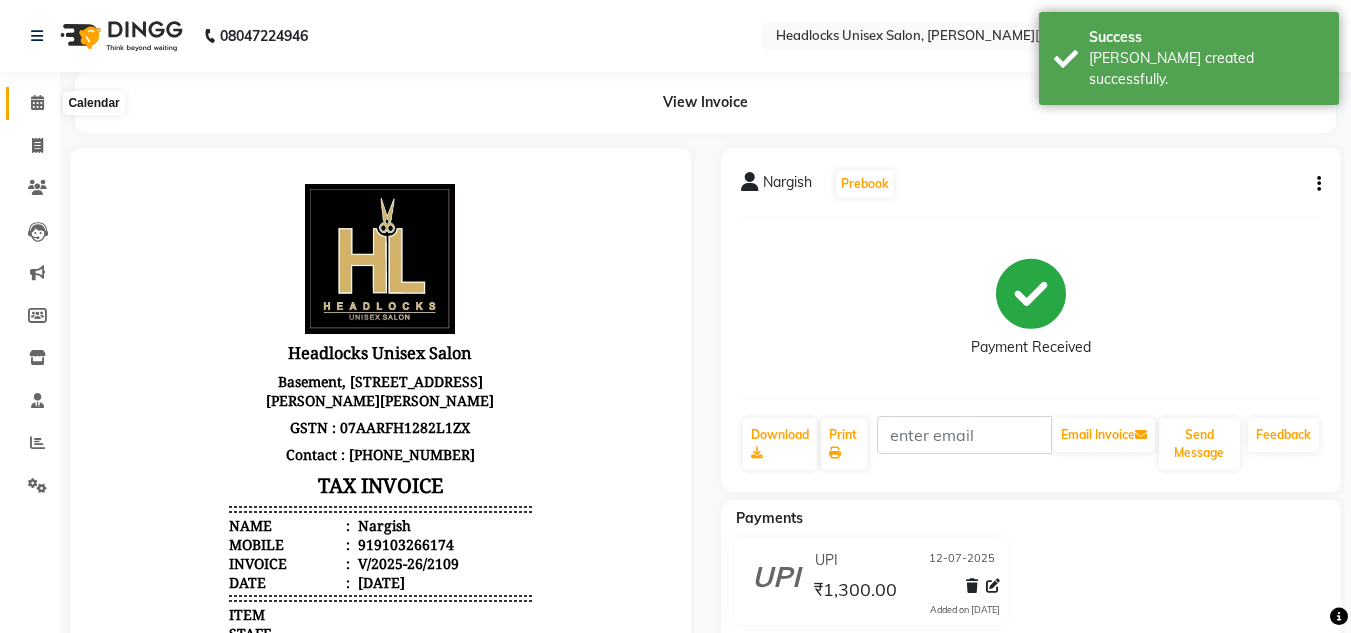 click 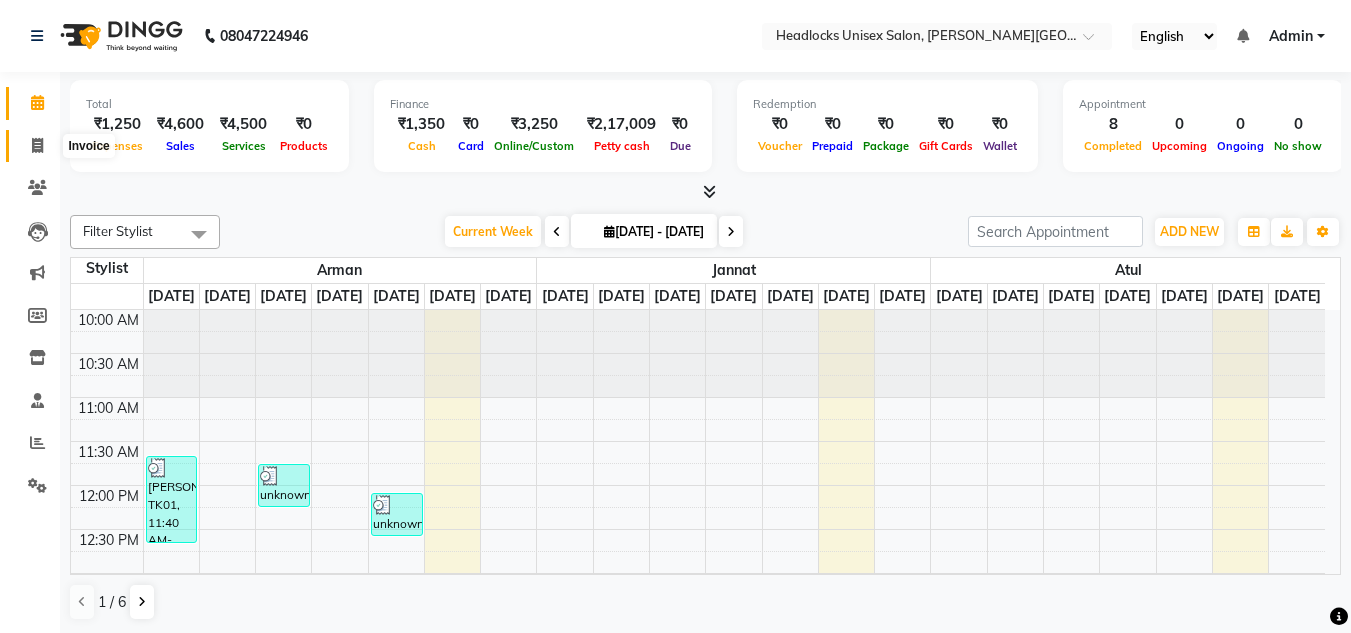 click 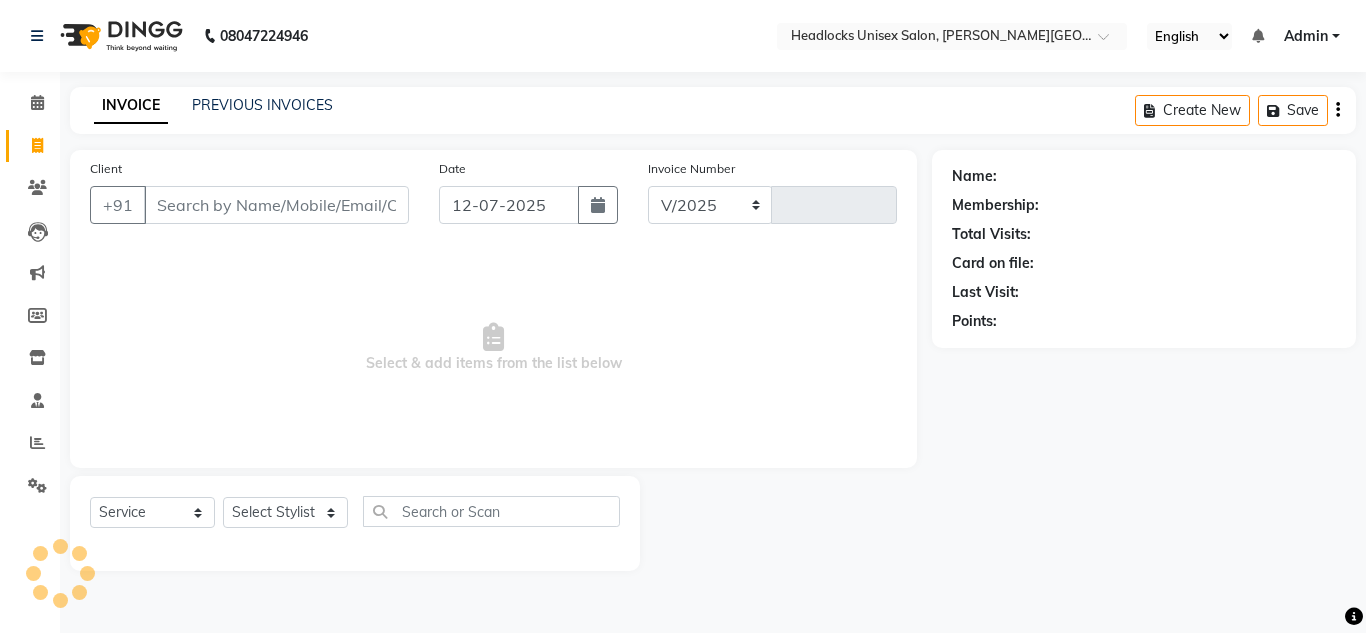 select on "6850" 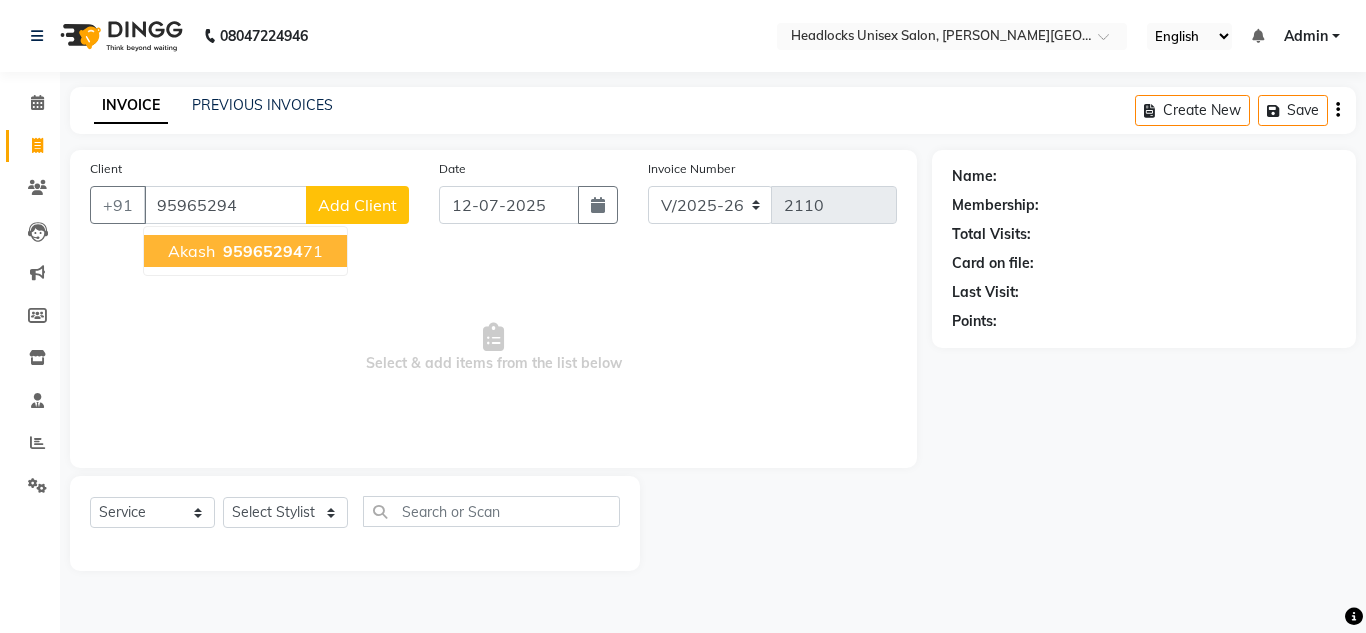 click on "95965294" at bounding box center (263, 251) 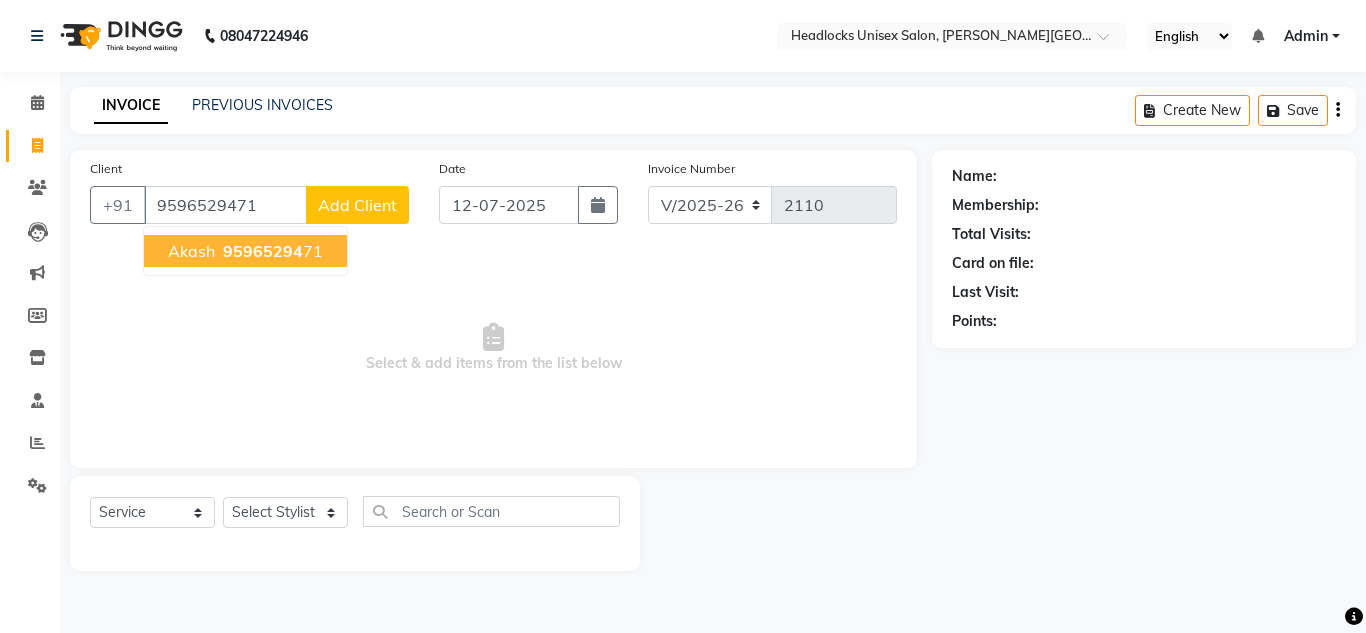 type on "9596529471" 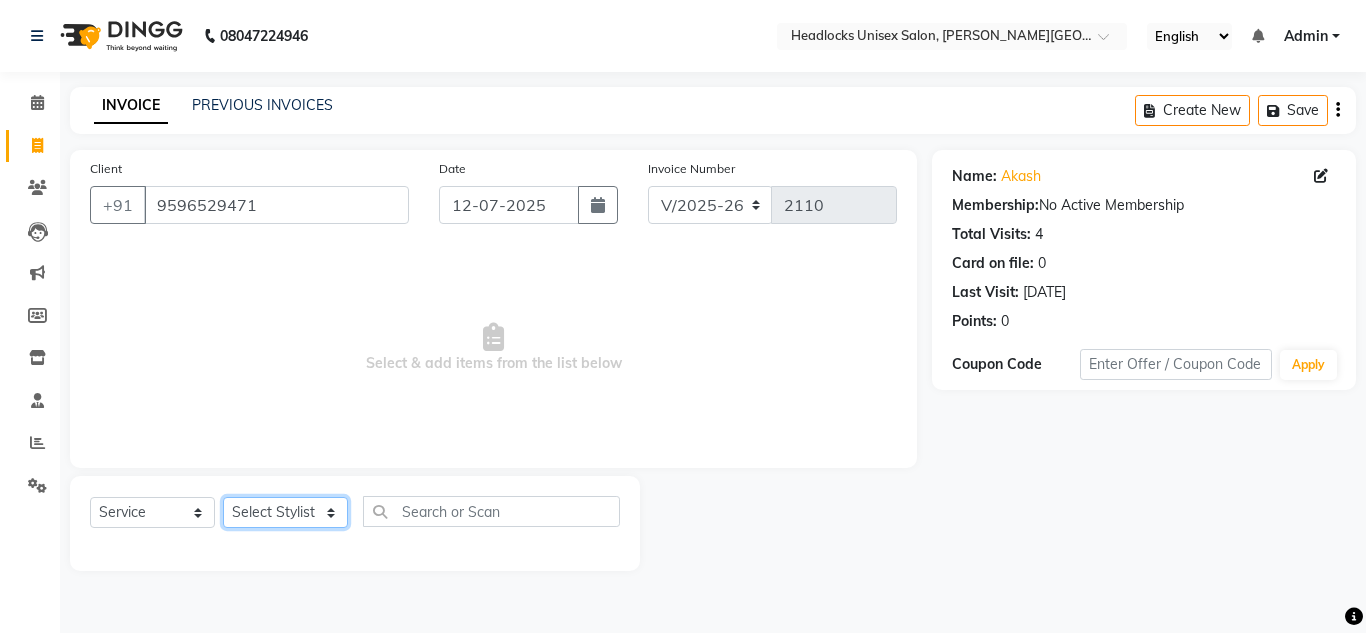 click on "Select Stylist Arman Atul Jannat Kaif Kartik Lucky Nazia Pinky Rashid Sabiya Sandeep Shankar Shavaz Malik Sudhir Suraj Vikas Vinay Roy Vinod" 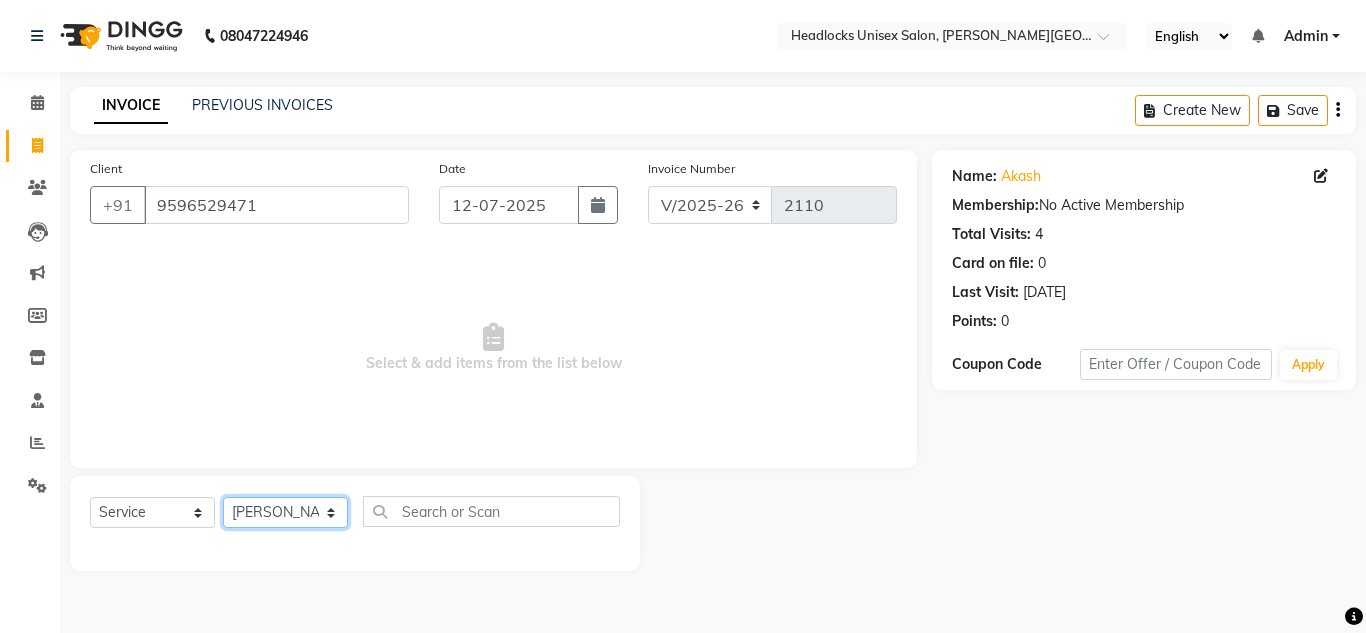 click on "Select Stylist Arman Atul Jannat Kaif Kartik Lucky Nazia Pinky Rashid Sabiya Sandeep Shankar Shavaz Malik Sudhir Suraj Vikas Vinay Roy Vinod" 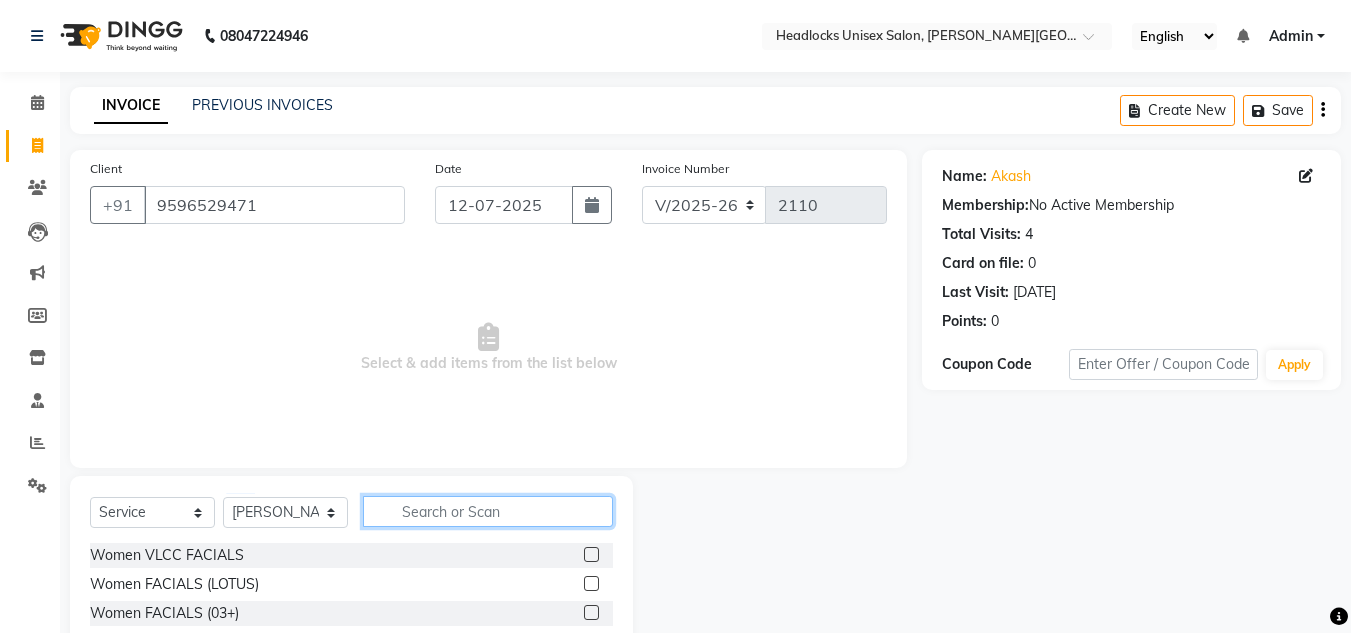 click 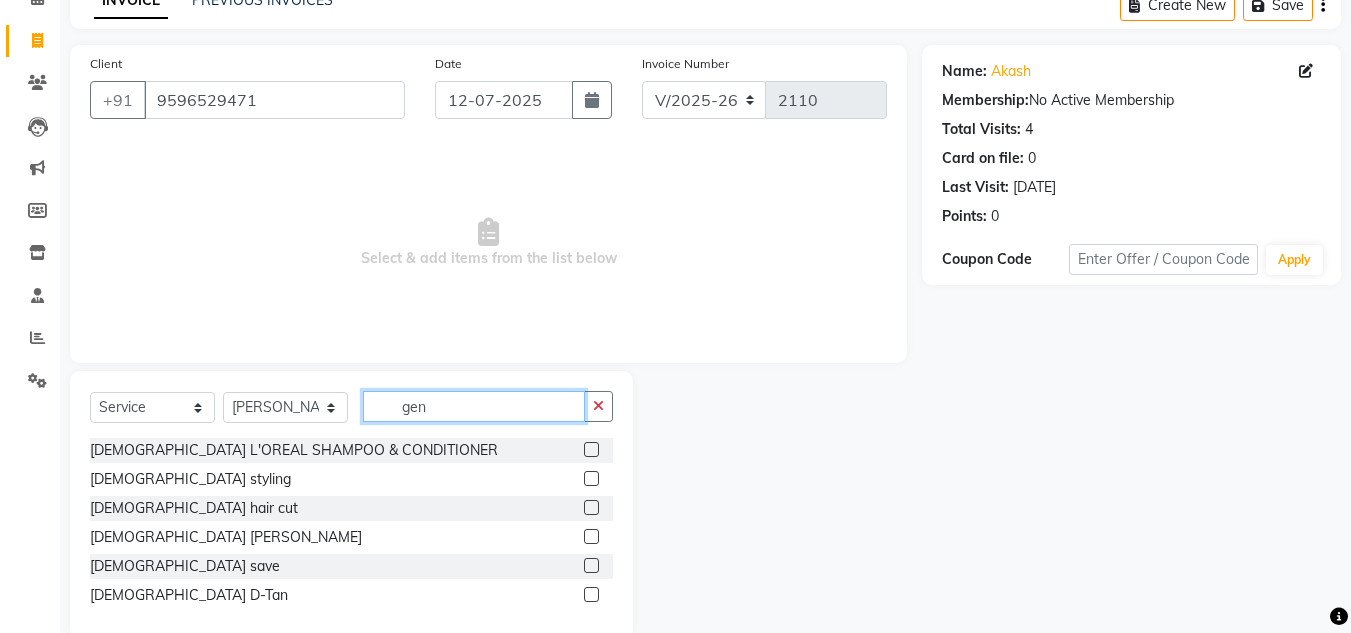 scroll, scrollTop: 142, scrollLeft: 0, axis: vertical 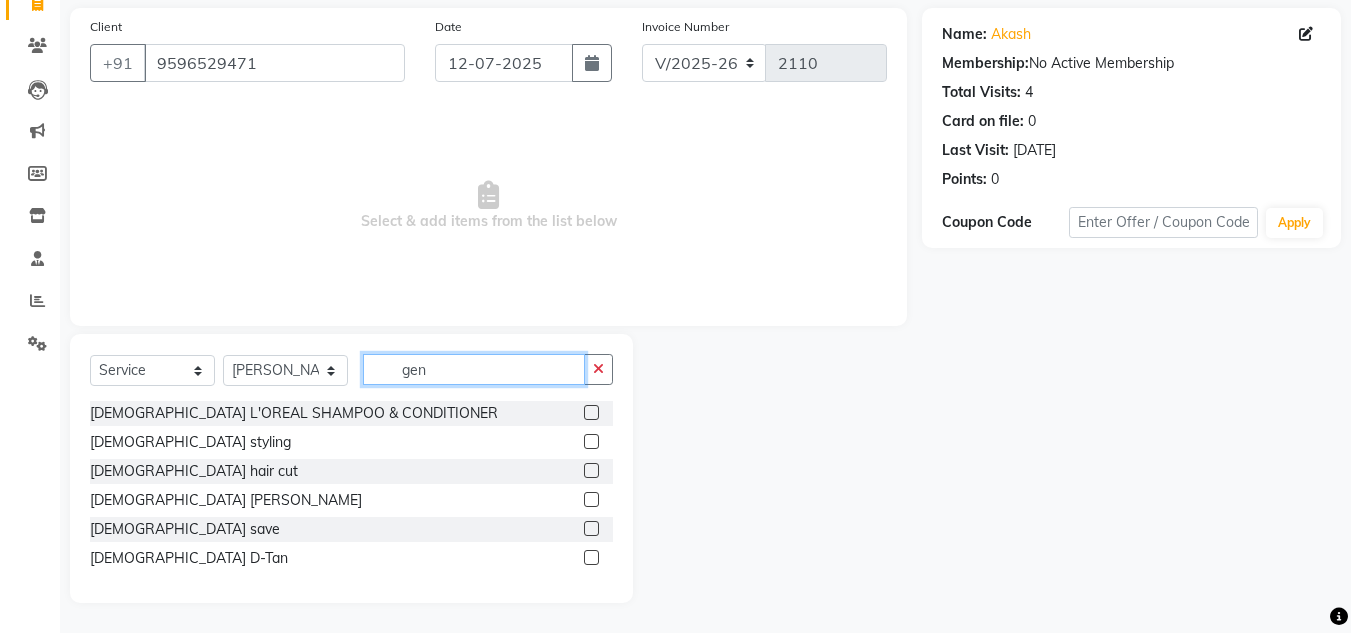 type on "gen" 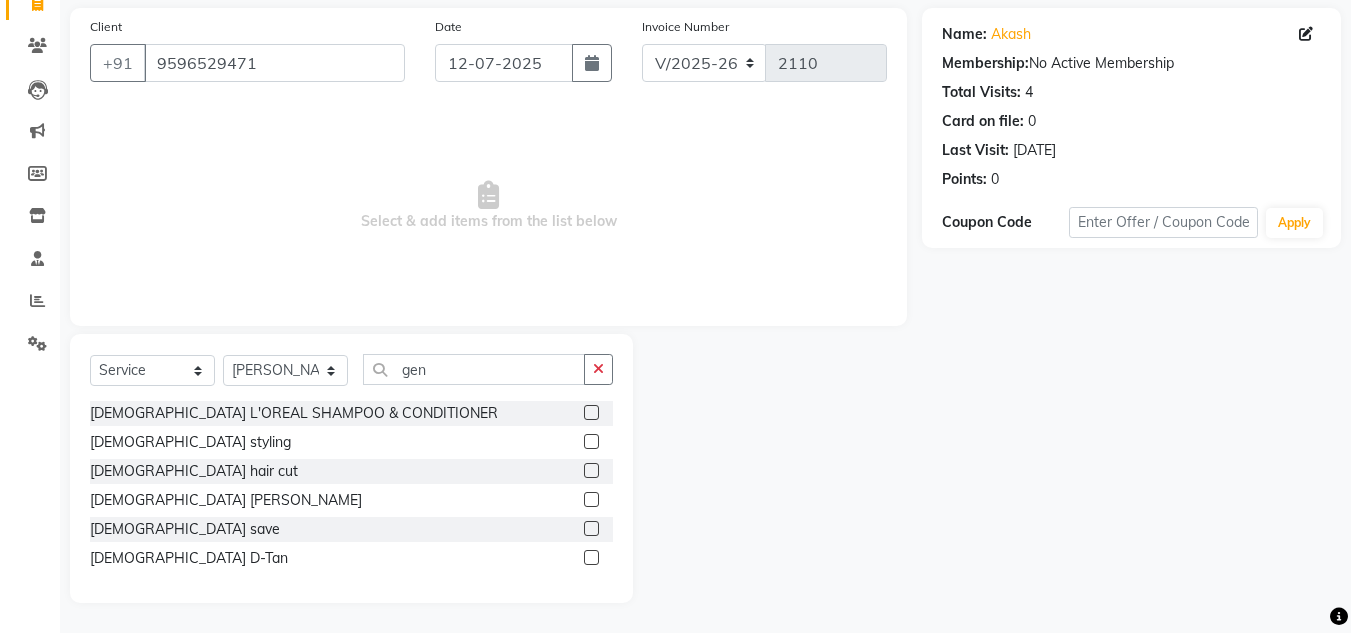 click 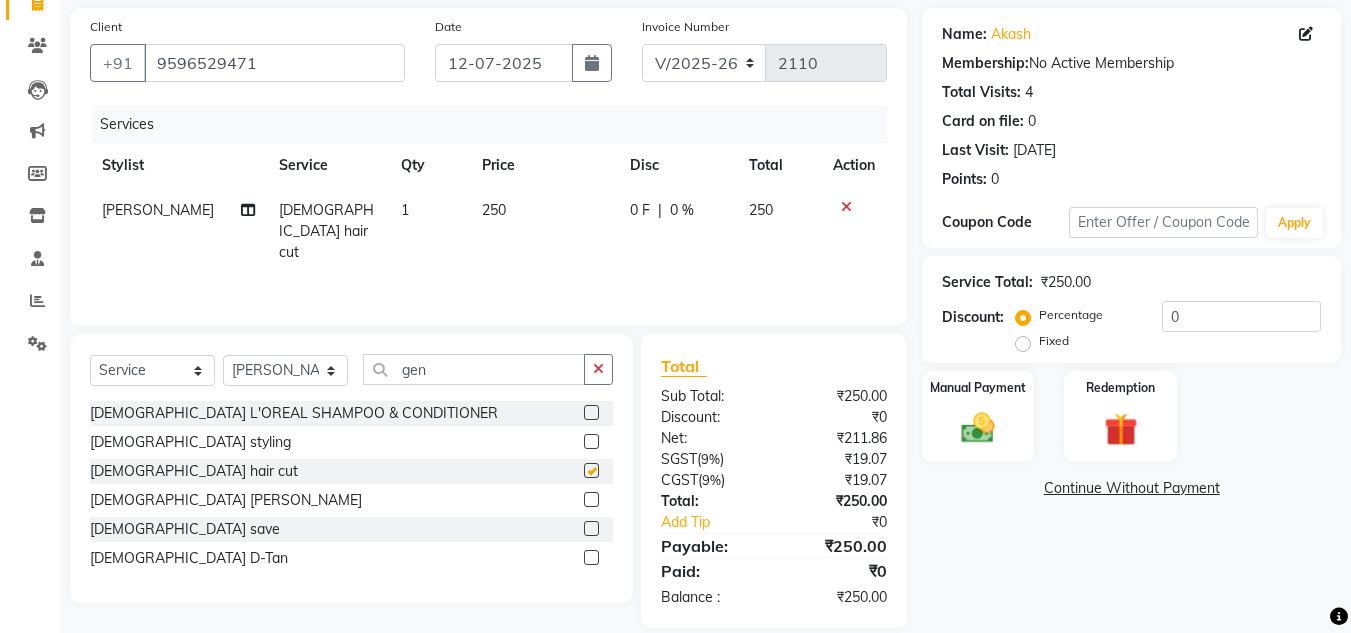 checkbox on "false" 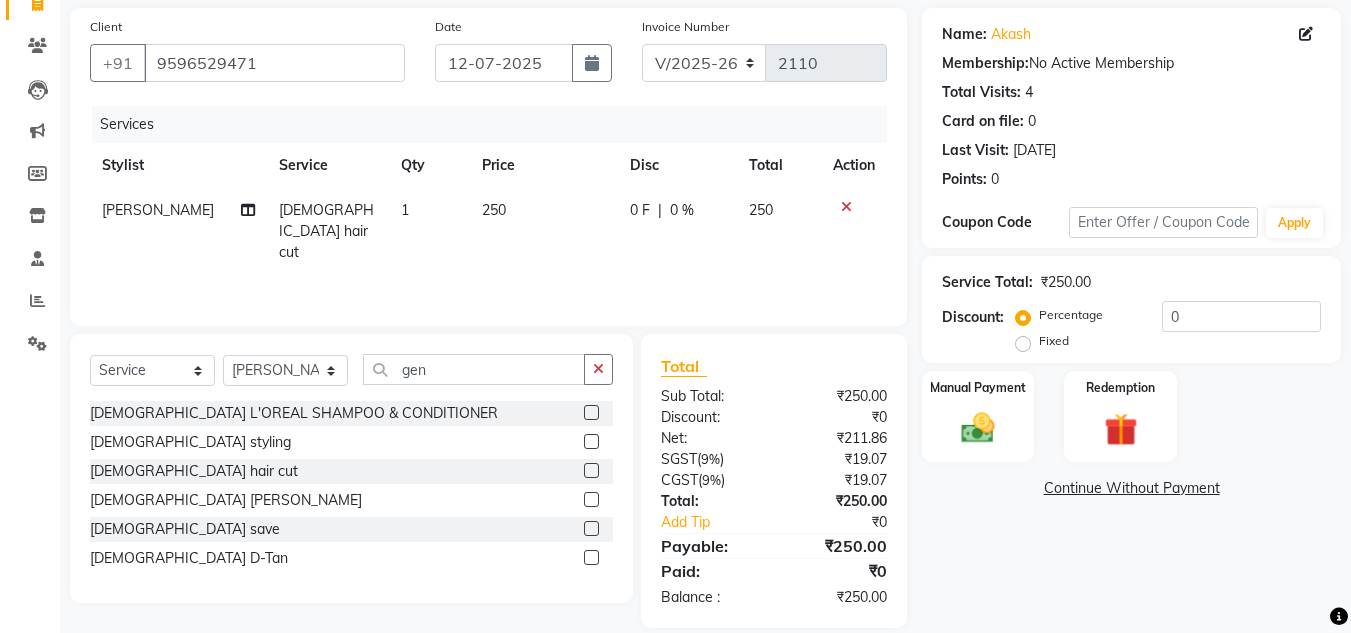 click 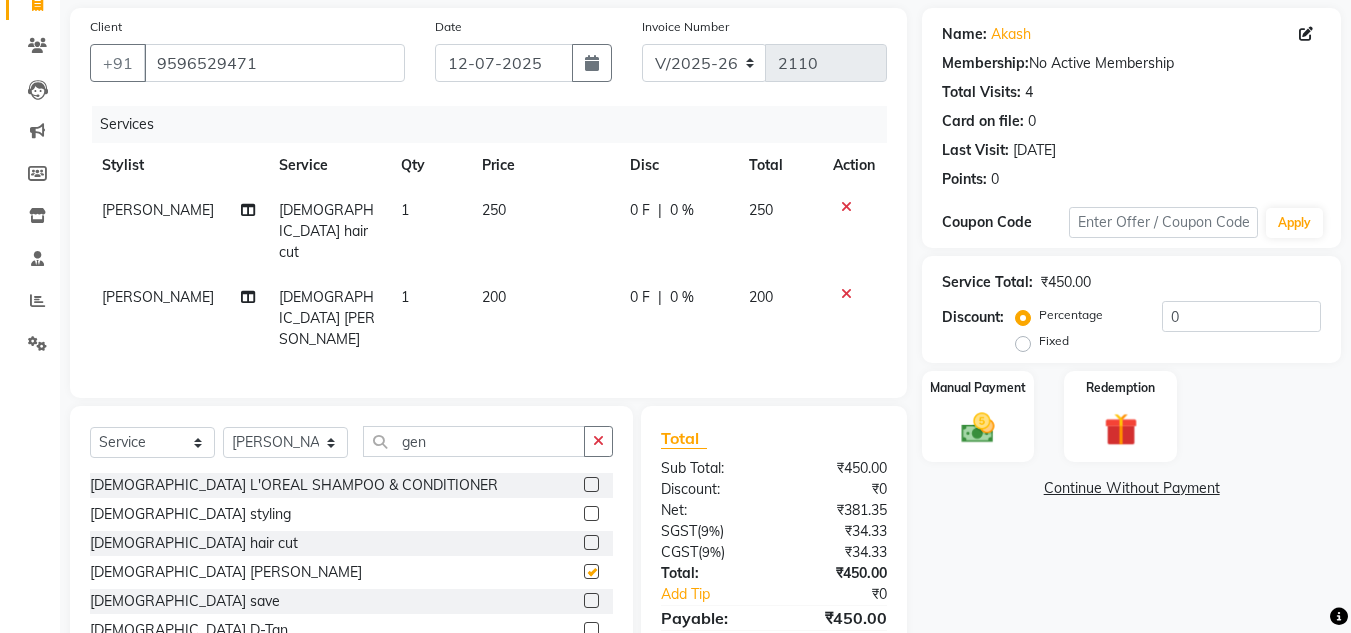 checkbox on "false" 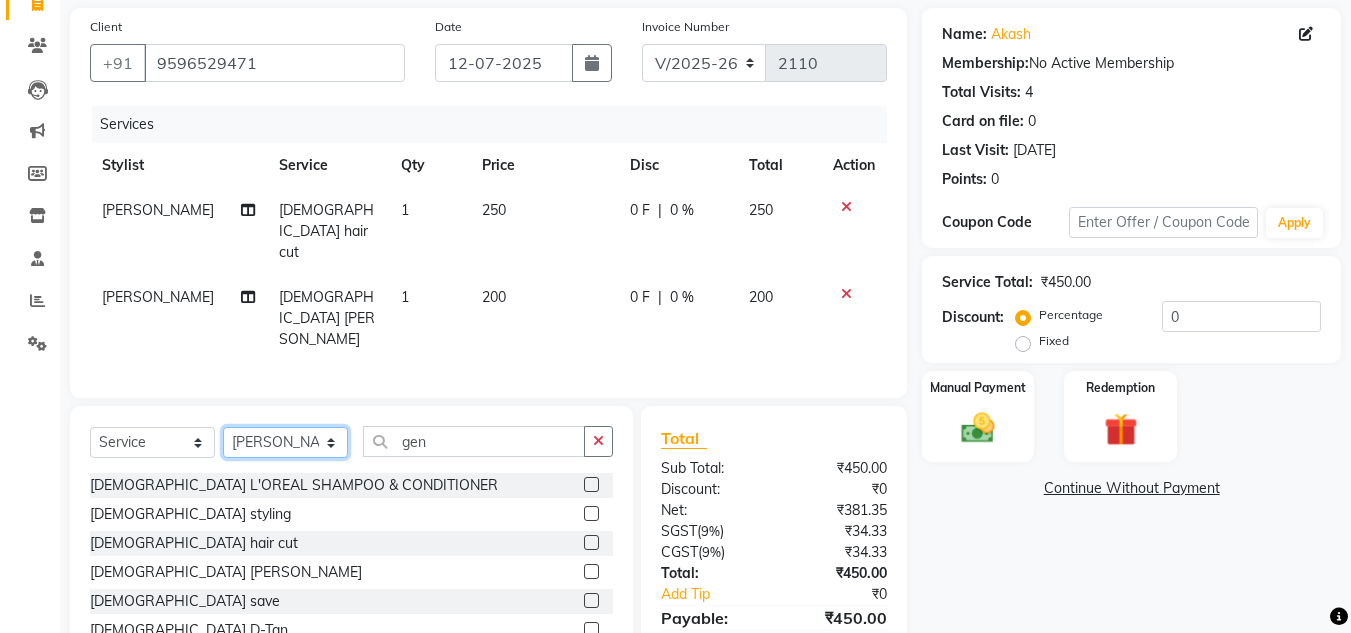 click on "Select Stylist Arman Atul Jannat Kaif Kartik Lucky Nazia Pinky Rashid Sabiya Sandeep Shankar Shavaz Malik Sudhir Suraj Vikas Vinay Roy Vinod" 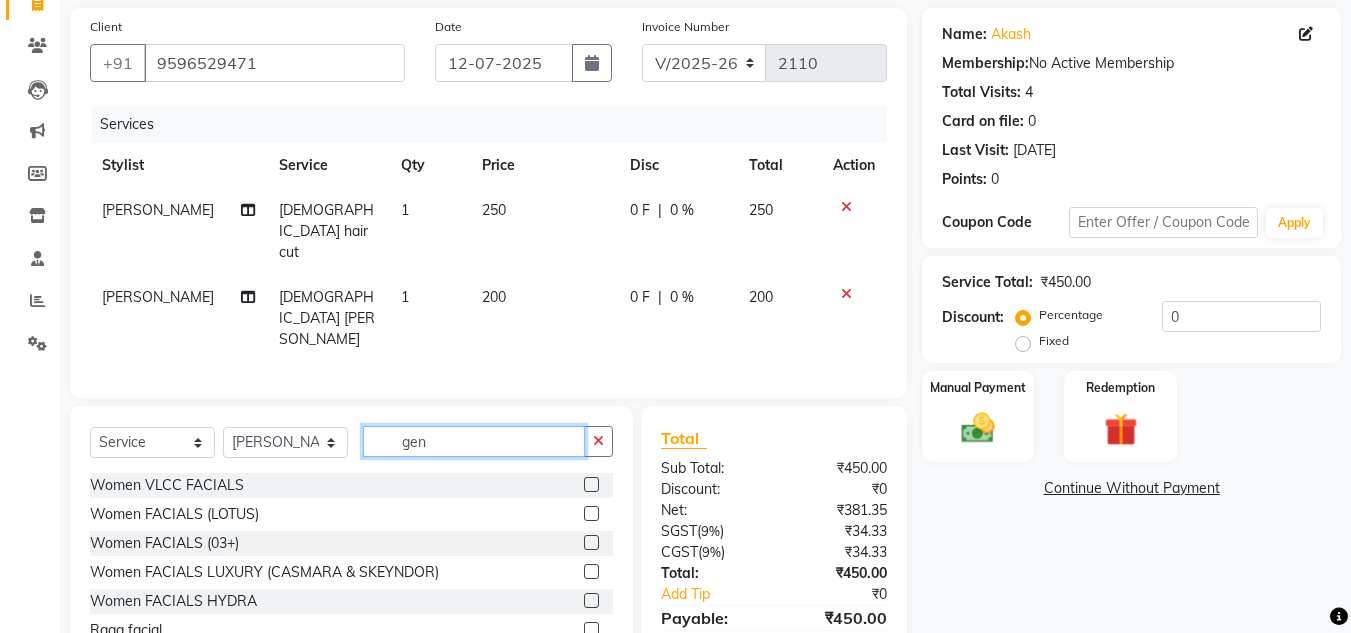 click on "gen" 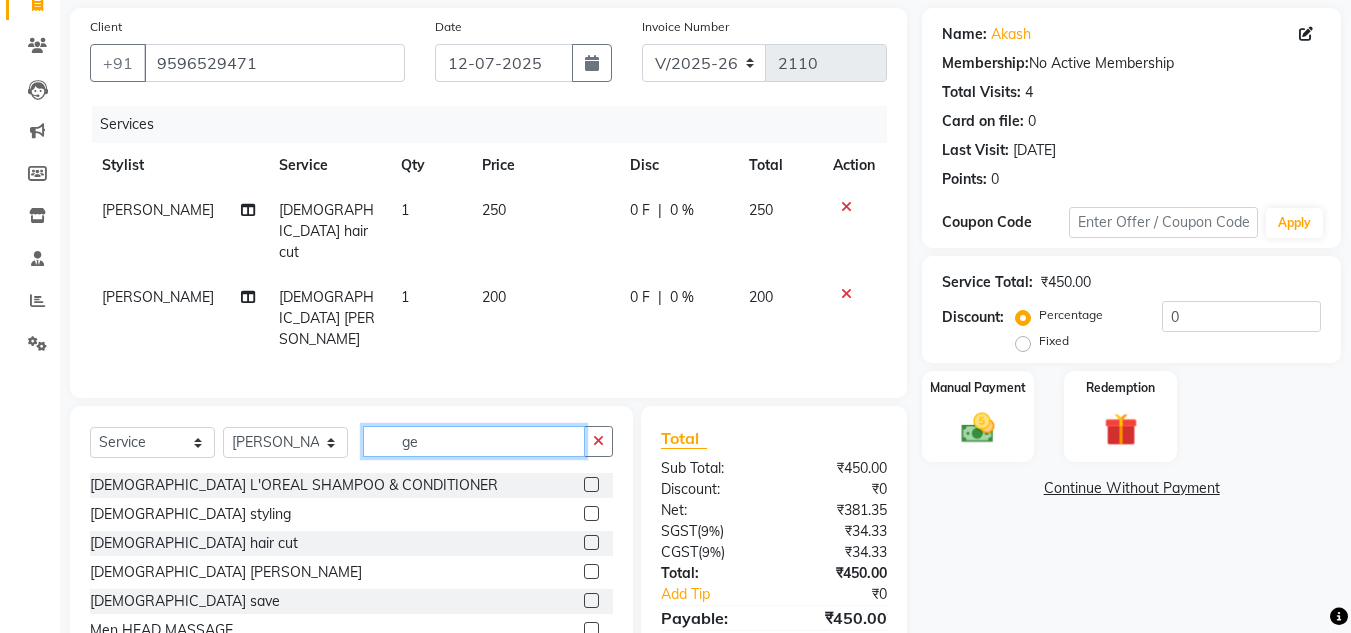 type on "ge" 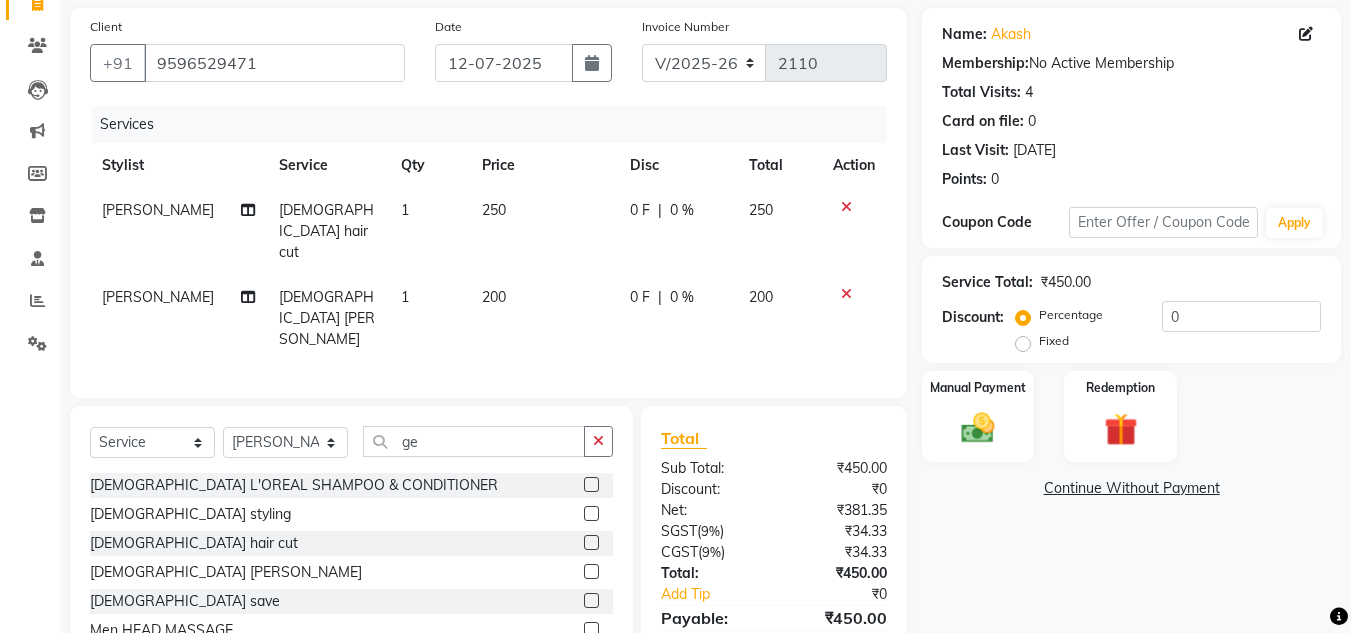 click 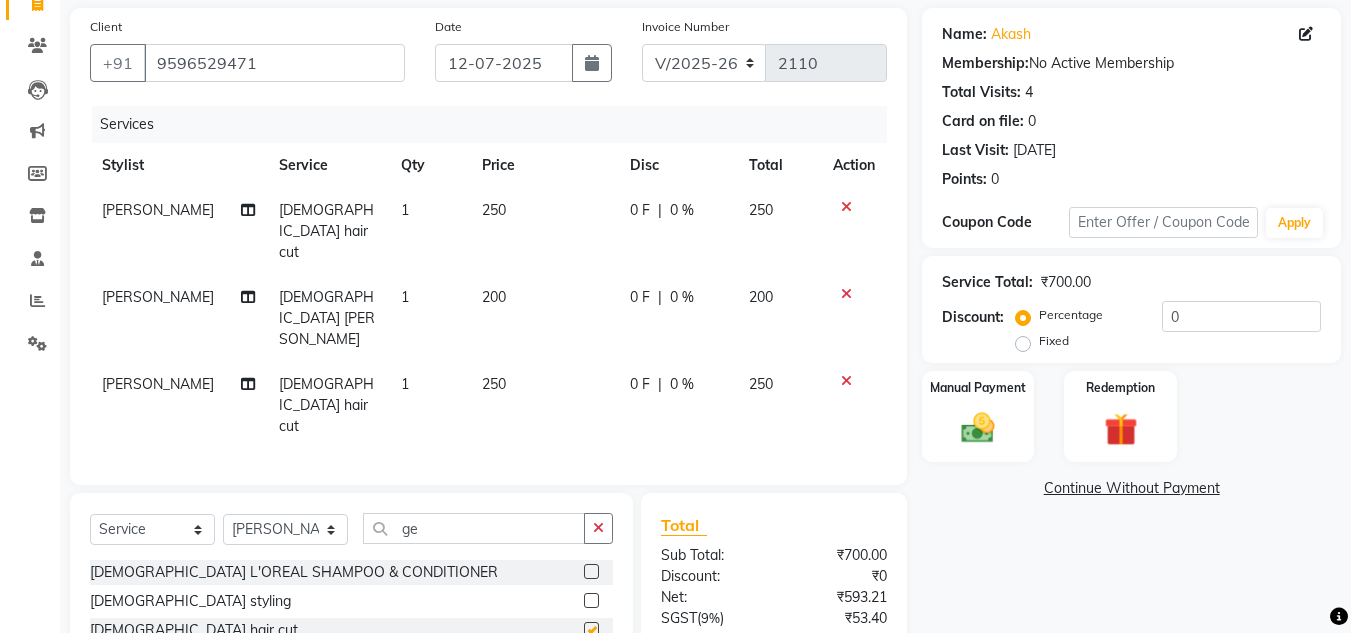 checkbox on "false" 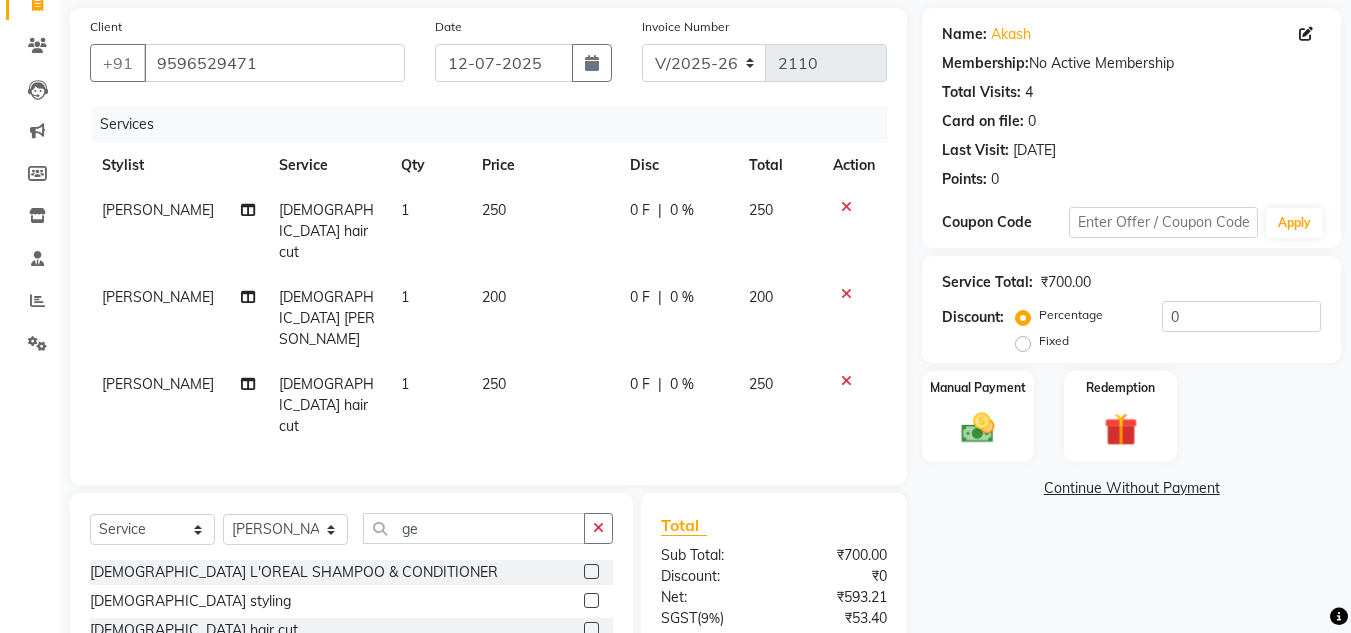 click 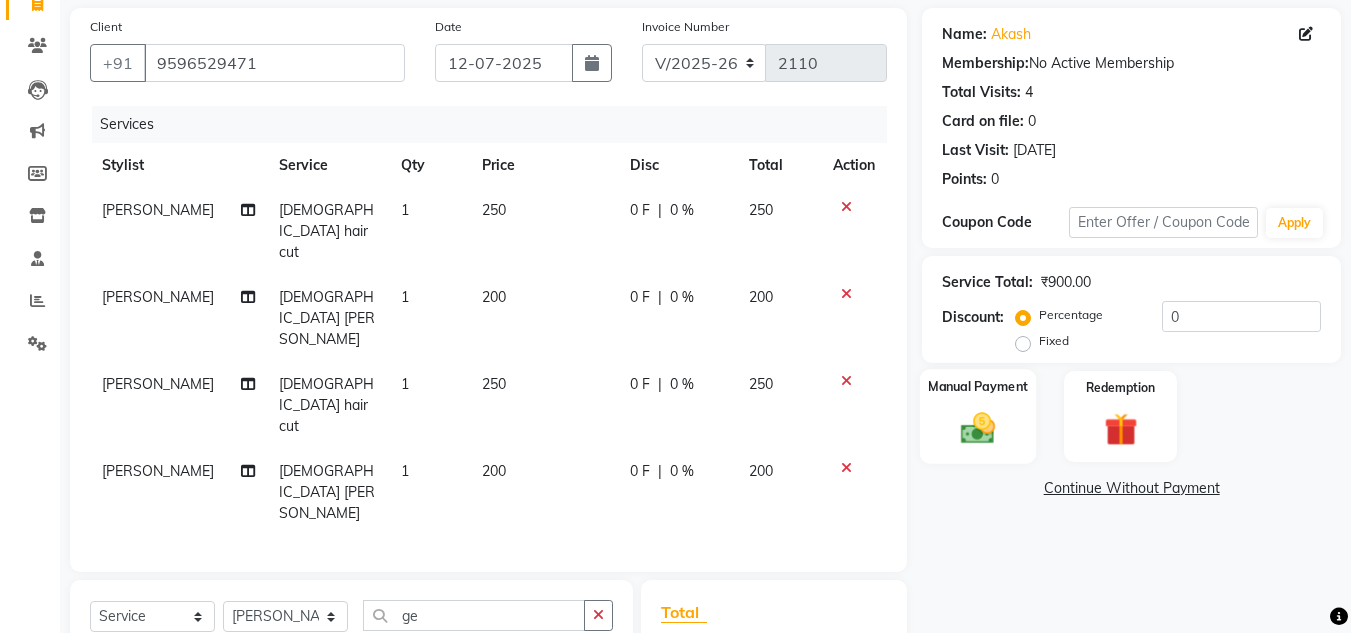 checkbox on "false" 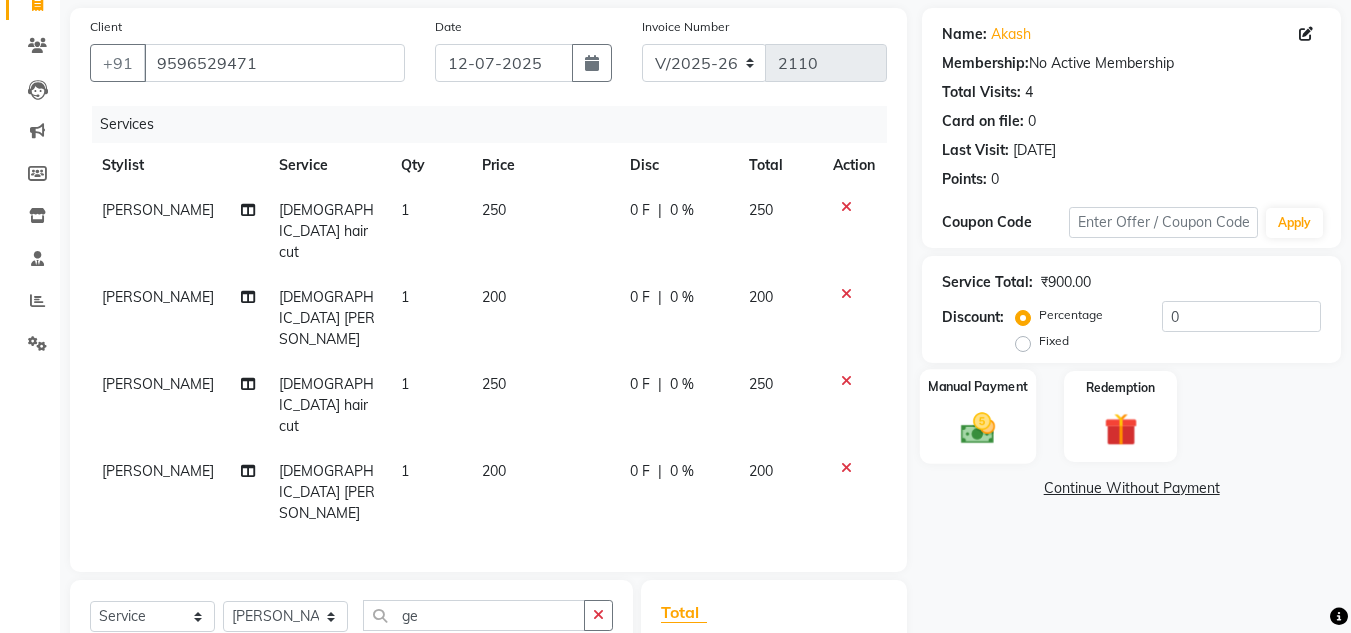 click 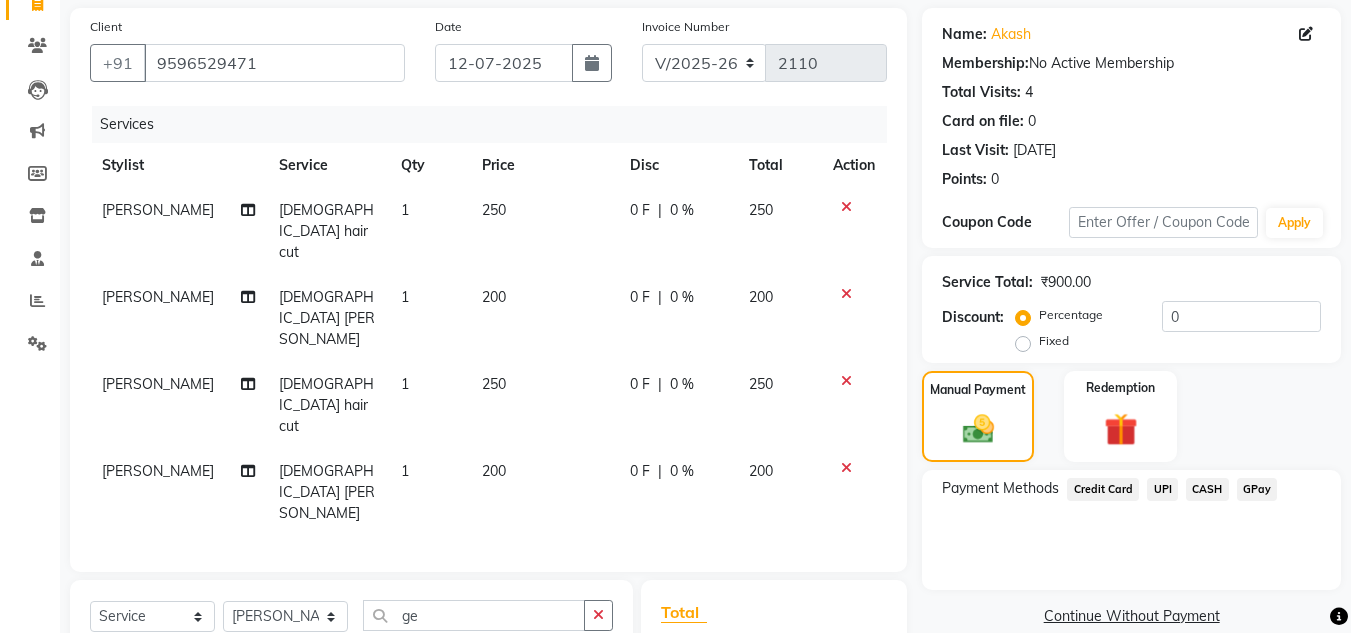 click on "UPI" 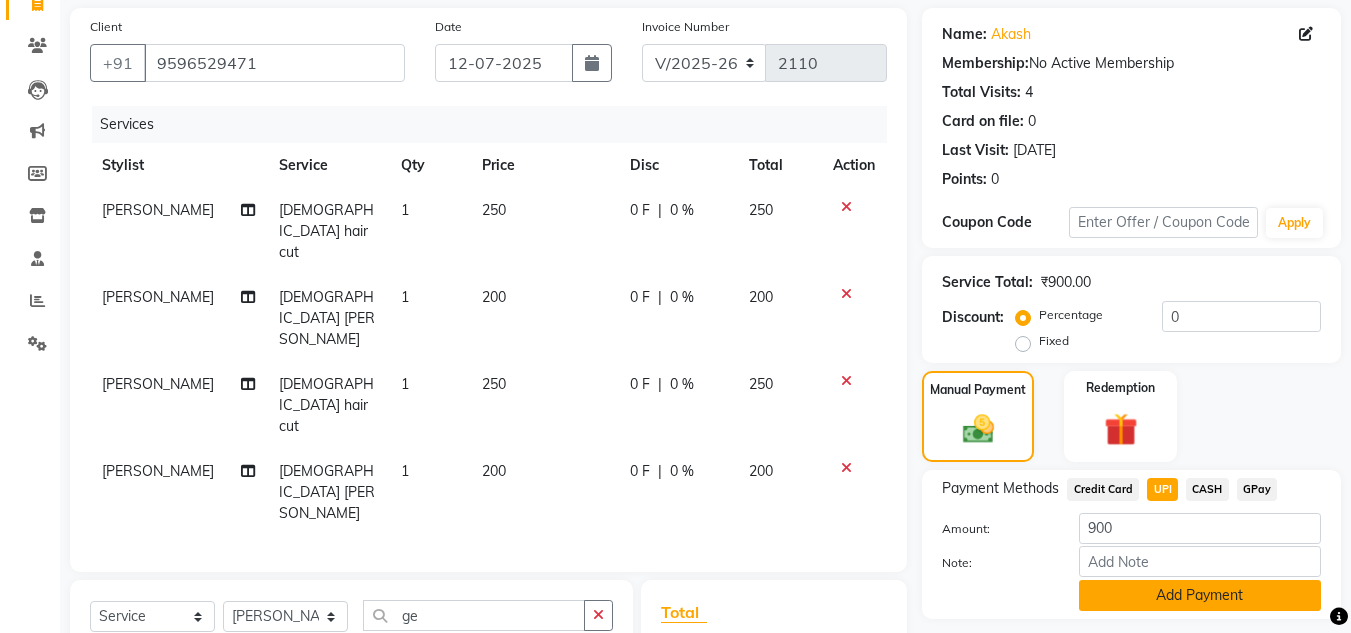 click on "Add Payment" 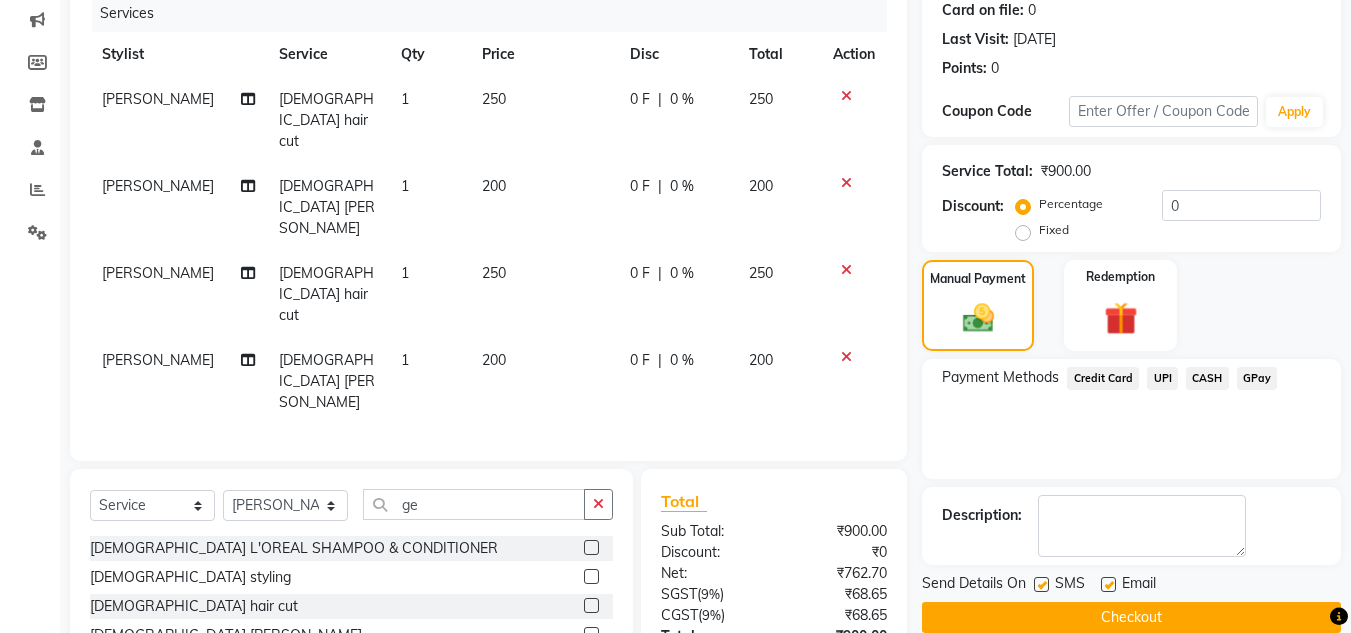 scroll, scrollTop: 302, scrollLeft: 0, axis: vertical 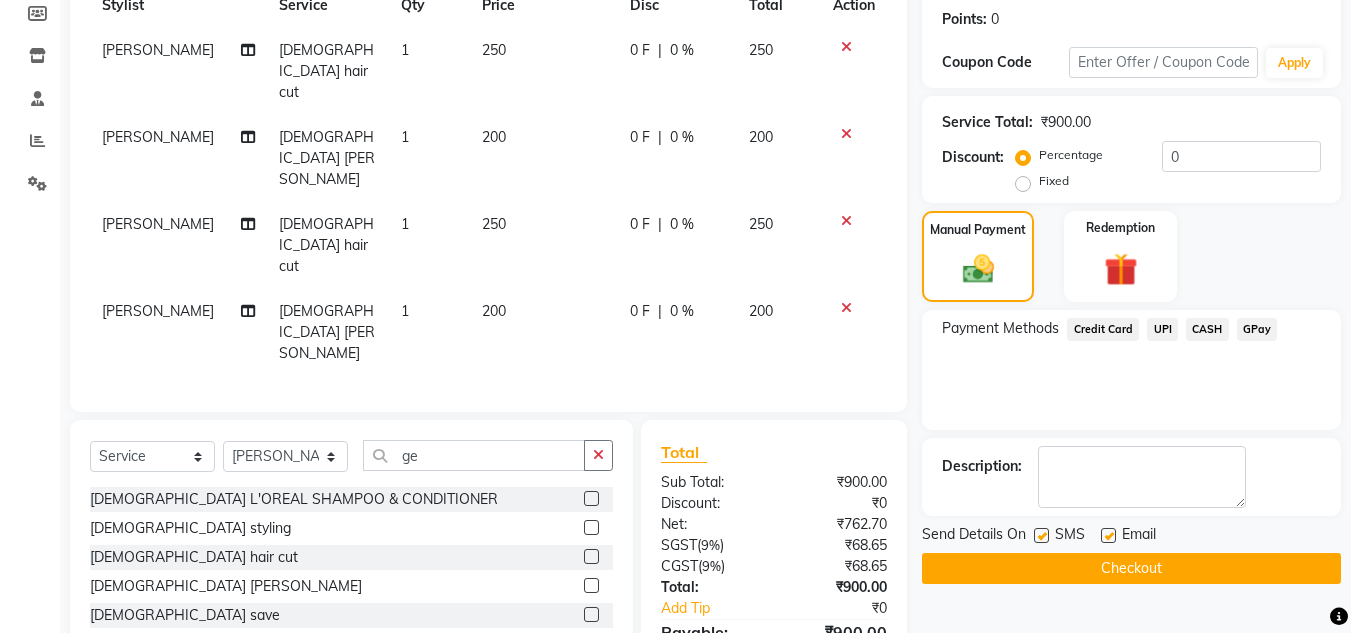 click on "Checkout" 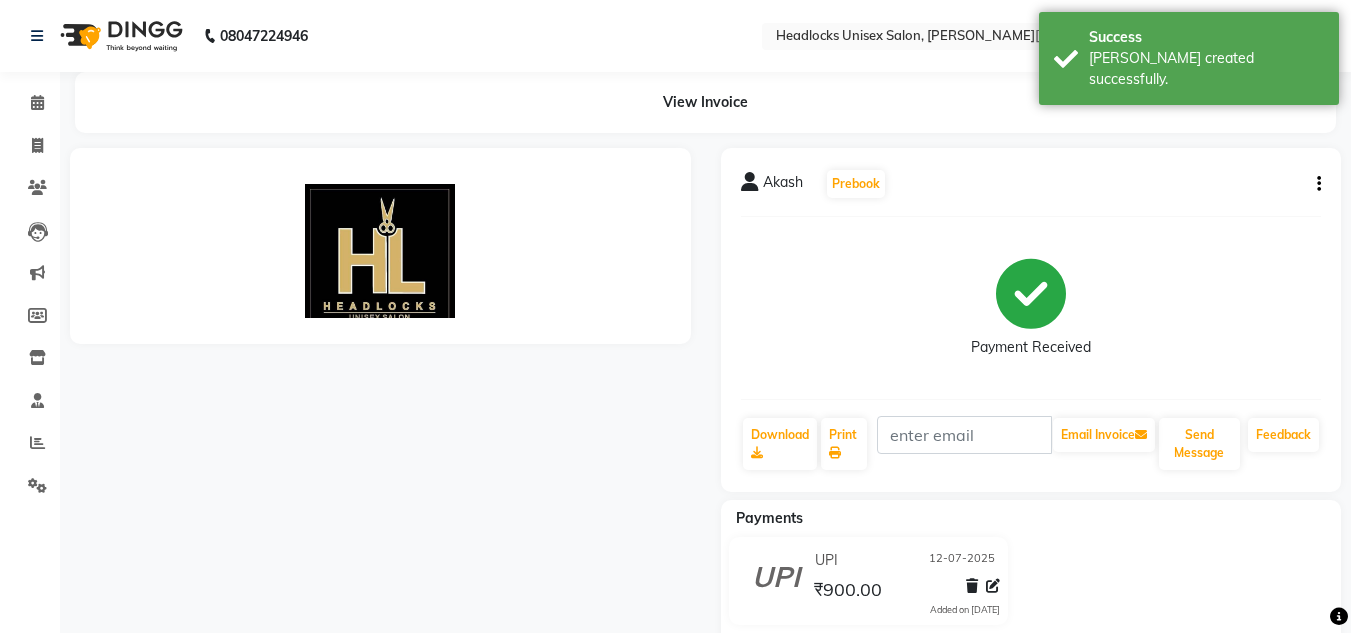 scroll, scrollTop: 0, scrollLeft: 0, axis: both 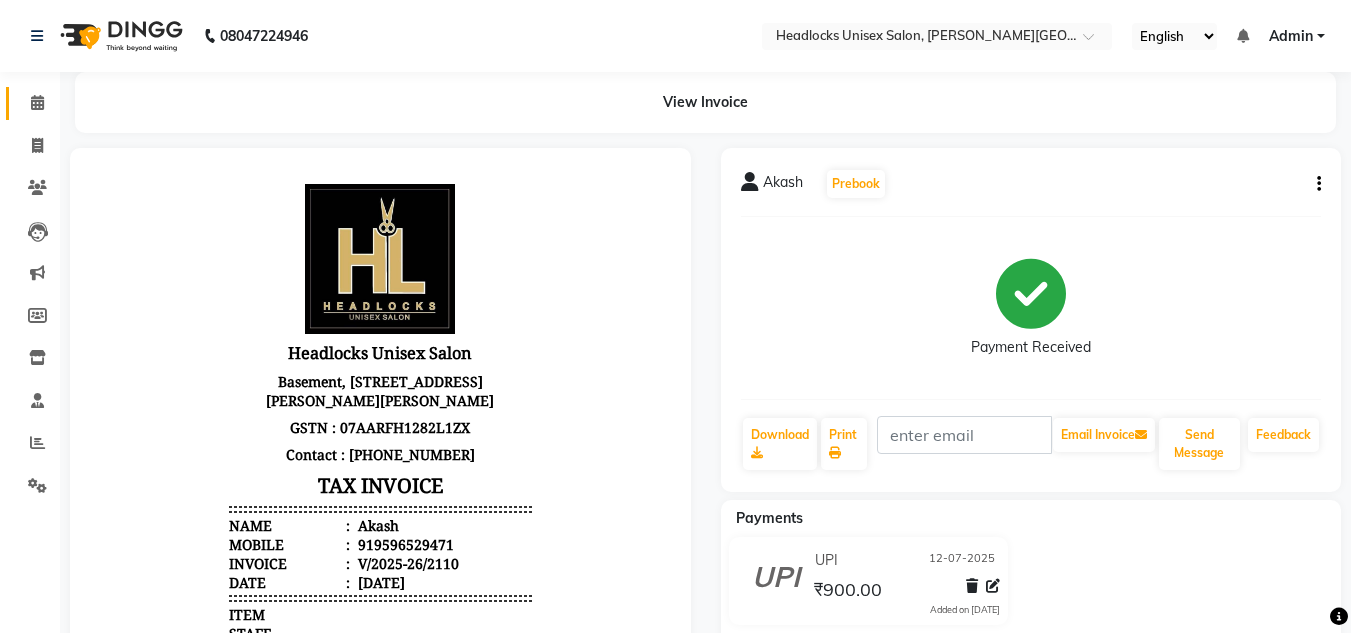 click on "Calendar" 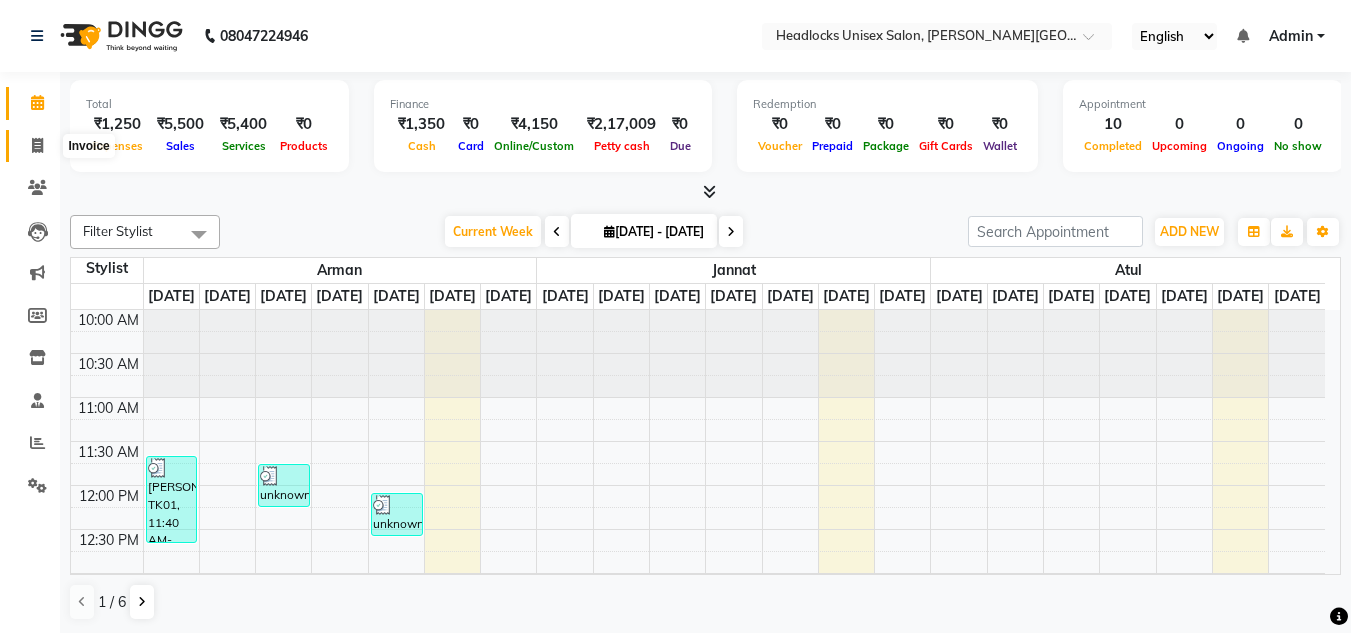 click 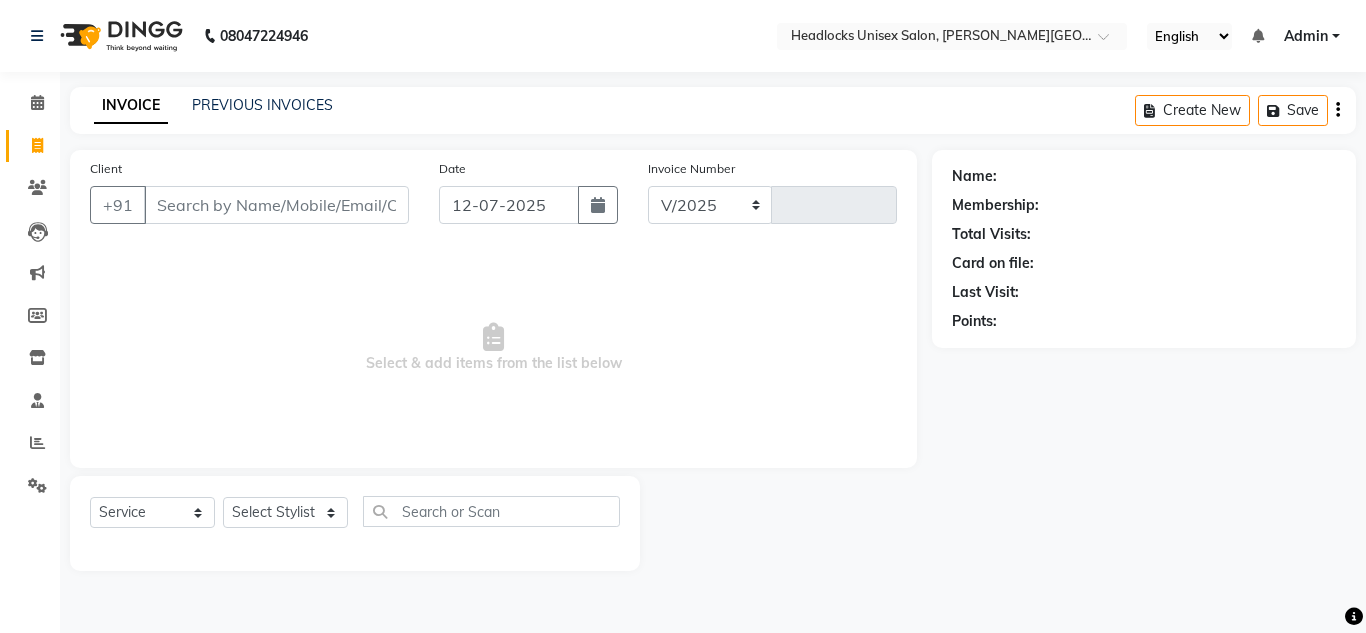 select on "6850" 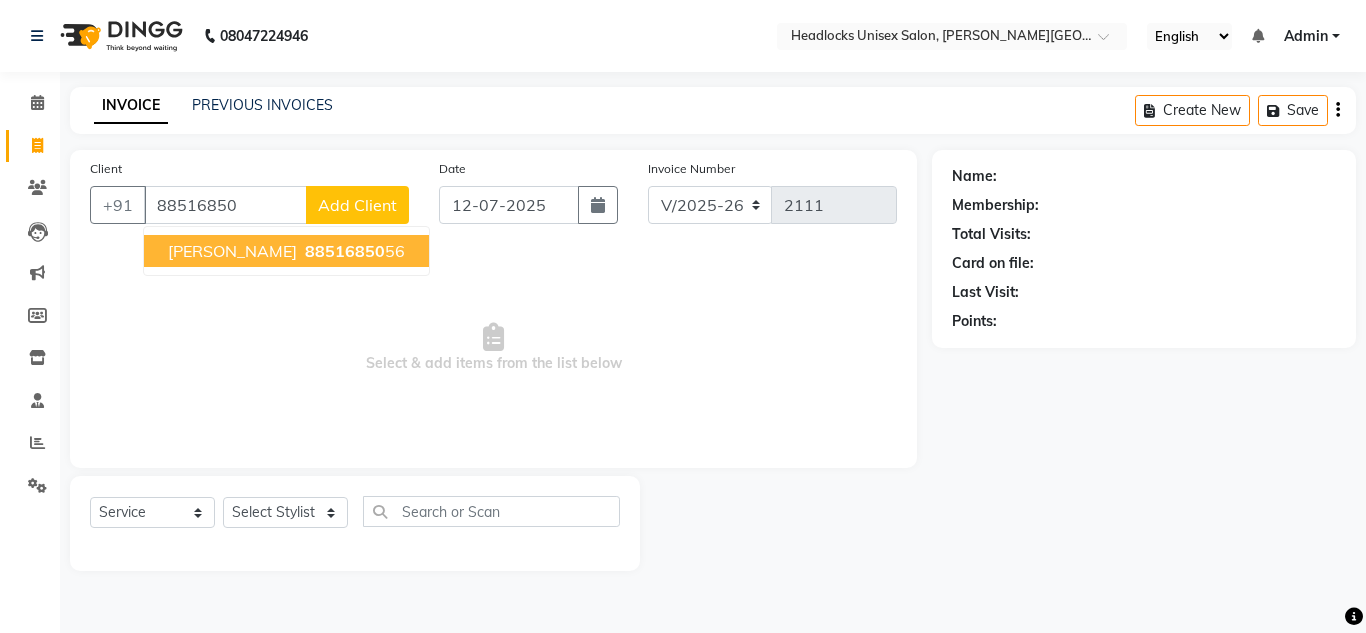click on "Harlin   88516850 56" at bounding box center (286, 251) 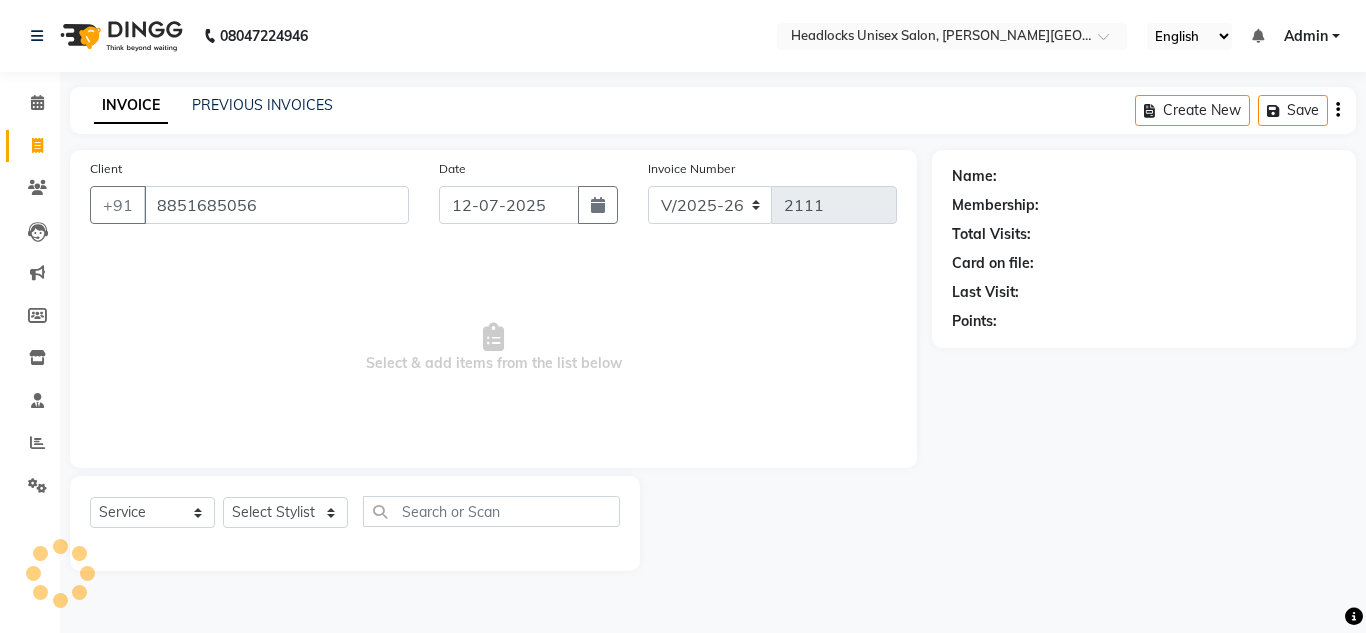 type on "8851685056" 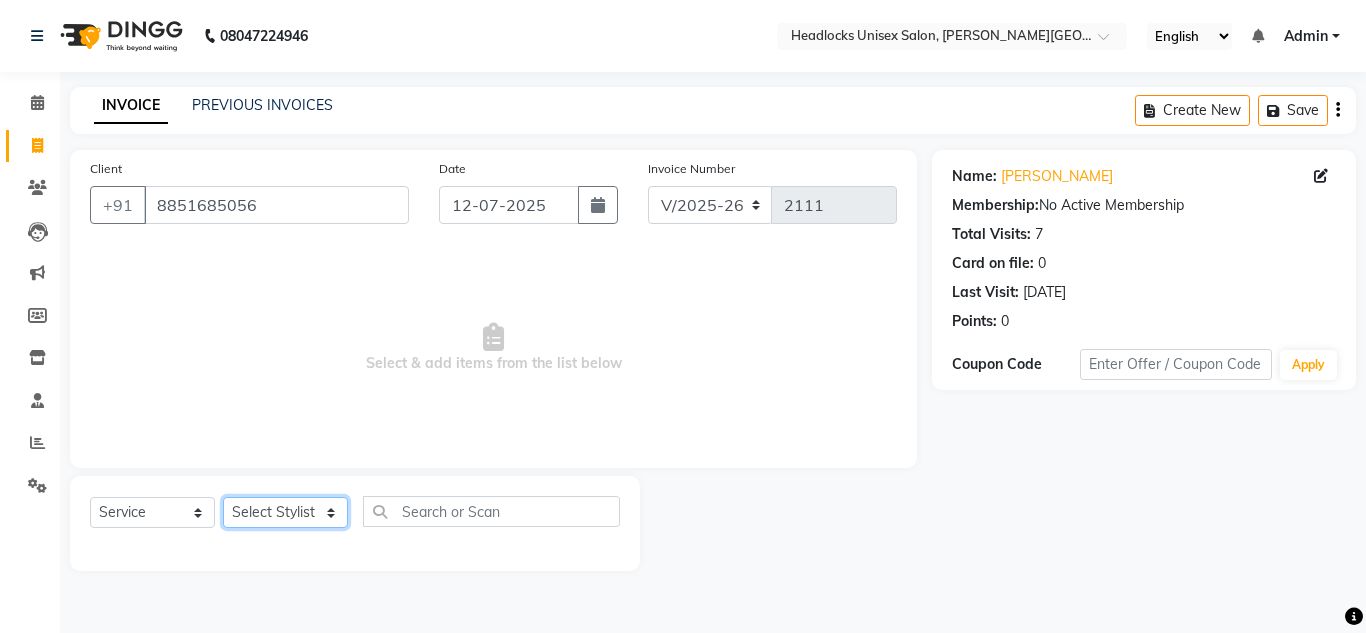 click on "Select Stylist Arman Atul Jannat Kaif Kartik Lucky Nazia Pinky Rashid Sabiya Sandeep Shankar Shavaz Malik Sudhir Suraj Vikas Vinay Roy Vinod" 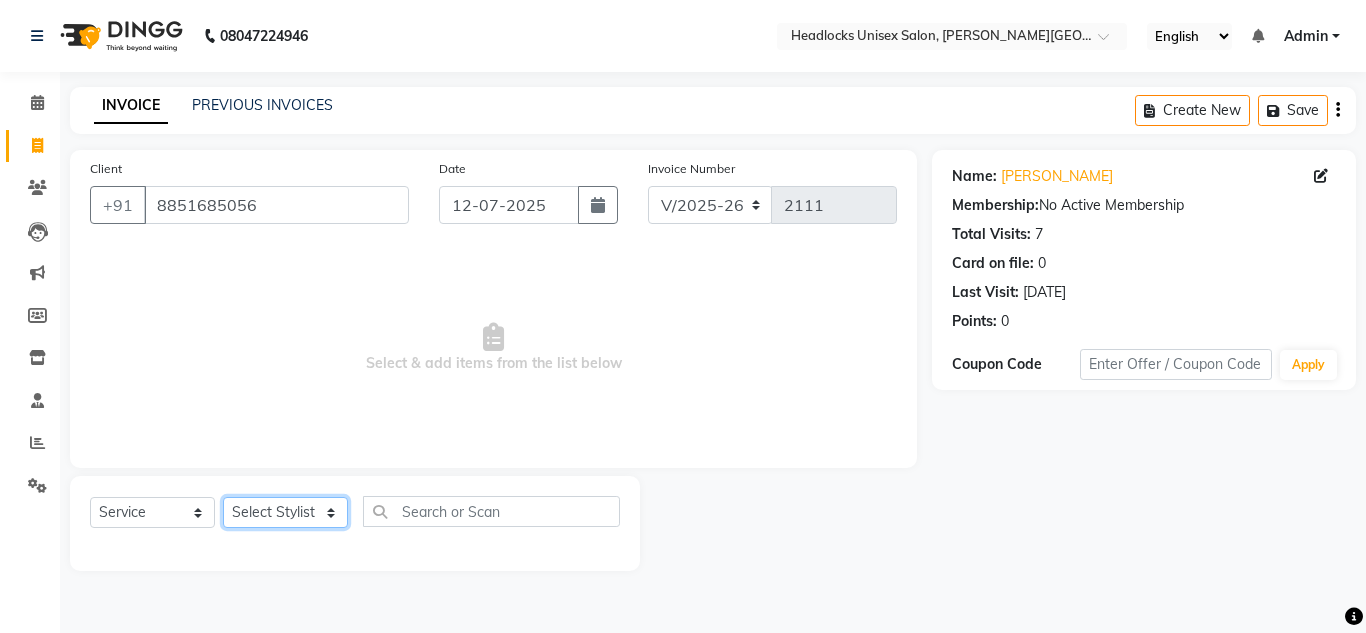 select on "53614" 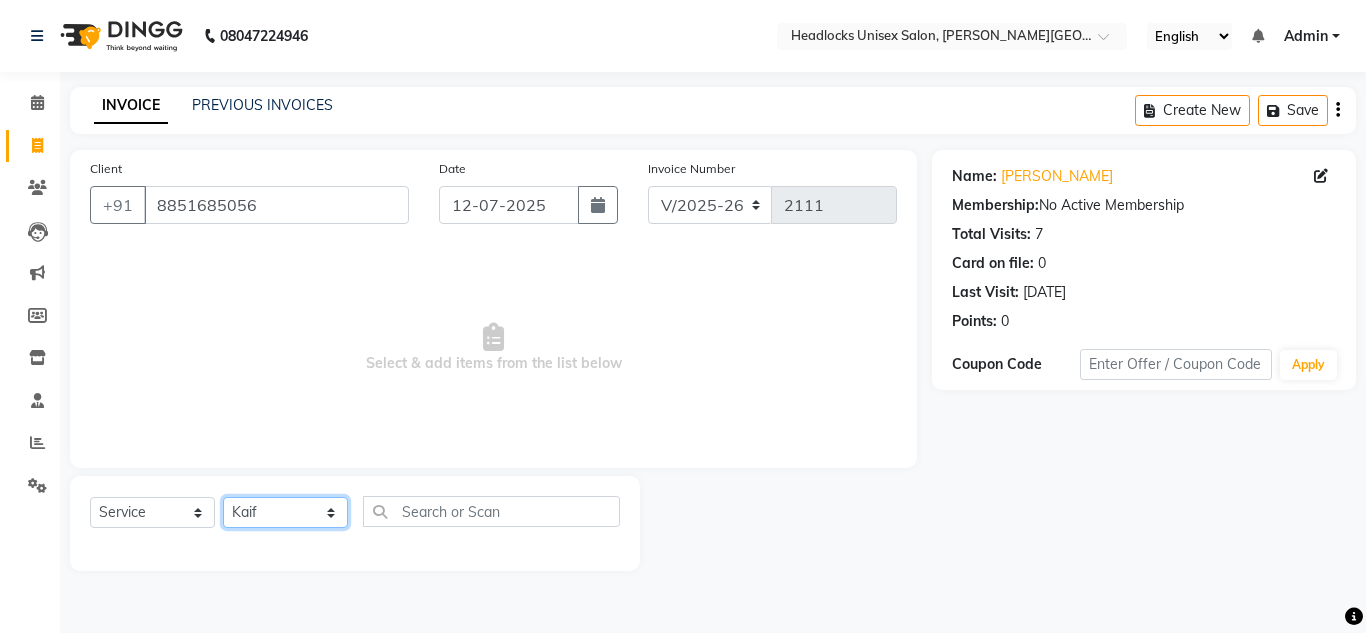 click on "Select Stylist Arman Atul Jannat Kaif Kartik Lucky Nazia Pinky Rashid Sabiya Sandeep Shankar Shavaz Malik Sudhir Suraj Vikas Vinay Roy Vinod" 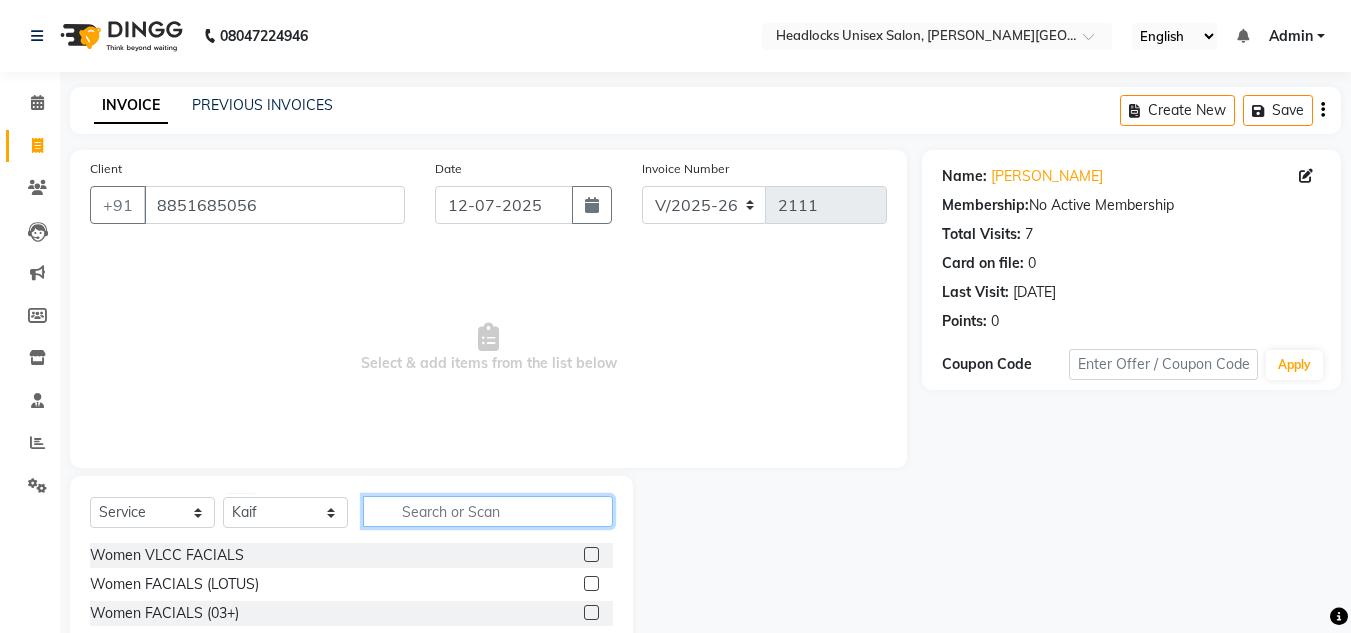 click 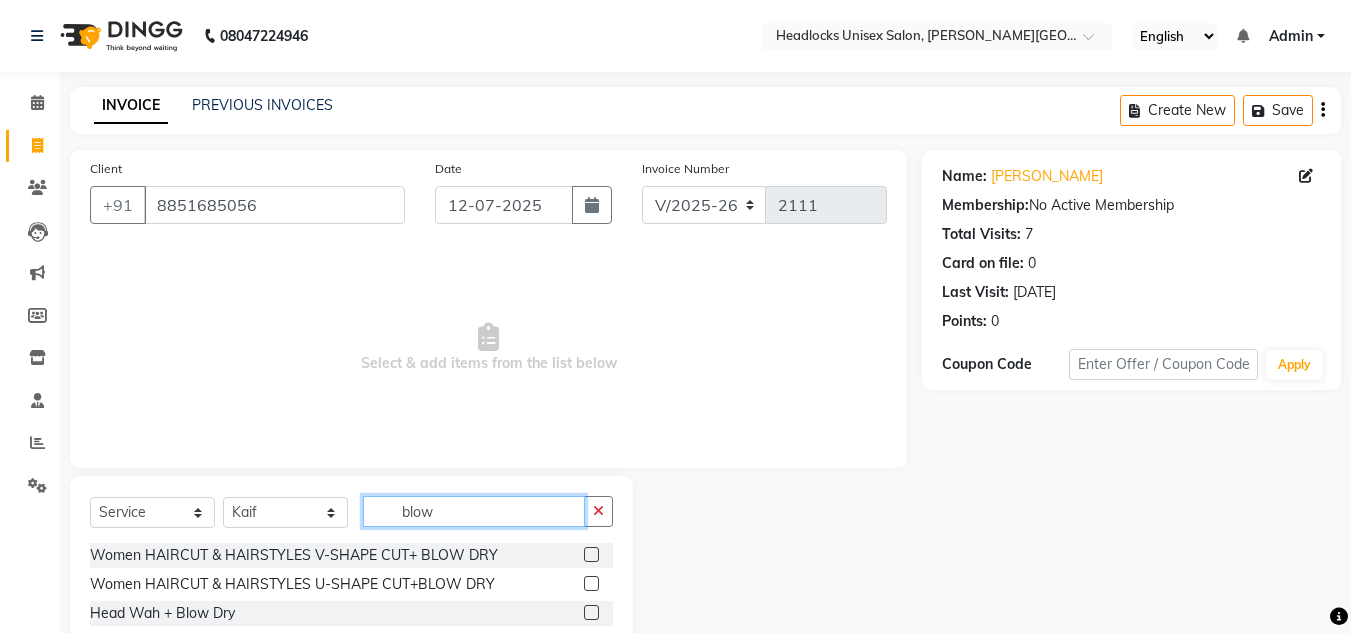 scroll, scrollTop: 79, scrollLeft: 0, axis: vertical 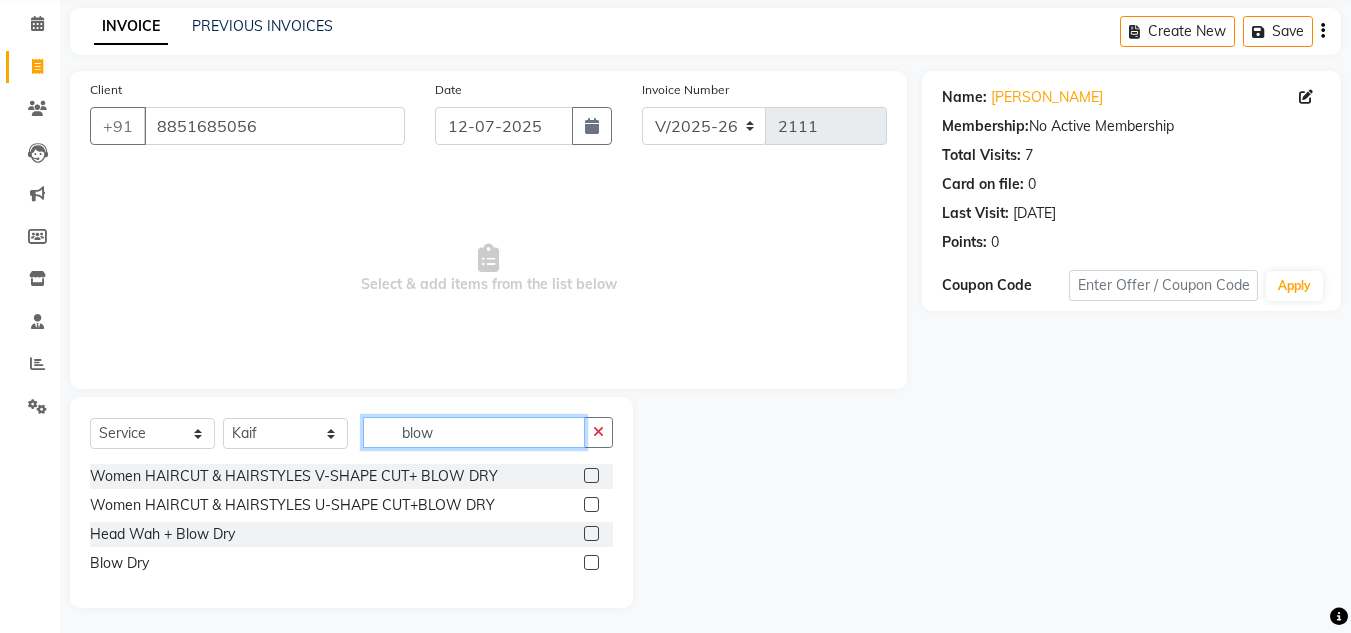type on "blow" 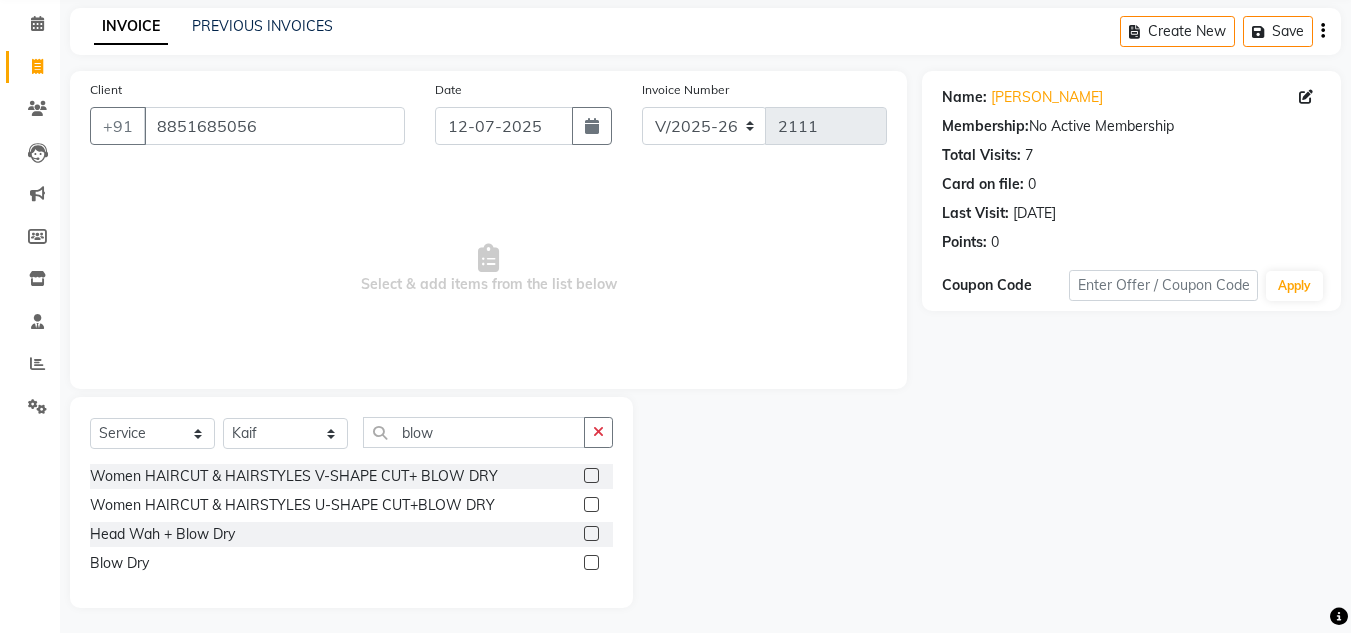 click 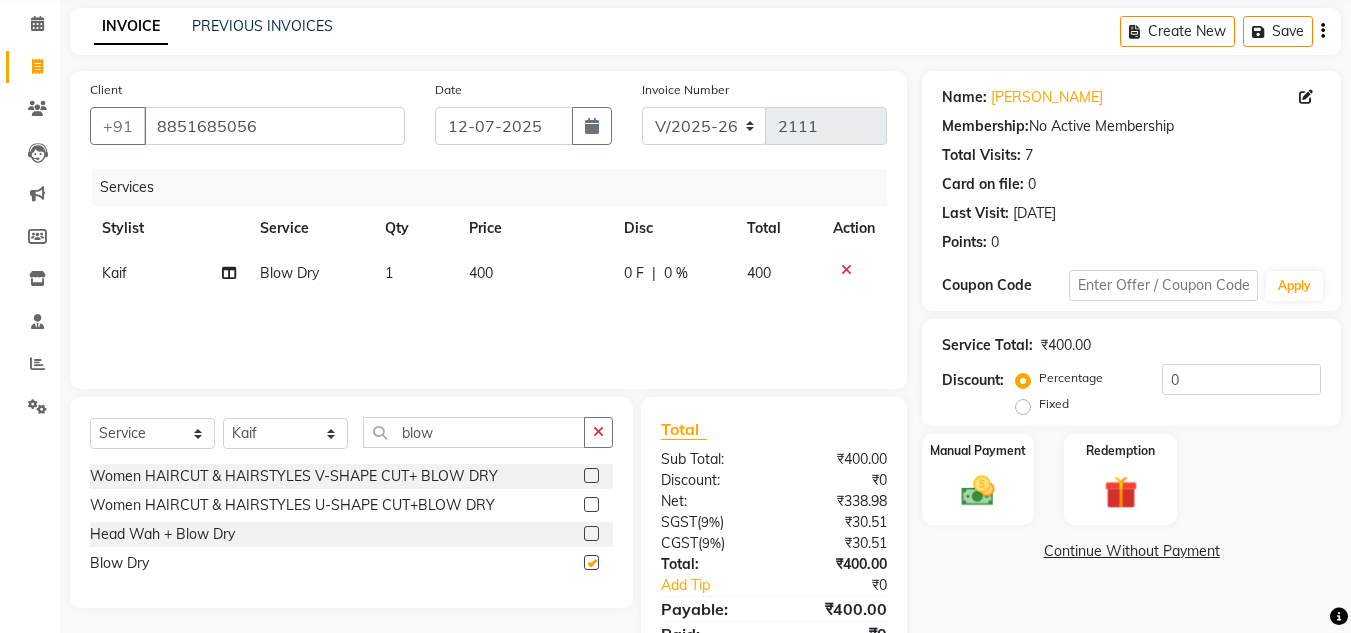 checkbox on "false" 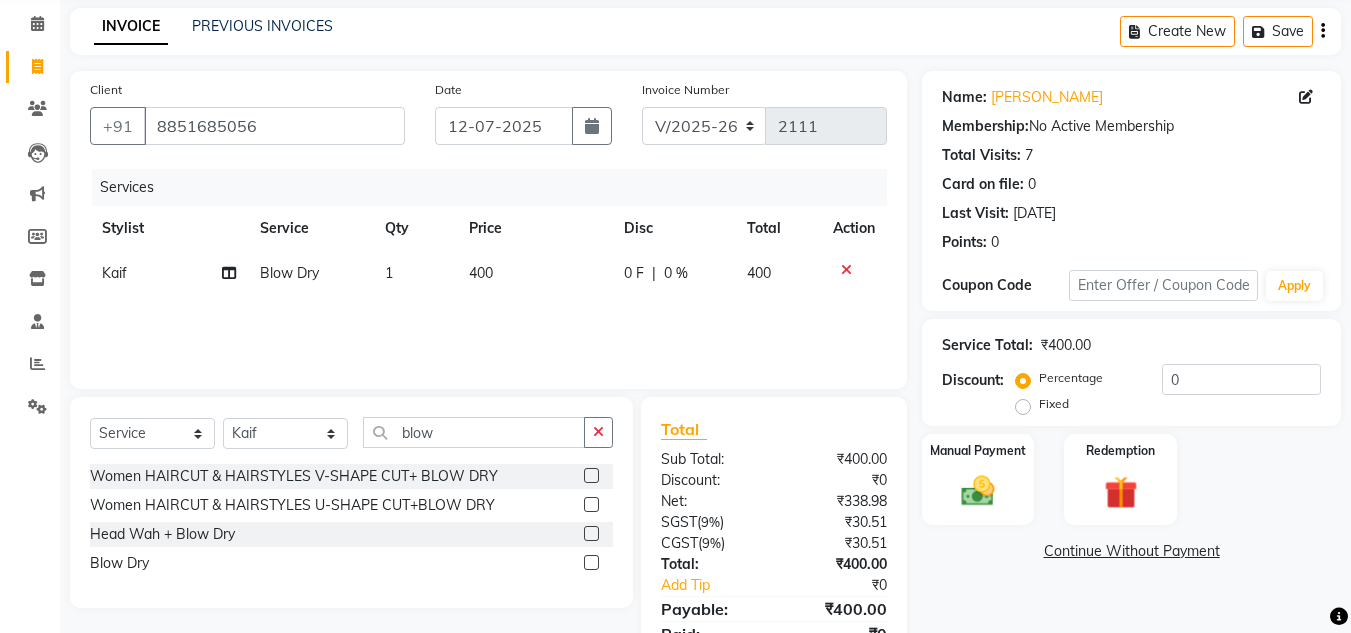 click on "400" 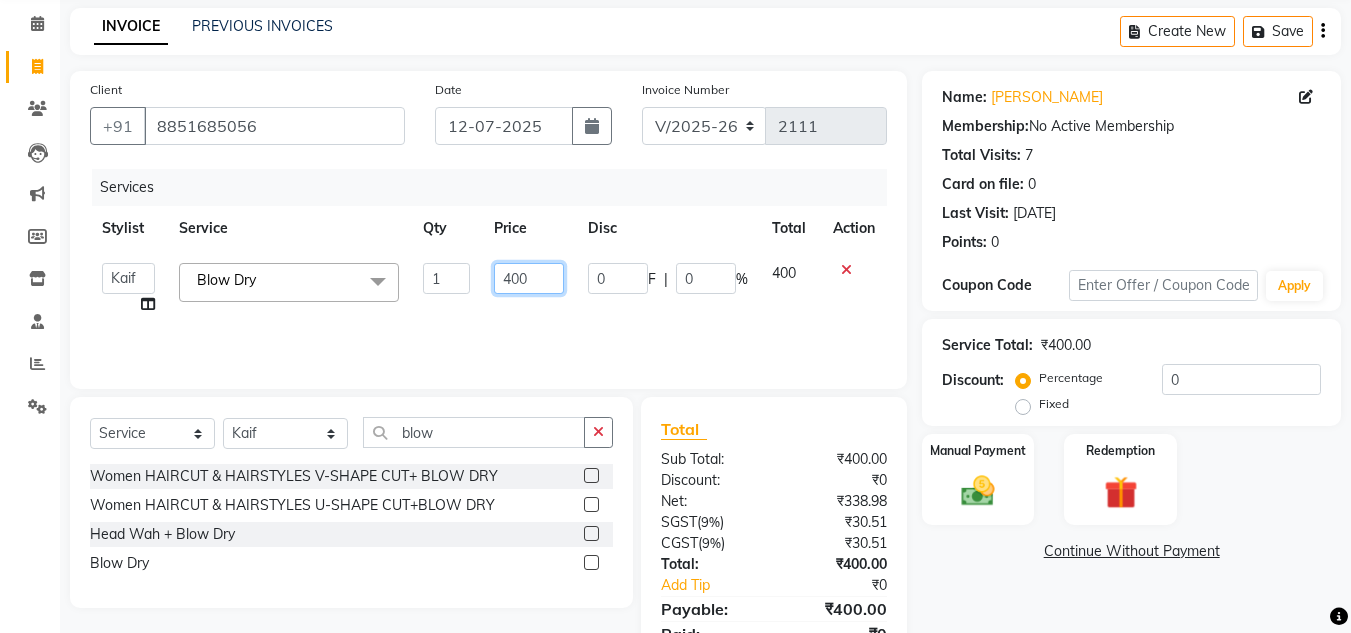 click on "400" 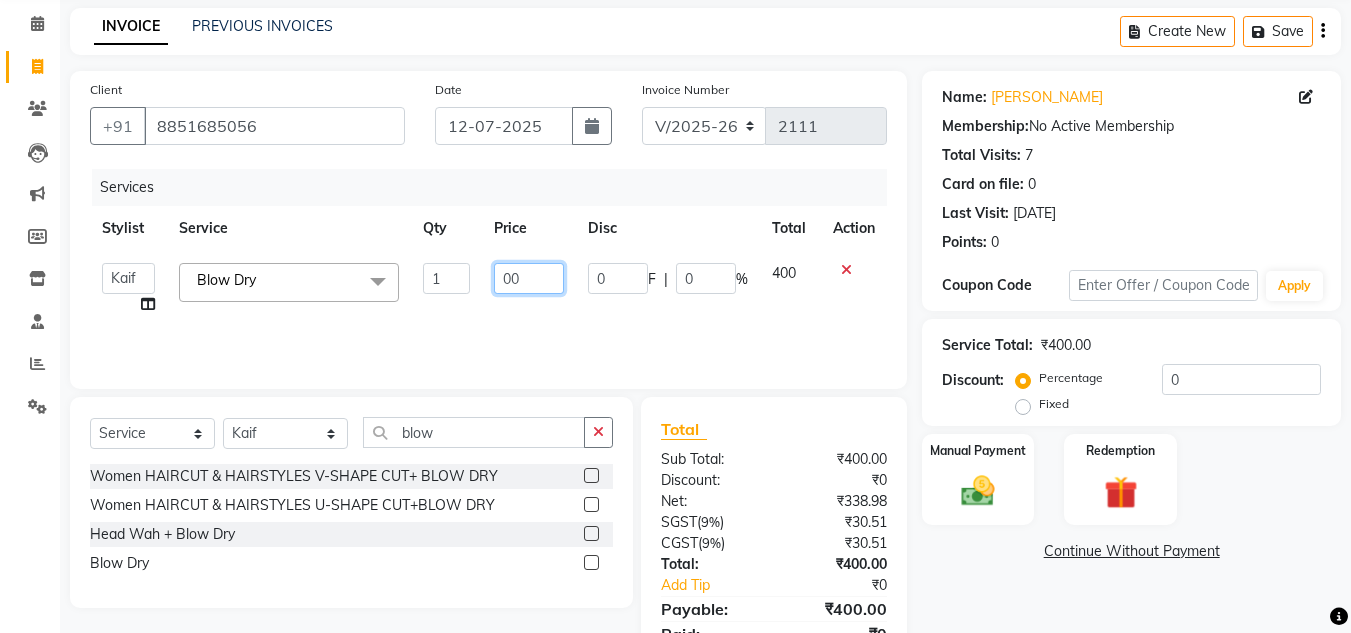 type on "300" 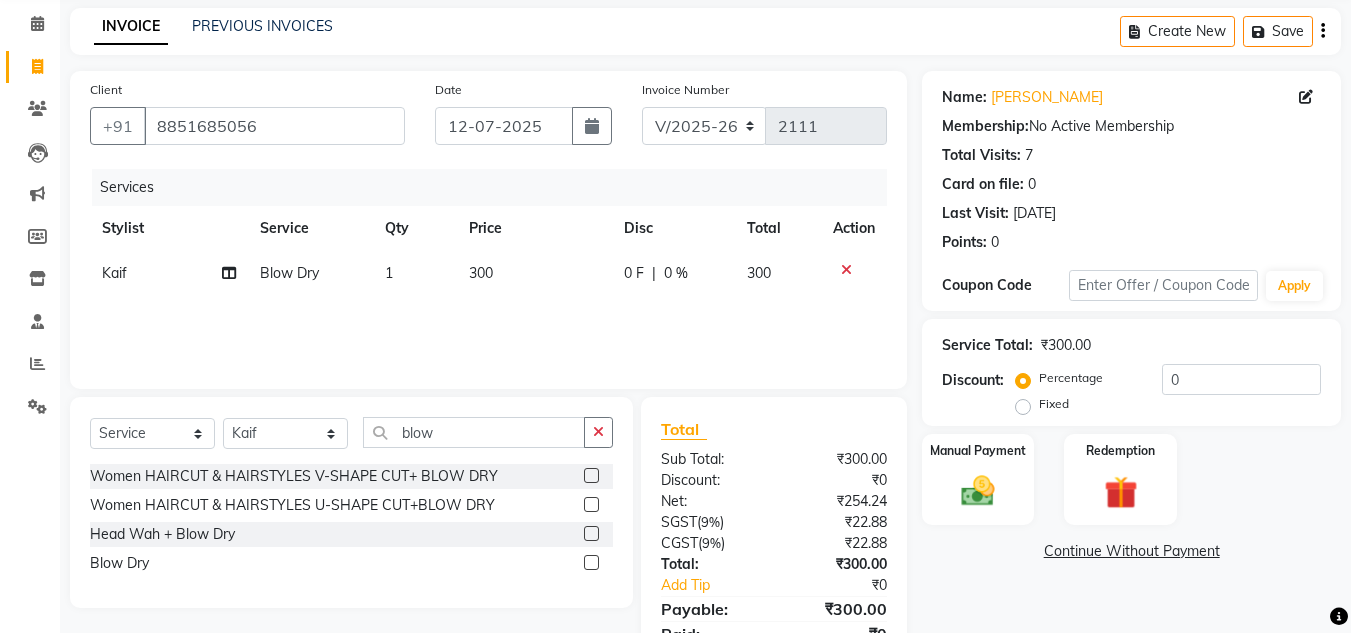 click on "Continue Without Payment" 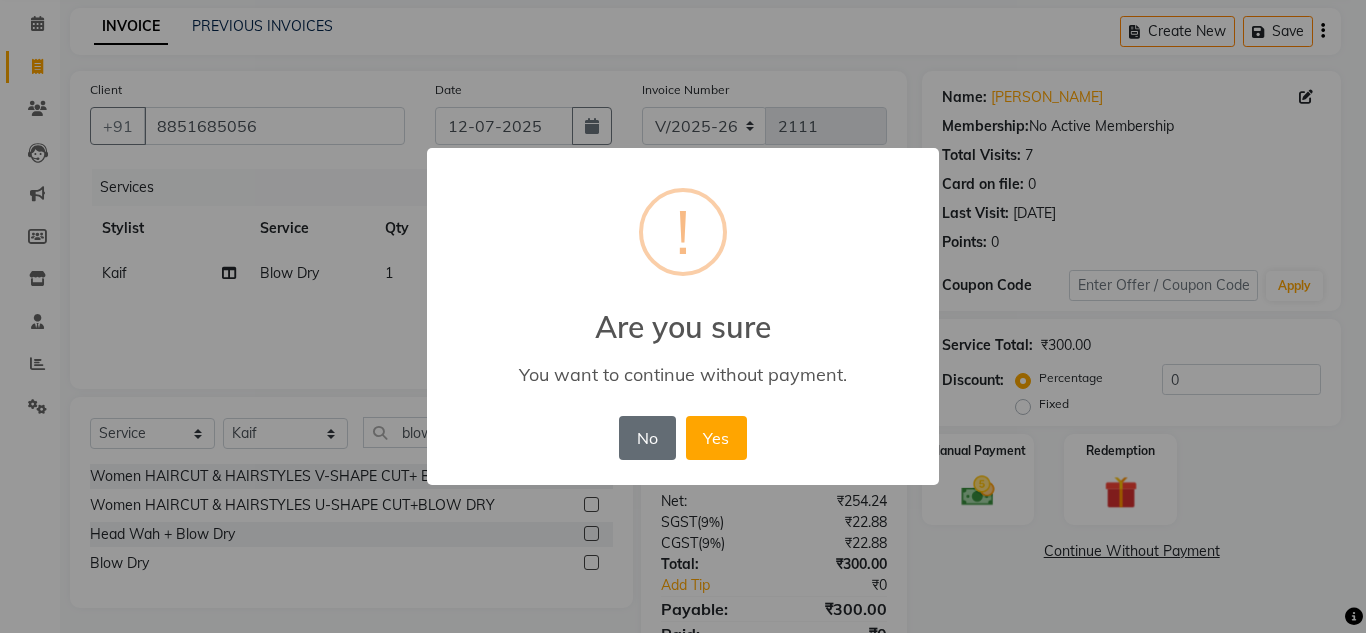 click on "No" at bounding box center [647, 438] 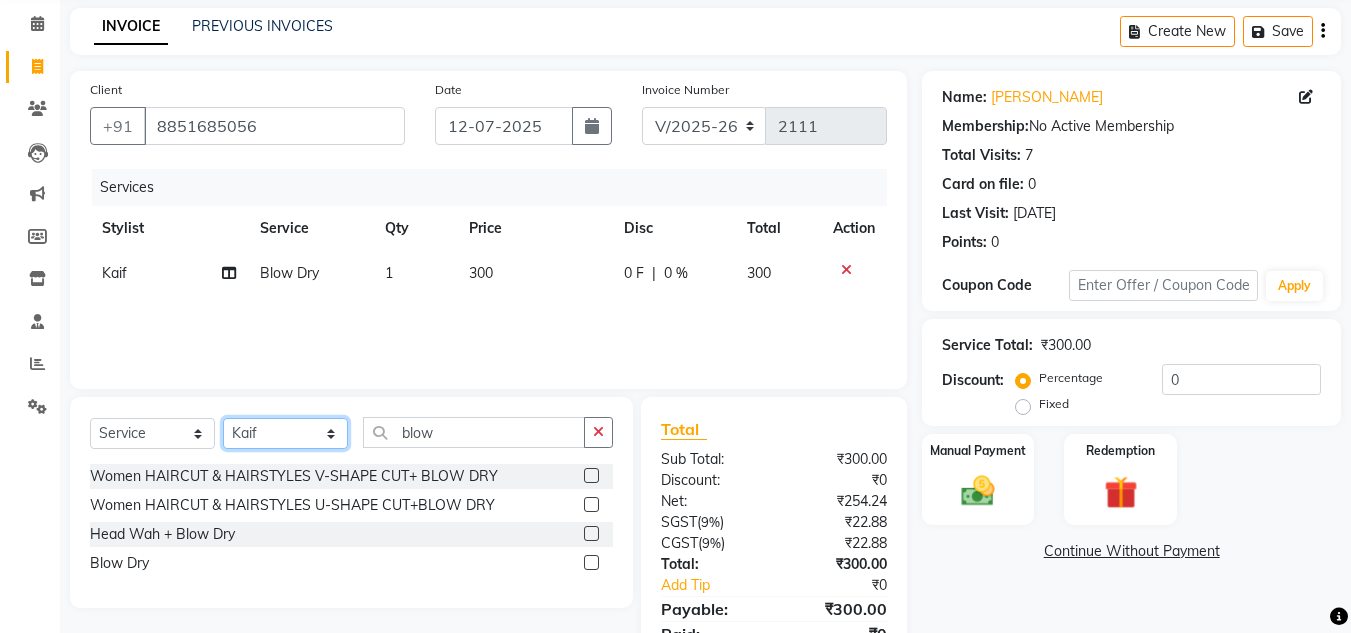 click on "Select Stylist Arman Atul Jannat Kaif Kartik Lucky Nazia Pinky Rashid Sabiya Sandeep Shankar Shavaz Malik Sudhir Suraj Vikas Vinay Roy Vinod" 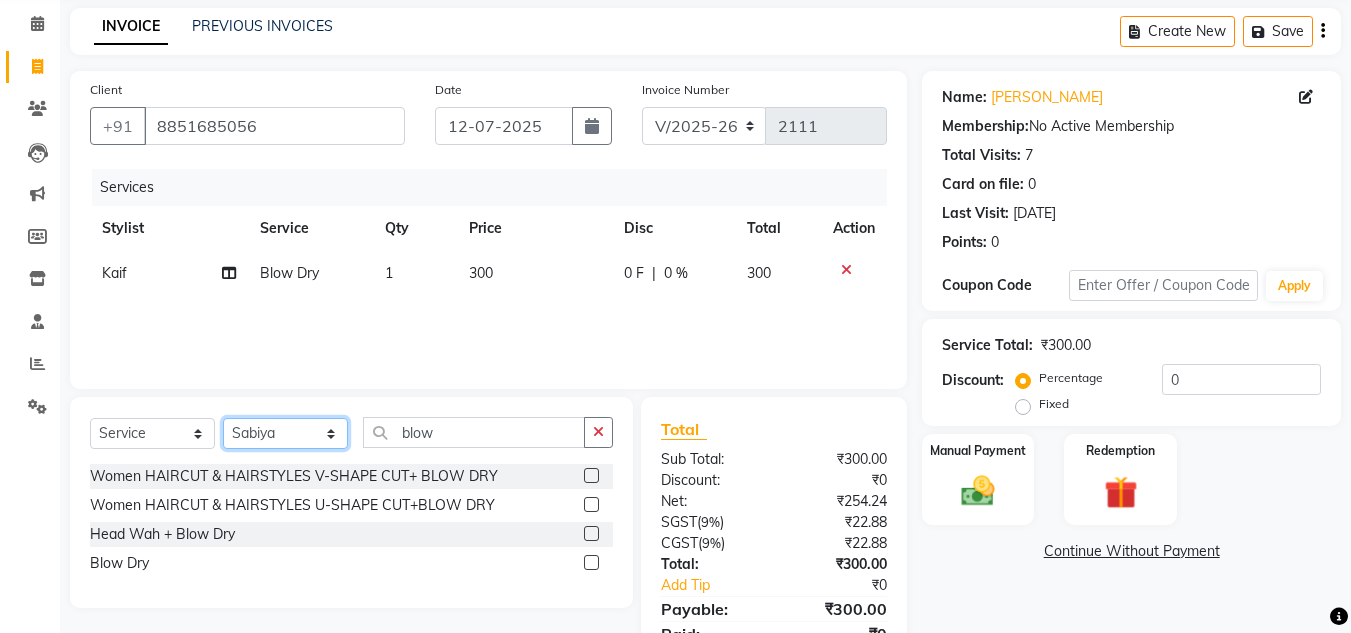 click on "Select Stylist Arman Atul Jannat Kaif Kartik Lucky Nazia Pinky Rashid Sabiya Sandeep Shankar Shavaz Malik Sudhir Suraj Vikas Vinay Roy Vinod" 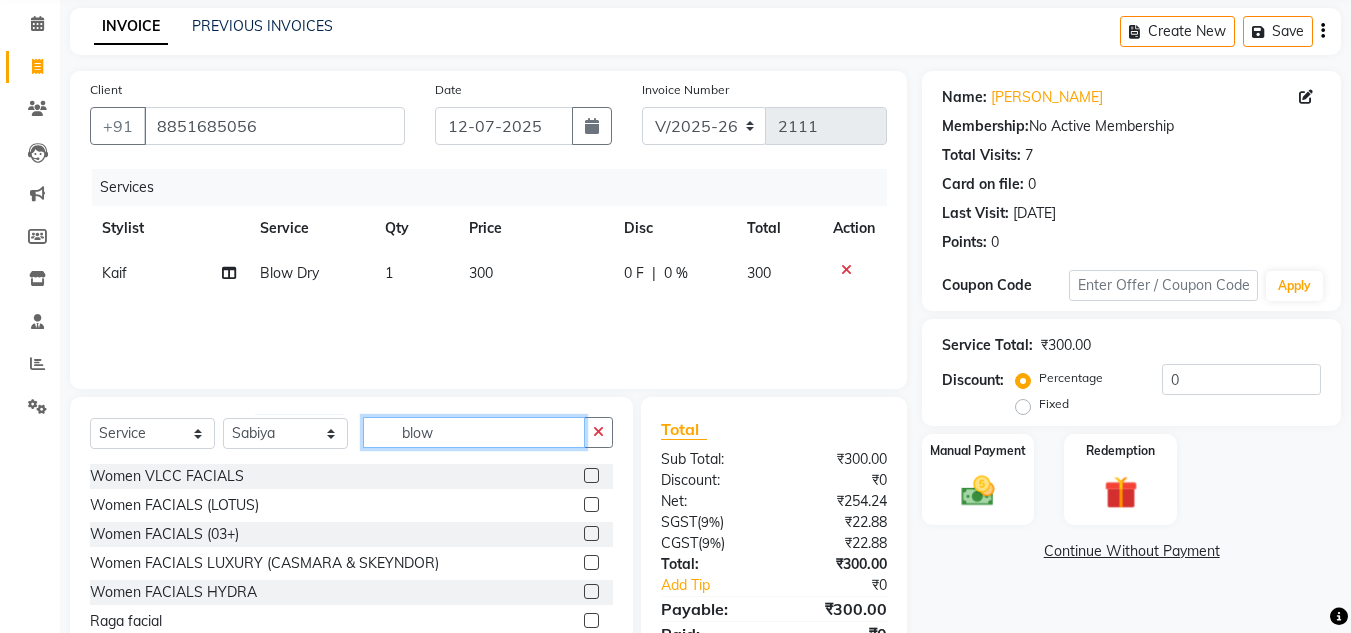 click on "blow" 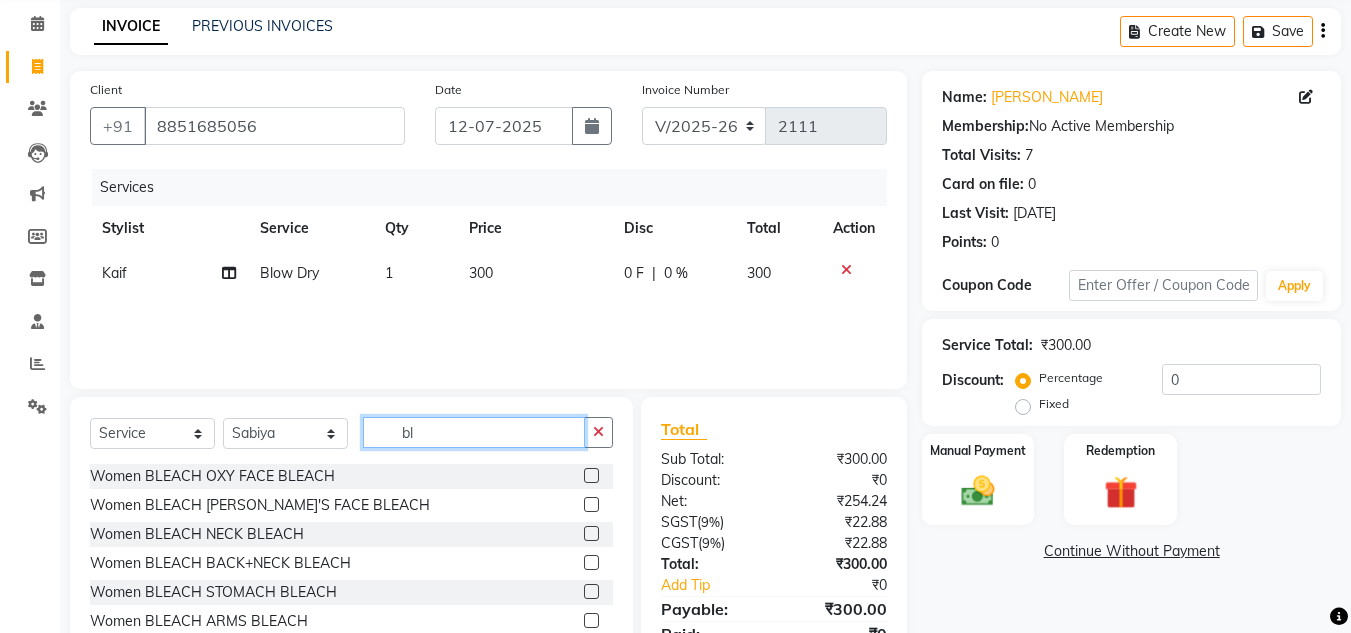 type on "b" 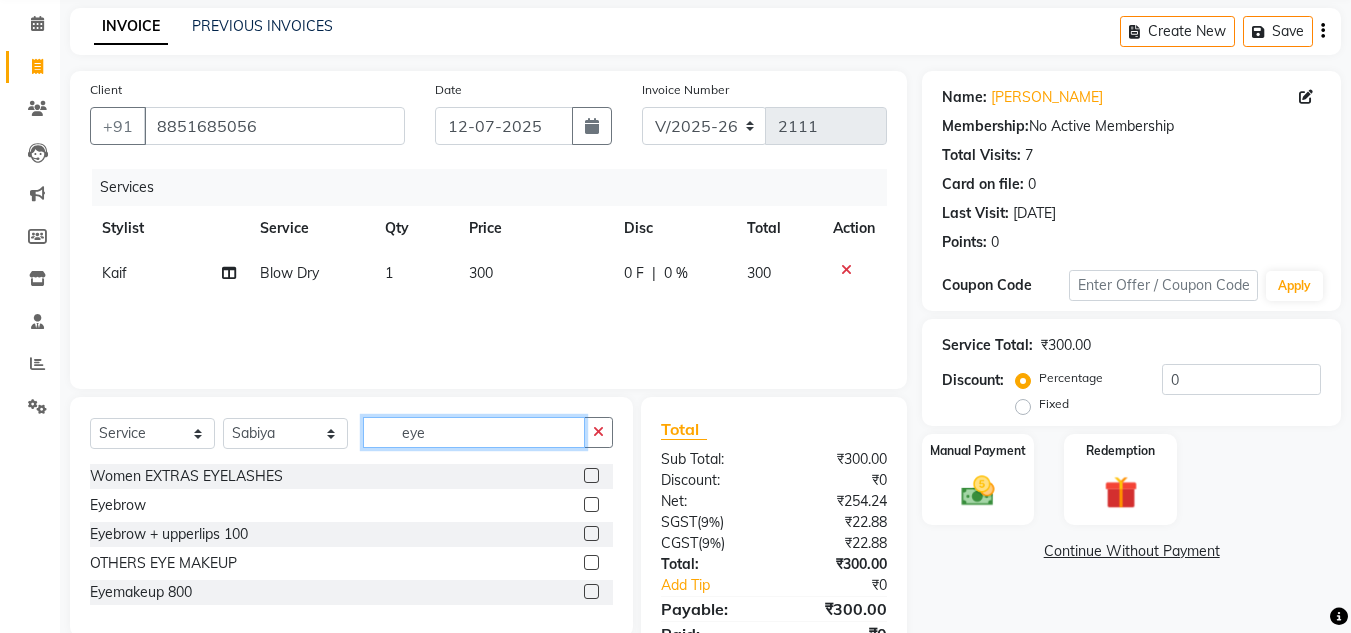 type on "eye" 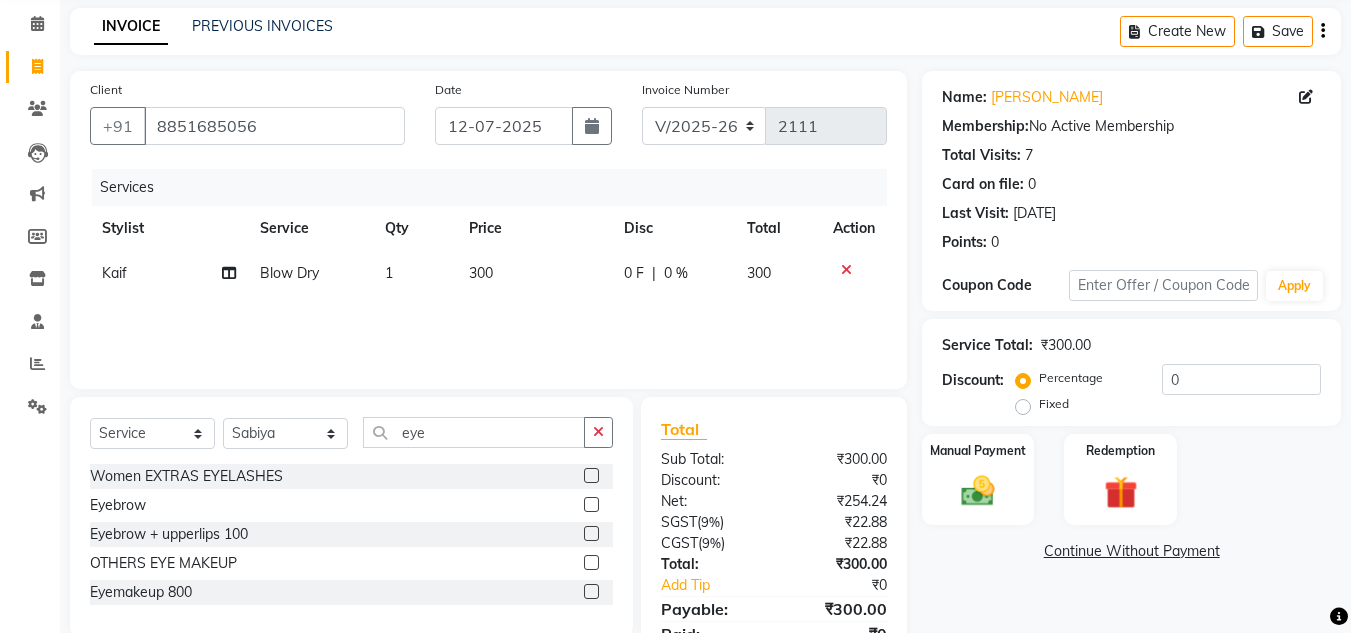 click 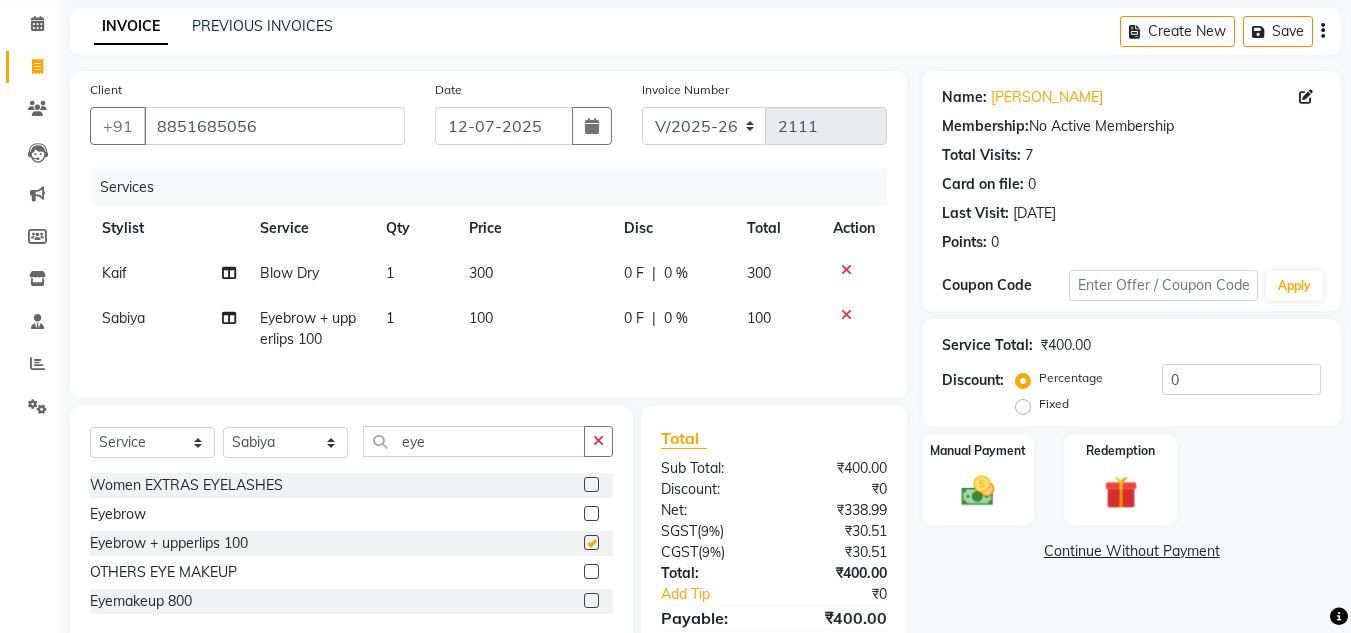 checkbox on "false" 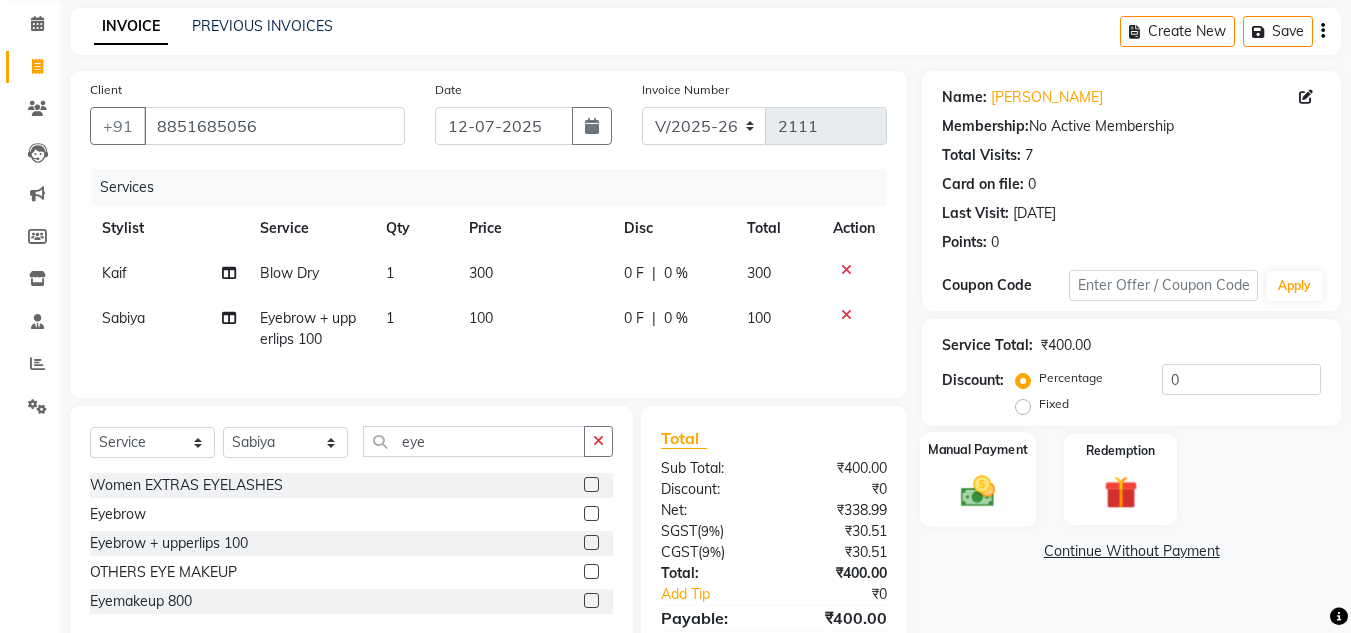 click 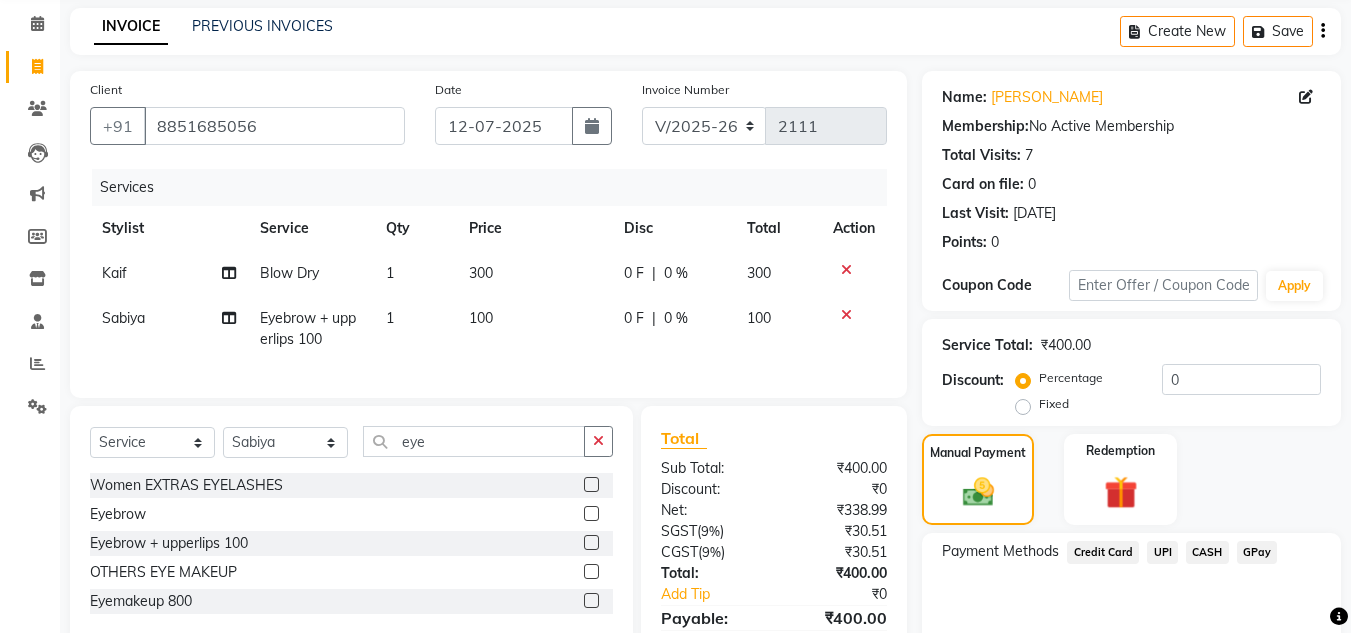 click on "UPI" 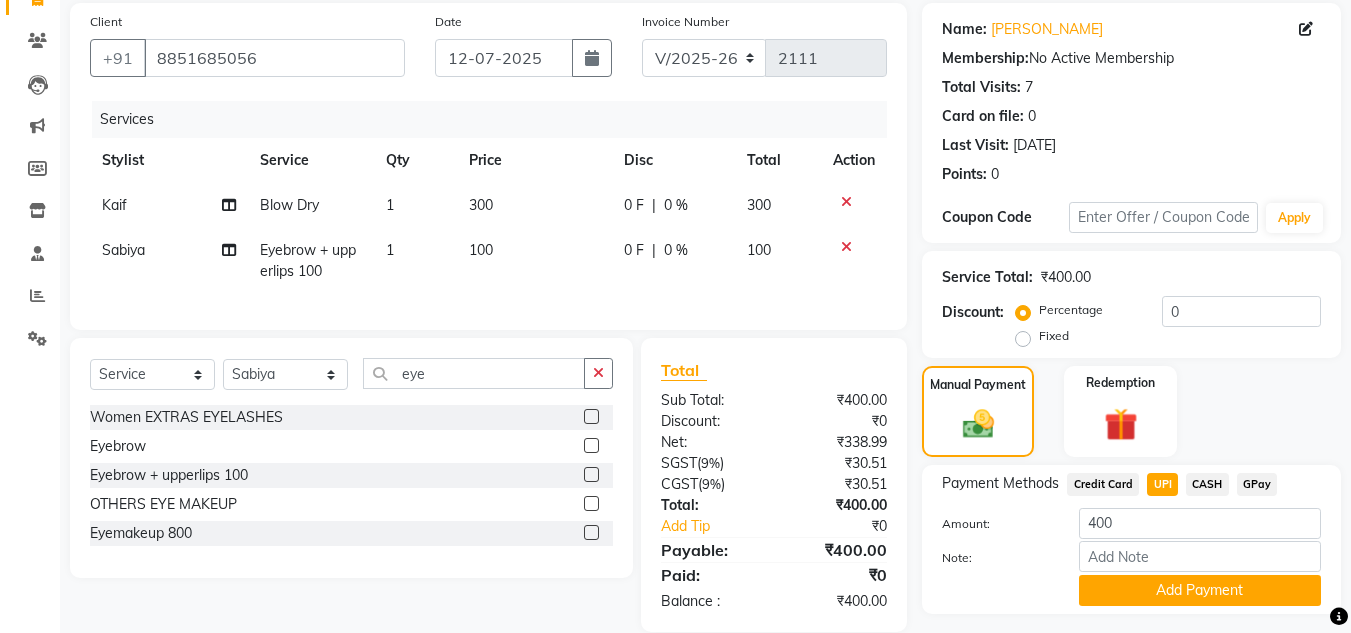 scroll, scrollTop: 199, scrollLeft: 0, axis: vertical 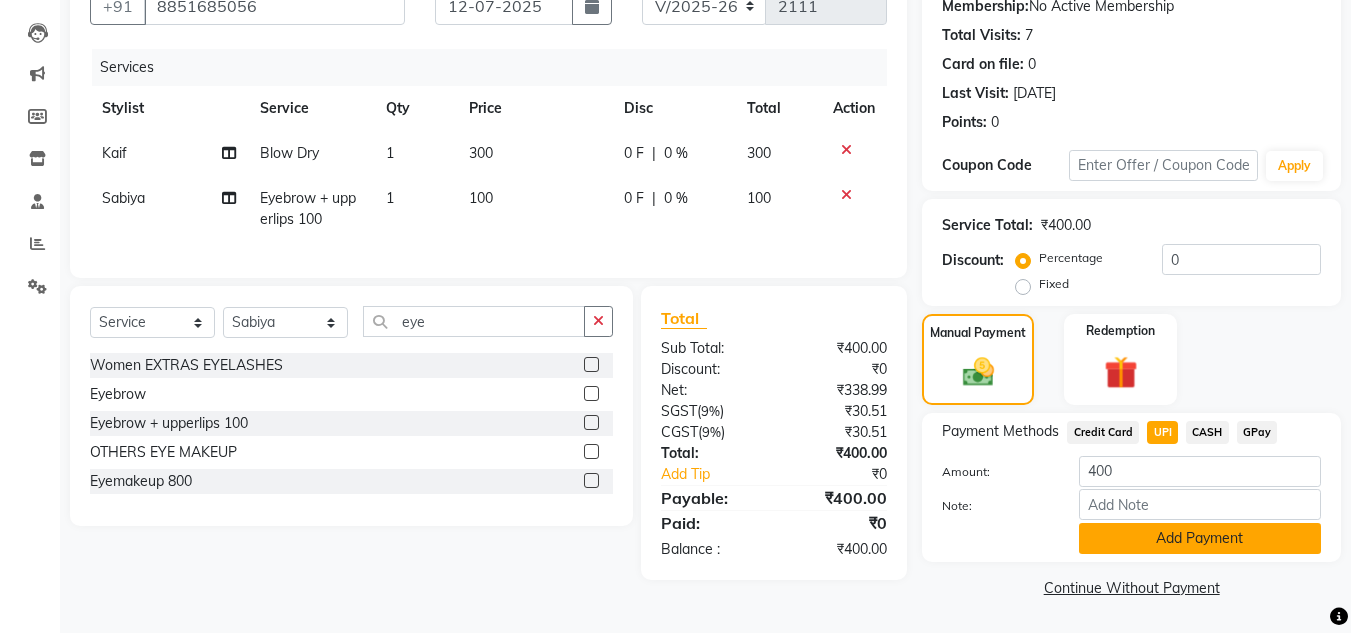 click on "Add Payment" 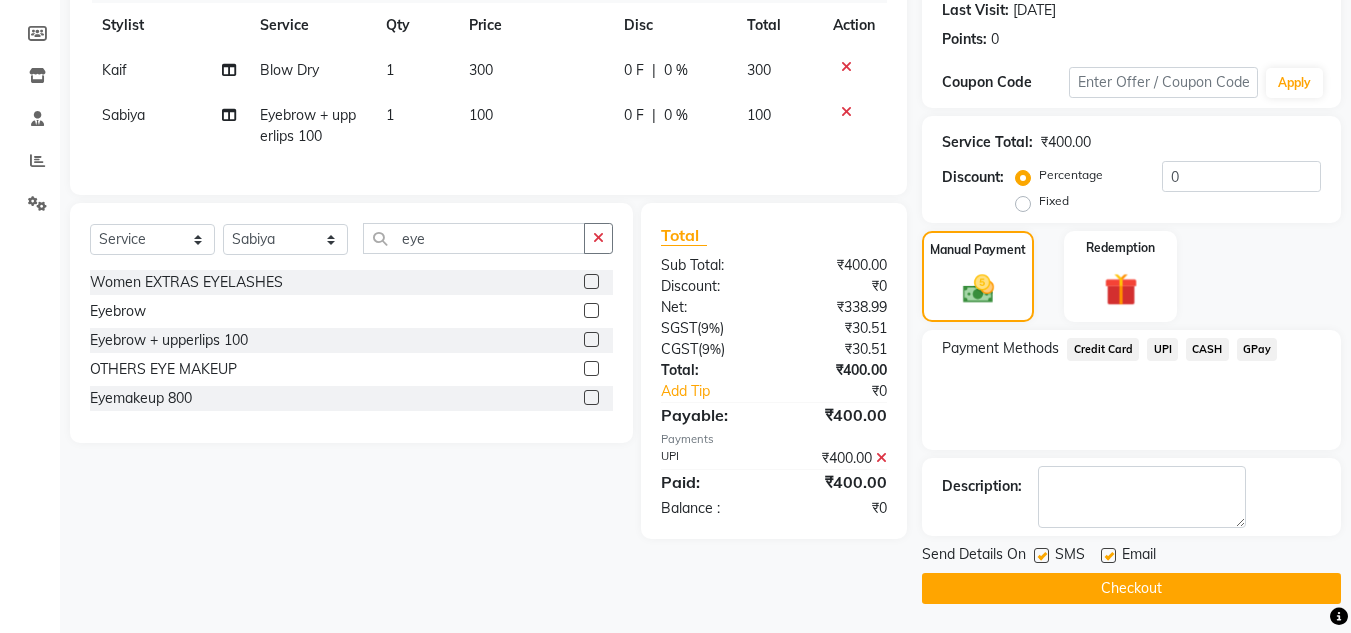 scroll, scrollTop: 283, scrollLeft: 0, axis: vertical 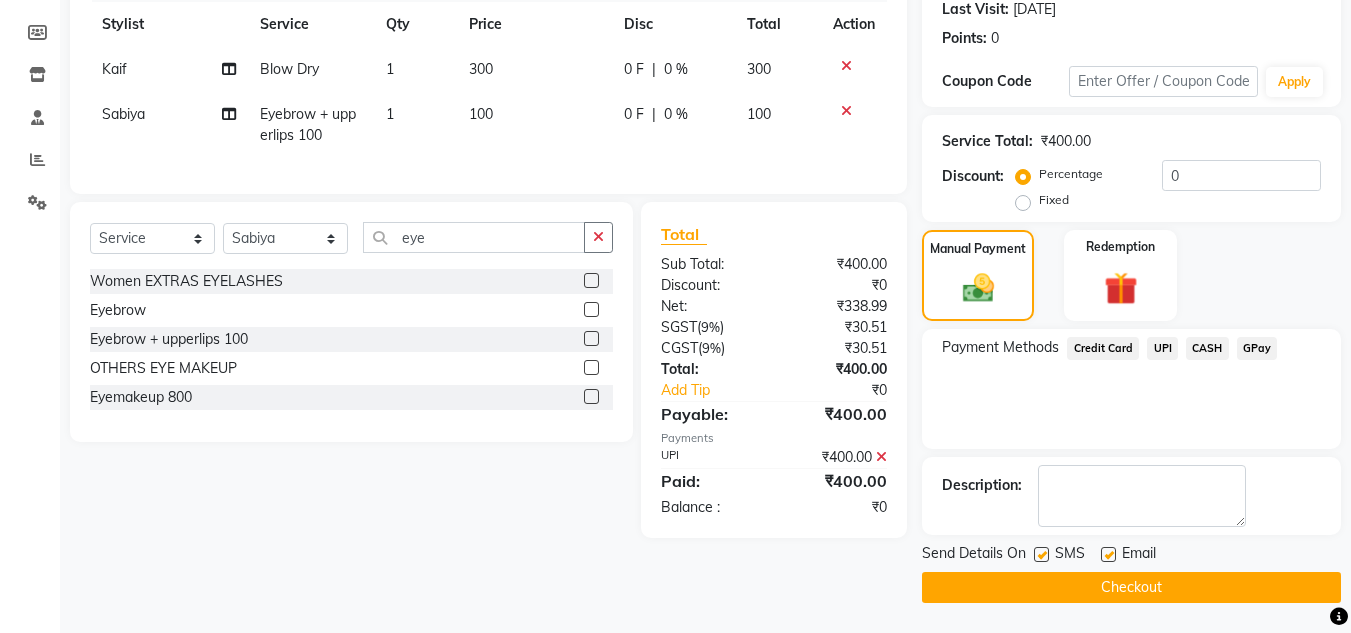 click on "Checkout" 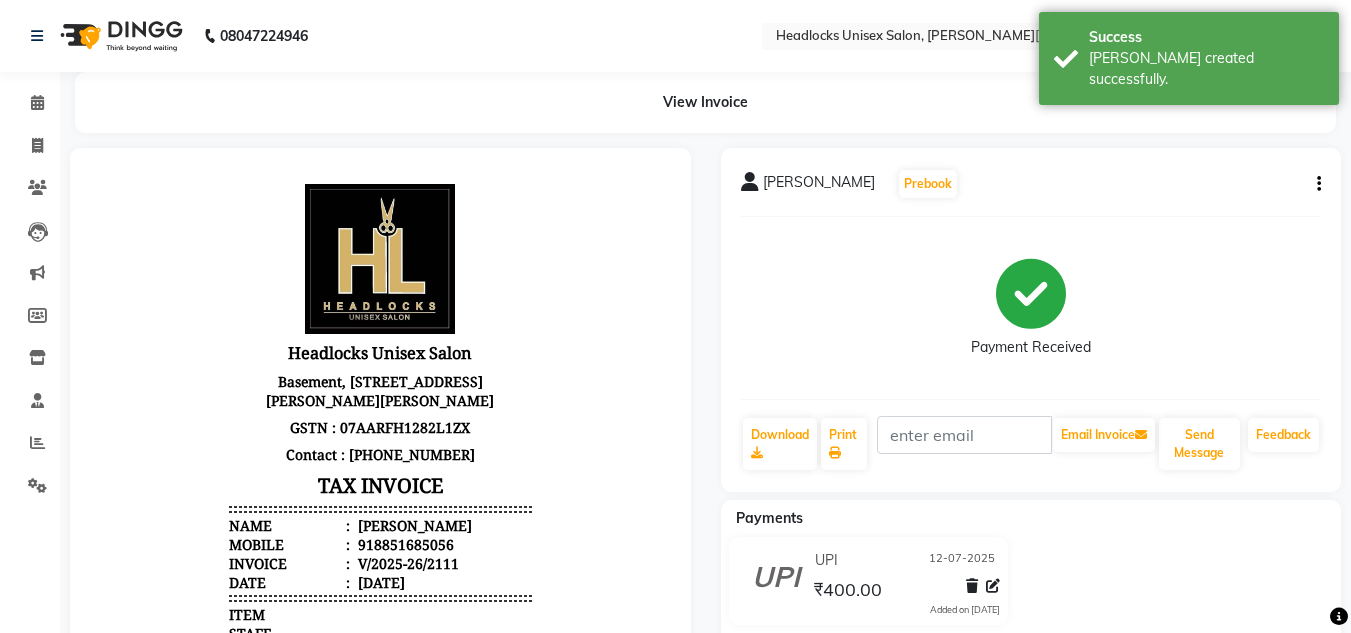 scroll, scrollTop: 0, scrollLeft: 0, axis: both 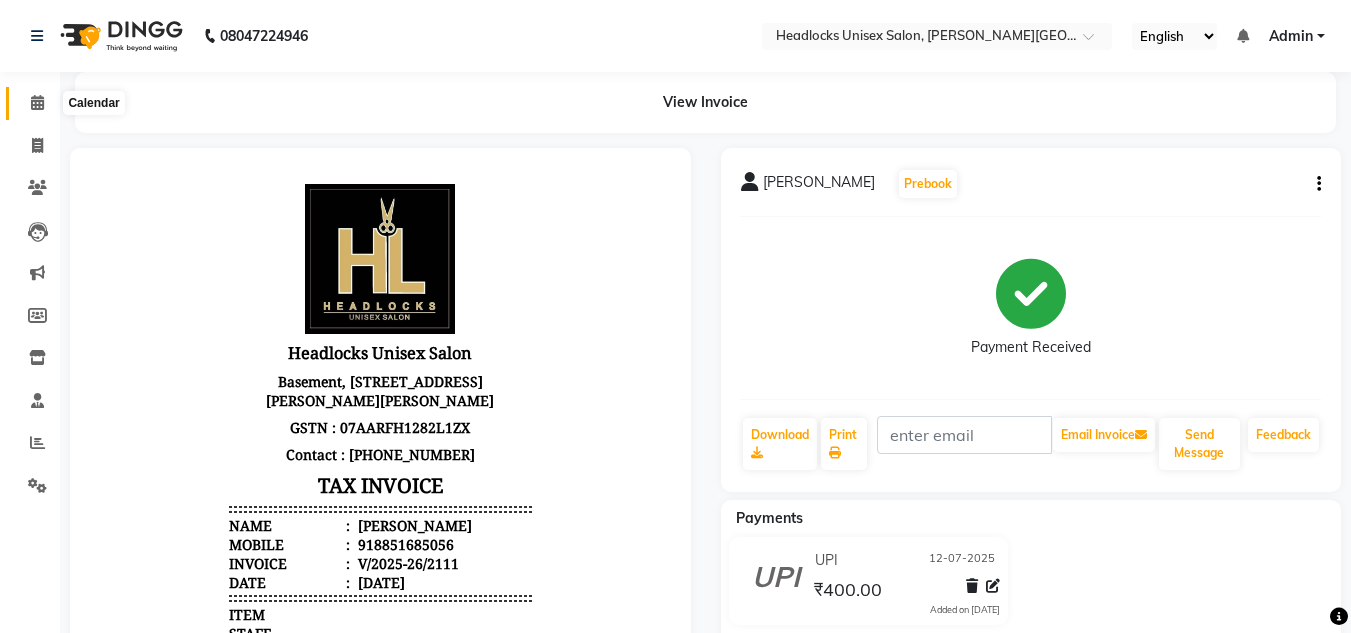 click 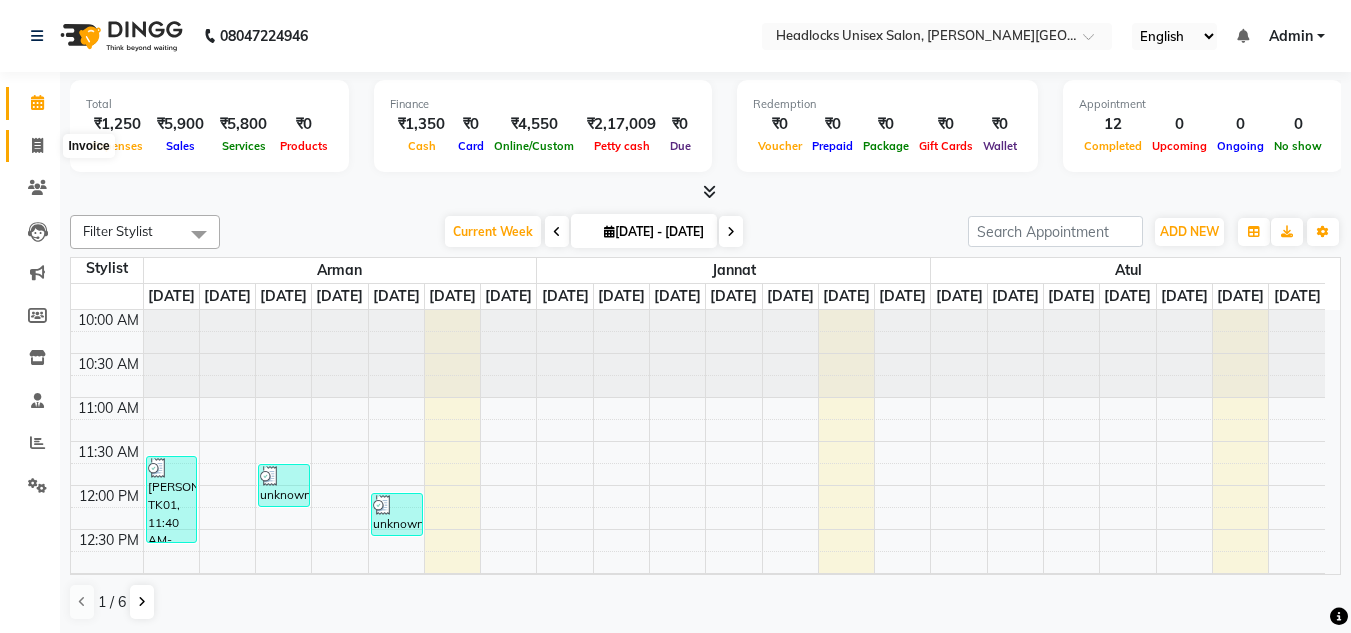 click 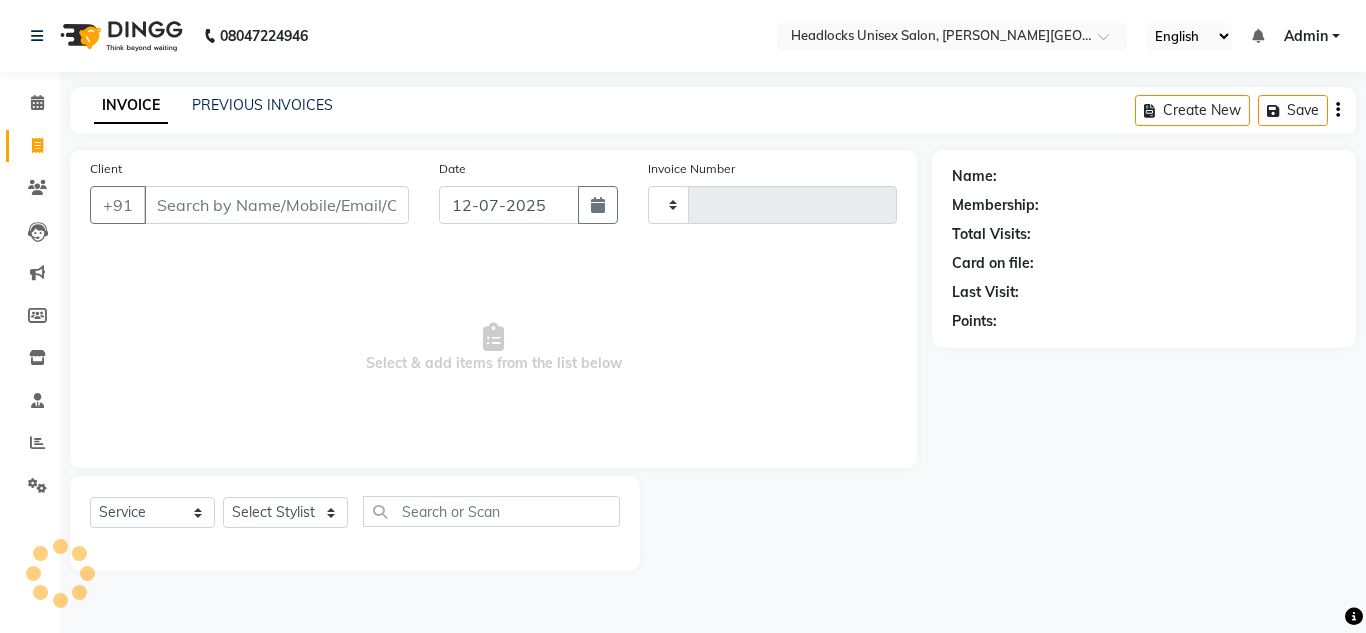 type on "2112" 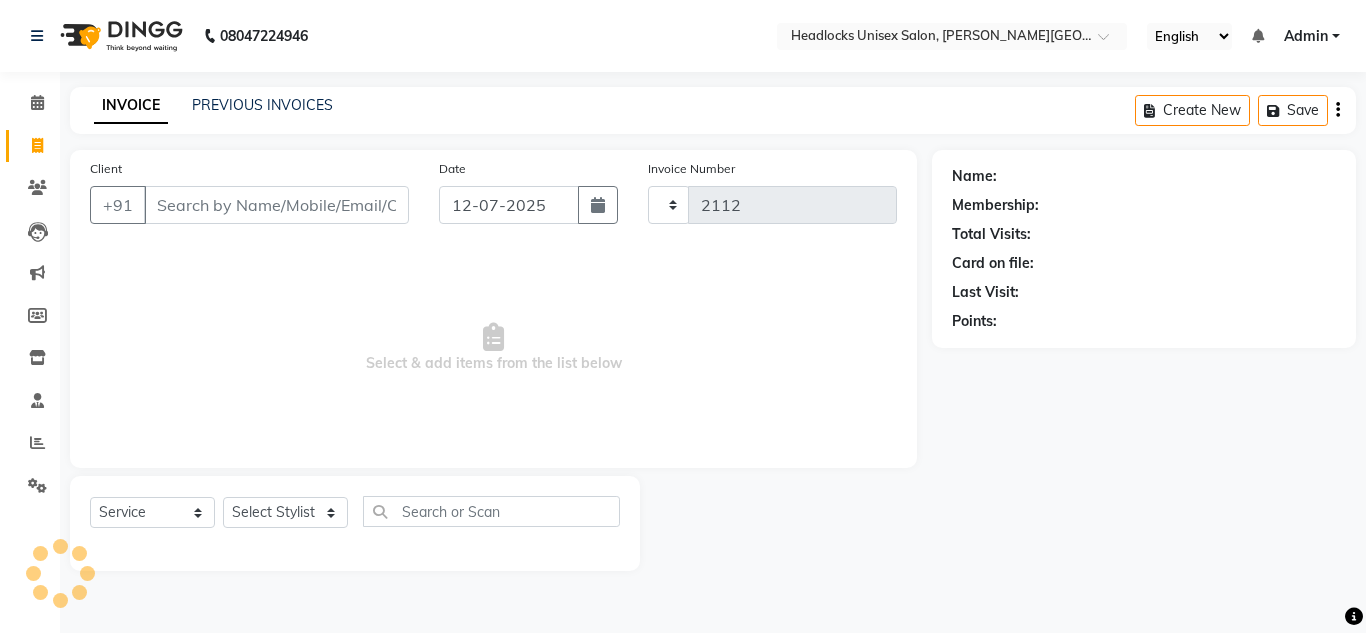 select on "6850" 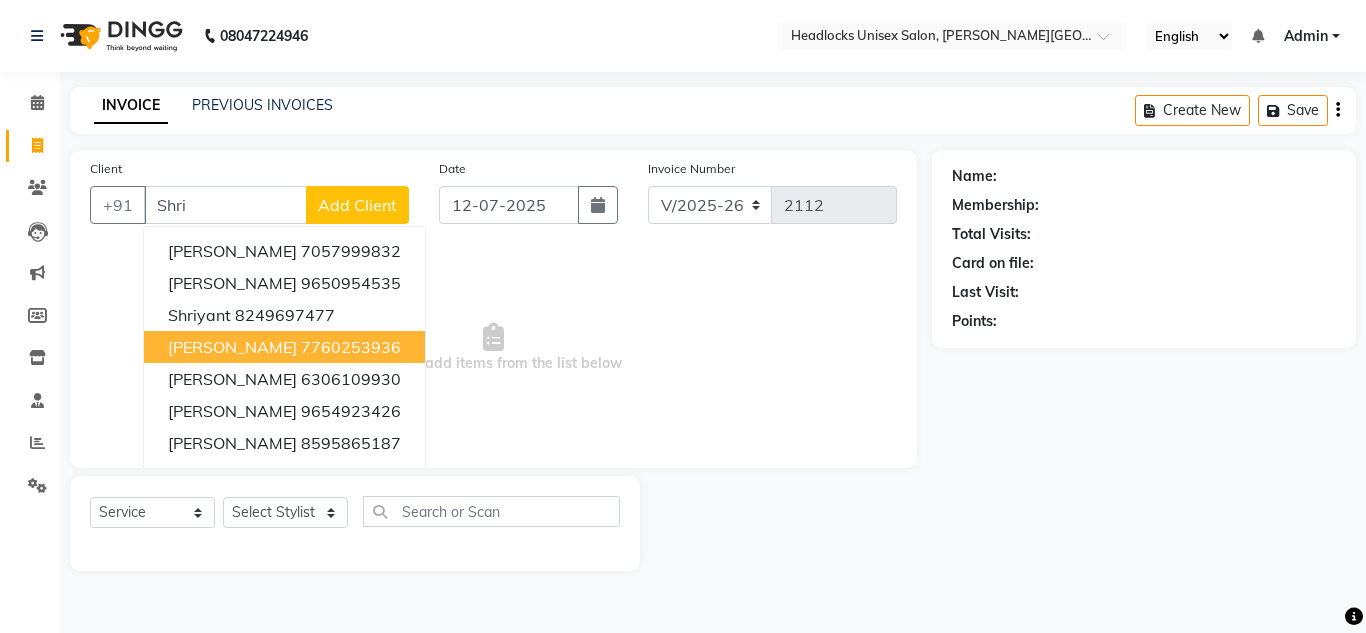click on "7760253936" at bounding box center [351, 347] 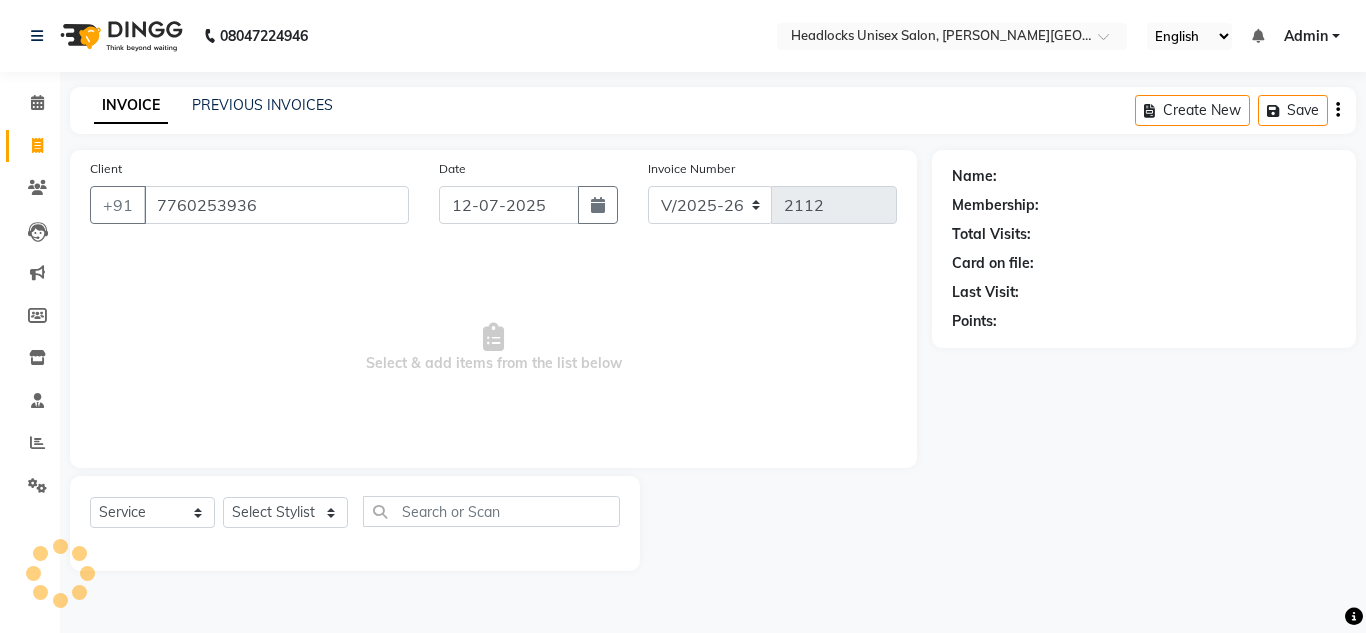 type on "7760253936" 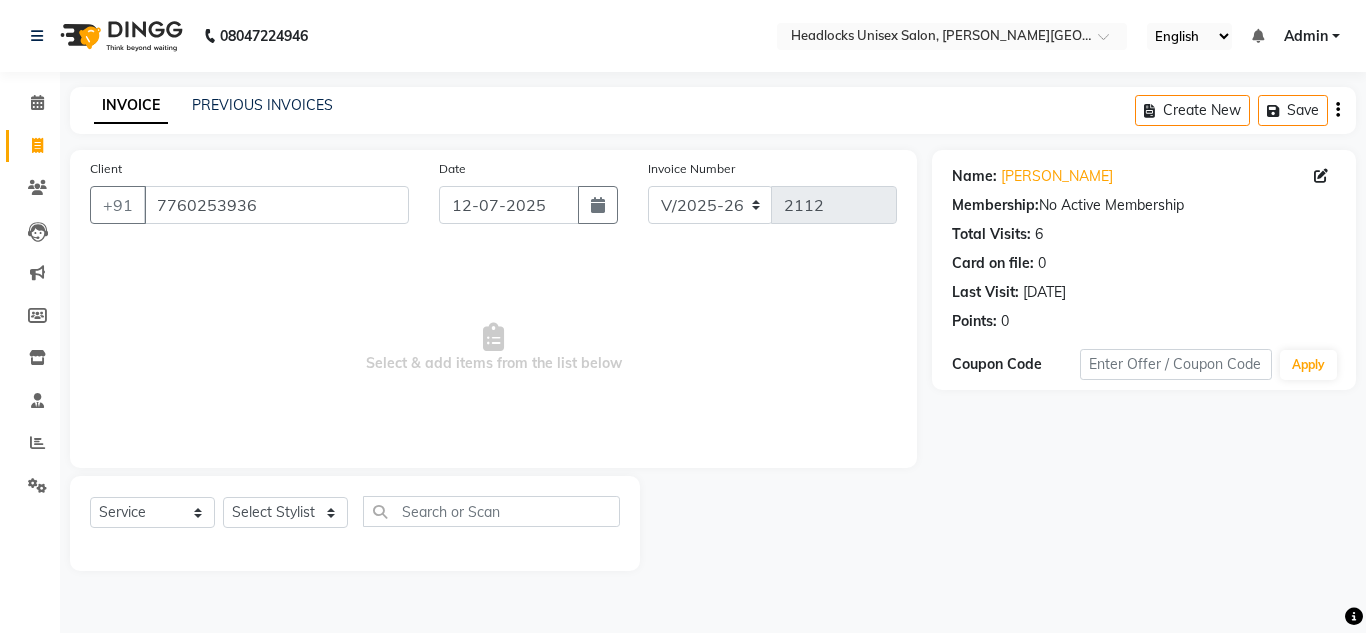click on "Select & add items from the list below" at bounding box center (493, 348) 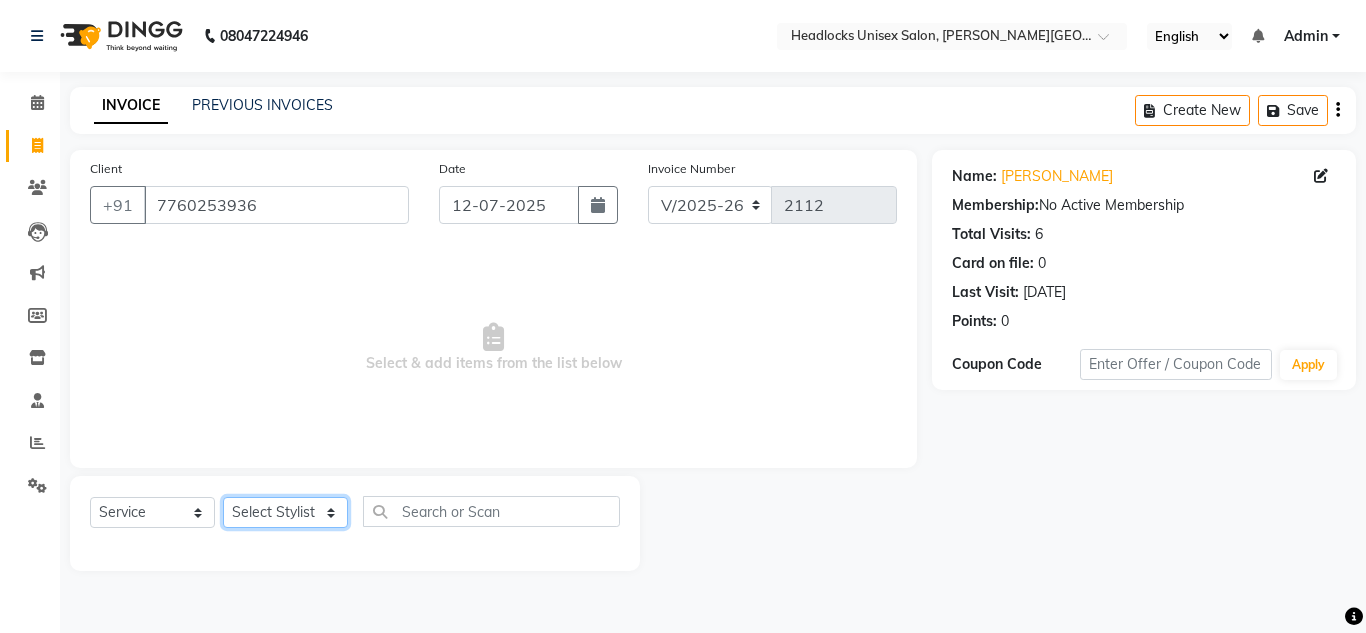 click on "Select Stylist Arman Atul Jannat Kaif Kartik Lucky Nazia Pinky Rashid Sabiya Sandeep Shankar Shavaz Malik Sudhir Suraj Vikas Vinay Roy Vinod" 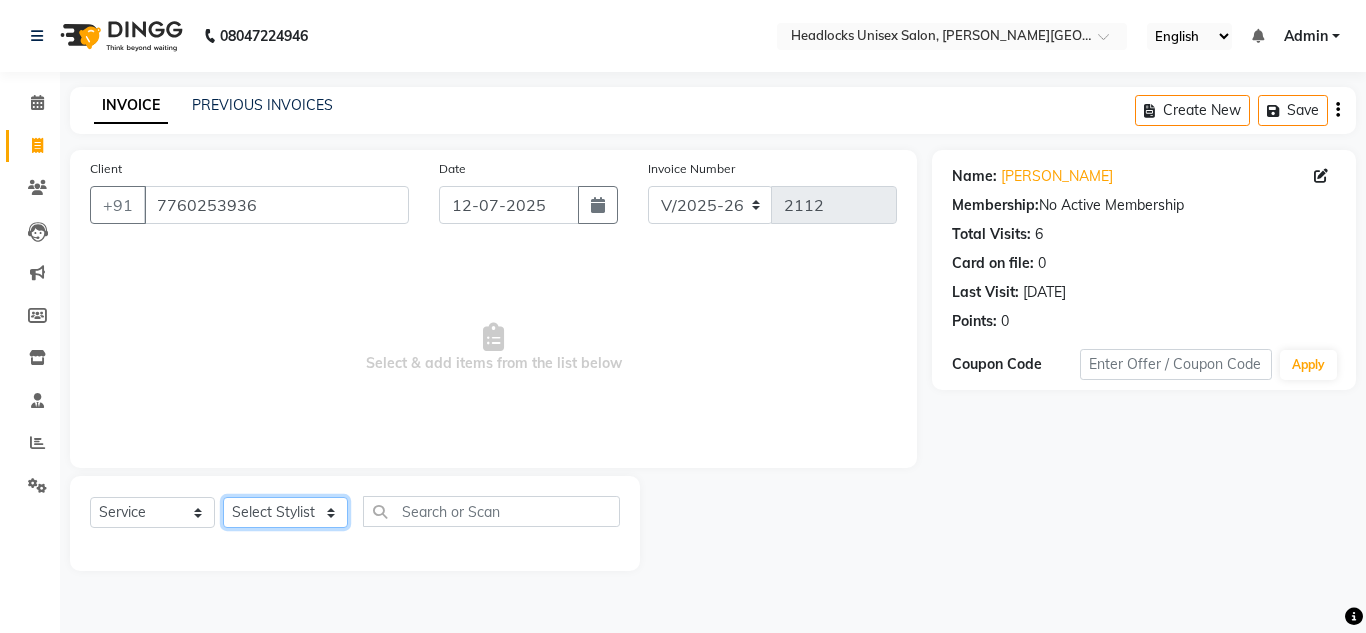 select on "53617" 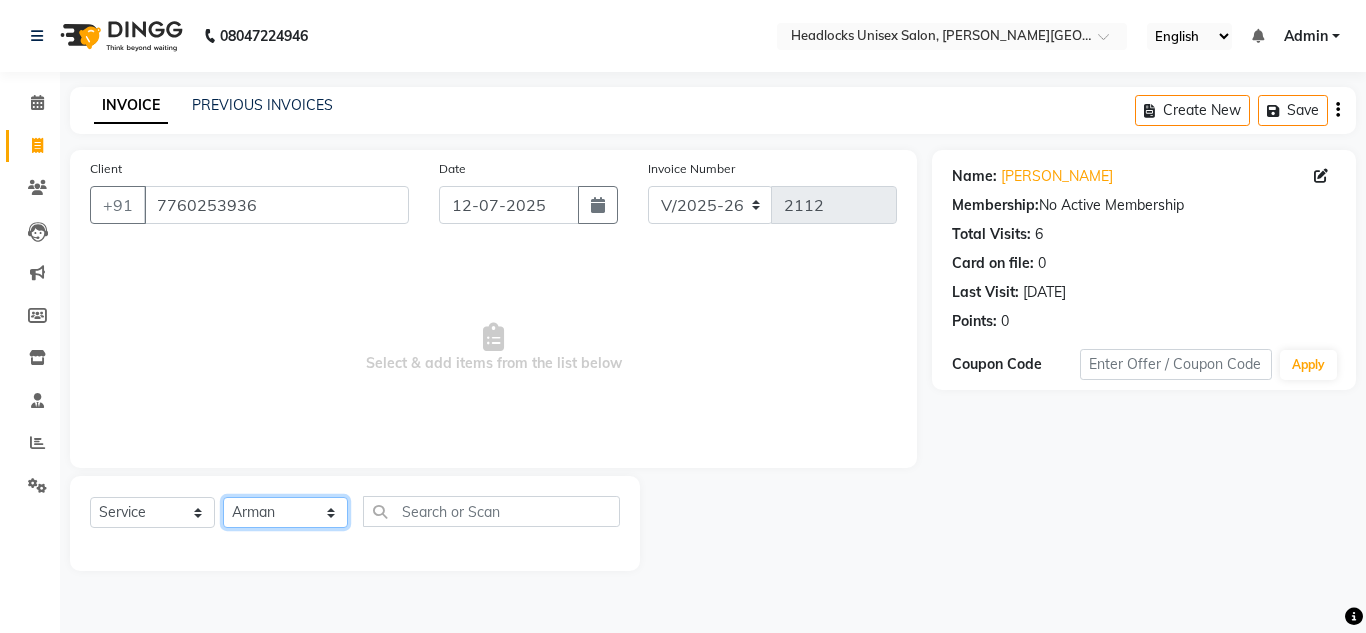 click on "Select Stylist Arman Atul Jannat Kaif Kartik Lucky Nazia Pinky Rashid Sabiya Sandeep Shankar Shavaz Malik Sudhir Suraj Vikas Vinay Roy Vinod" 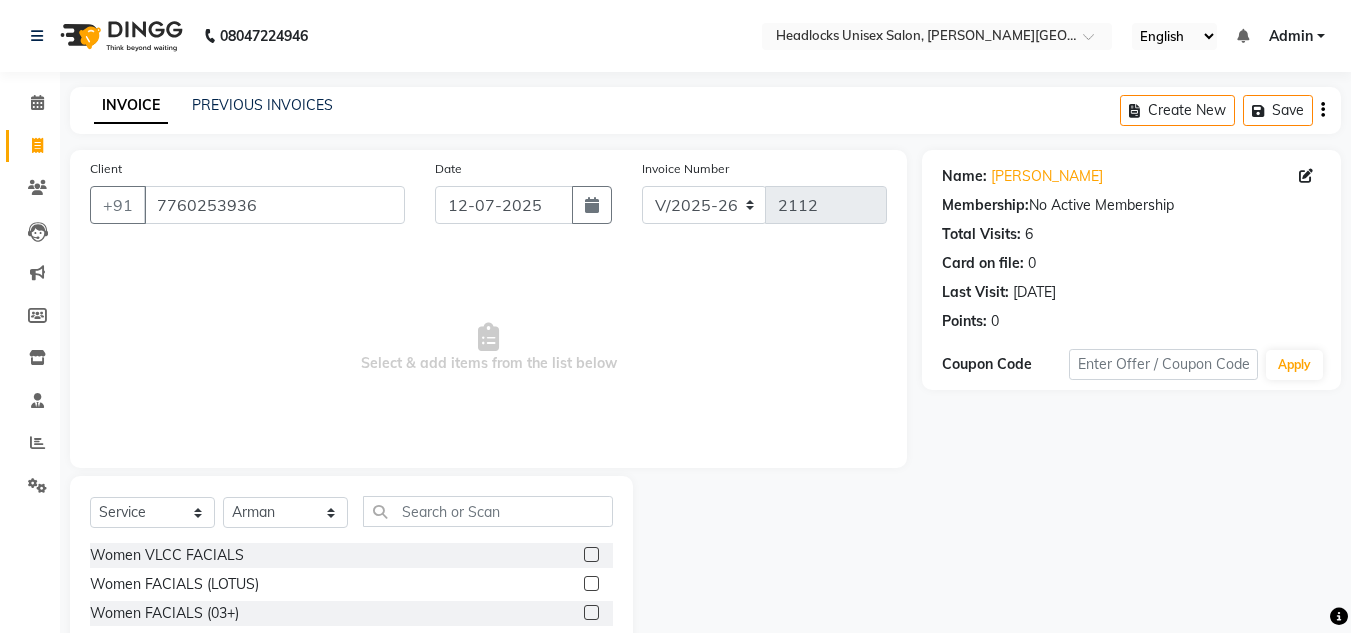 click on "Select & add items from the list below" at bounding box center (488, 348) 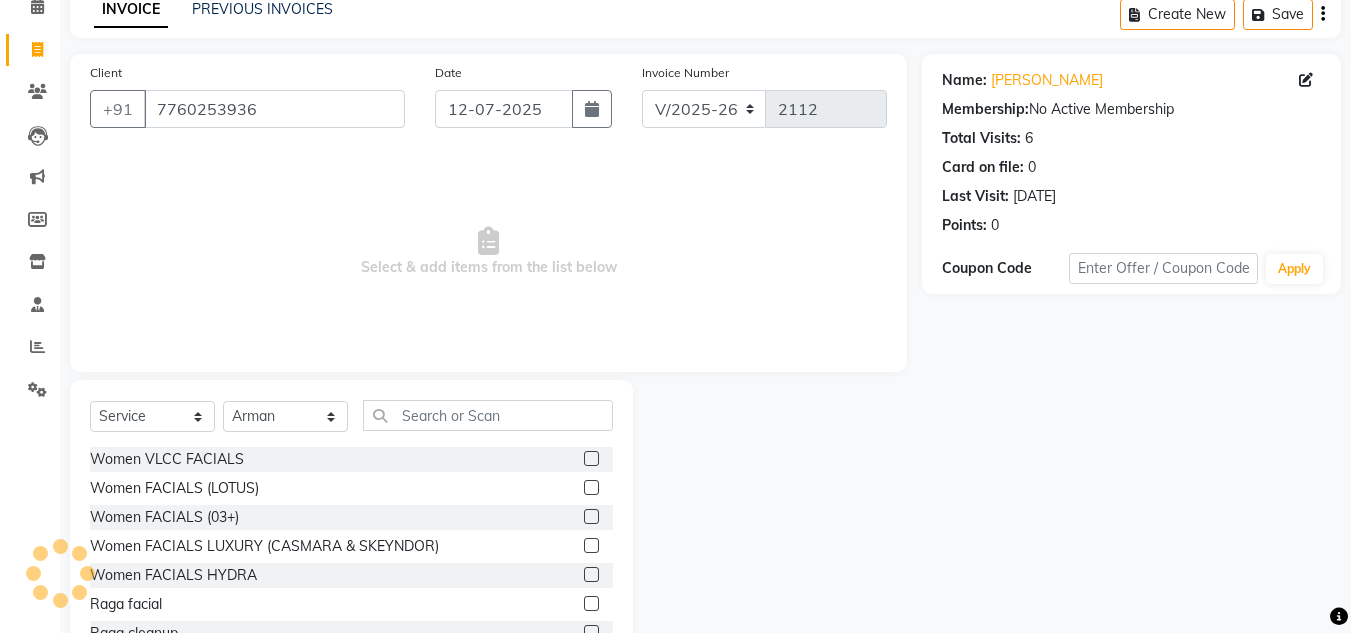 scroll, scrollTop: 168, scrollLeft: 0, axis: vertical 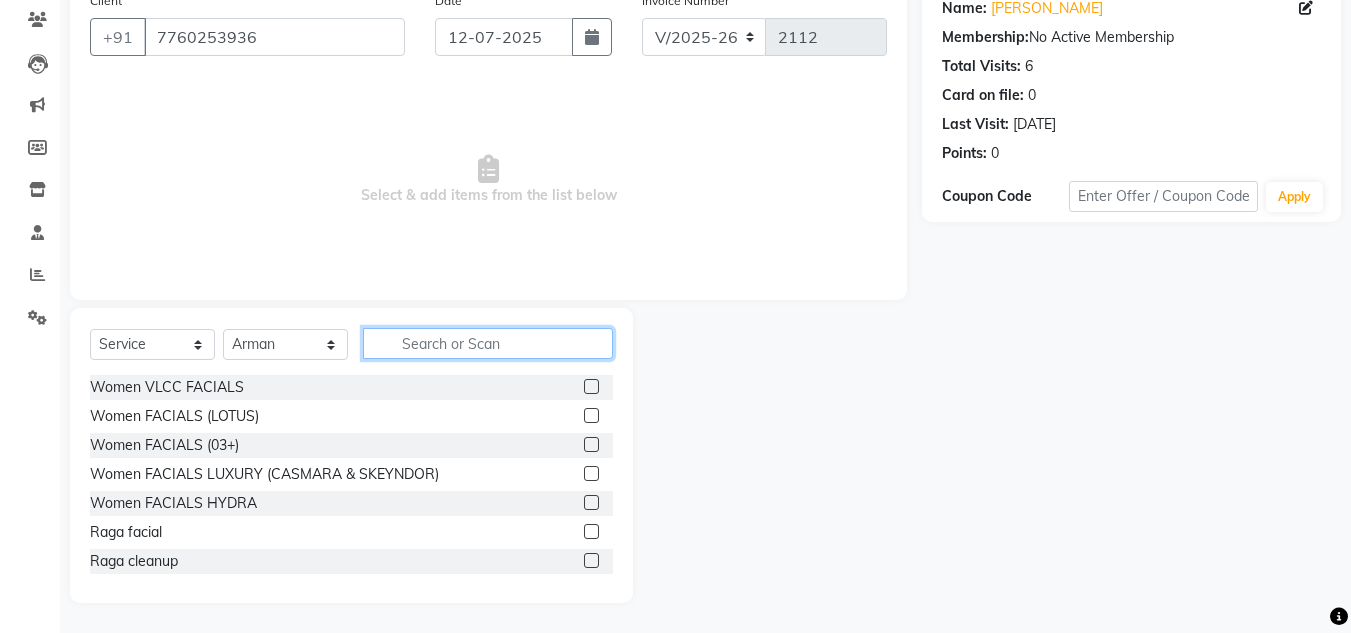 click 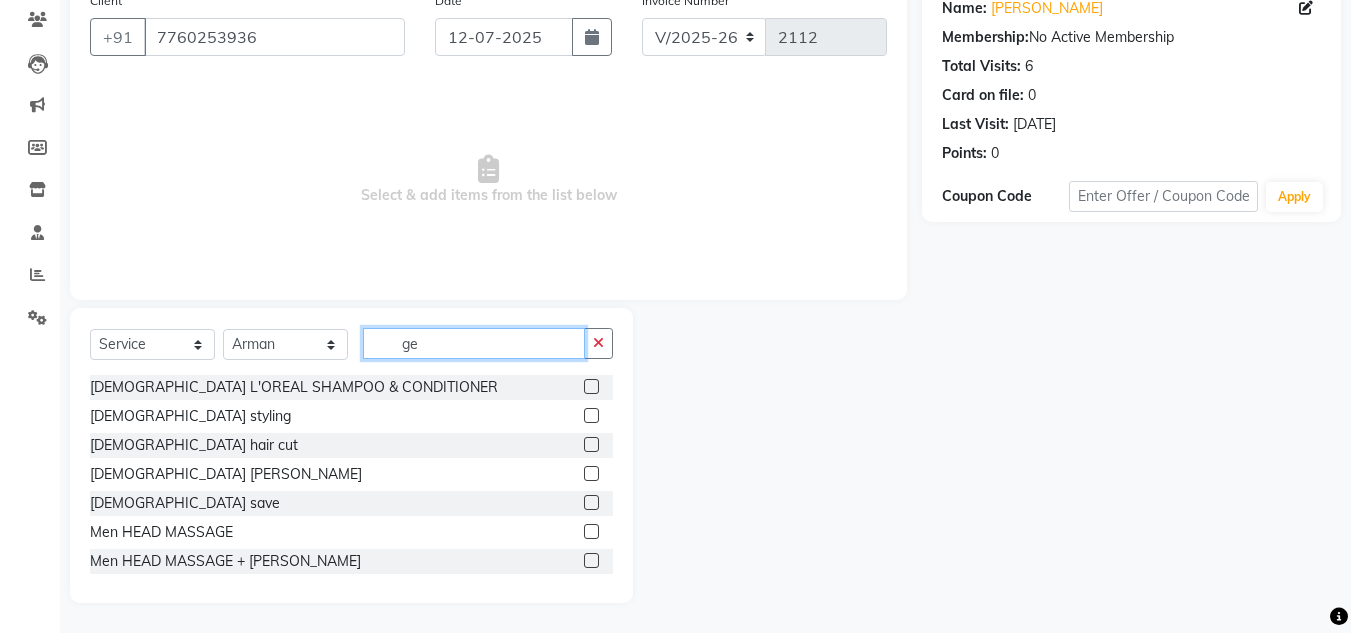 type on "ge" 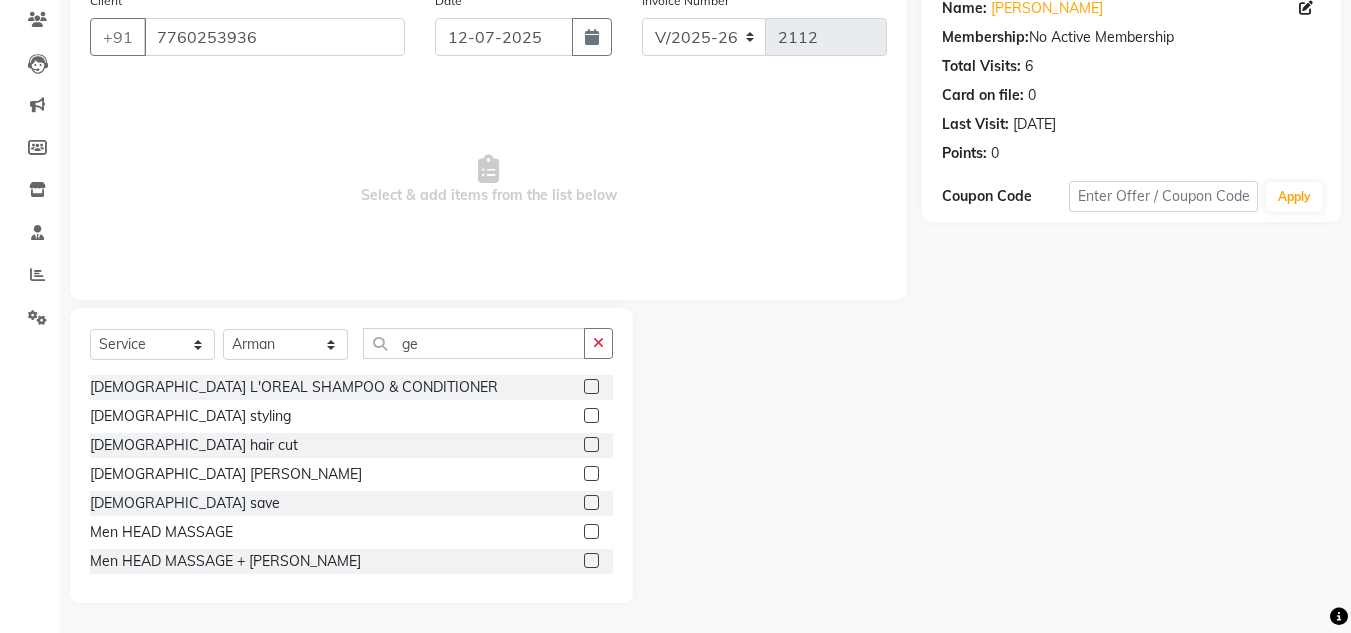 click 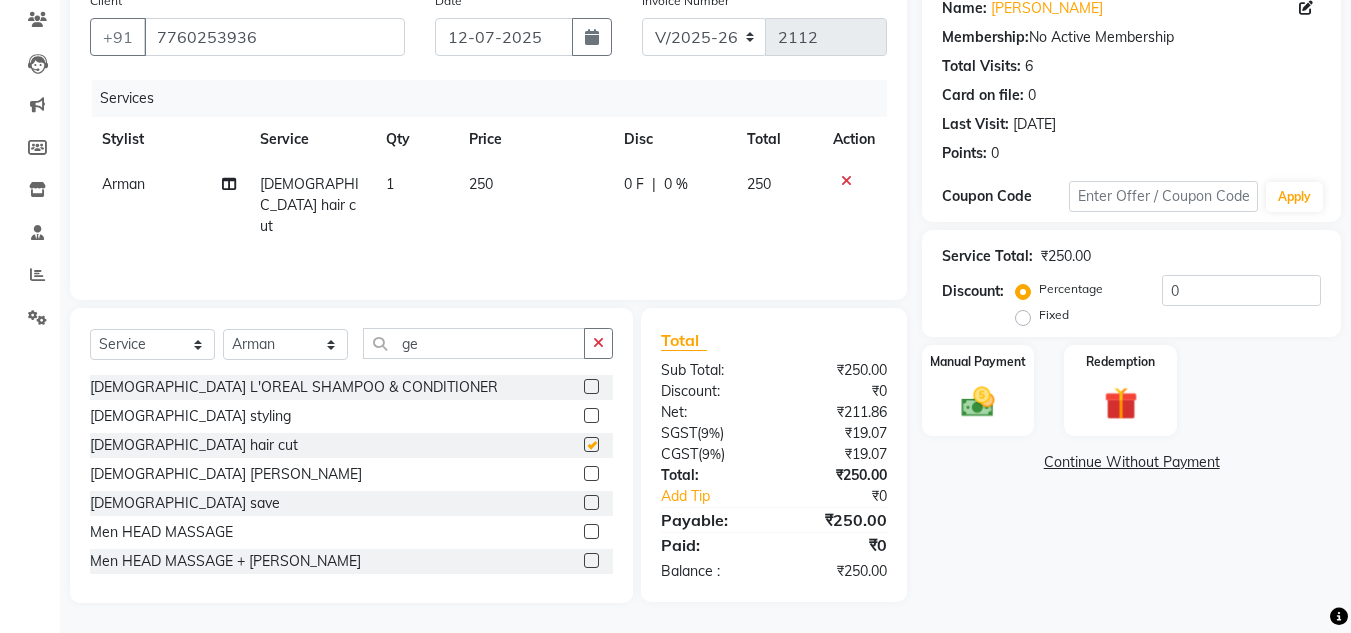 checkbox on "false" 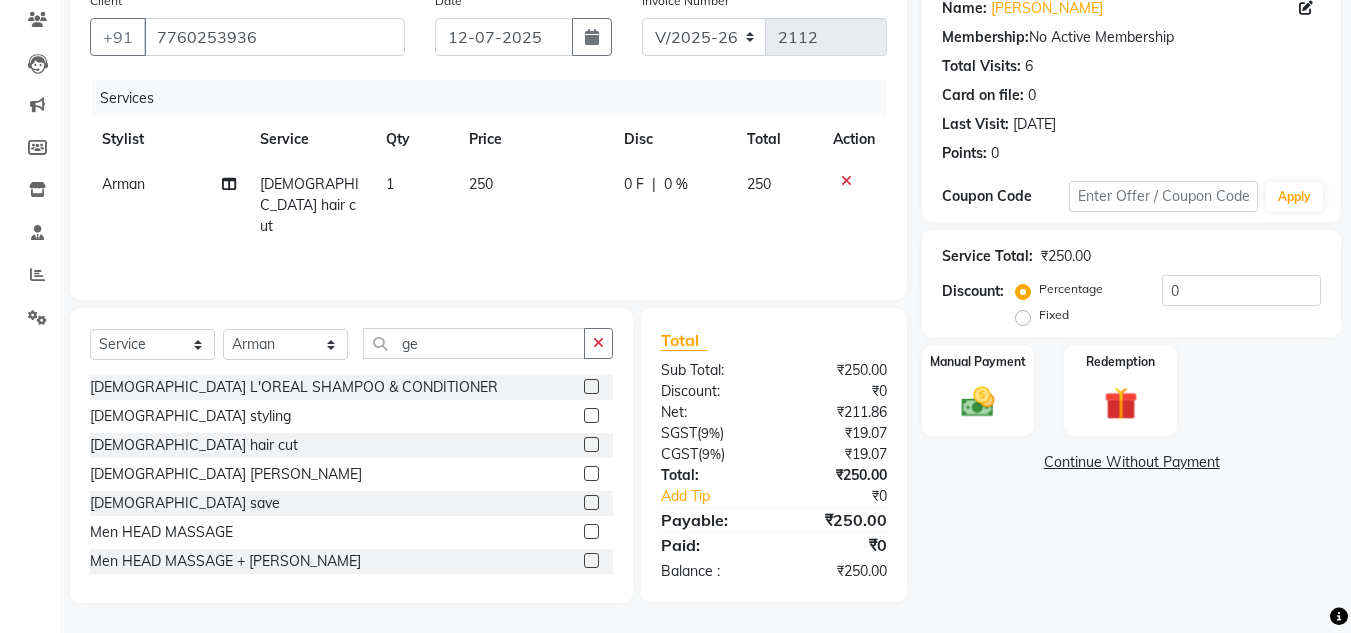 click 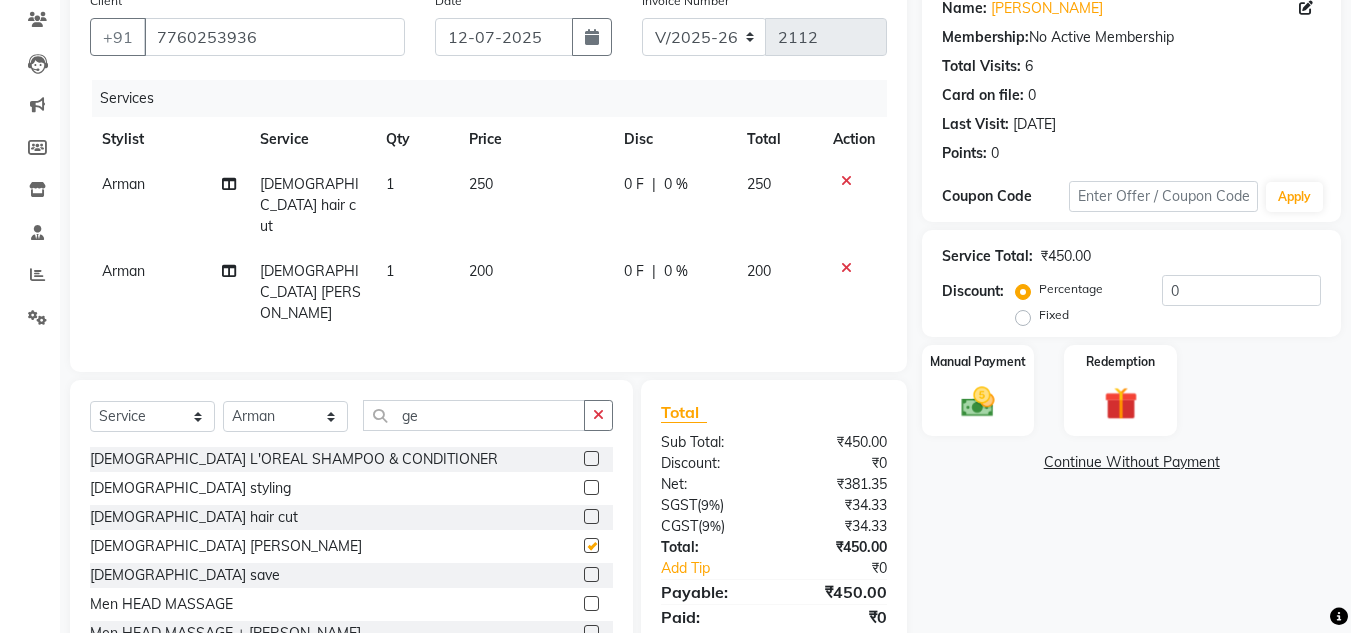 checkbox on "false" 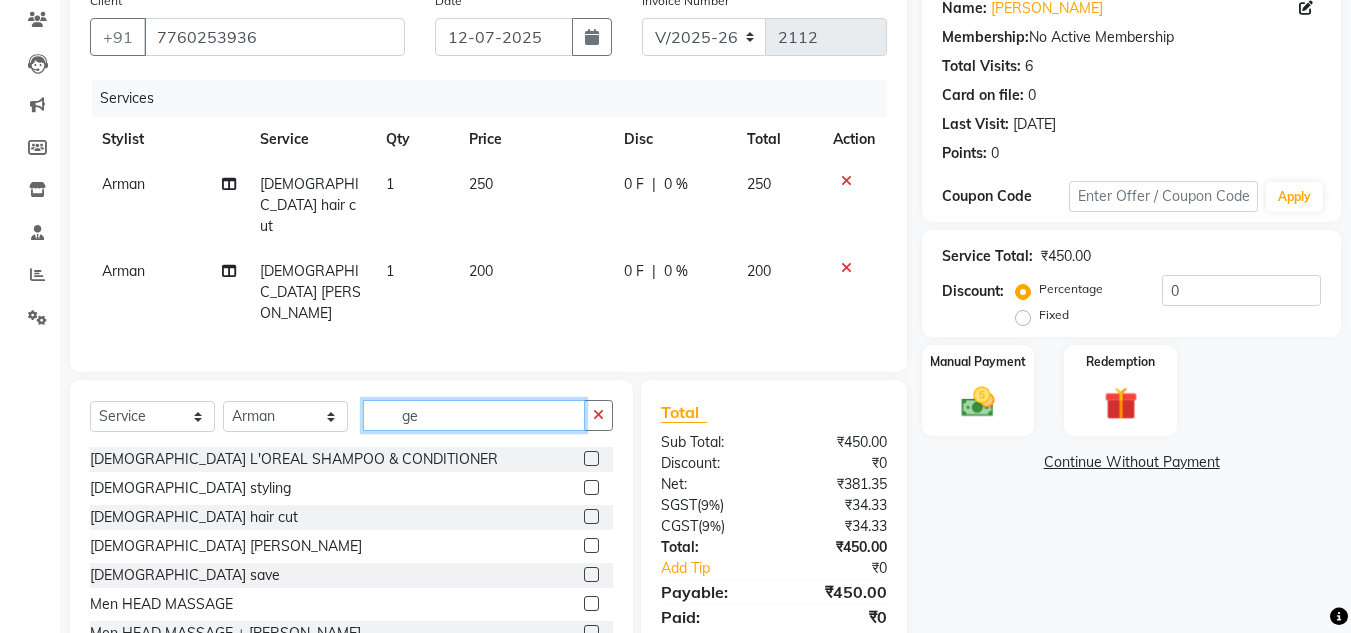 click on "ge" 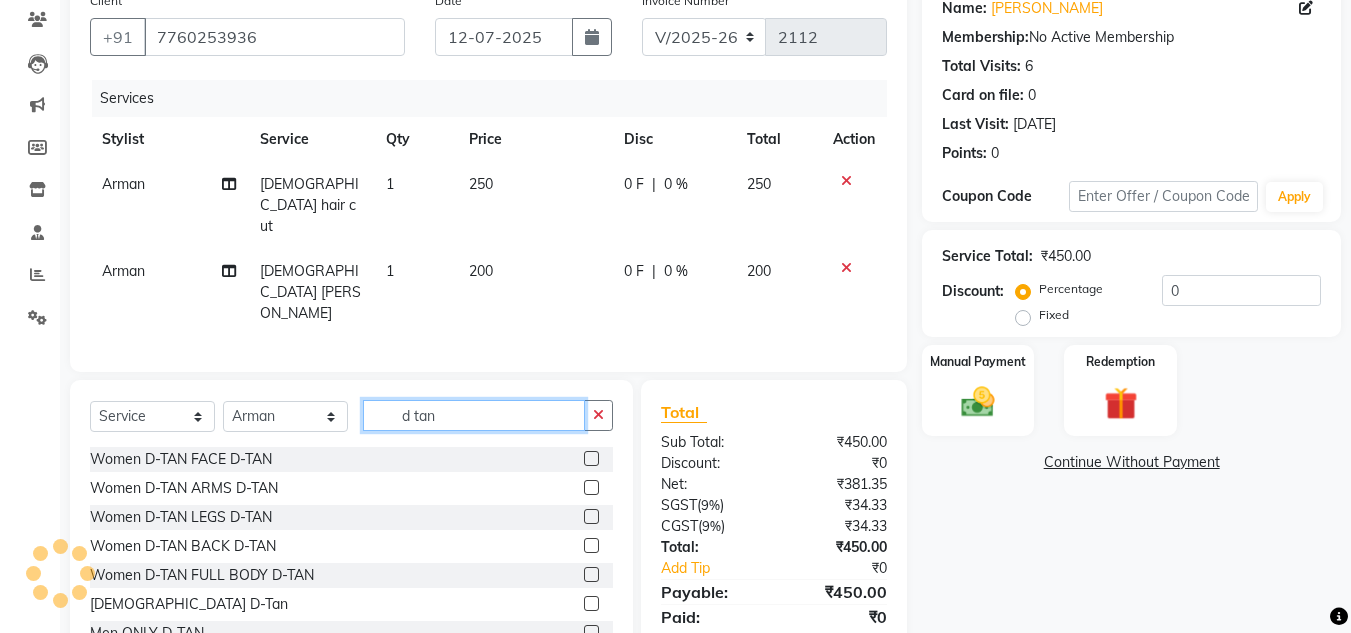 type on "d tan" 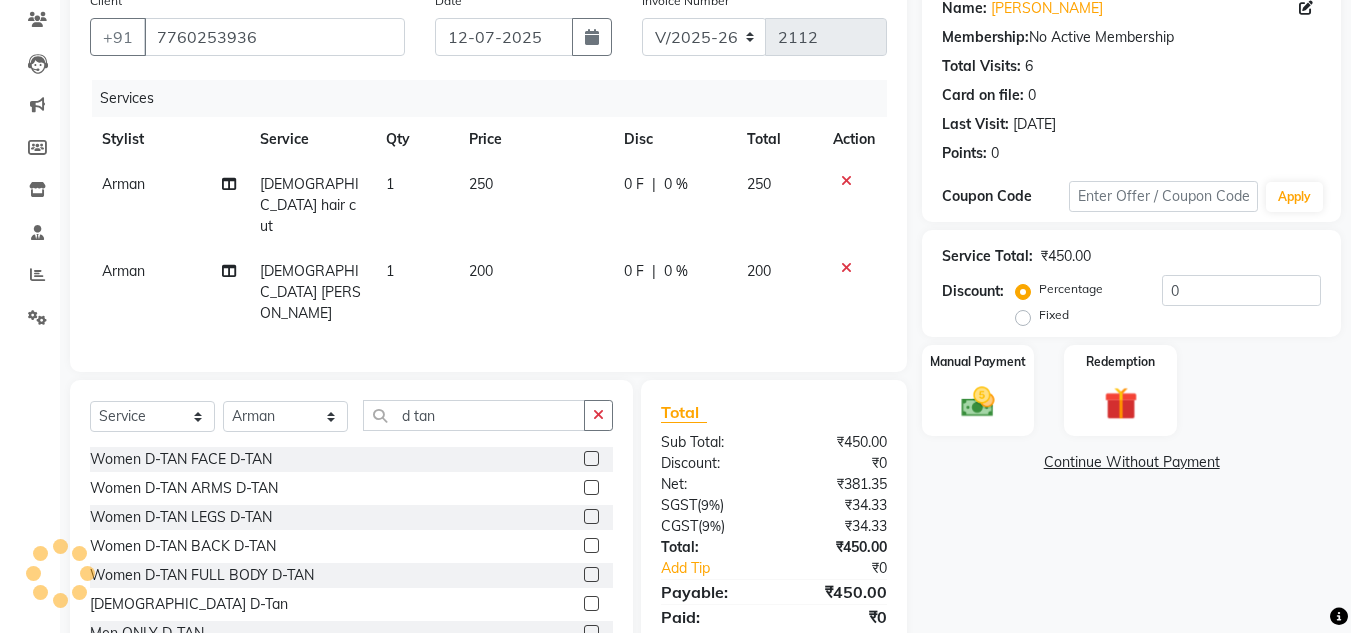 click 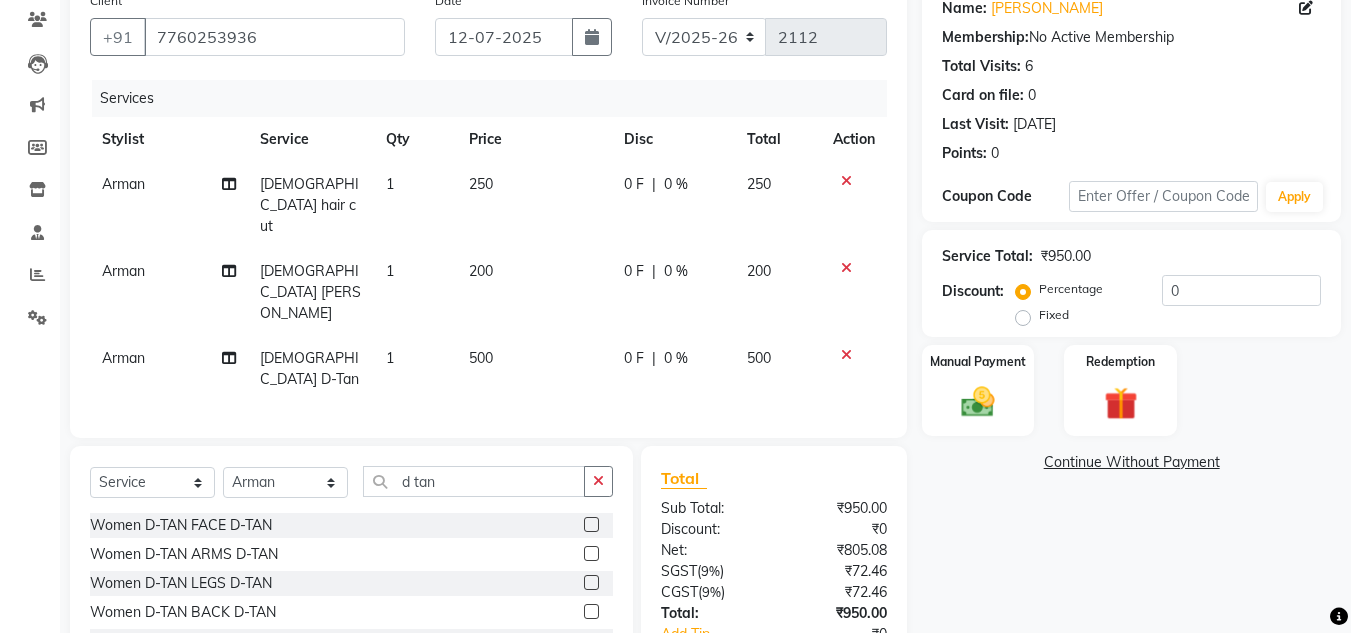 checkbox on "false" 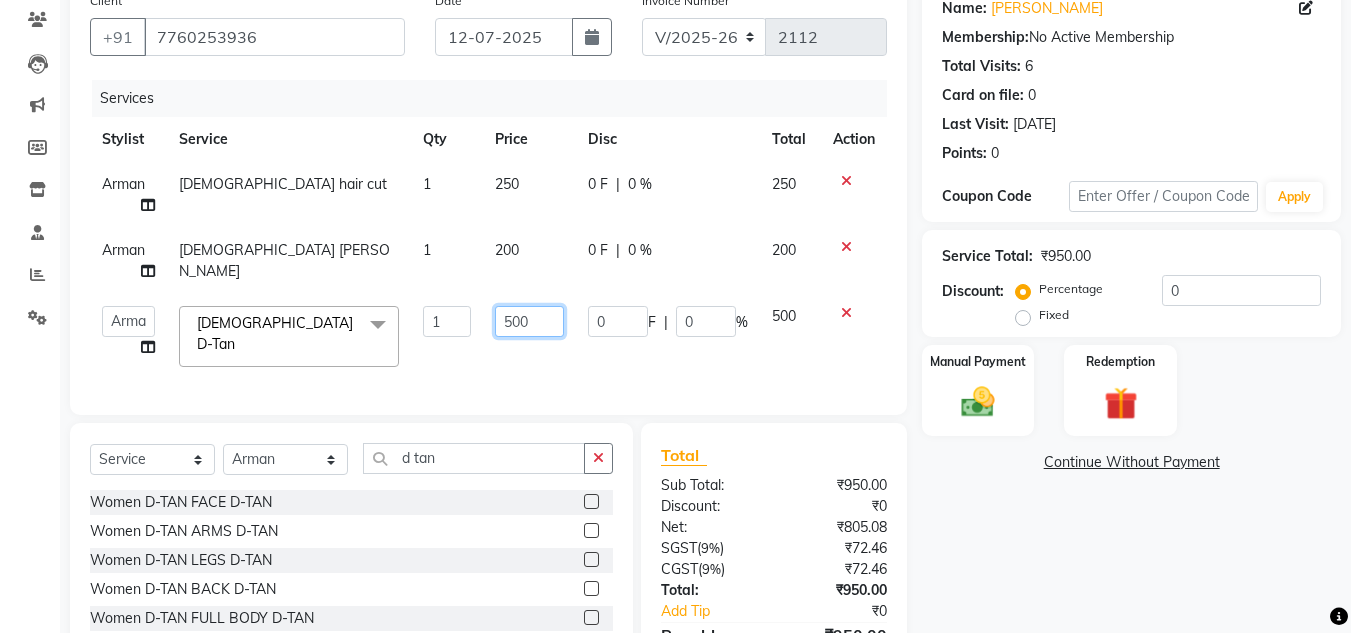 click on "500" 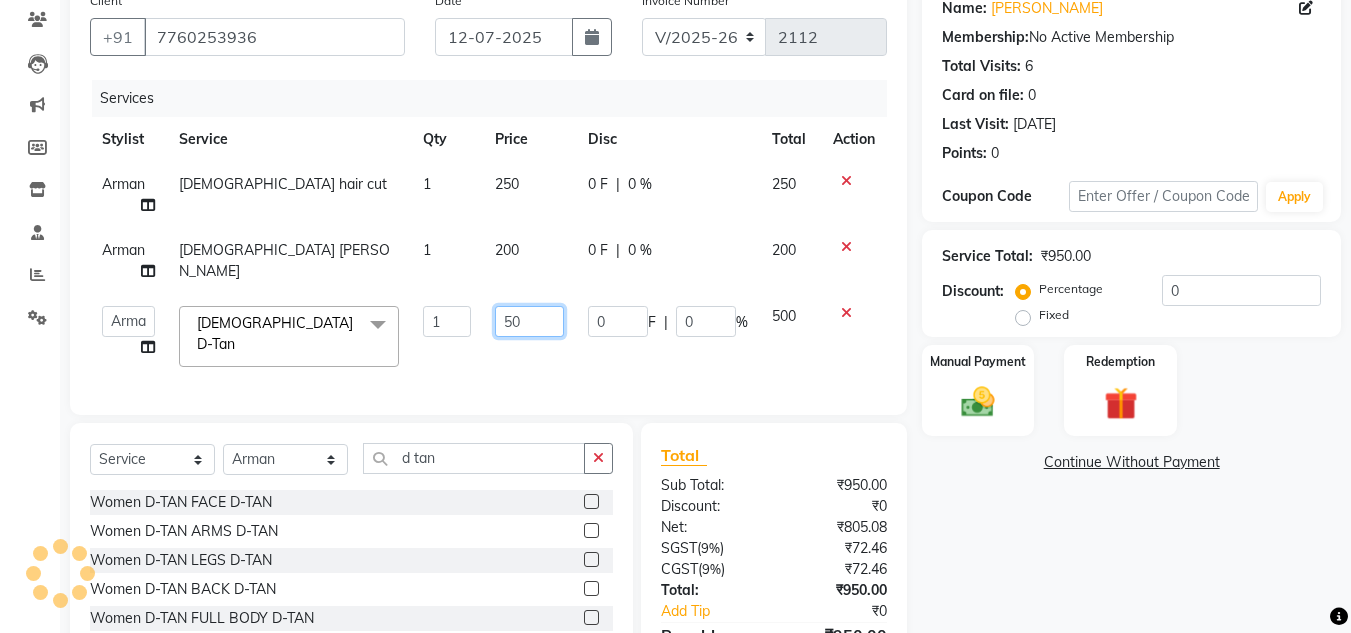 type on "5" 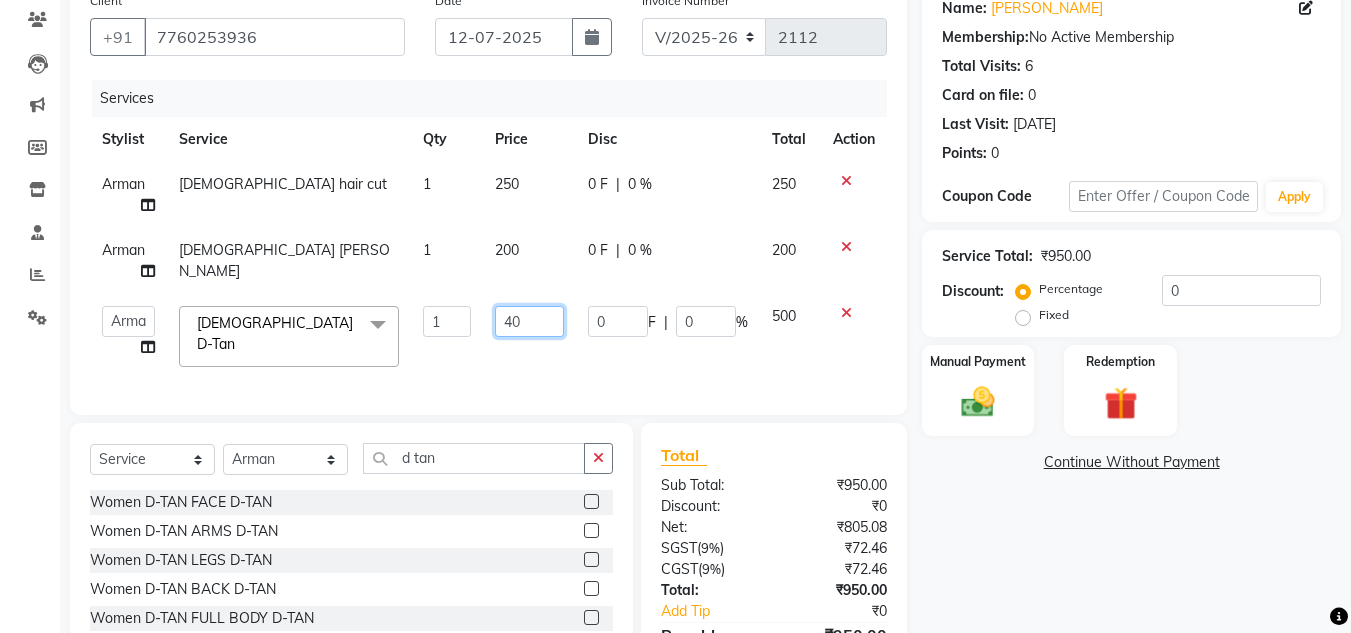 type on "400" 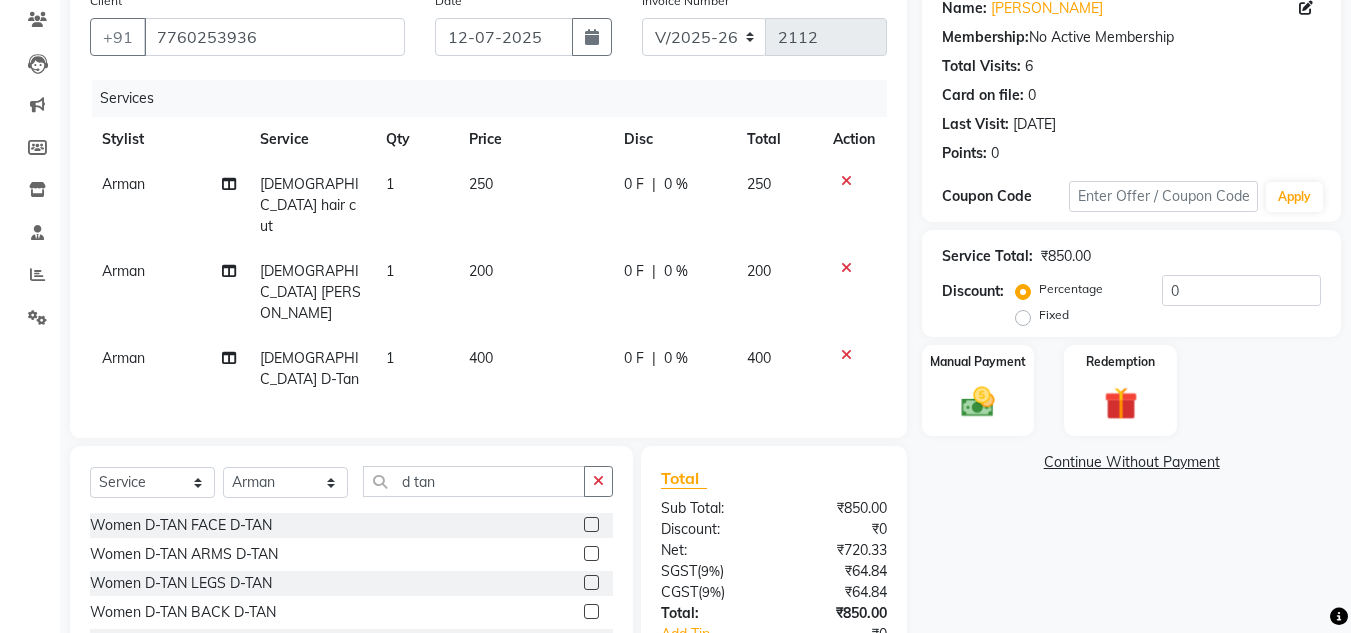 click on "Client +91 7760253936 Date 12-07-2025 Invoice Number V/2025 V/2025-26 2112 Services Stylist Service Qty Price Disc Total Action Arman Gents hair cut 1 250 0 F | 0 % 250 Arman Gents beard 1 200 0 F | 0 % 200 Arman Gents D-Tan 1 400 0 F | 0 % 400 Select  Service  Product  Membership  Package Voucher Prepaid Gift Card  Select Stylist Arman Atul Jannat Kaif Kartik Lucky Nazia Pinky Rashid Sabiya Sandeep Shankar Shavaz Malik Sudhir Suraj Vikas Vinay Roy Vinod d tan Women D-TAN FACE D-TAN  Women D-TAN ARMS D-TAN  Women D-TAN LEGS D-TAN  Women D-TAN BACK D-TAN  Women D-TAN FULL BODY D-TAN  Gents D-Tan  Men ONLY D-TAN  Total Sub Total: ₹850.00 Discount: ₹0 Net: ₹720.33 SGST  ( 9% ) ₹64.84 CGST  ( 9% ) ₹64.84 Total: ₹850.00 Add Tip ₹0 Payable: ₹850.00 Paid: ₹0 Balance   : ₹850.00" 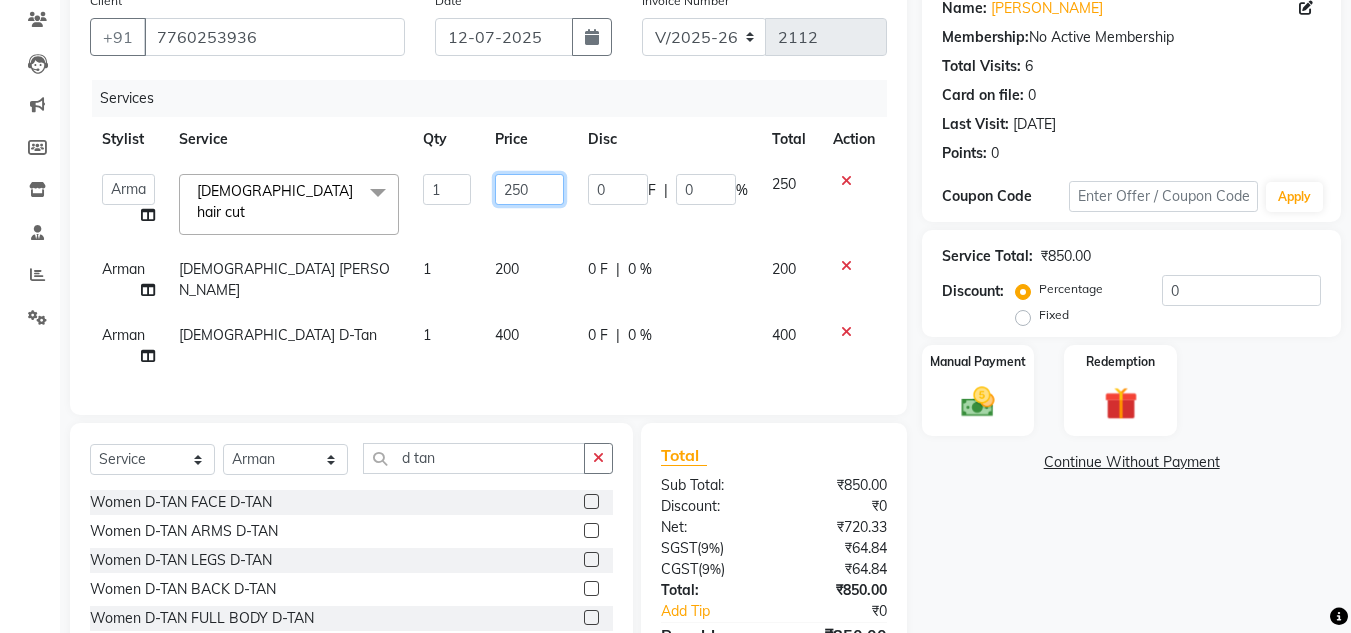 click on "250" 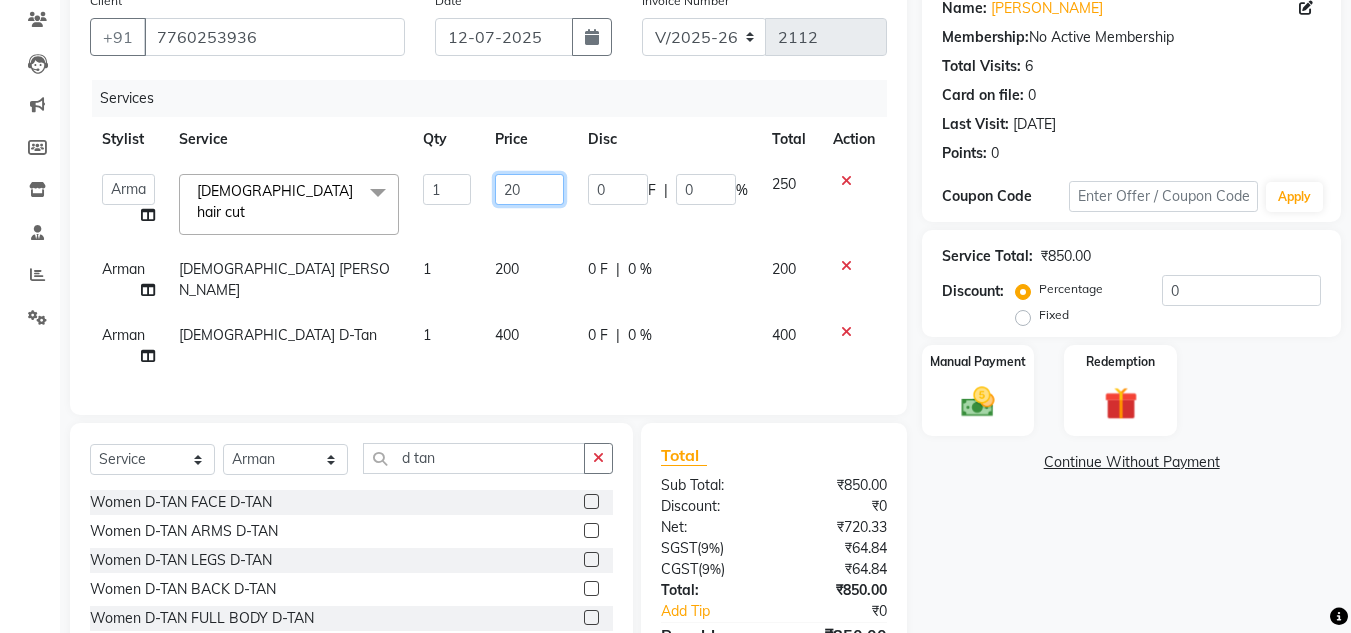 type on "200" 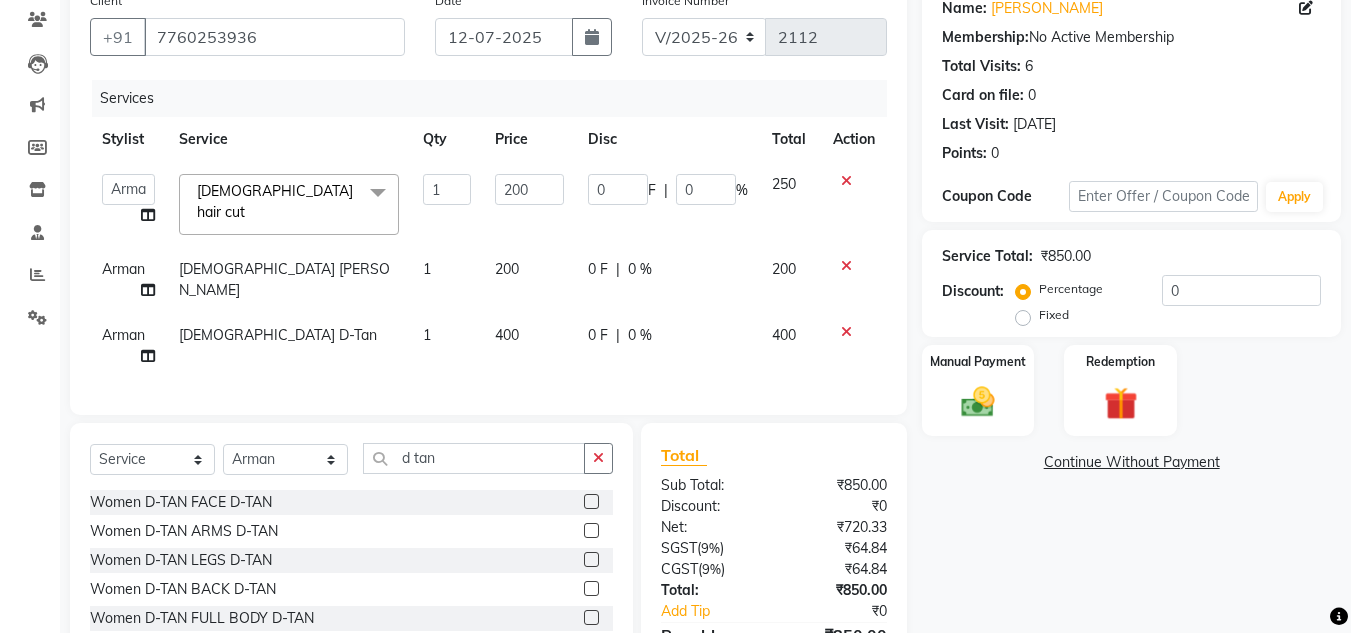 click on "Services Stylist Service Qty Price Disc Total Action  Arman   Atul   Jannat   Kaif   Kartik   Lucky   Nazia   Pinky   Rashid   Sabiya   Sandeep   Shankar   Shavaz Malik   Sudhir   Suraj   Vikas   Vinay Roy   Vinod  Gents hair cut  x Women VLCC FACIALS Women FACIALS (LOTUS) Women FACIALS (03+) Women FACIALS LUXURY (CASMARA & SKEYNDOR) Women FACIALS HYDRA Raga facial Raga cleanup Raga bridal facial 3000 Women CLEAN UPS Basic (LOTUS) Women CLEAN UPS Premium (03+) Women CLEAN UPS Luxury (CASMARA) Women BLEACH OXY FACE BLEACH Women BLEACH CHERYL'S FACE BLEACH Women BLEACH NECK BLEACH Women BLEACH BACK+NECK BLEACH Women BLEACH STOMACH BLEACH Women BLEACH ARMS BLEACH Women BLEACH LEGS BLEACH Women BLEACH HALF LEG BLEACH Women BLEACH FULL BODY BLEACH Women SCRUBS BODY SCRUB Women SCRUBS BODY POLISHING Full body scrub Women D-TAN FACE D-TAN Women D-TAN ARMS D-TAN Women D-TAN LEGS D-TAN Women D-TAN BACK D-TAN Women D-TAN FULL BODY D-TAN Women HAIRCUT & HAIRSTYLES (TRIM) Women HAIRCUT & HAIRSTYLES V-SHAPE HAIRCUT chin" 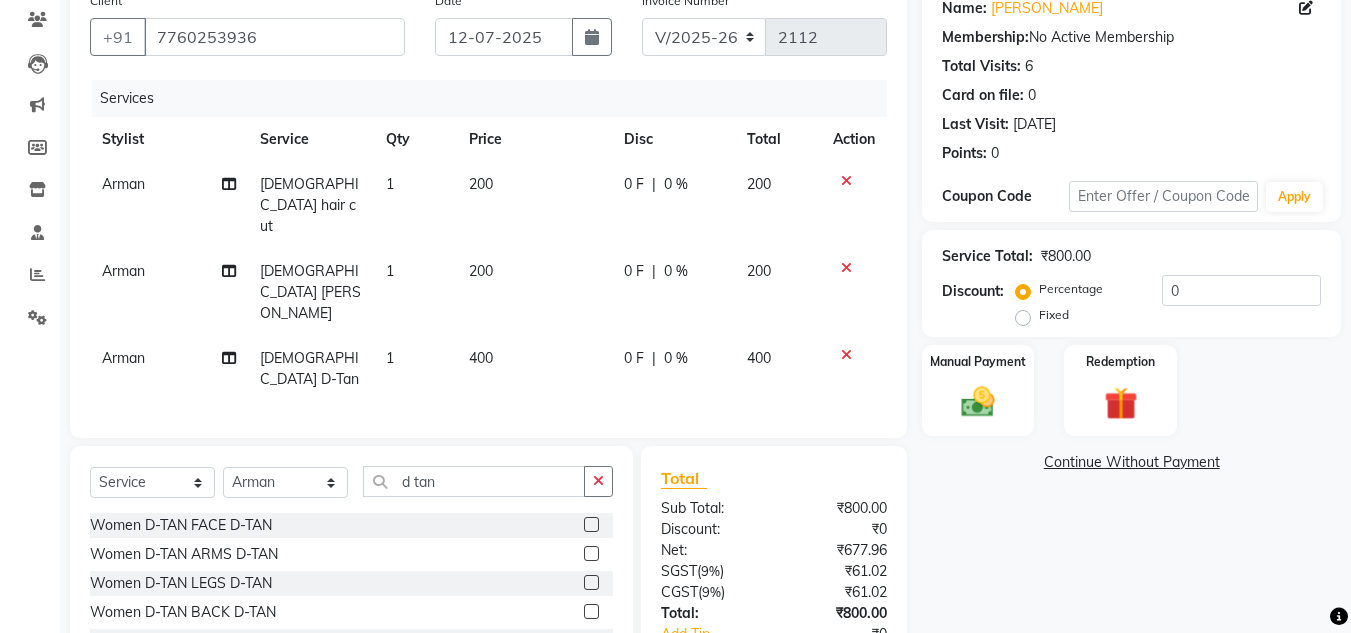 click on "₹0" 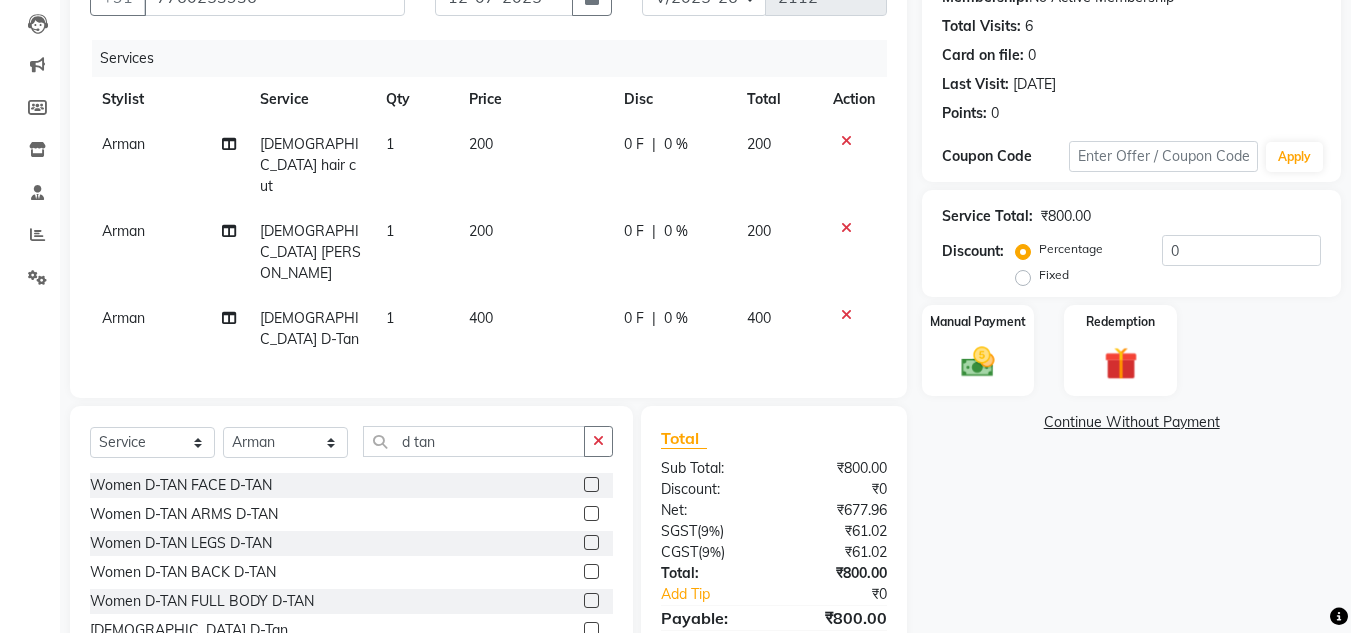 scroll, scrollTop: 216, scrollLeft: 0, axis: vertical 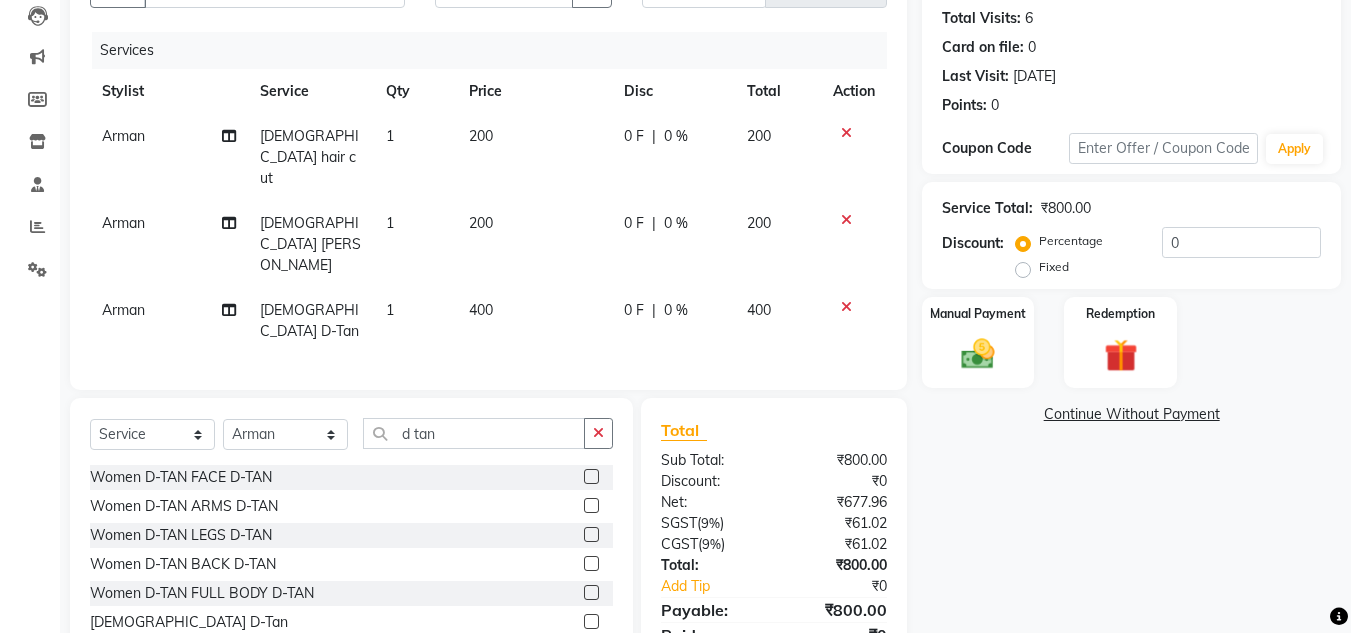 click on "₹61.02" 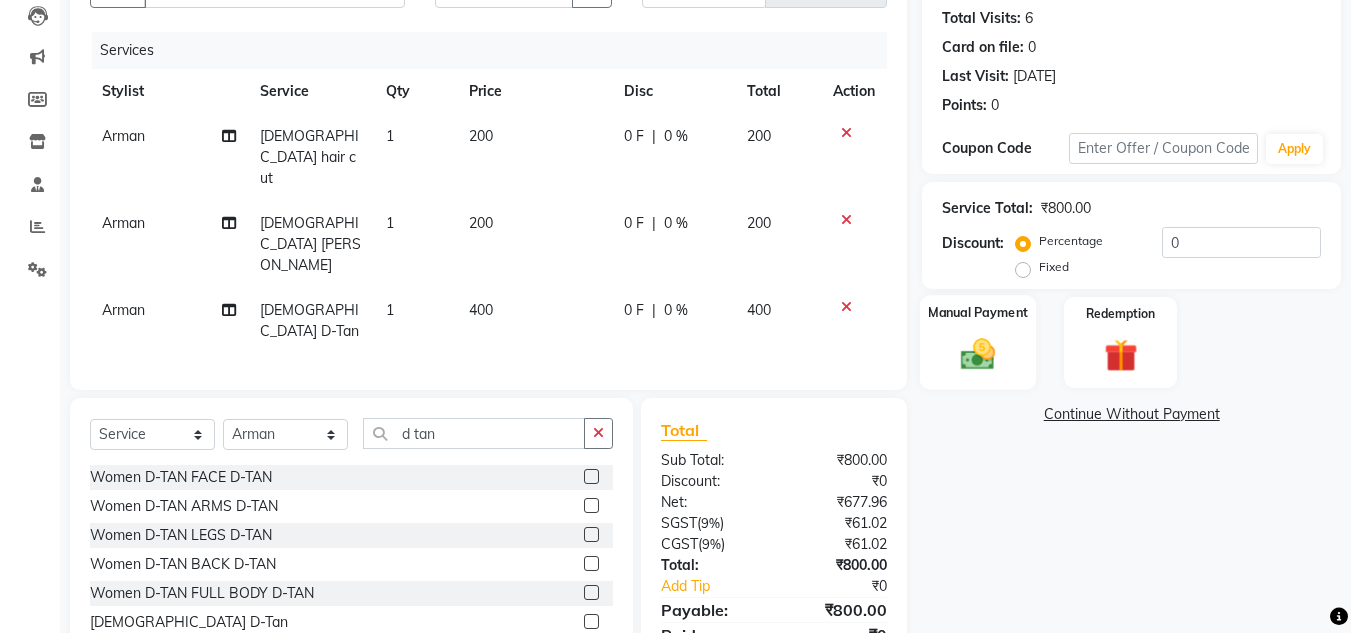 click on "Manual Payment" 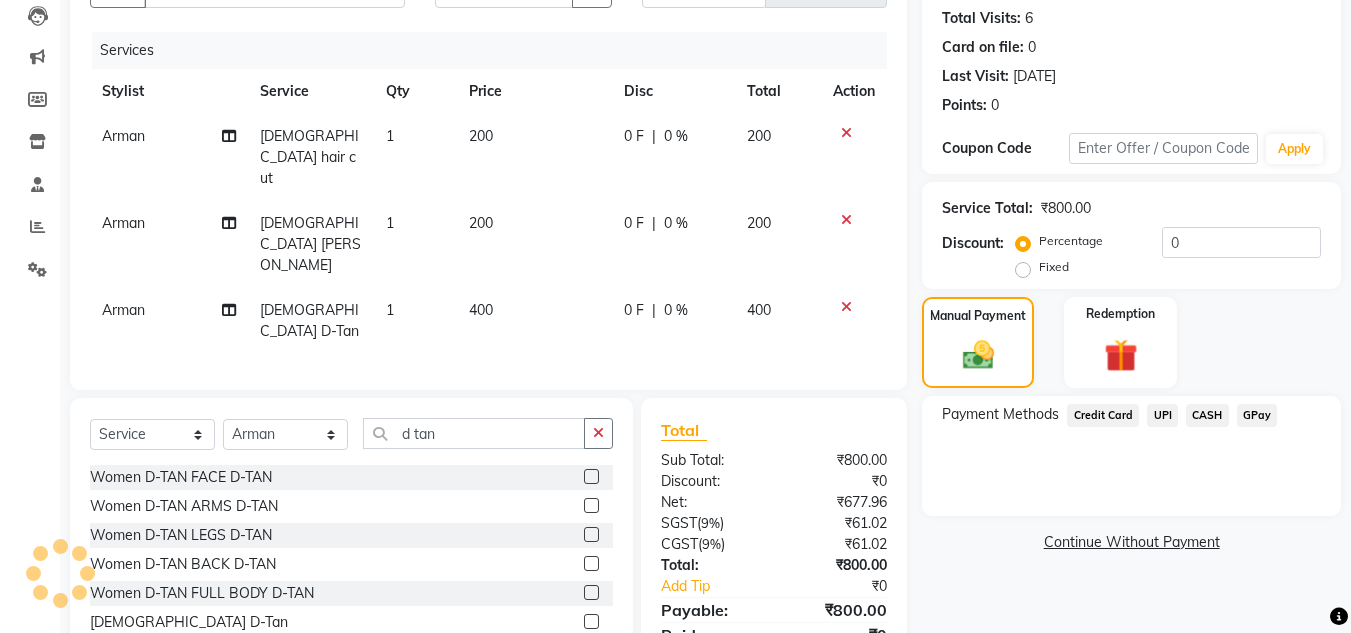 click on "Manual Payment Redemption" 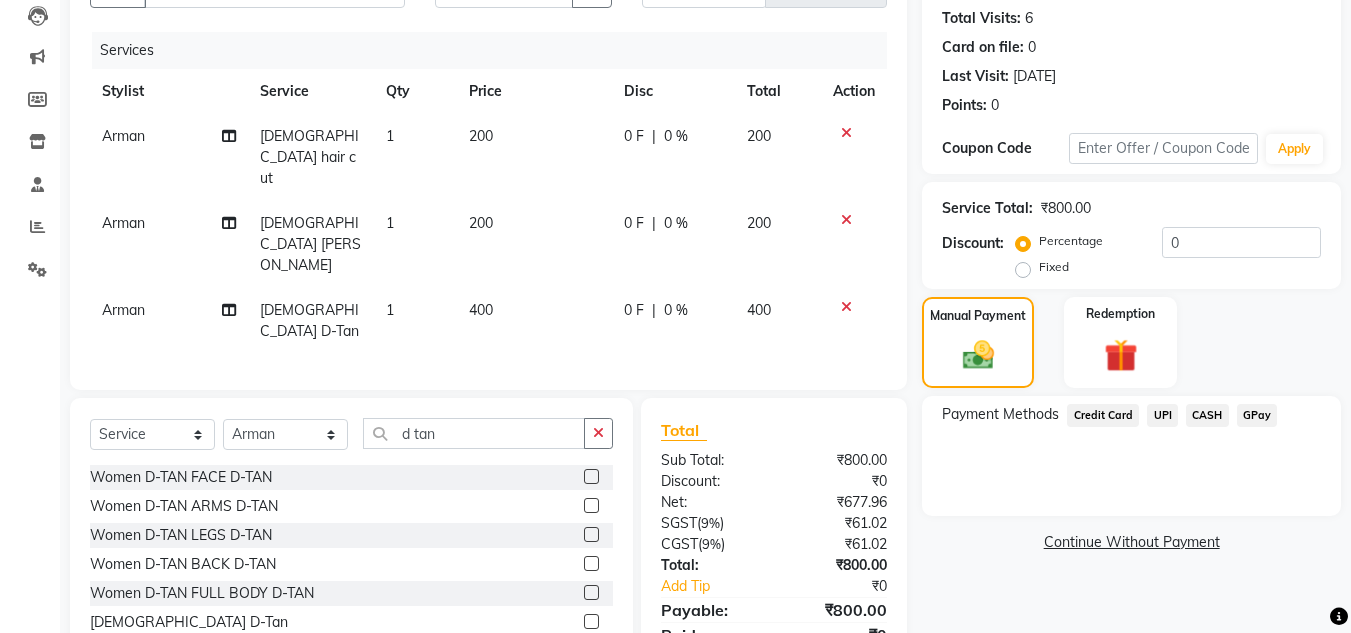 click on "Credit Card" 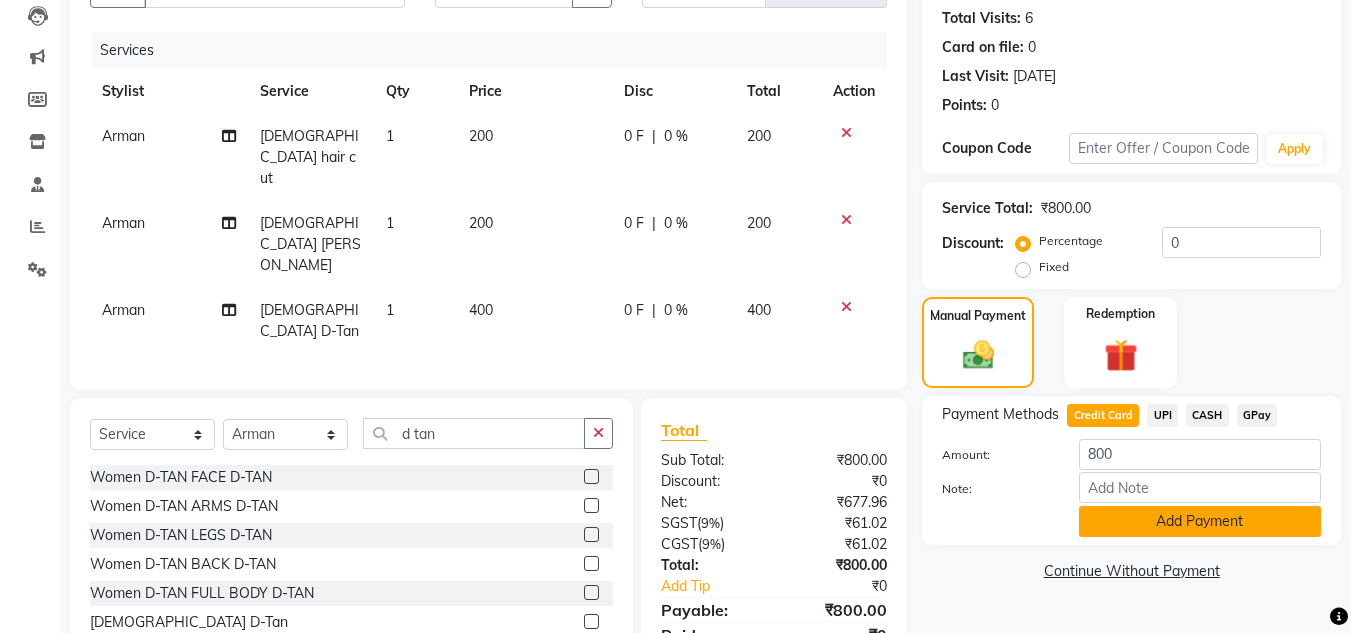 click on "Add Payment" 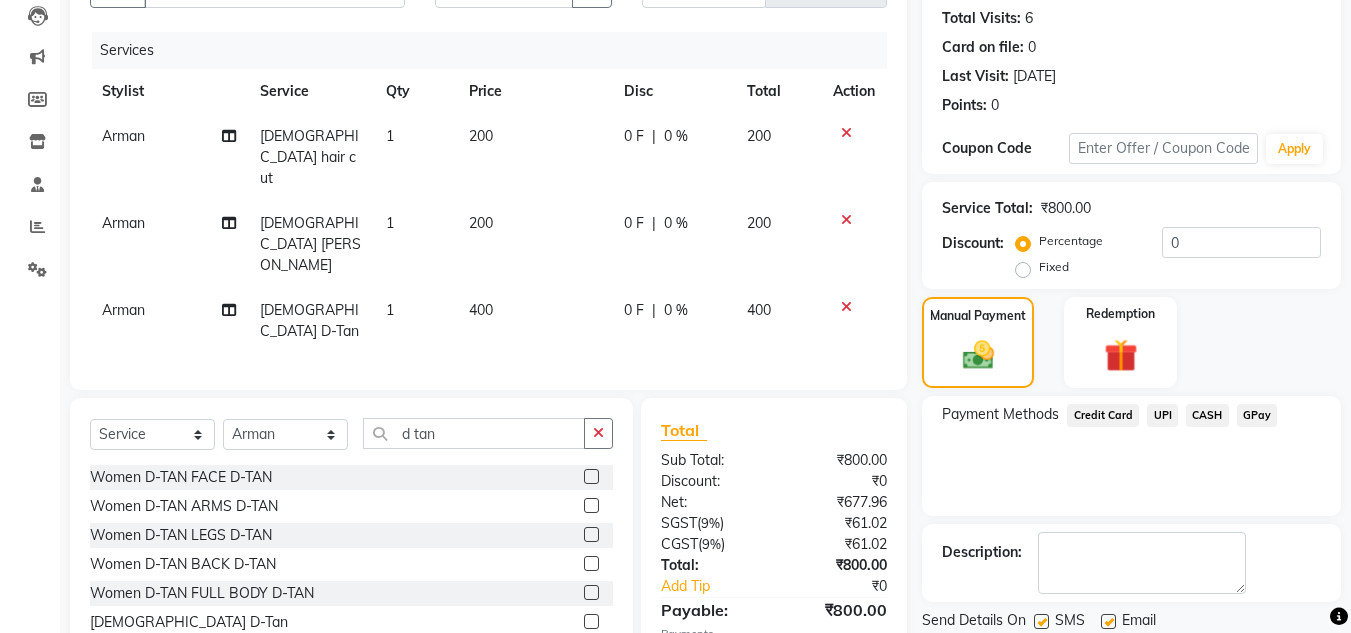 click on "Payment Methods  Credit Card   UPI   CASH   GPay" 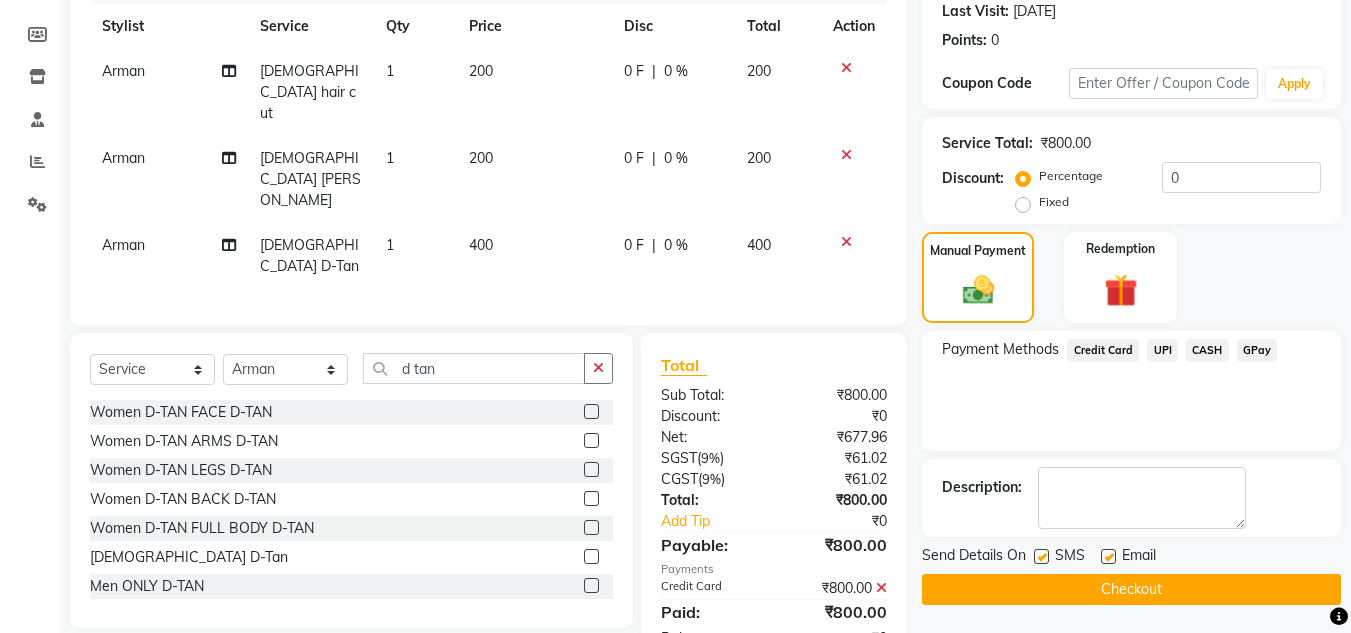 scroll, scrollTop: 283, scrollLeft: 0, axis: vertical 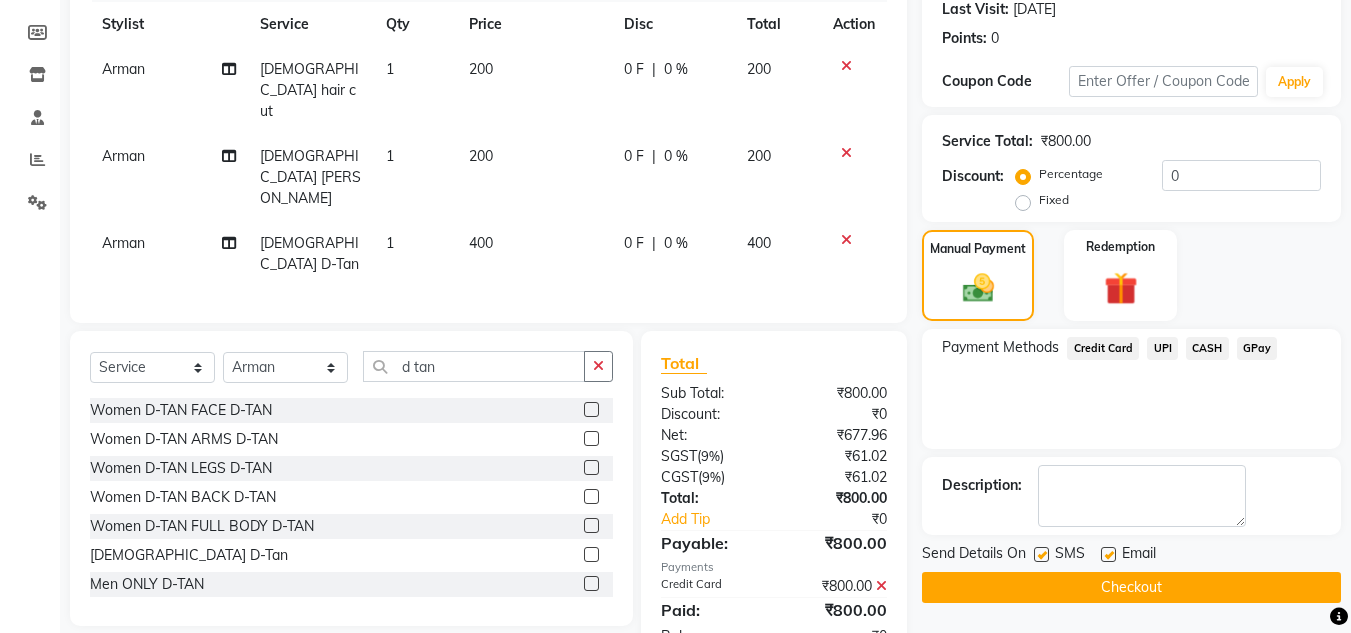 click on "Checkout" 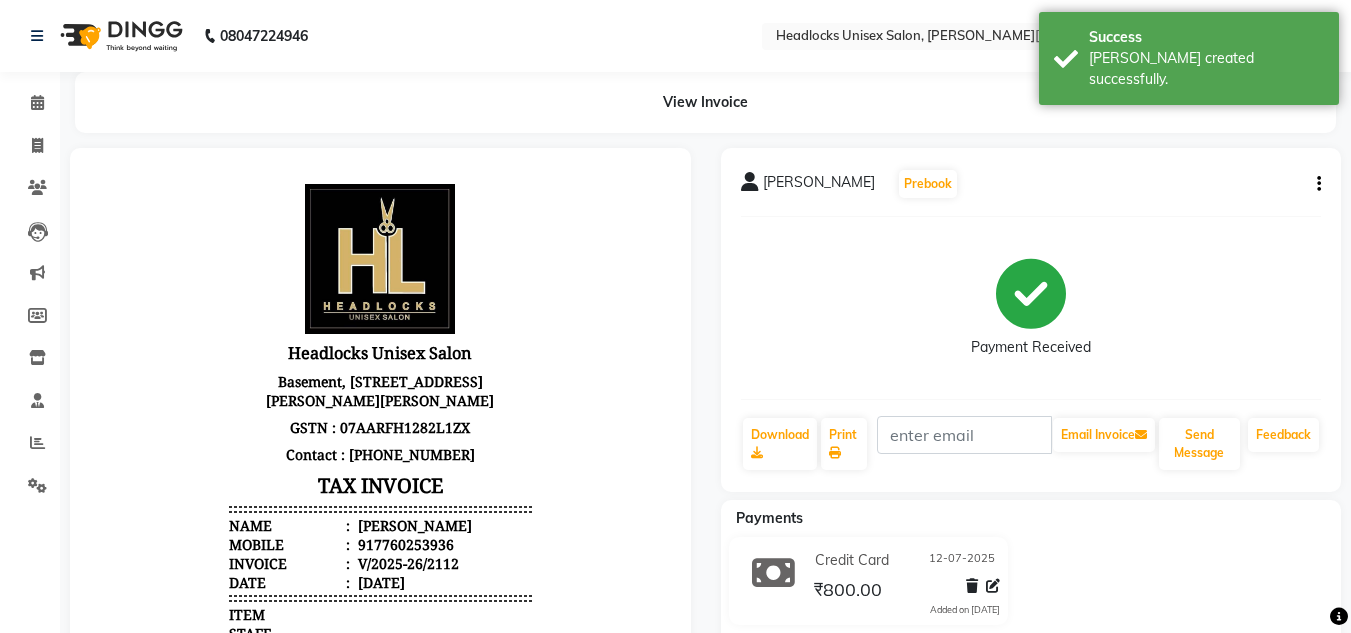 scroll, scrollTop: 0, scrollLeft: 0, axis: both 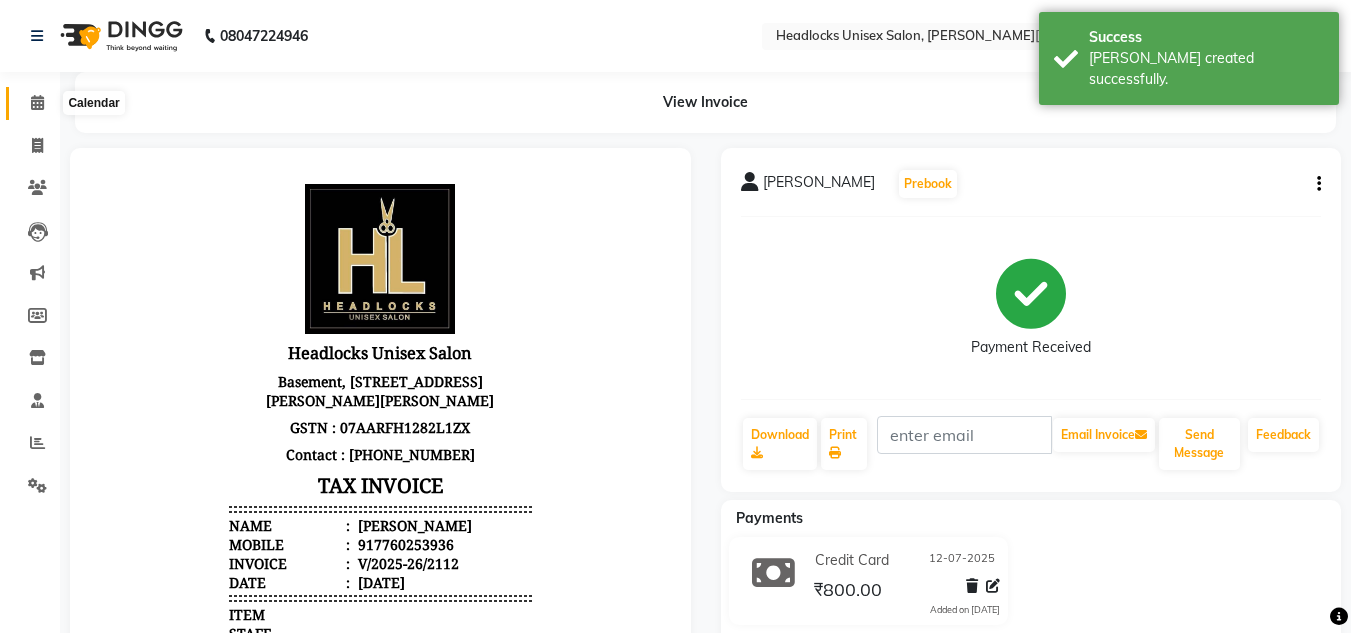 click 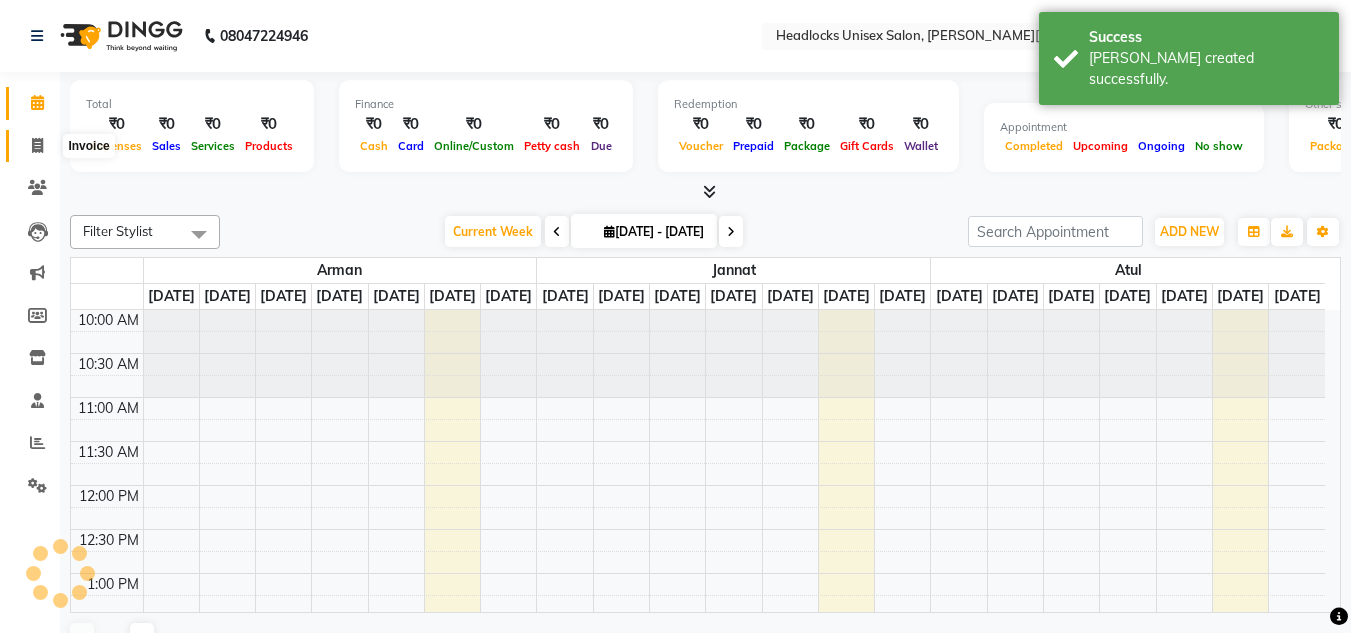 click 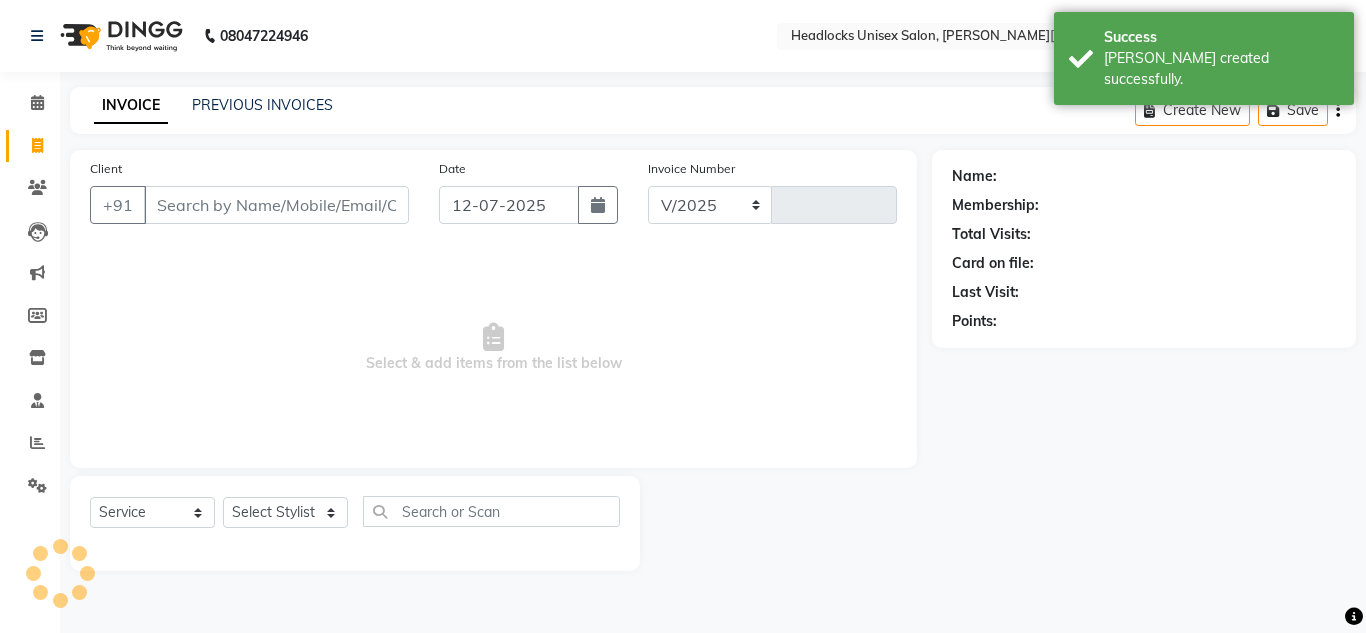 select on "6850" 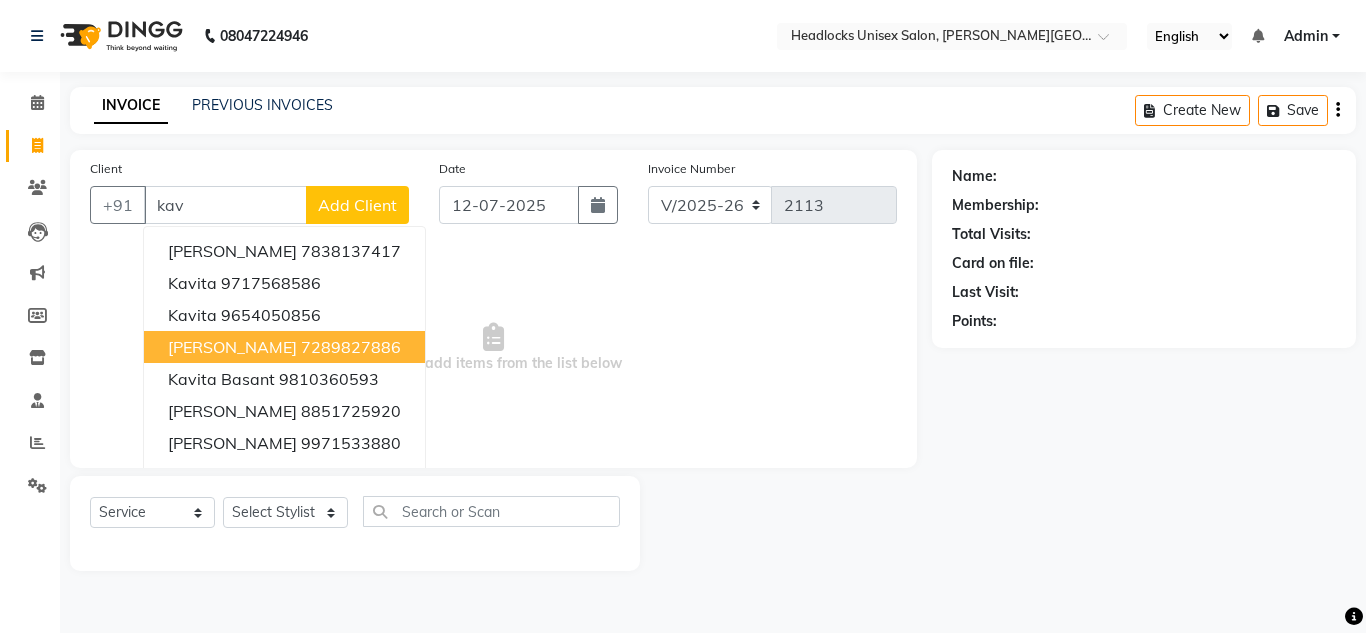 click on "Kavita Sharma" at bounding box center (232, 347) 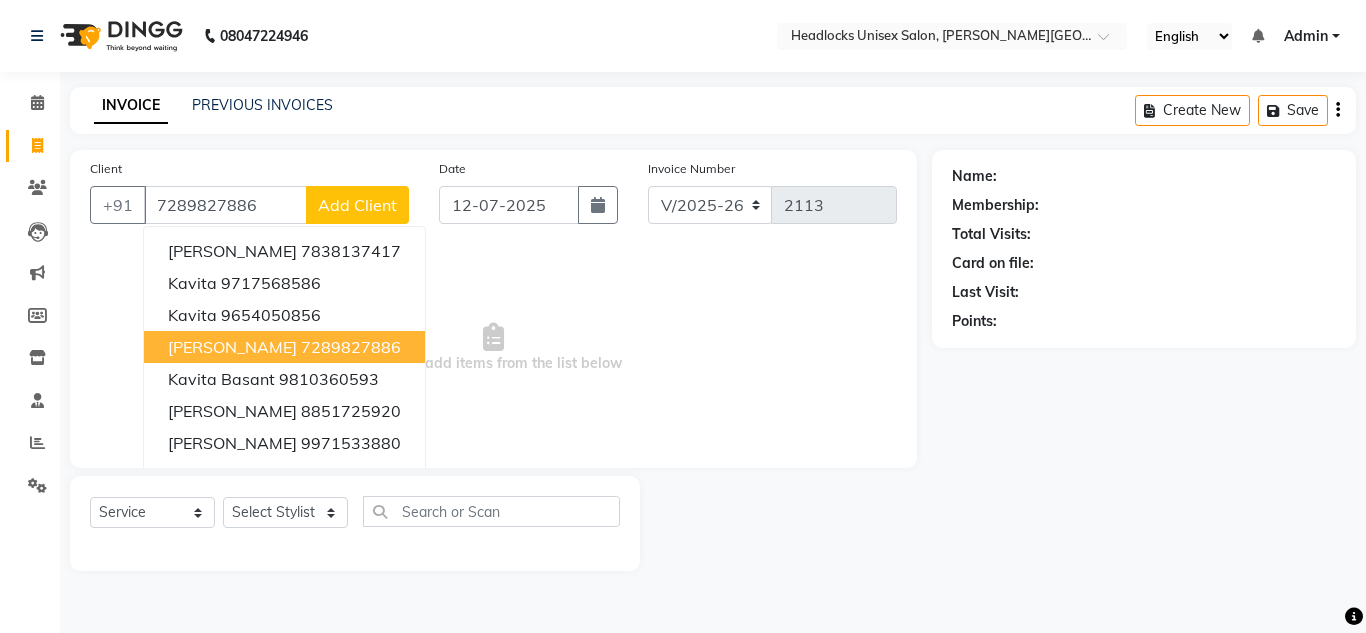 type on "7289827886" 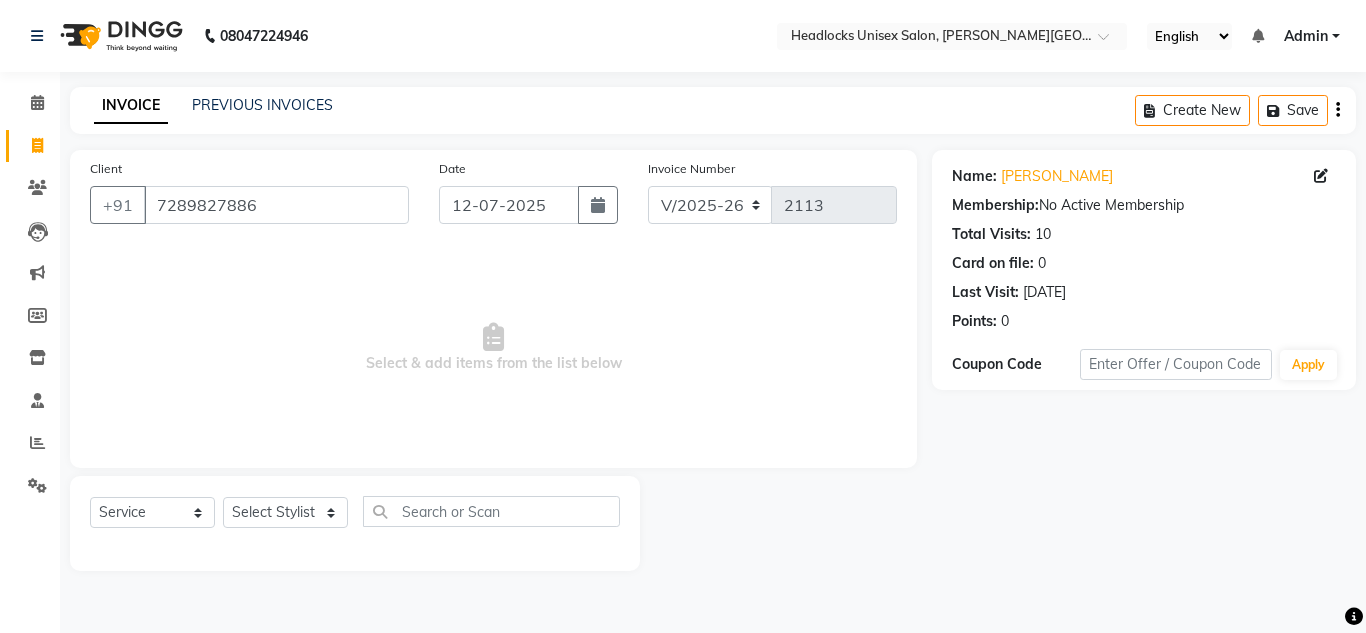 click on "Select & add items from the list below" at bounding box center (493, 348) 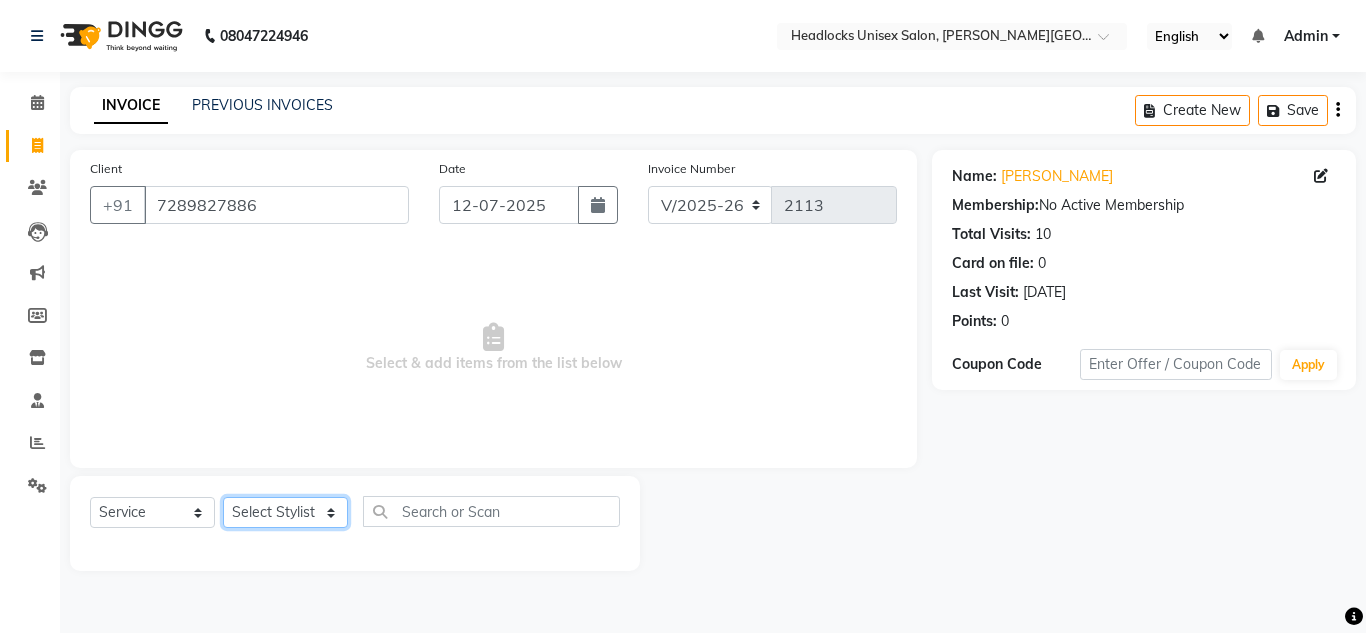click on "Select Stylist Arman Atul Jannat Kaif Kartik Lucky Nazia Pinky Rashid Sabiya Sandeep Shankar Shavaz Malik Sudhir Suraj Vikas Vinay Roy Vinod" 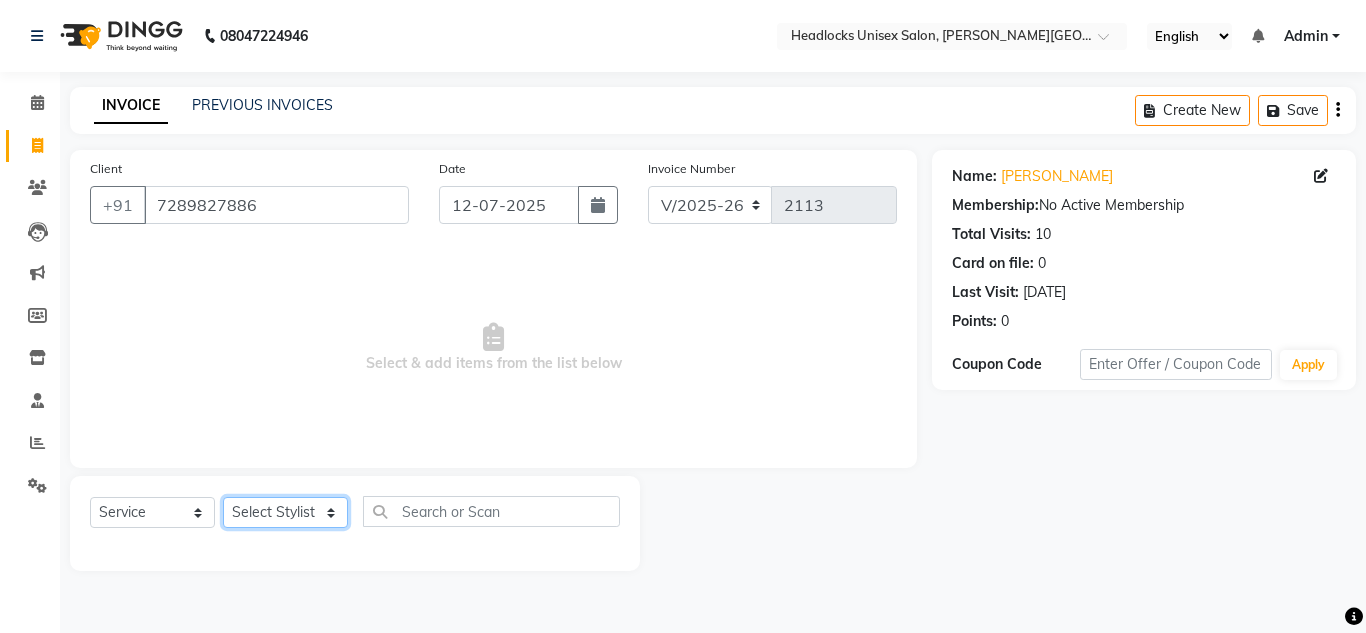 select on "53613" 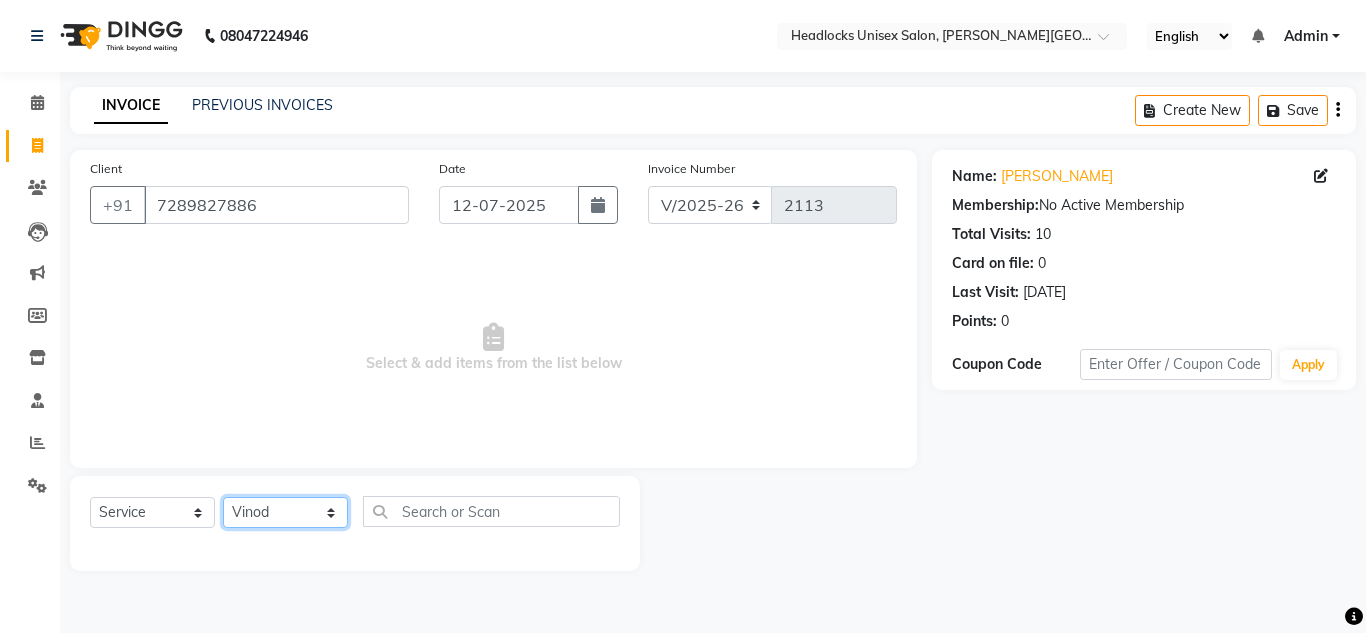 click on "Select Stylist Arman Atul Jannat Kaif Kartik Lucky Nazia Pinky Rashid Sabiya Sandeep Shankar Shavaz Malik Sudhir Suraj Vikas Vinay Roy Vinod" 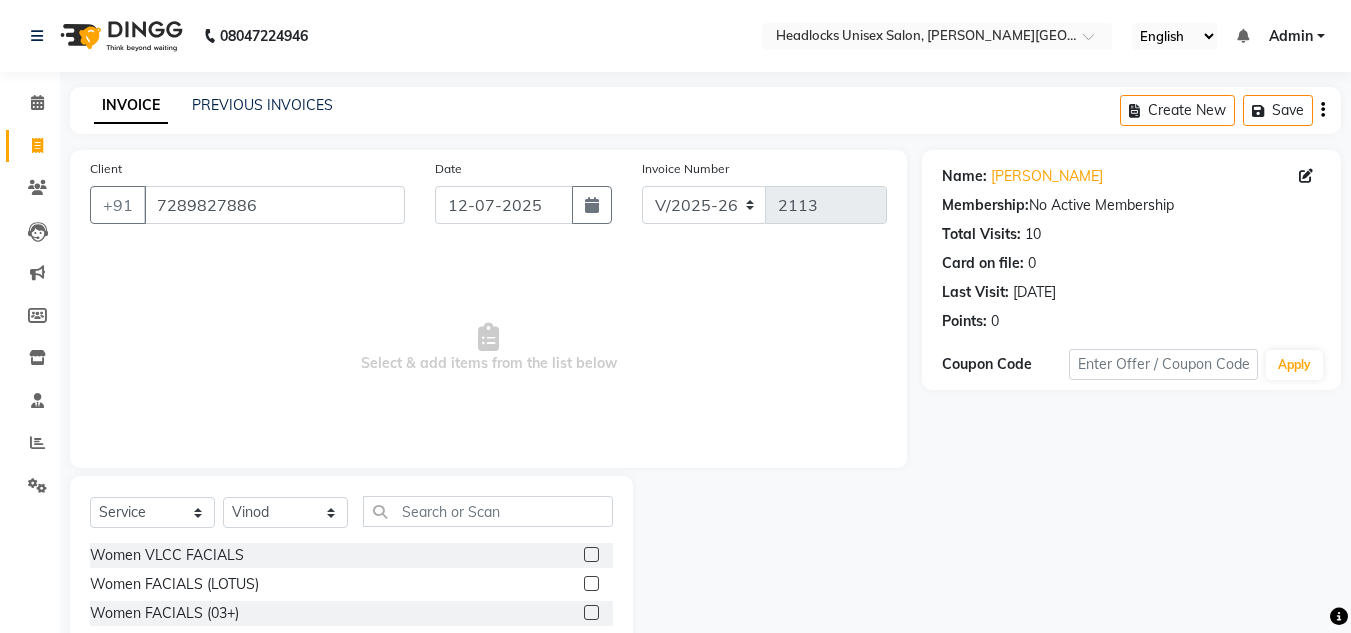 click on "Select & add items from the list below" at bounding box center (488, 348) 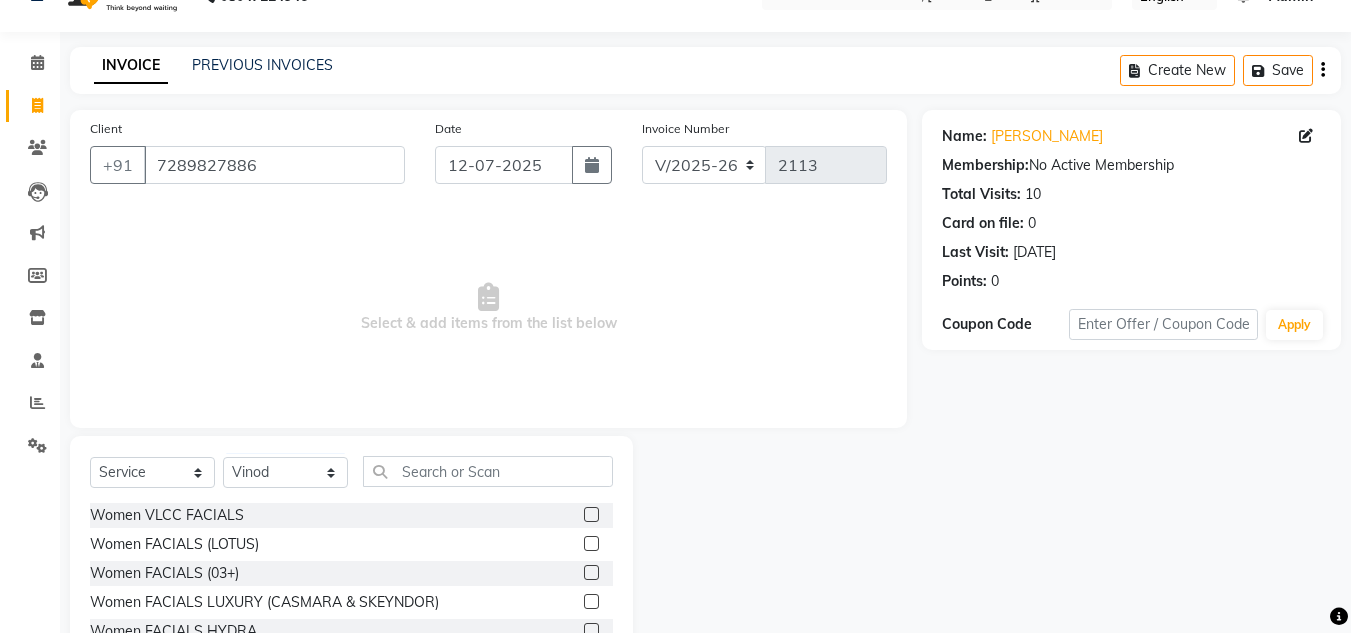 scroll, scrollTop: 168, scrollLeft: 0, axis: vertical 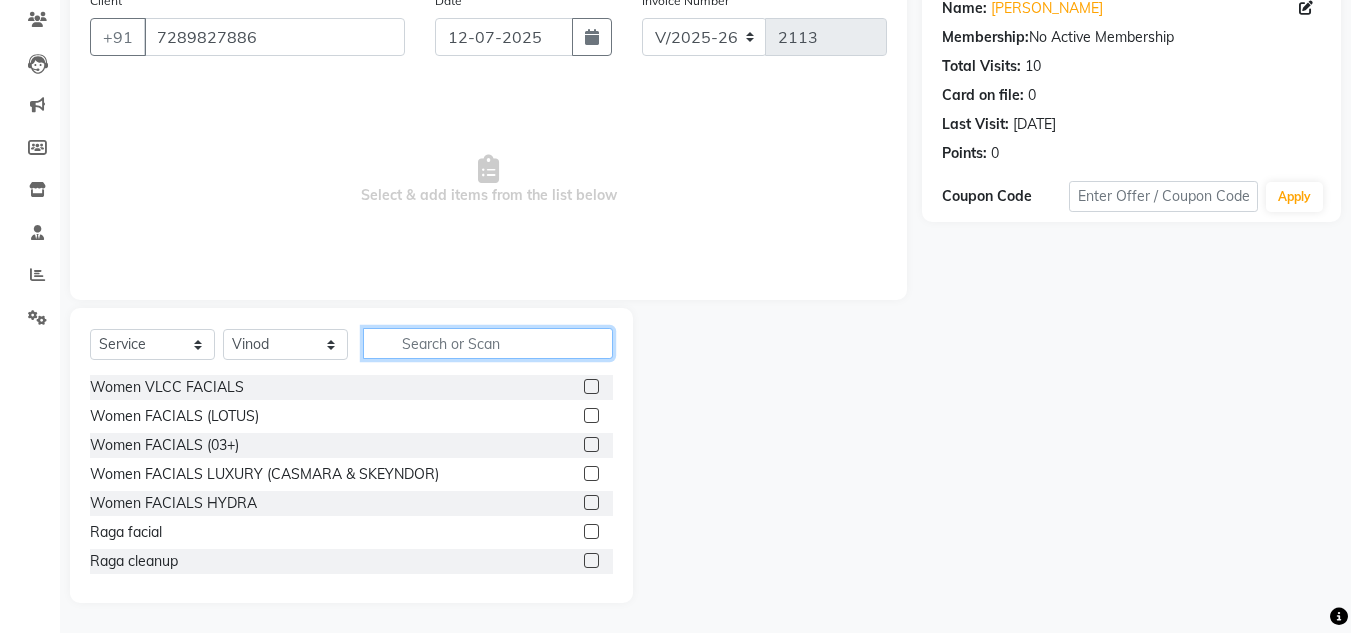 click 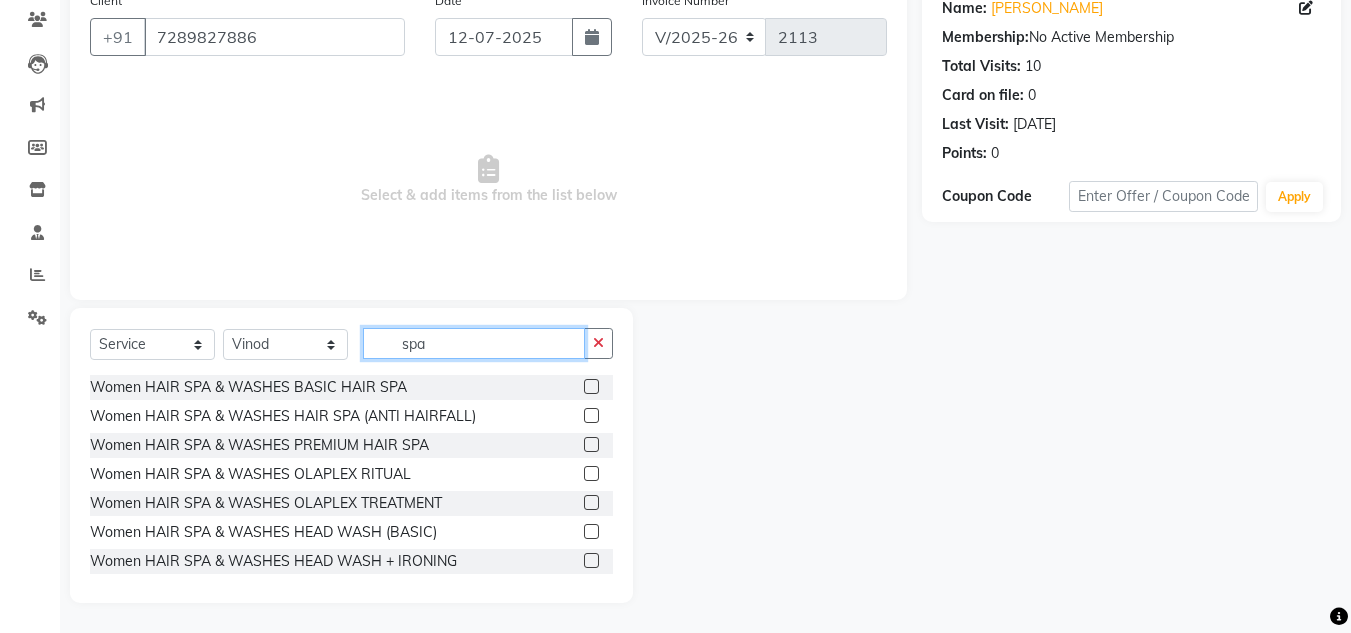 type on "spa" 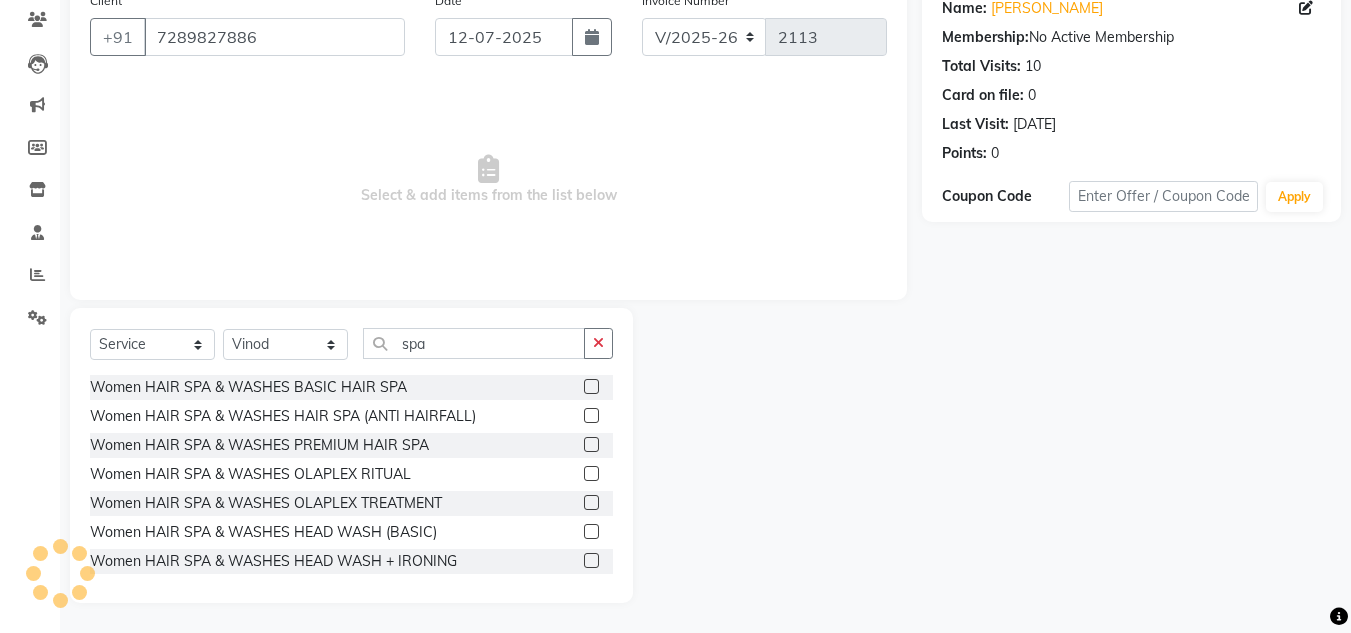 click 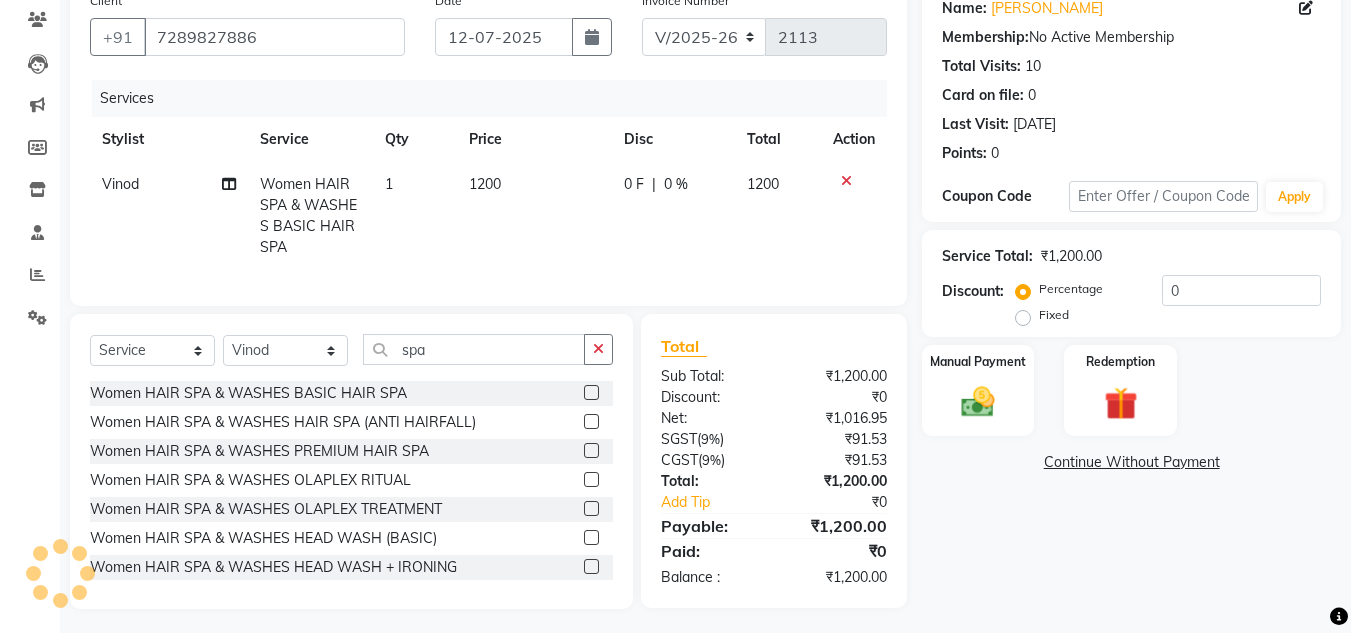 click 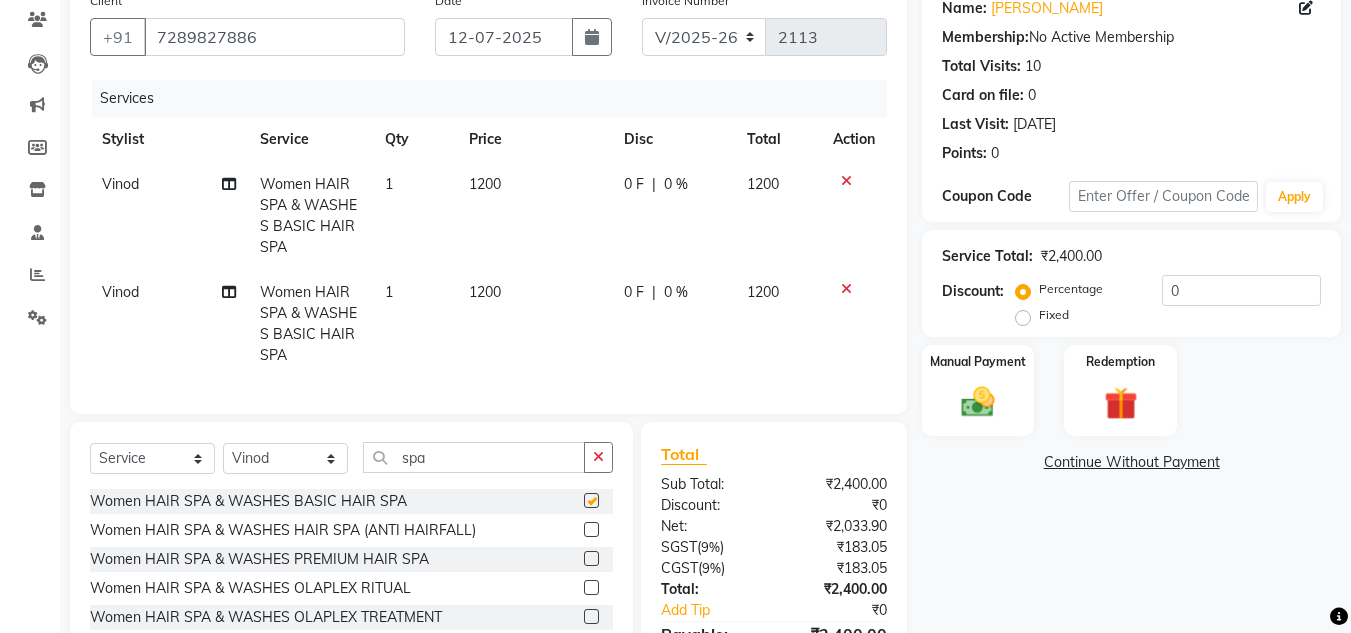 checkbox on "false" 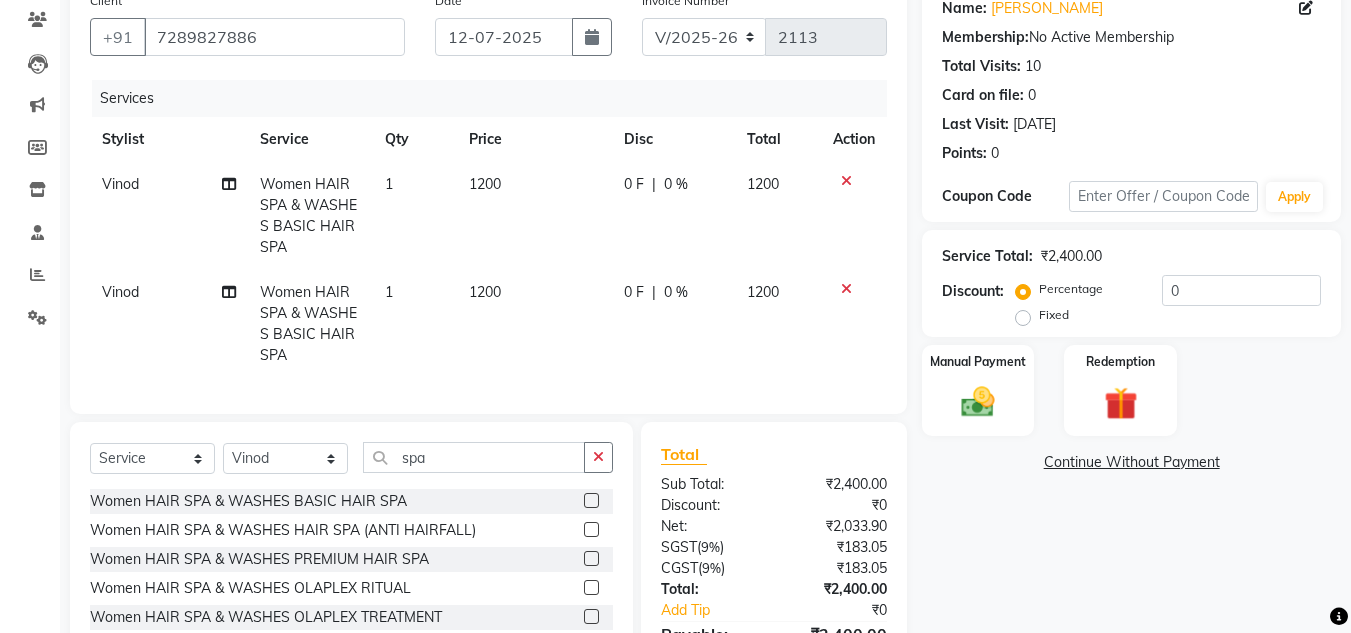 click on "1200" 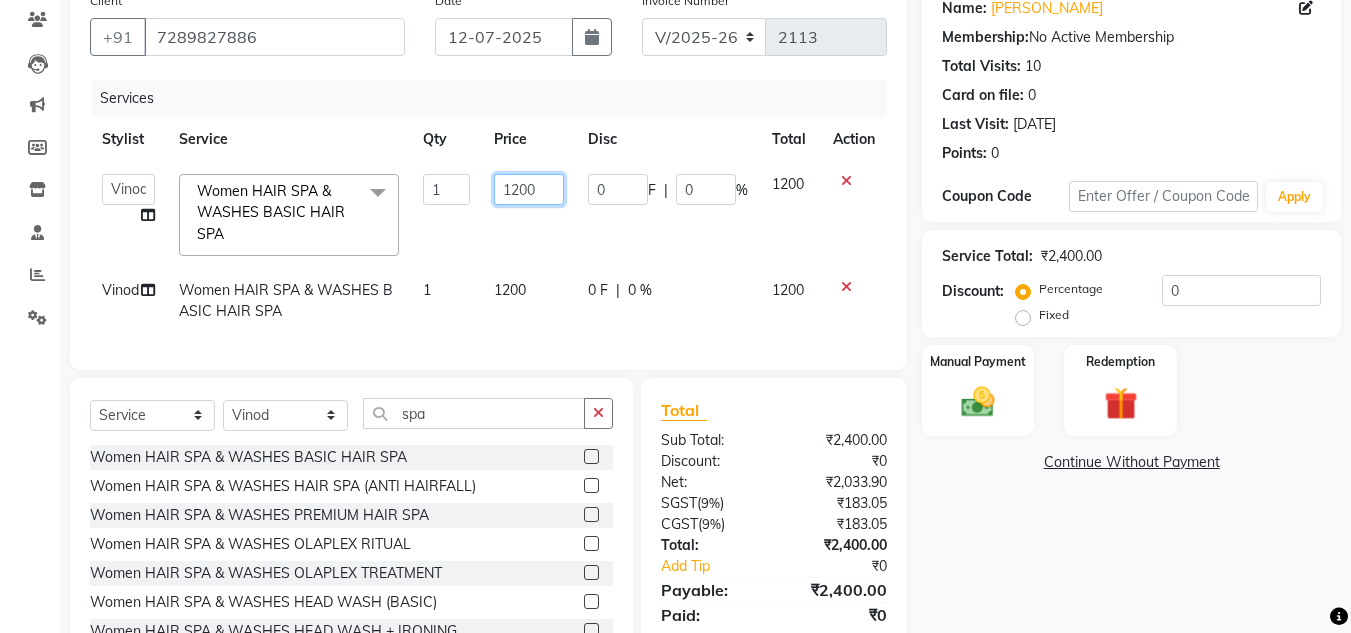 click on "1200" 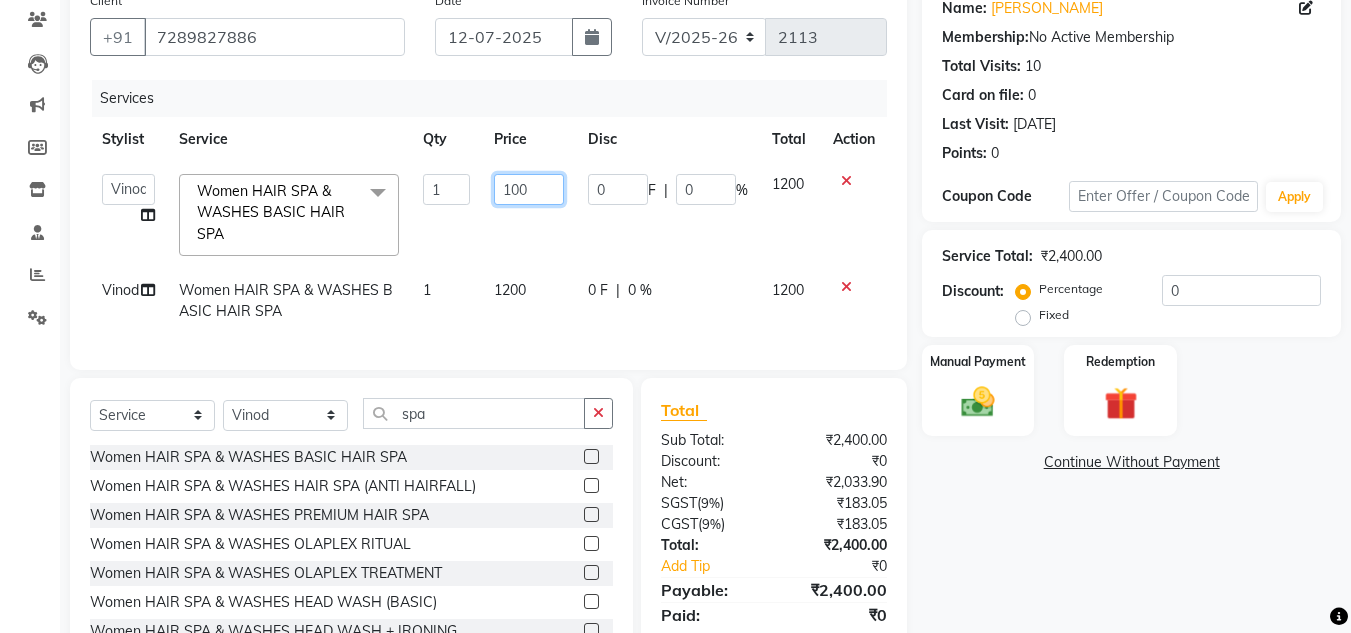 type on "1000" 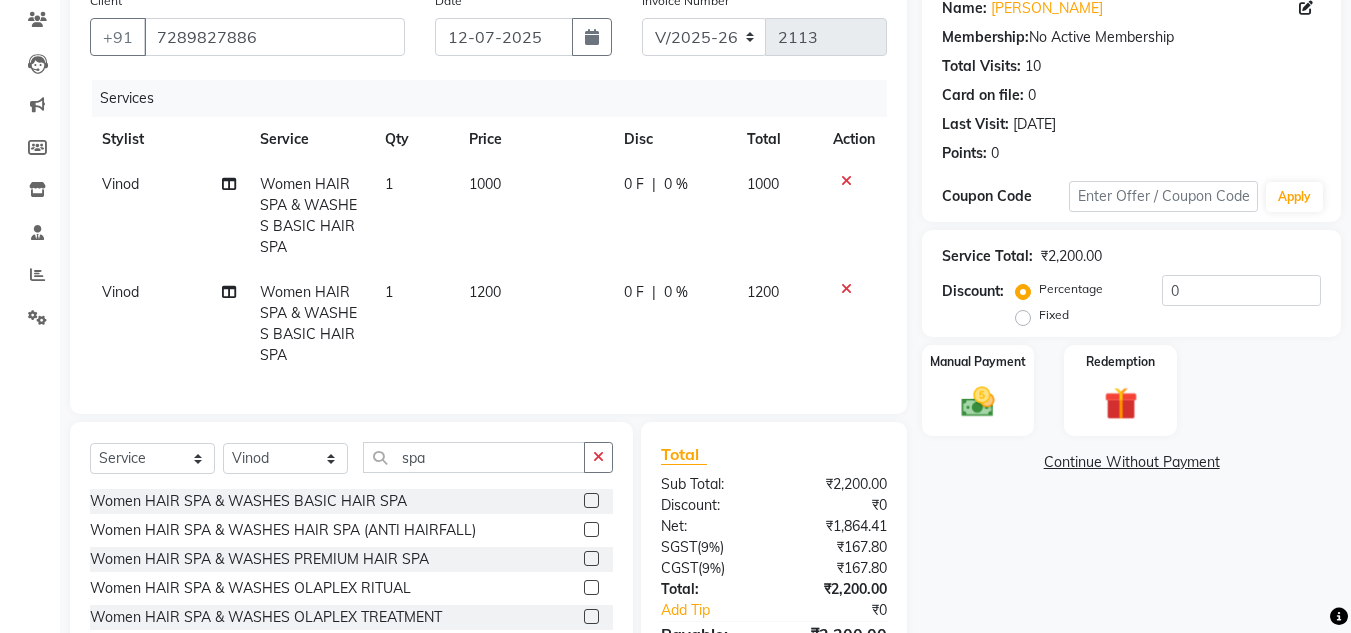 click on "1000" 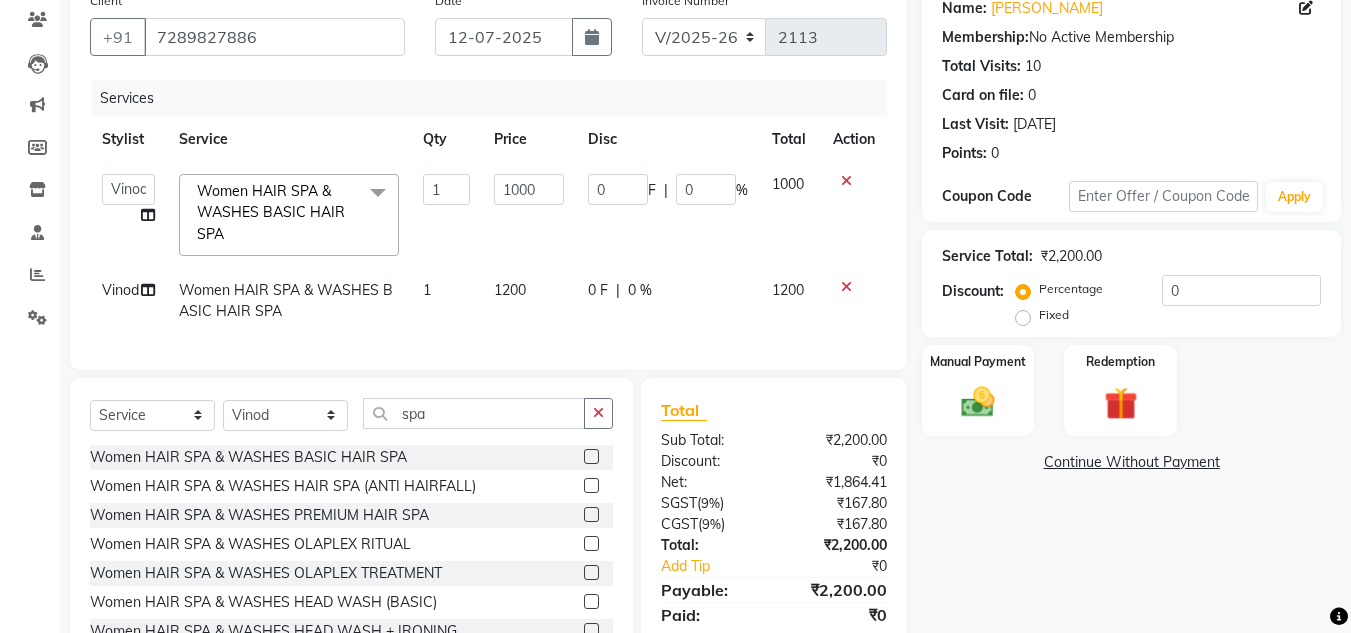 click on "1200" 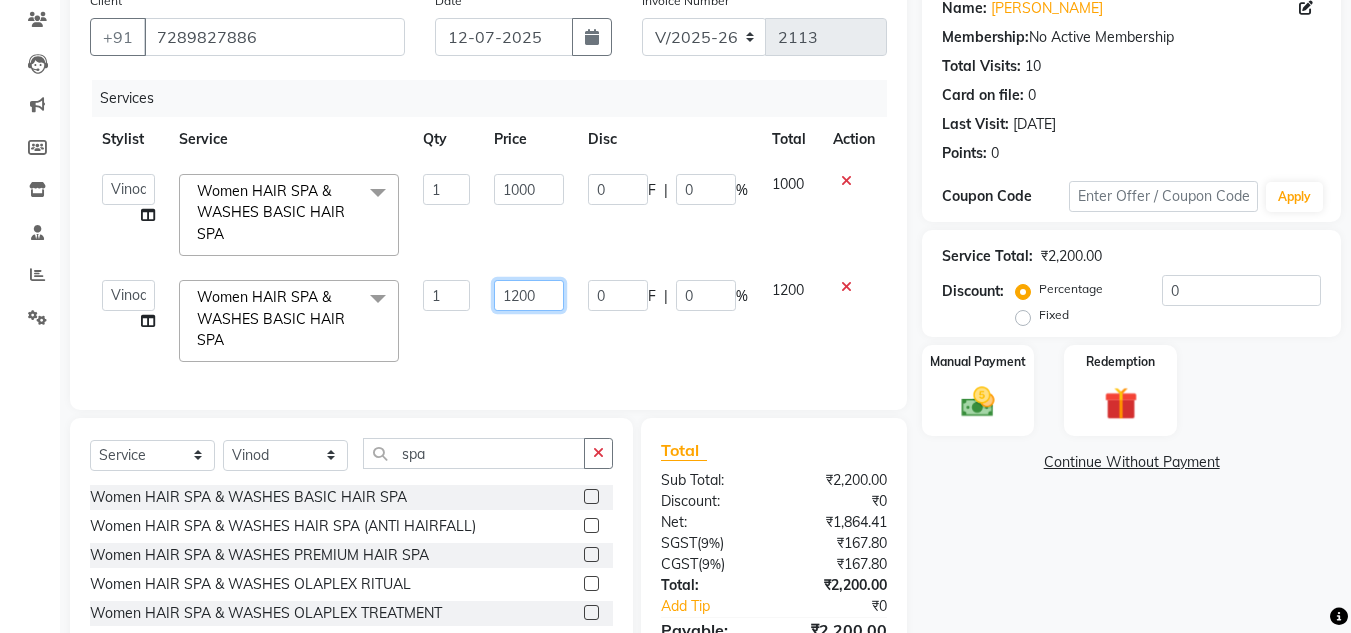 click on "1200" 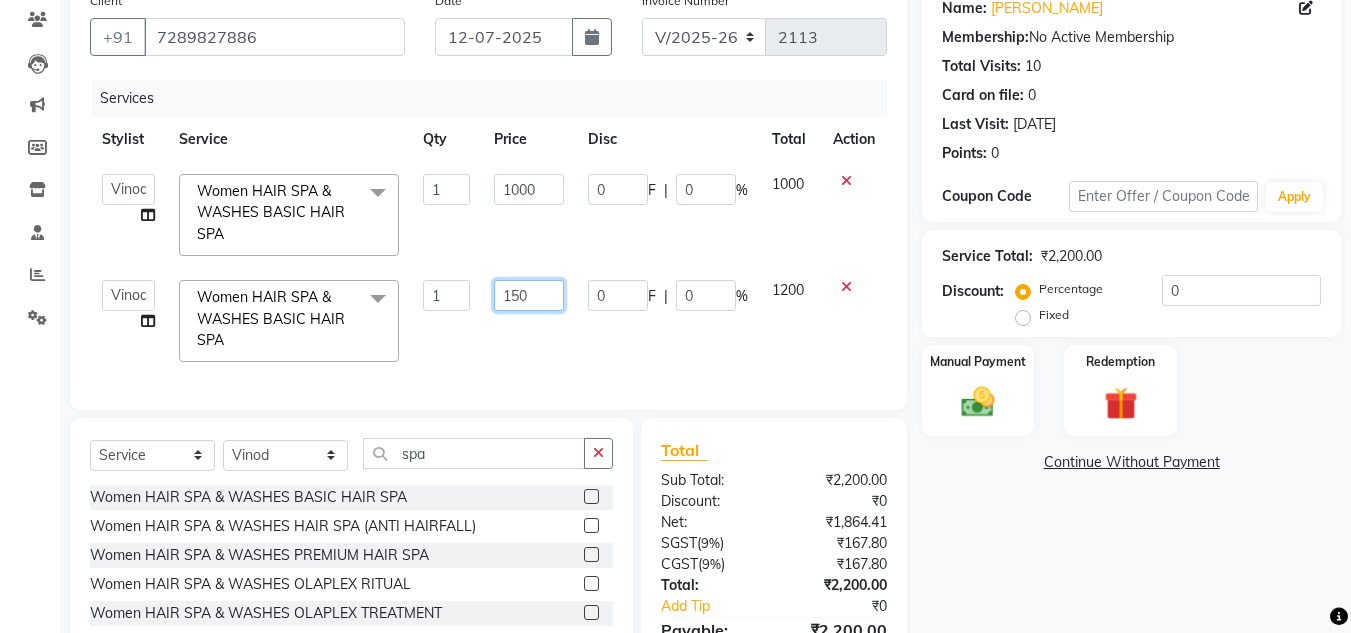 type on "1500" 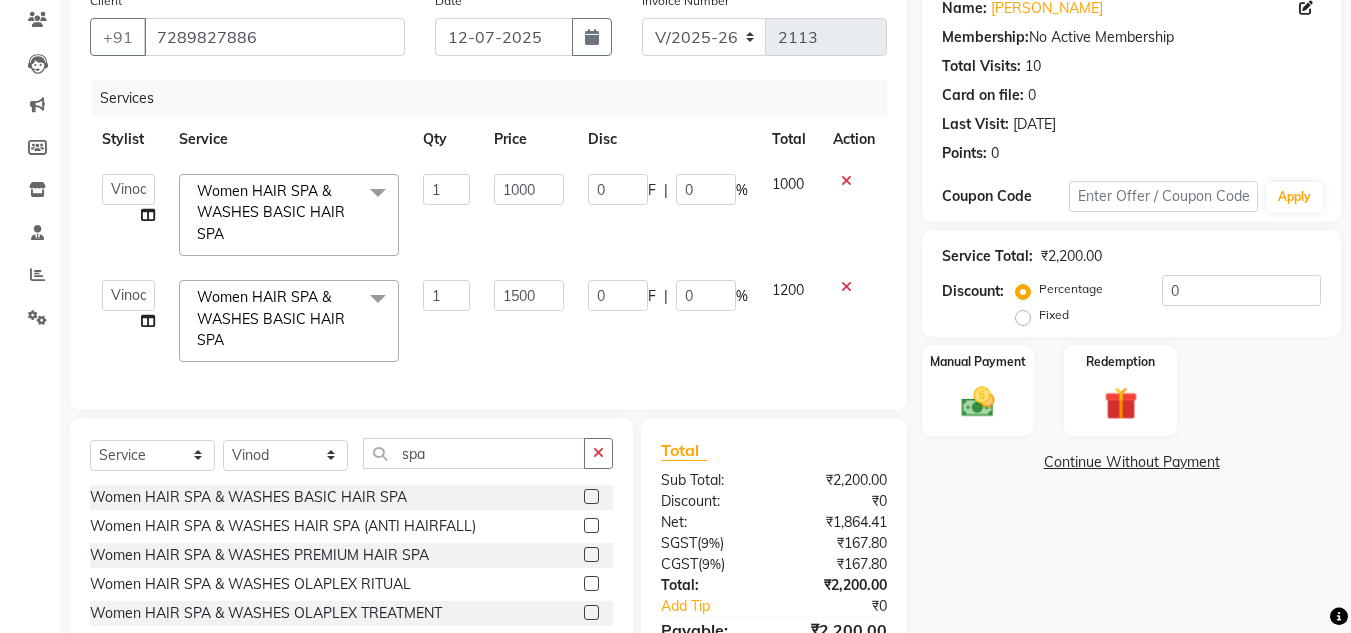 click on "1500" 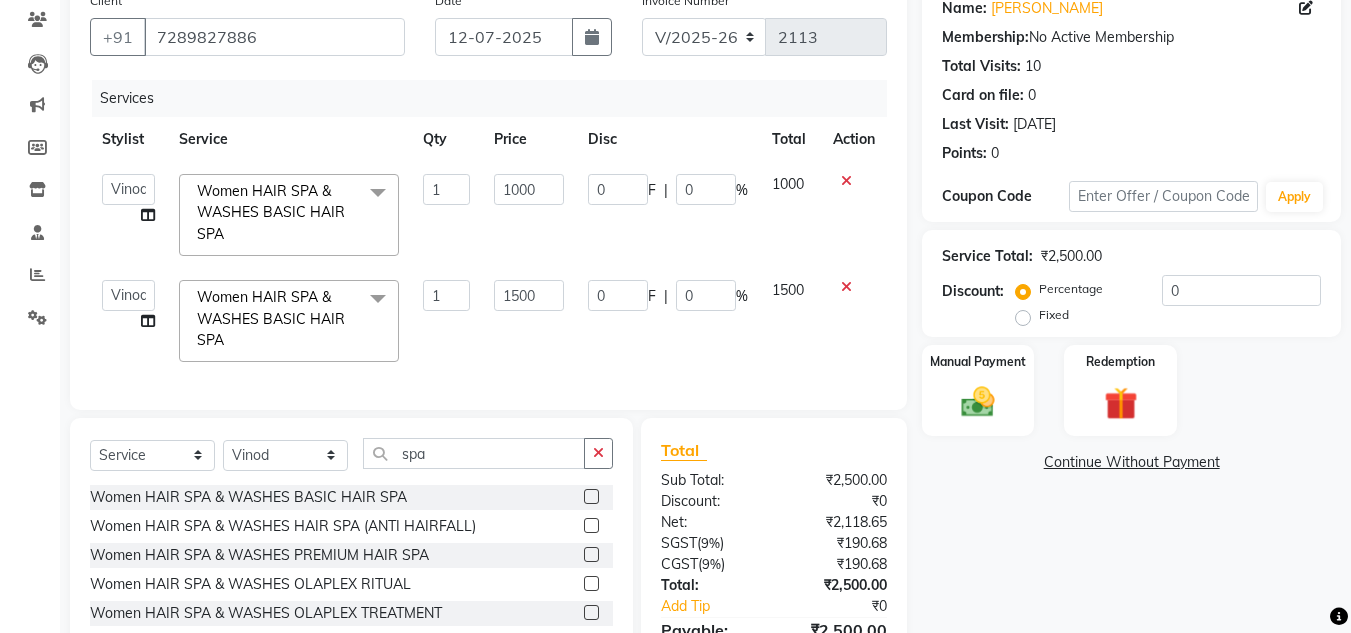 click on "₹0" 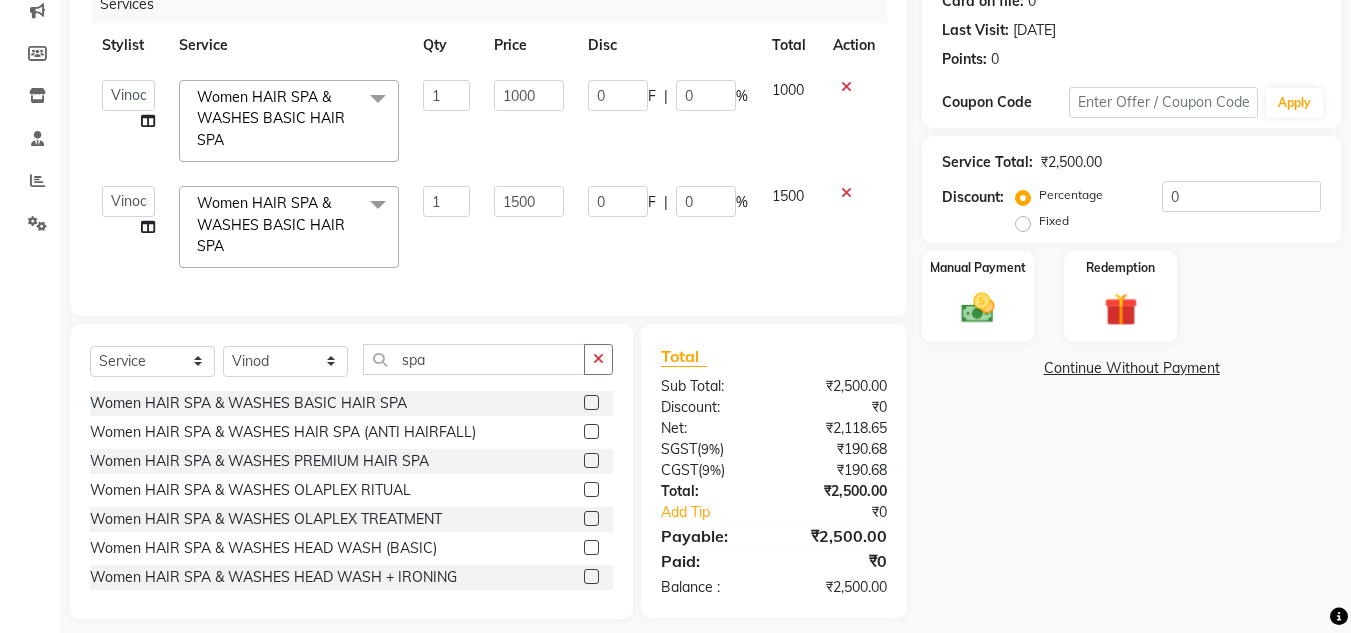 scroll, scrollTop: 293, scrollLeft: 0, axis: vertical 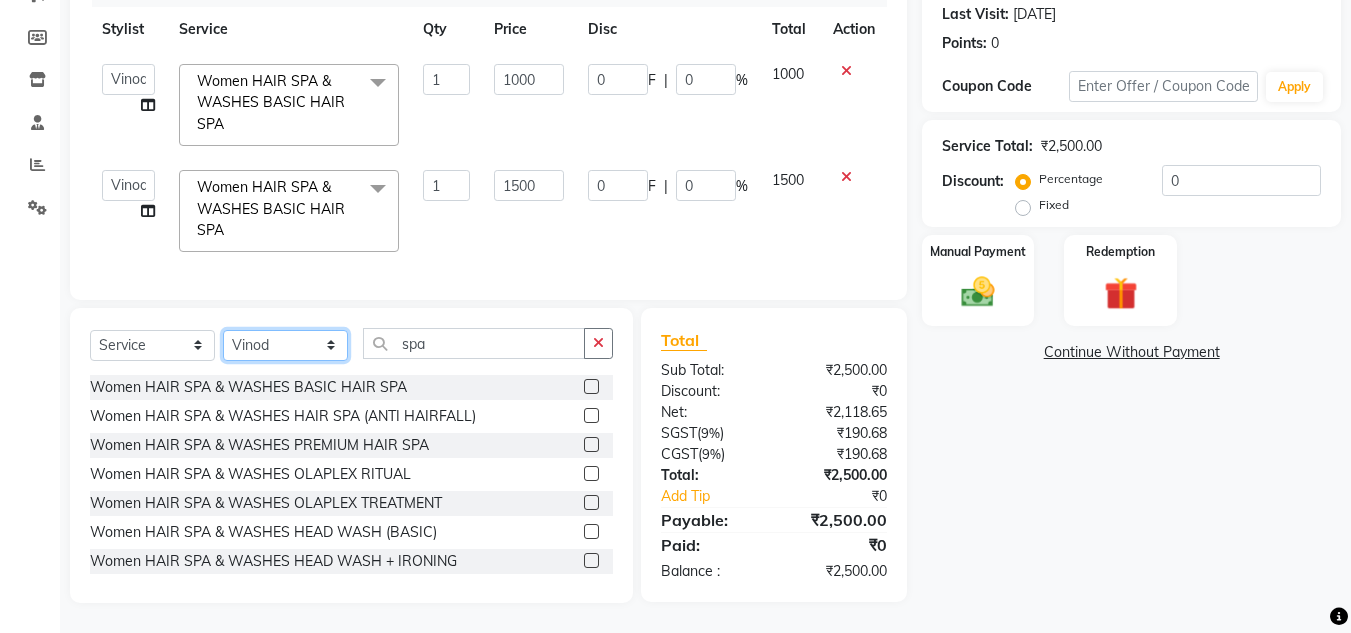 click on "Select Stylist Arman Atul Jannat Kaif Kartik Lucky Nazia Pinky Rashid Sabiya Sandeep Shankar Shavaz Malik Sudhir Suraj Vikas Vinay Roy Vinod" 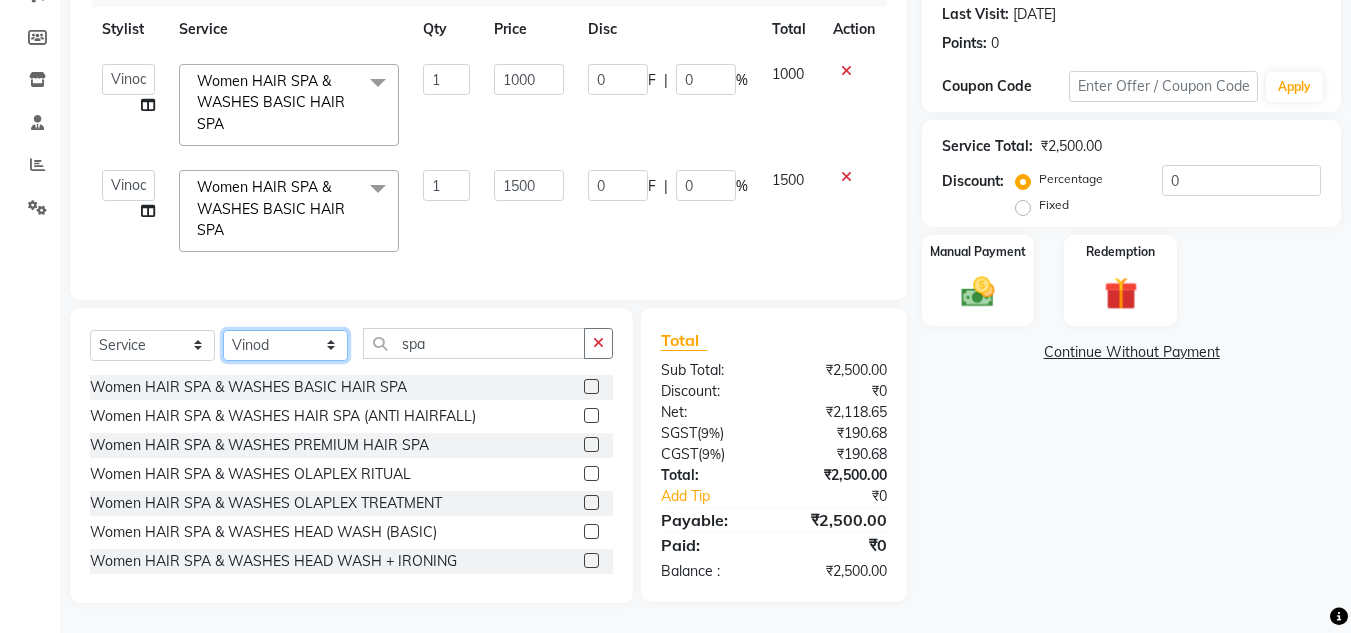 select on "53620" 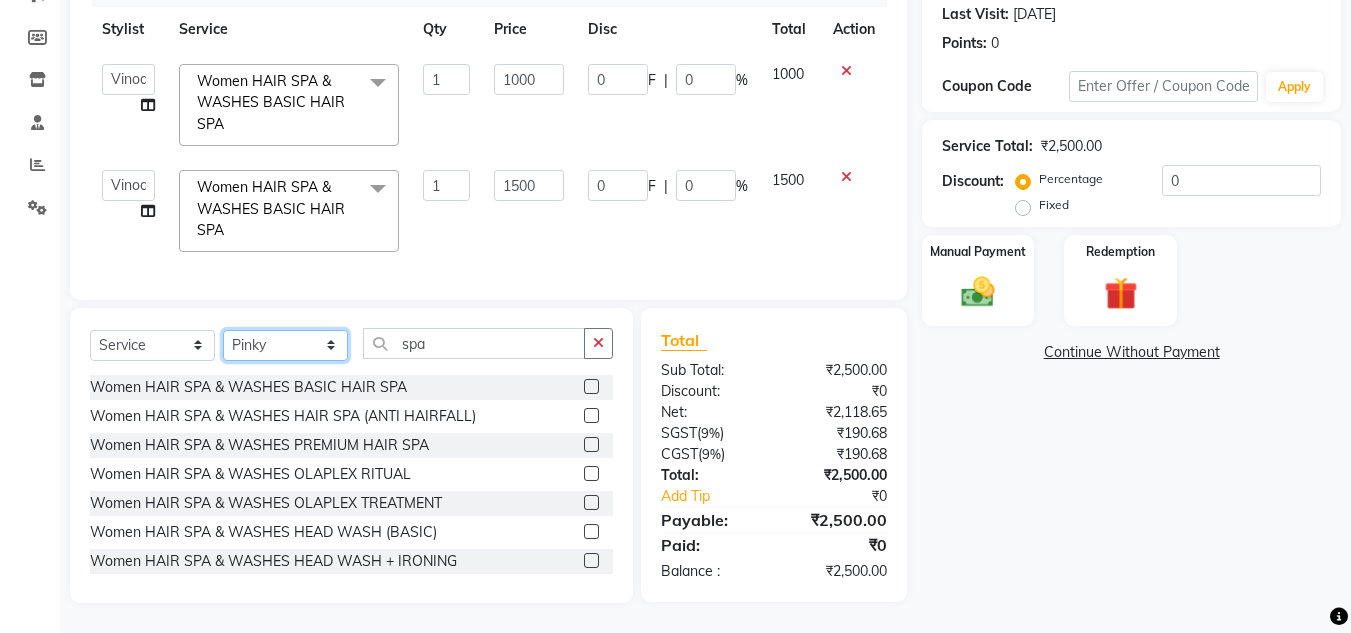 click on "Select Stylist Arman Atul Jannat Kaif Kartik Lucky Nazia Pinky Rashid Sabiya Sandeep Shankar Shavaz Malik Sudhir Suraj Vikas Vinay Roy Vinod" 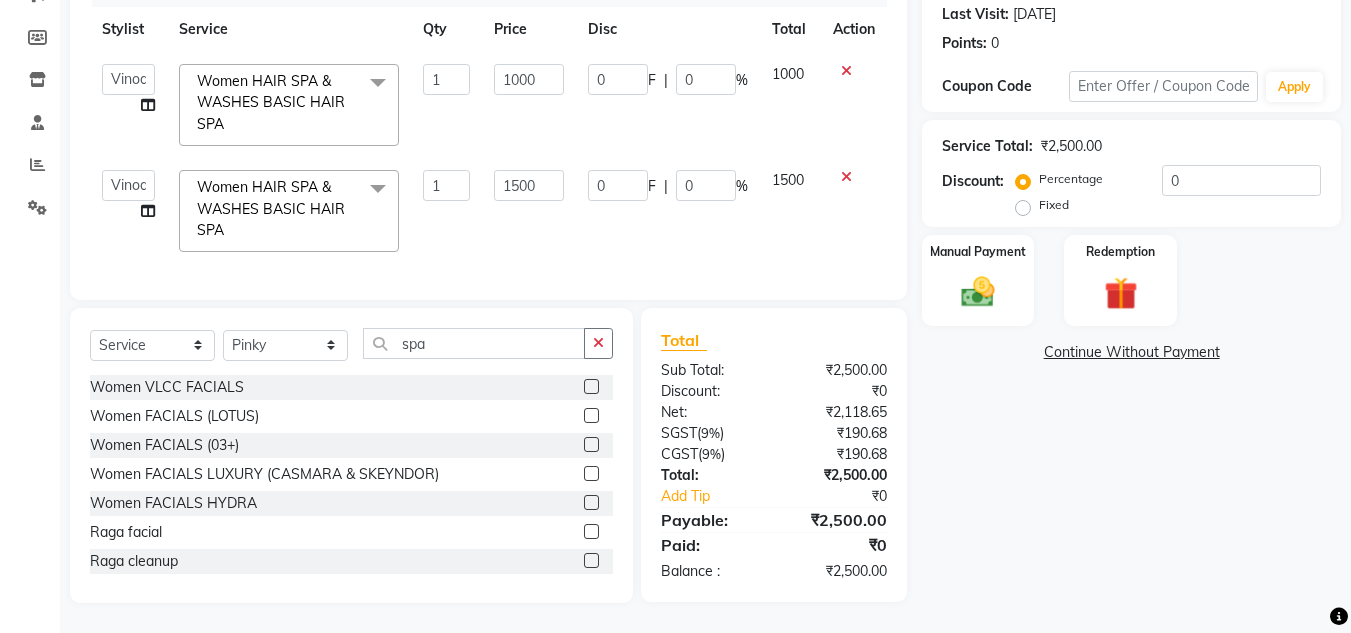 click on "Total Sub Total: ₹2,500.00 Discount: ₹0 Net: ₹2,118.65 SGST  ( 9% ) ₹190.68 CGST  ( 9% ) ₹190.68 Total: ₹2,500.00 Add Tip ₹0 Payable: ₹2,500.00 Paid: ₹0 Balance   : ₹2,500.00" 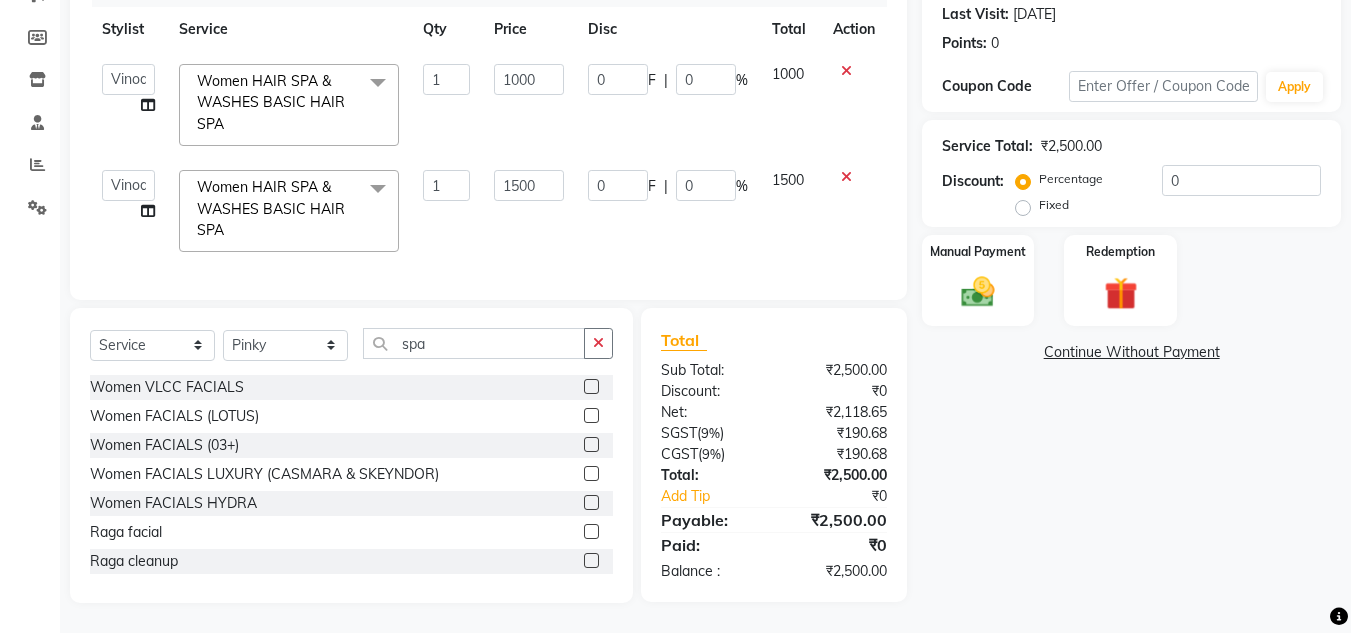 scroll, scrollTop: 293, scrollLeft: 0, axis: vertical 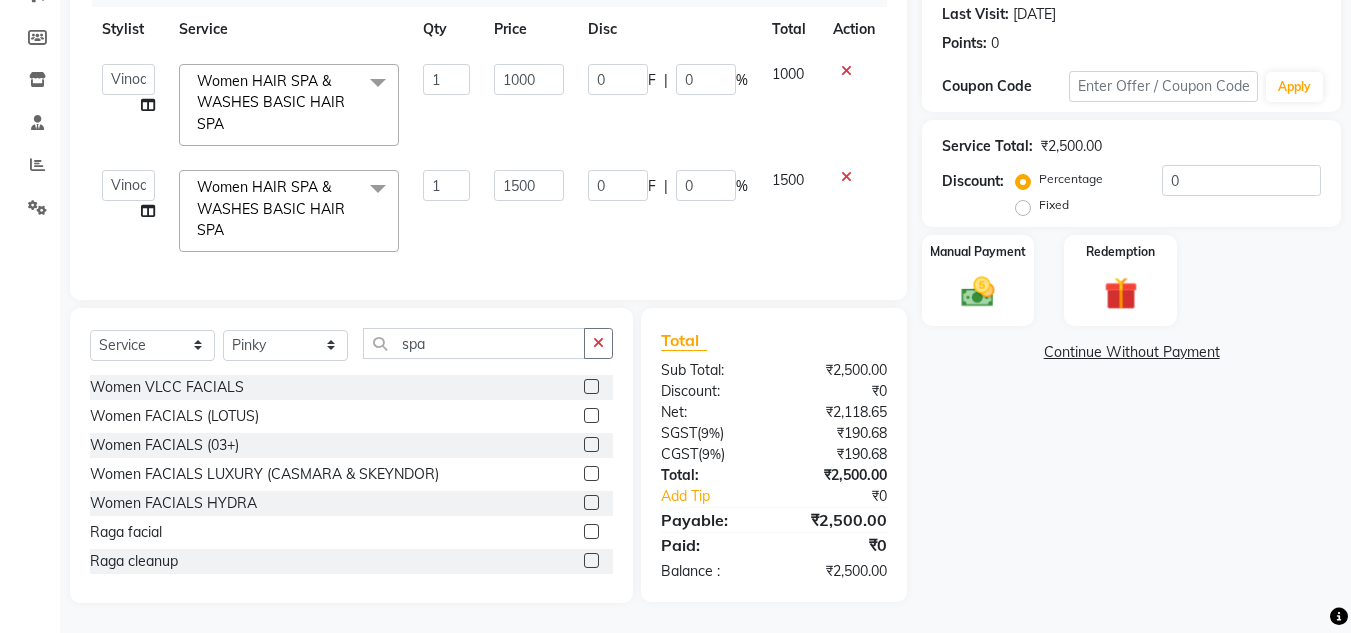click 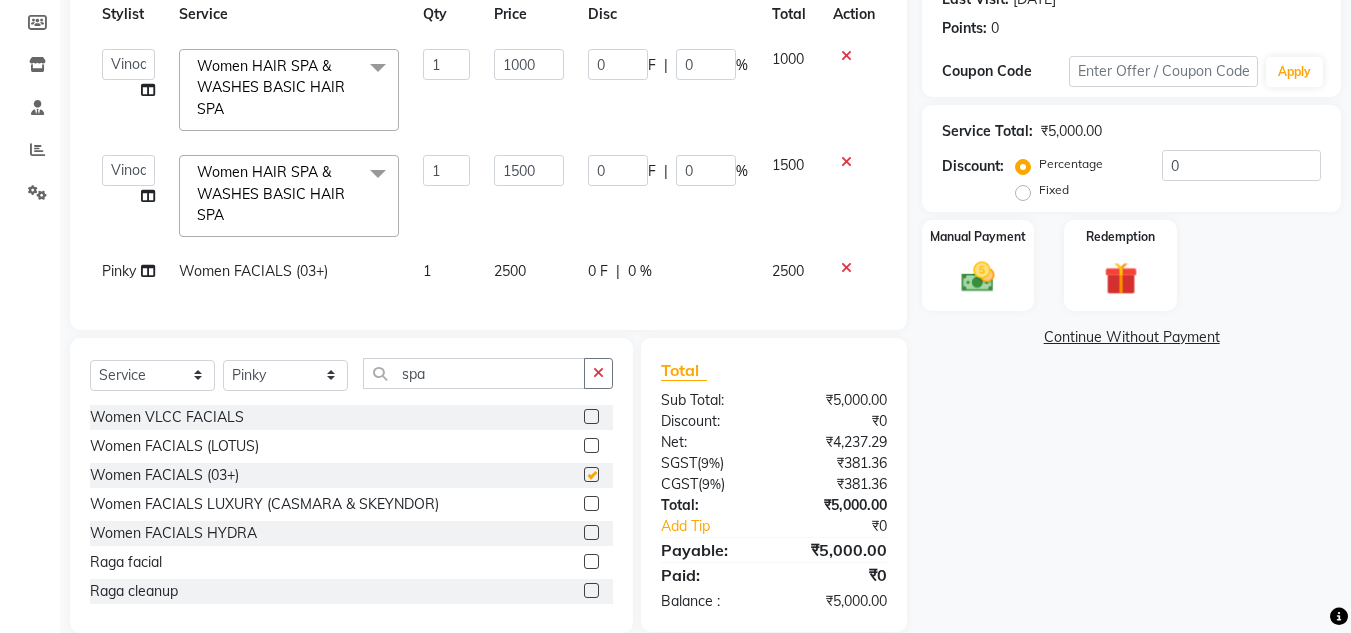 checkbox on "false" 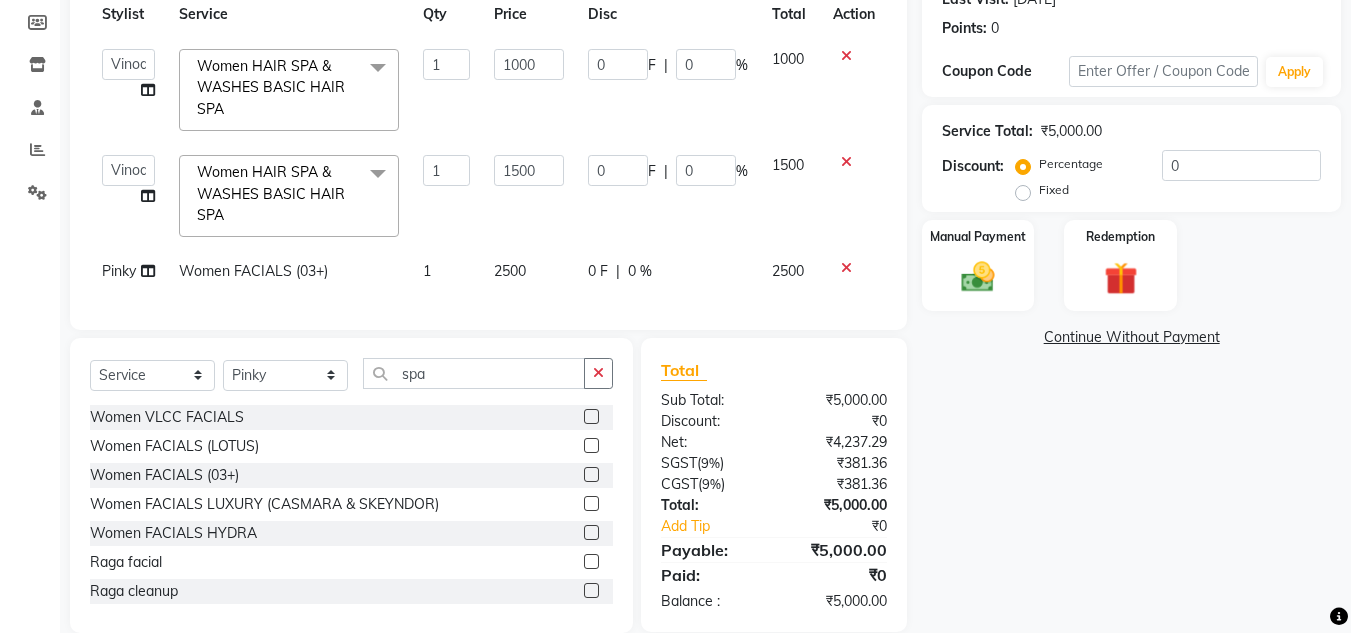 click on "2500" 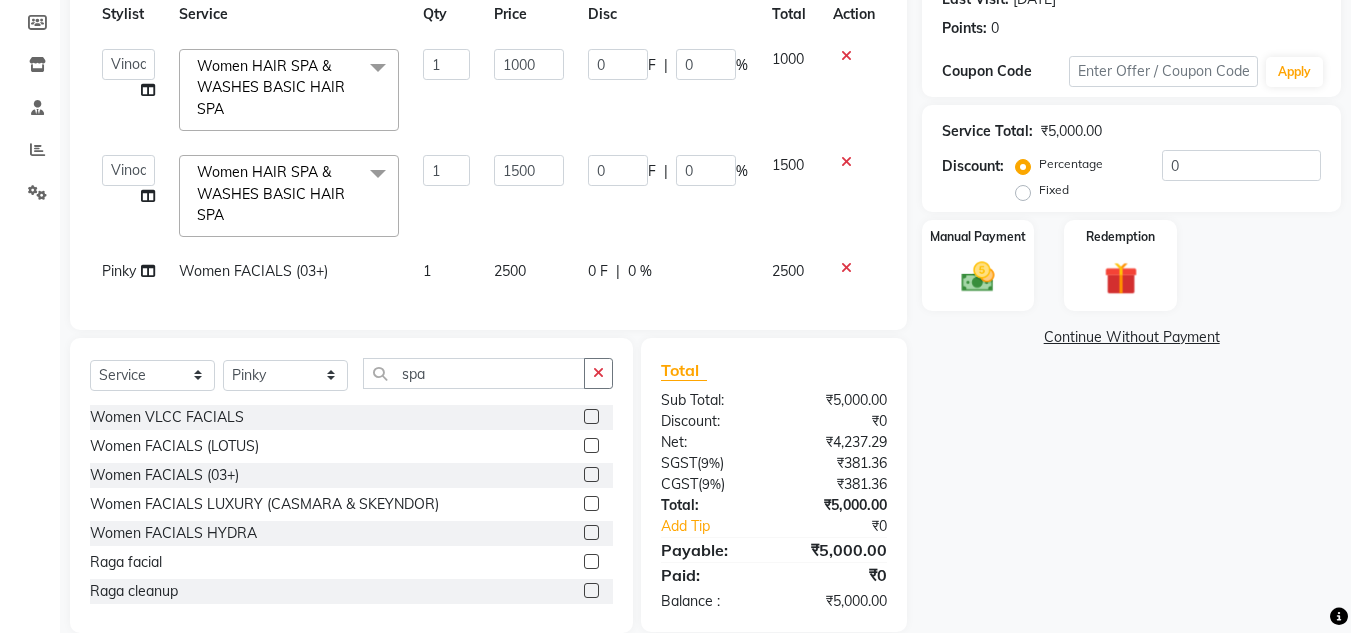 select on "53620" 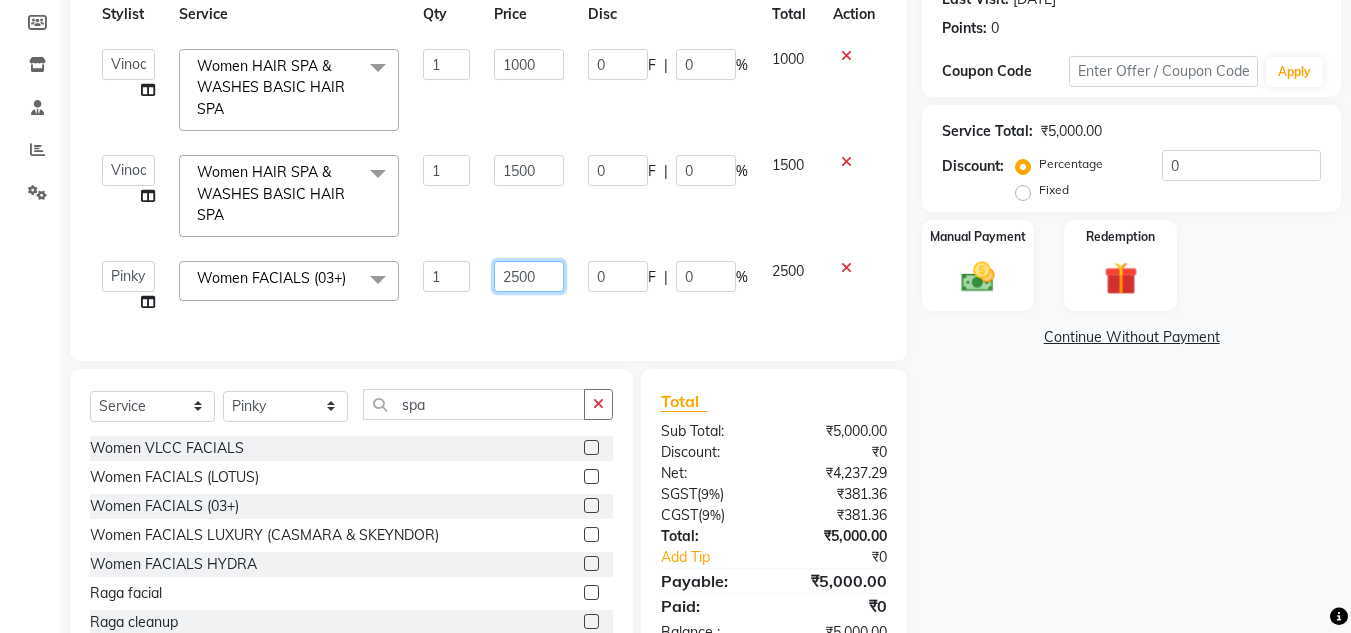 click on "2500" 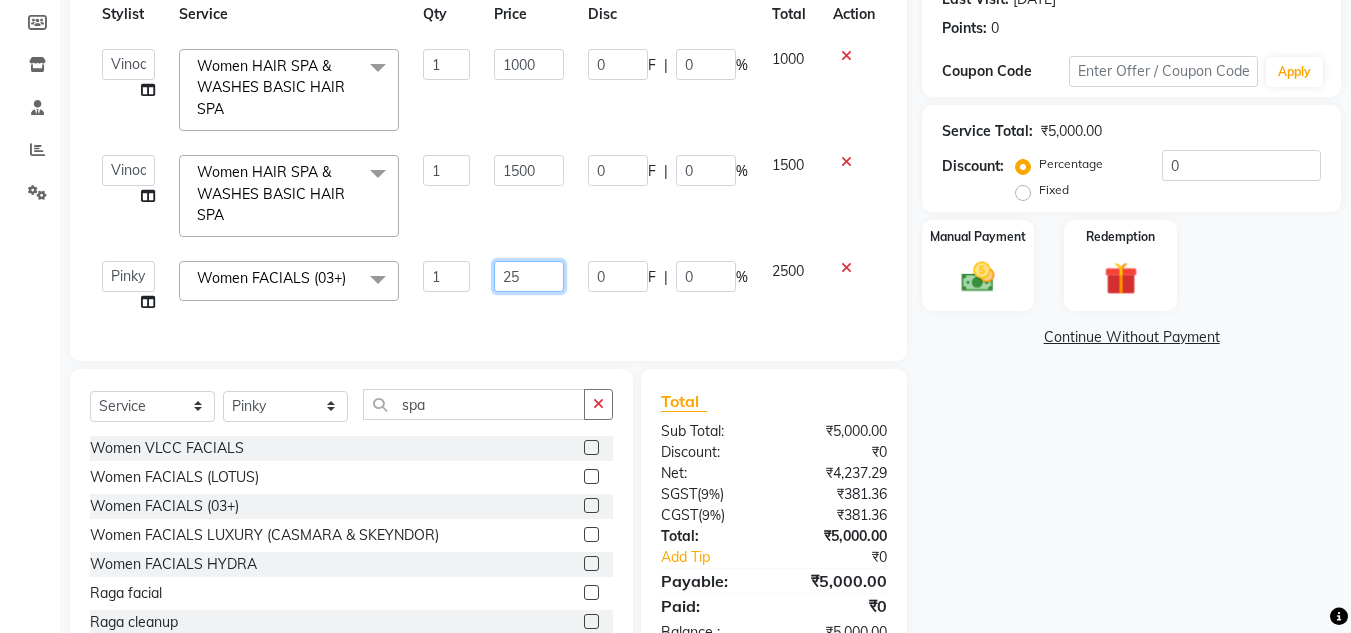 type on "2" 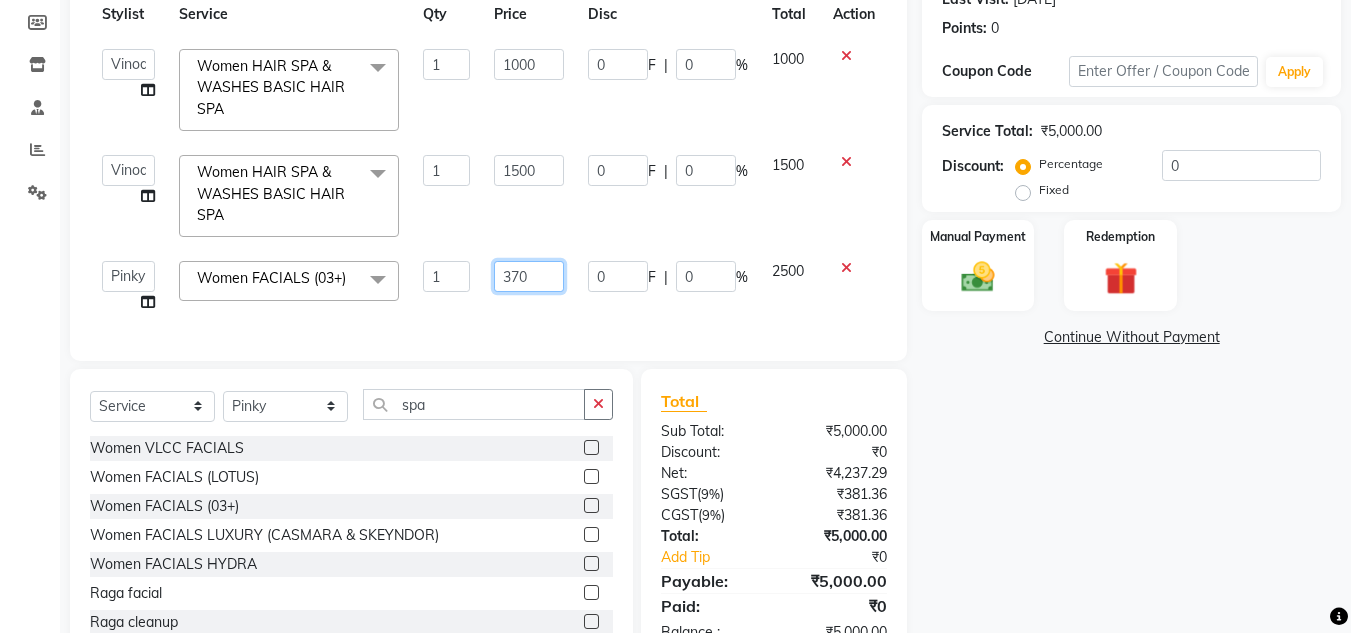 type on "3700" 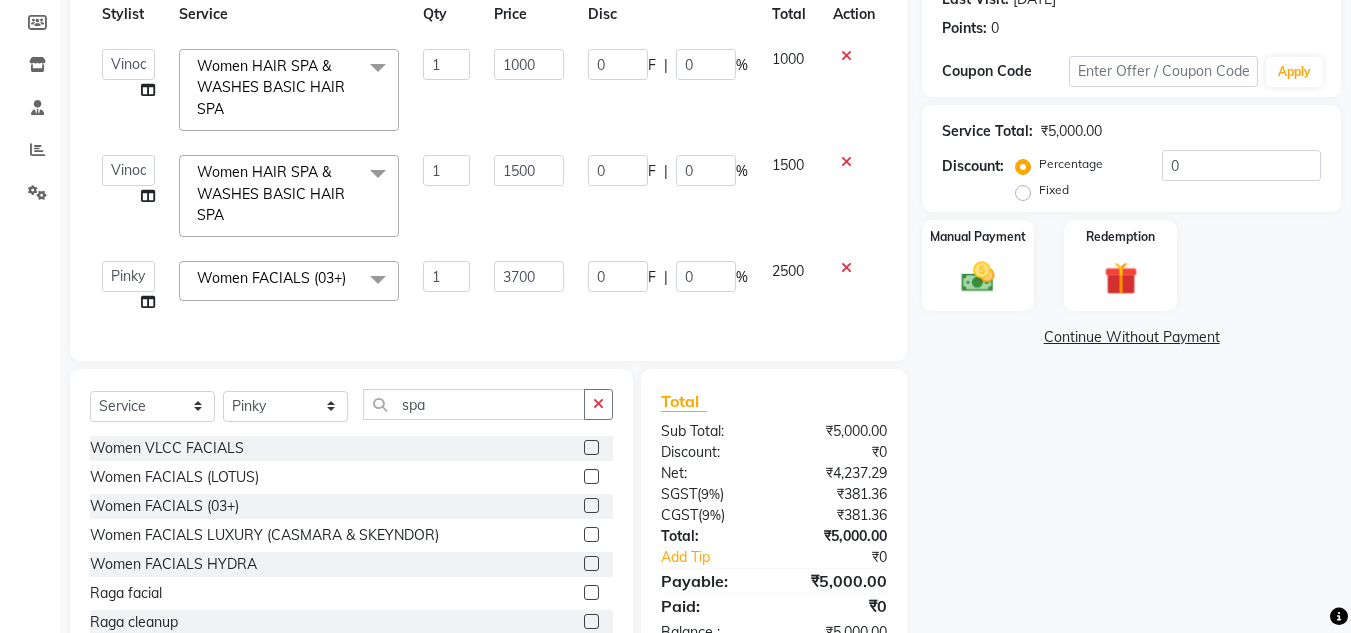 click on "Services Stylist Service Qty Price Disc Total Action  Arman   Atul   Jannat   Kaif   Kartik   Lucky   Nazia   Pinky   Rashid   Sabiya   Sandeep   Shankar   Shavaz Malik   Sudhir   Suraj   Vikas   Vinay Roy   Vinod  Women HAIR SPA & WASHES BASIC HAIR SPA  x Women VLCC FACIALS Women FACIALS (LOTUS) Women FACIALS (03+) Women FACIALS LUXURY (CASMARA & SKEYNDOR) Women FACIALS HYDRA Raga facial Raga cleanup Raga bridal facial 3000 Women CLEAN UPS Basic (LOTUS) Women CLEAN UPS Premium (03+) Women CLEAN UPS Luxury (CASMARA) Women BLEACH OXY FACE BLEACH Women BLEACH CHERYL'S FACE BLEACH Women BLEACH NECK BLEACH Women BLEACH BACK+NECK BLEACH Women BLEACH STOMACH BLEACH Women BLEACH ARMS BLEACH Women BLEACH LEGS BLEACH Women BLEACH HALF LEG BLEACH Women BLEACH FULL BODY BLEACH Women SCRUBS BODY SCRUB Women SCRUBS BODY POLISHING Full body scrub Women D-TAN FACE D-TAN Women D-TAN ARMS D-TAN Women D-TAN LEGS D-TAN Women D-TAN BACK D-TAN Women D-TAN FULL BODY D-TAN Women HAIRCUT & HAIRSTYLES (TRIM) Women short haircut 500" 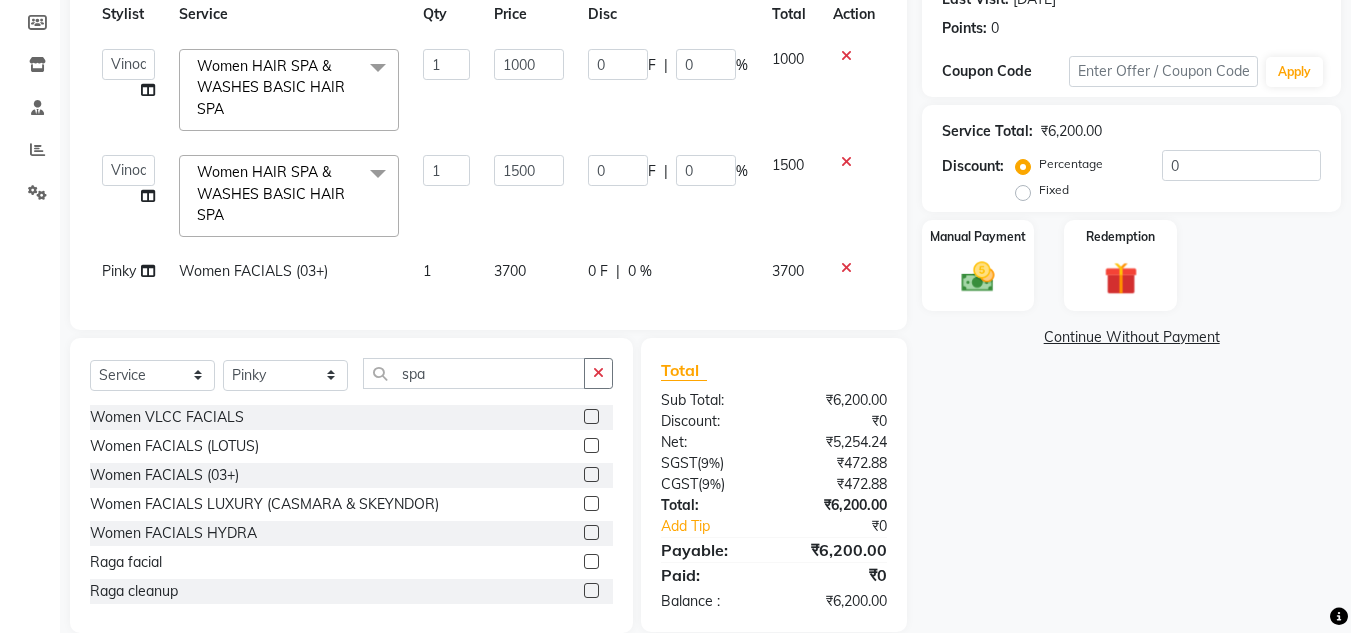 click on "Total" 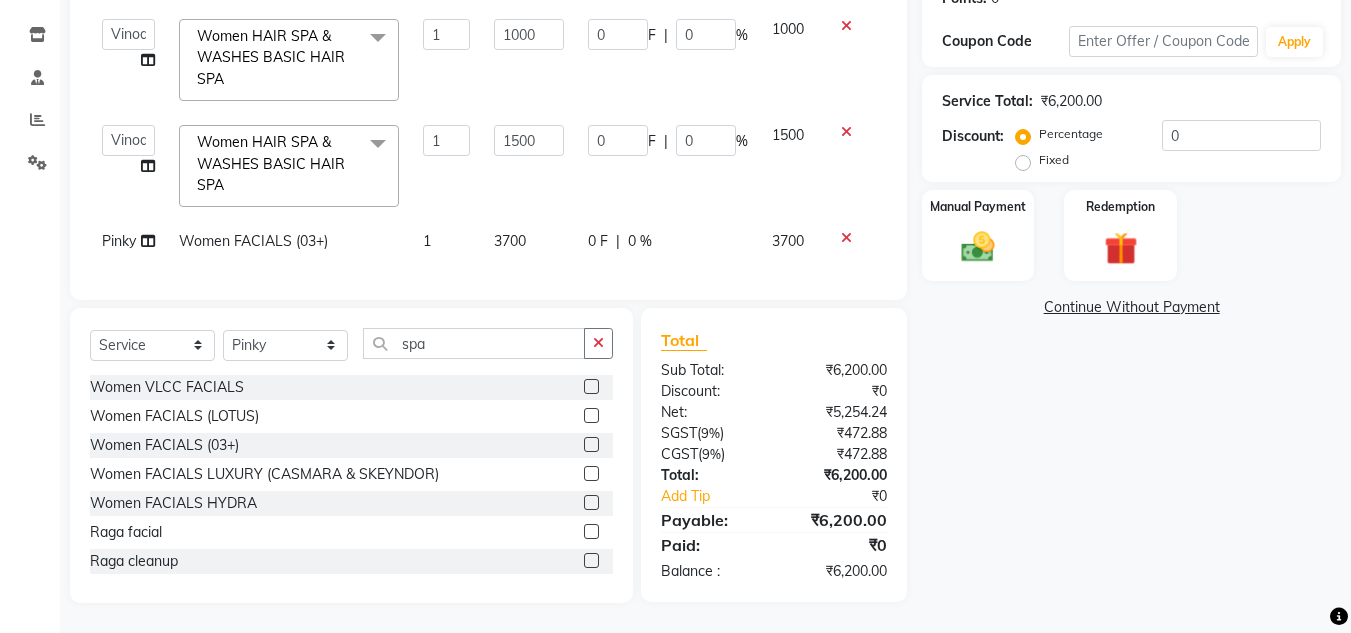scroll, scrollTop: 338, scrollLeft: 0, axis: vertical 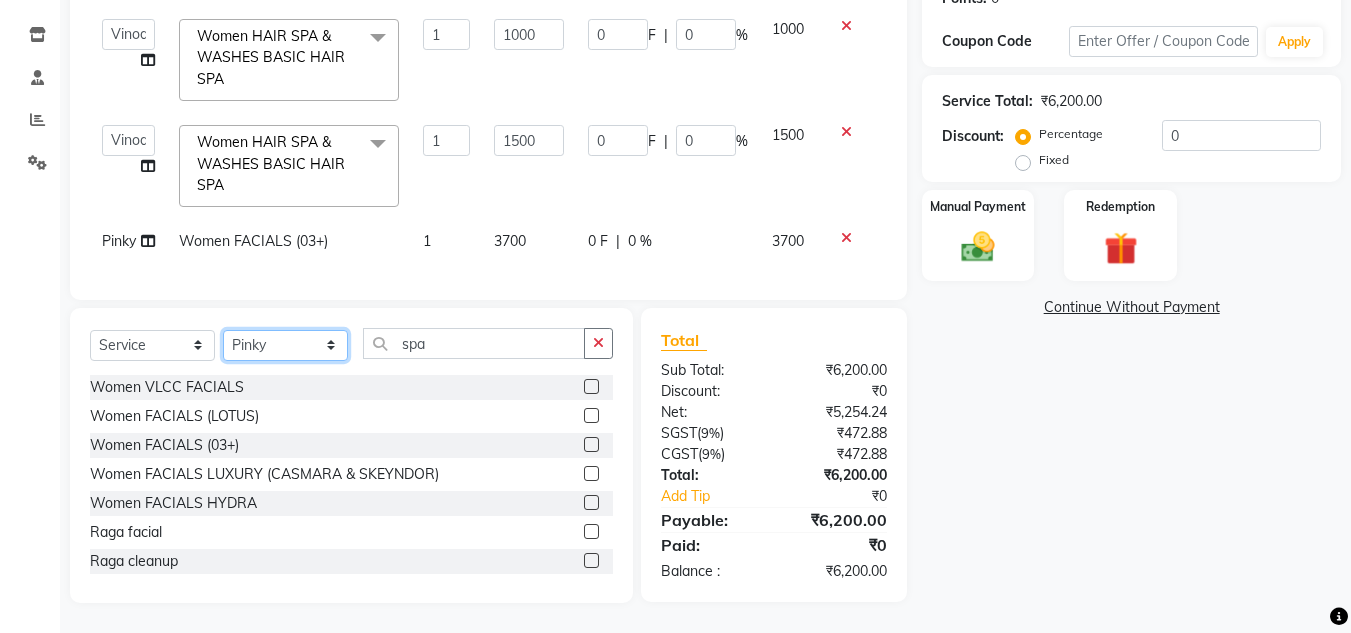 click on "Select Stylist Arman Atul Jannat Kaif Kartik Lucky Nazia Pinky Rashid Sabiya Sandeep Shankar Shavaz Malik Sudhir Suraj Vikas Vinay Roy Vinod" 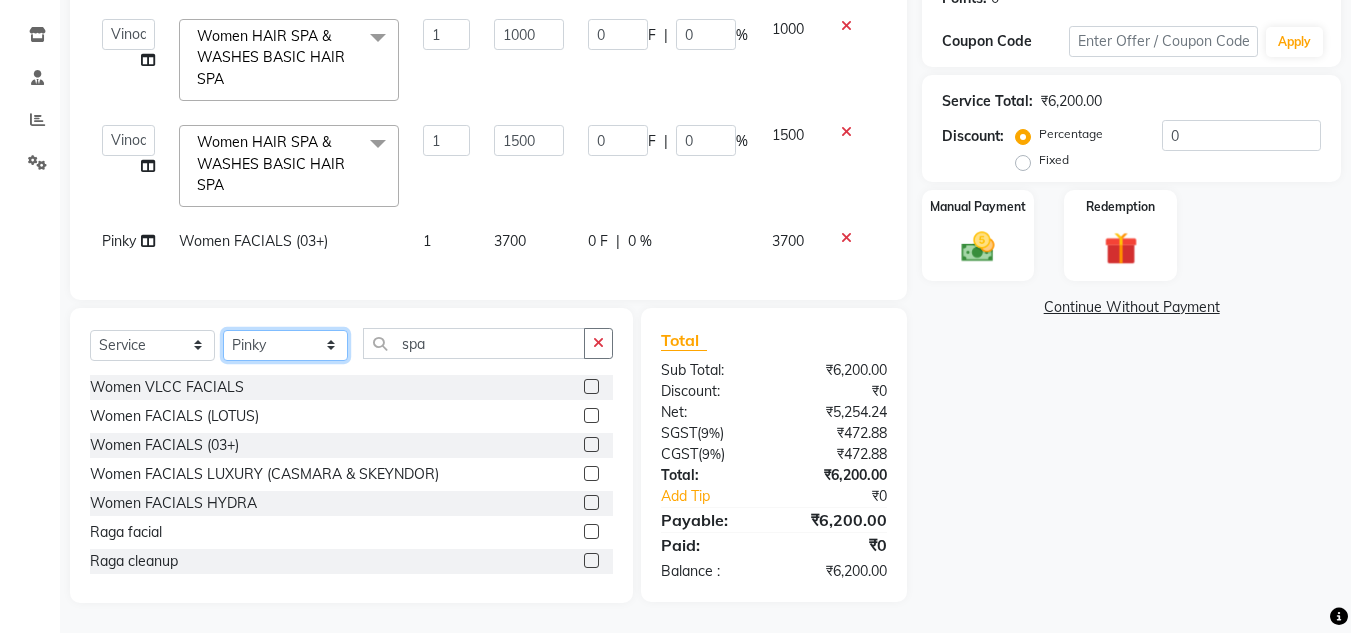 select on "53627" 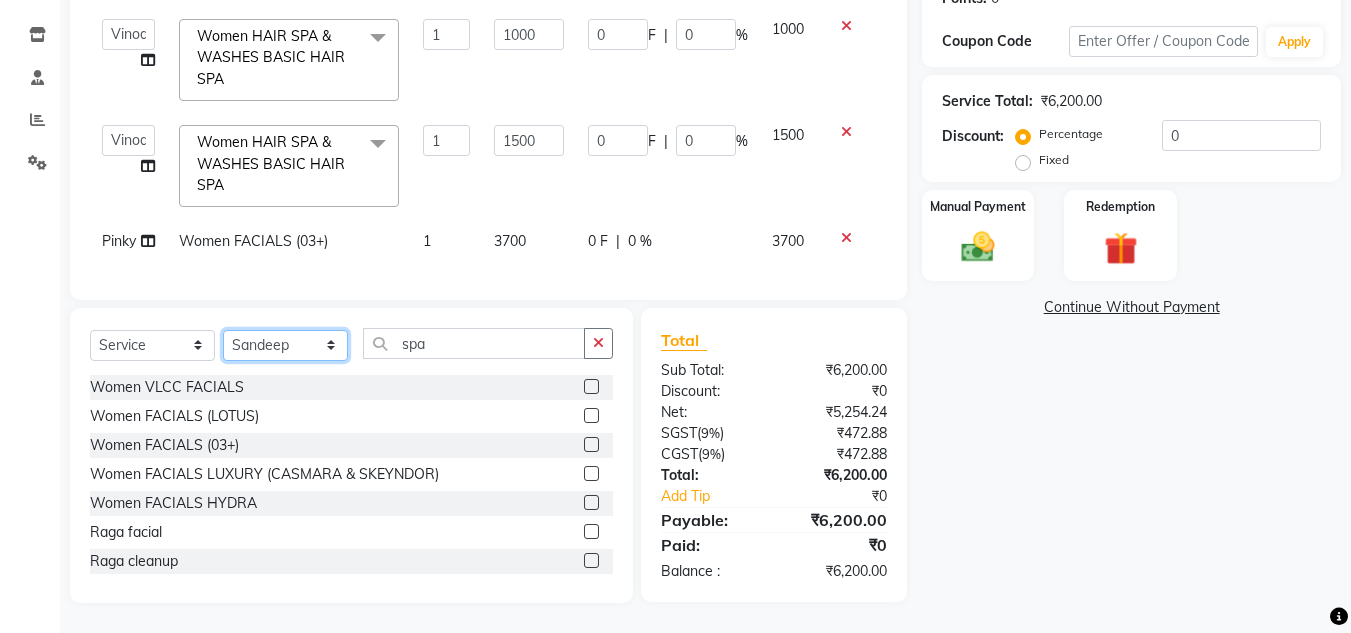 click on "Select Stylist Arman Atul Jannat Kaif Kartik Lucky Nazia Pinky Rashid Sabiya Sandeep Shankar Shavaz Malik Sudhir Suraj Vikas Vinay Roy Vinod" 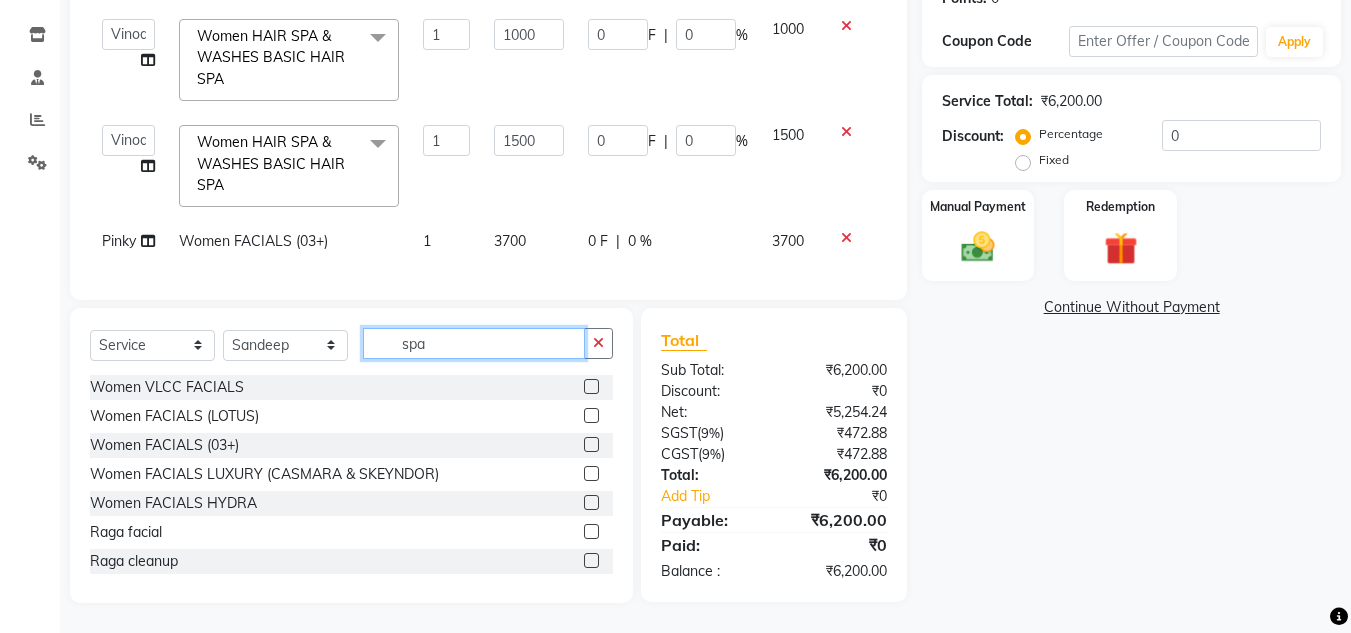 click on "spa" 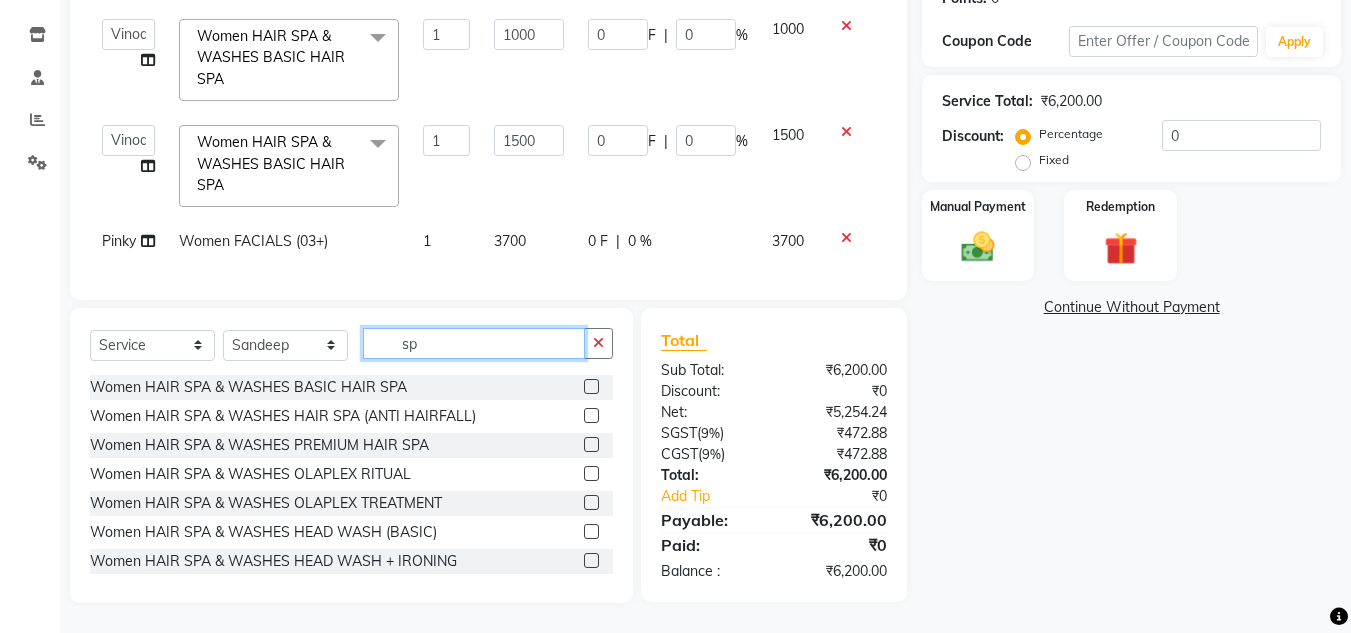type on "s" 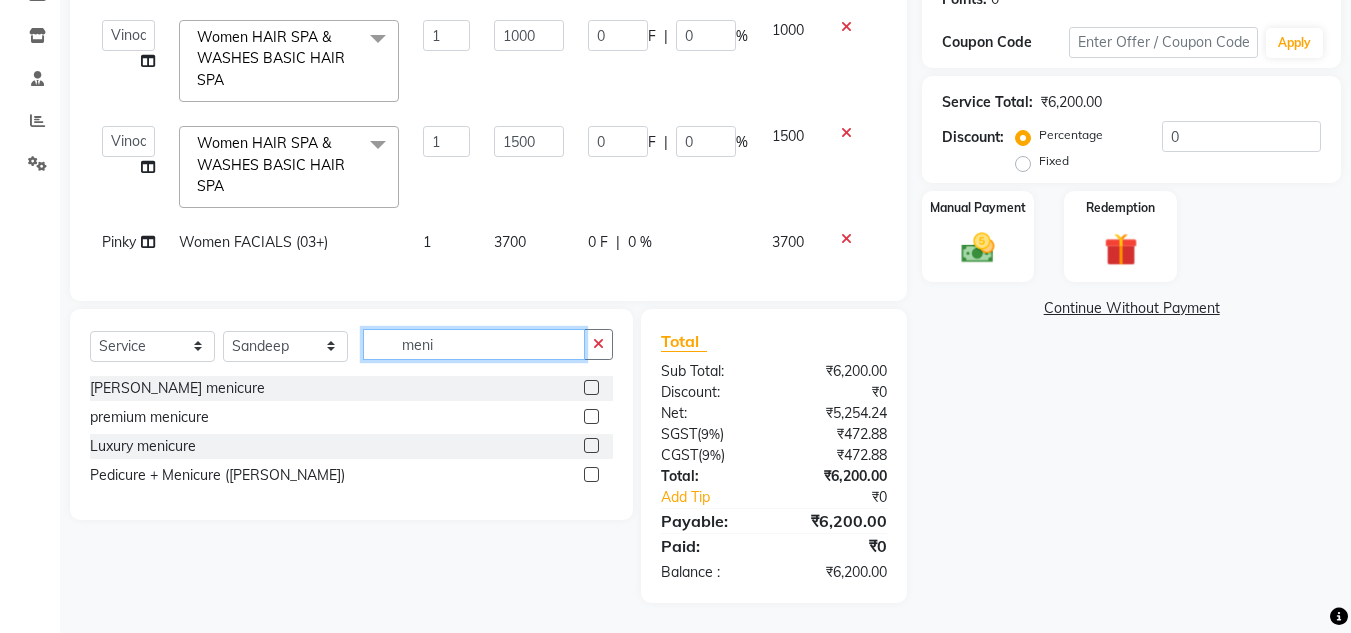 scroll, scrollTop: 337, scrollLeft: 0, axis: vertical 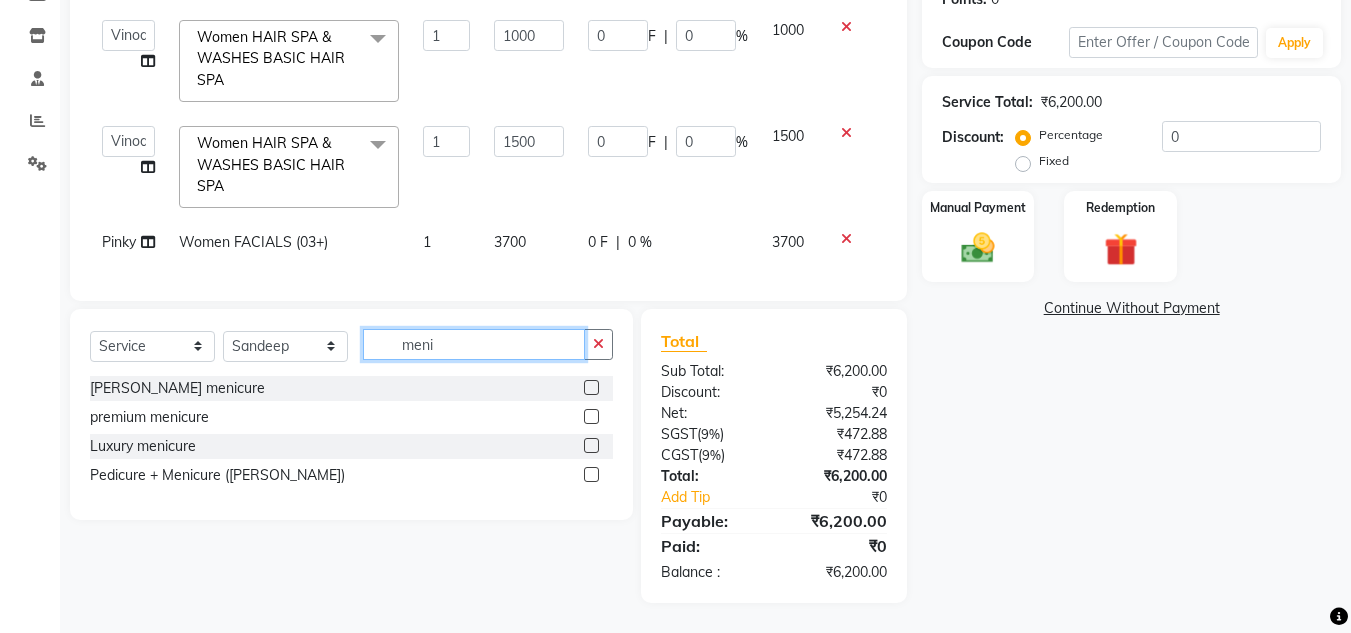 type on "meni" 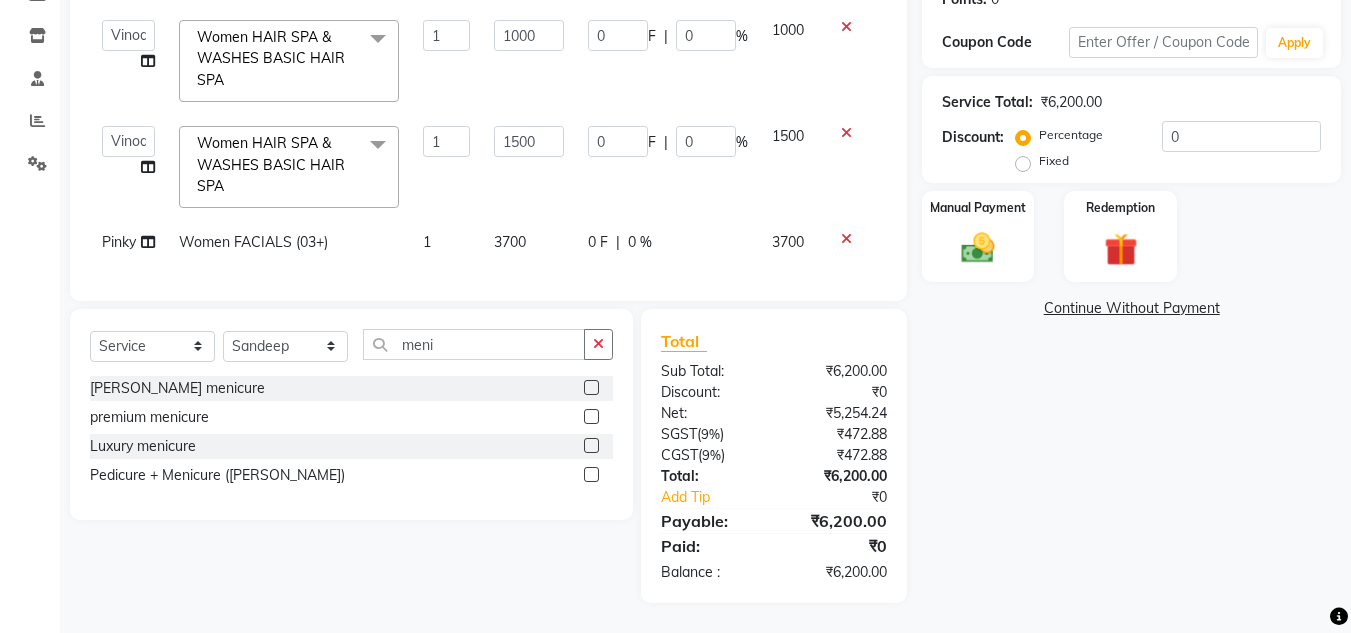 click 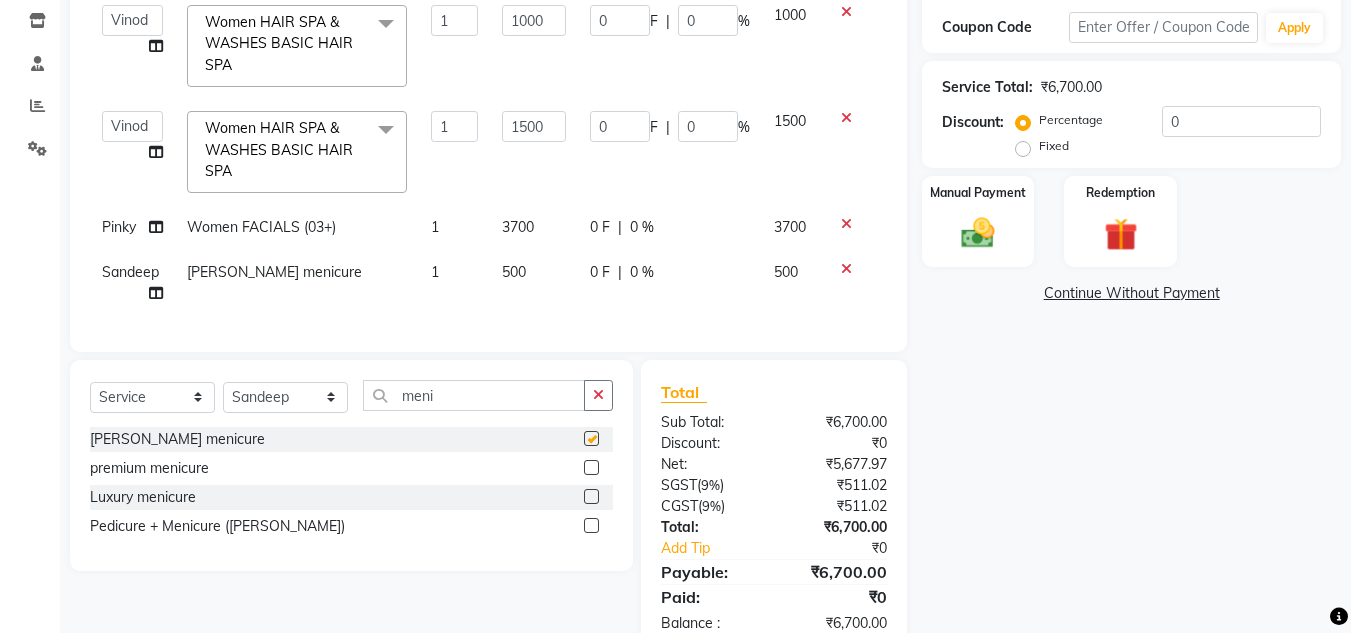 checkbox on "false" 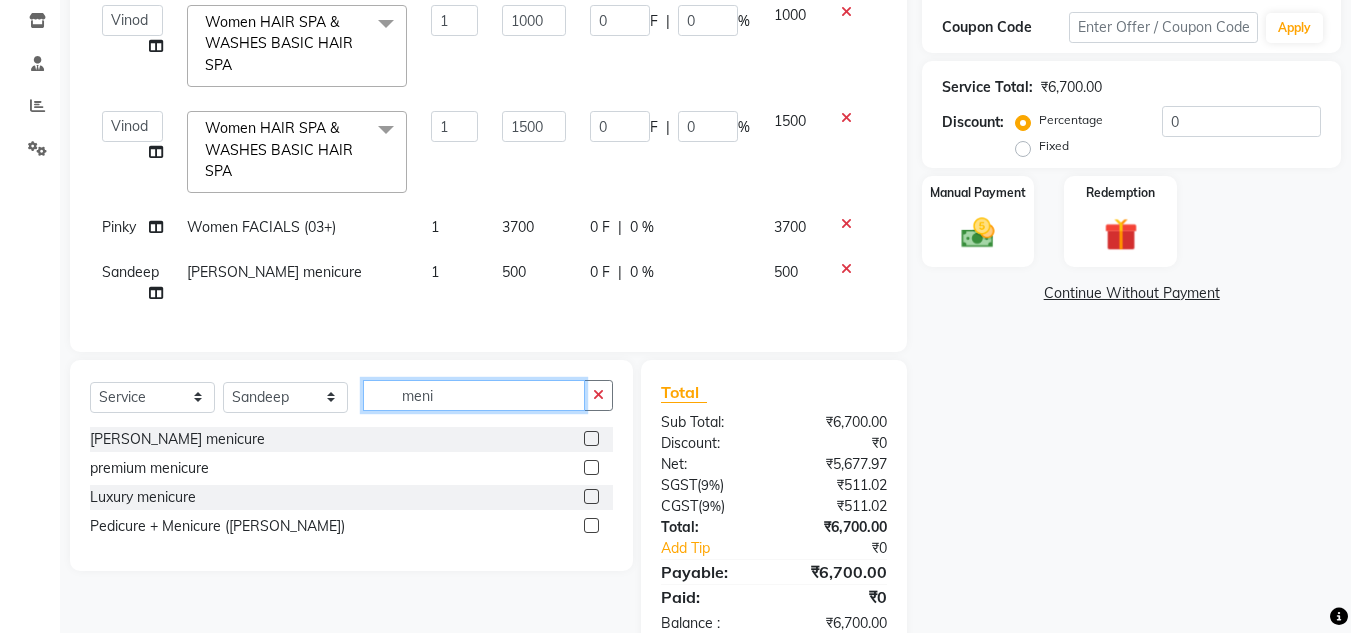 click on "meni" 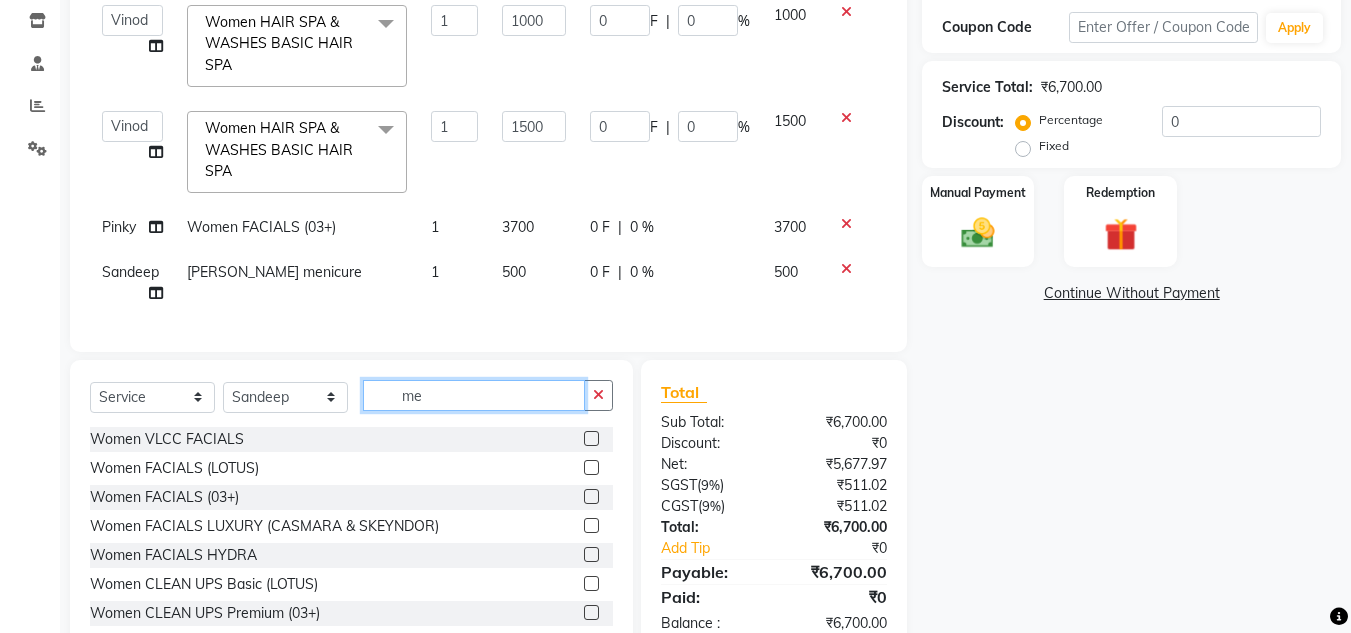 type on "m" 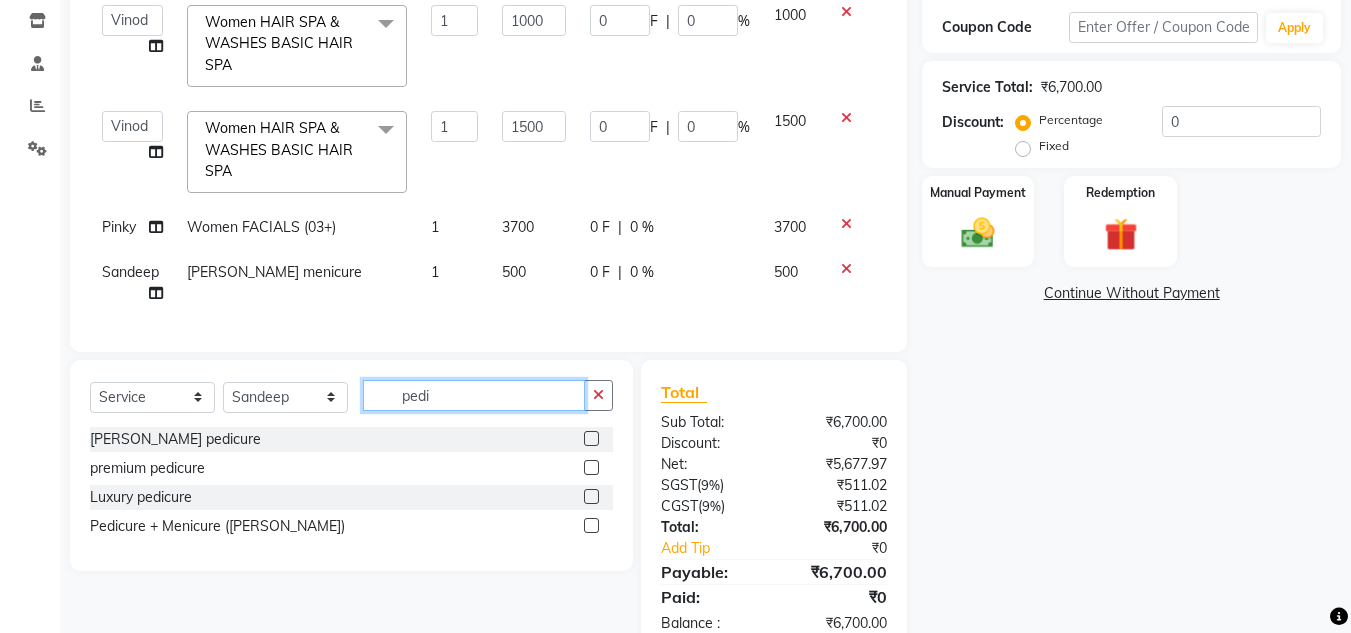 type on "pedi" 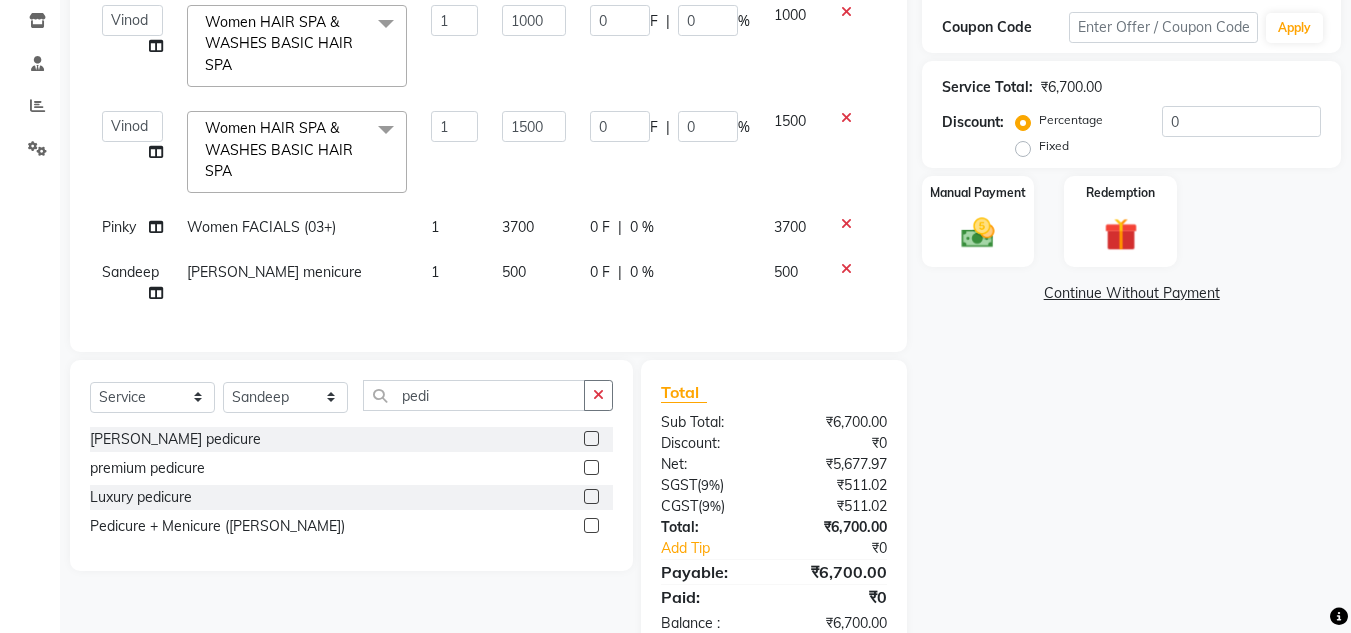 click 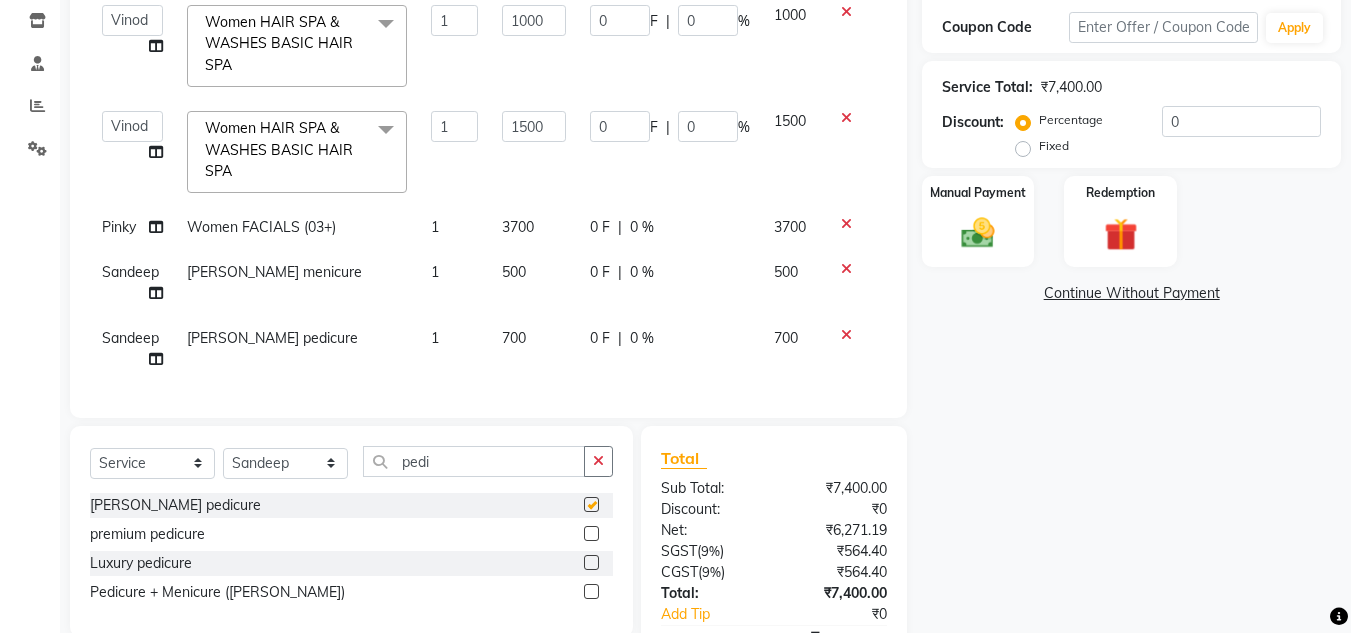 checkbox on "false" 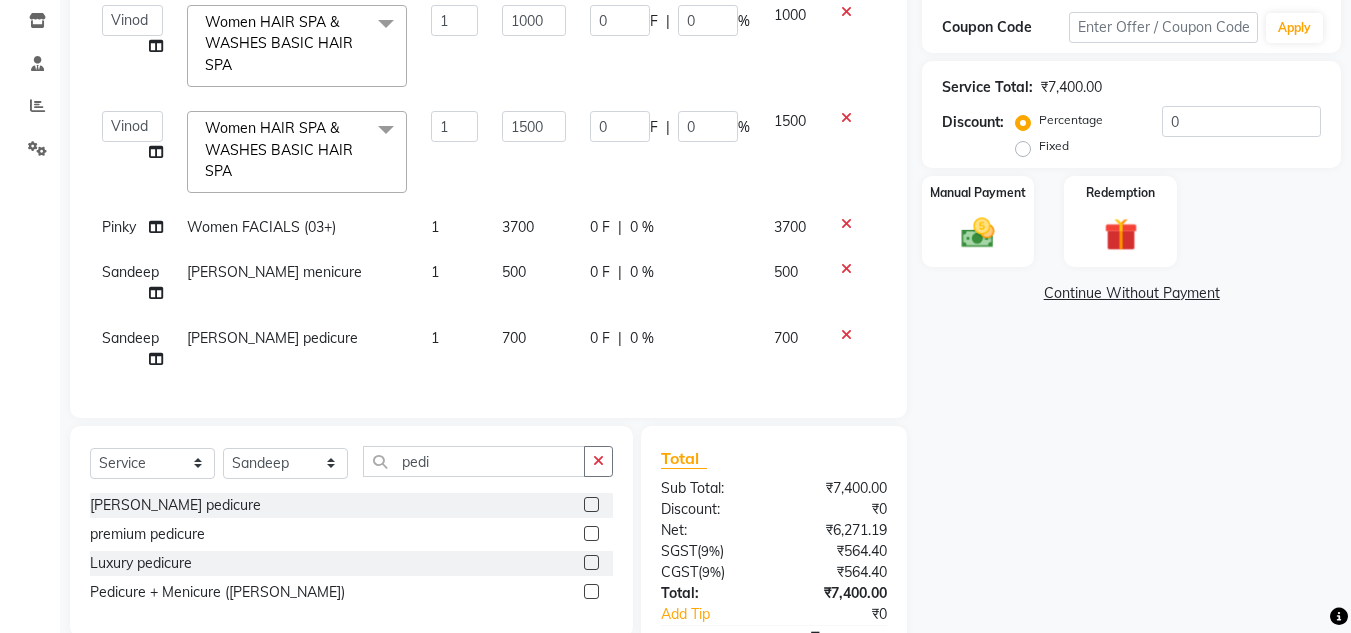 click on "700" 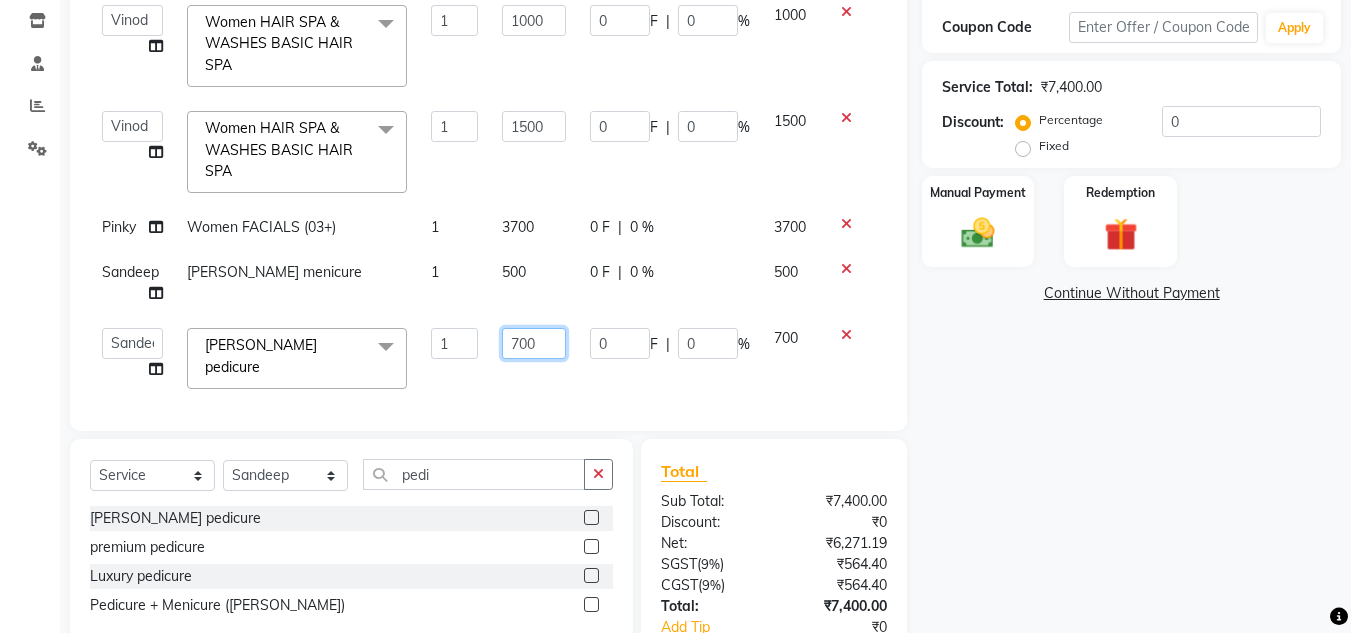 click on "700" 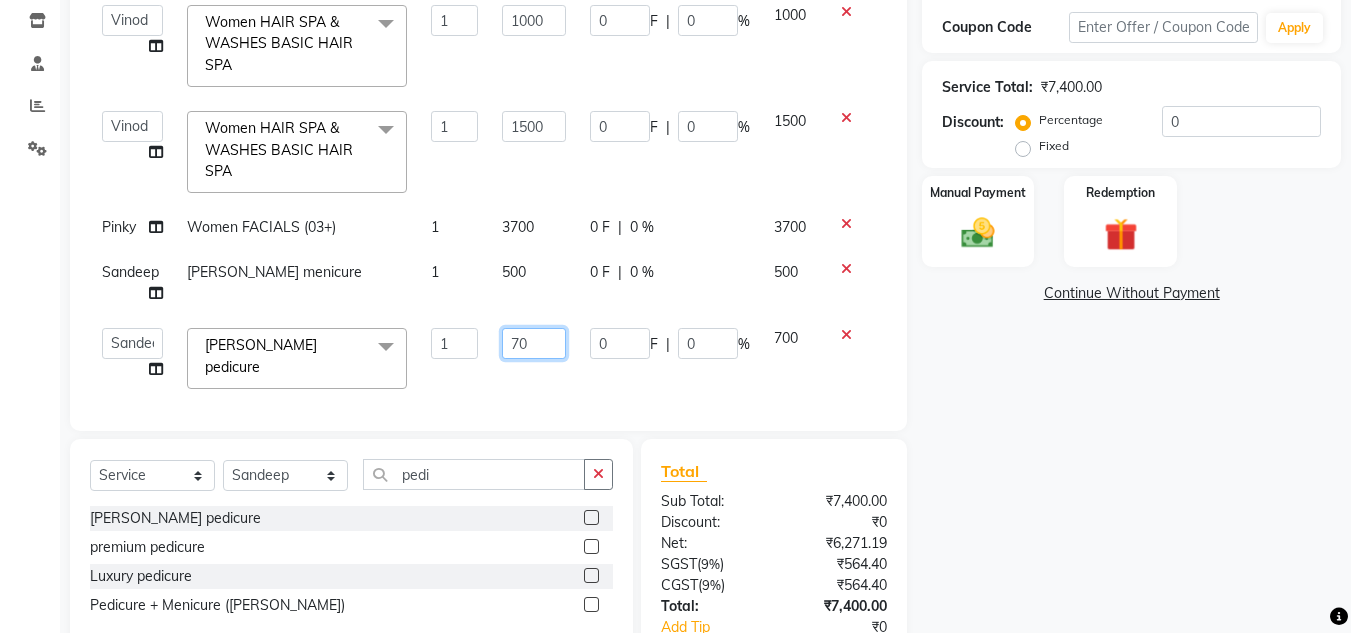 type on "7" 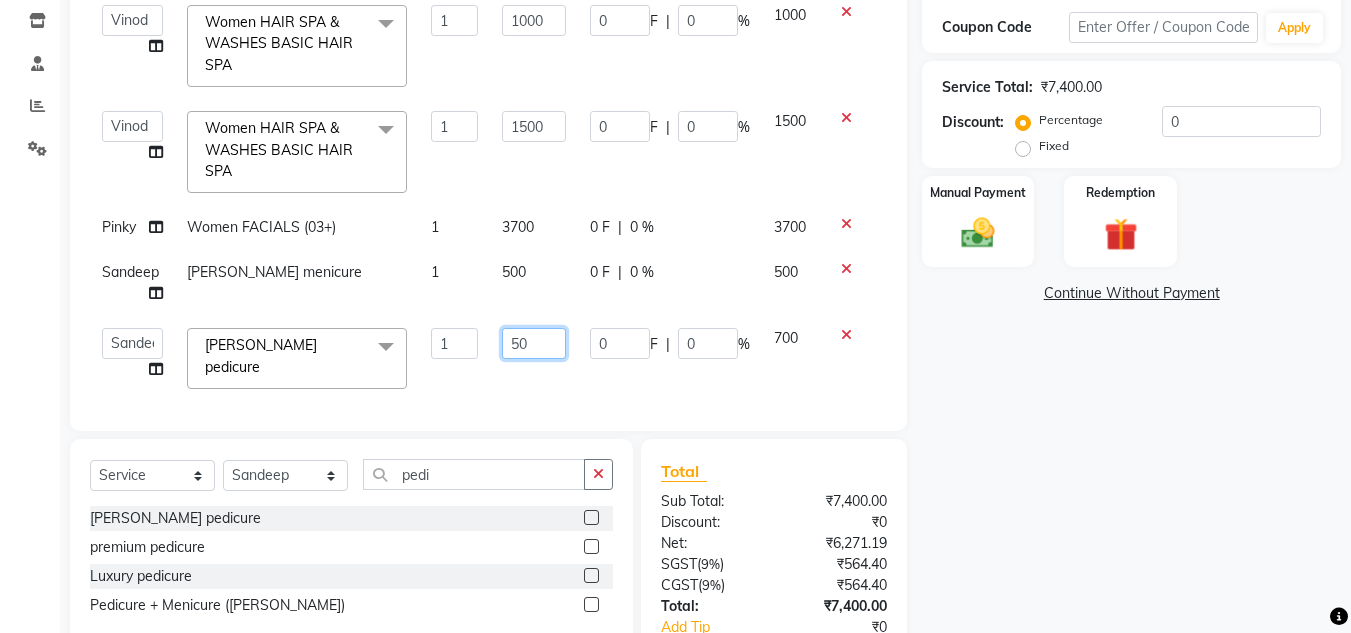 type on "500" 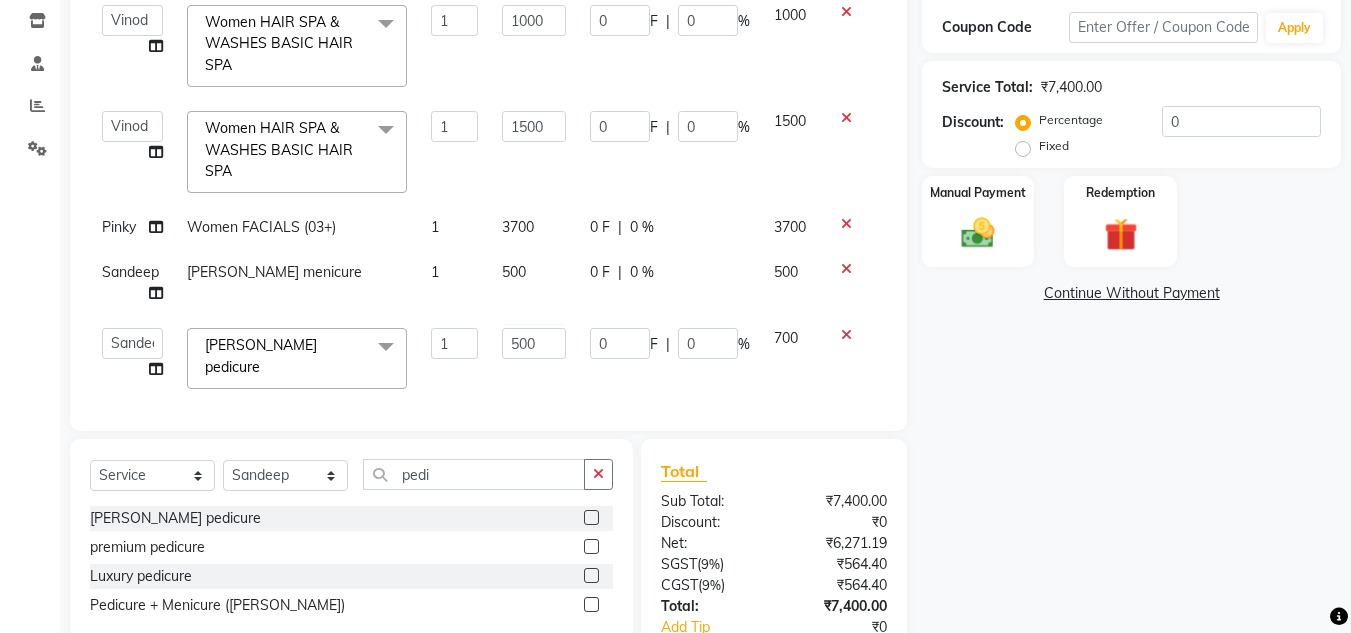 click on "500" 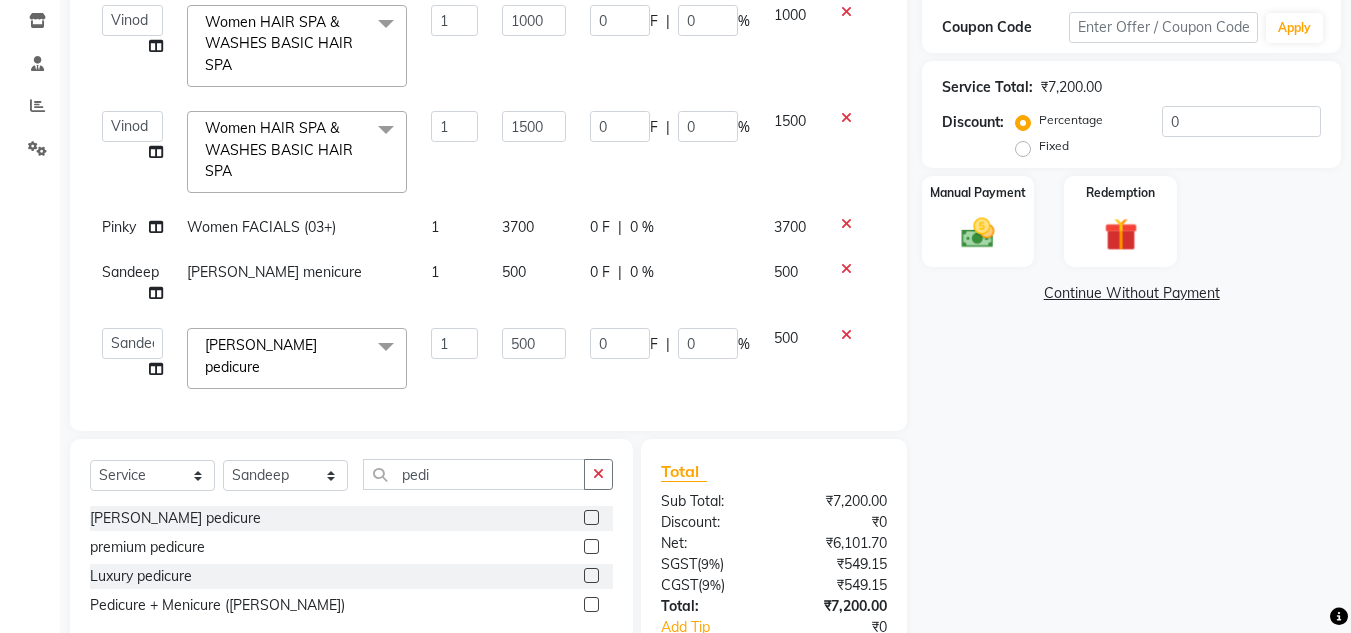 click on "₹7,200.00" 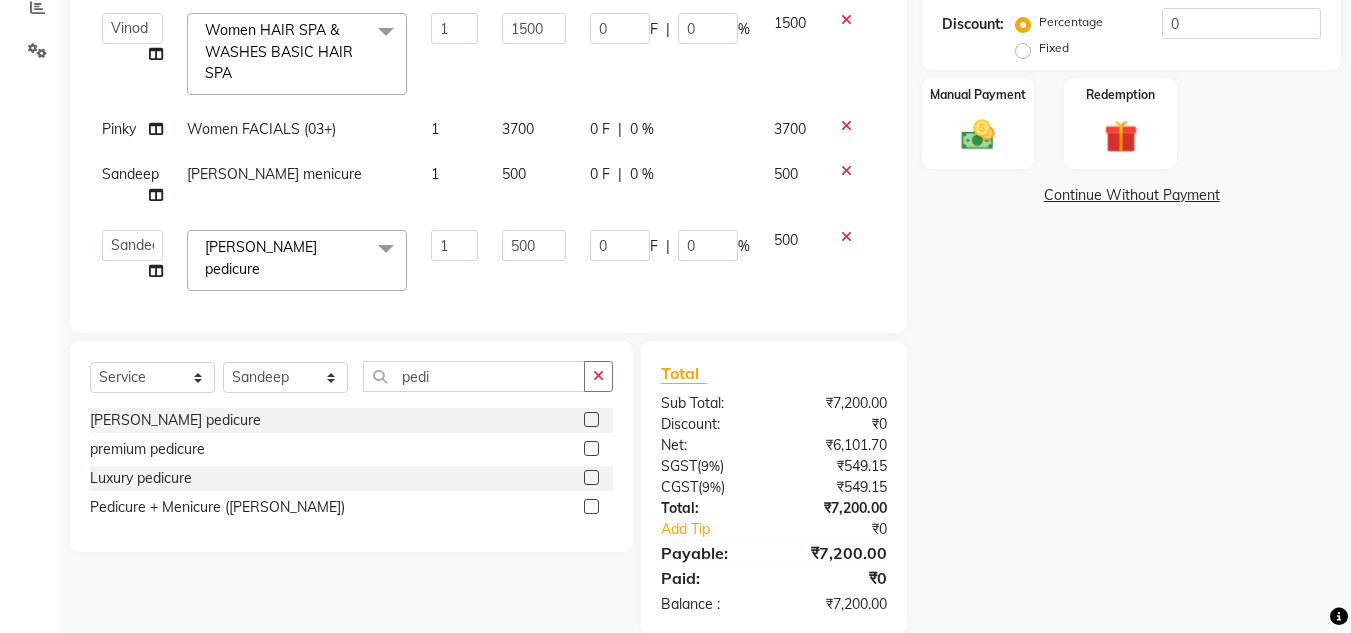 scroll, scrollTop: 464, scrollLeft: 0, axis: vertical 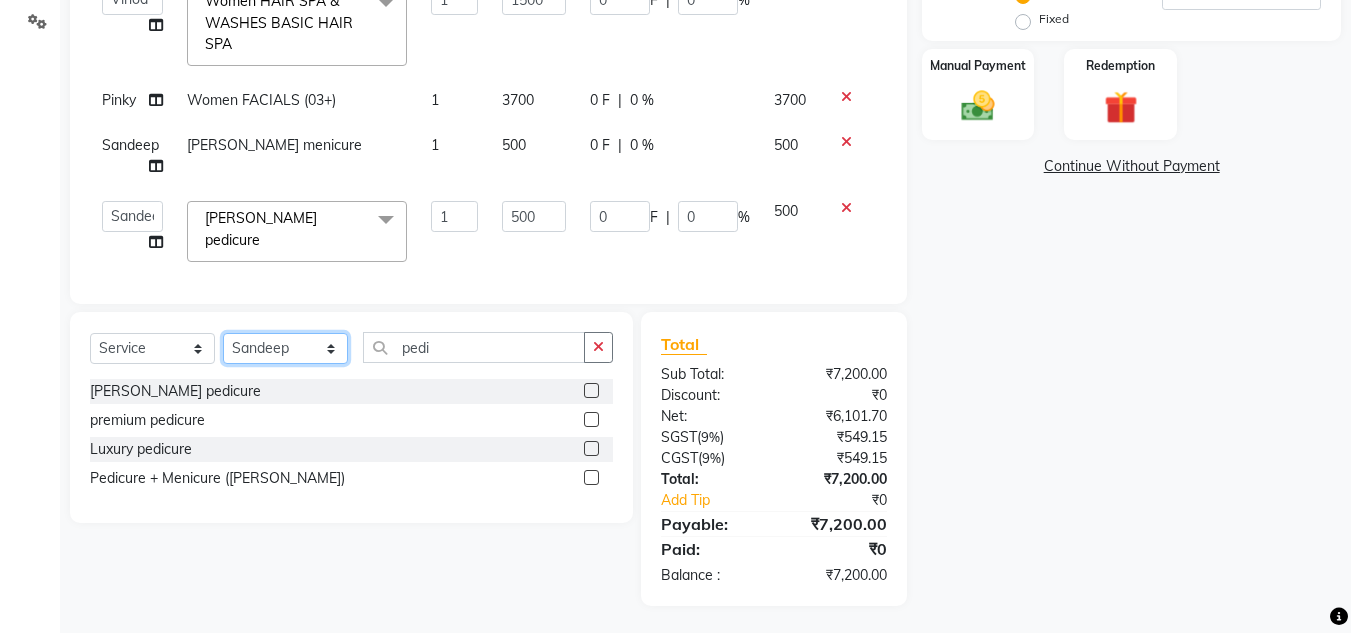 click on "Select Stylist Arman Atul Jannat Kaif Kartik Lucky Nazia Pinky Rashid Sabiya Sandeep Shankar Shavaz Malik Sudhir Suraj Vikas Vinay Roy Vinod" 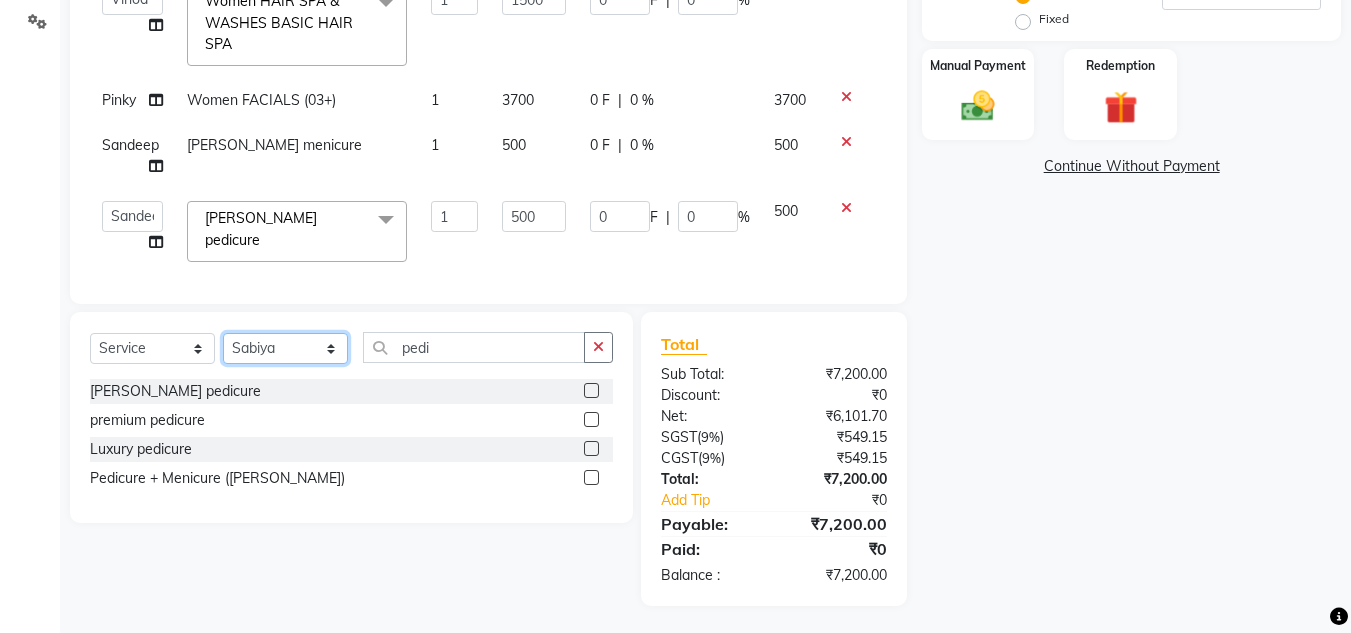 click on "Select Stylist Arman Atul Jannat Kaif Kartik Lucky Nazia Pinky Rashid Sabiya Sandeep Shankar Shavaz Malik Sudhir Suraj Vikas Vinay Roy Vinod" 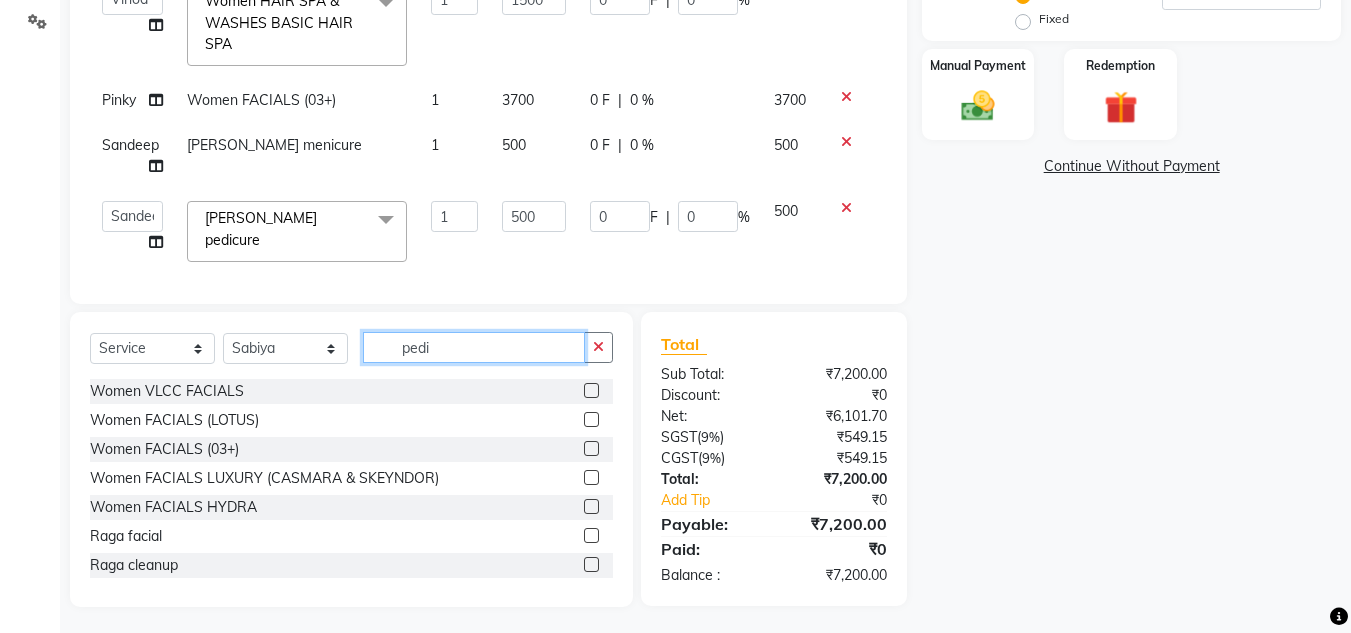 click on "pedi" 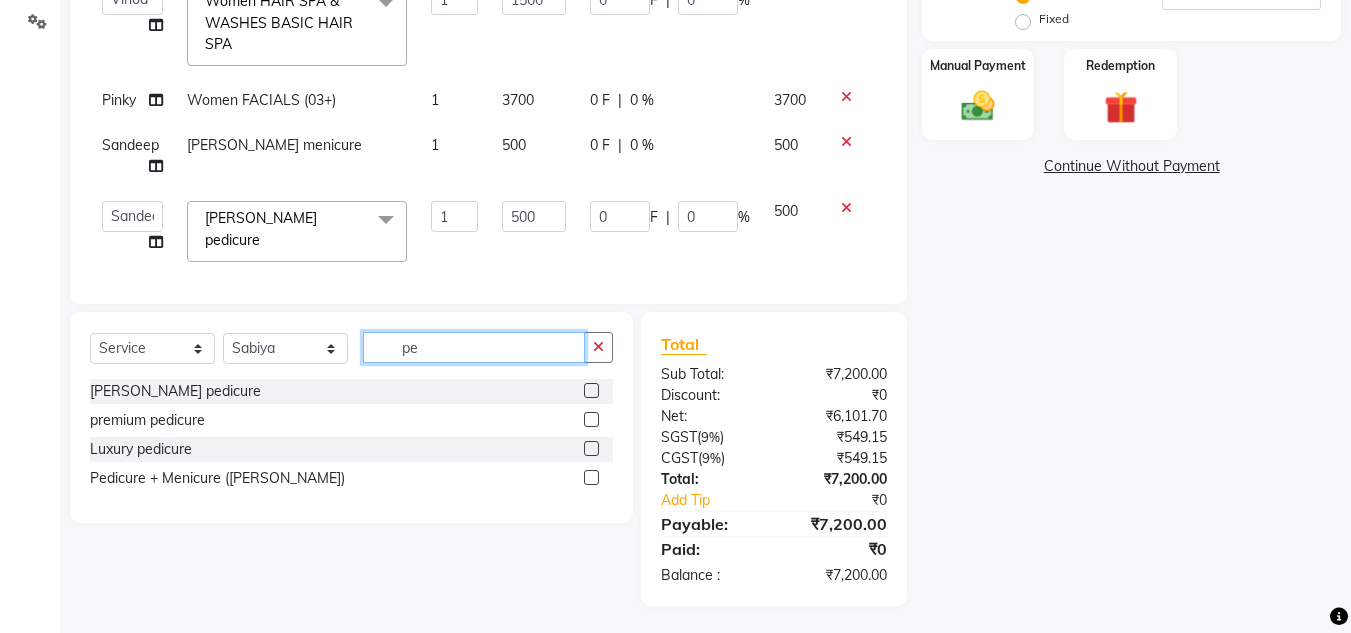 type on "p" 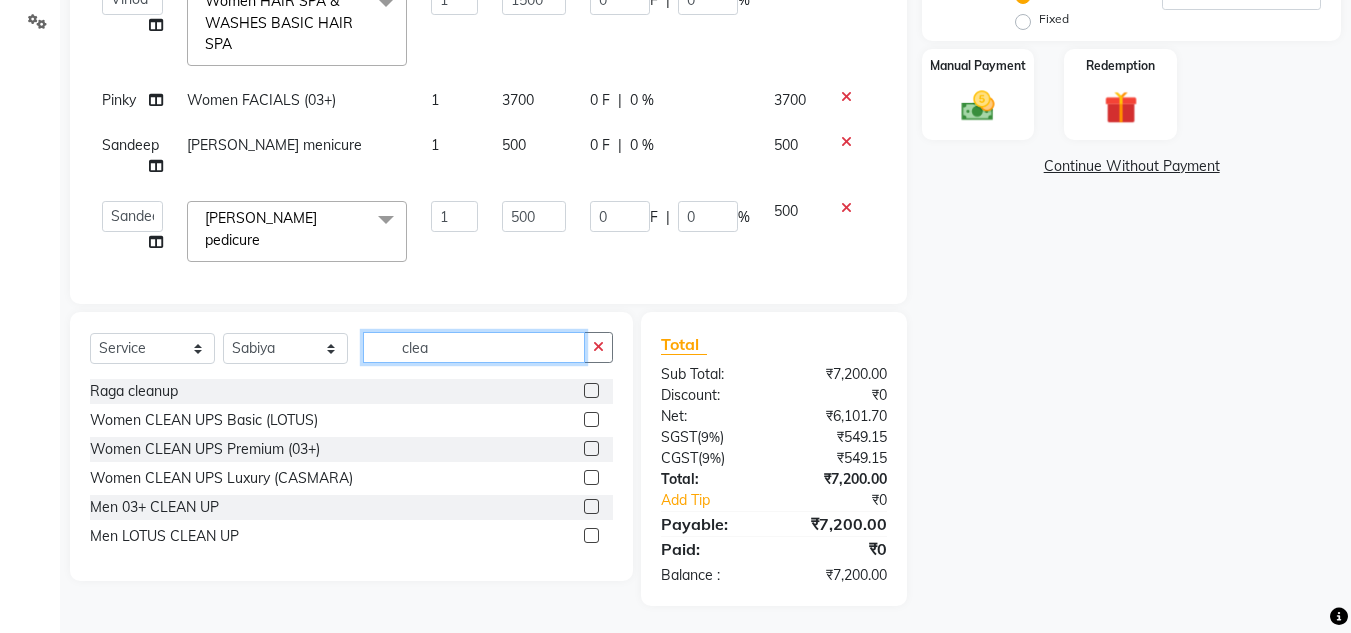 type on "clea" 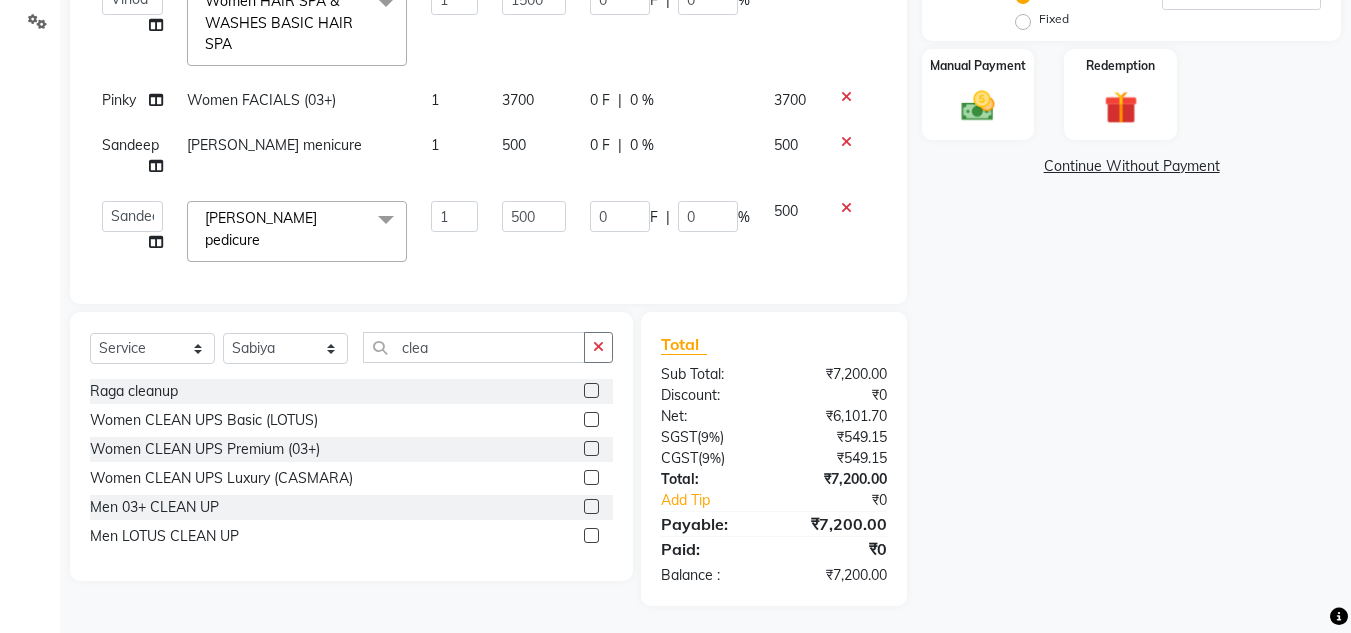 click 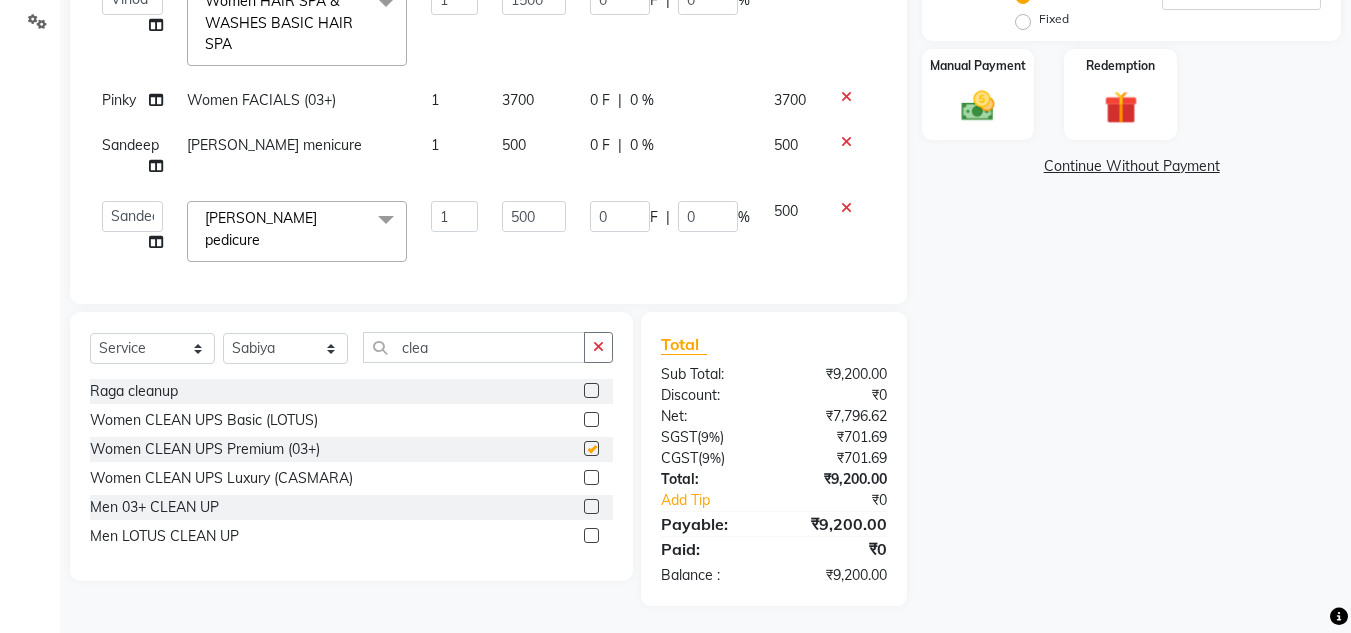 checkbox on "false" 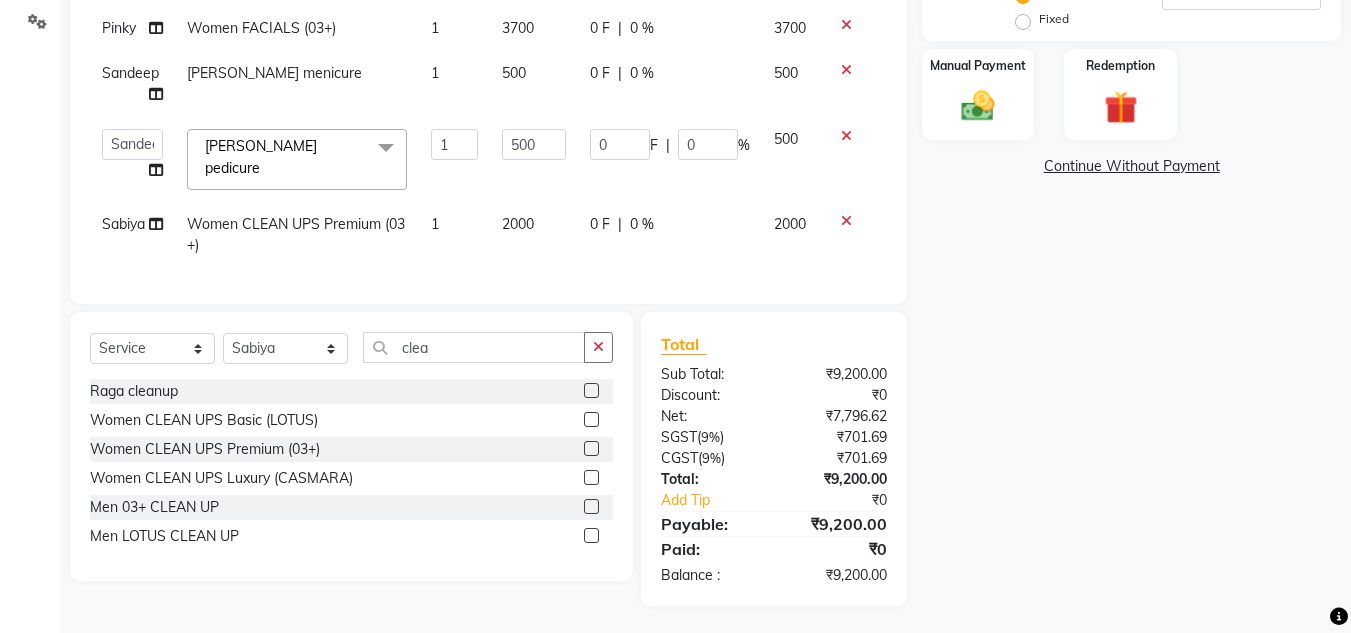 scroll, scrollTop: 78, scrollLeft: 0, axis: vertical 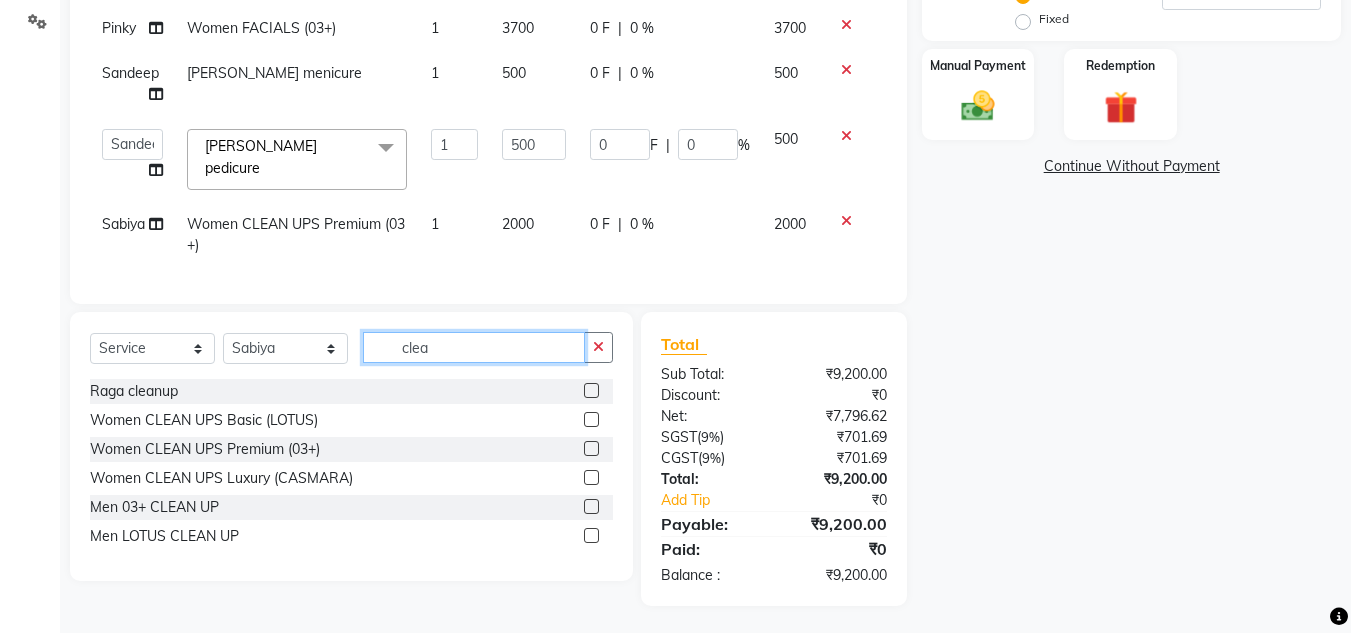click on "clea" 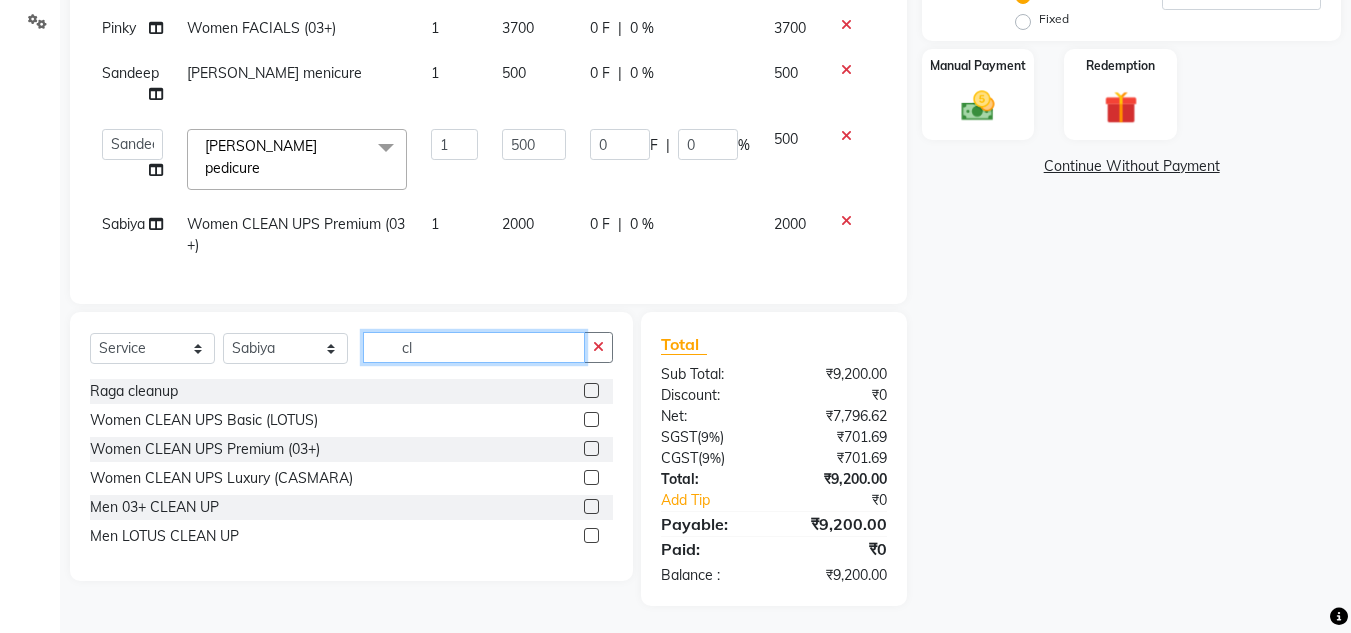 type on "c" 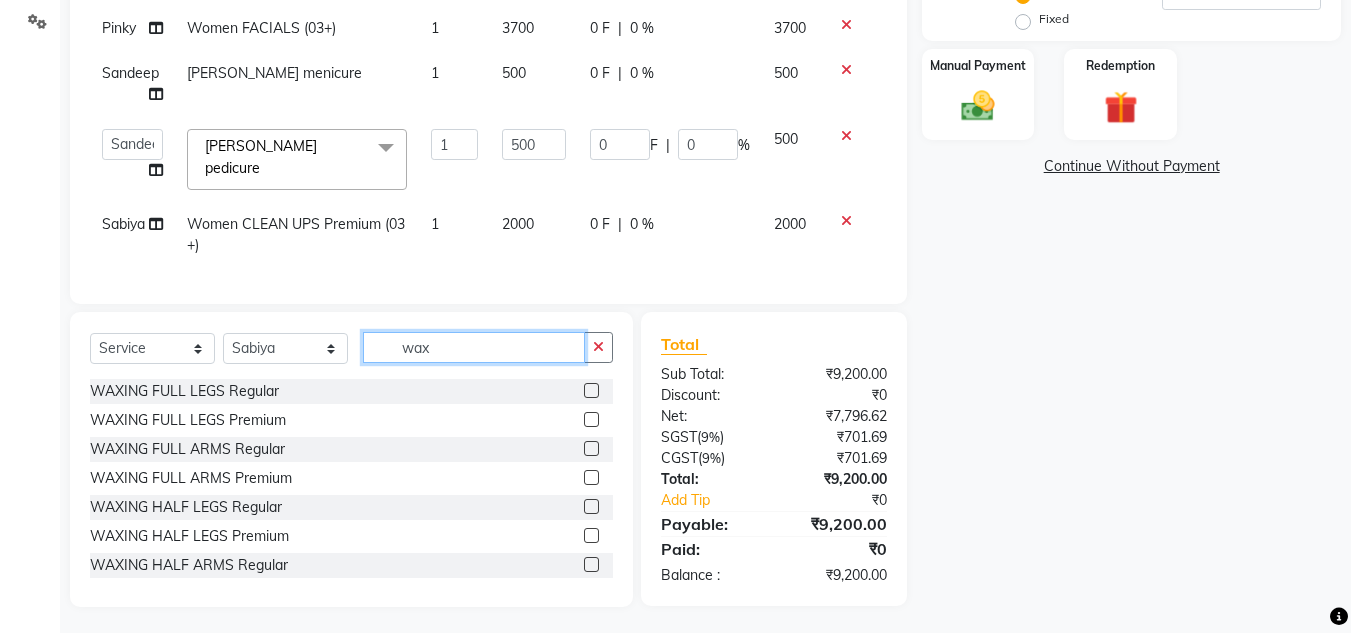 type on "wax" 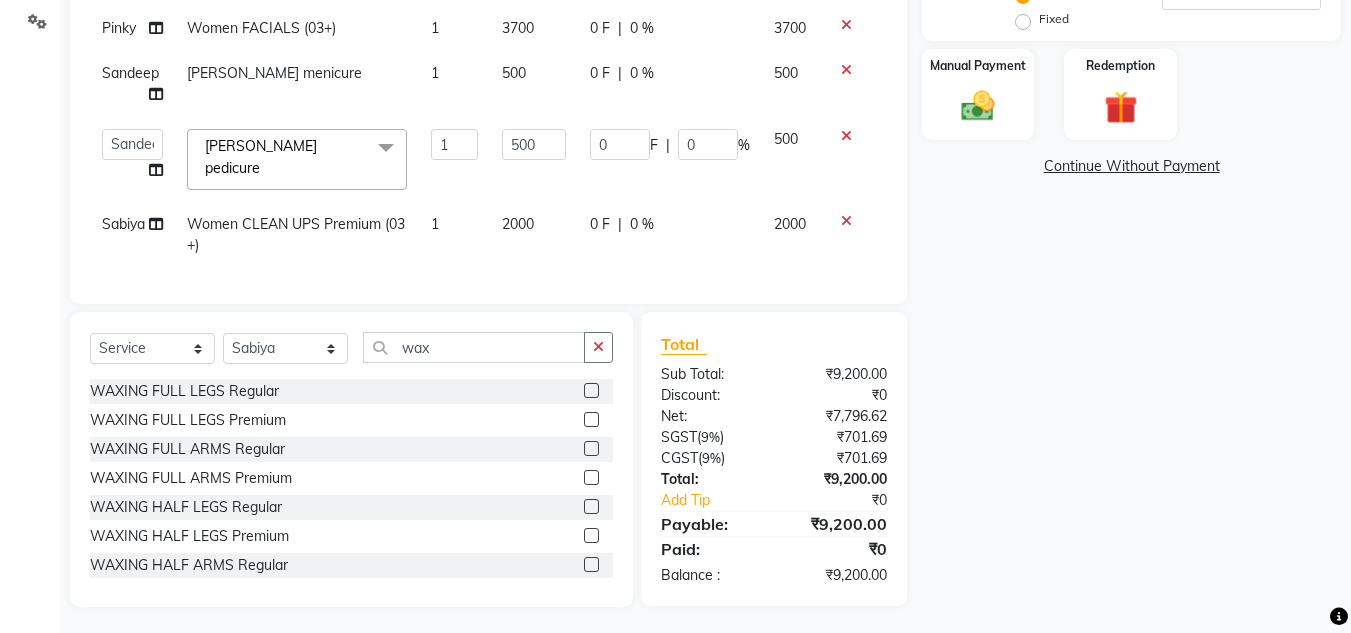 click 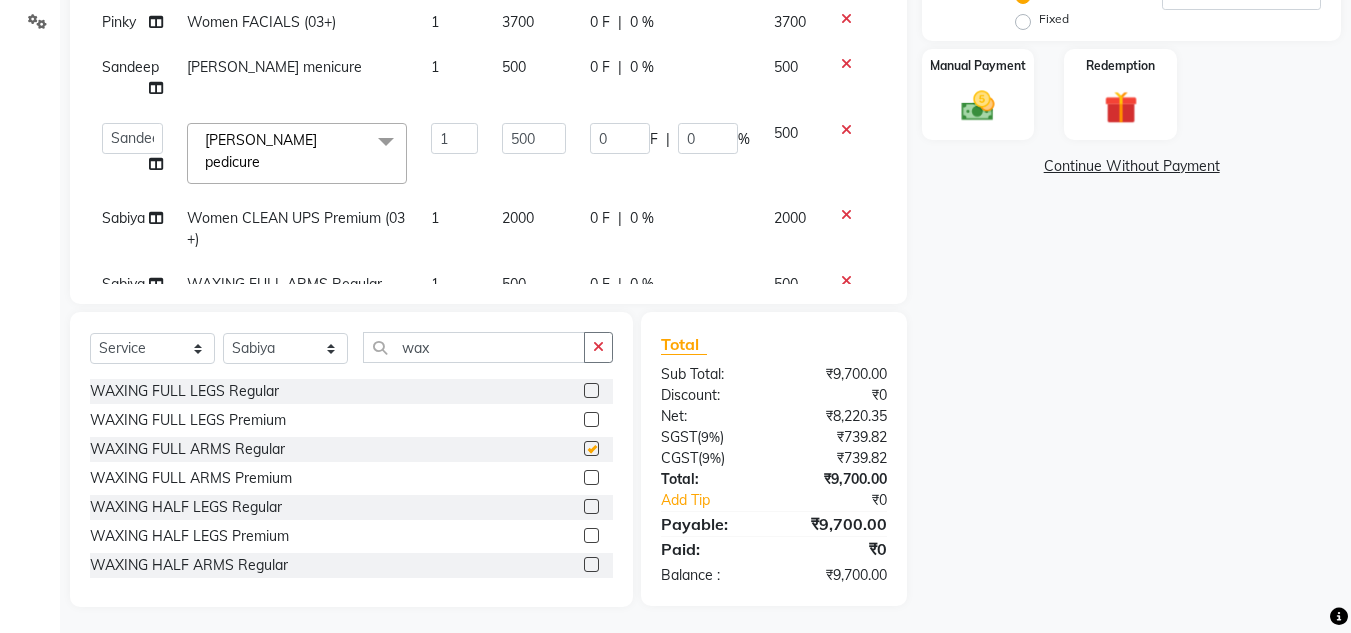 checkbox on "false" 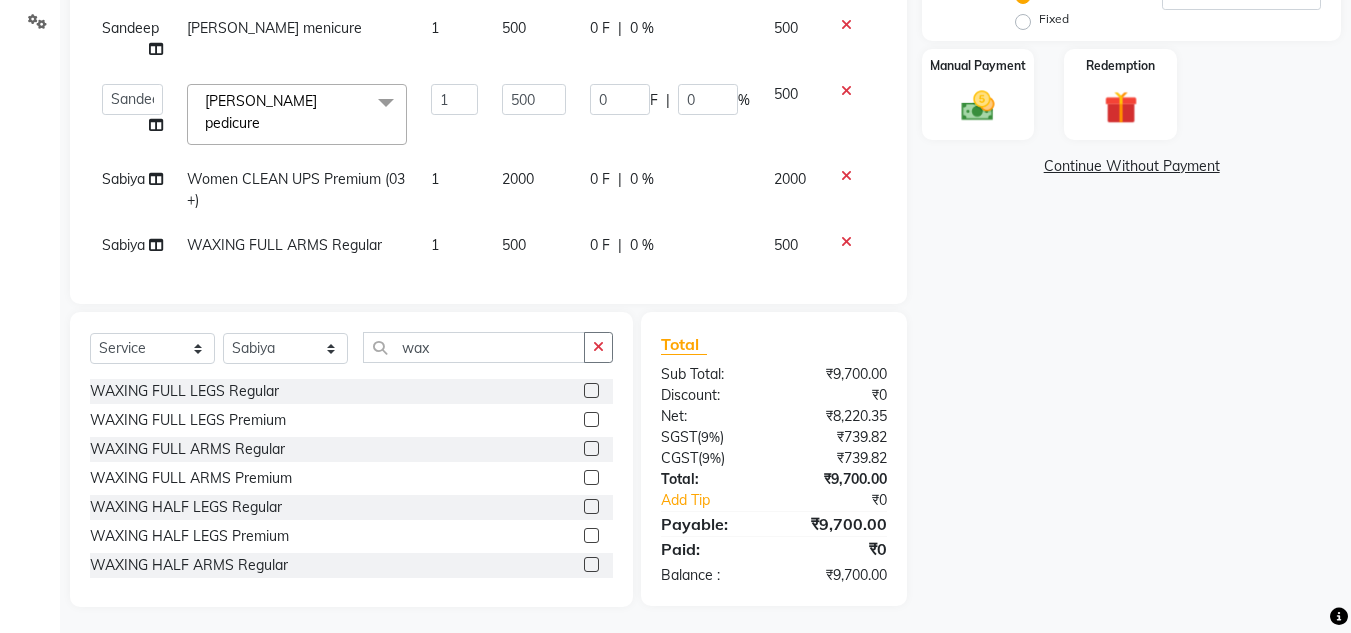 scroll, scrollTop: 144, scrollLeft: 0, axis: vertical 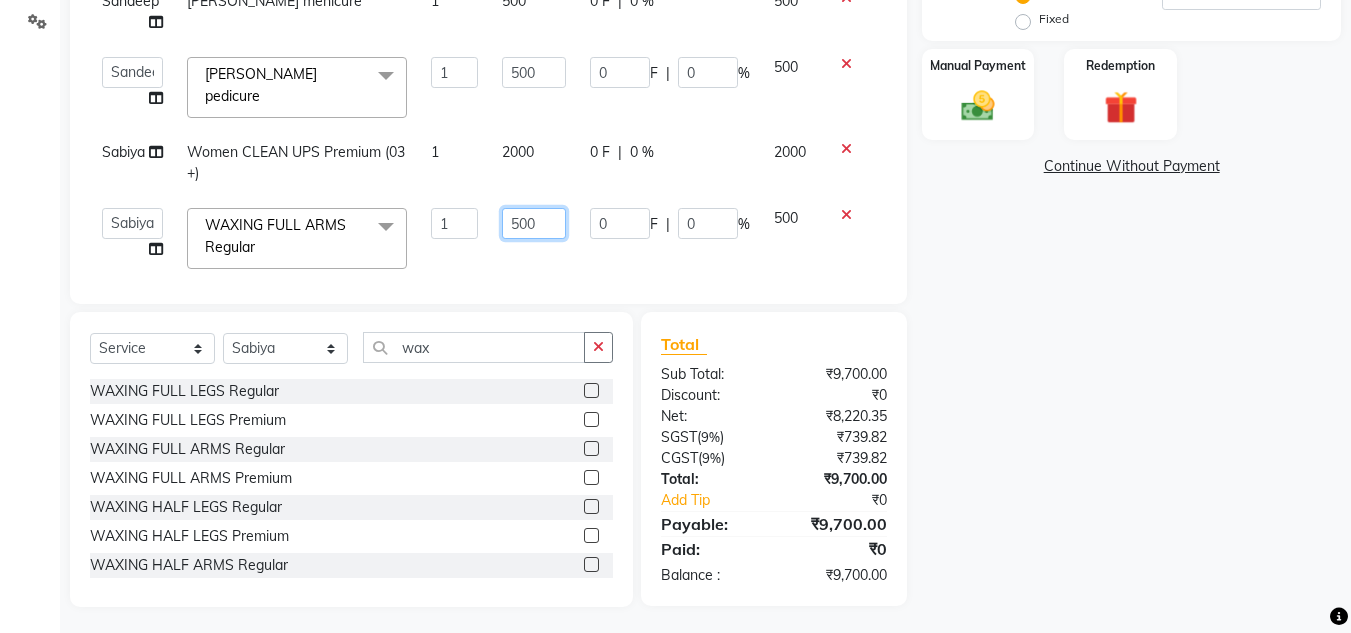 click on "500" 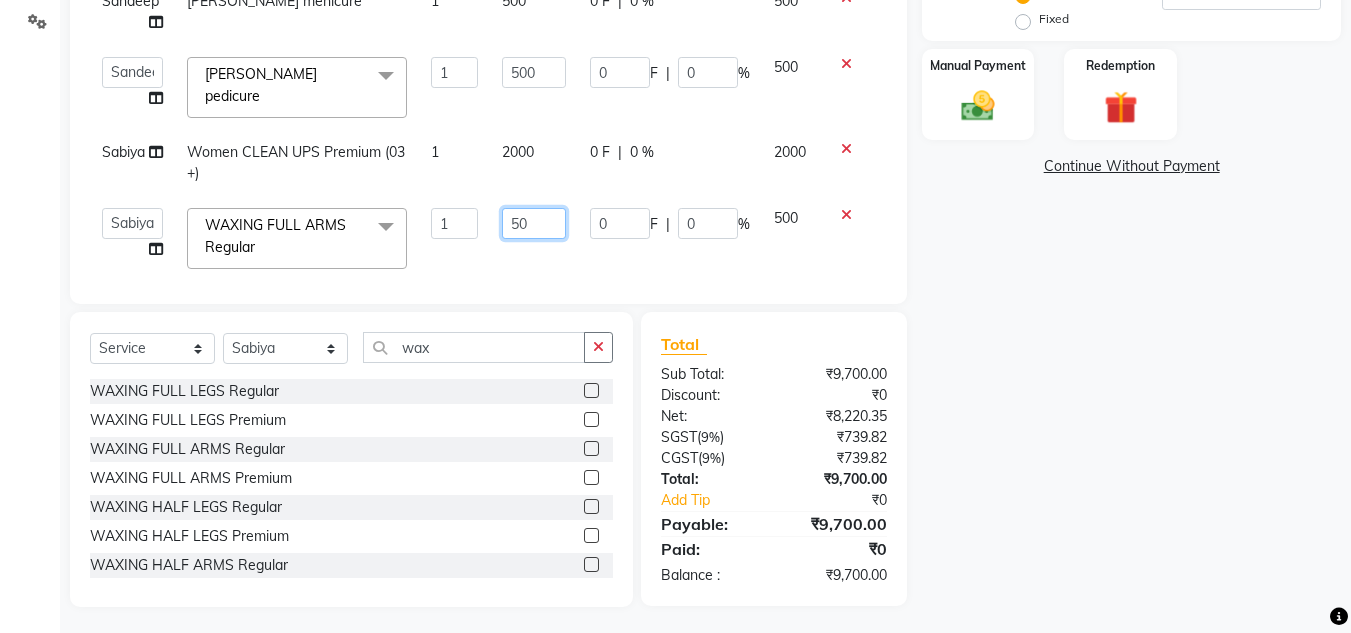 type on "5" 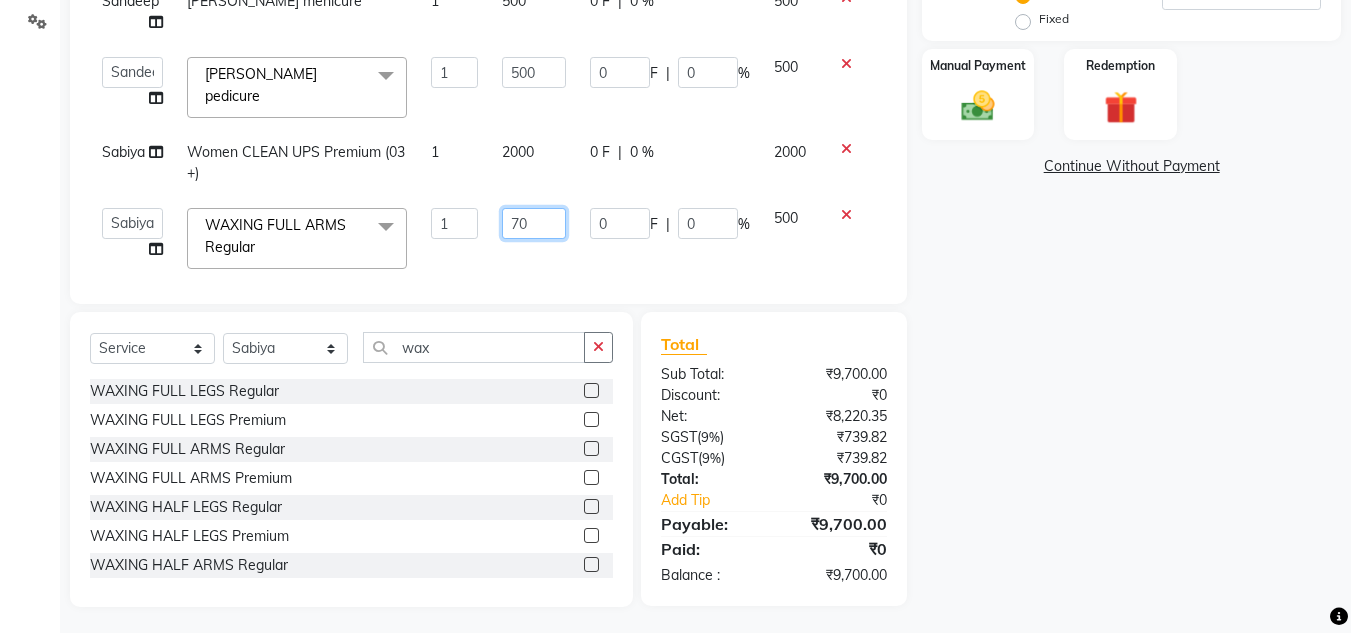 type on "700" 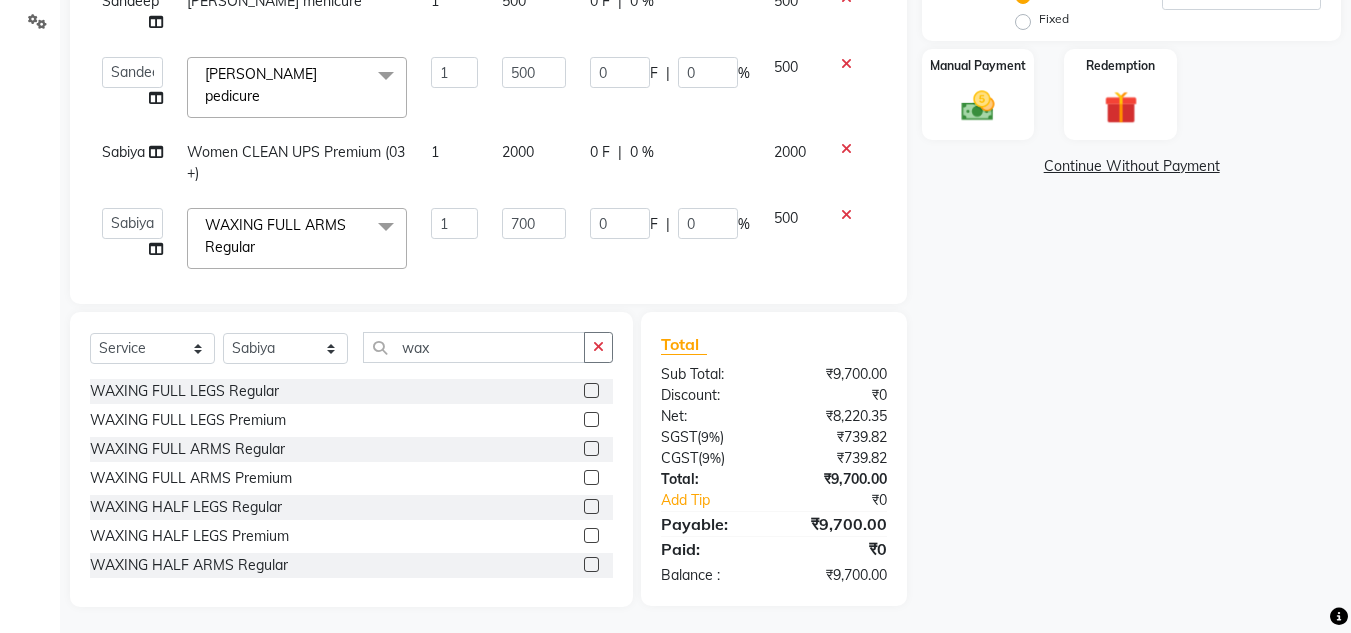 click on "700" 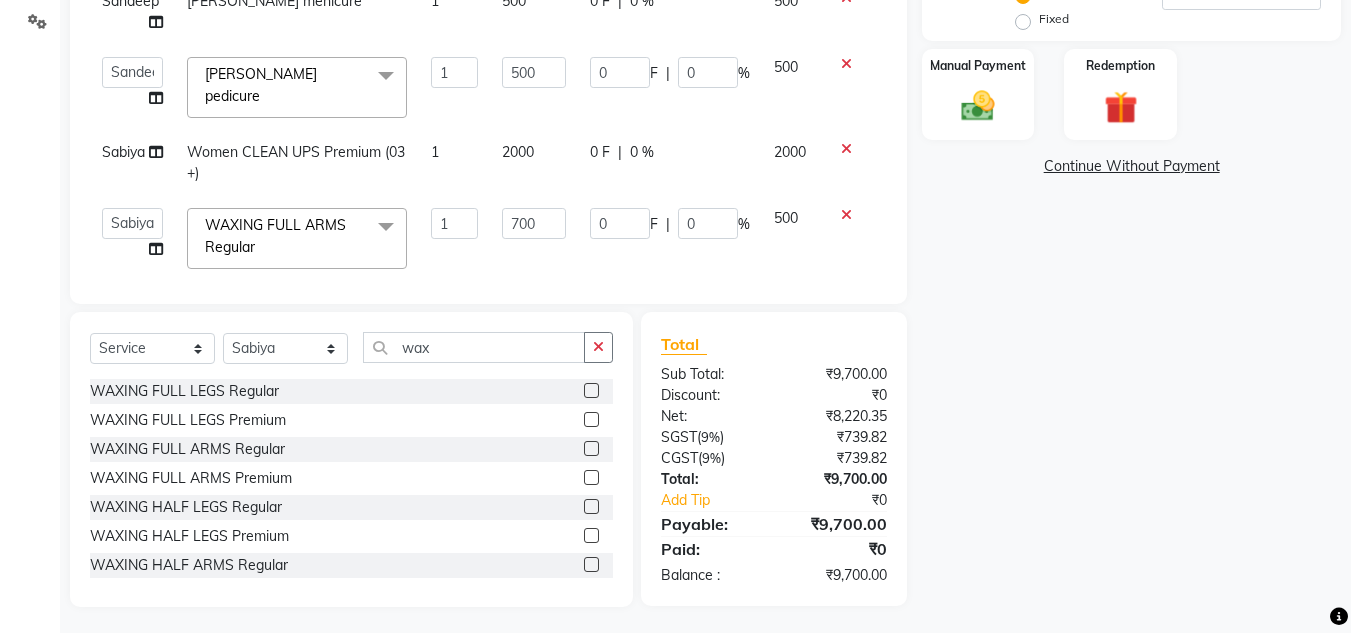 select on "61138" 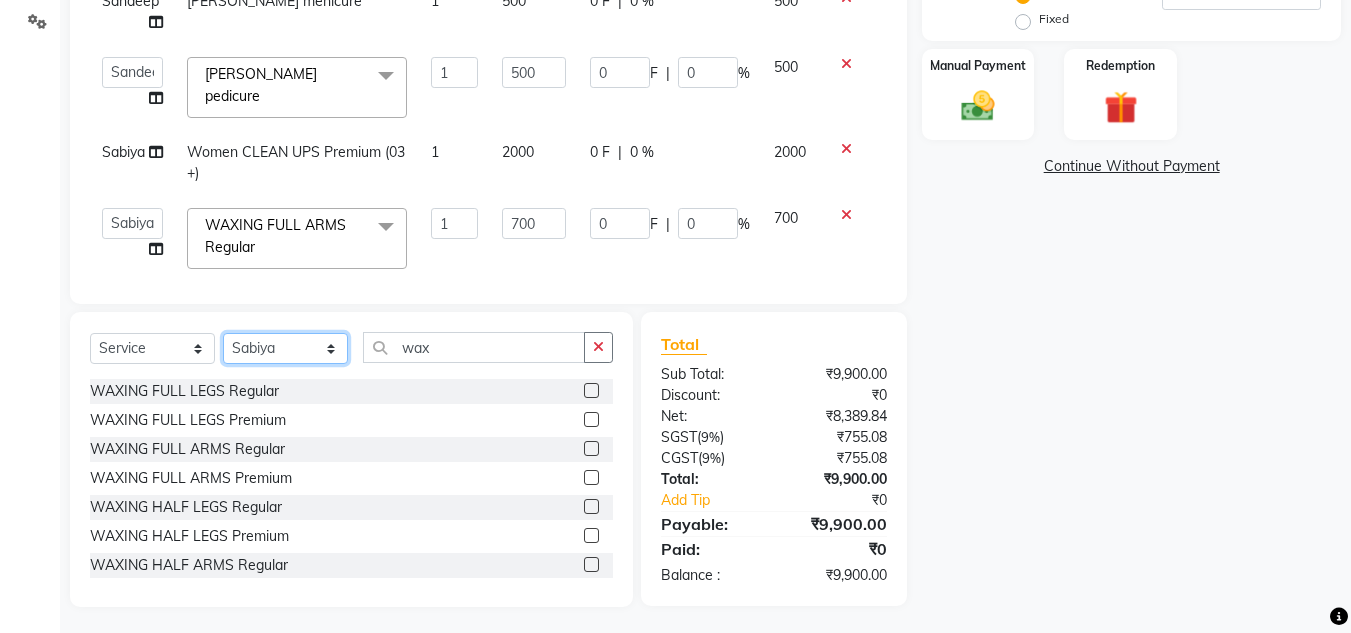 click on "Select Stylist Arman Atul Jannat Kaif Kartik Lucky Nazia Pinky Rashid Sabiya Sandeep Shankar Shavaz Malik Sudhir Suraj Vikas Vinay Roy Vinod" 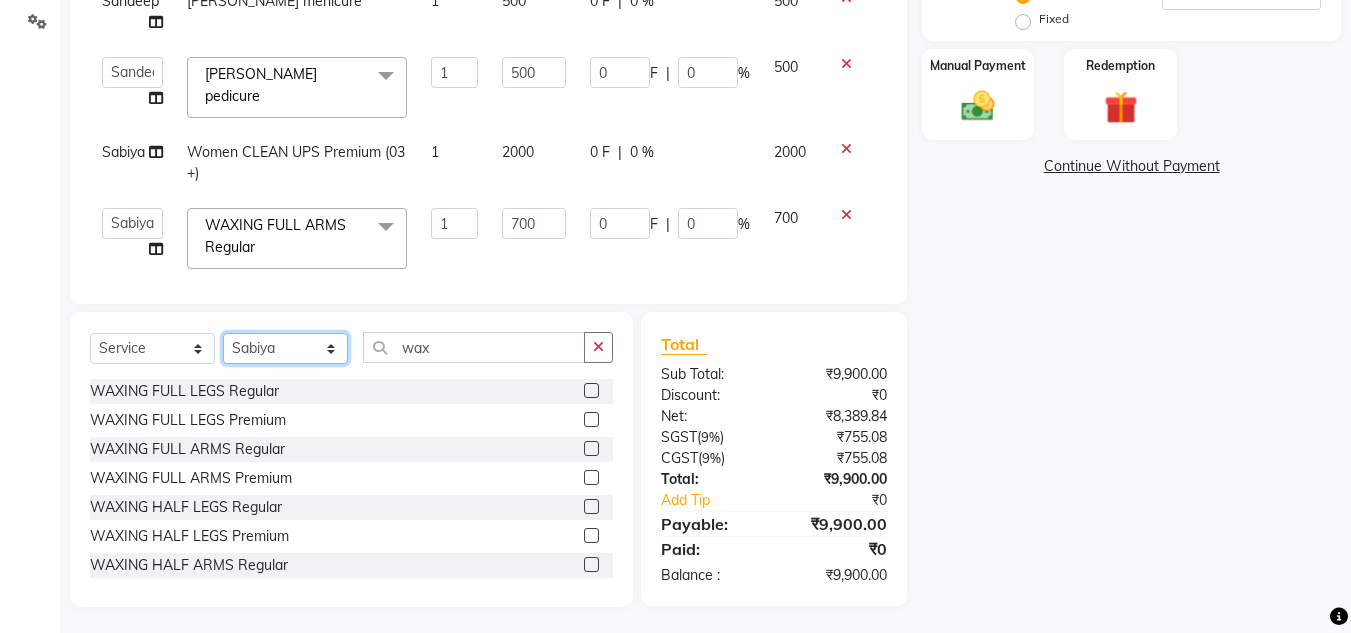 select on "66496" 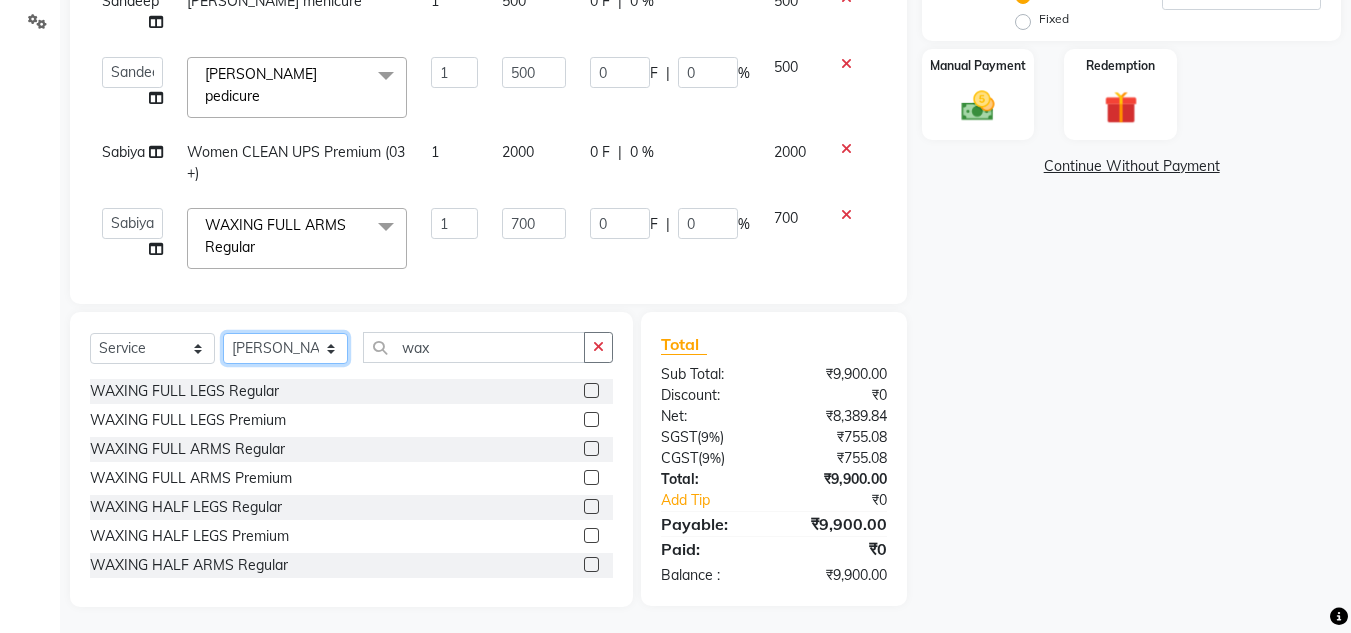 click on "Select Stylist Arman Atul Jannat Kaif Kartik Lucky Nazia Pinky Rashid Sabiya Sandeep Shankar Shavaz Malik Sudhir Suraj Vikas Vinay Roy Vinod" 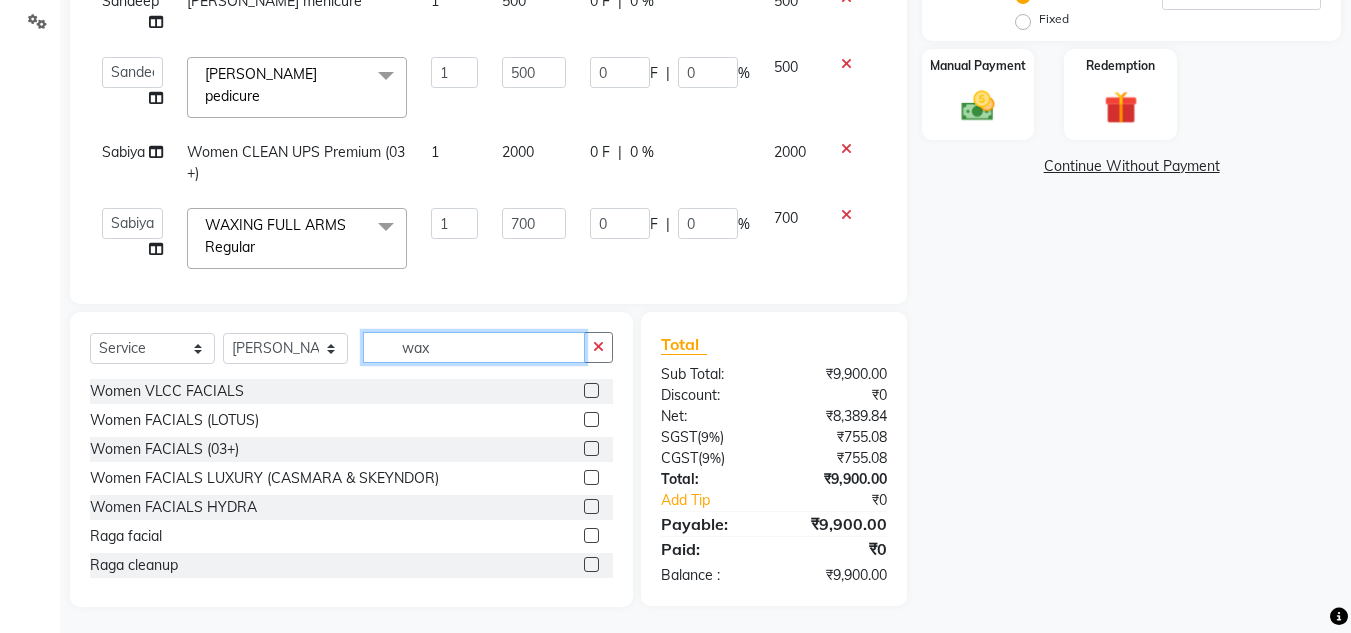 click on "wax" 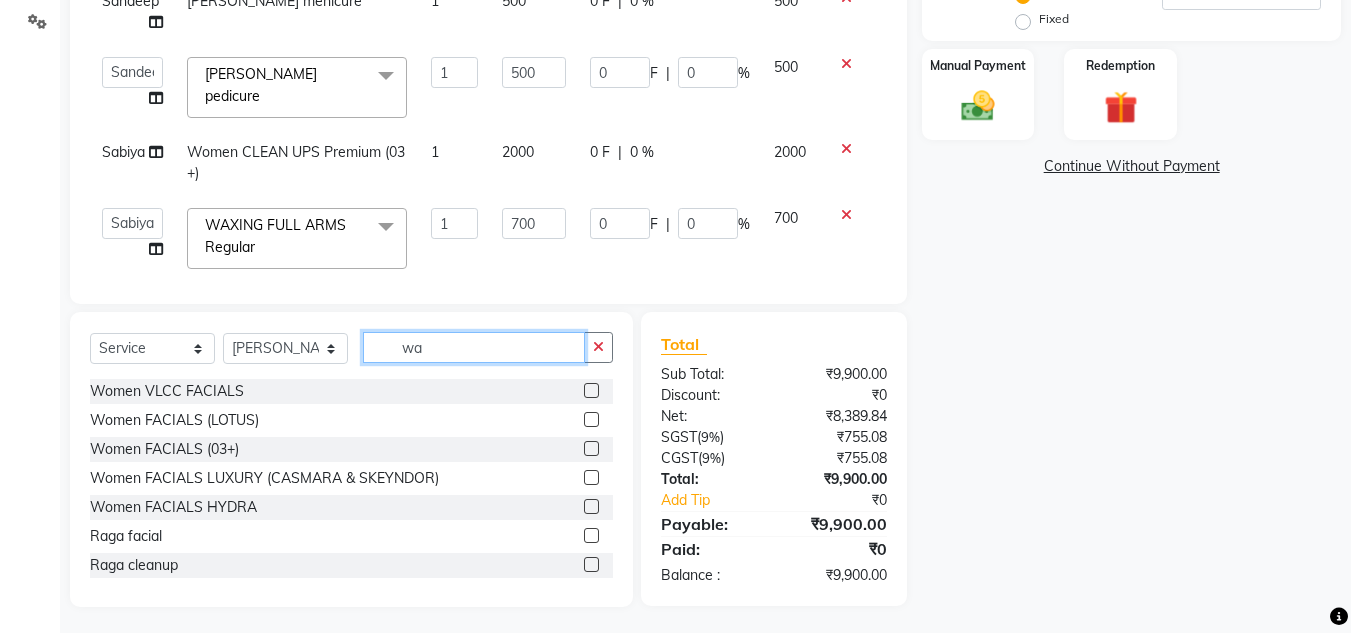 type on "w" 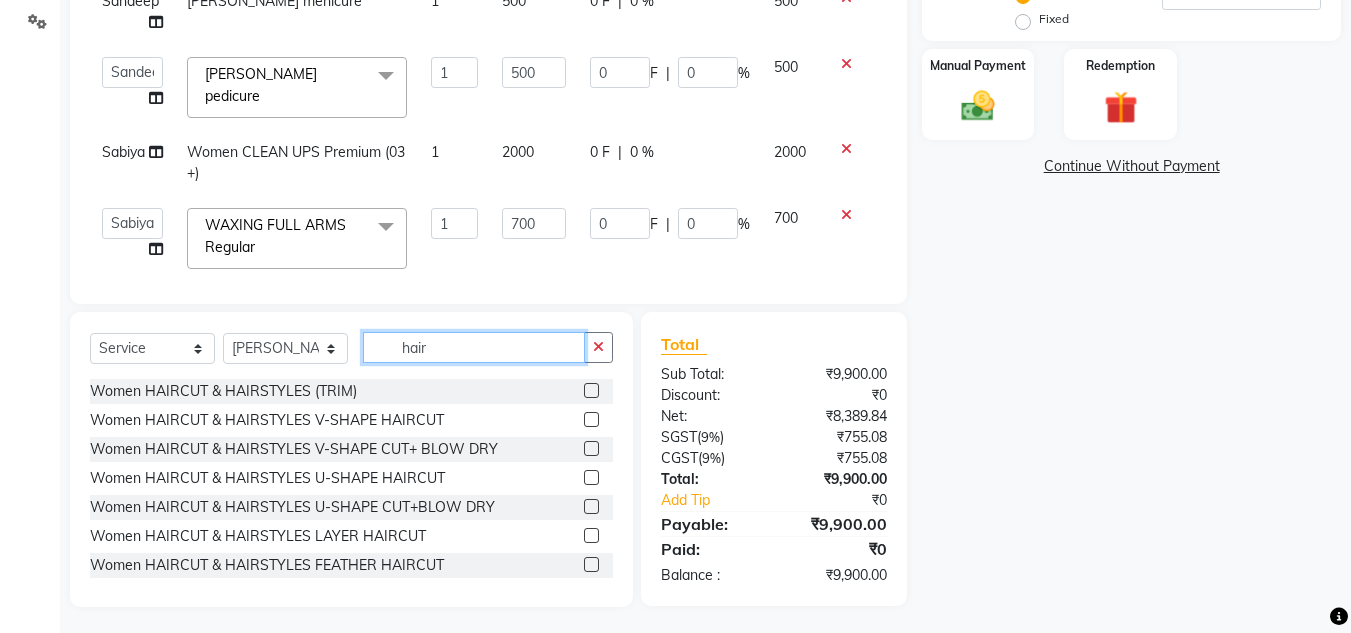 type on "hair" 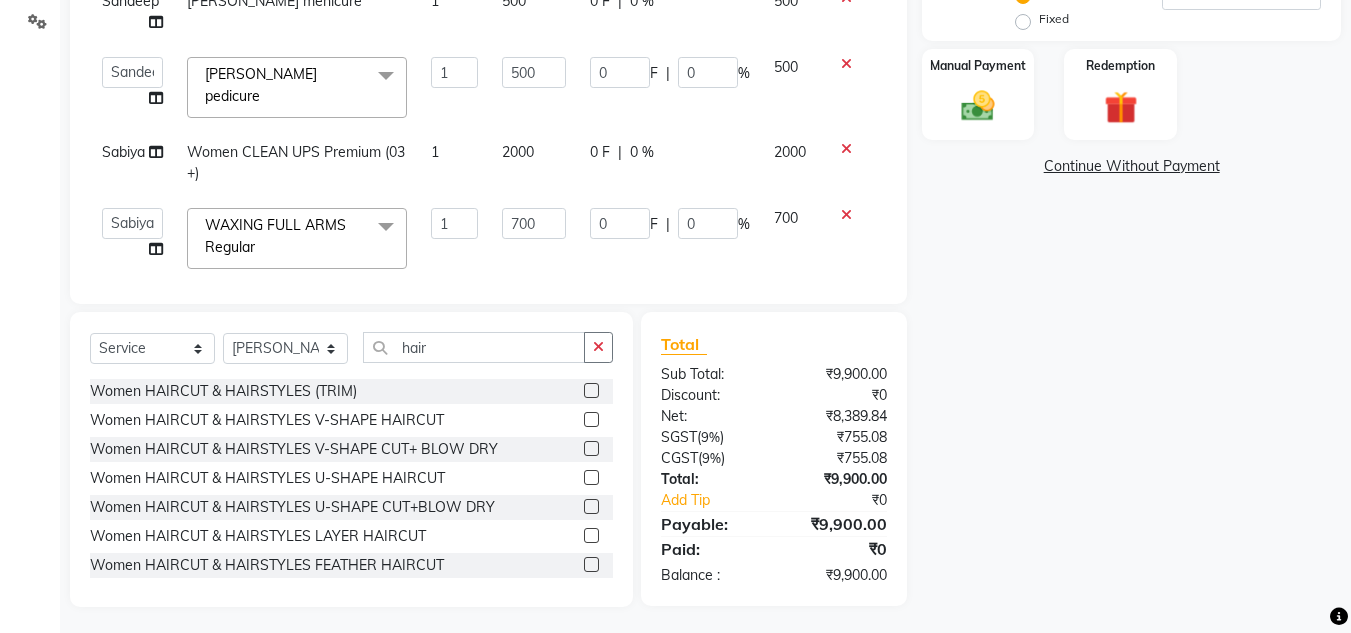 click 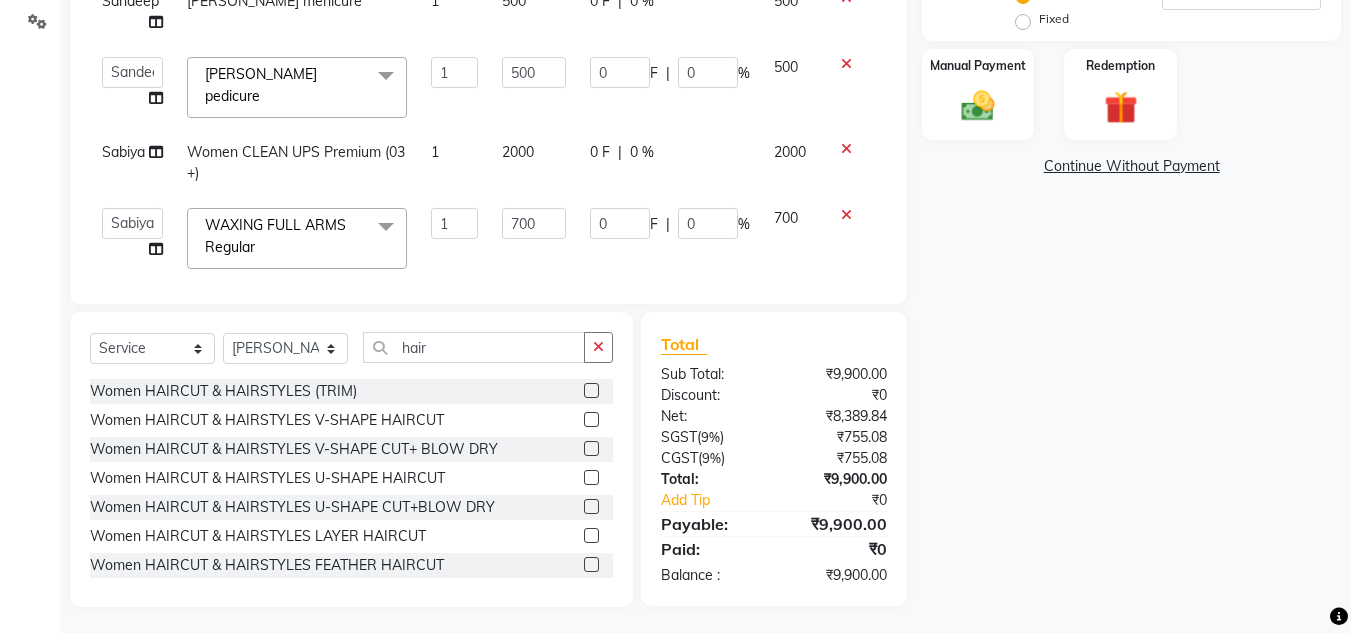 click at bounding box center (590, 536) 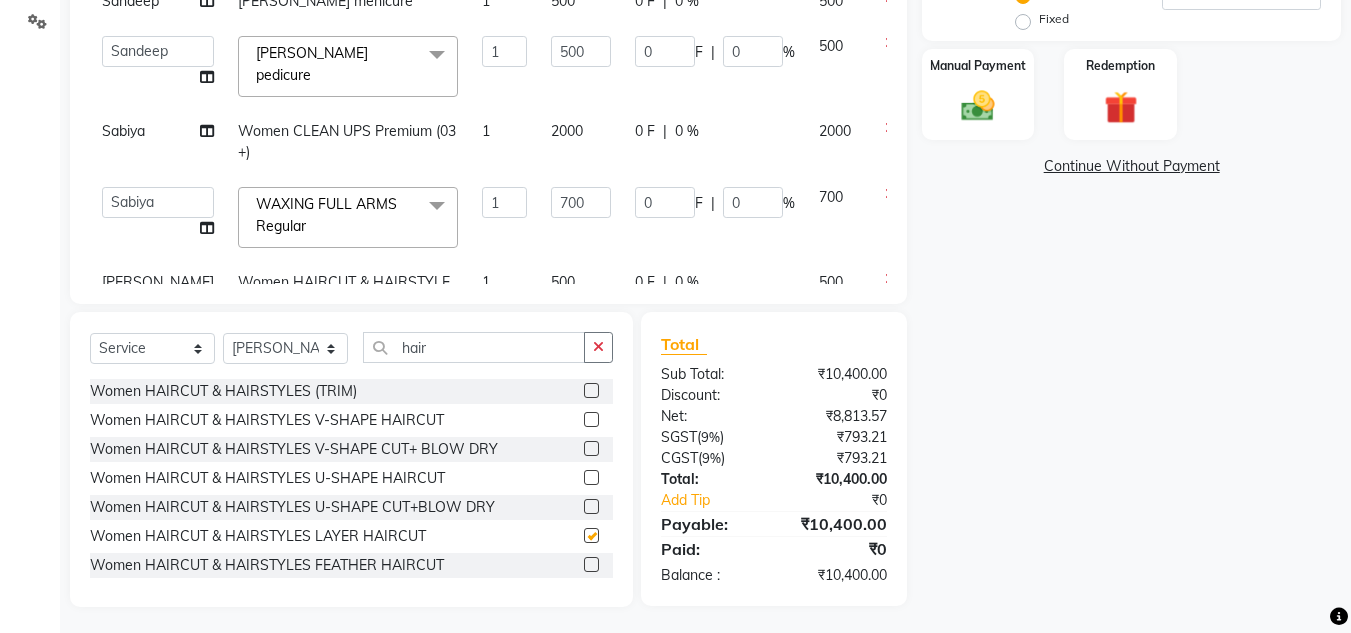 checkbox on "false" 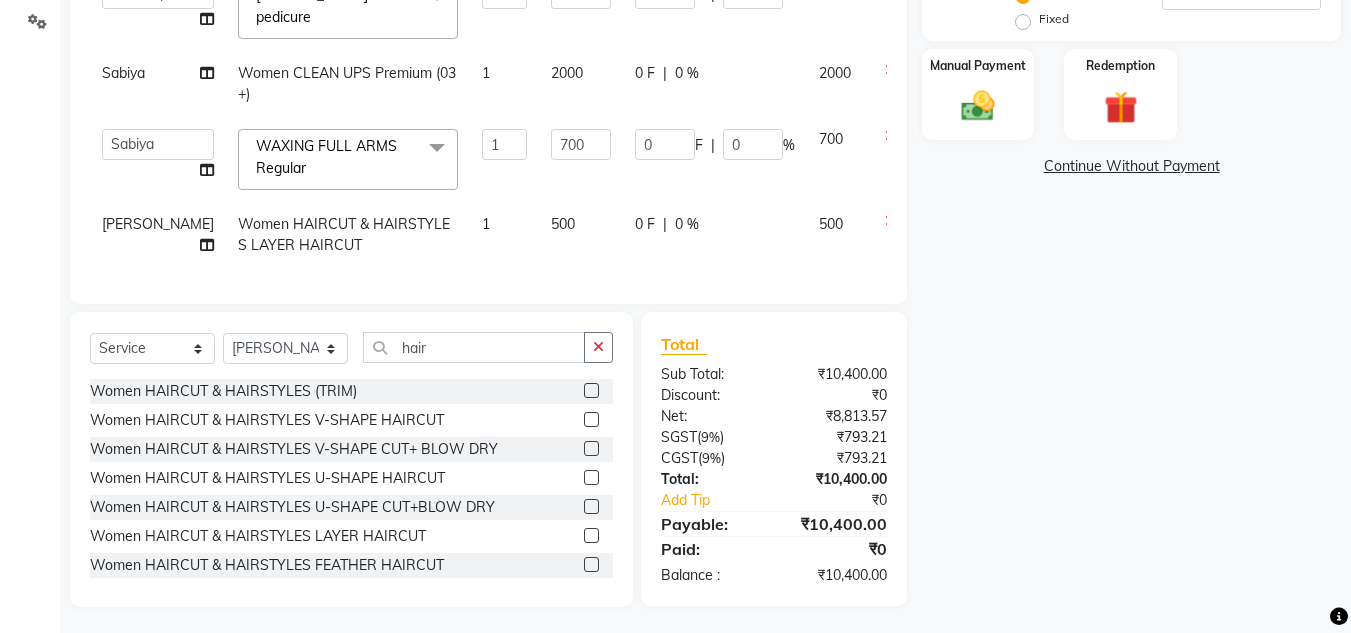 scroll, scrollTop: 229, scrollLeft: 0, axis: vertical 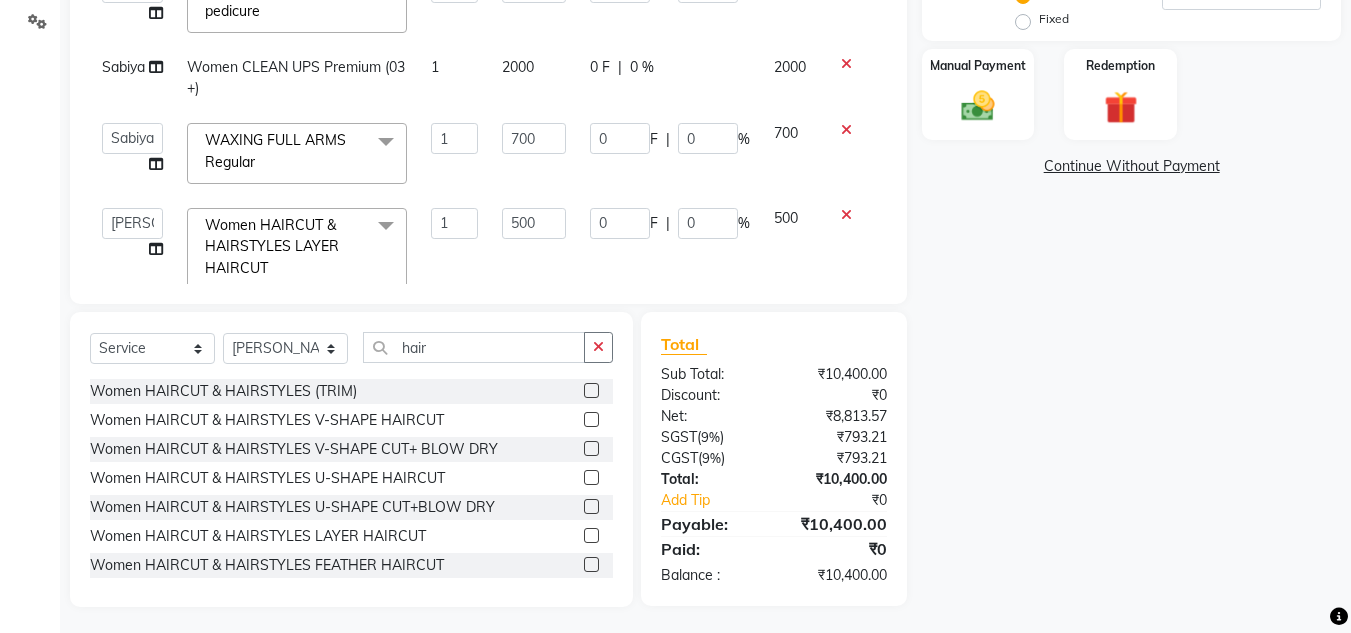 click on "700" 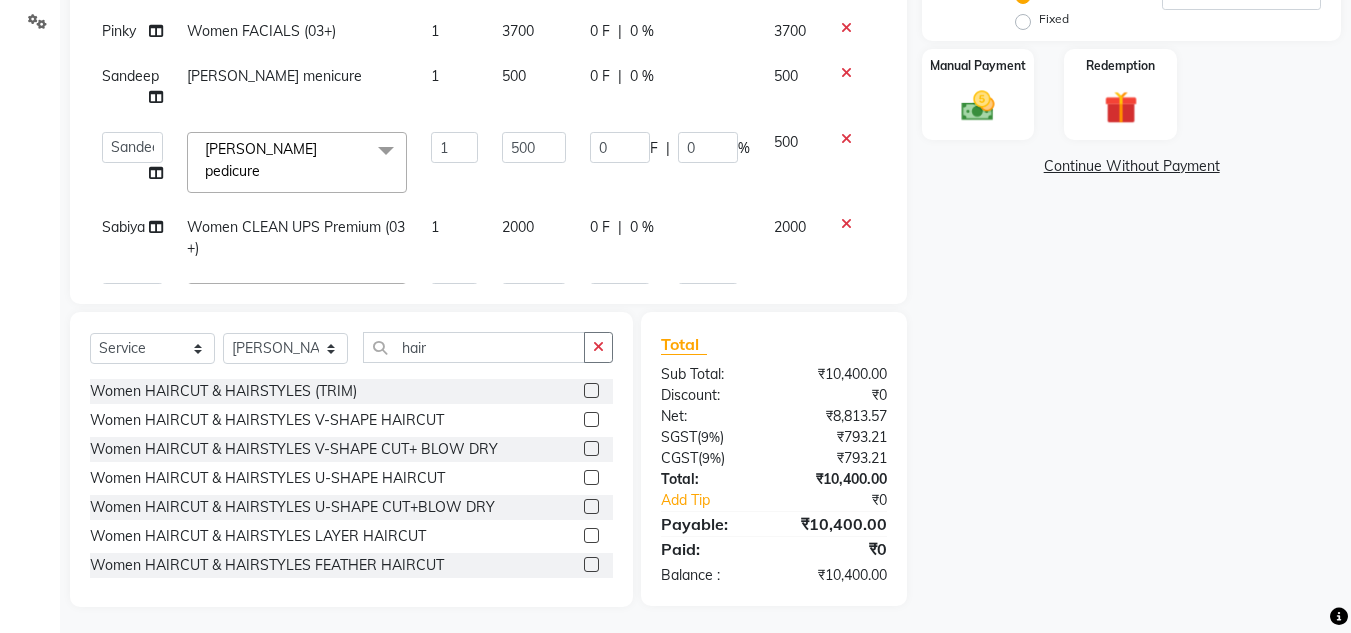 scroll, scrollTop: 0, scrollLeft: 0, axis: both 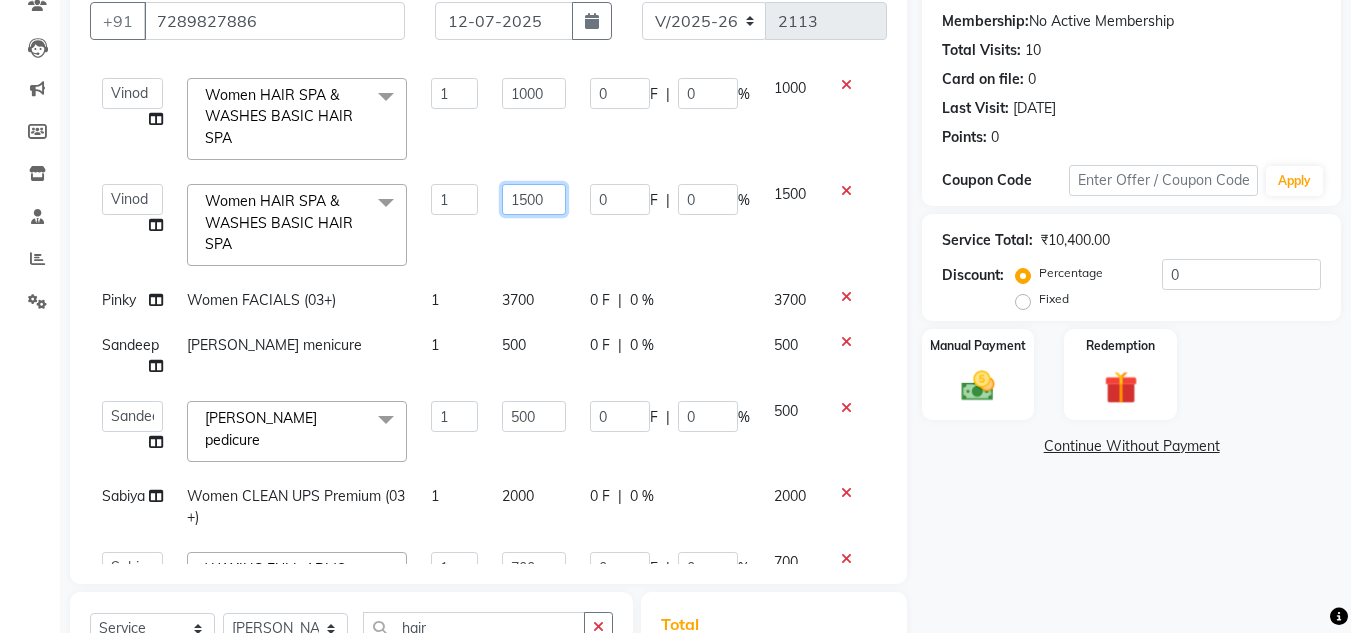 click on "1500" 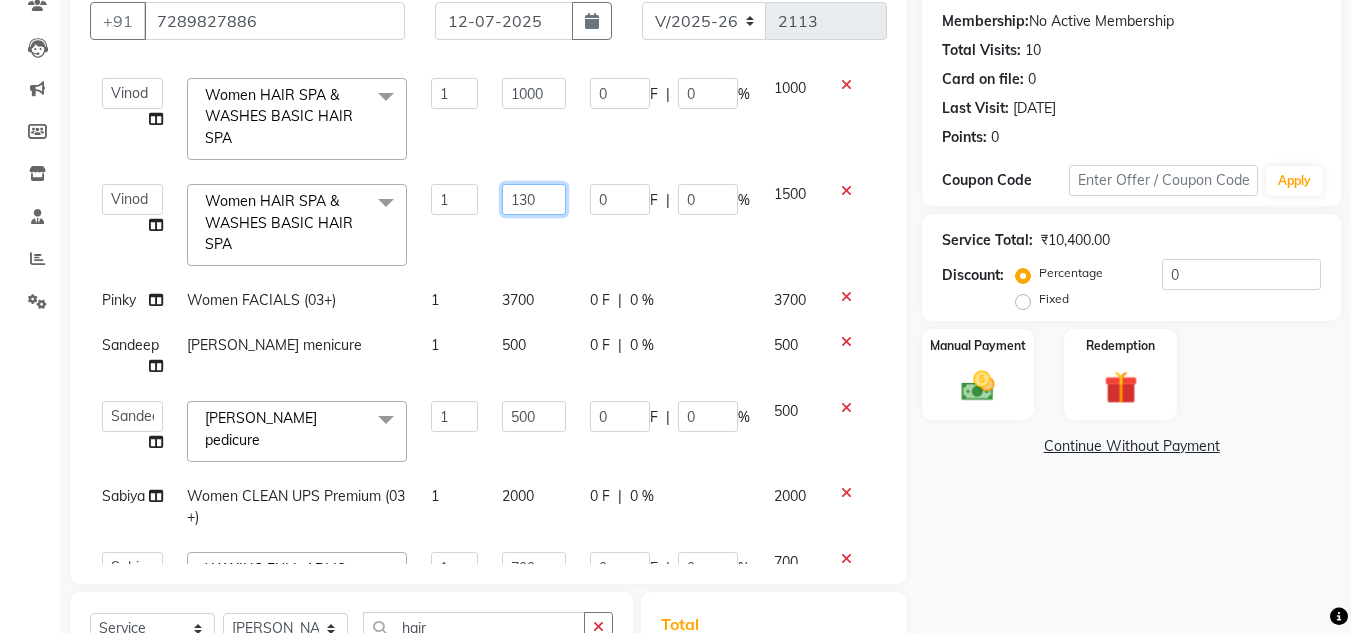 type on "1300" 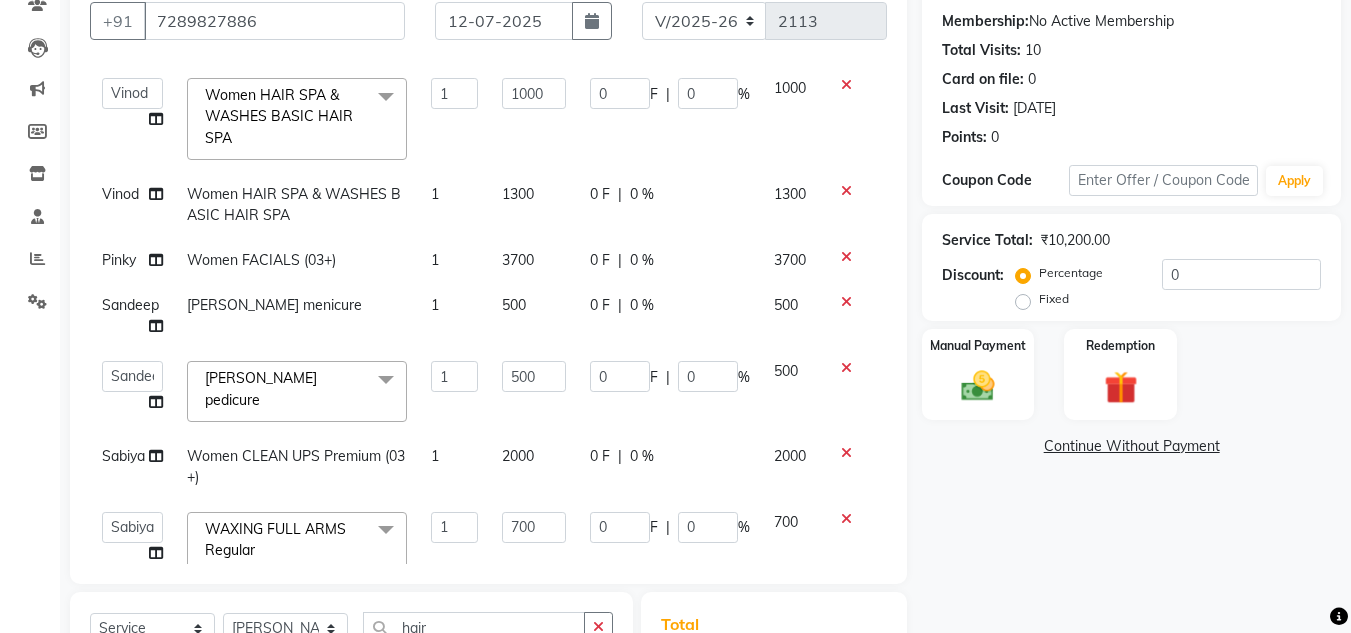 click on "Arman   Atul   Jannat   Kaif   Kartik   Lucky   Nazia   Pinky   Rashid   Sabiya   Sandeep   Shankar   Shavaz Malik   Sudhir   Suraj   Vikas   Vinay Roy   Vinod  Women HAIR SPA & WASHES BASIC HAIR SPA  x Women VLCC FACIALS Women FACIALS (LOTUS) Women FACIALS (03+) Women FACIALS LUXURY (CASMARA & SKEYNDOR) Women FACIALS HYDRA Raga facial Raga cleanup Raga bridal facial 3000 Women CLEAN UPS Basic (LOTUS) Women CLEAN UPS Premium (03+) Women CLEAN UPS Luxury (CASMARA) Women BLEACH OXY FACE BLEACH Women BLEACH CHERYL'S FACE BLEACH Women BLEACH NECK BLEACH Women BLEACH BACK+NECK BLEACH Women BLEACH STOMACH BLEACH Women BLEACH ARMS BLEACH Women BLEACH LEGS BLEACH Women BLEACH HALF LEG BLEACH Women BLEACH FULL BODY BLEACH Women SCRUBS BODY SCRUB Women SCRUBS BODY POLISHING Full body scrub Women D-TAN FACE D-TAN Women D-TAN ARMS D-TAN Women D-TAN LEGS D-TAN Women D-TAN BACK D-TAN Women D-TAN FULL BODY D-TAN Women HAIRCUT & HAIRSTYLES (TRIM) Women HAIRCUT & HAIRSTYLES V-SHAPE HAIRCUT Women short haircut 500 3 TENX SPA" 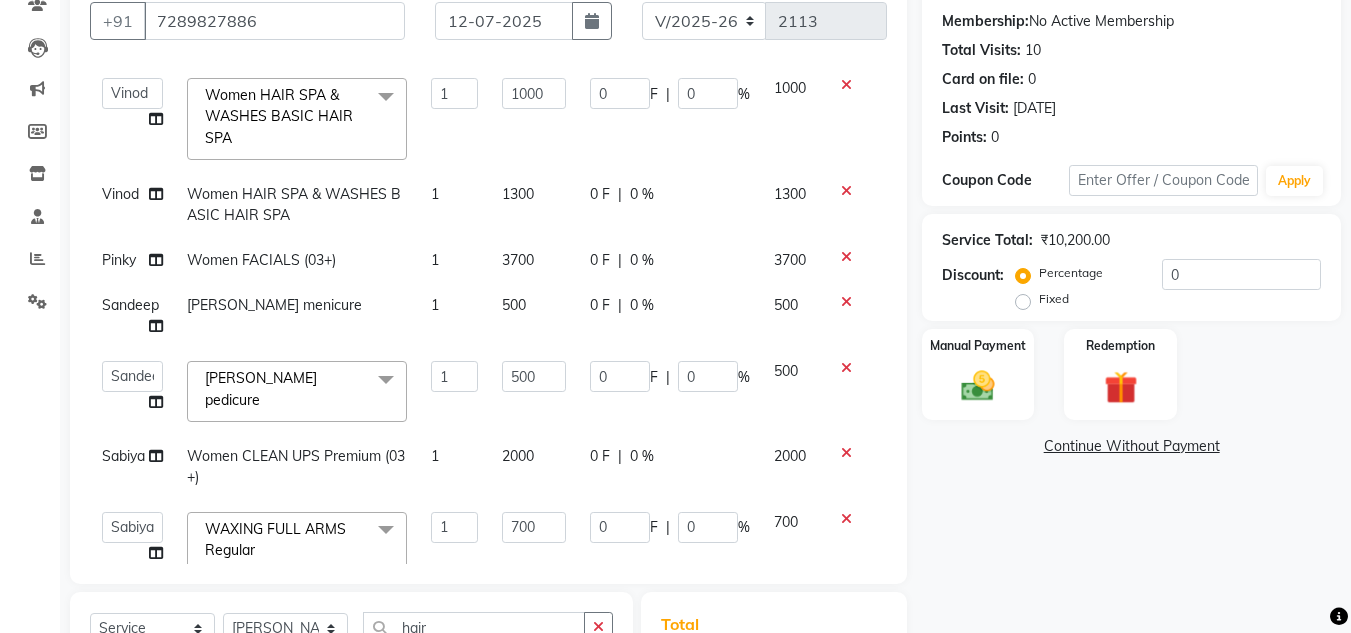 select on "53620" 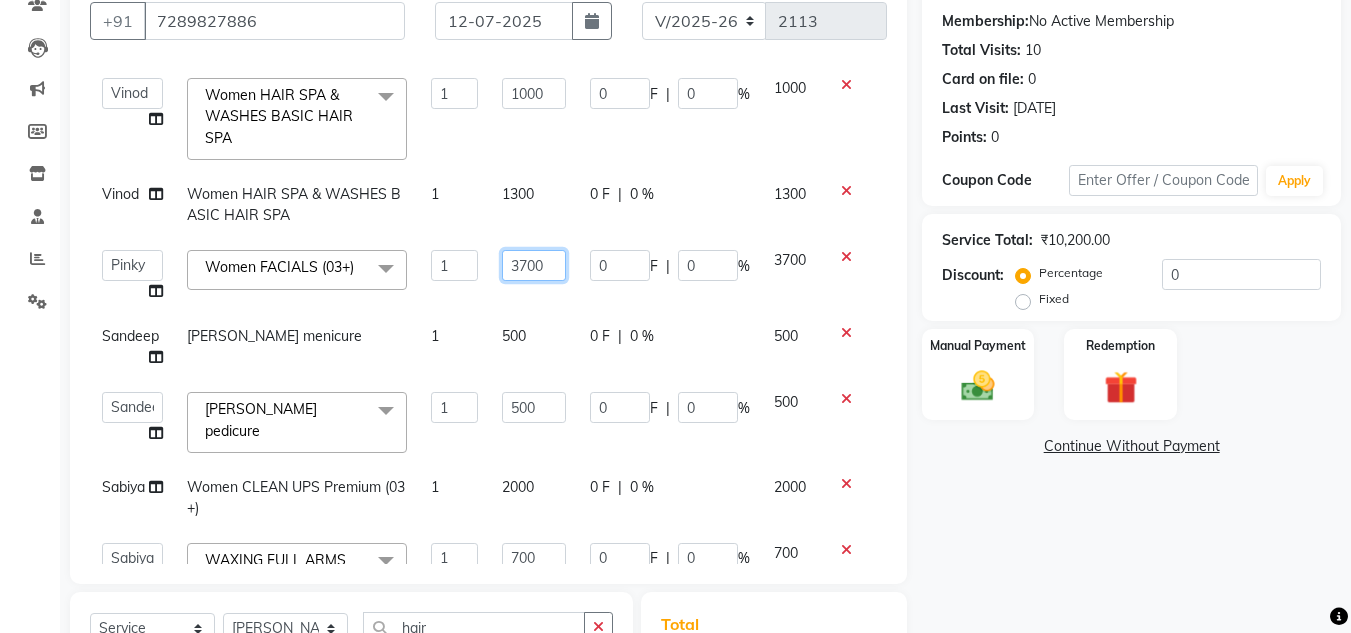 click on "3700" 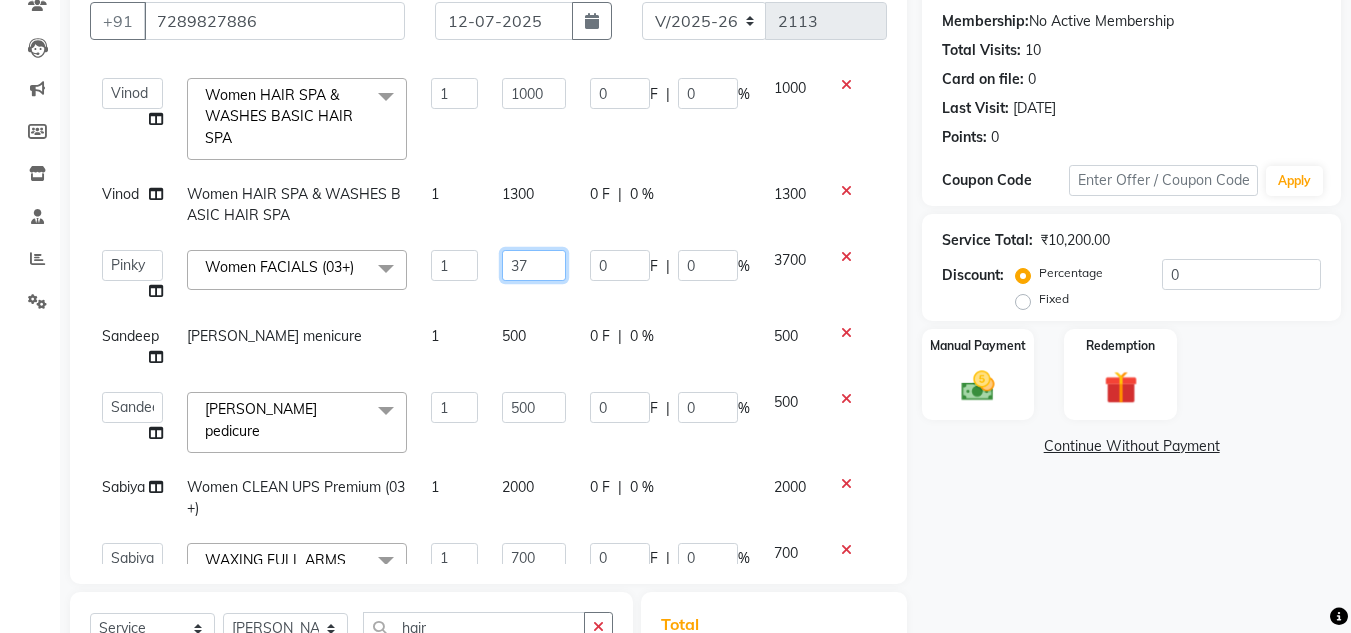 type on "3" 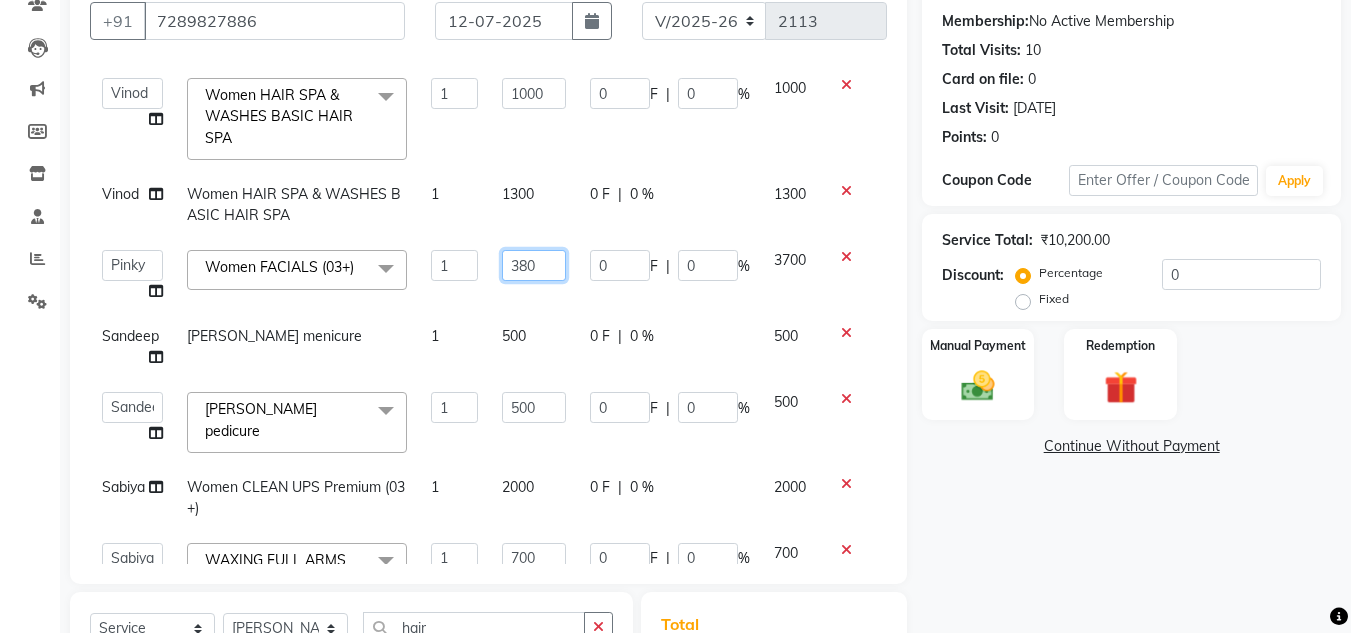 type on "3800" 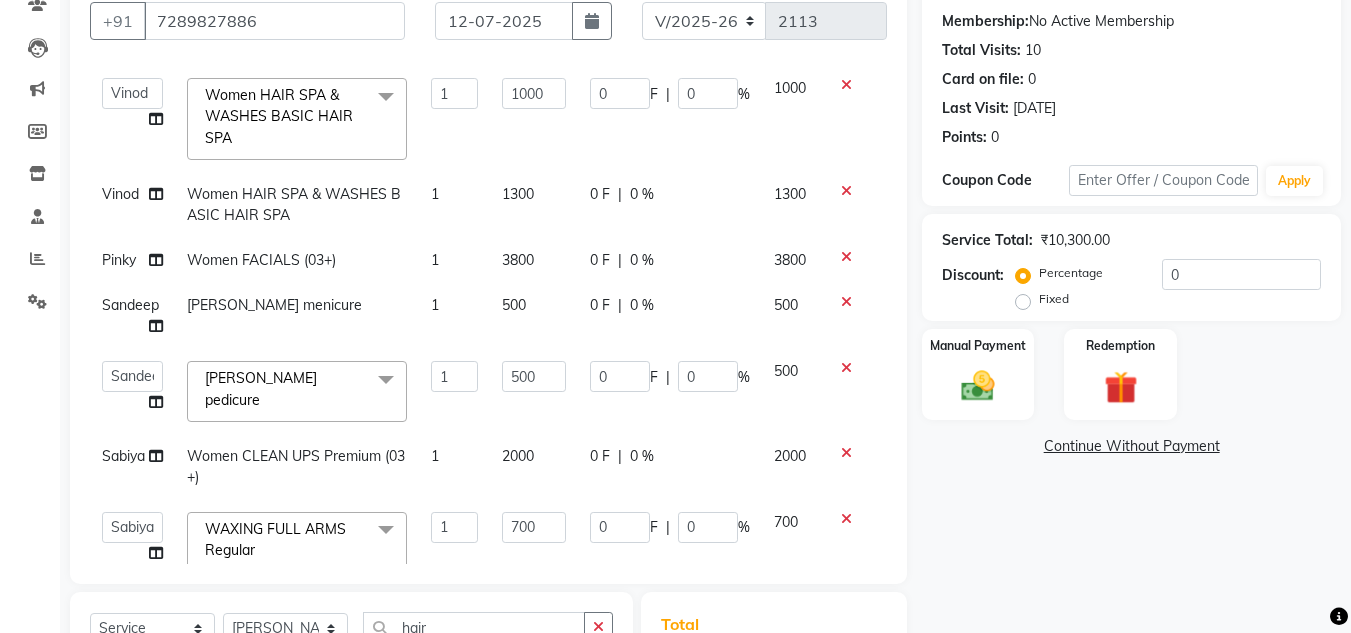 click on "Arman   Atul   Jannat   Kaif   Kartik   Lucky   Nazia   Pinky   Rashid   Sabiya   Sandeep   Shankar   Shavaz Malik   Sudhir   Suraj   Vikas   Vinay Roy   Vinod  Women HAIR SPA & WASHES BASIC HAIR SPA  x Women VLCC FACIALS Women FACIALS (LOTUS) Women FACIALS (03+) Women FACIALS LUXURY (CASMARA & SKEYNDOR) Women FACIALS HYDRA Raga facial Raga cleanup Raga bridal facial 3000 Women CLEAN UPS Basic (LOTUS) Women CLEAN UPS Premium (03+) Women CLEAN UPS Luxury (CASMARA) Women BLEACH OXY FACE BLEACH Women BLEACH CHERYL'S FACE BLEACH Women BLEACH NECK BLEACH Women BLEACH BACK+NECK BLEACH Women BLEACH STOMACH BLEACH Women BLEACH ARMS BLEACH Women BLEACH LEGS BLEACH Women BLEACH HALF LEG BLEACH Women BLEACH FULL BODY BLEACH Women SCRUBS BODY SCRUB Women SCRUBS BODY POLISHING Full body scrub Women D-TAN FACE D-TAN Women D-TAN ARMS D-TAN Women D-TAN LEGS D-TAN Women D-TAN BACK D-TAN Women D-TAN FULL BODY D-TAN Women HAIRCUT & HAIRSTYLES (TRIM) Women HAIRCUT & HAIRSTYLES V-SHAPE HAIRCUT Women short haircut 500 3 TENX SPA" 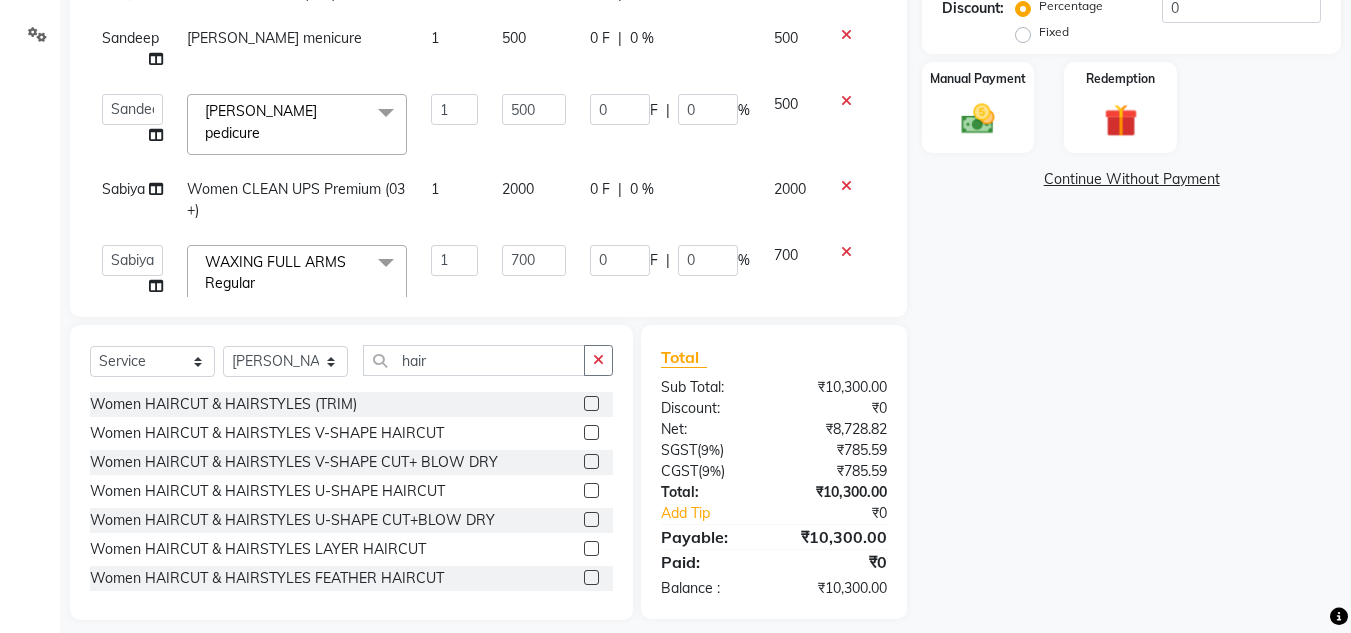 scroll, scrollTop: 468, scrollLeft: 0, axis: vertical 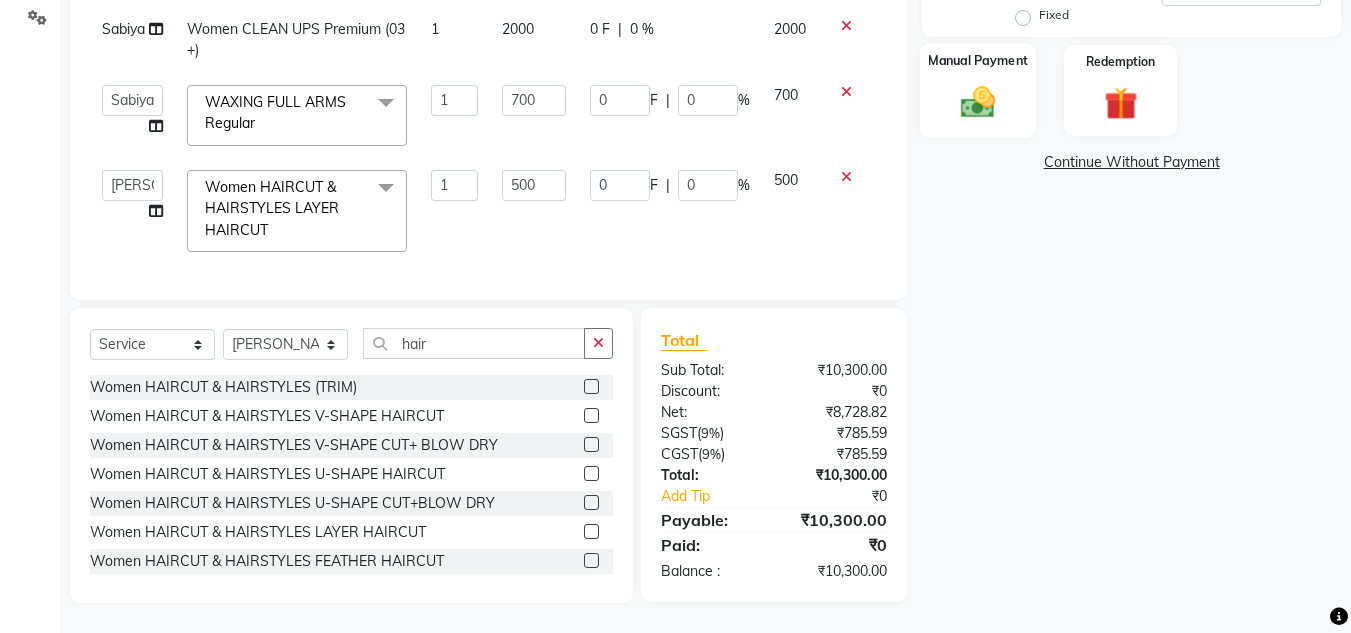 click on "Manual Payment" 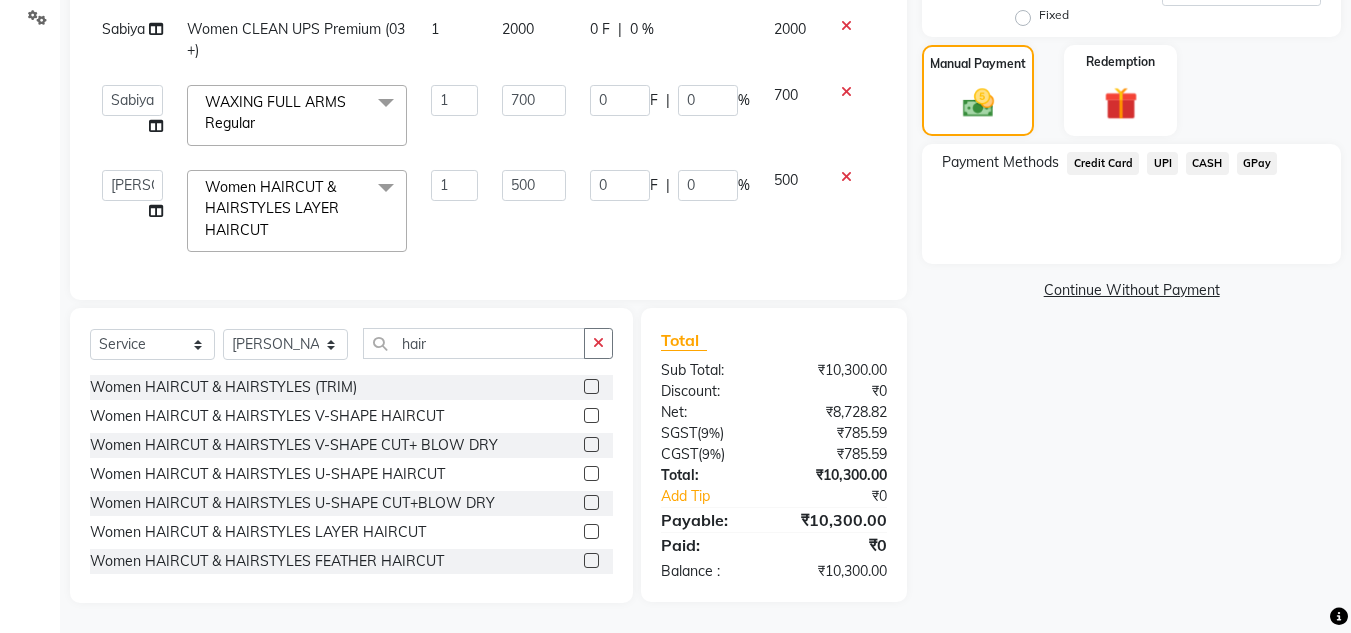 click on "Credit Card" 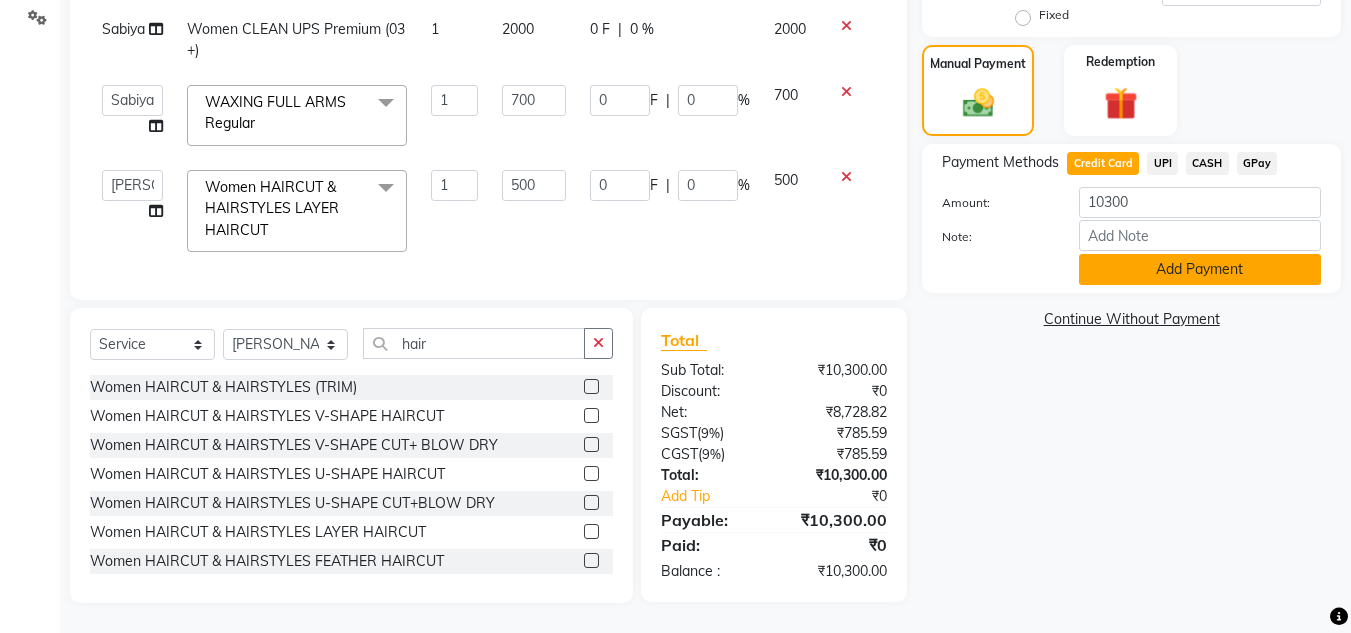 click on "Add Payment" 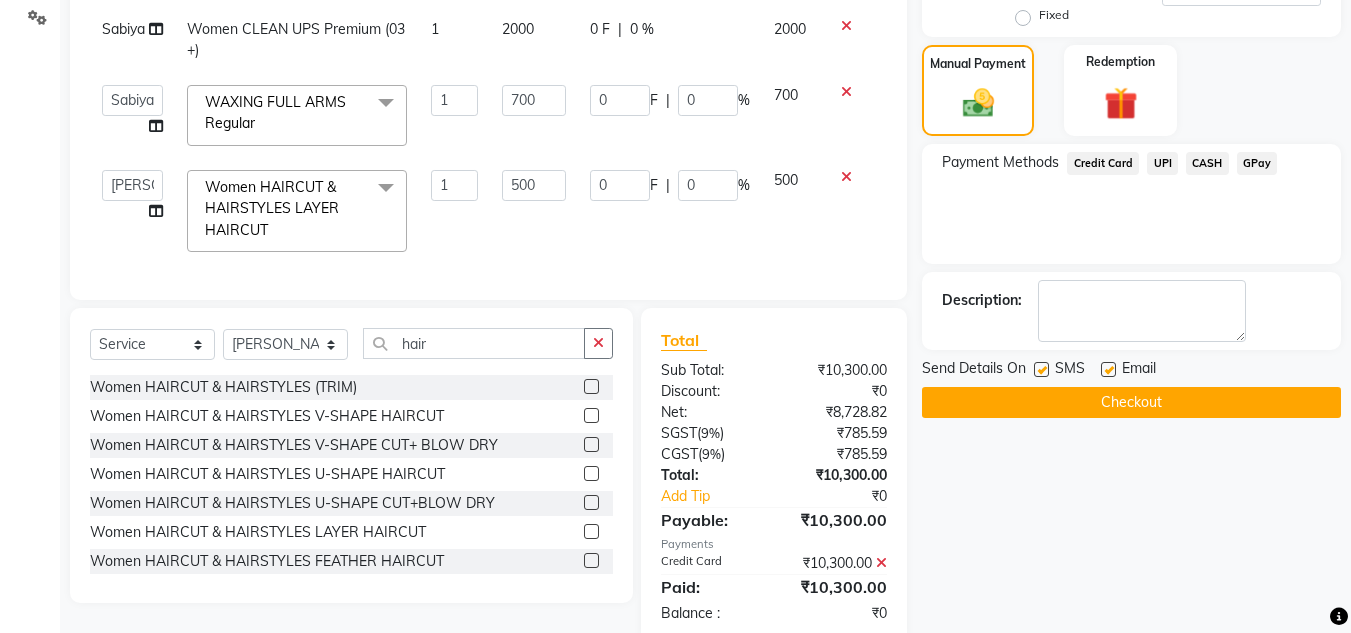 click on "Checkout" 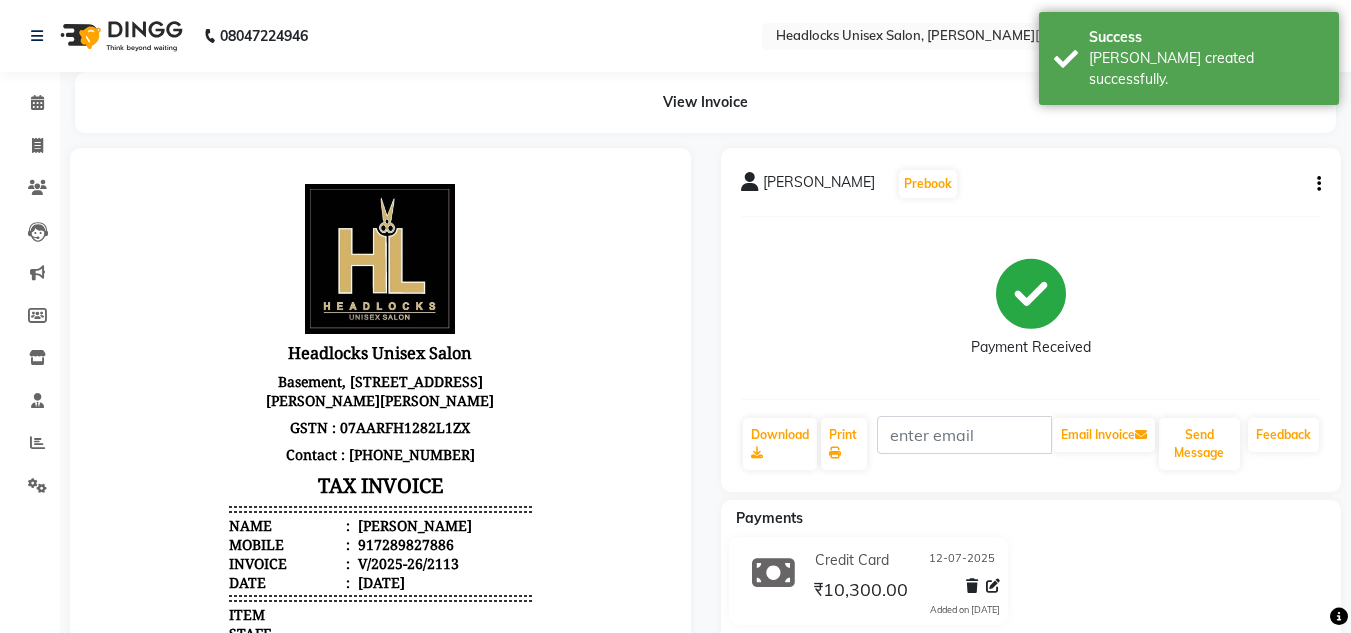 scroll, scrollTop: 0, scrollLeft: 0, axis: both 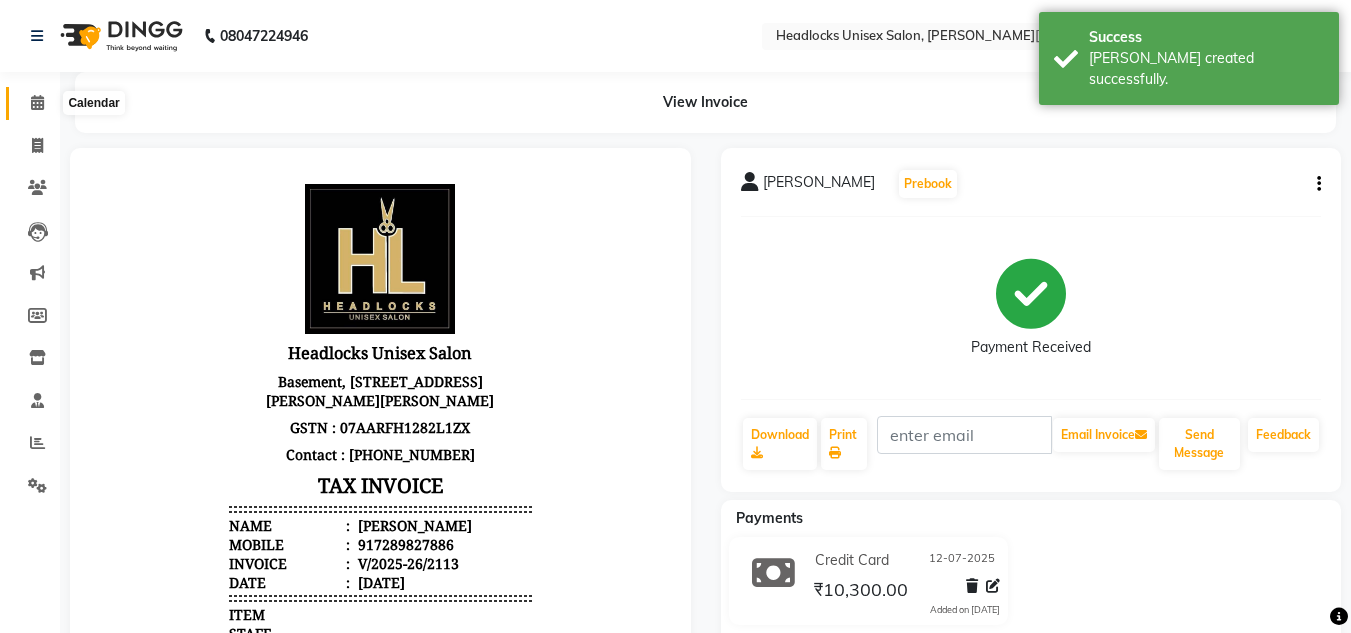 click 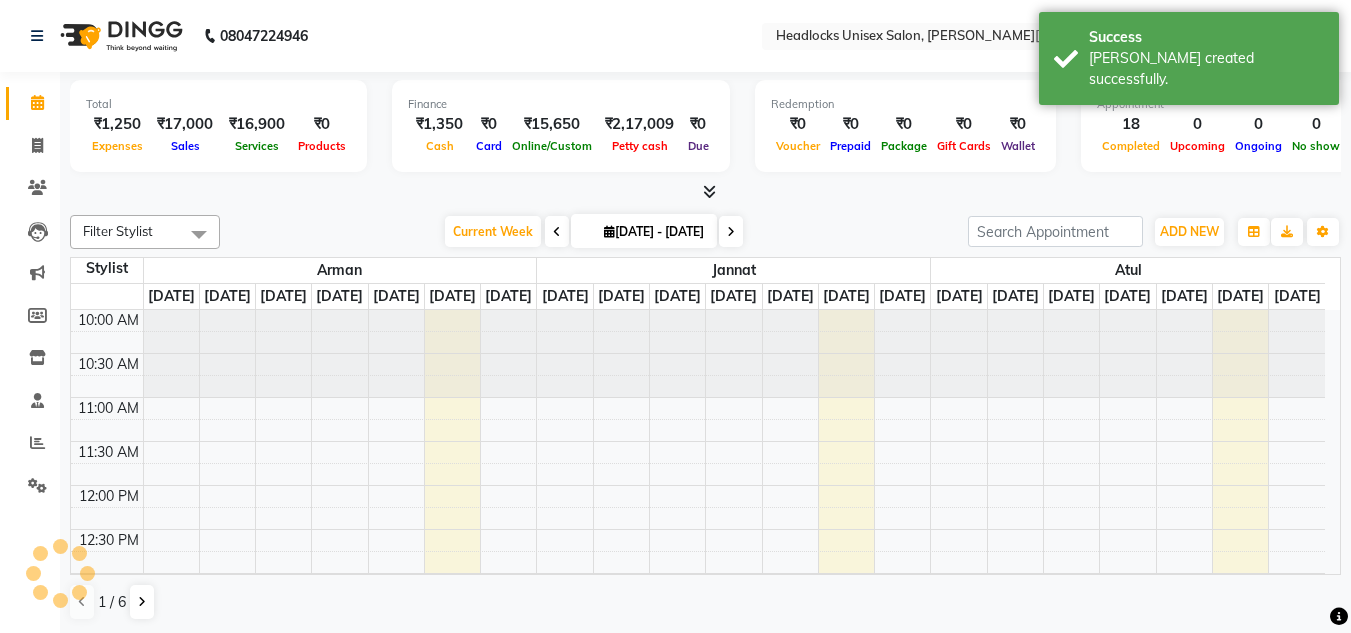 scroll, scrollTop: 0, scrollLeft: 0, axis: both 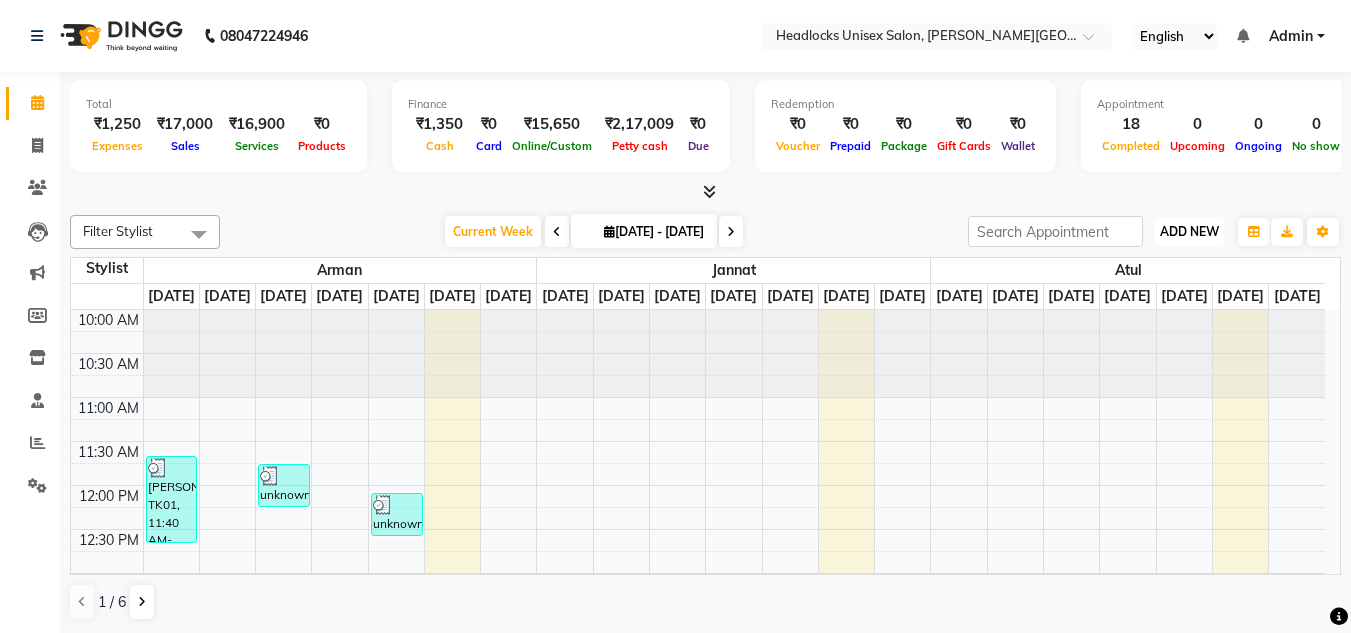 click on "ADD NEW" at bounding box center (1189, 231) 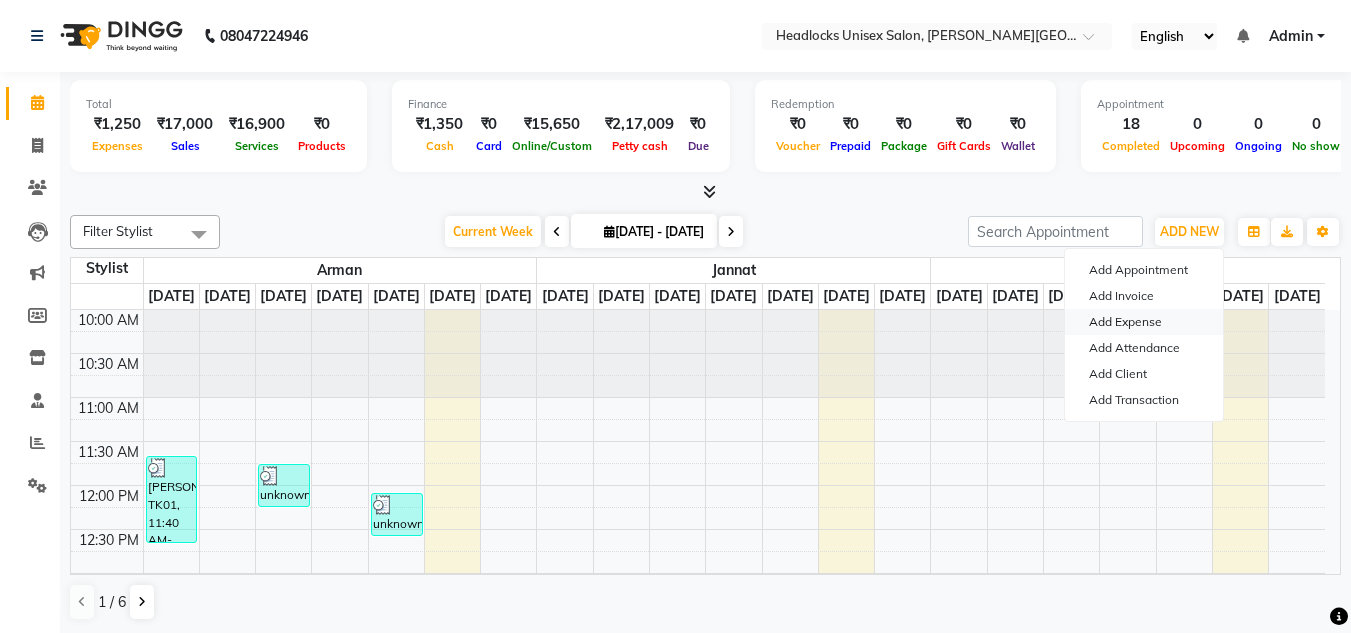 click on "Add Expense" at bounding box center (1144, 322) 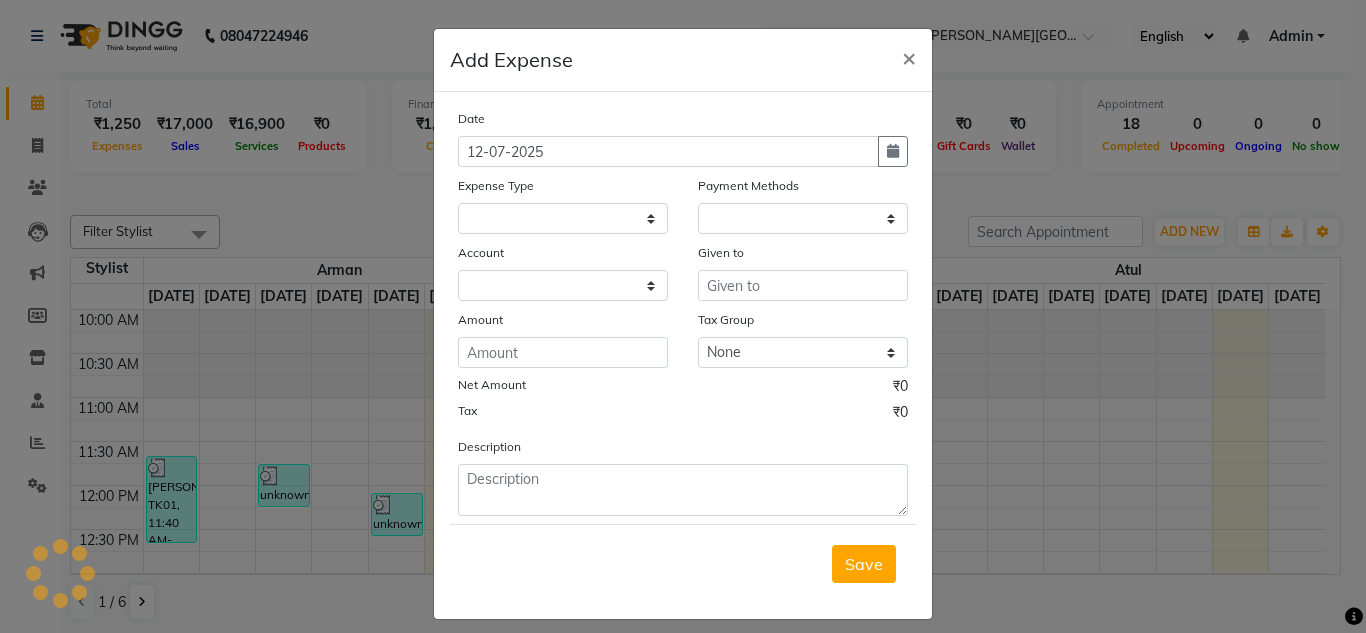 select 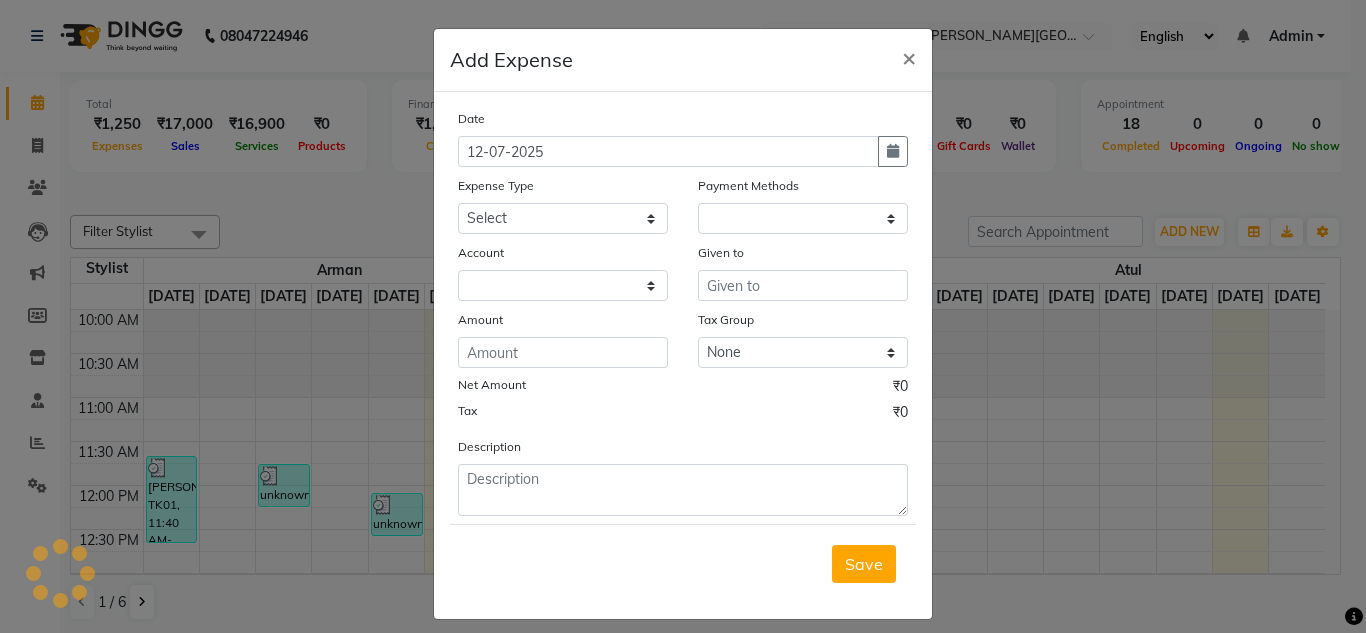 select on "1" 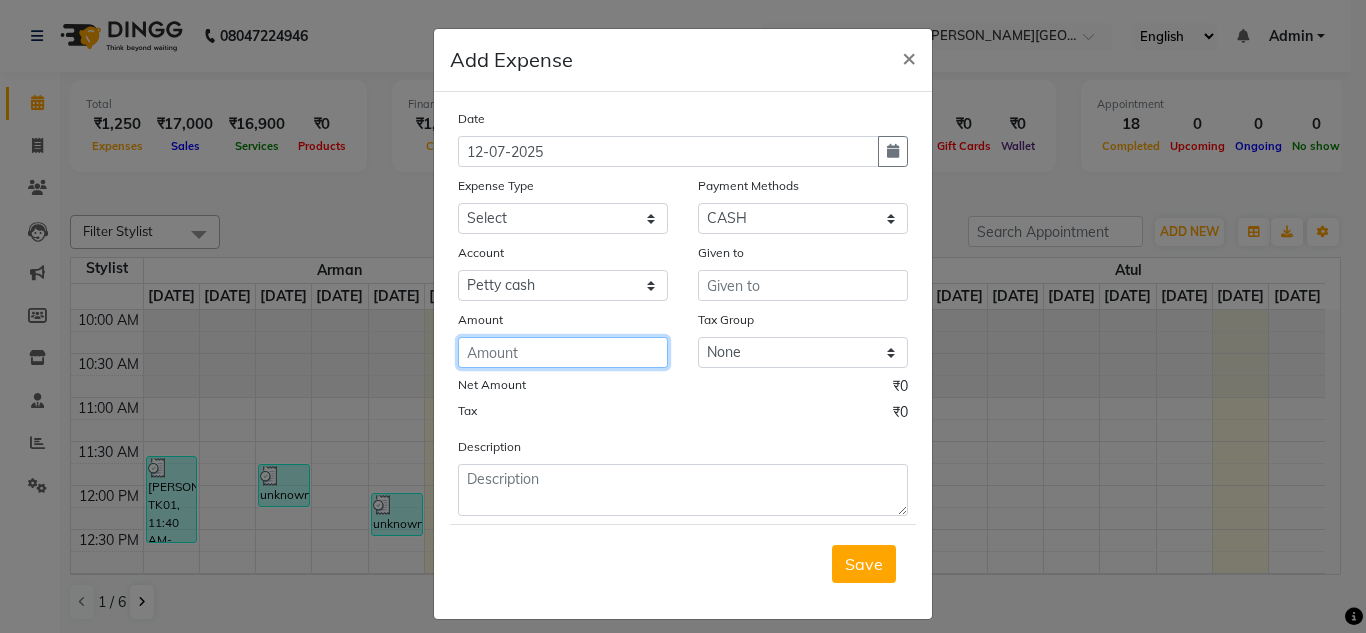 click 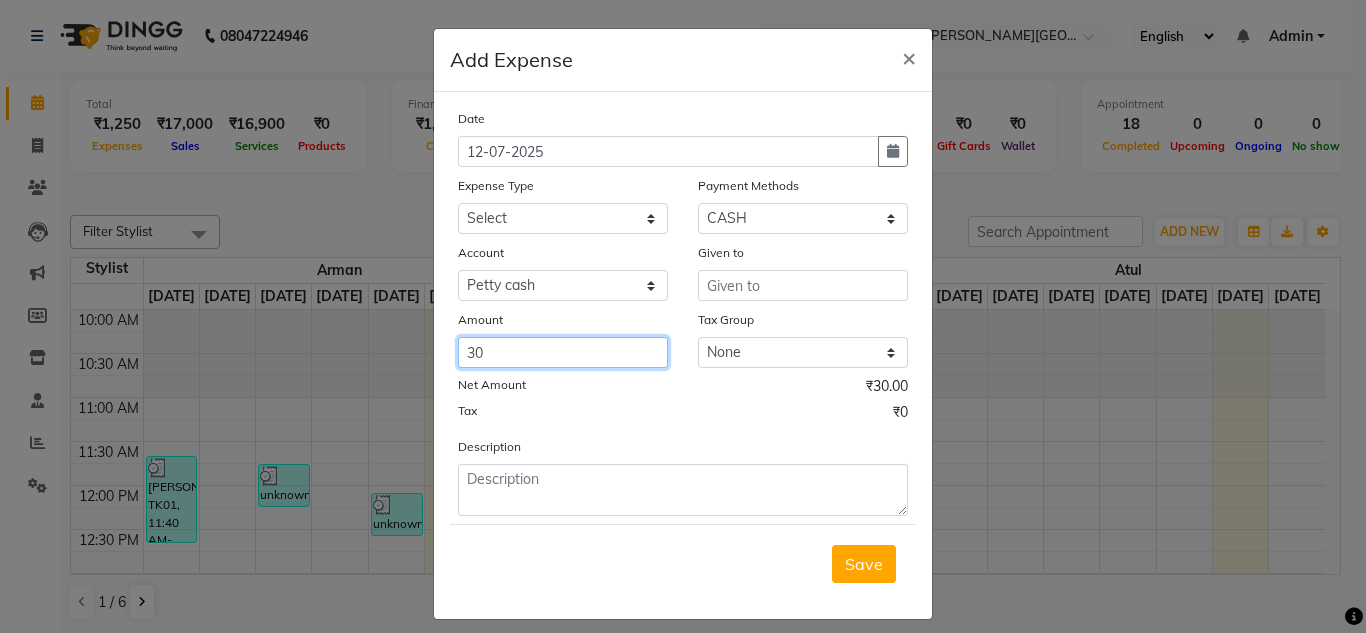 type on "30" 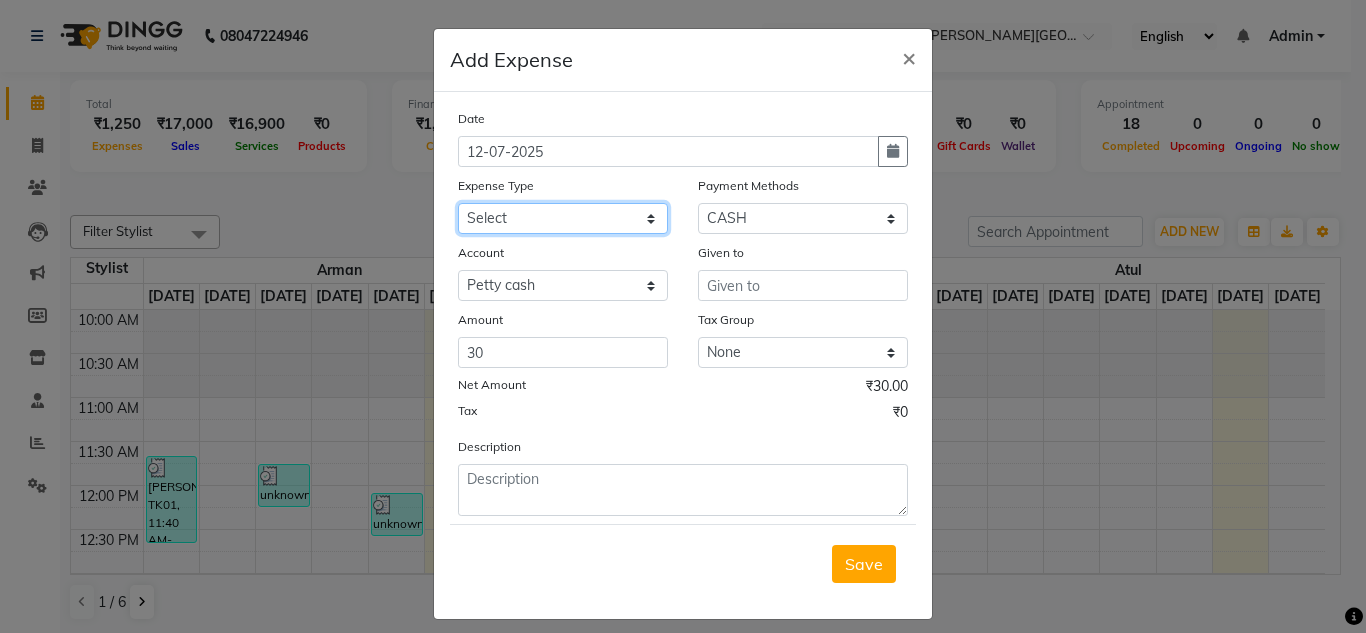 click on "Select Advance Salary Bank charges Car maintenance  Cash transfer to bank Cash transfer to hub charity client food Client Snacks Clinical charges coffee Equipment Fuel Govt fee Incentive Insurance International purchase Loan Repayment Maintenance maintenance Marketing milk Miscellaneous MRA night convence oil Other Pantry pentary item Product product incentive Rent Salary Staff Snacks sugar Tax tea Tea & Refreshment tip urgent stock Utilities water bottles" 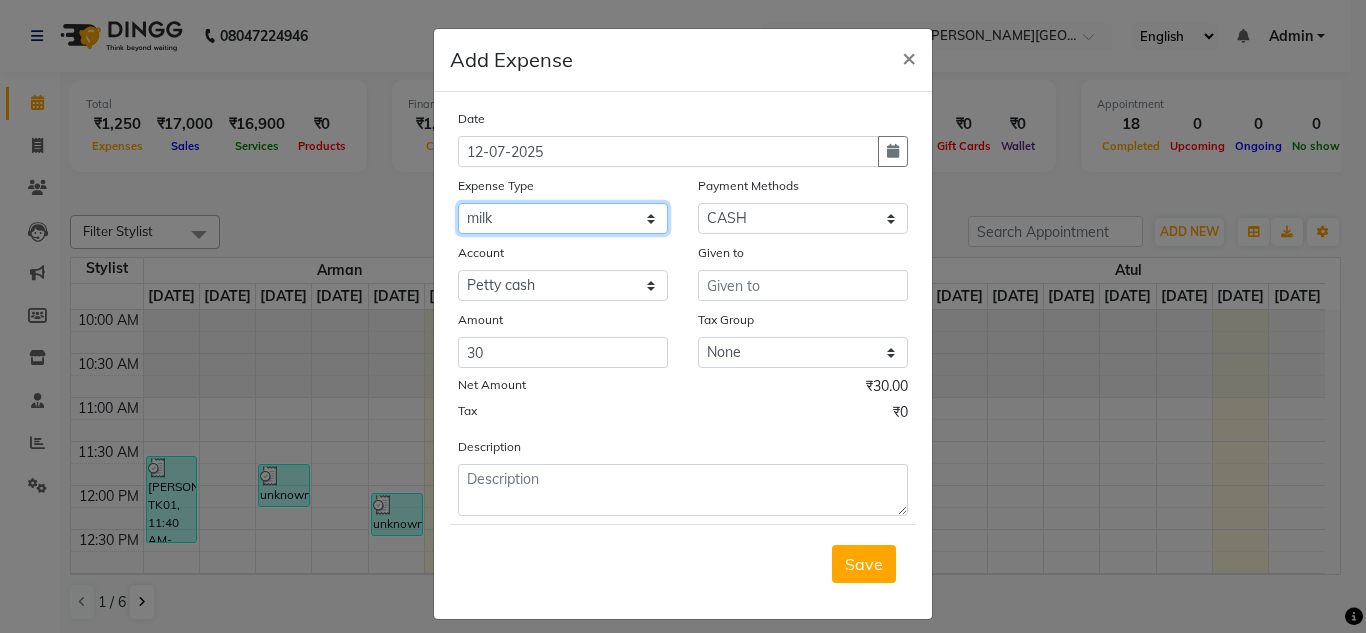click on "Select Advance Salary Bank charges Car maintenance  Cash transfer to bank Cash transfer to hub charity client food Client Snacks Clinical charges coffee Equipment Fuel Govt fee Incentive Insurance International purchase Loan Repayment Maintenance maintenance Marketing milk Miscellaneous MRA night convence oil Other Pantry pentary item Product product incentive Rent Salary Staff Snacks sugar Tax tea Tea & Refreshment tip urgent stock Utilities water bottles" 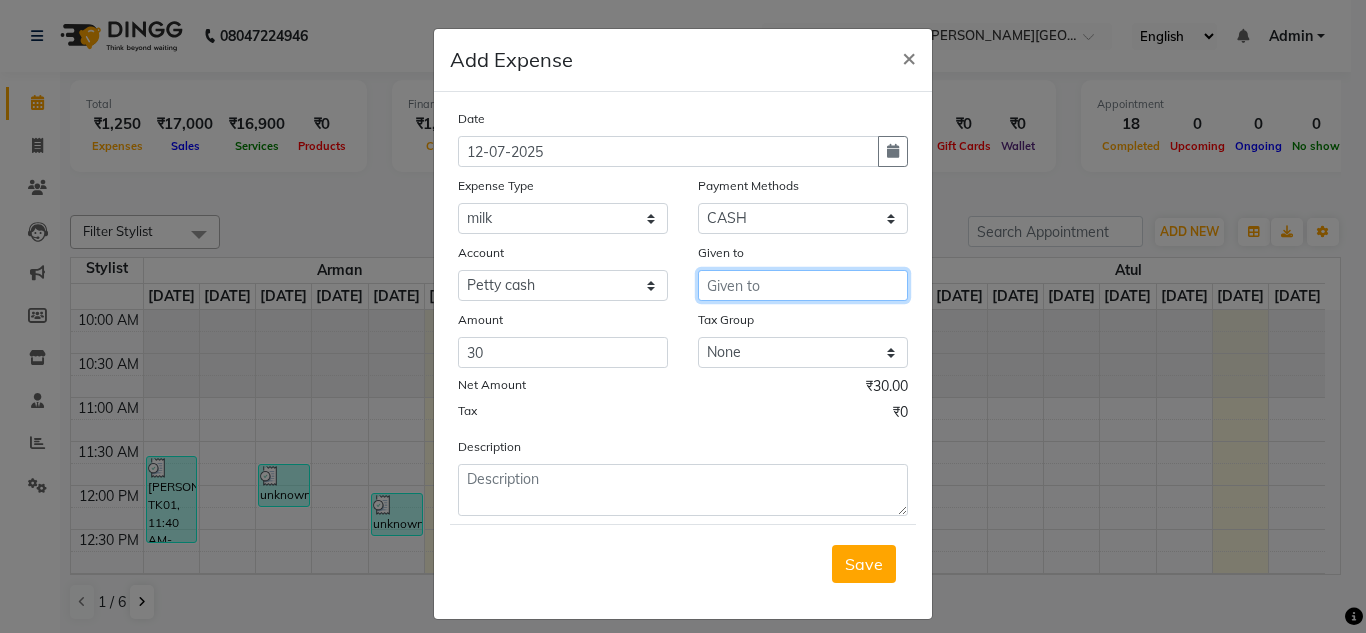click at bounding box center (803, 285) 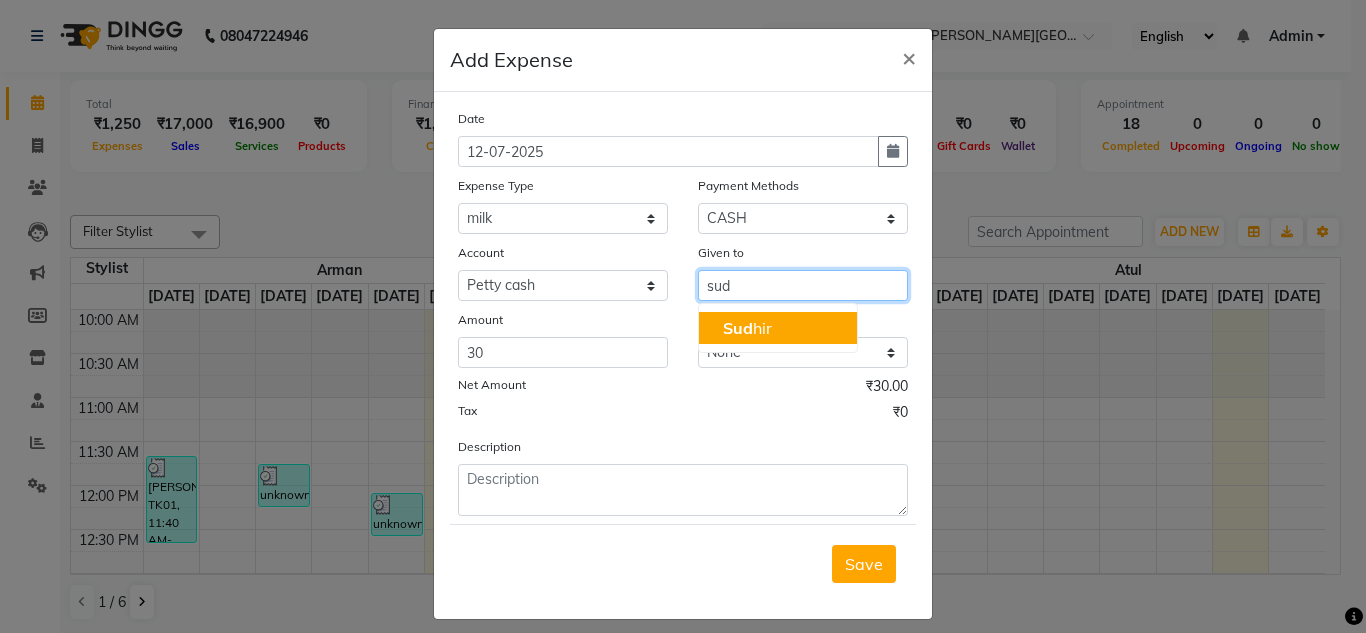 click on "Sud" 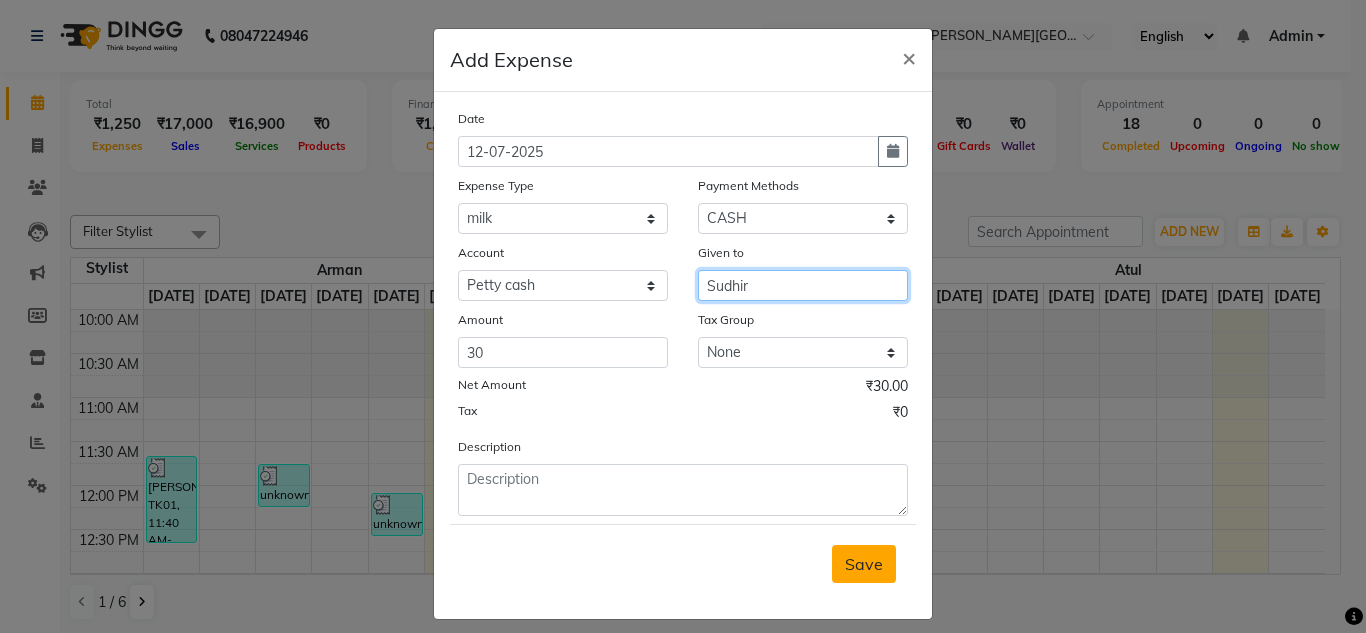 type on "Sudhir" 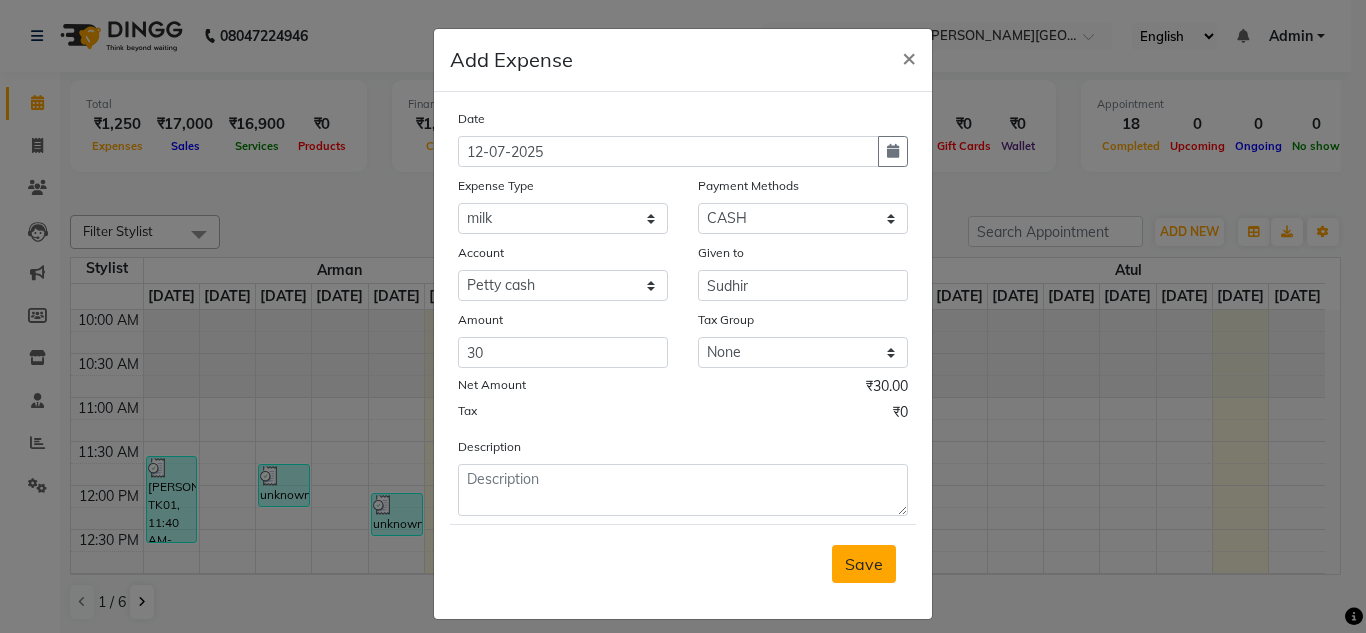 click on "Save" at bounding box center (864, 564) 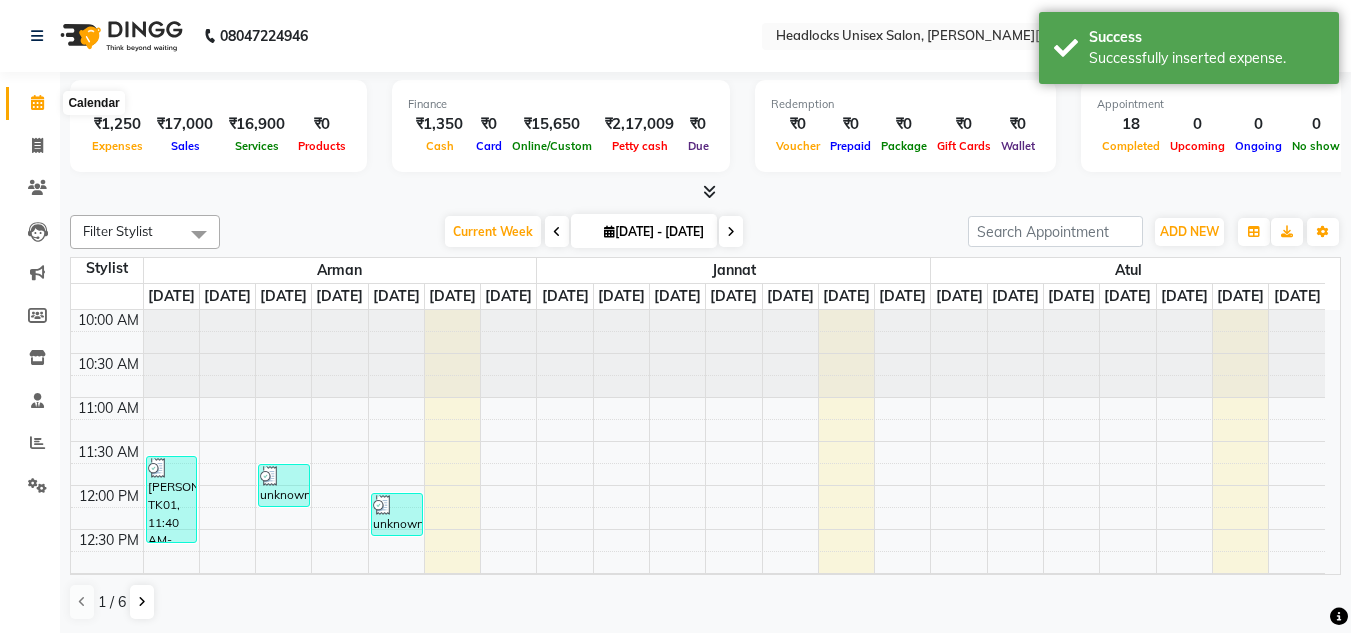 click 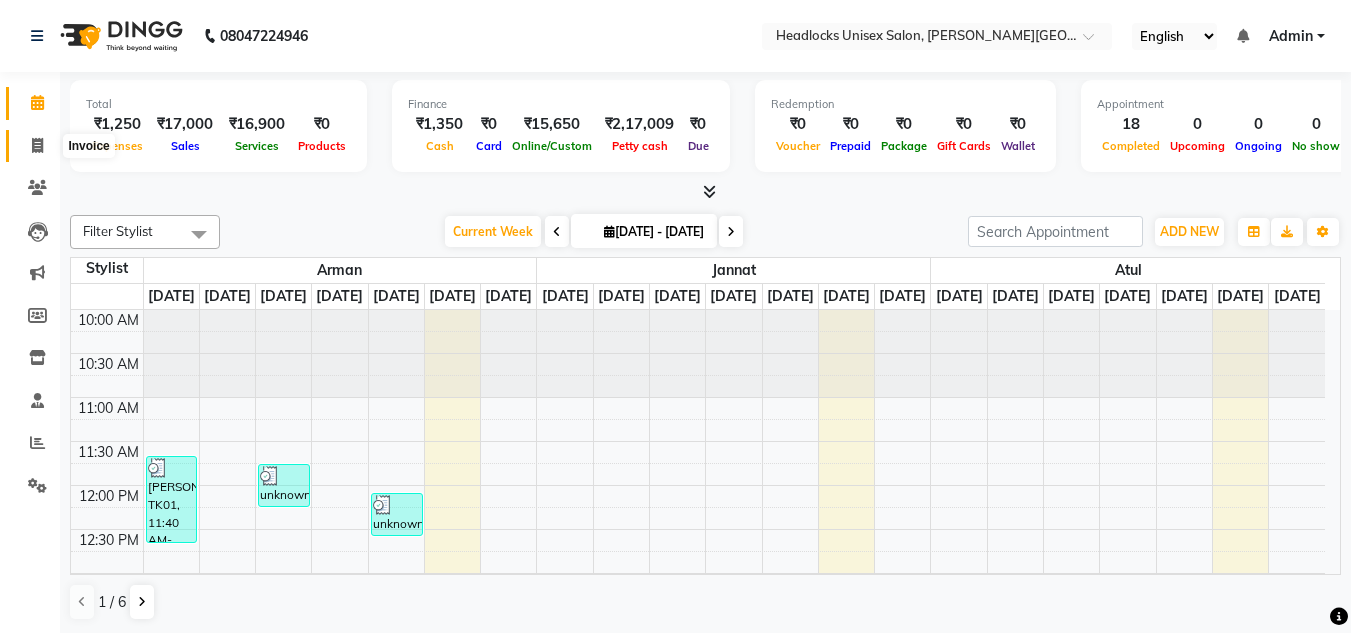 click 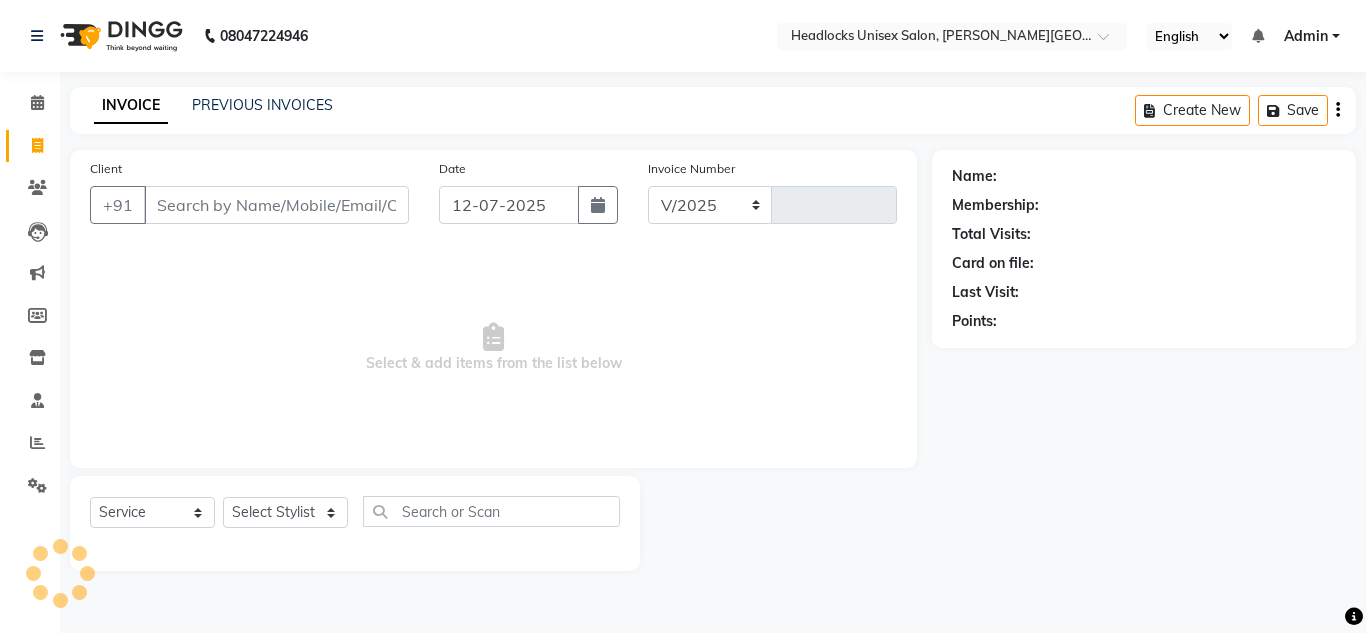 select on "6850" 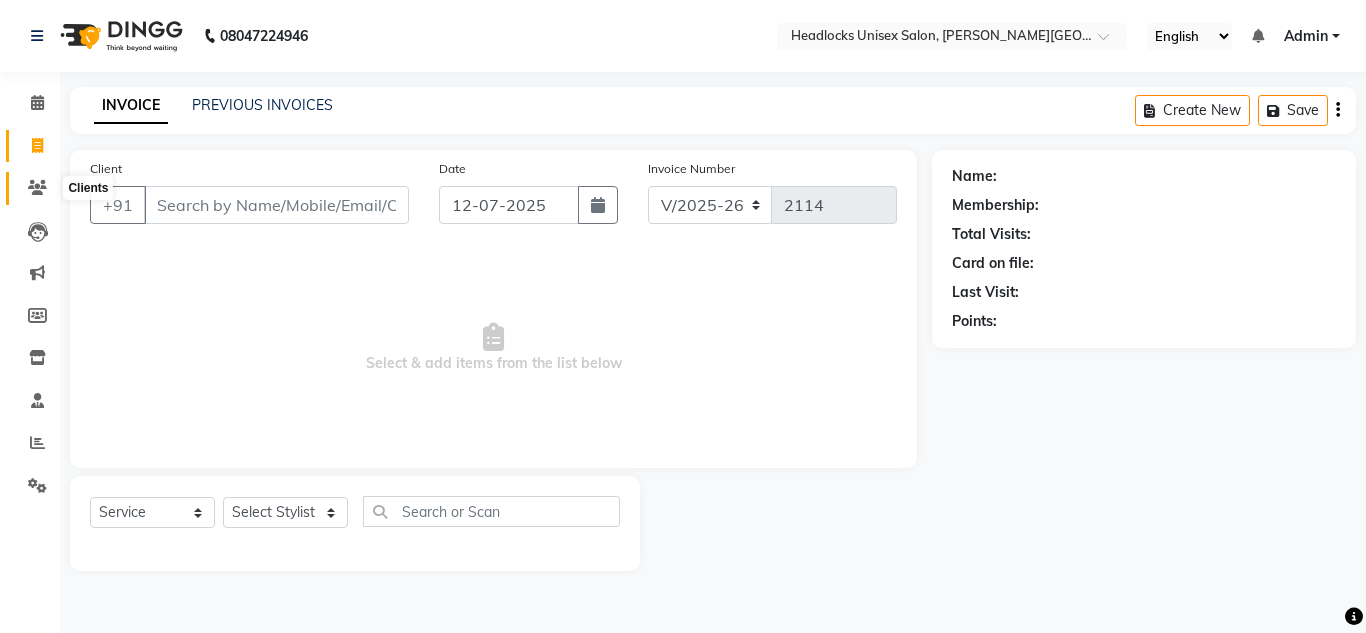 click 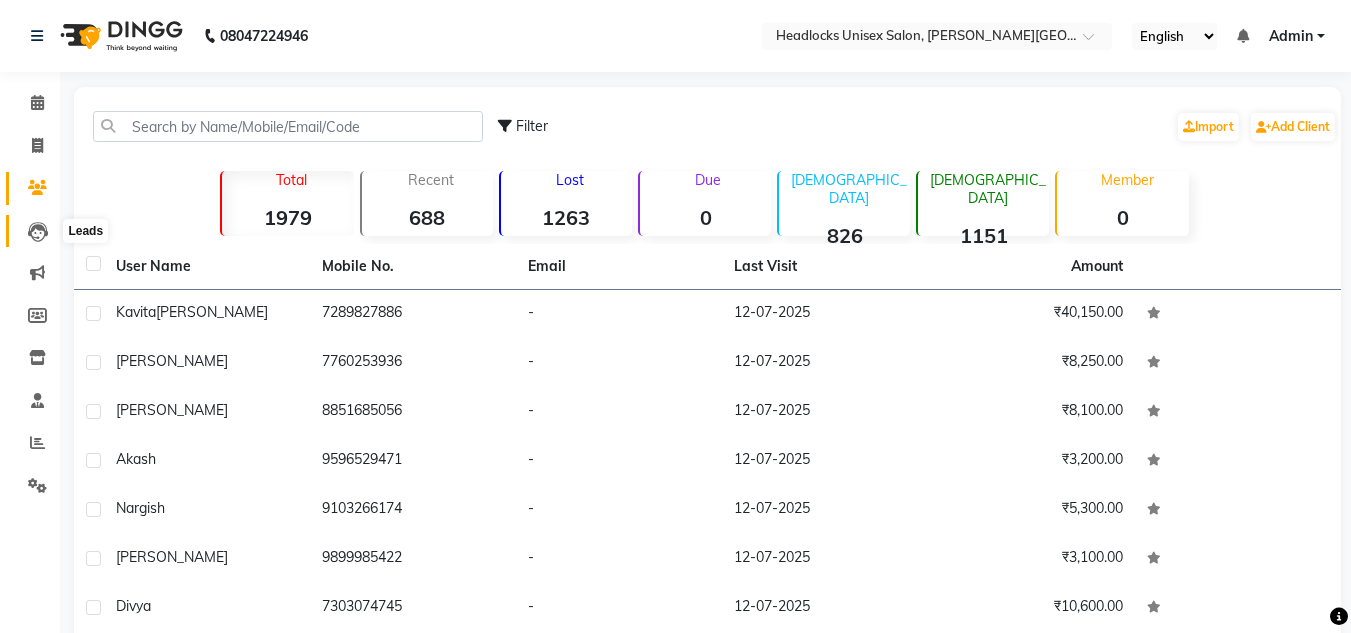 click 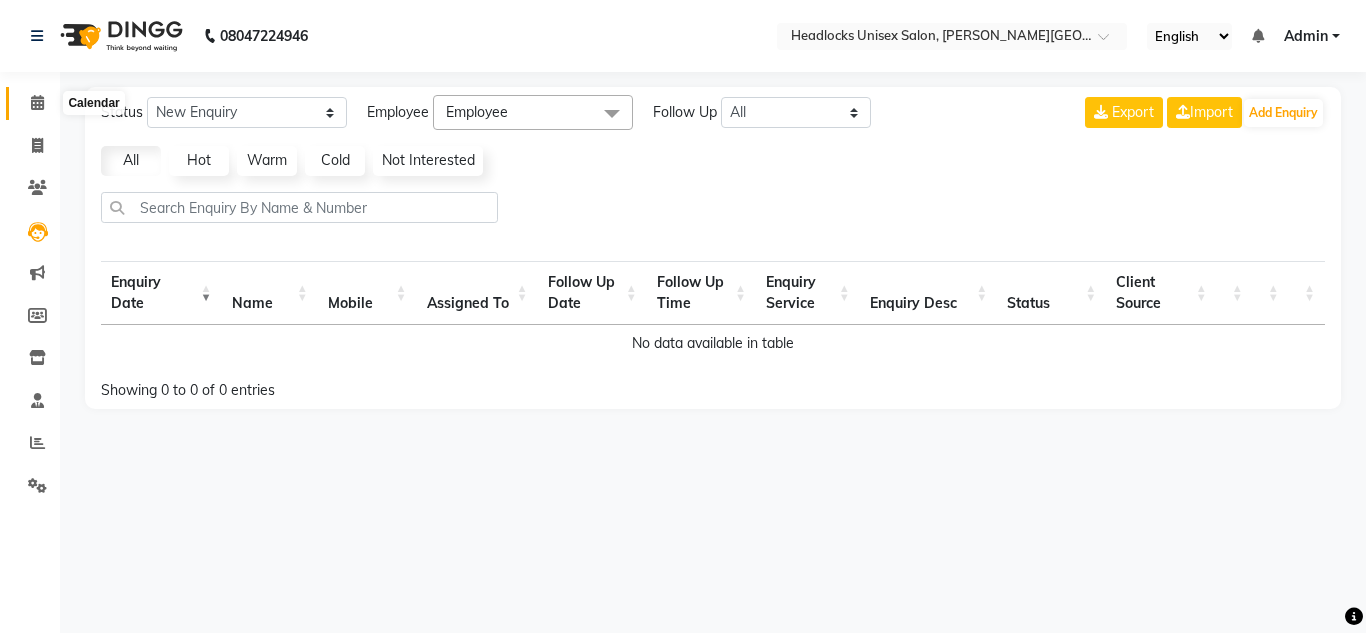 click 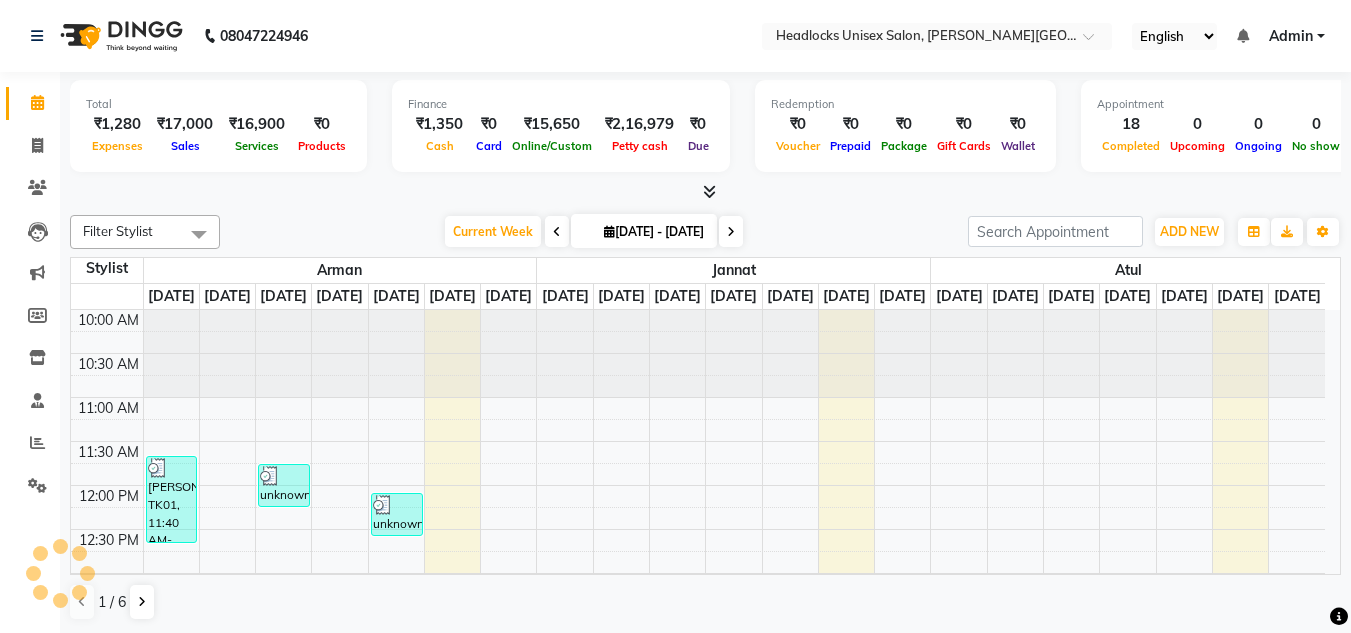scroll, scrollTop: 0, scrollLeft: 0, axis: both 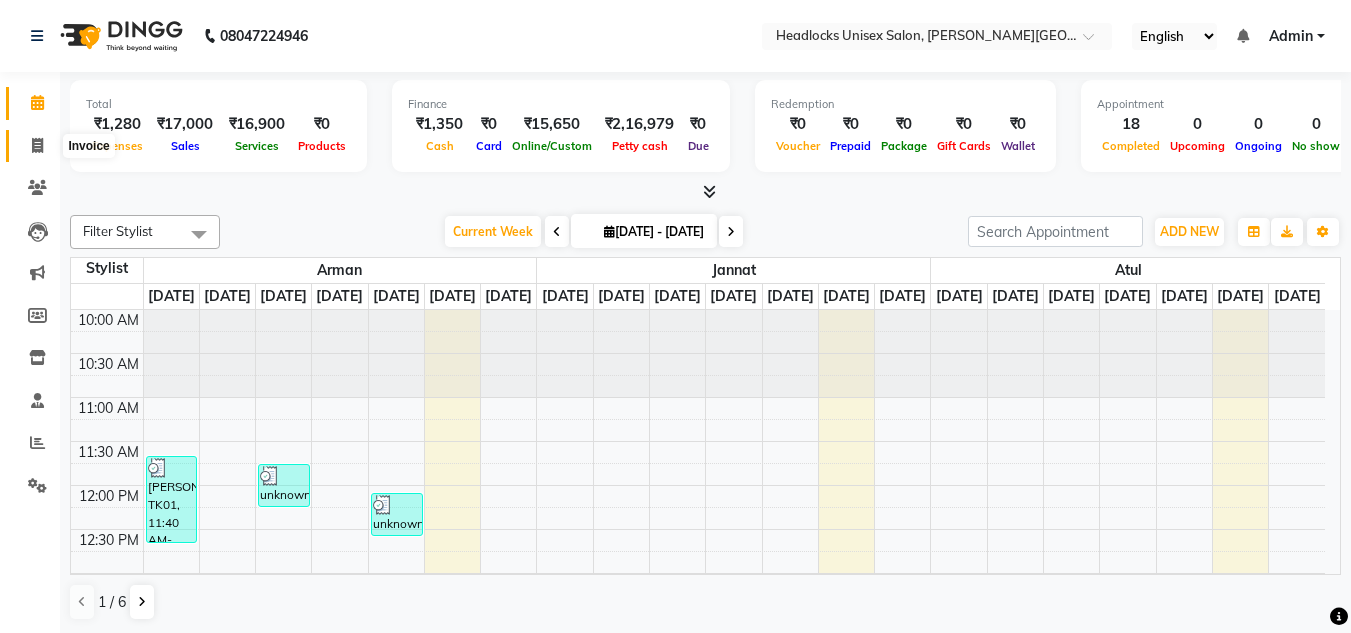 click 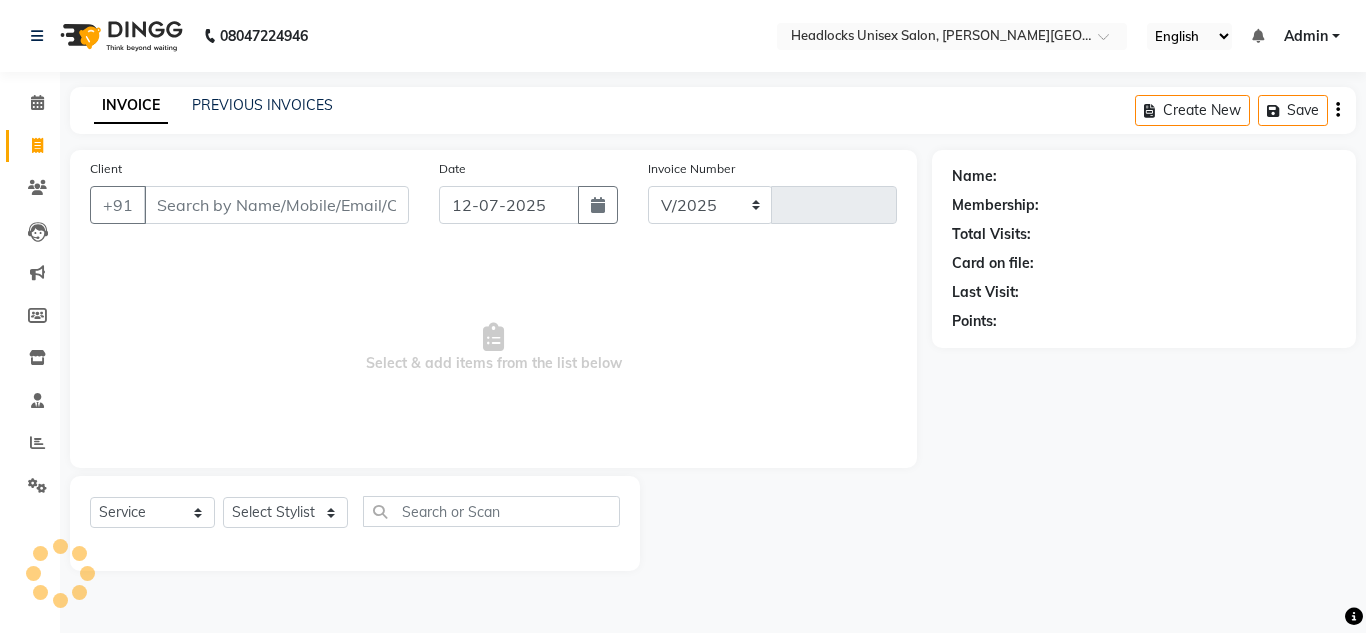 select on "6850" 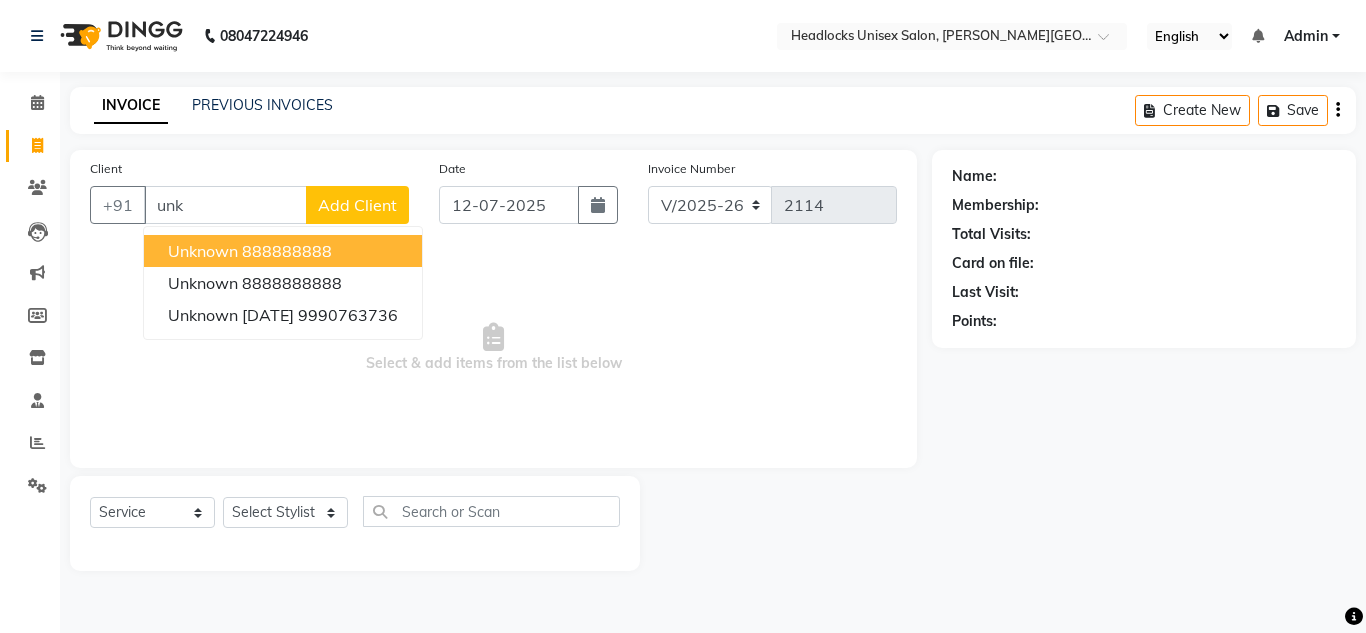 click on "unknown" at bounding box center [203, 251] 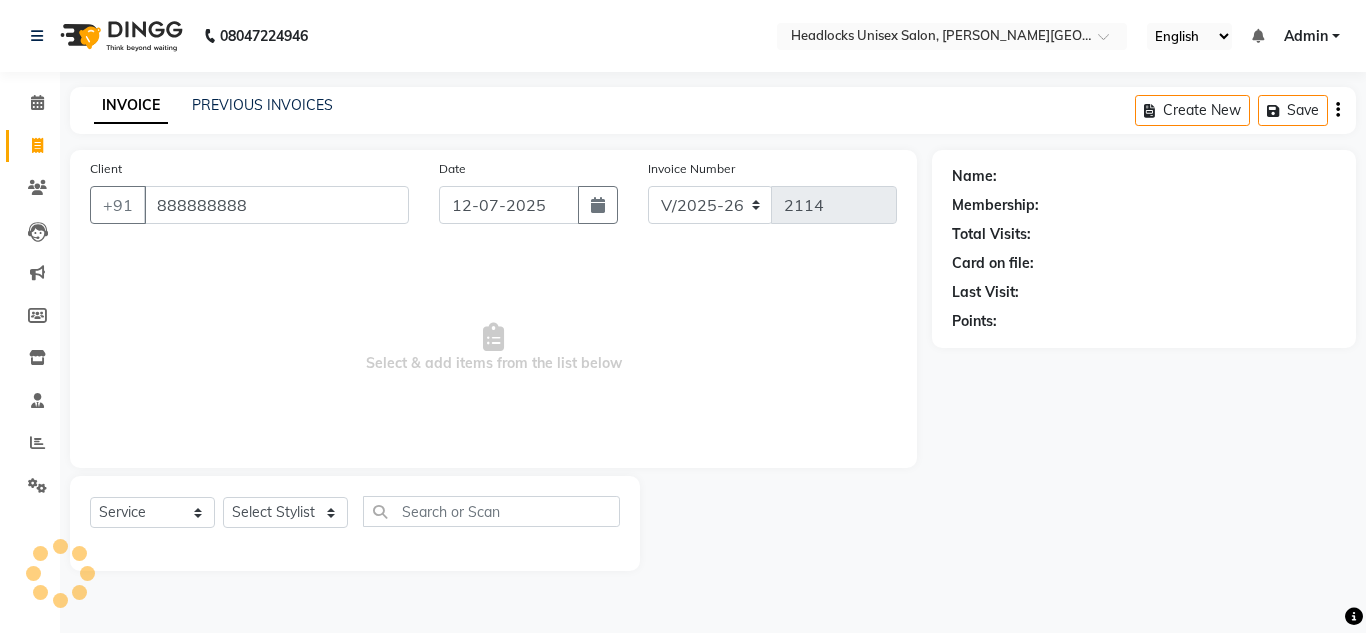 type on "888888888" 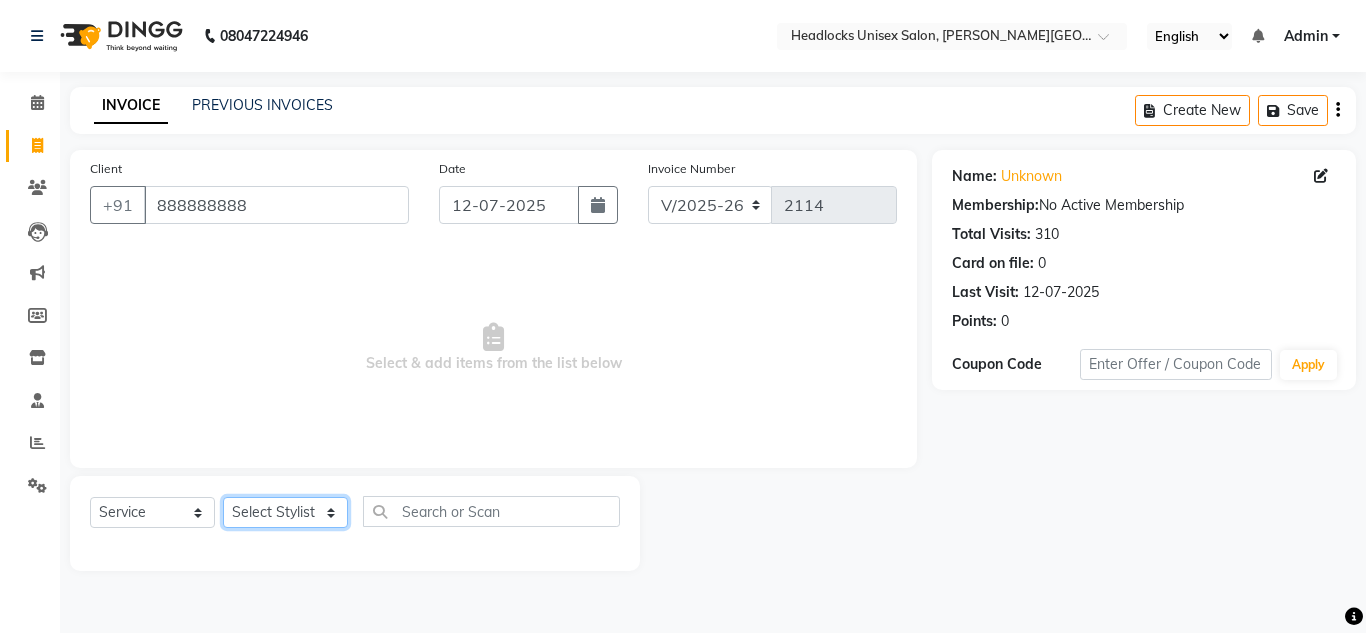 click on "Select Stylist Arman Atul Jannat Kaif Kartik Lucky Nazia Pinky Rashid Sabiya Sandeep Shankar Shavaz Malik Sudhir Suraj Vikas Vinay Roy Vinod" 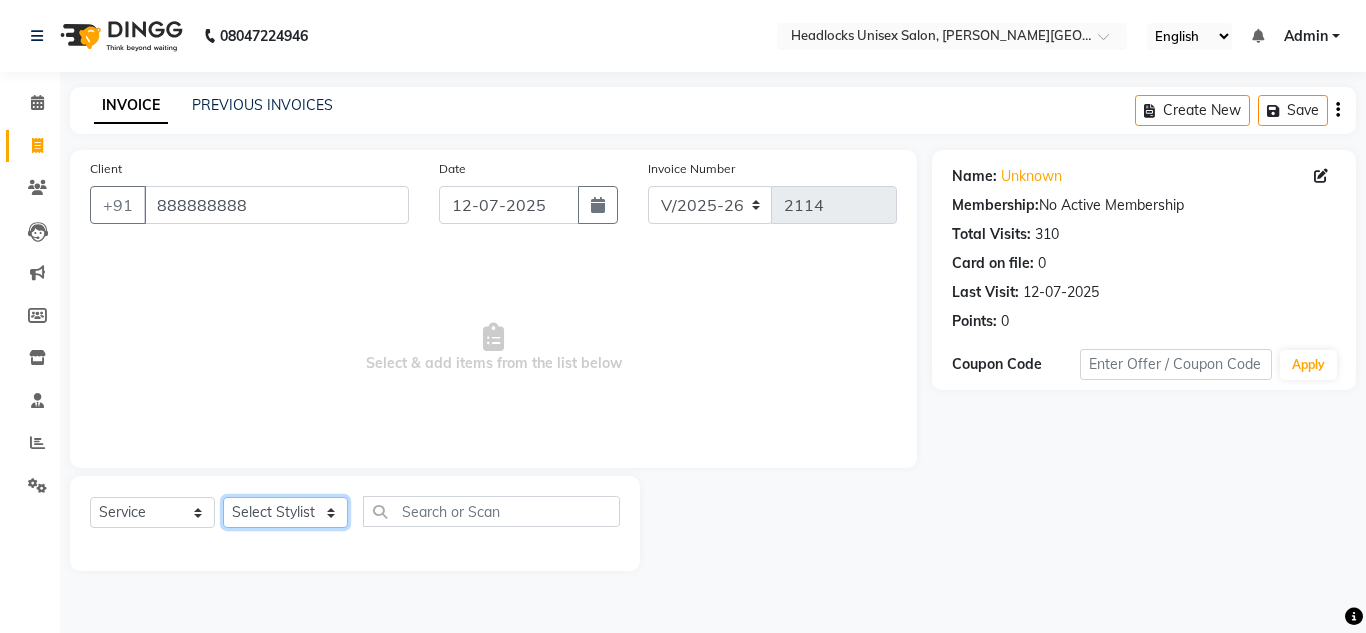 select on "53625" 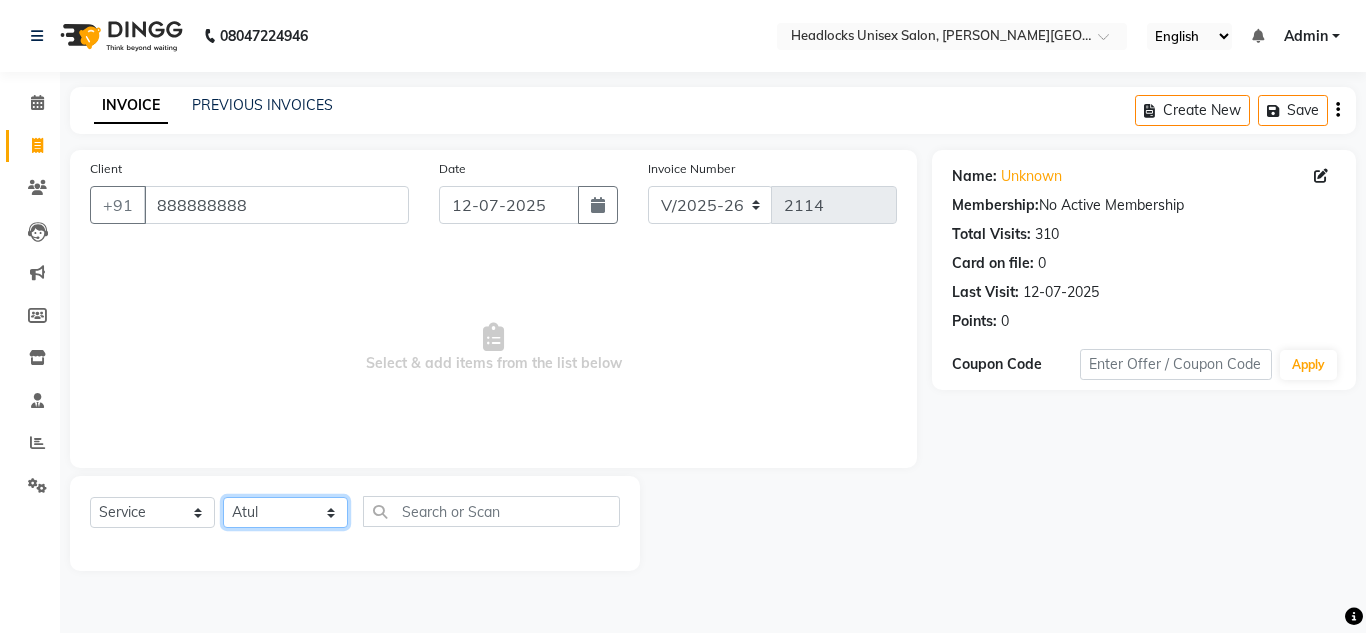 click on "Select Stylist Arman Atul Jannat Kaif Kartik Lucky Nazia Pinky Rashid Sabiya Sandeep Shankar Shavaz Malik Sudhir Suraj Vikas Vinay Roy Vinod" 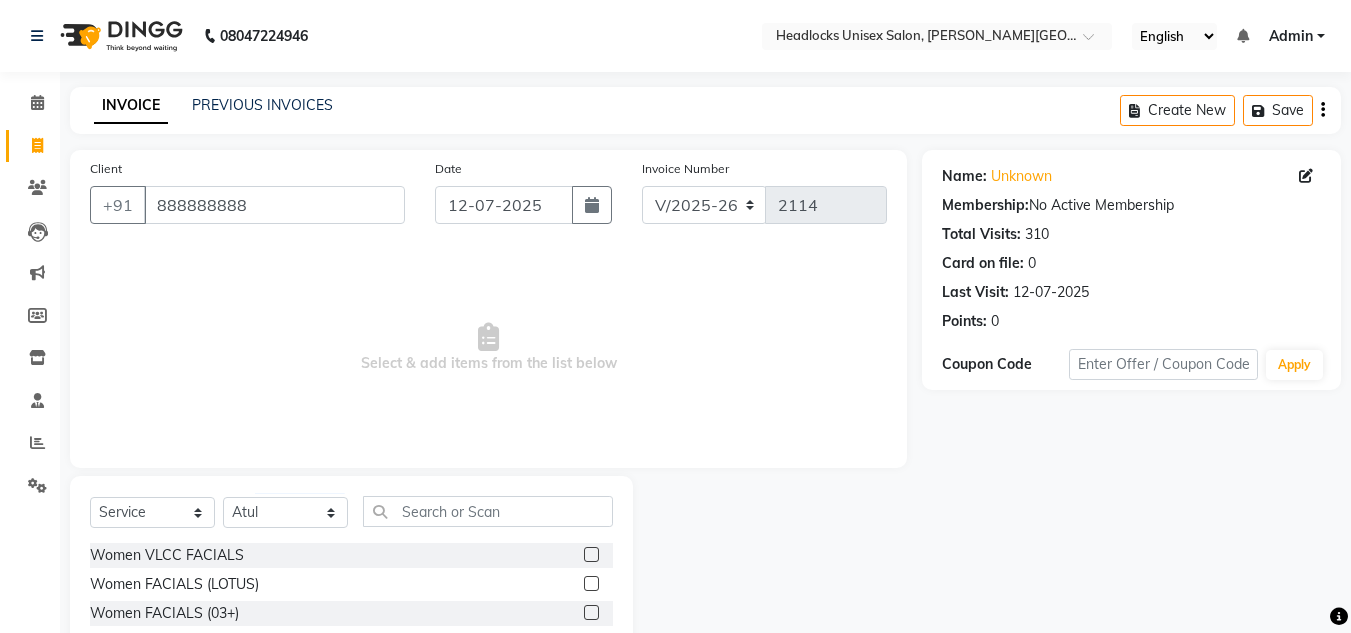 click on "Select & add items from the list below" at bounding box center (488, 348) 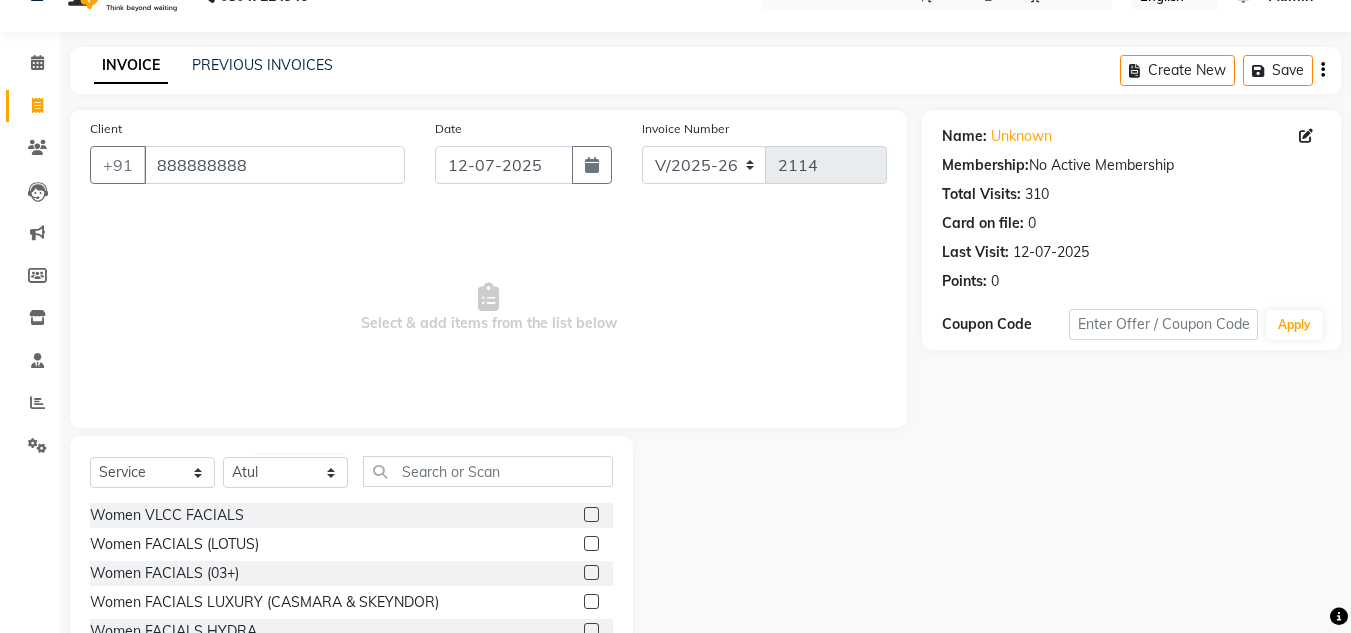 scroll, scrollTop: 168, scrollLeft: 0, axis: vertical 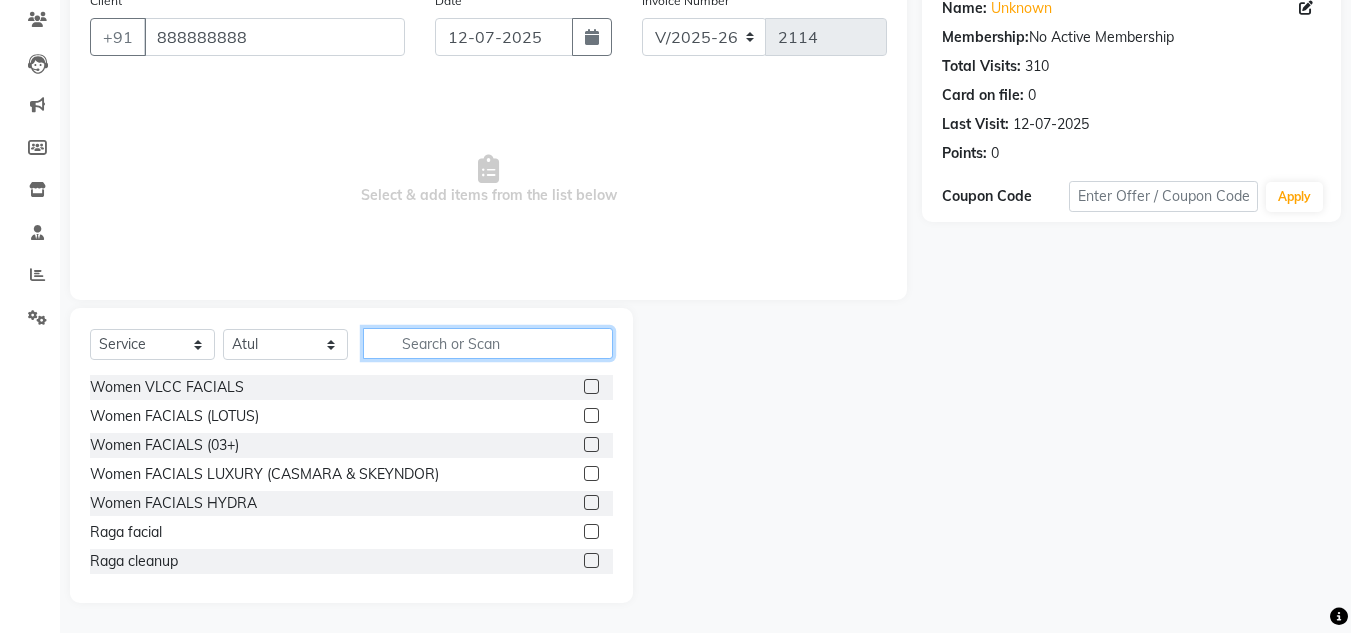 click 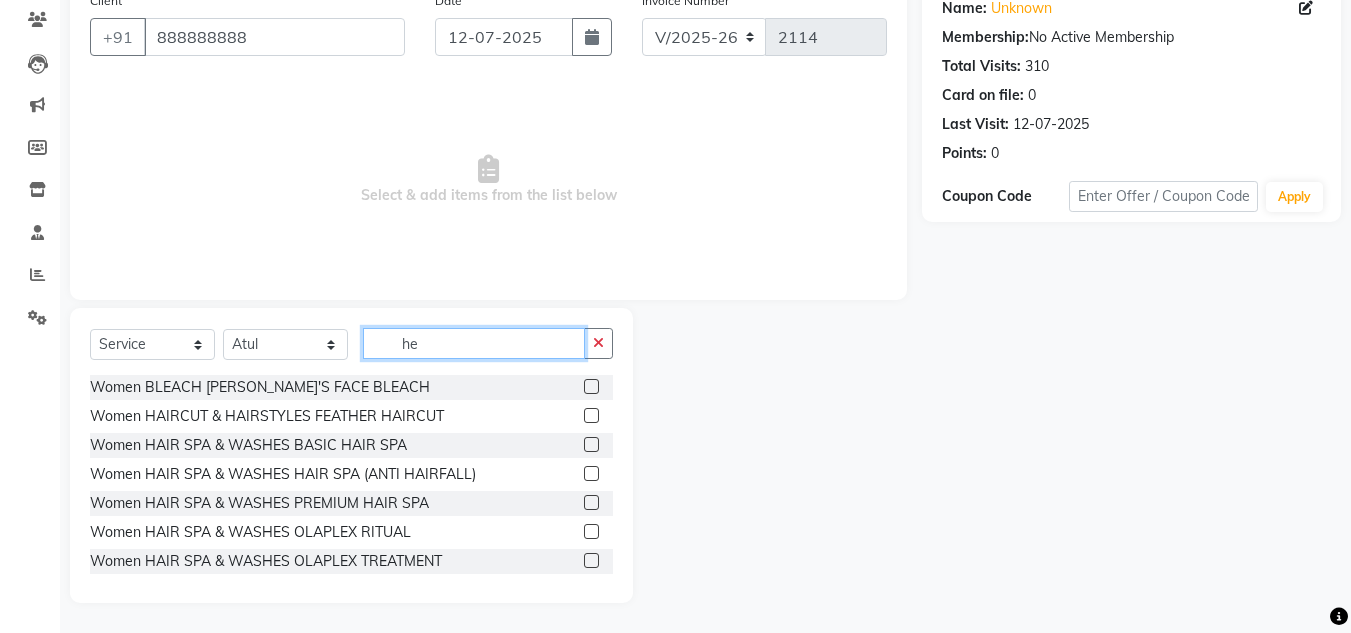 type on "h" 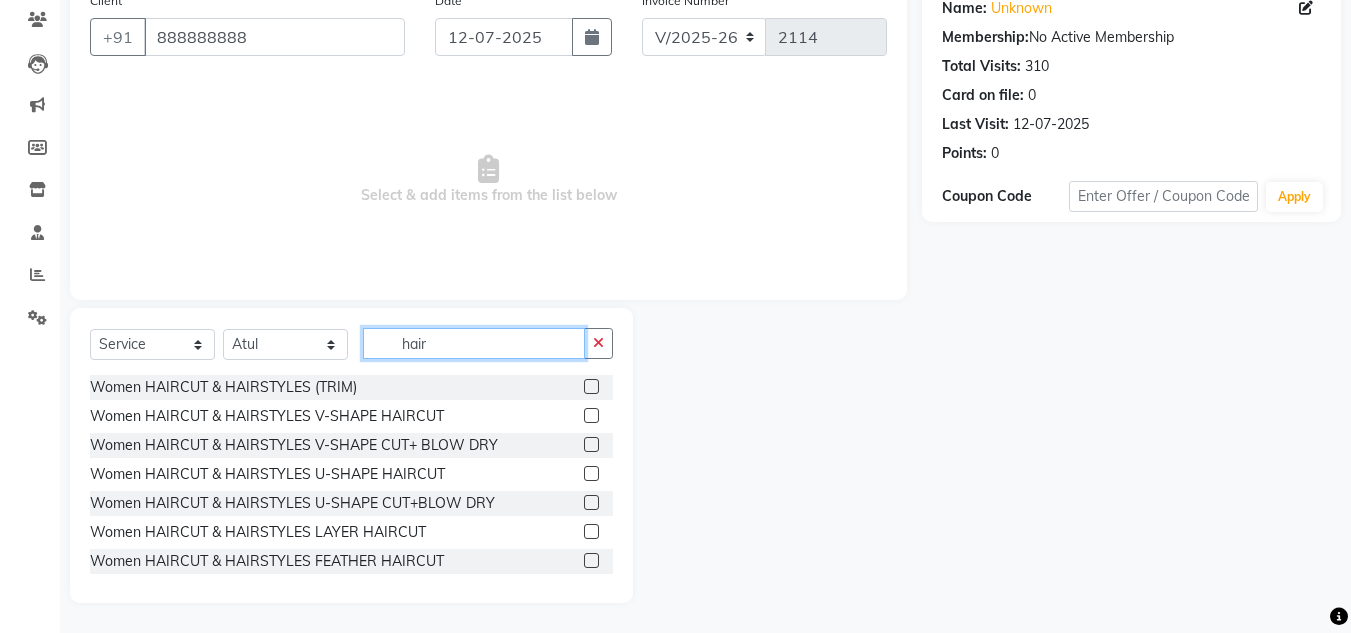 type on "hair" 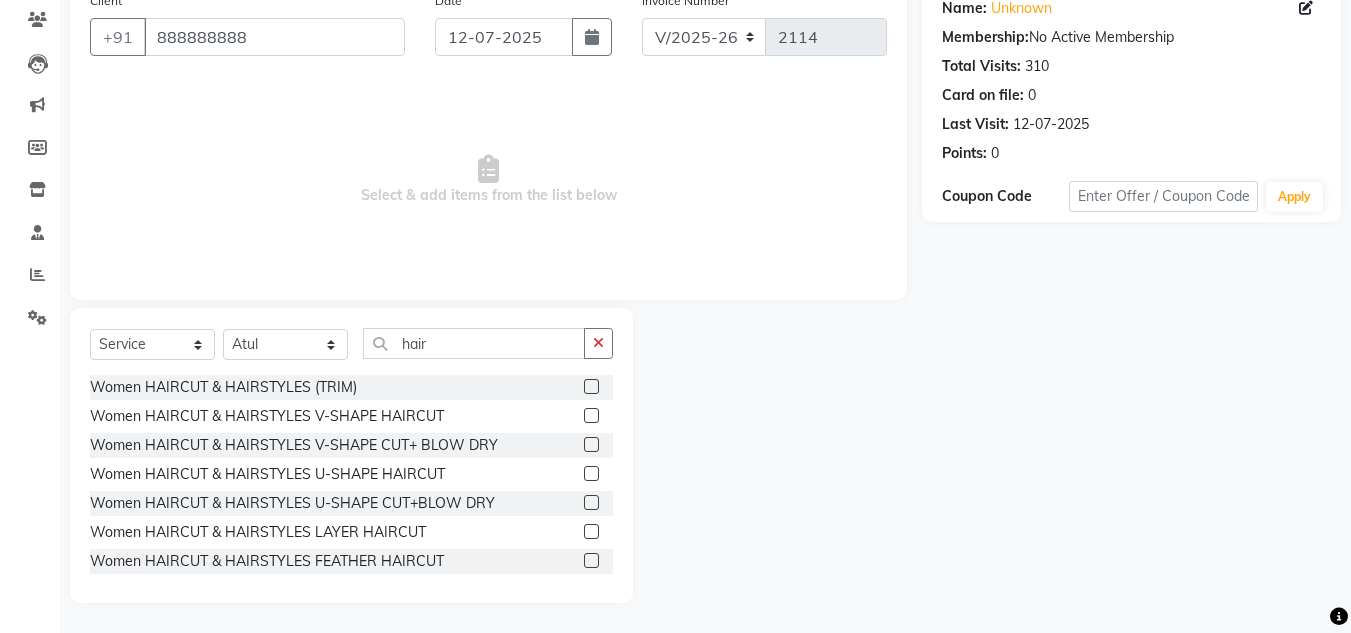 click 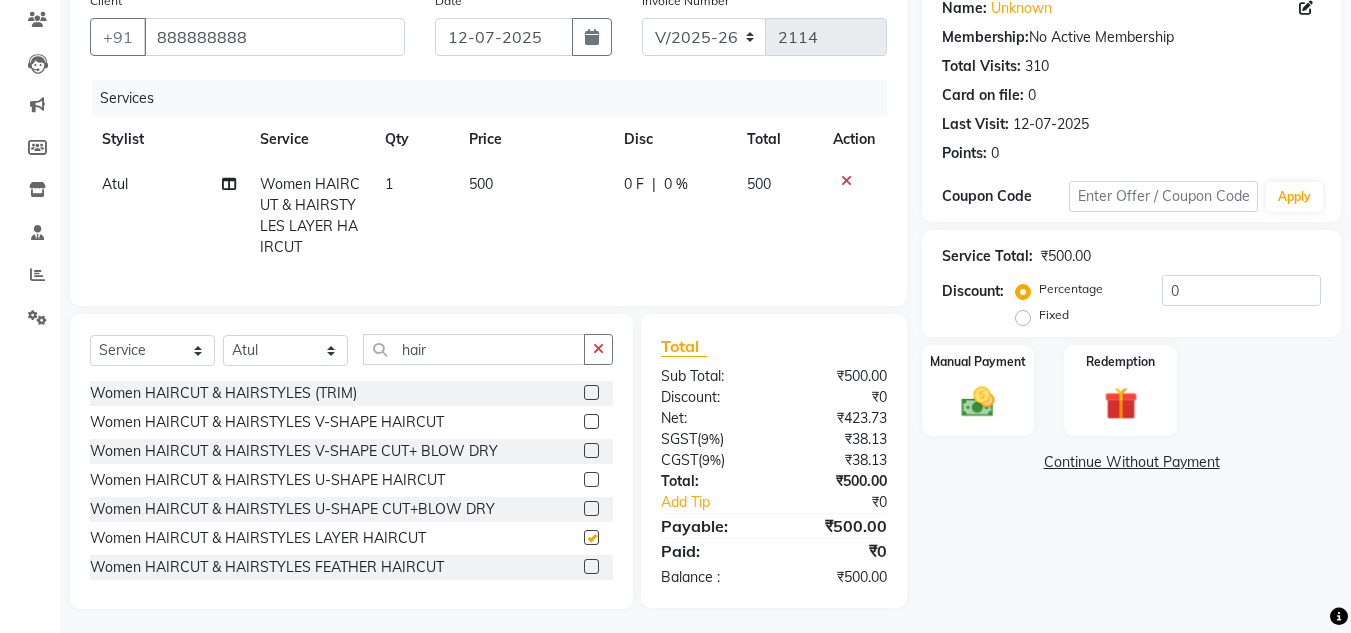 checkbox on "false" 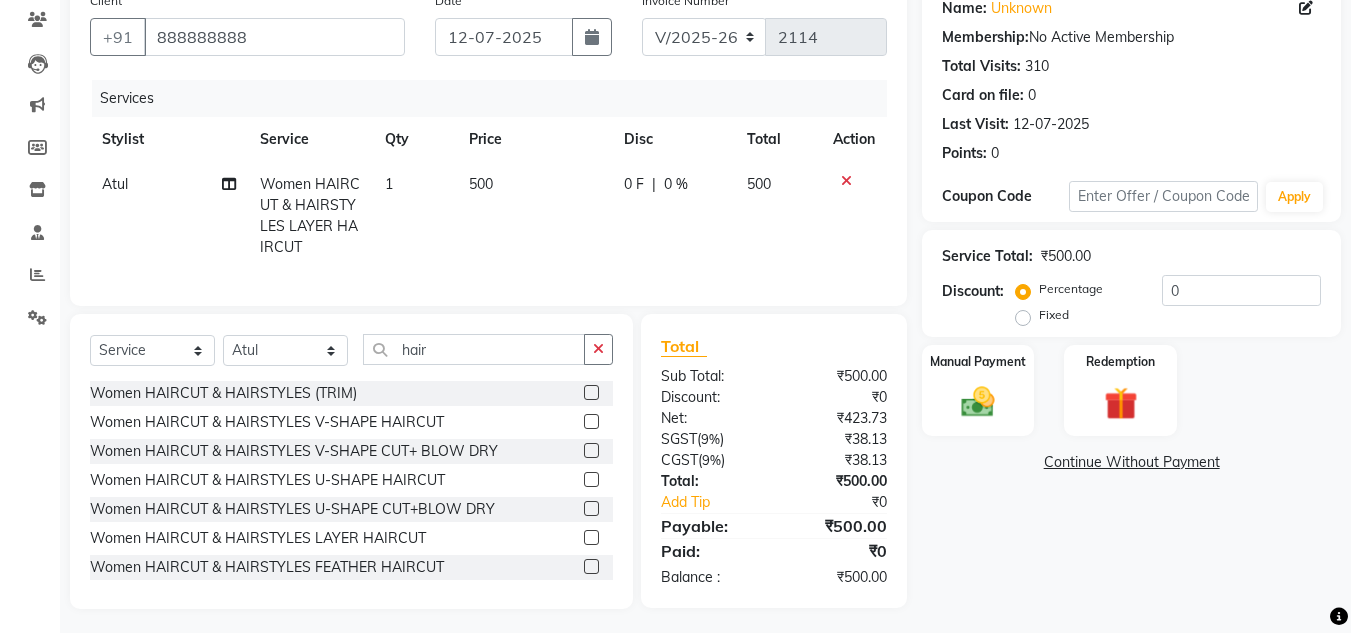 click on "500" 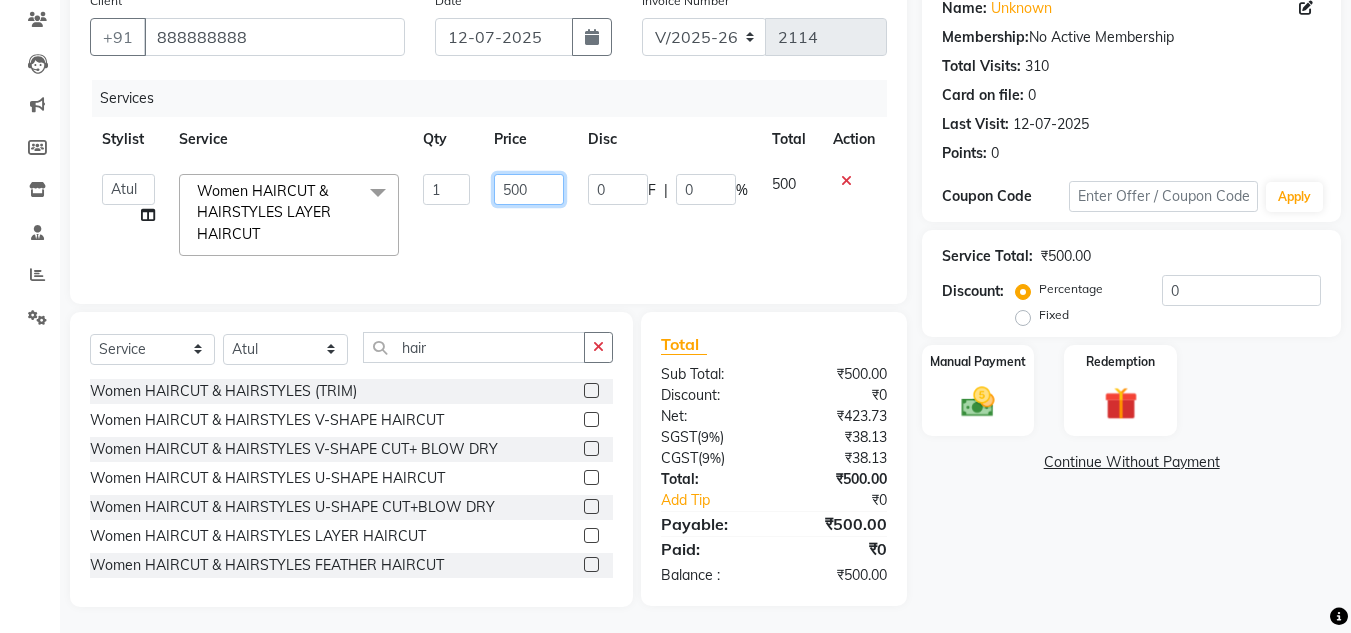 click on "500" 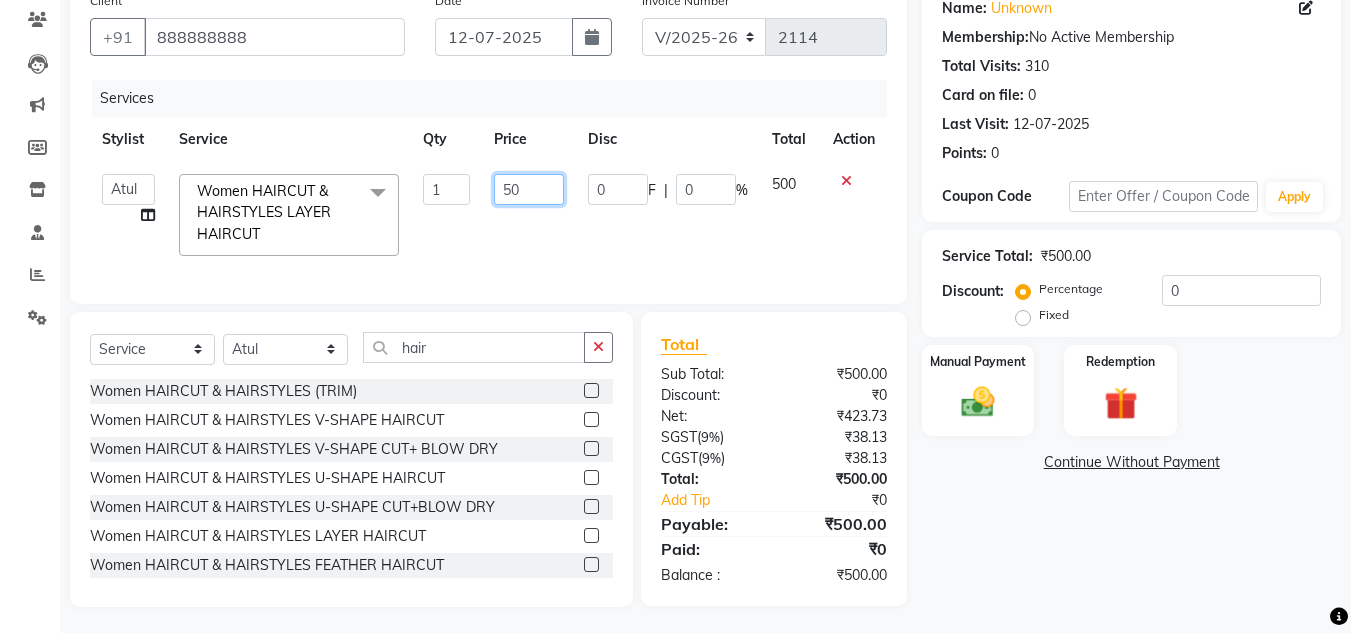 type on "5" 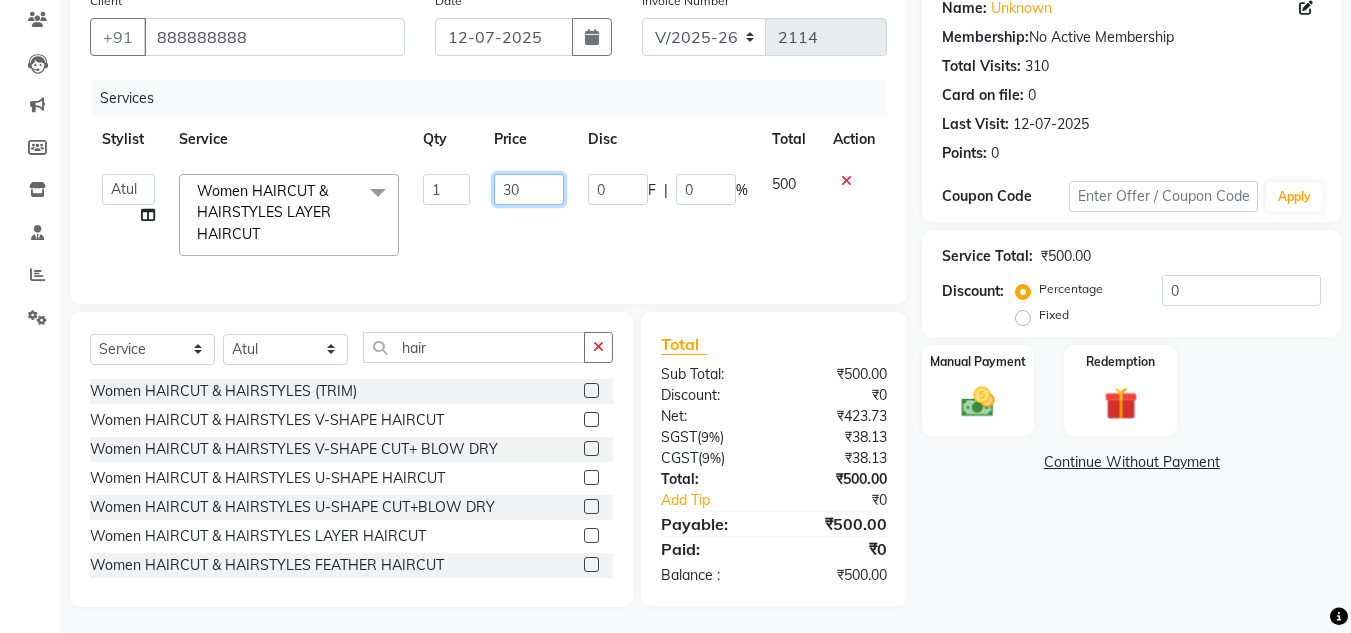 type on "300" 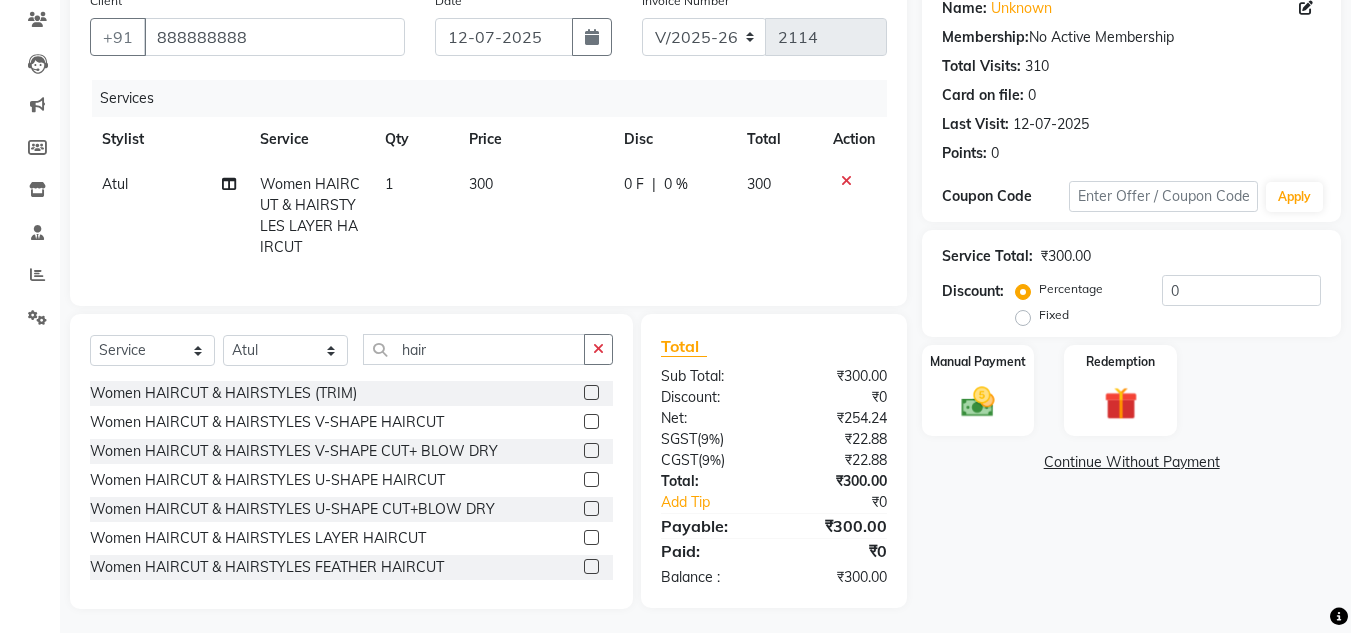 click on "300" 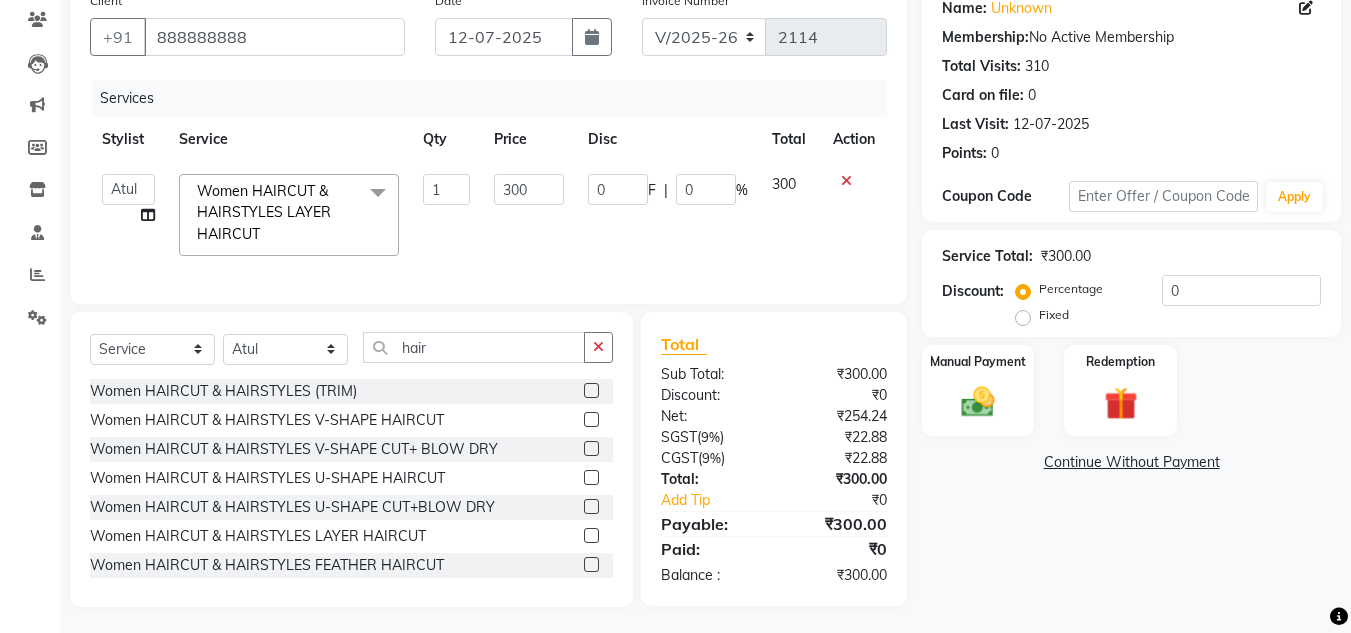 click on "₹22.88" 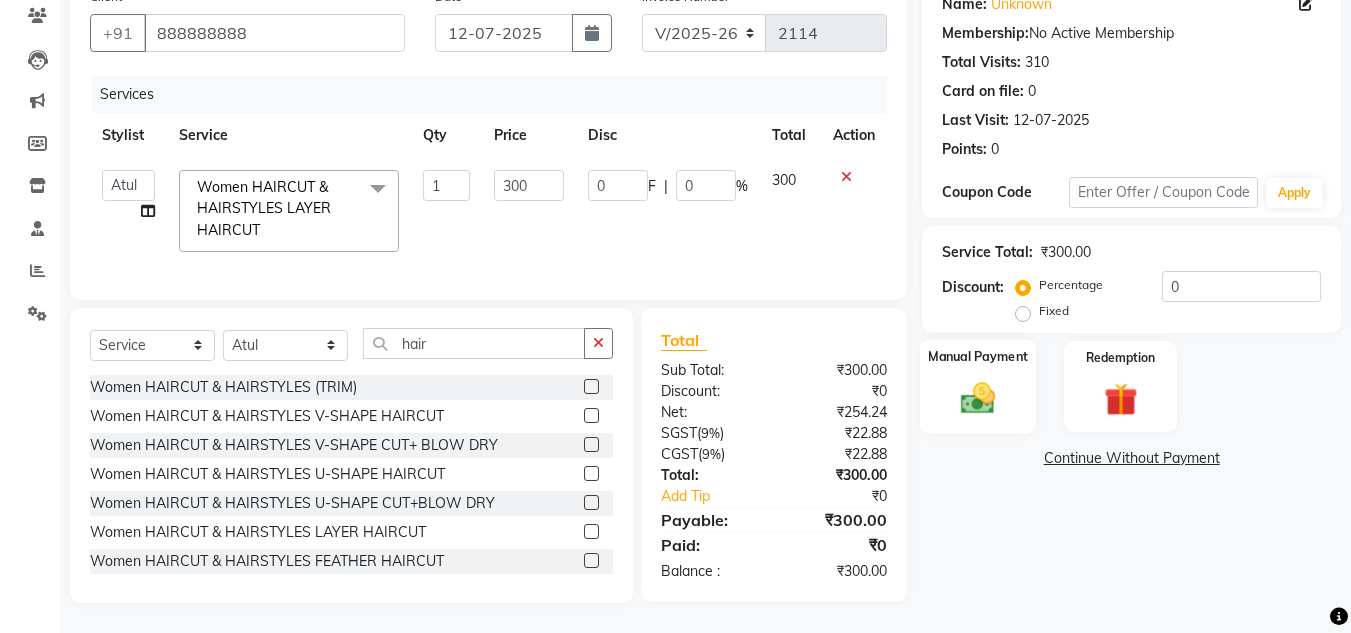 click on "Manual Payment" 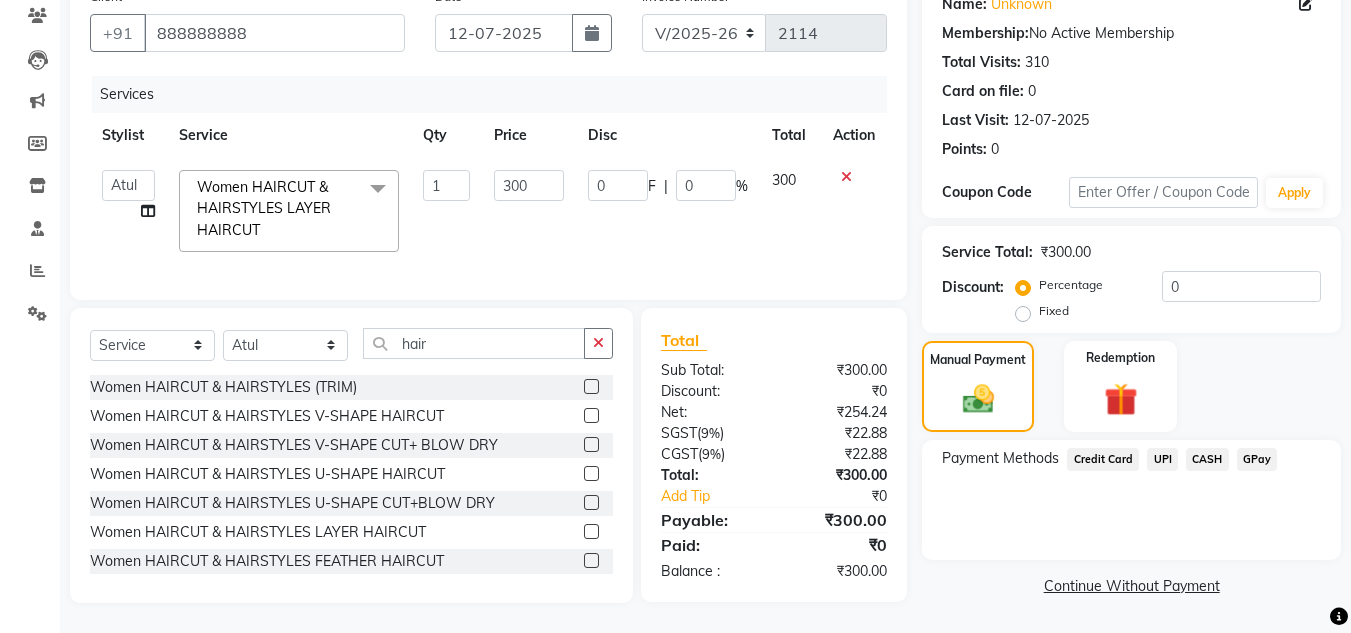 click on "CASH" 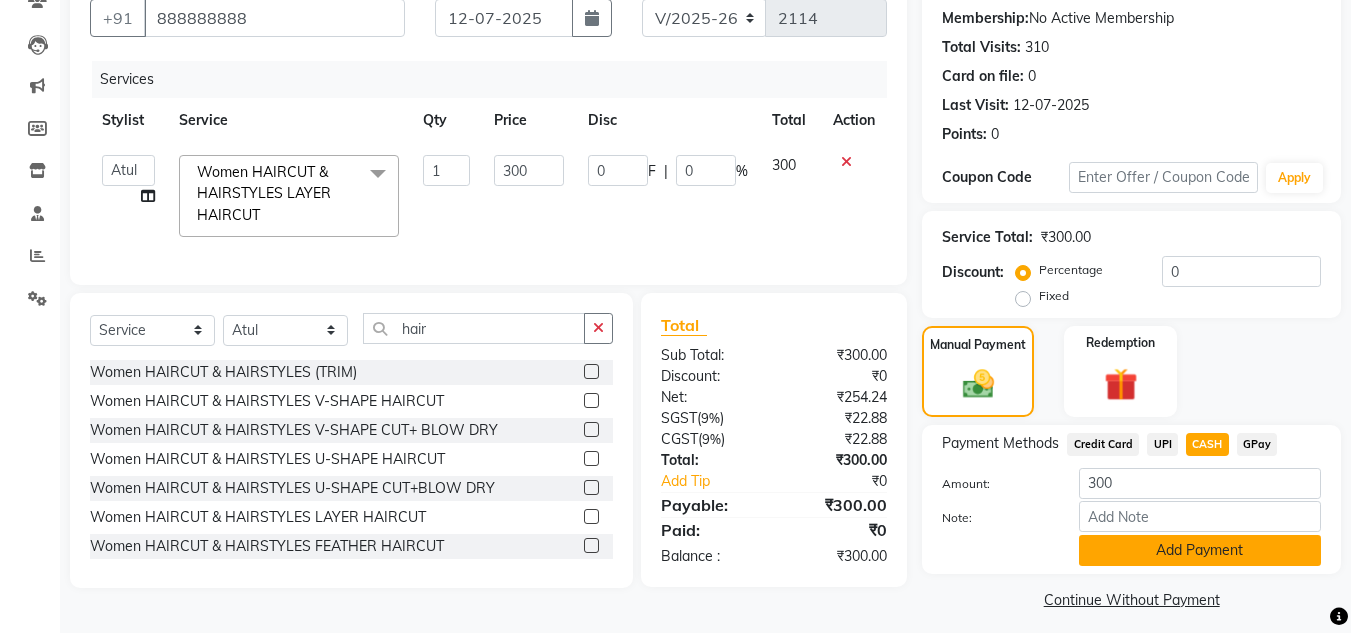 click on "Add Payment" 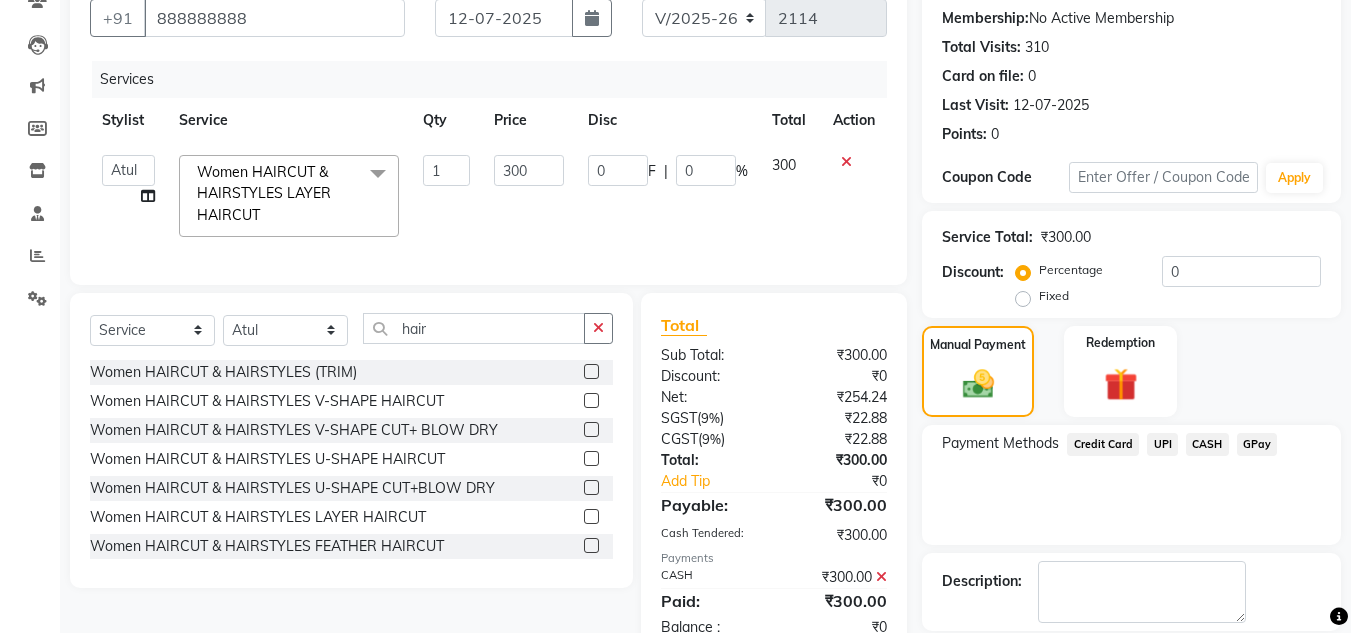 click on "Payment Methods  Credit Card   UPI   CASH   GPay" 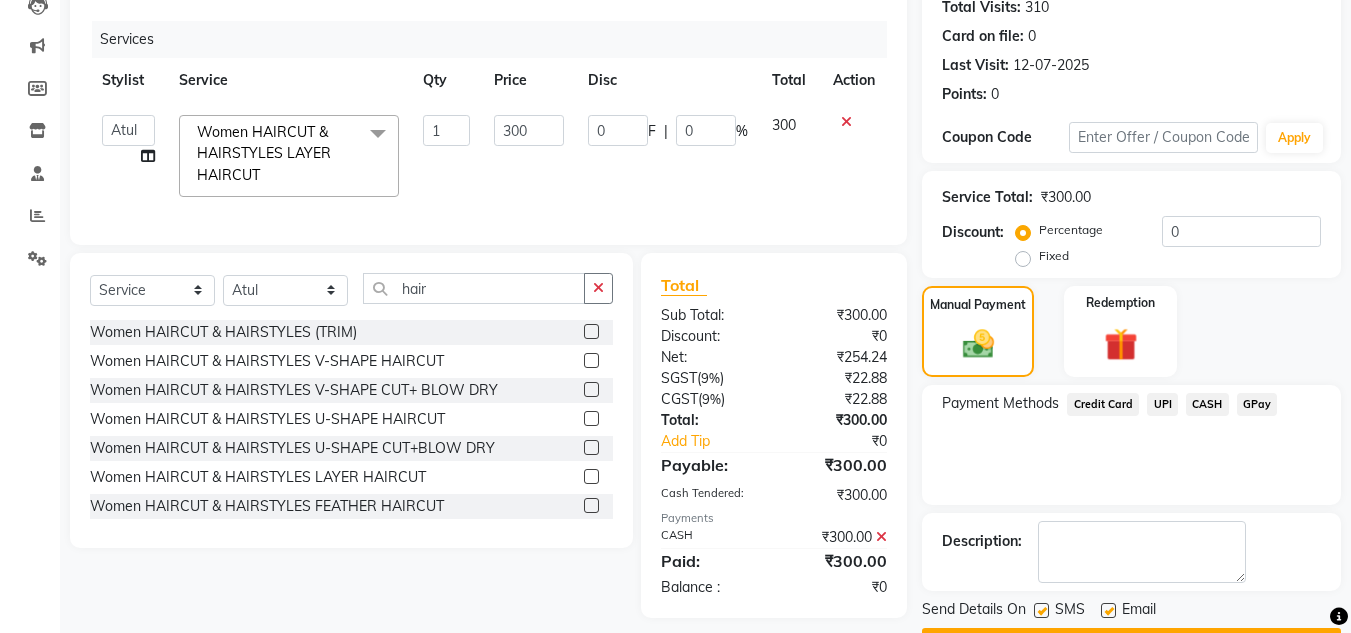 scroll, scrollTop: 283, scrollLeft: 0, axis: vertical 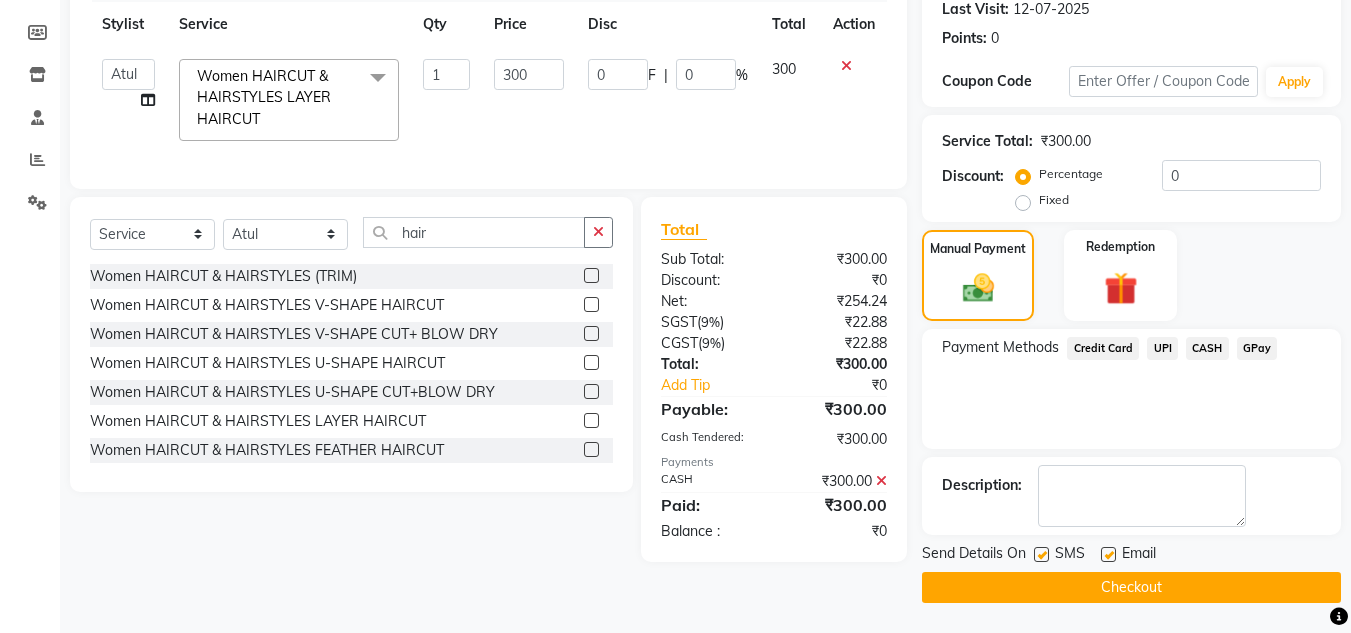 click on "Checkout" 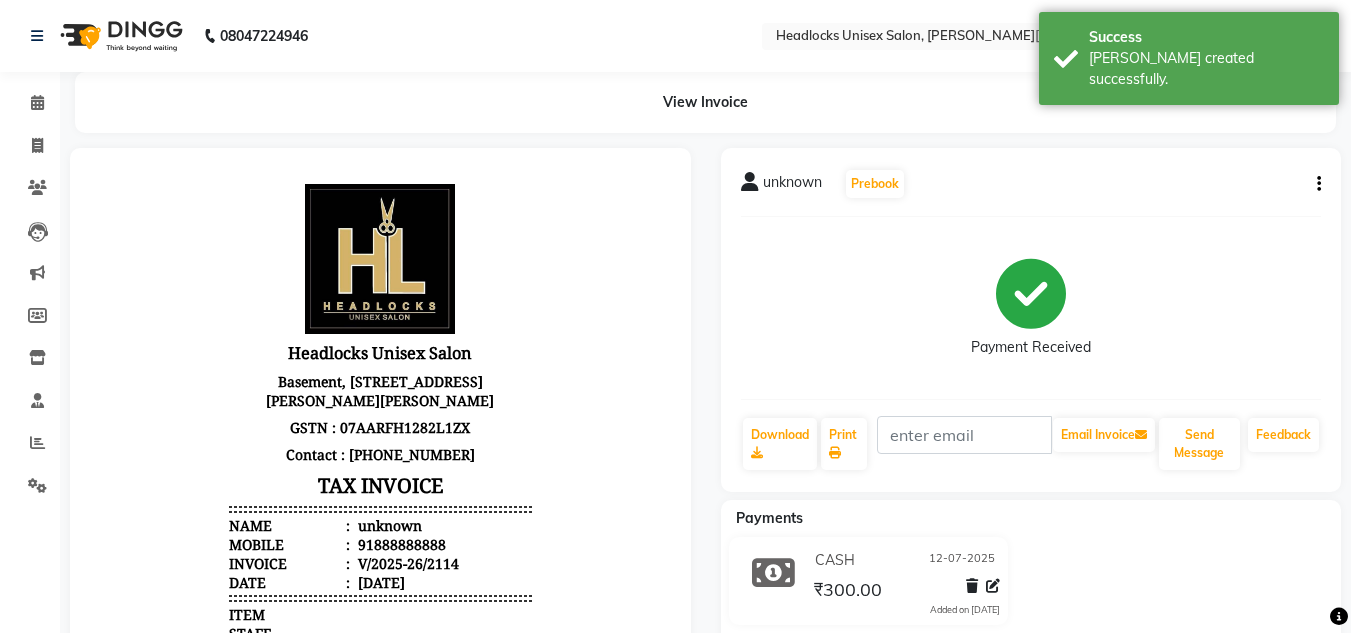 scroll, scrollTop: 0, scrollLeft: 0, axis: both 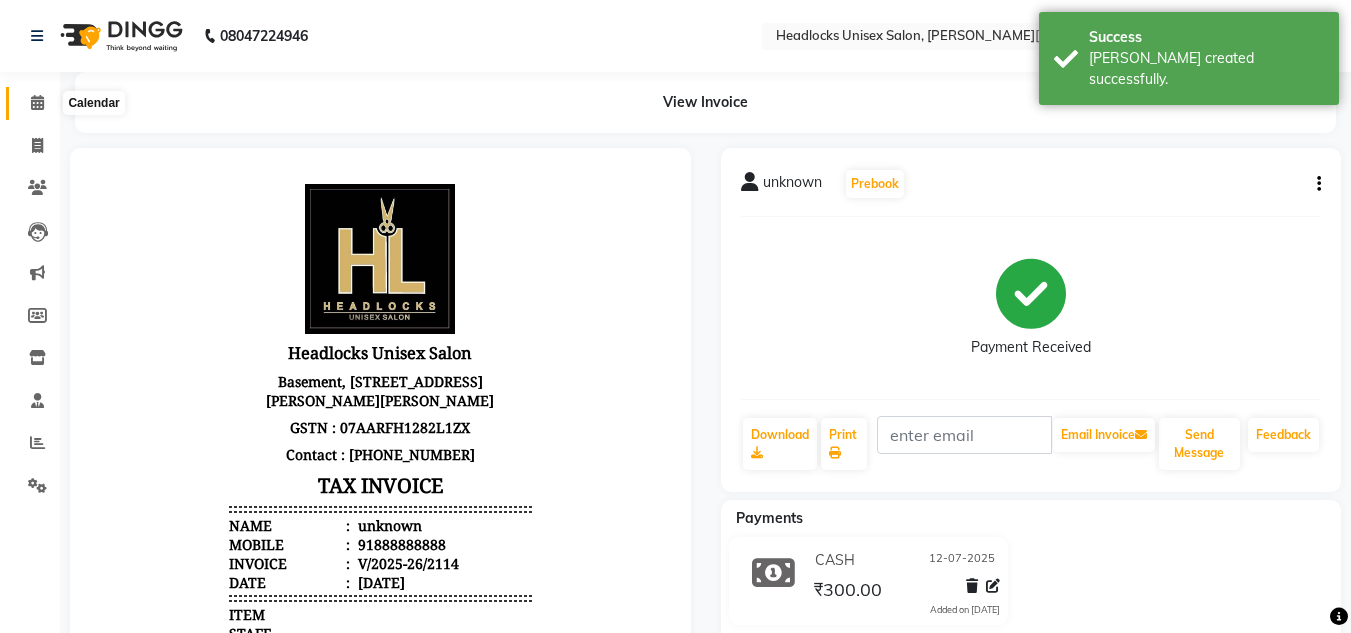 click 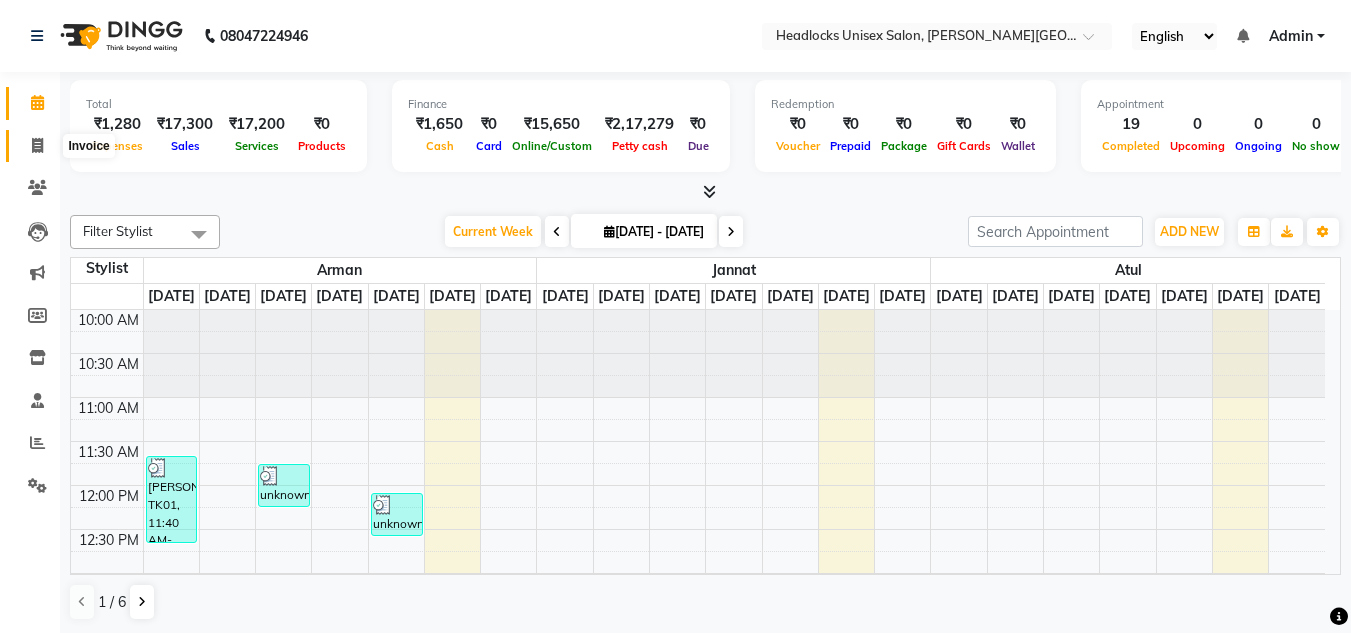 click 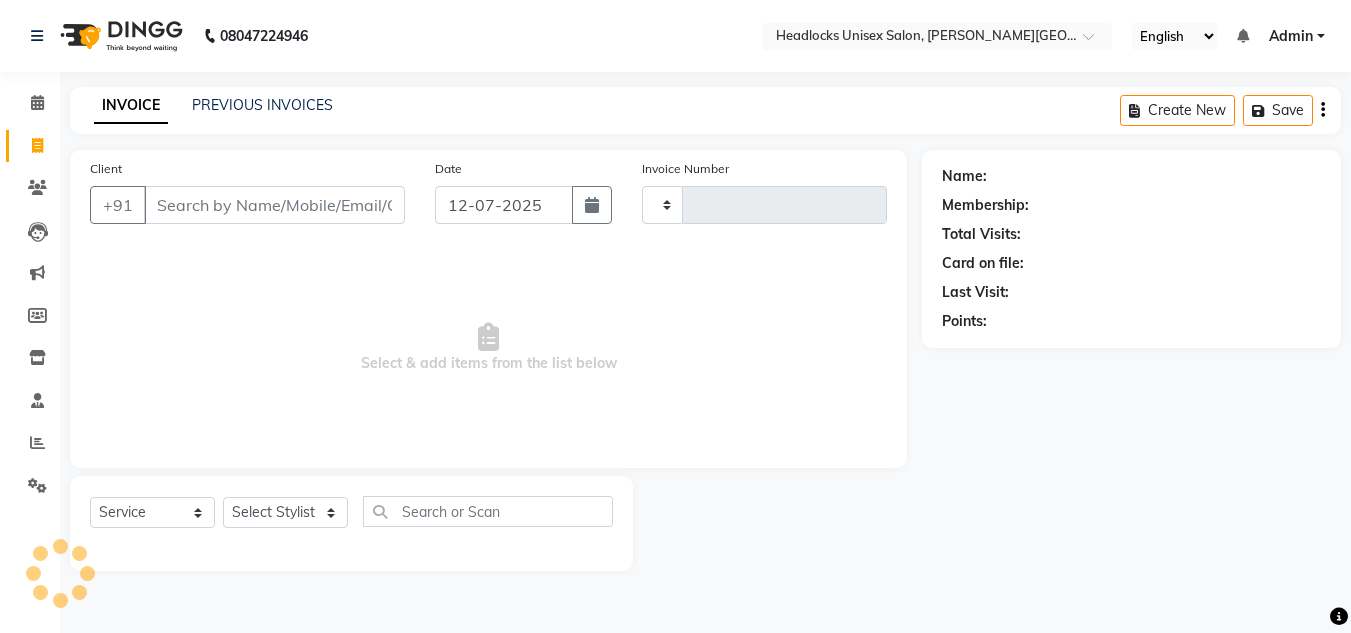 type on "2115" 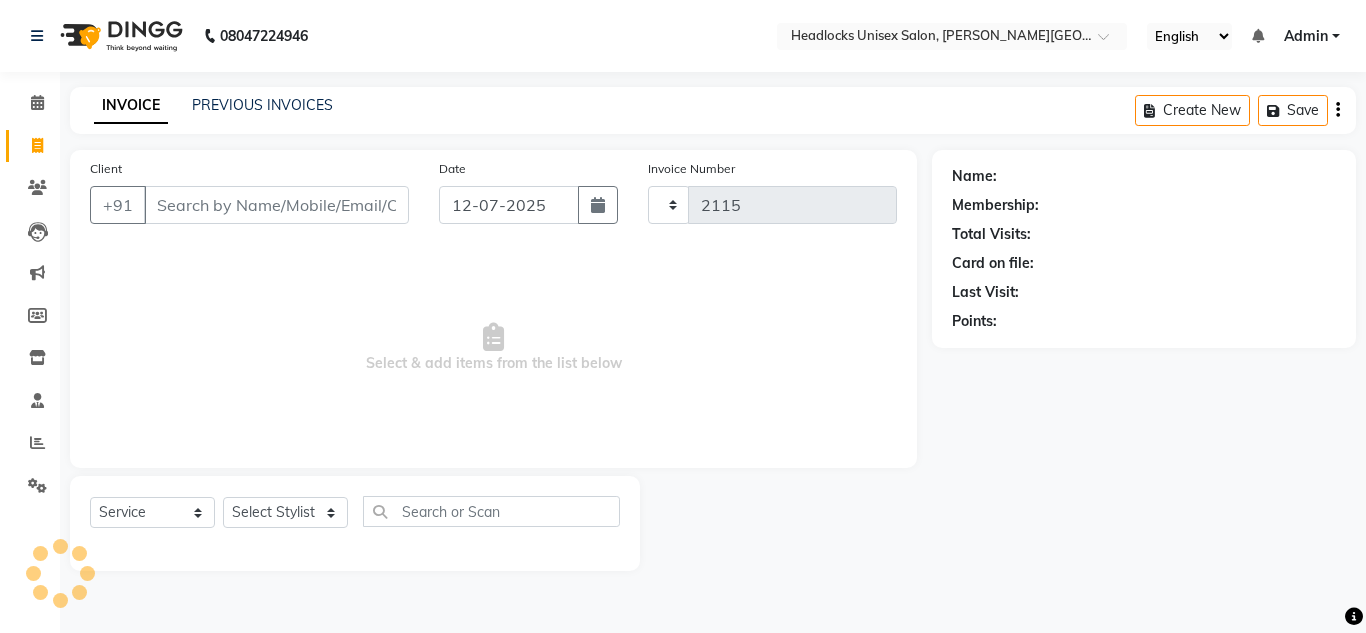 select on "6850" 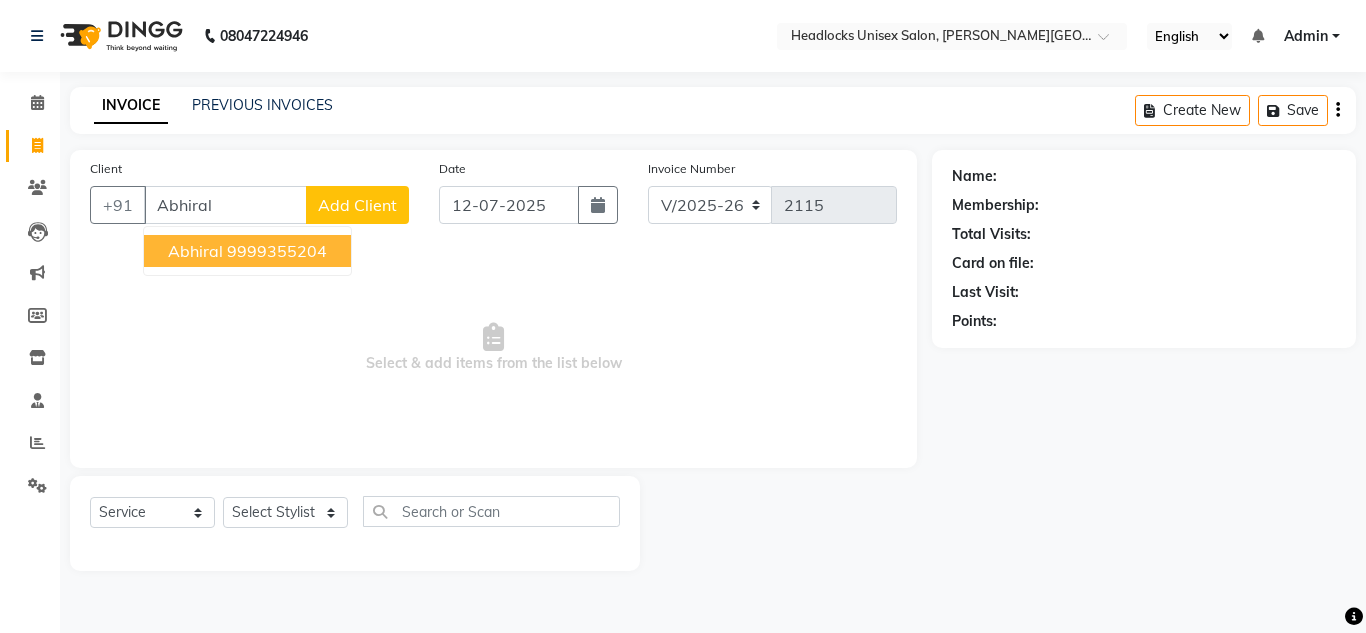 click on "Abhiral" at bounding box center [195, 251] 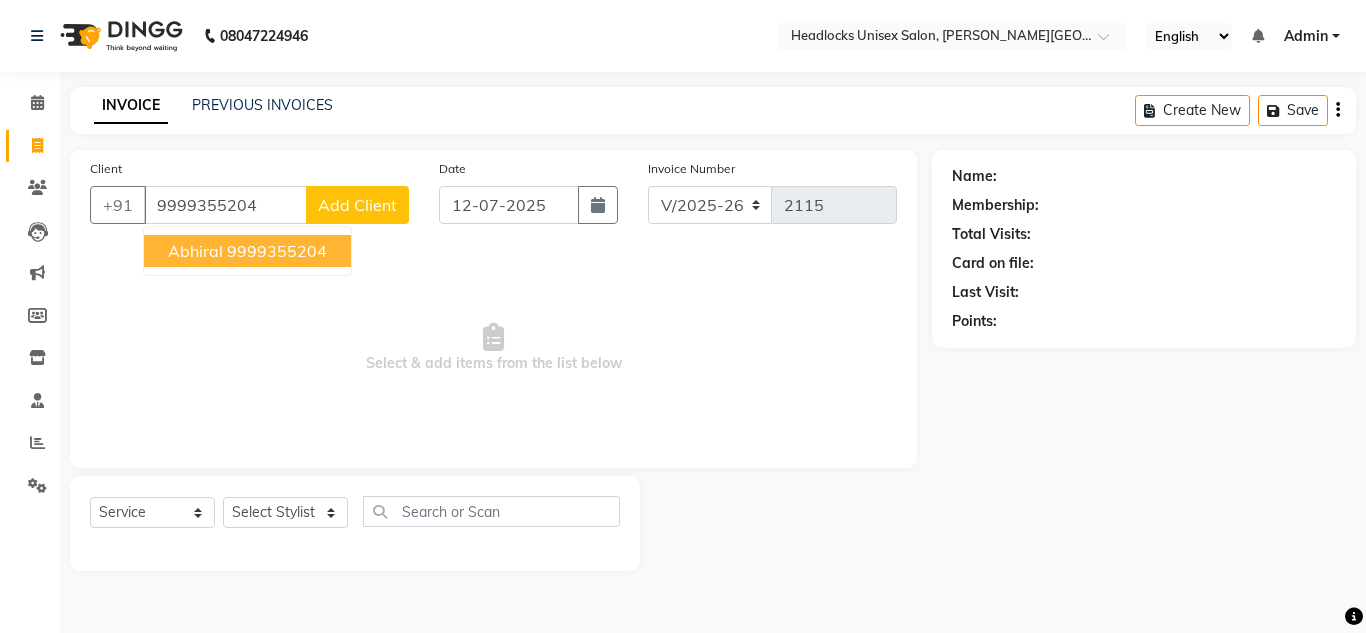type on "9999355204" 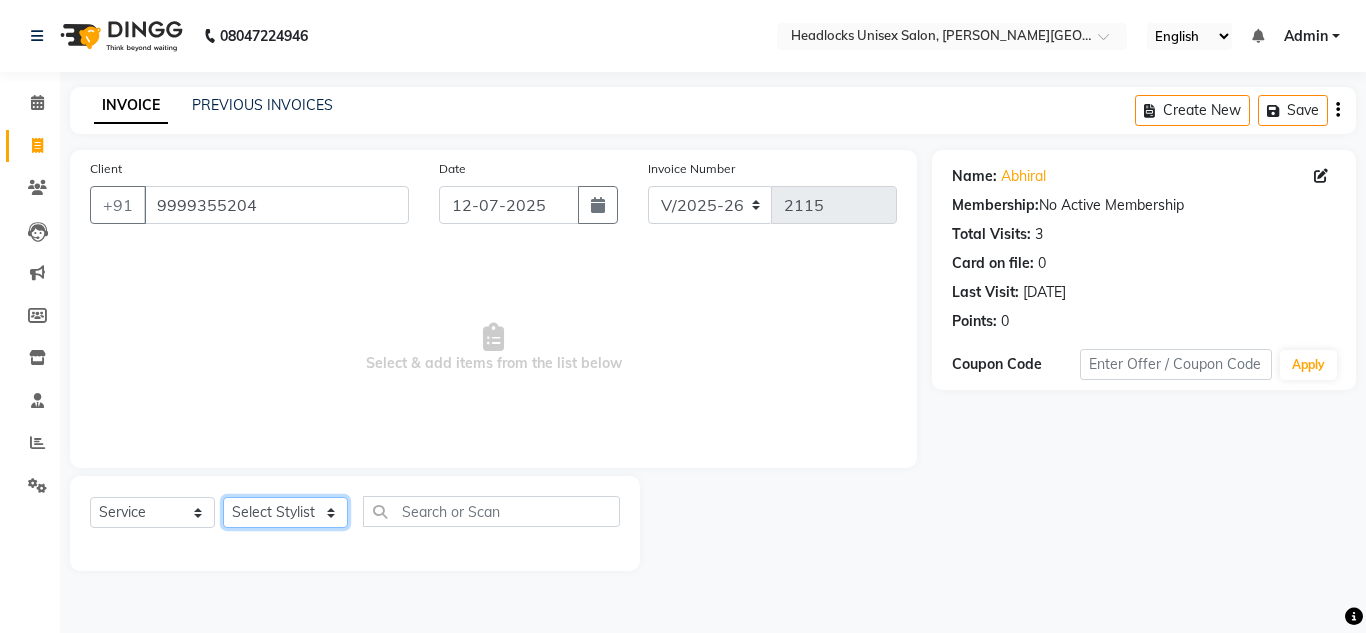click on "Select Stylist Arman Atul Jannat Kaif Kartik Lucky Nazia Pinky Rashid Sabiya Sandeep Shankar Shavaz Malik Sudhir Suraj Vikas Vinay Roy Vinod" 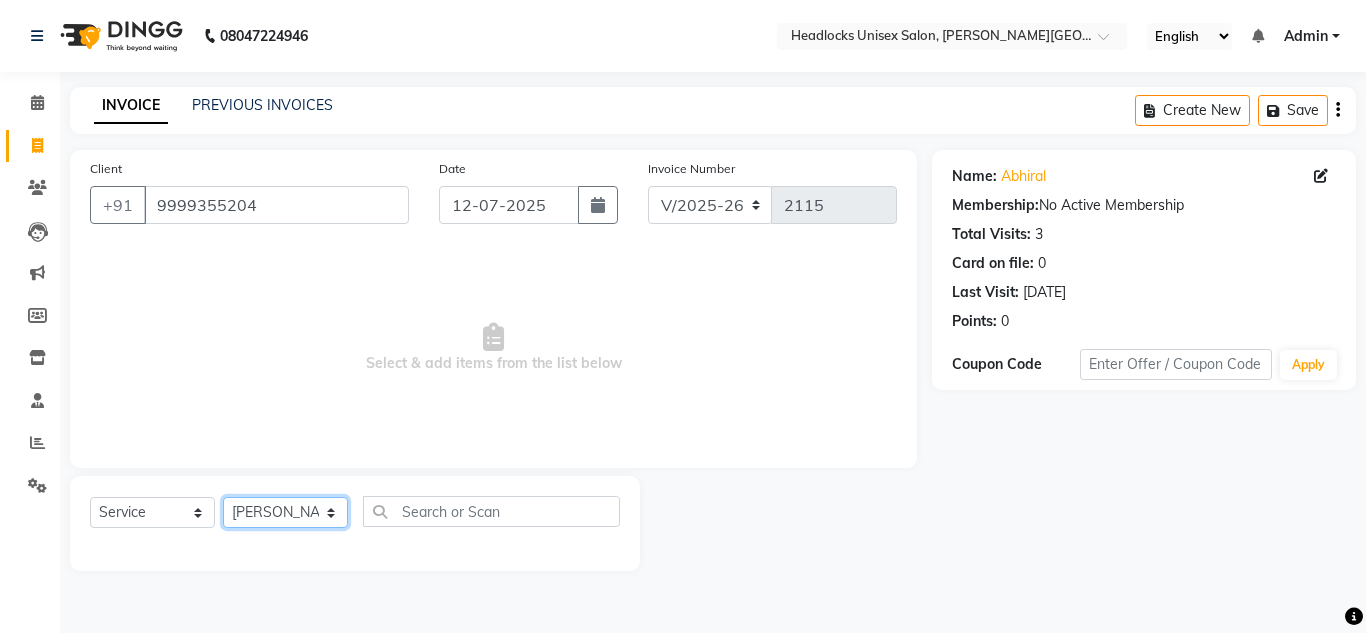 click on "Select Stylist Arman Atul Jannat Kaif Kartik Lucky Nazia Pinky Rashid Sabiya Sandeep Shankar Shavaz Malik Sudhir Suraj Vikas Vinay Roy Vinod" 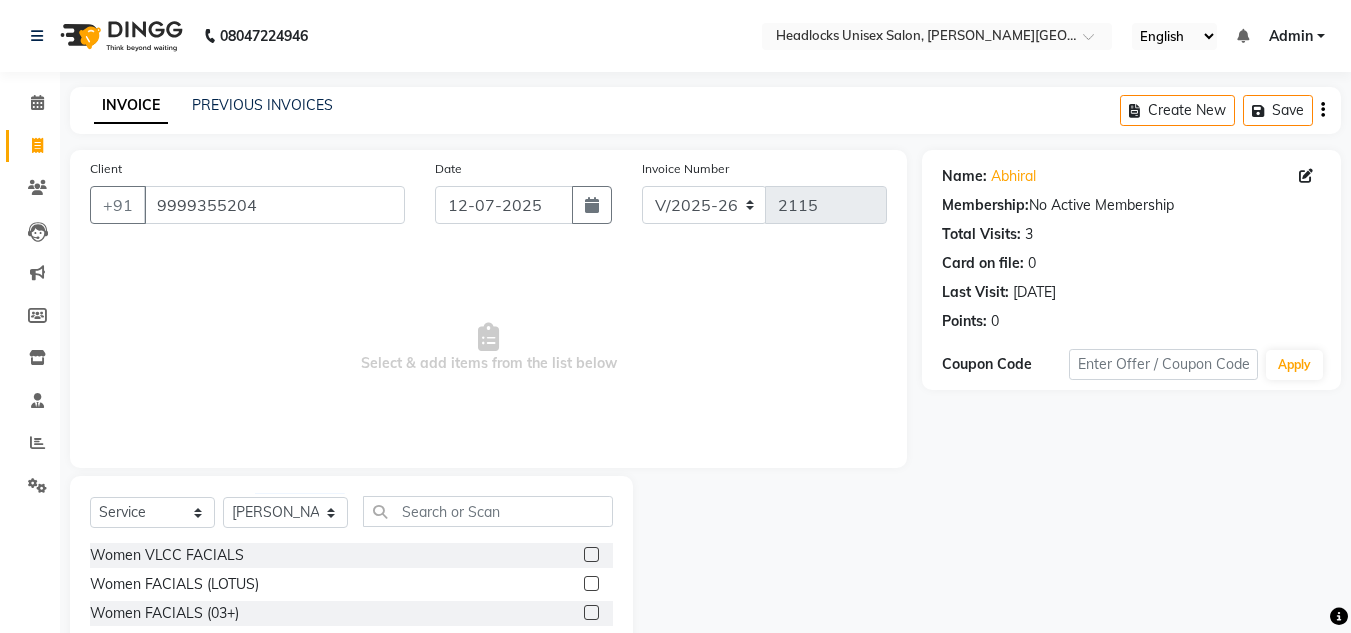 click on "Select & add items from the list below" at bounding box center [488, 348] 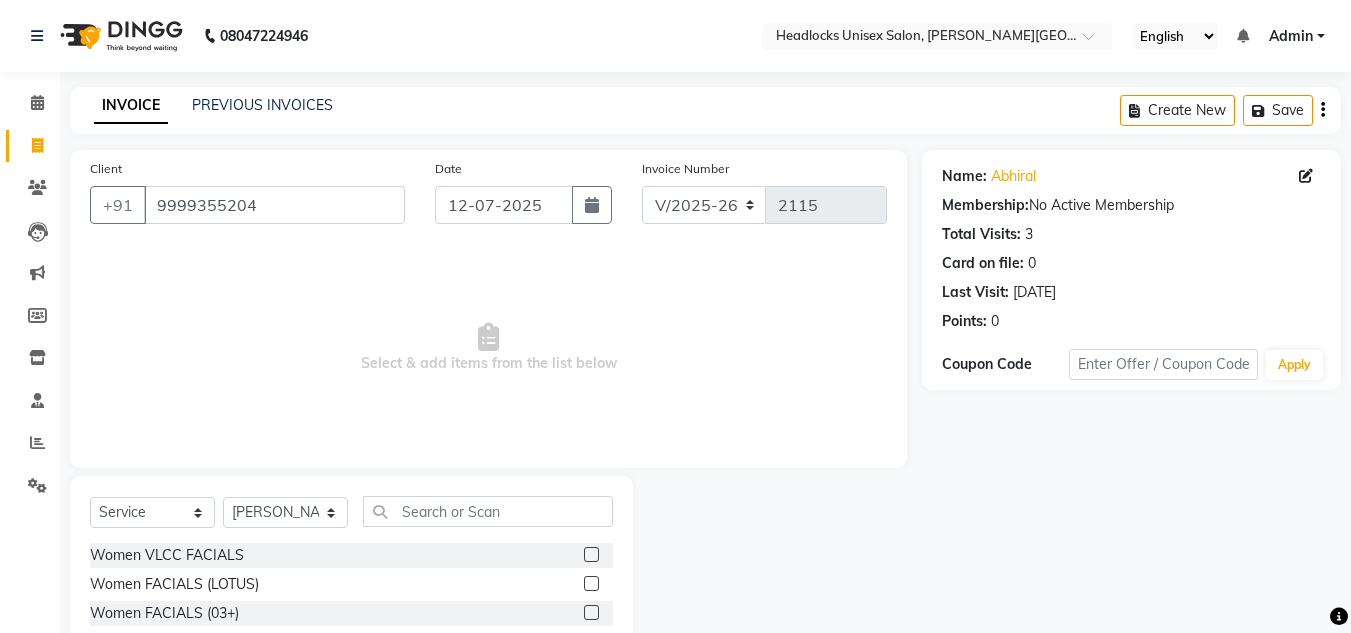 click on "Select & add items from the list below" at bounding box center (488, 348) 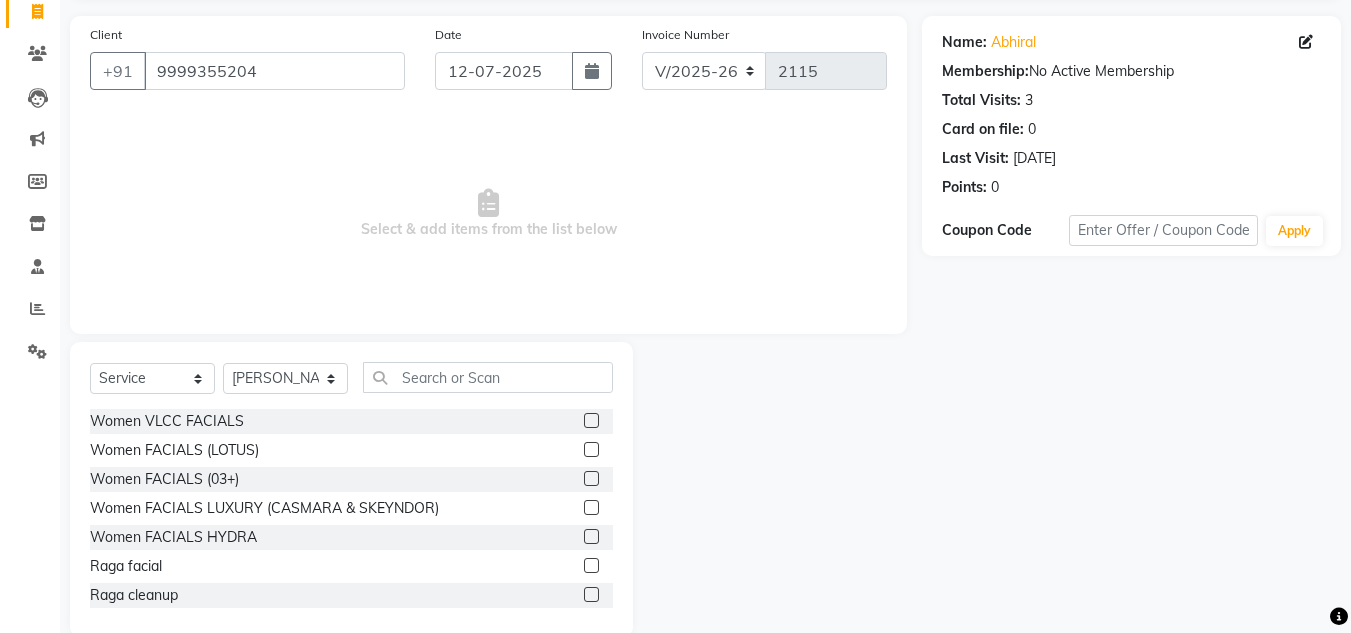 scroll, scrollTop: 168, scrollLeft: 0, axis: vertical 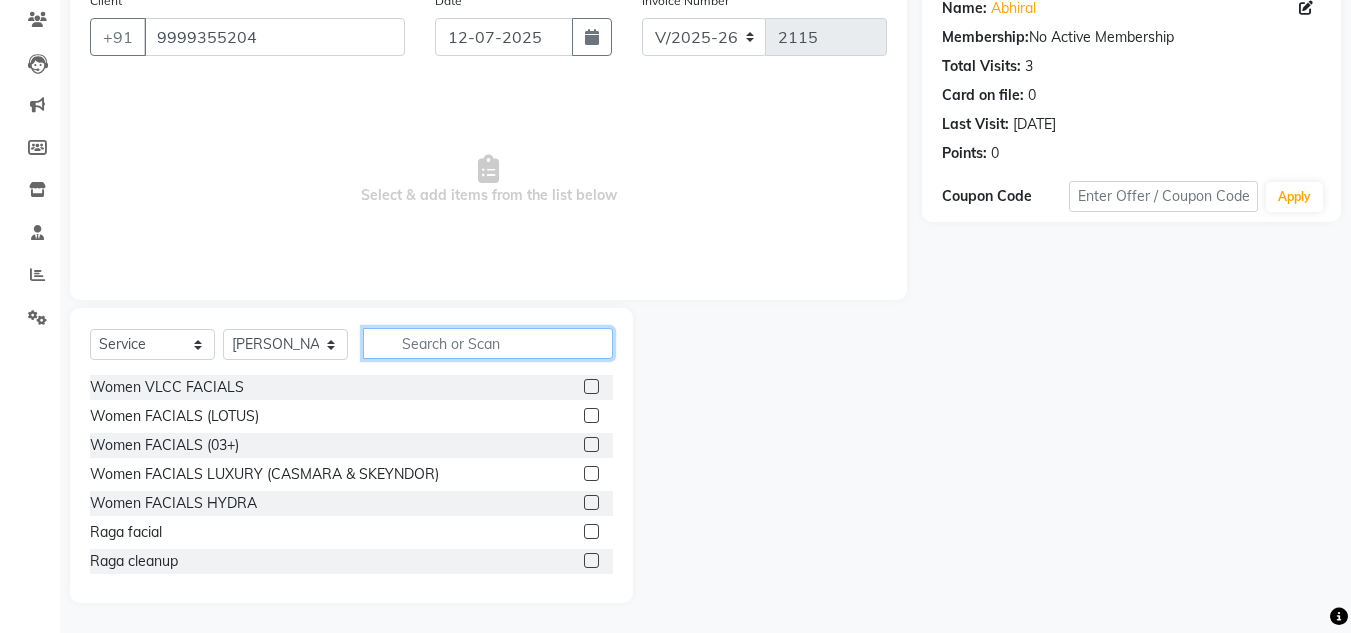 click 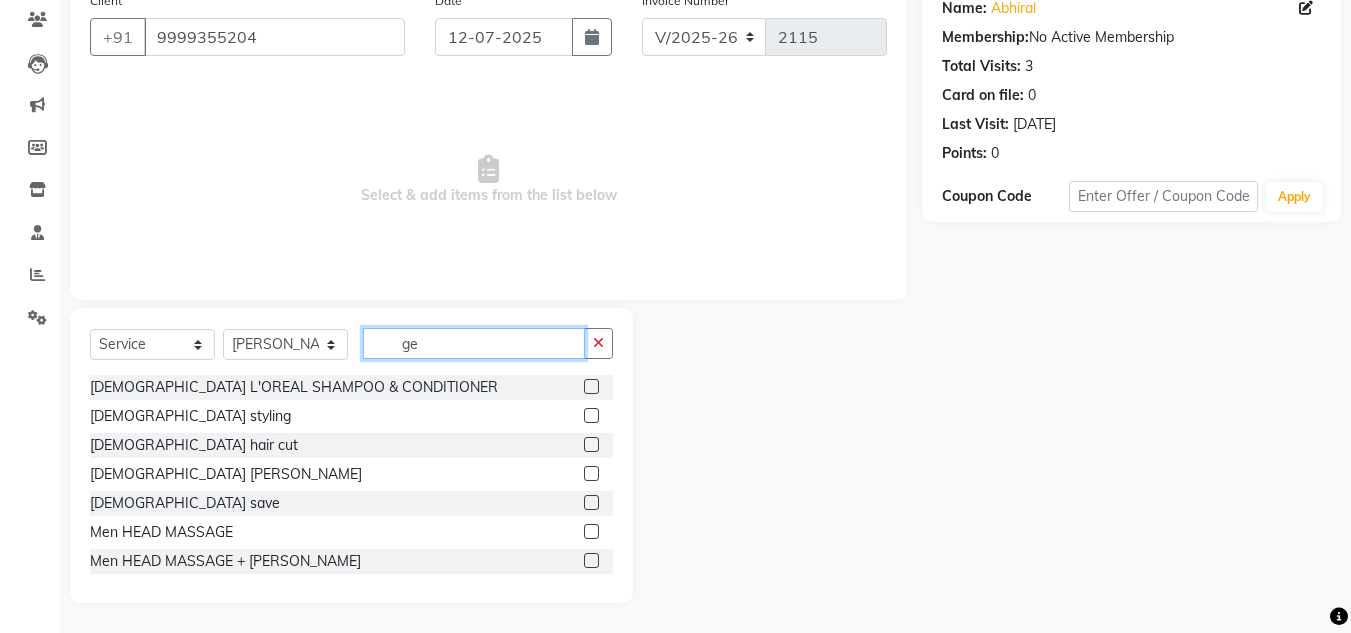type on "ge" 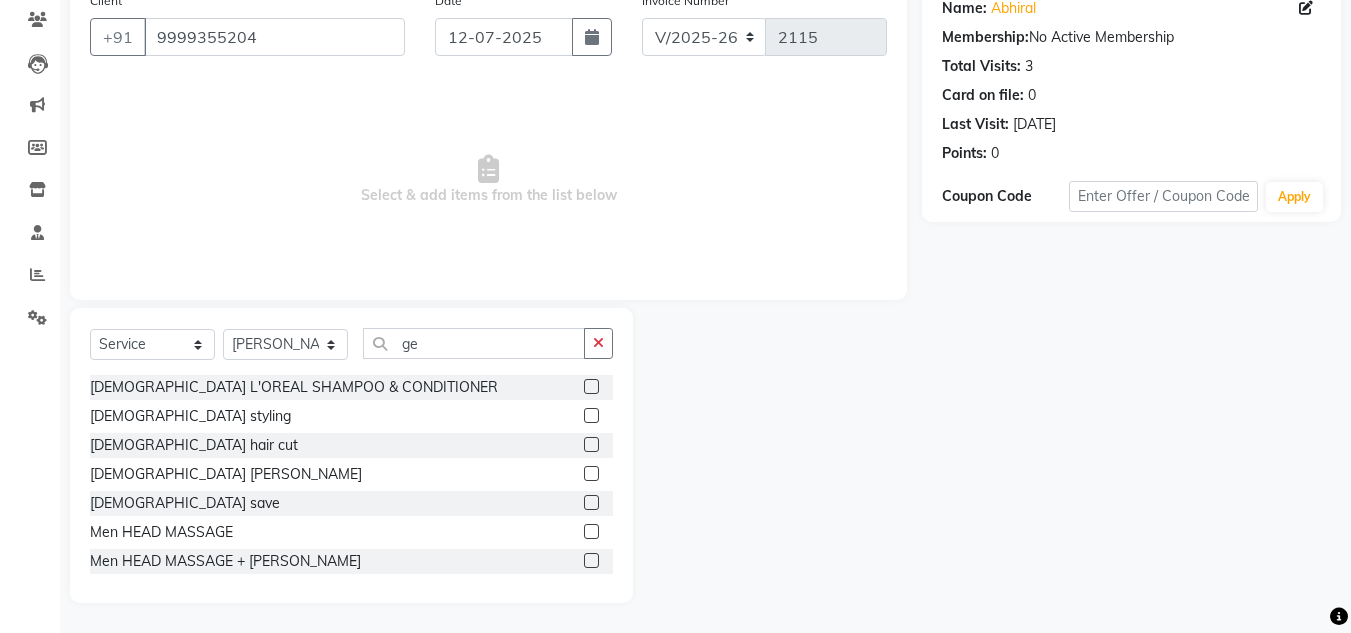 click 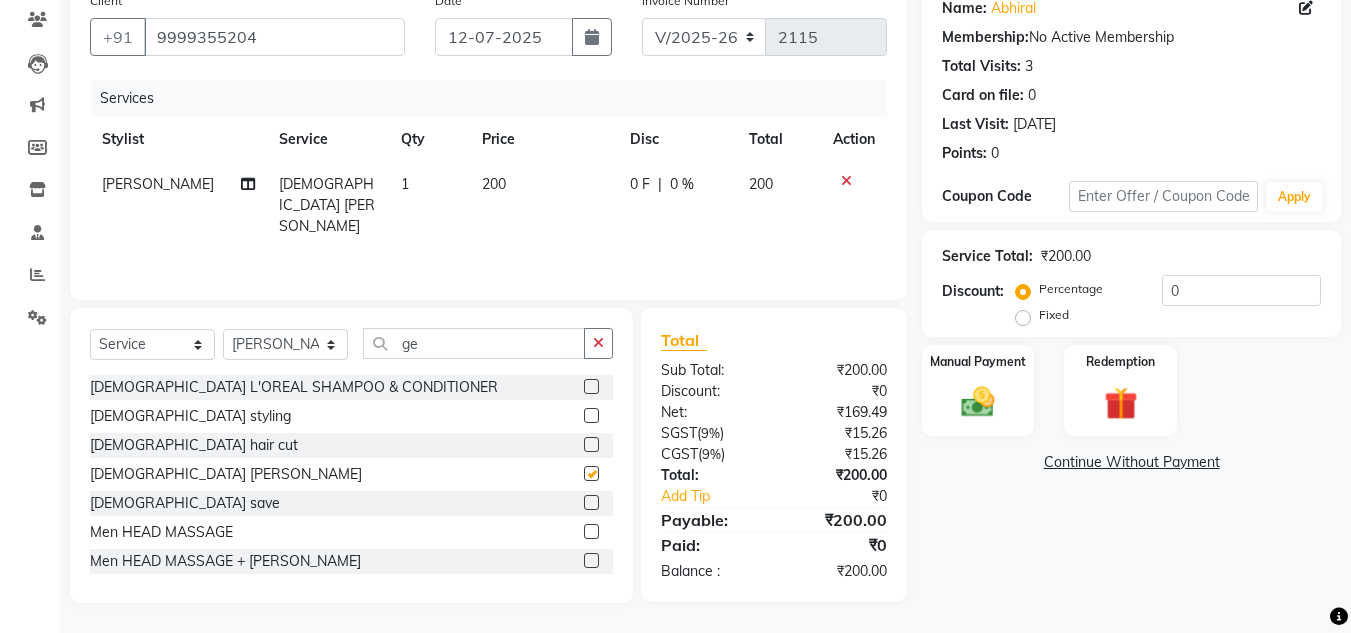 checkbox on "false" 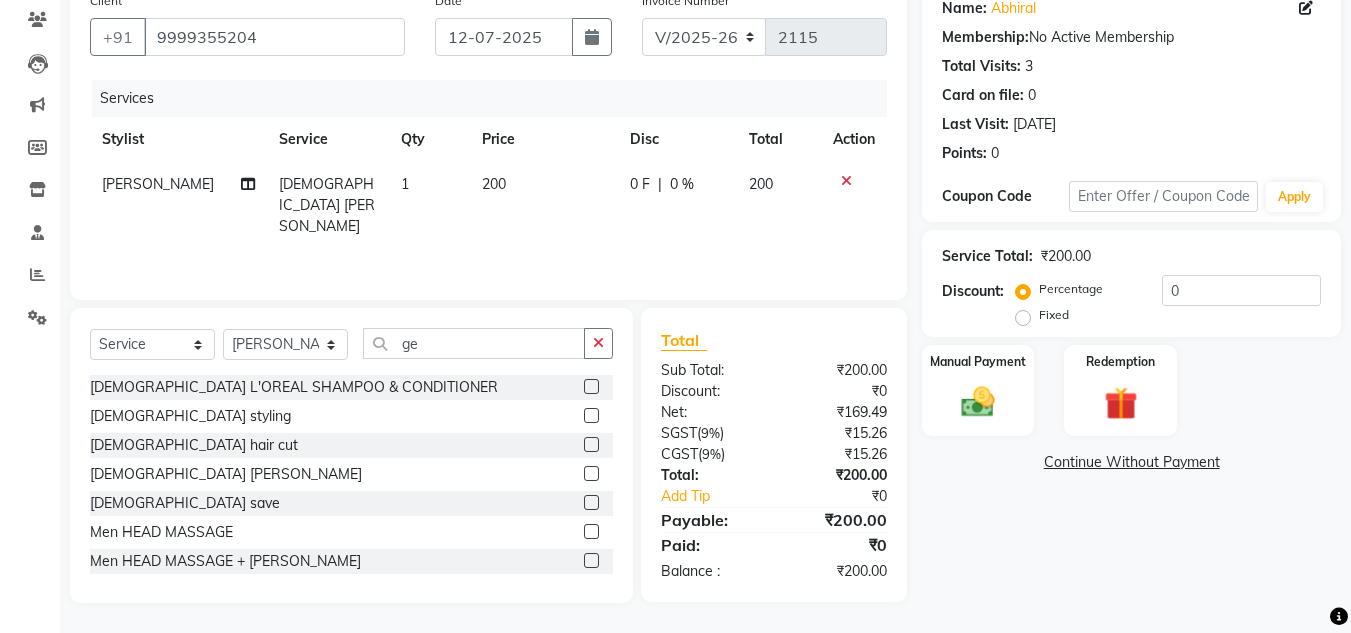 click 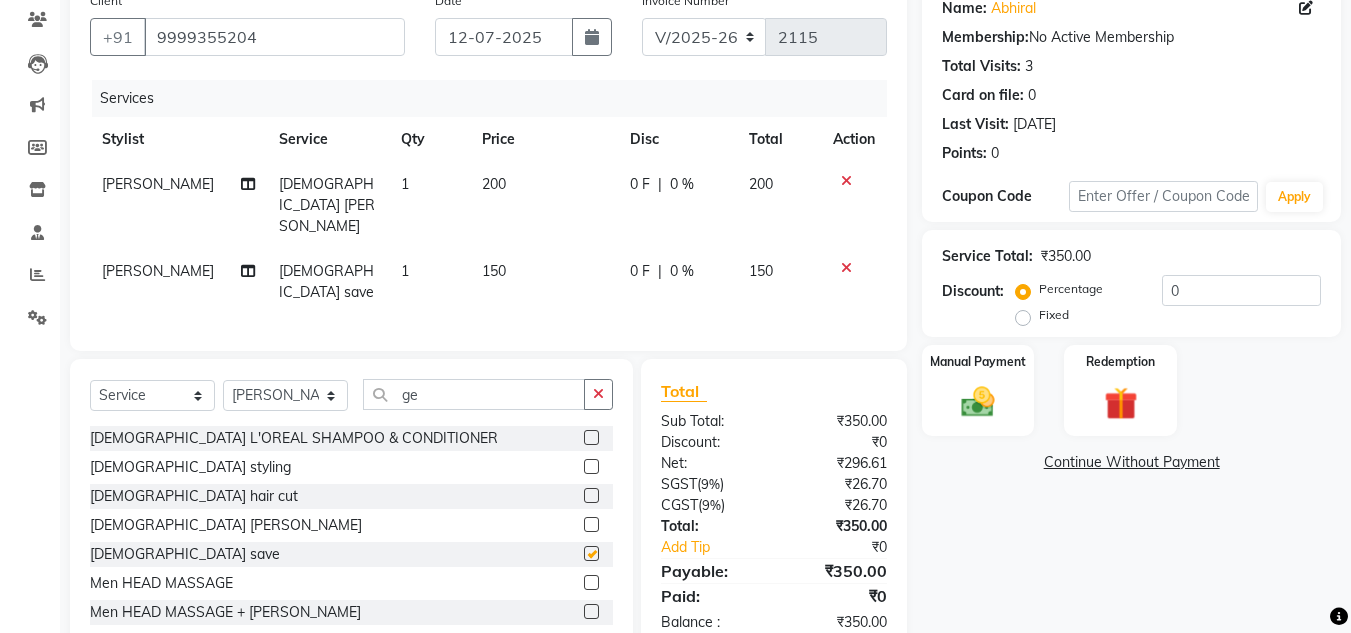 checkbox on "false" 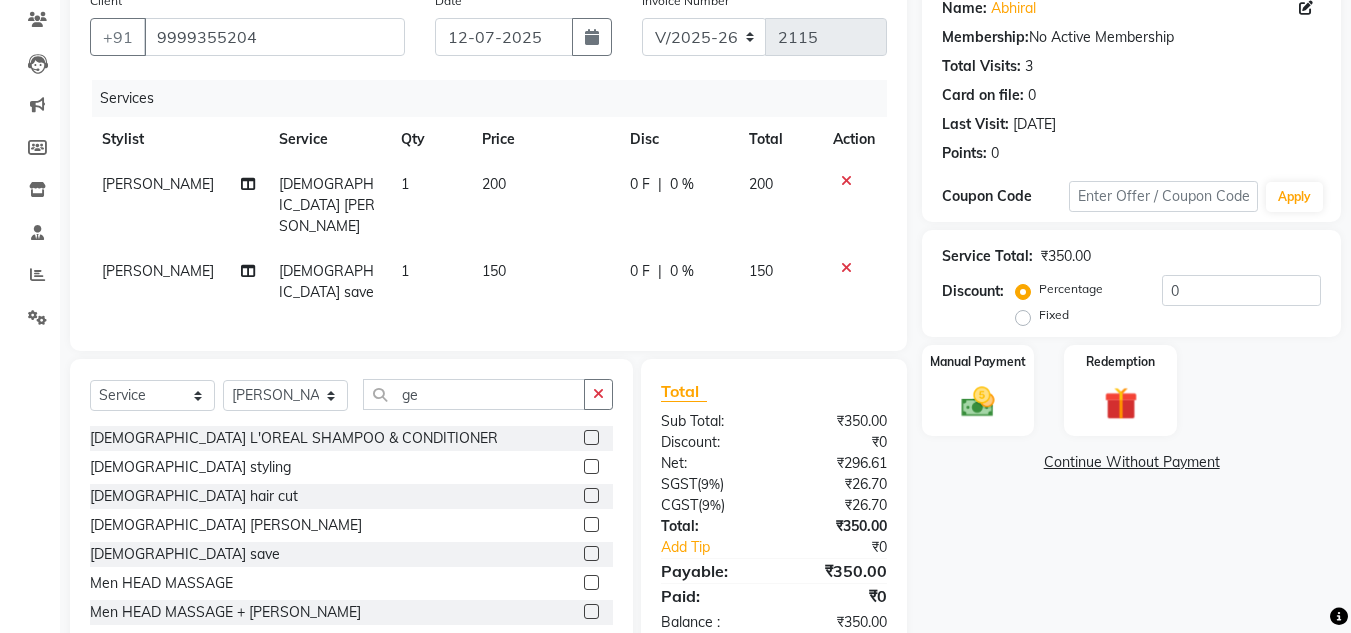 click 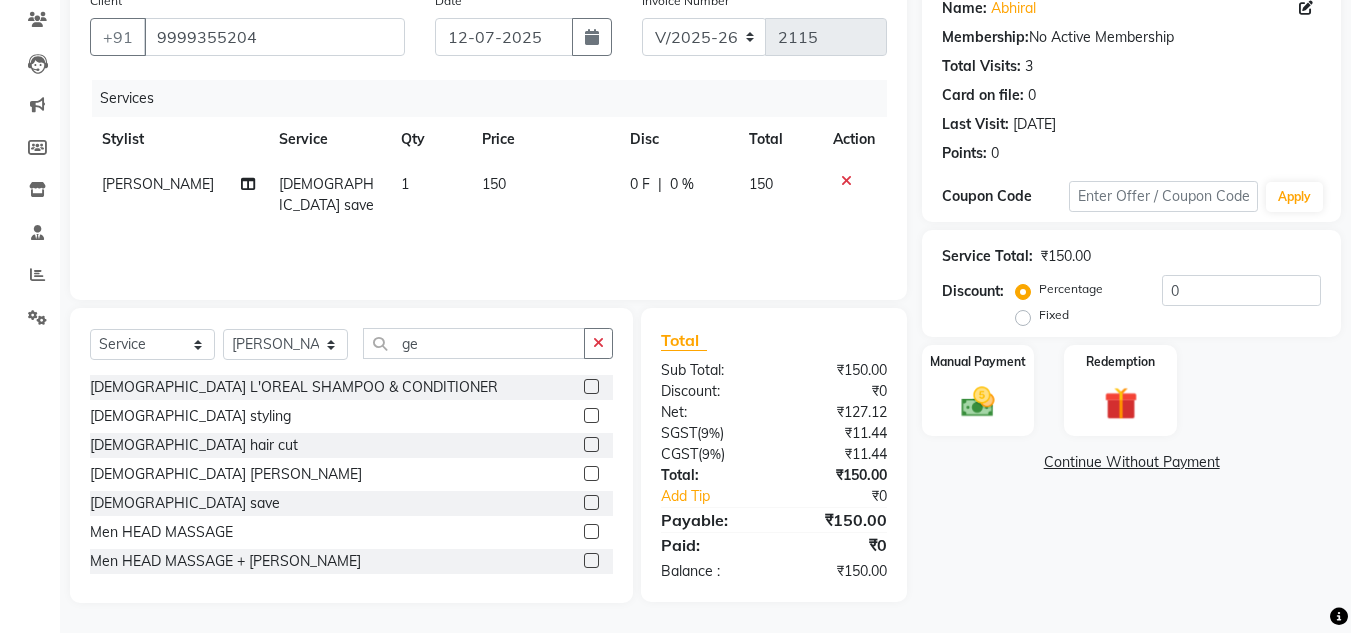 click on "Total" 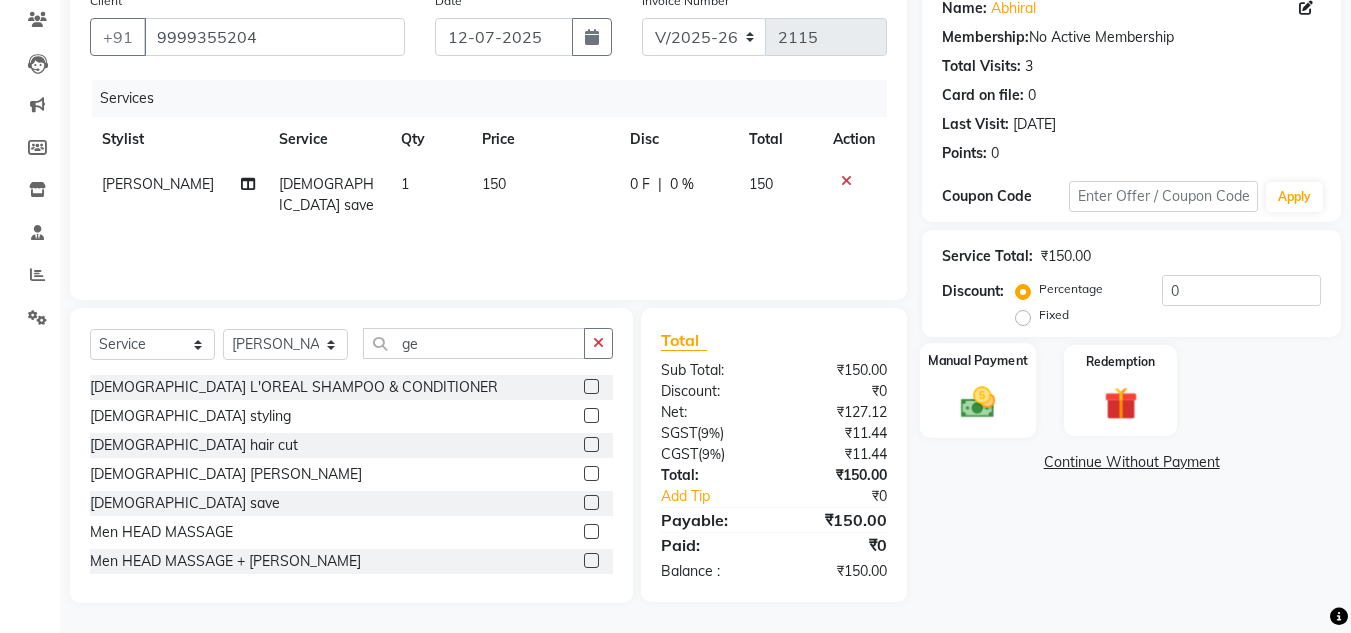 click 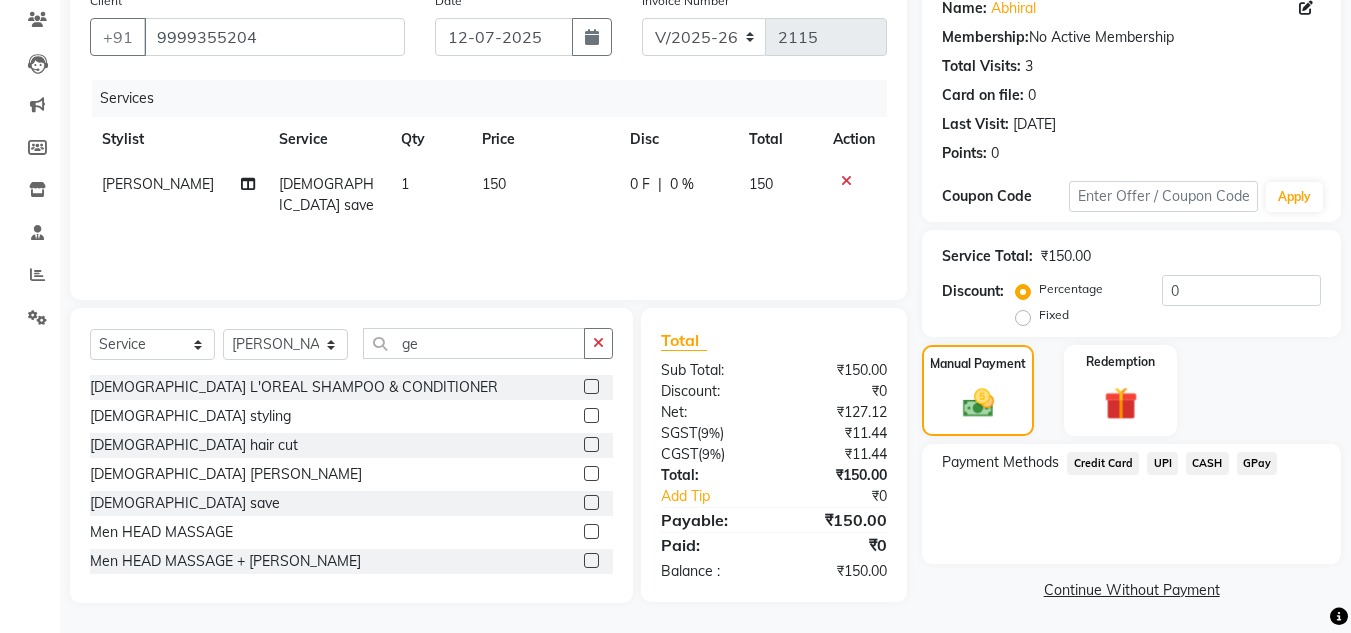 click on "Manual Payment Redemption" 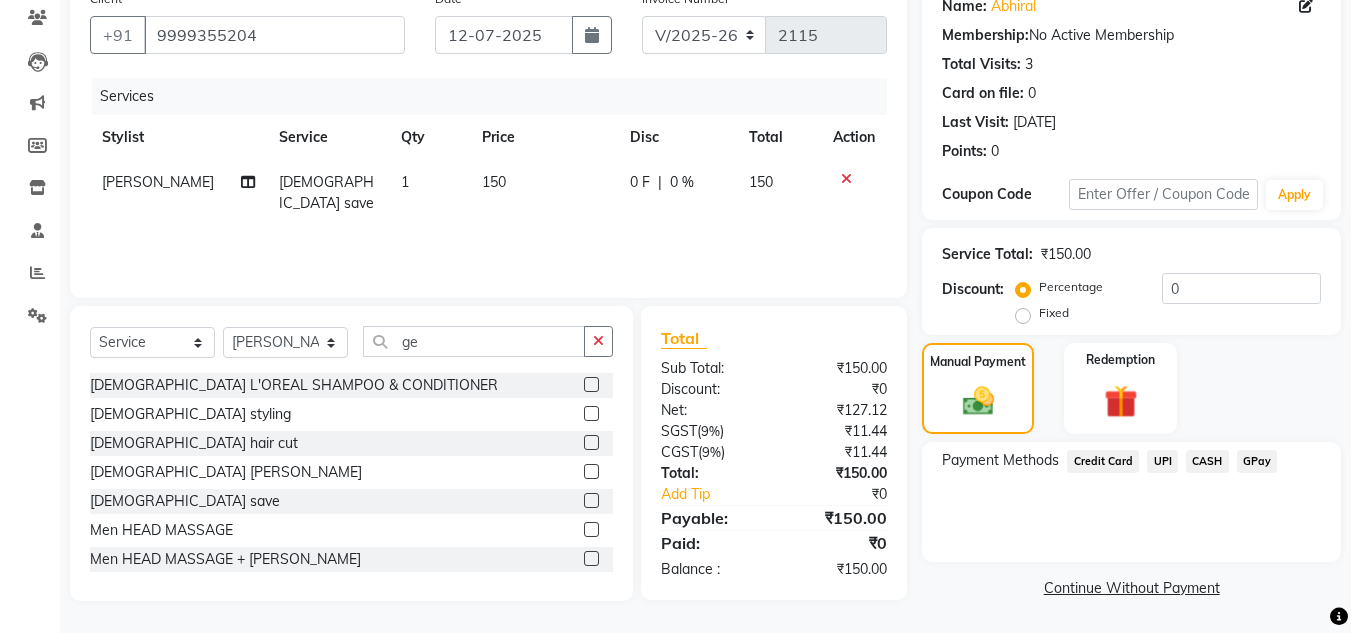 click on "UPI" 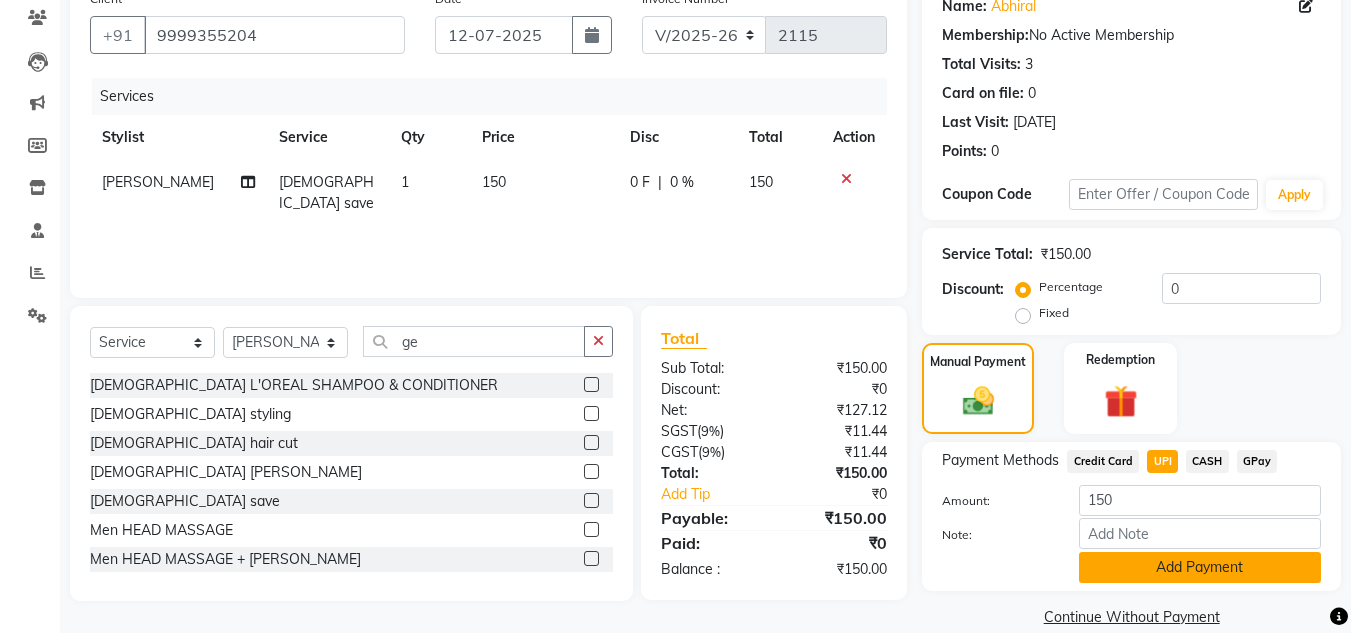 click on "Add Payment" 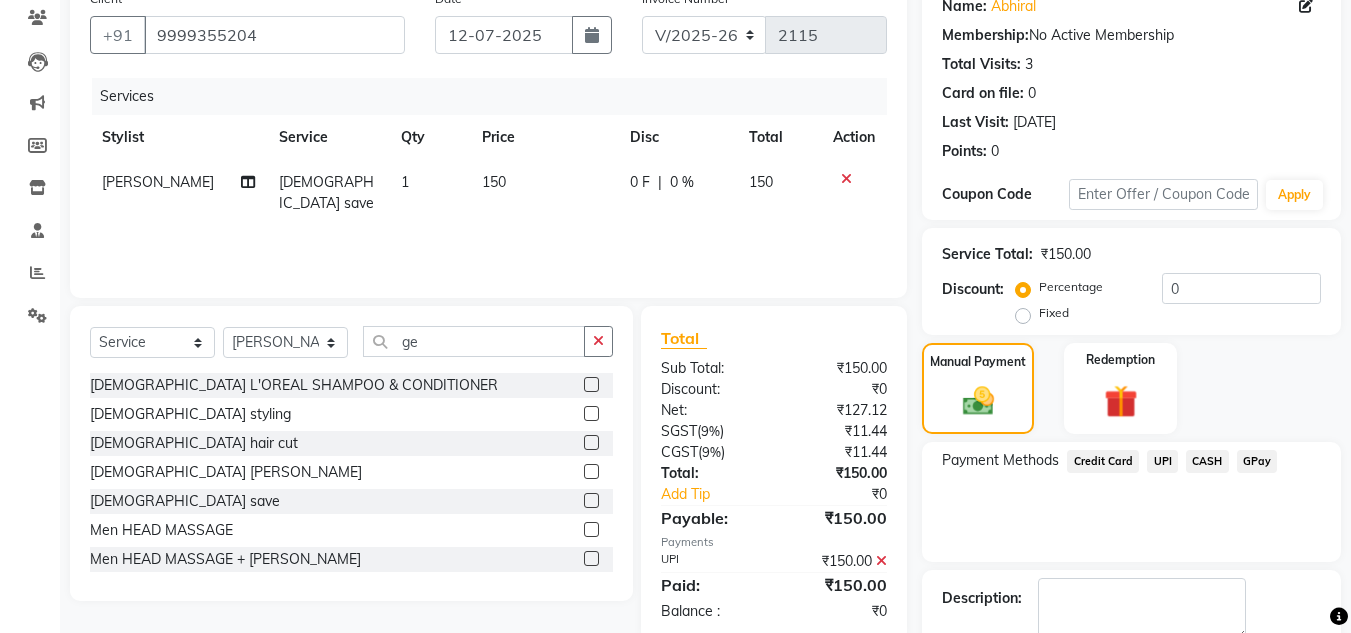click on "Payment Methods  Credit Card   UPI   CASH   GPay" 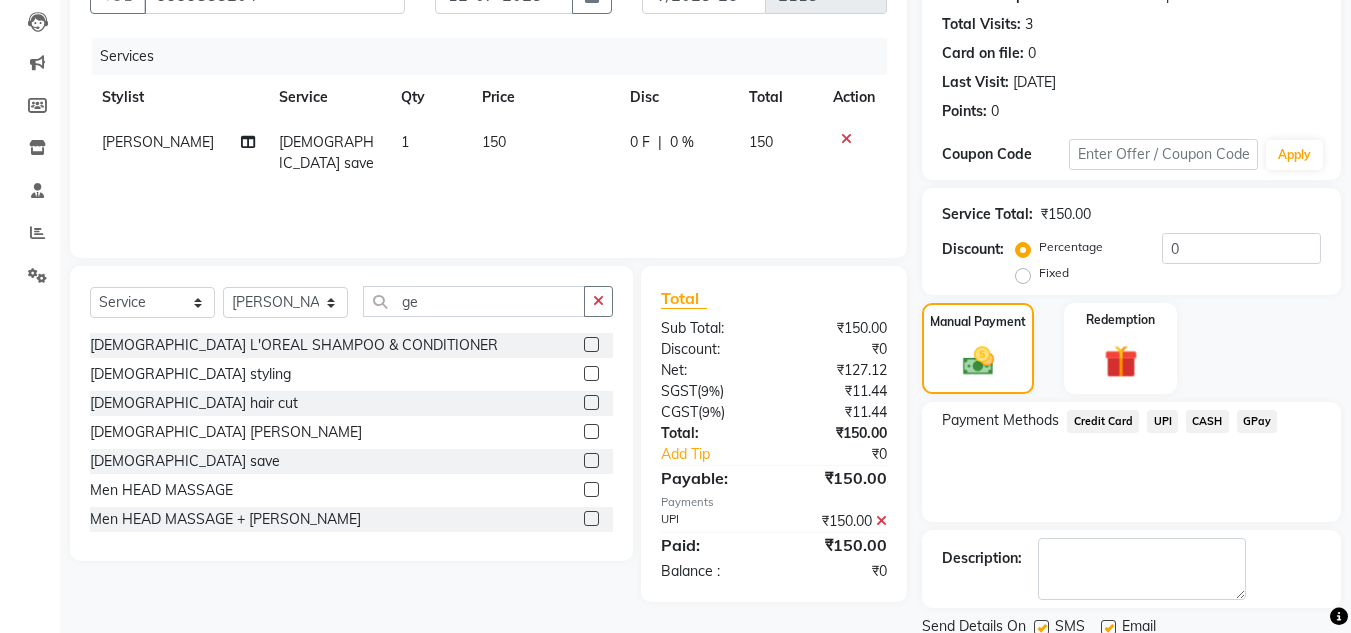 scroll, scrollTop: 283, scrollLeft: 0, axis: vertical 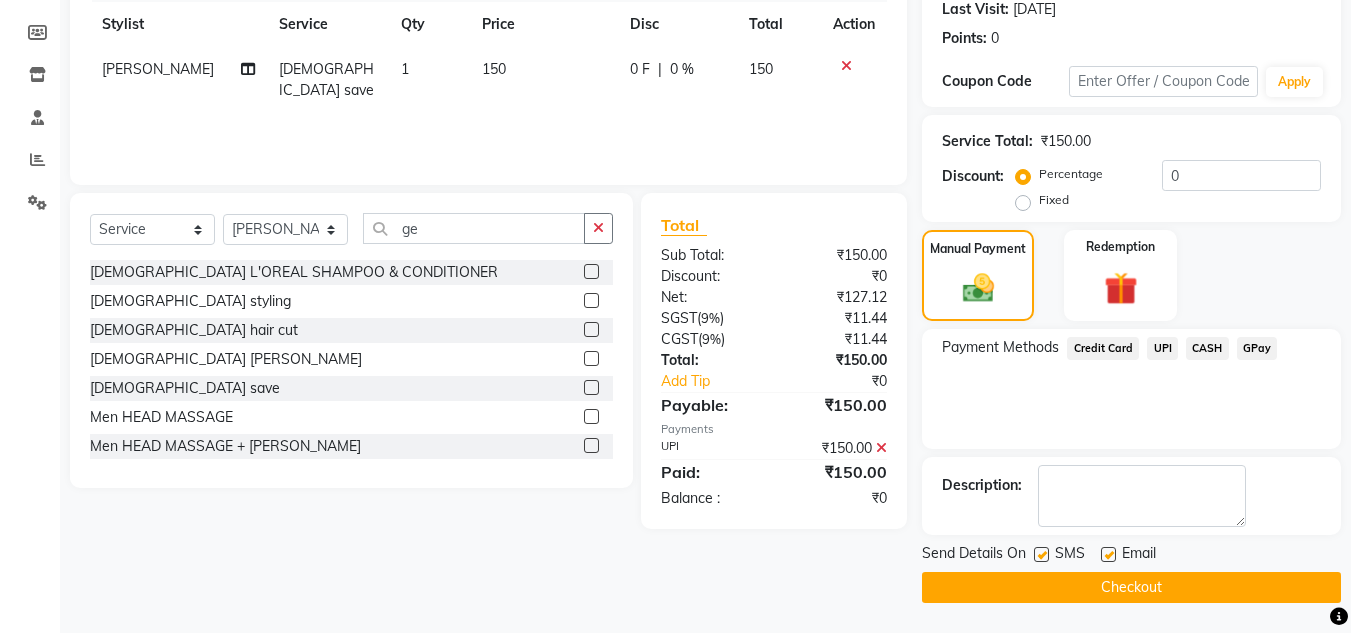click on "Checkout" 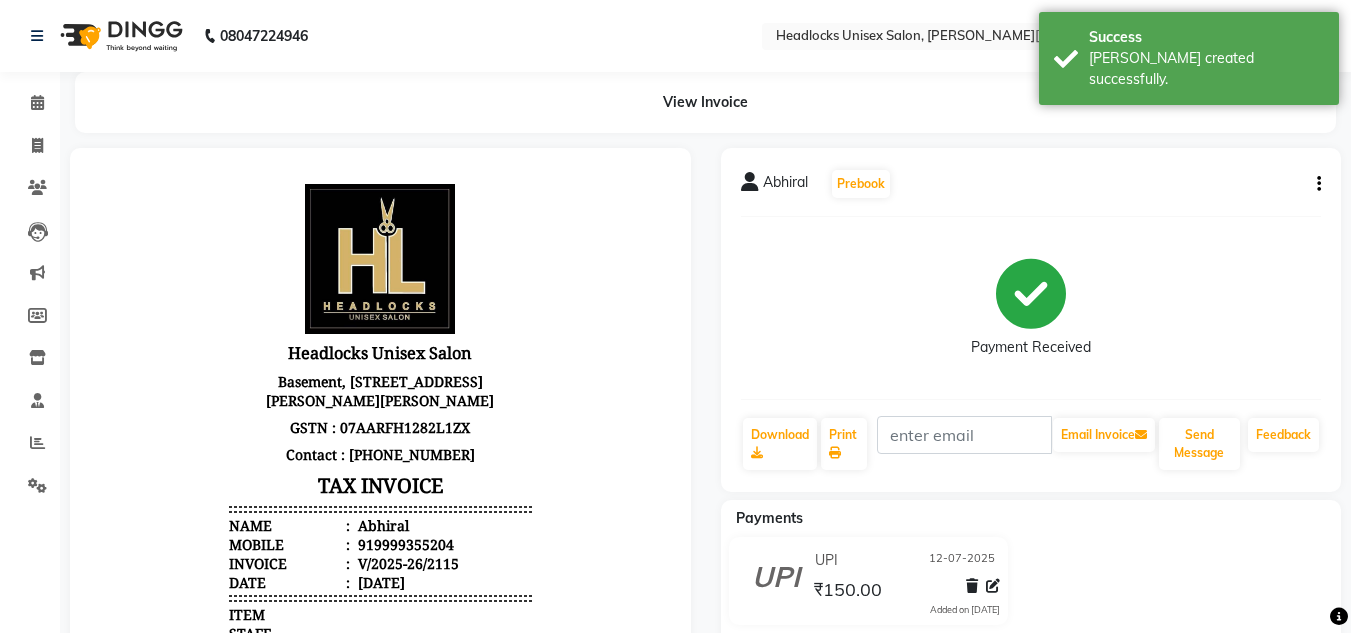 scroll, scrollTop: 0, scrollLeft: 0, axis: both 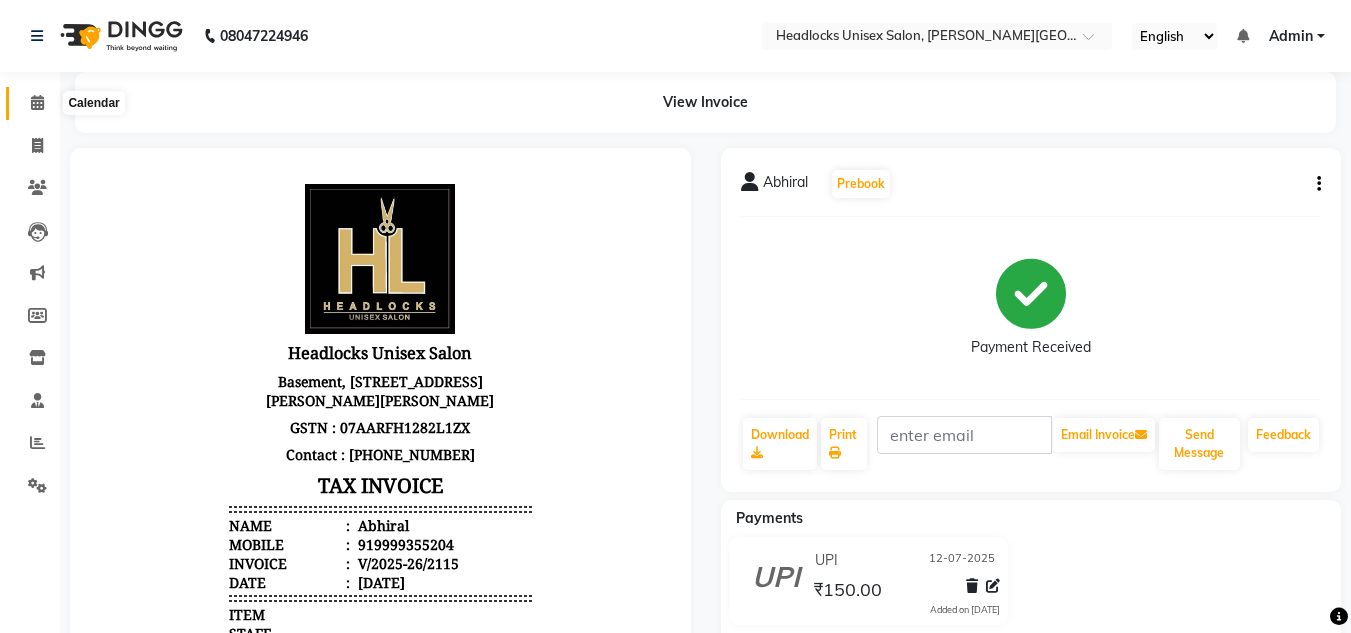 click 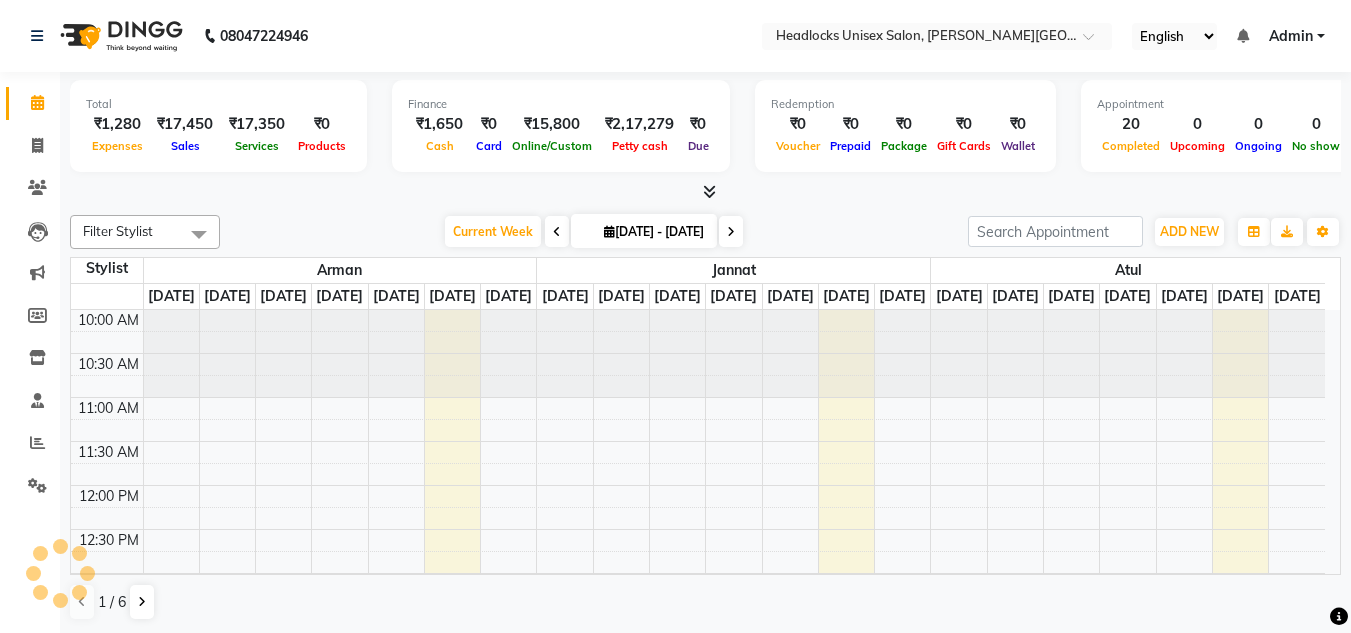 scroll, scrollTop: 0, scrollLeft: 0, axis: both 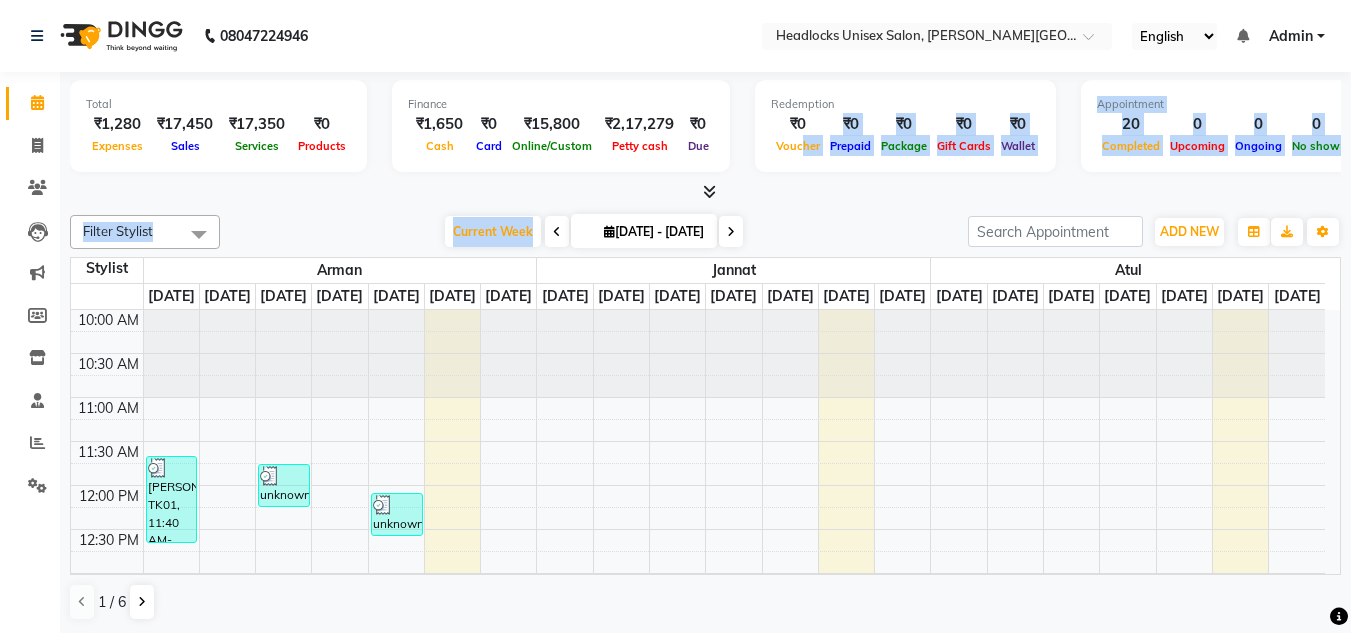 drag, startPoint x: 526, startPoint y: 234, endPoint x: 836, endPoint y: 136, distance: 325.12152 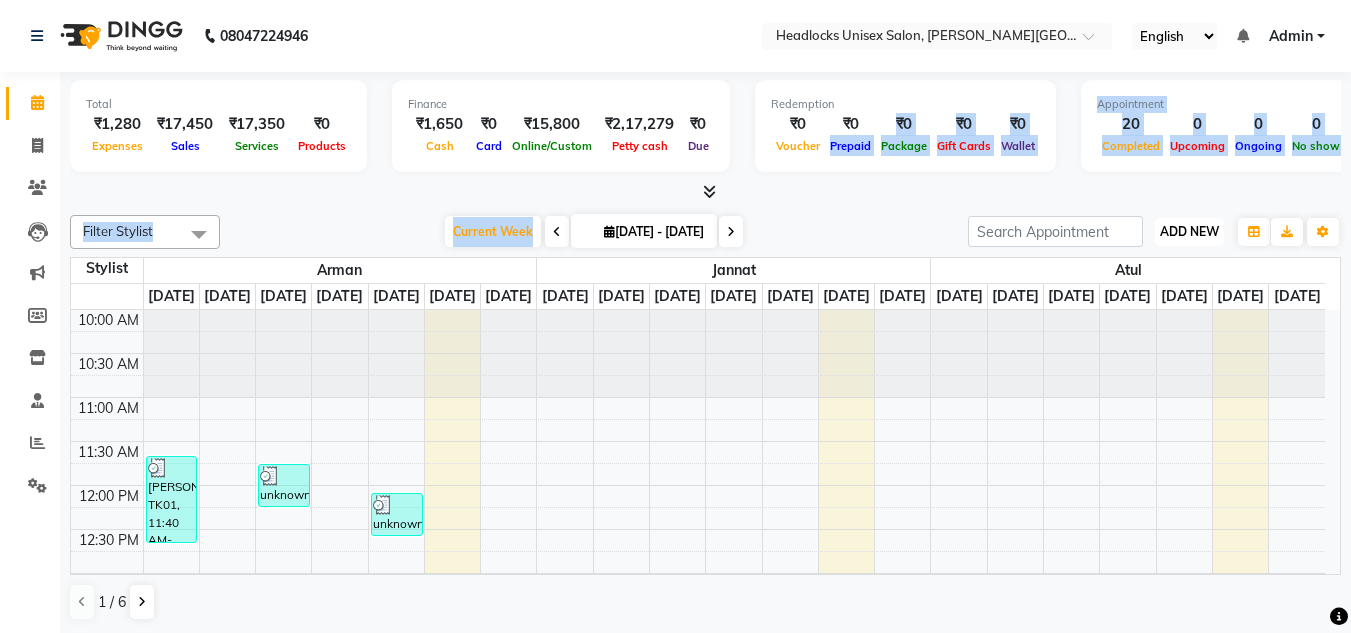 click on "ADD NEW" at bounding box center [1189, 231] 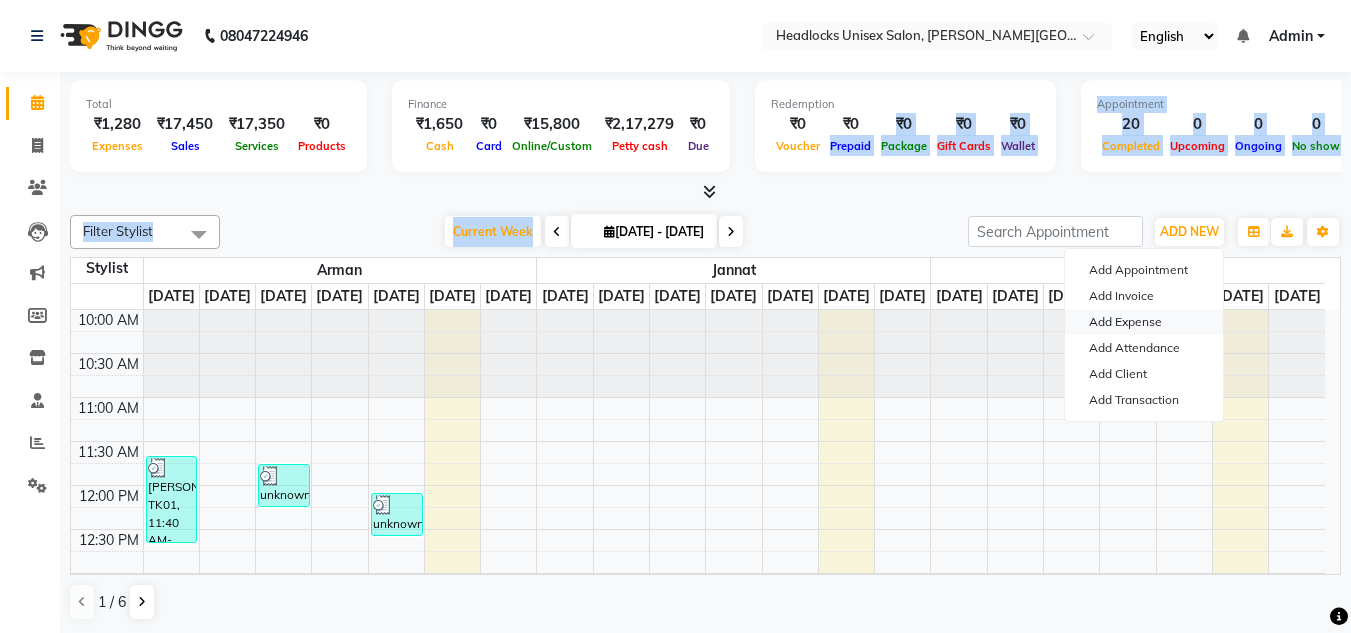 click on "Add Expense" at bounding box center (1144, 322) 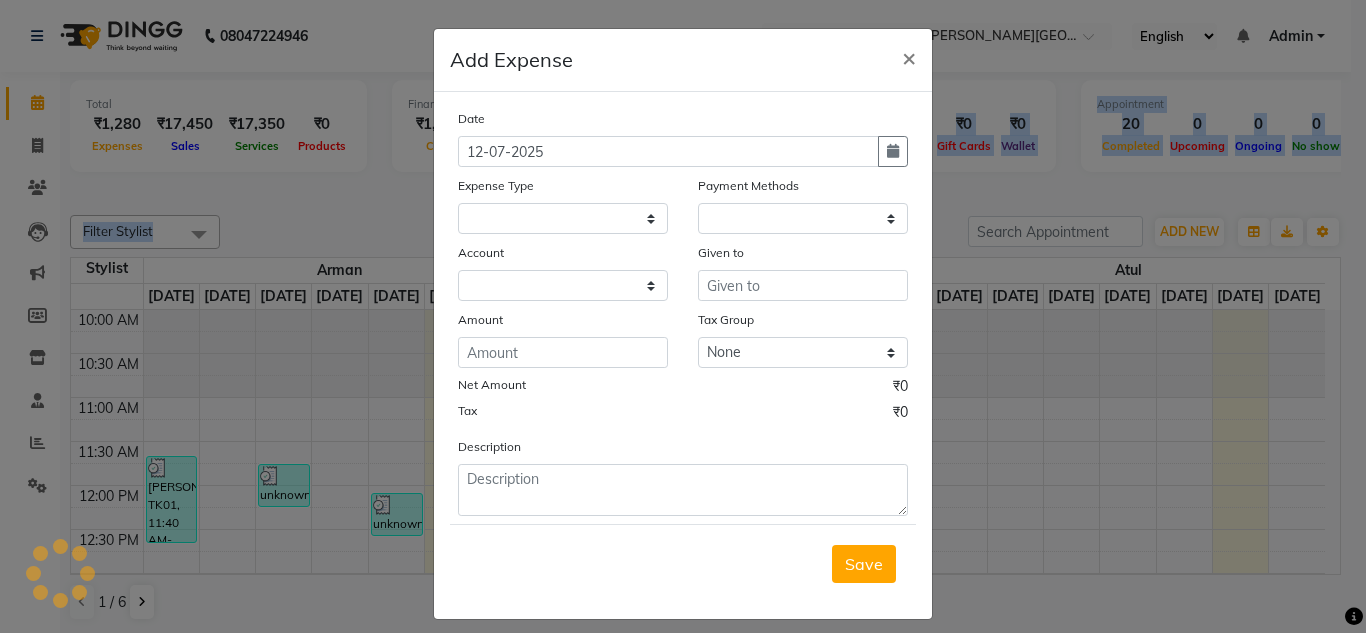 select on "1" 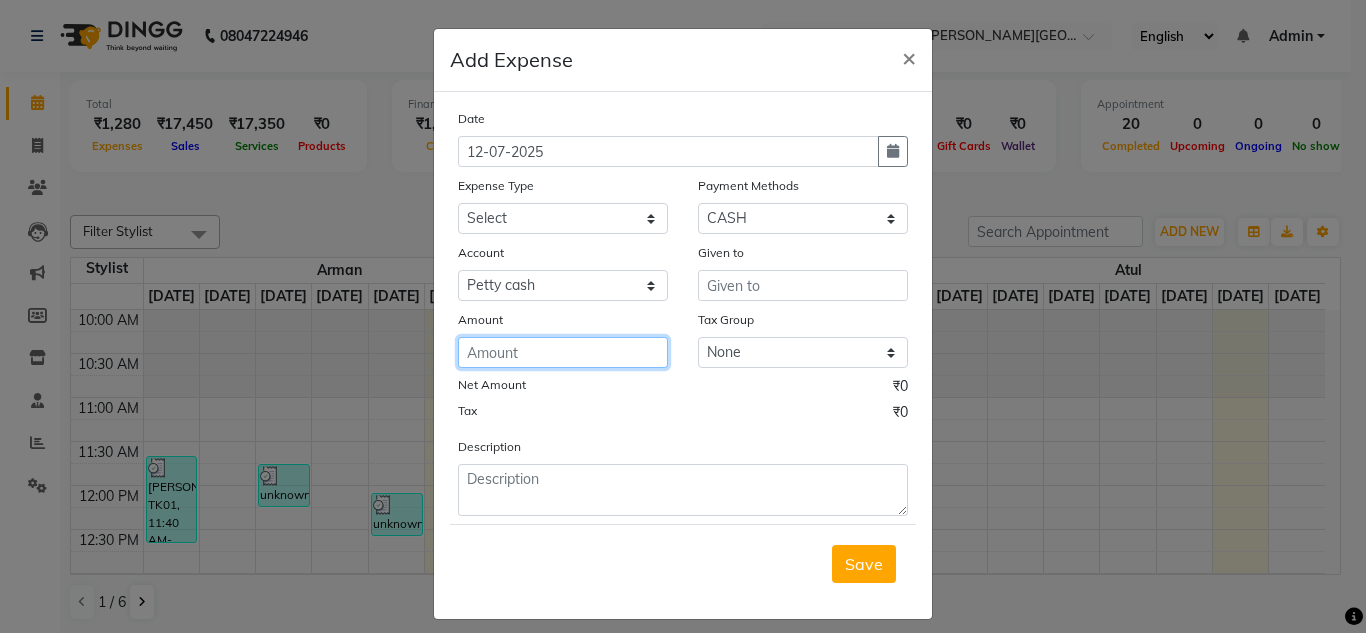 click 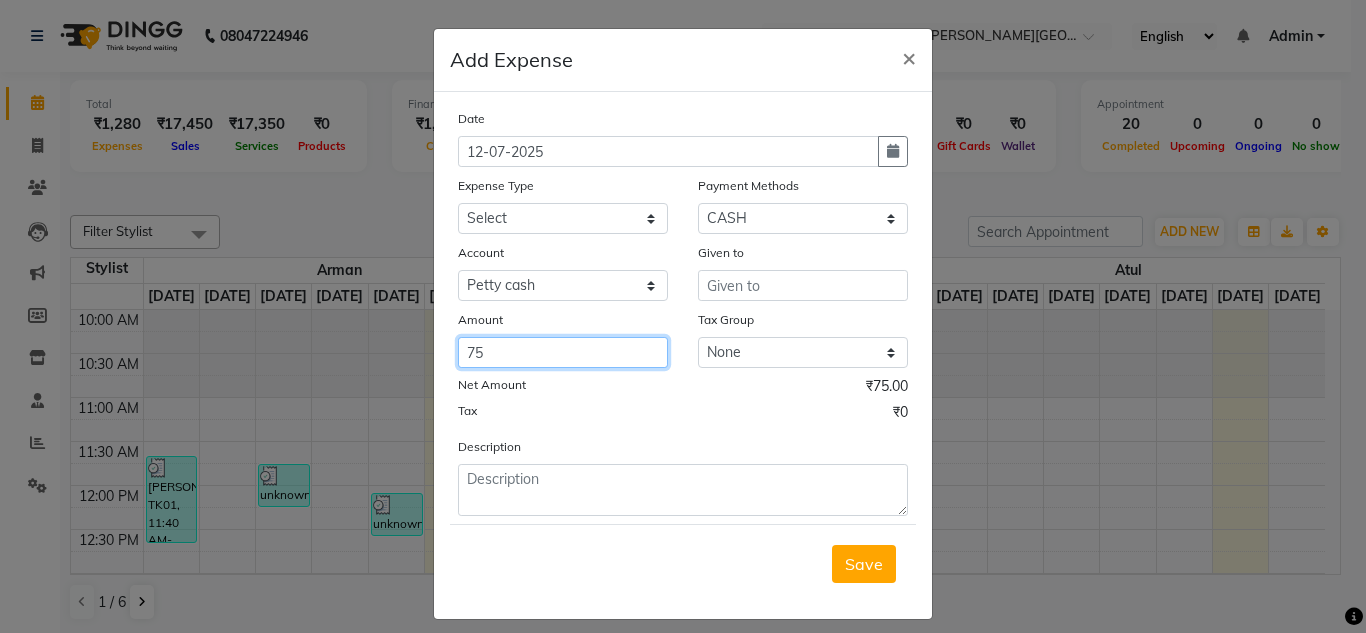 type on "75" 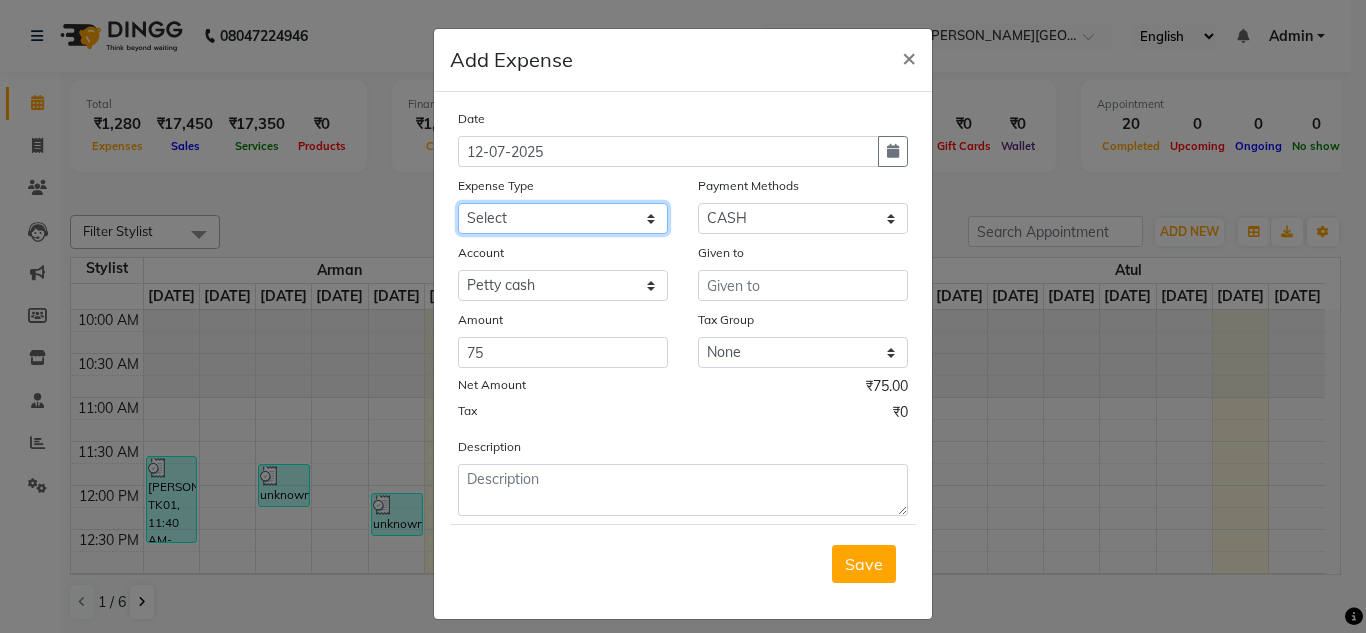 click on "Select Advance Salary Bank charges Car maintenance  Cash transfer to bank Cash transfer to hub charity client food Client Snacks Clinical charges coffee Equipment Fuel Govt fee Incentive Insurance International purchase Loan Repayment Maintenance maintenance Marketing milk Miscellaneous MRA night convence oil Other Pantry pentary item Product product incentive Rent Salary Staff Snacks sugar Tax tea Tea & Refreshment tip urgent stock Utilities water bottles" 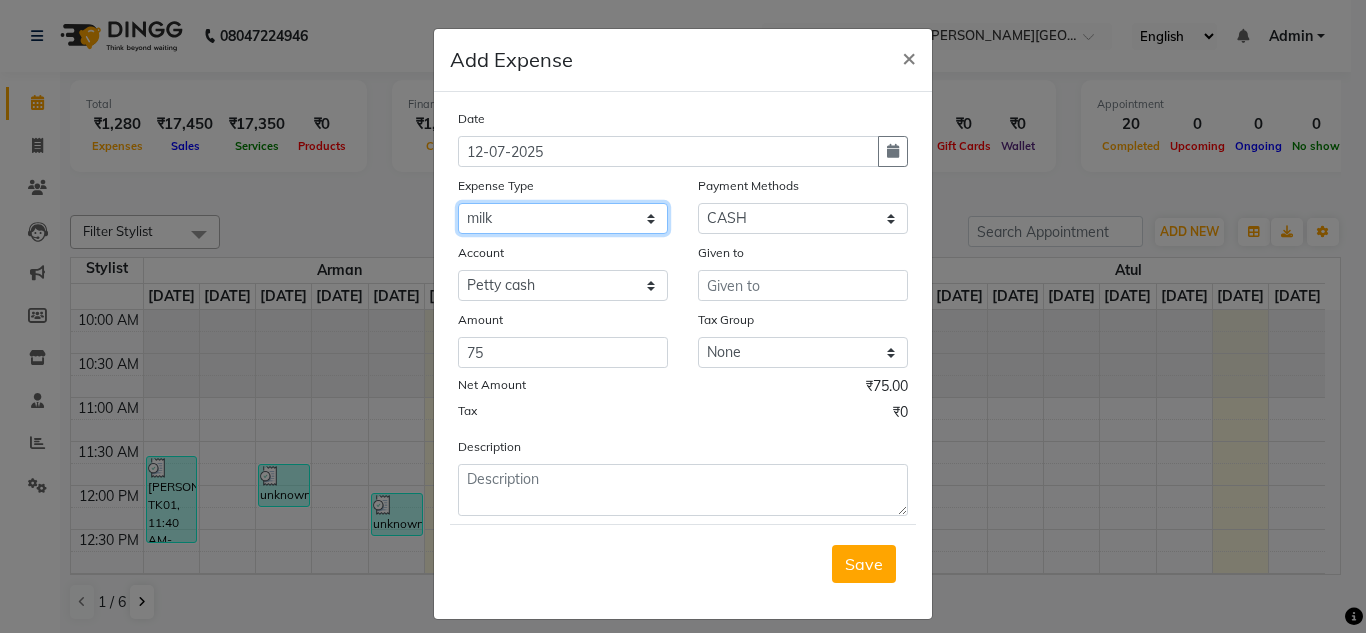 click on "Select Advance Salary Bank charges Car maintenance  Cash transfer to bank Cash transfer to hub charity client food Client Snacks Clinical charges coffee Equipment Fuel Govt fee Incentive Insurance International purchase Loan Repayment Maintenance maintenance Marketing milk Miscellaneous MRA night convence oil Other Pantry pentary item Product product incentive Rent Salary Staff Snacks sugar Tax tea Tea & Refreshment tip urgent stock Utilities water bottles" 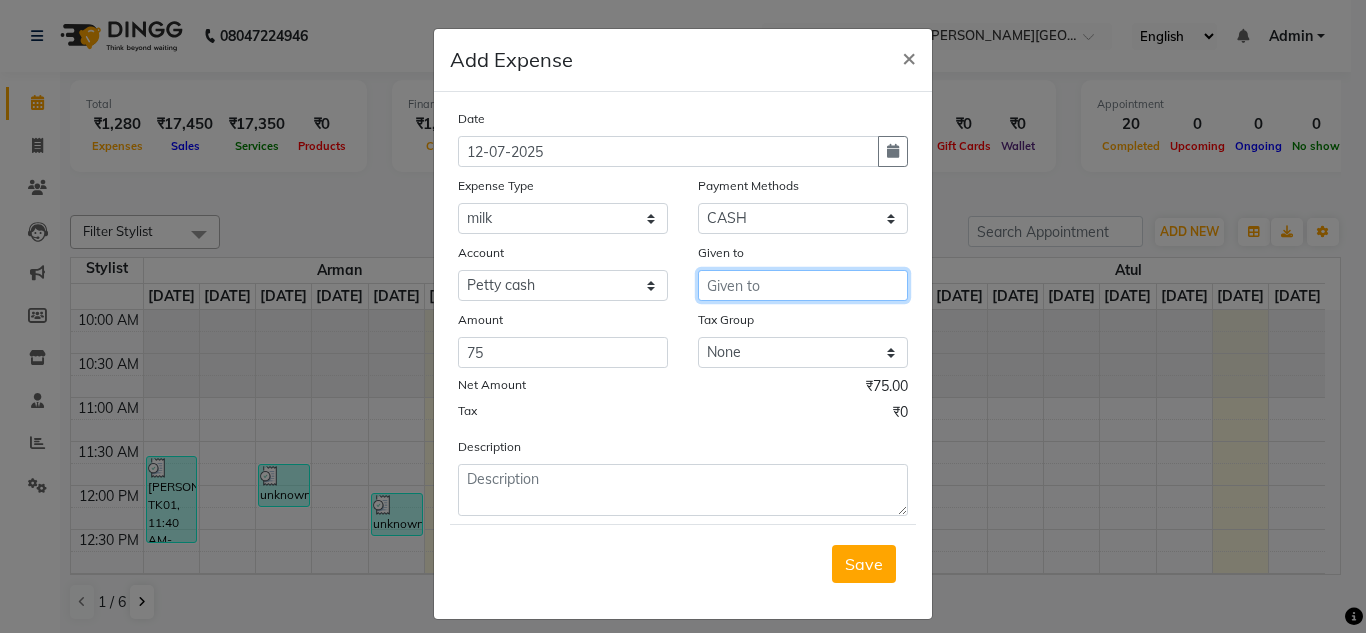click at bounding box center (803, 285) 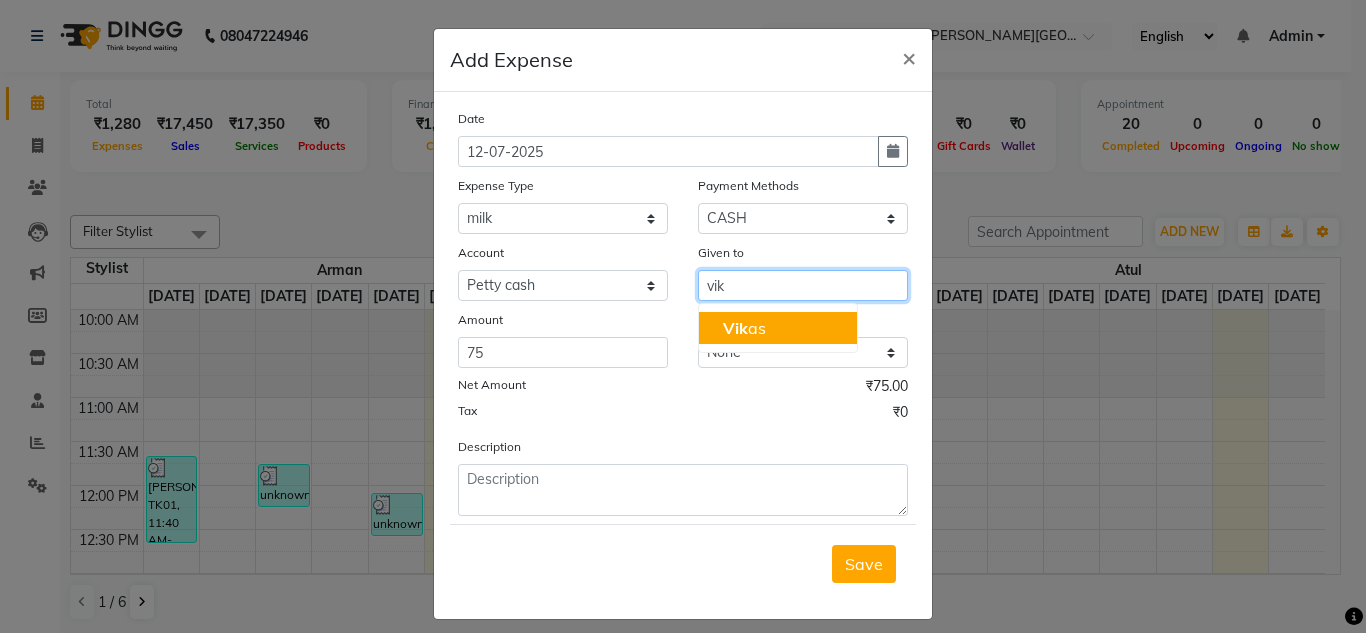 click on "Vik" 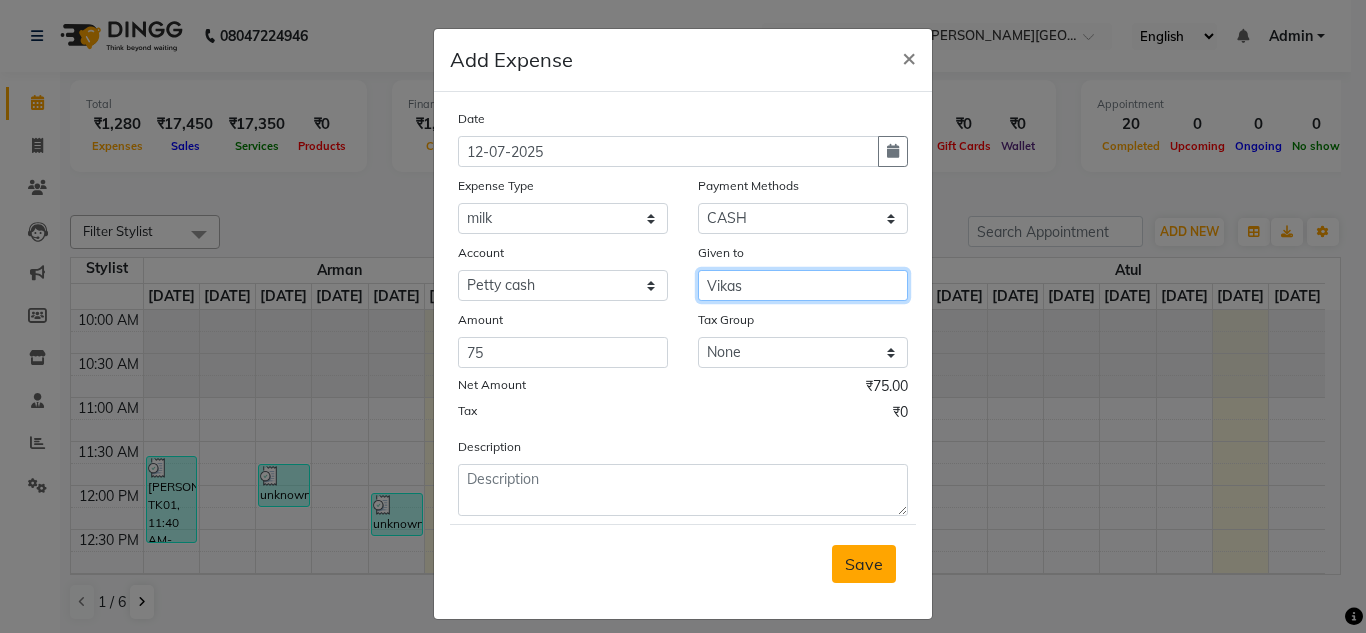 type on "Vikas" 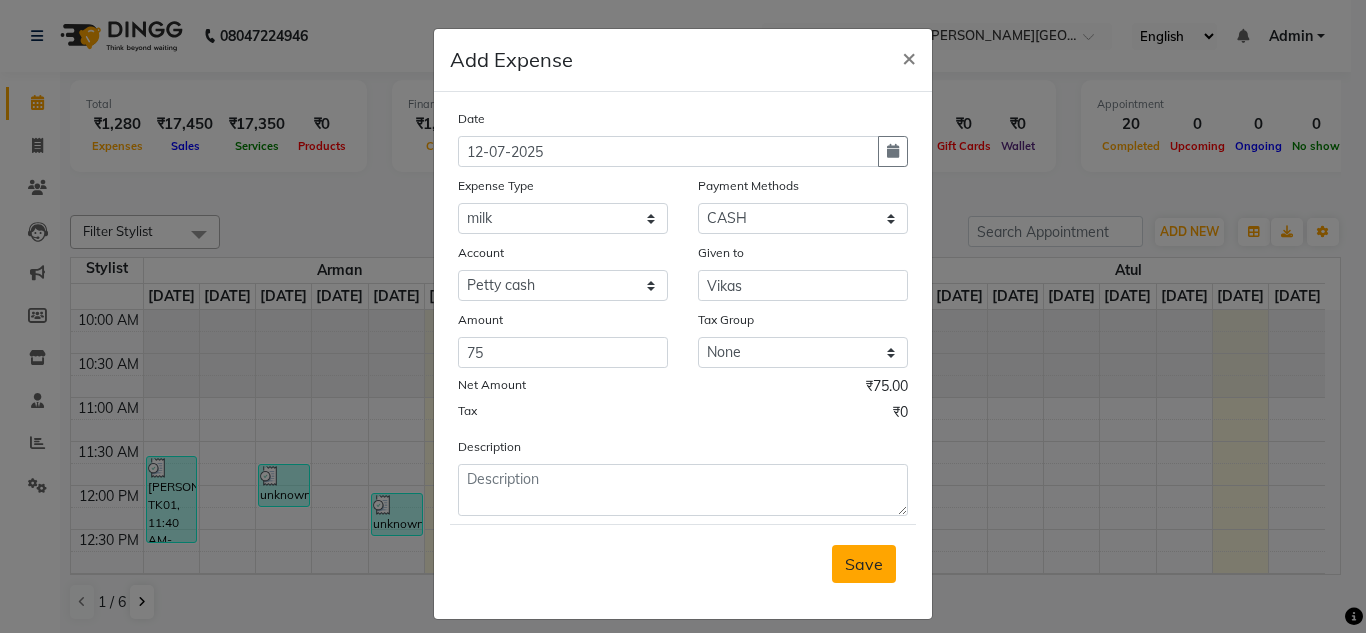 click on "Save" at bounding box center [864, 564] 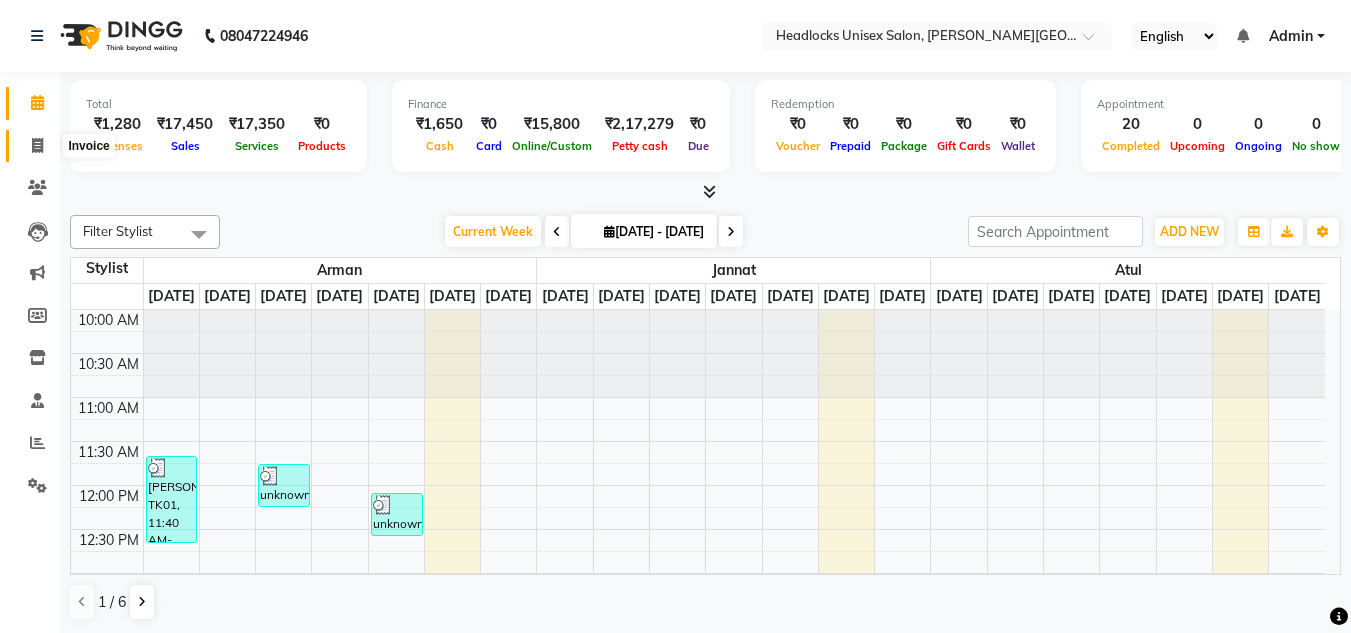 click 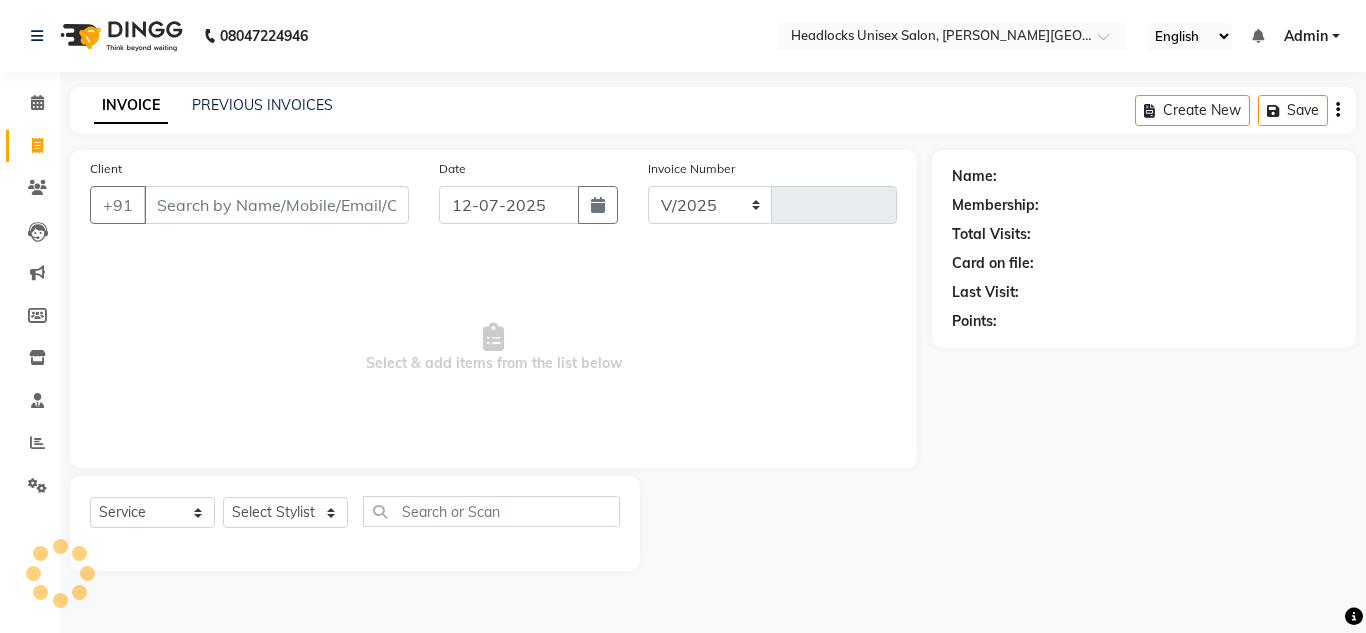 select on "6850" 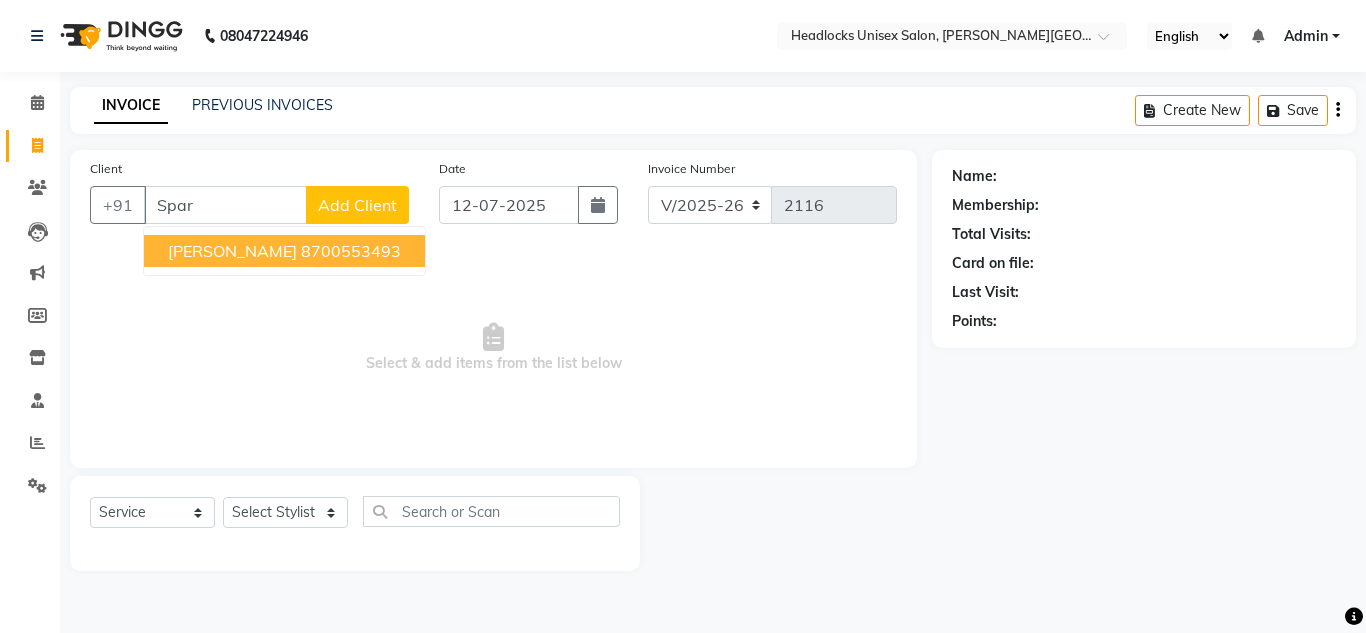 click on "Sparsh Malotra  8700553493" at bounding box center [284, 251] 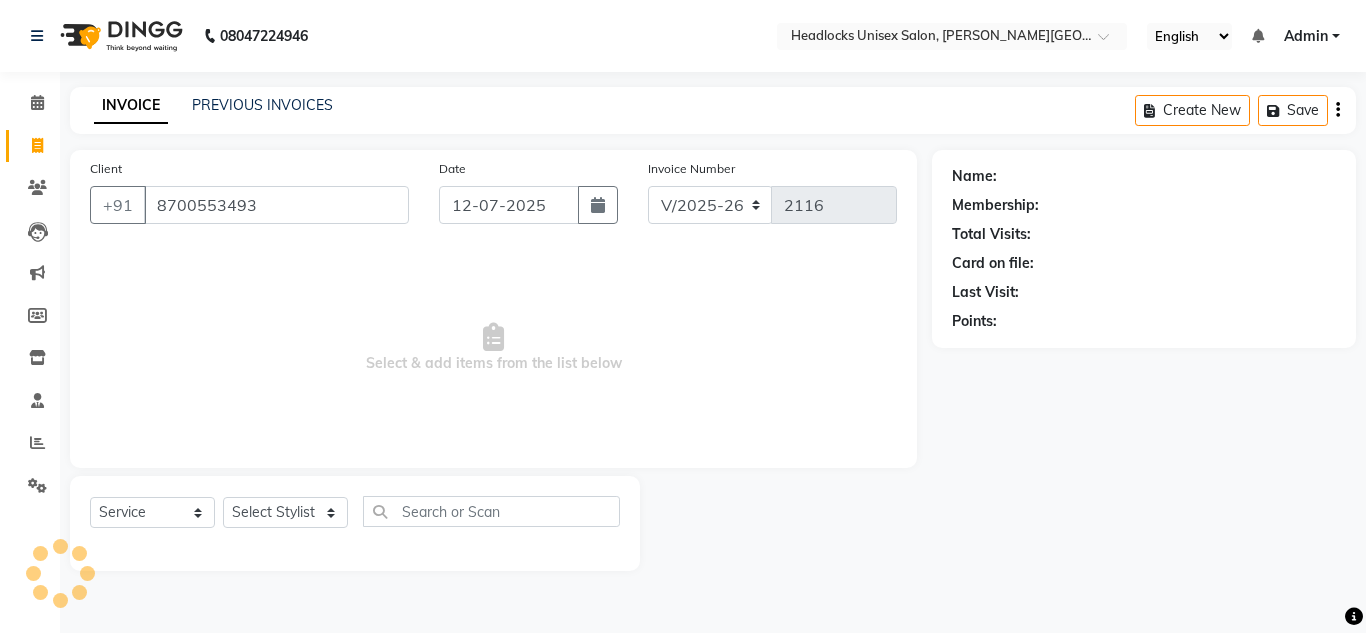type on "8700553493" 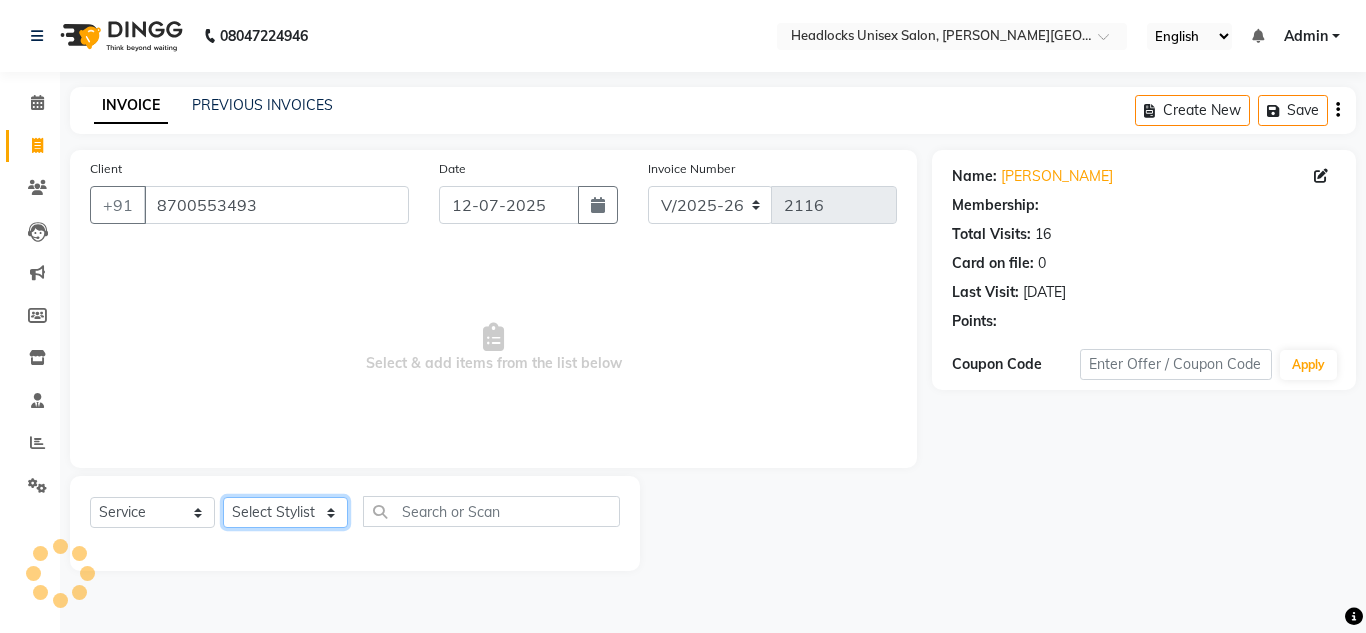 click on "Select Stylist Arman Atul Jannat Kaif Kartik Lucky Nazia Pinky Rashid Sabiya Sandeep Shankar Shavaz Malik Sudhir Suraj Vikas Vinay Roy Vinod" 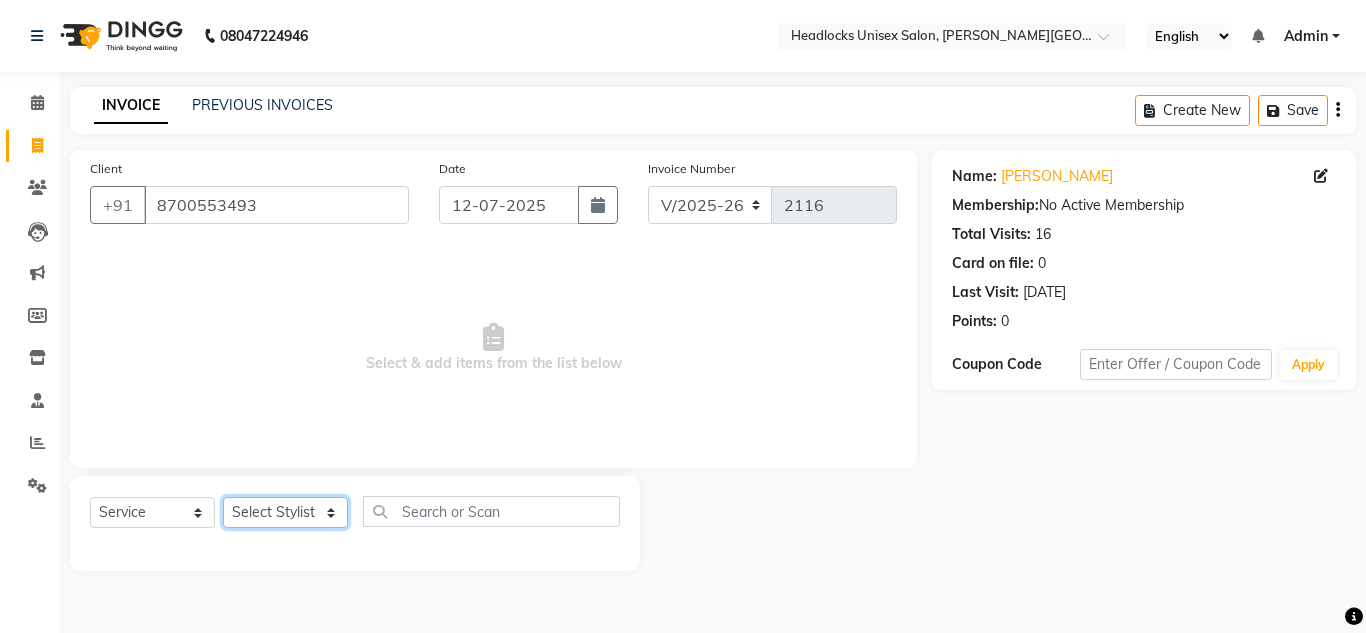 select on "53617" 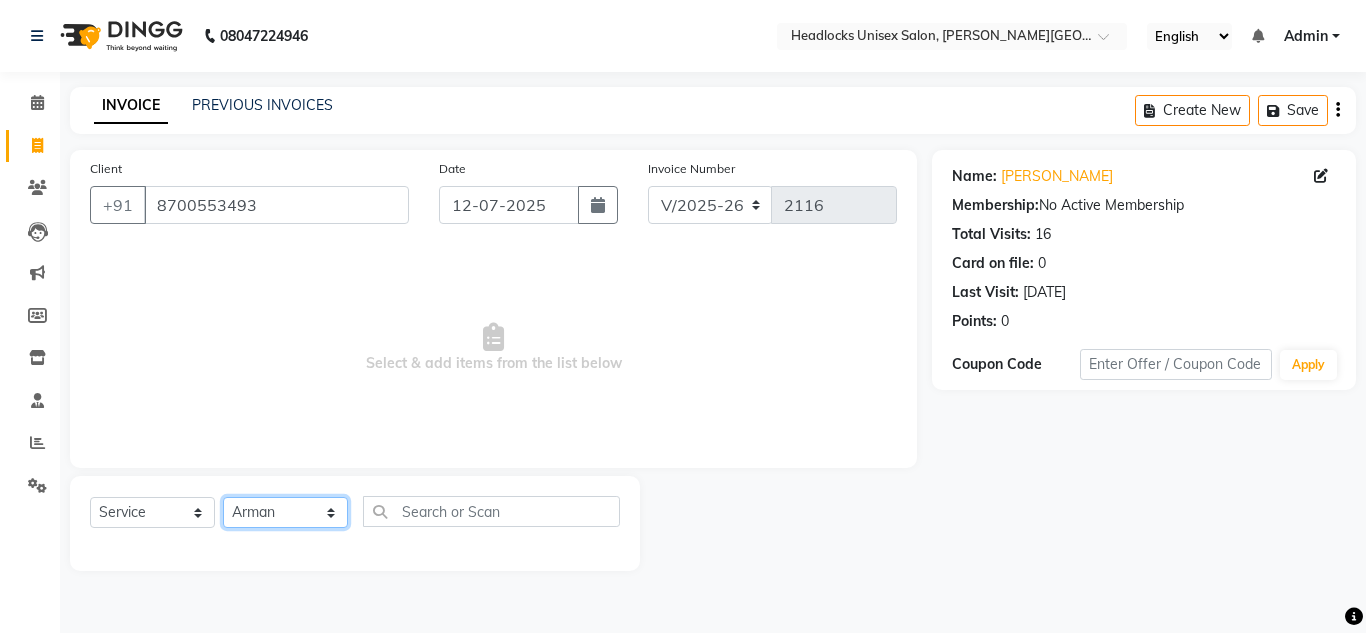 click on "Select Stylist Arman Atul Jannat Kaif Kartik Lucky Nazia Pinky Rashid Sabiya Sandeep Shankar Shavaz Malik Sudhir Suraj Vikas Vinay Roy Vinod" 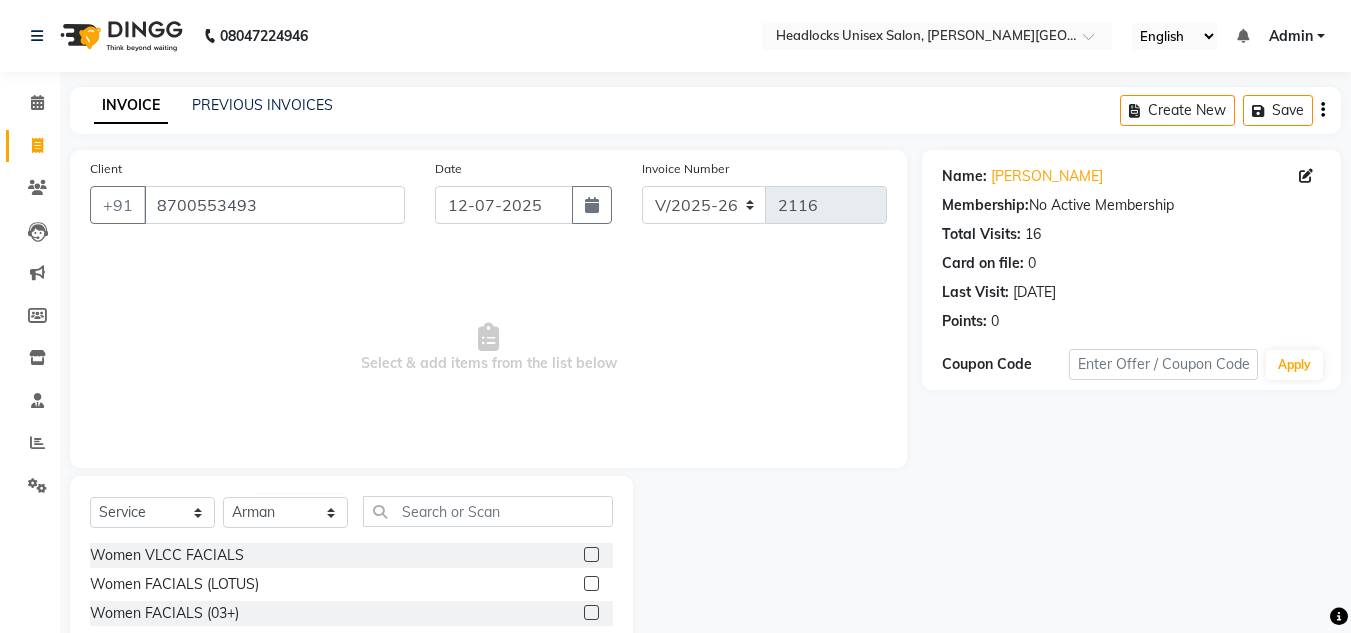 click on "Select & add items from the list below" at bounding box center (488, 348) 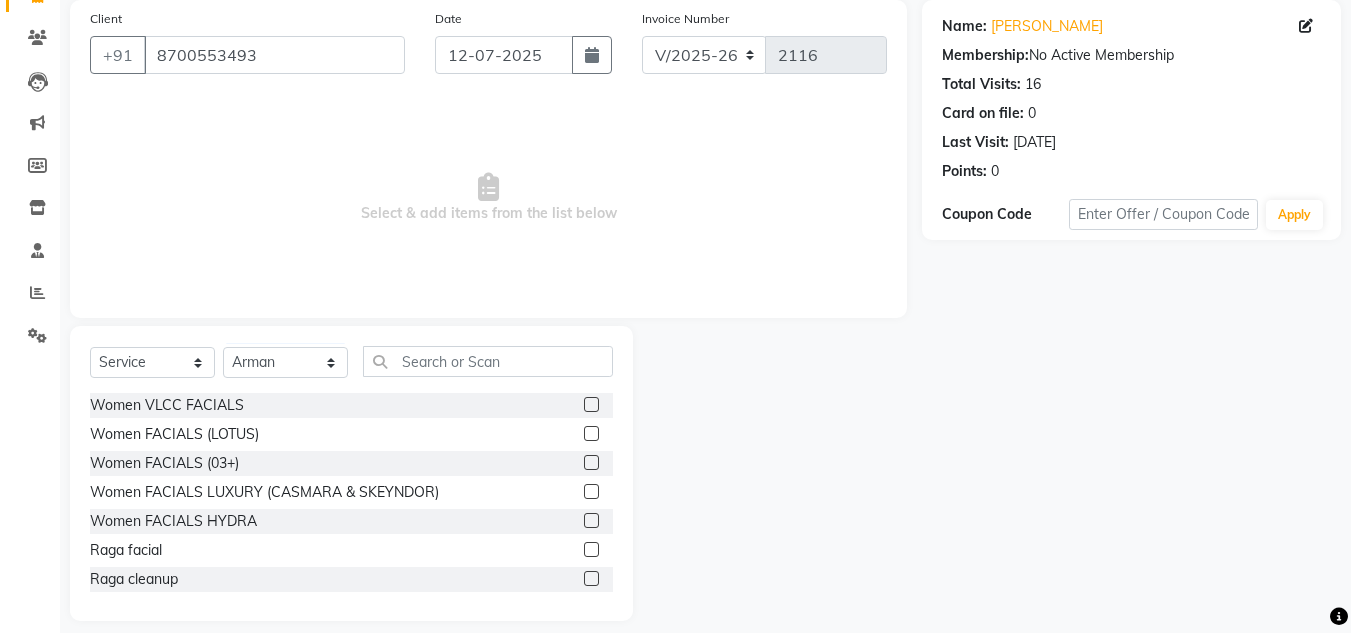 scroll, scrollTop: 168, scrollLeft: 0, axis: vertical 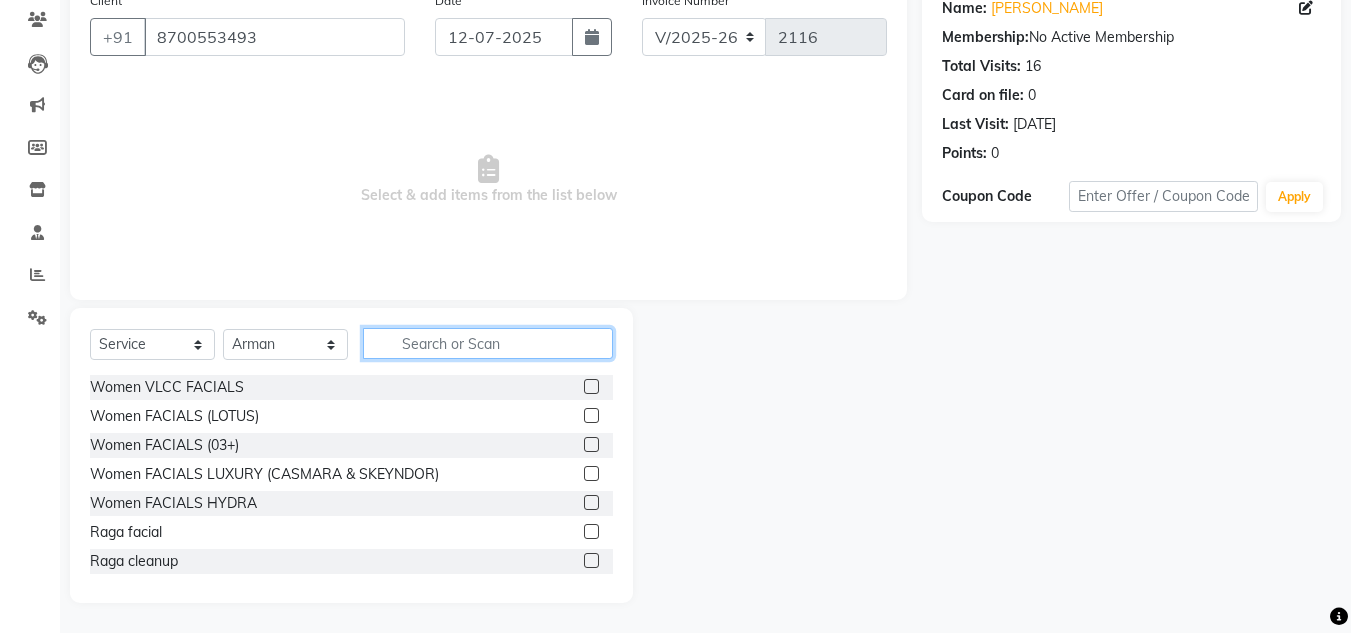 click 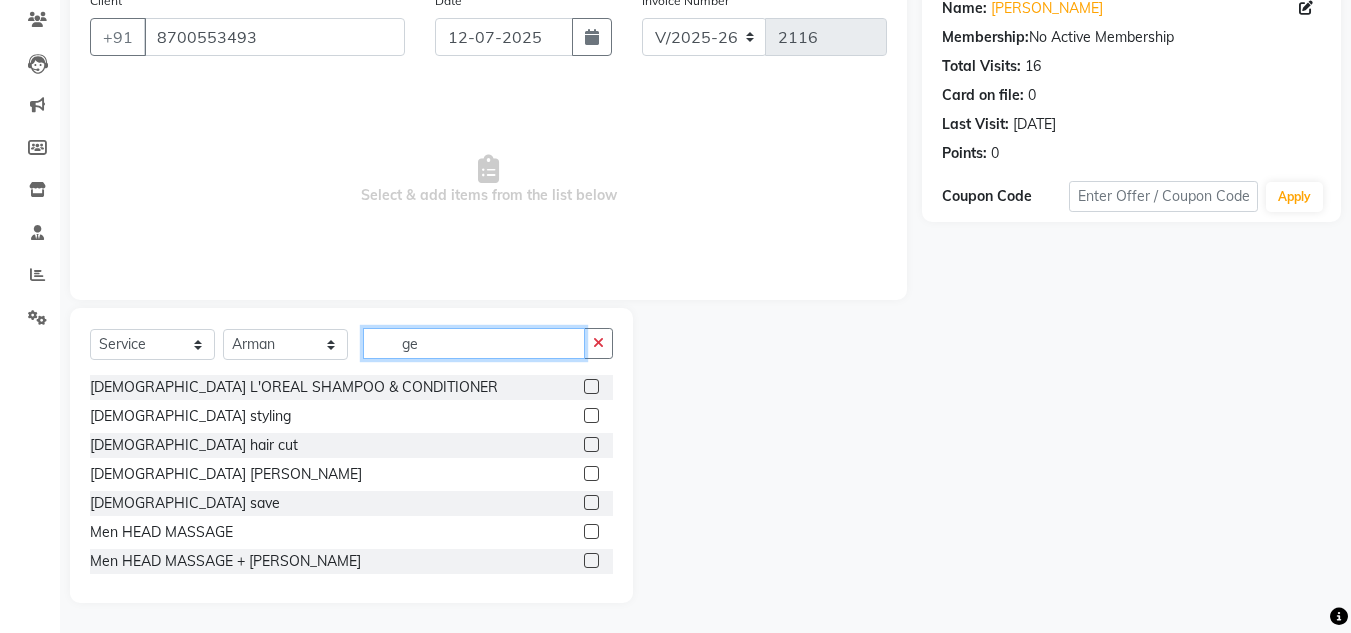 type on "ge" 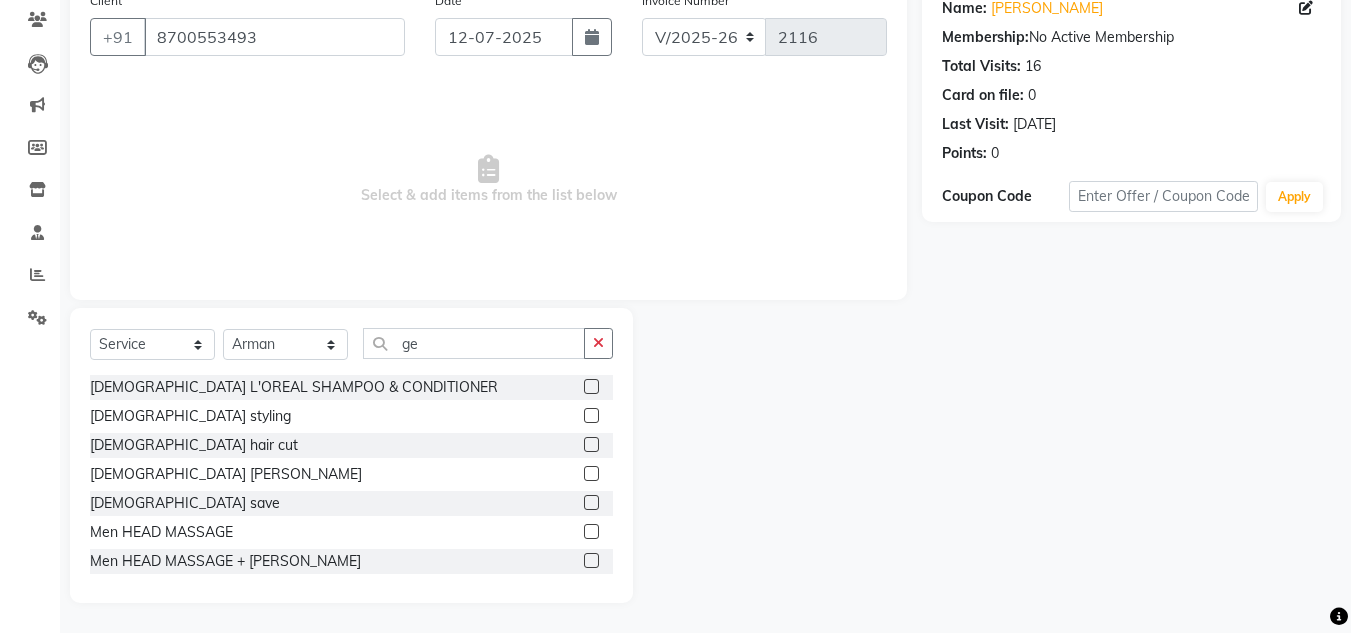 click 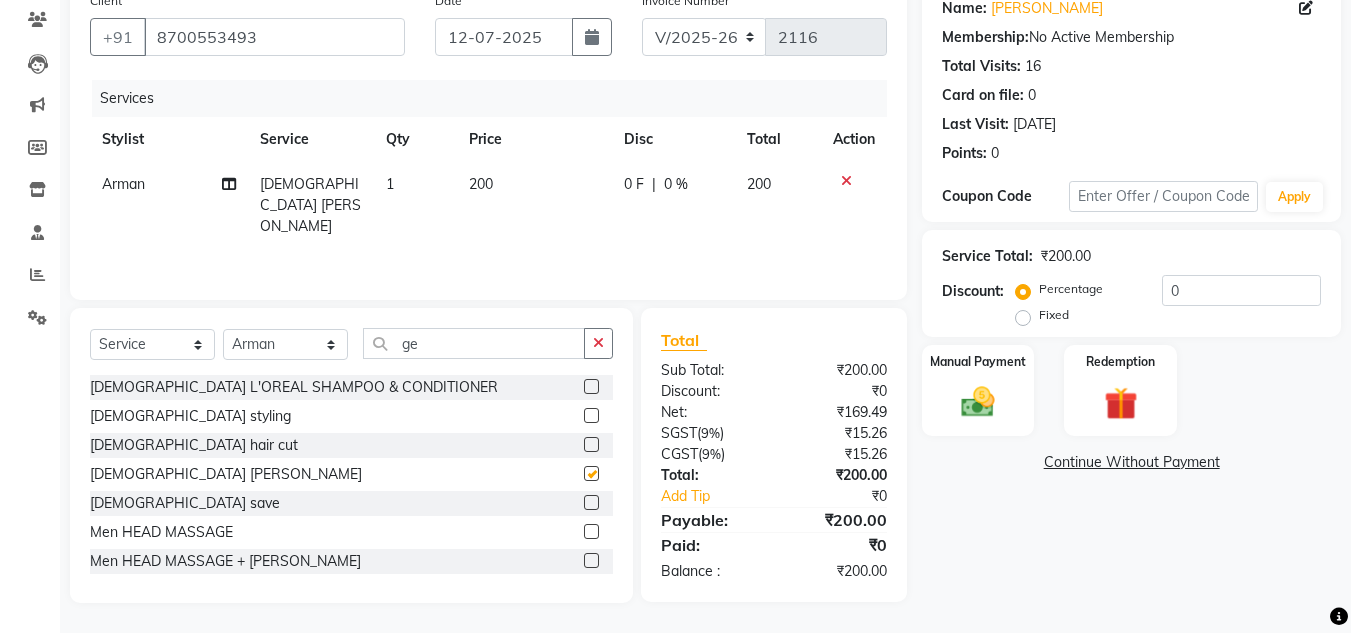 checkbox on "false" 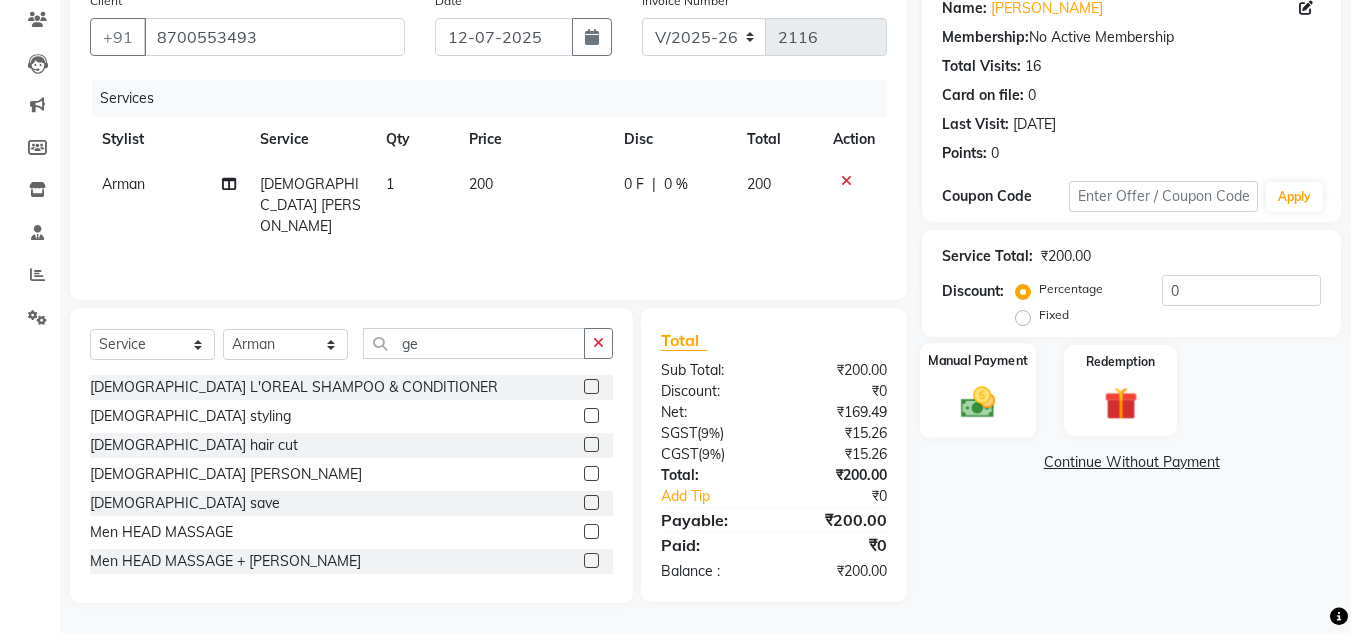 click 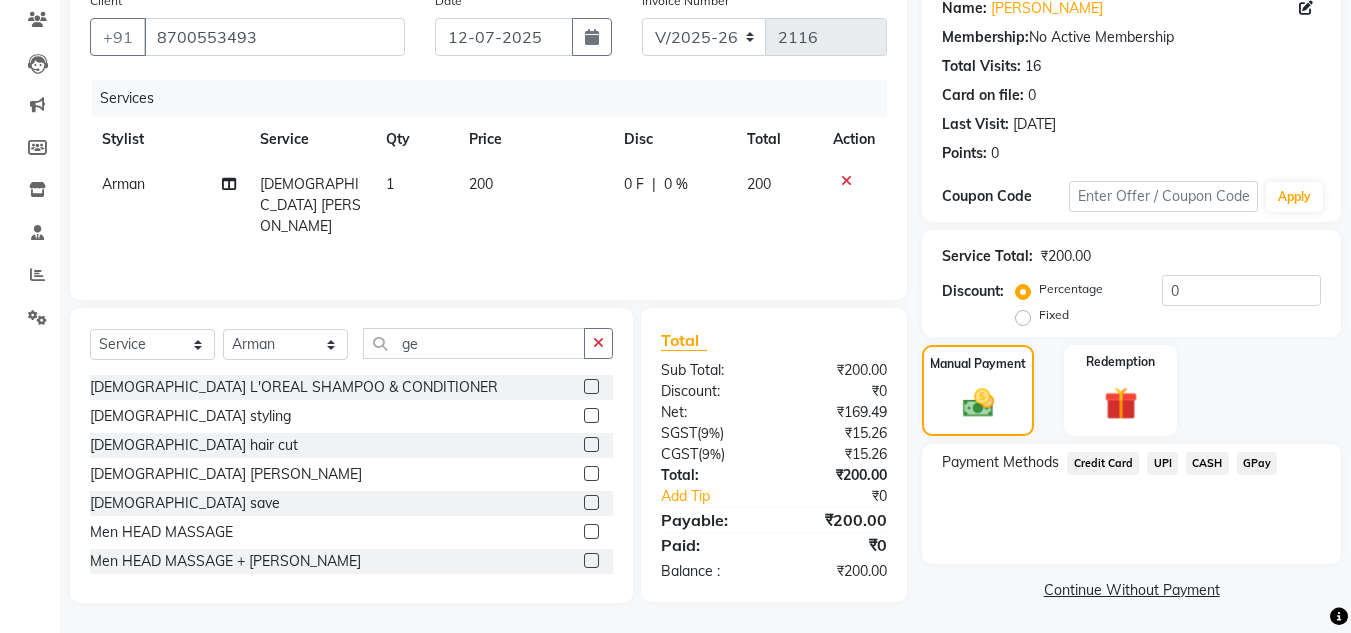 click on "Manual Payment Redemption" 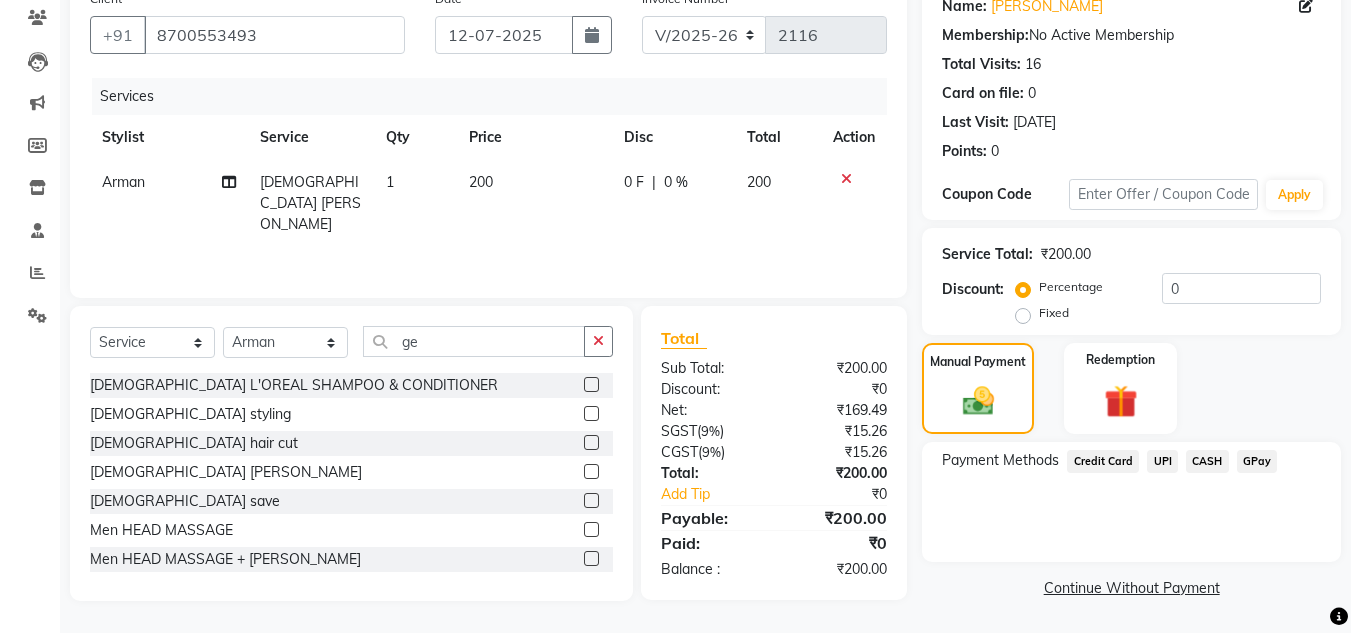 click on "CASH" 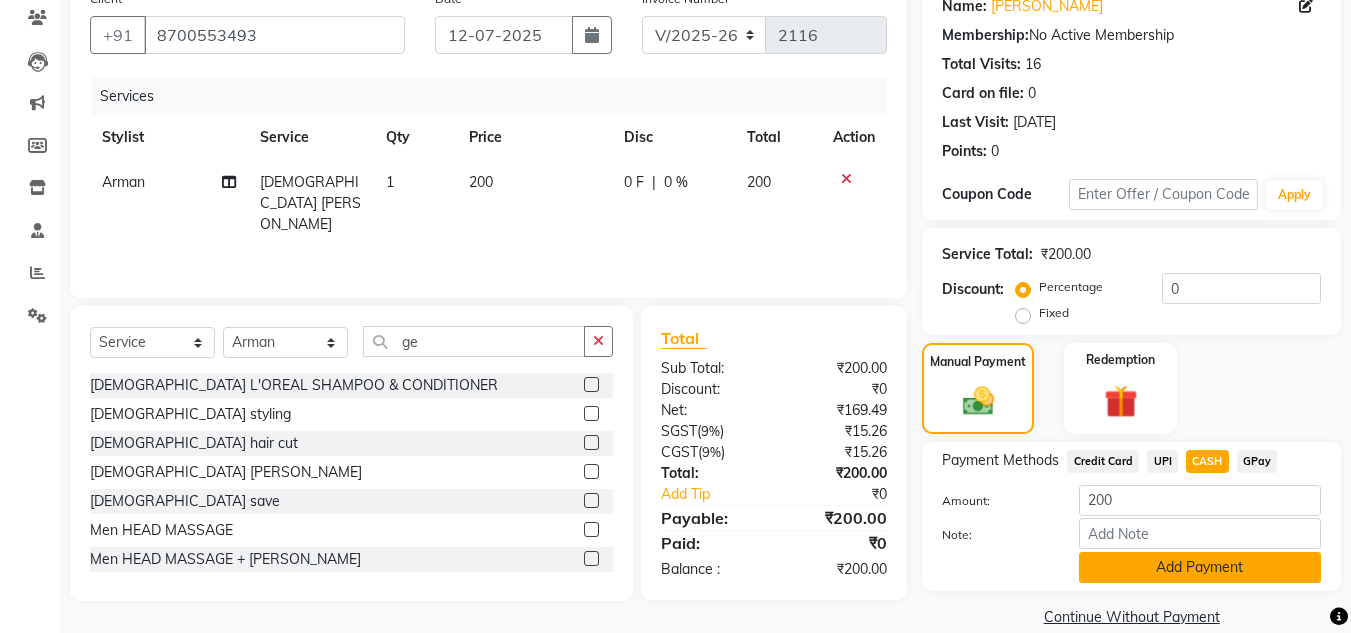 click on "Add Payment" 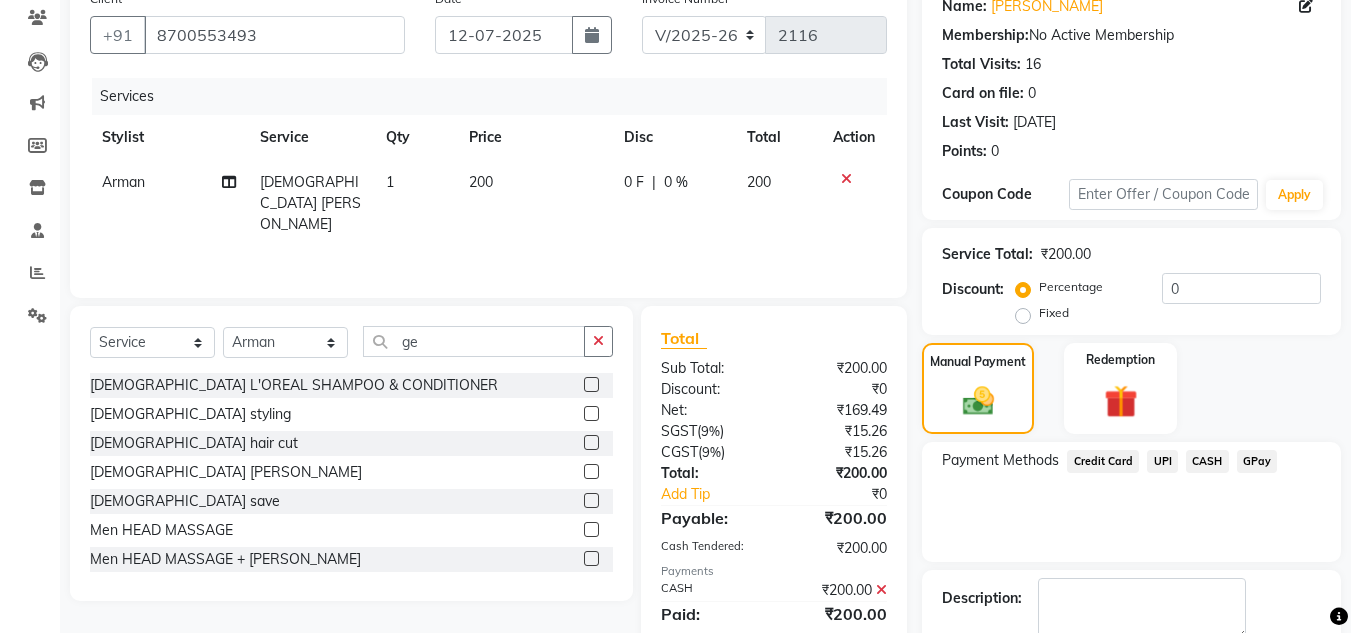 click on "Payment Methods  Credit Card   UPI   CASH   GPay" 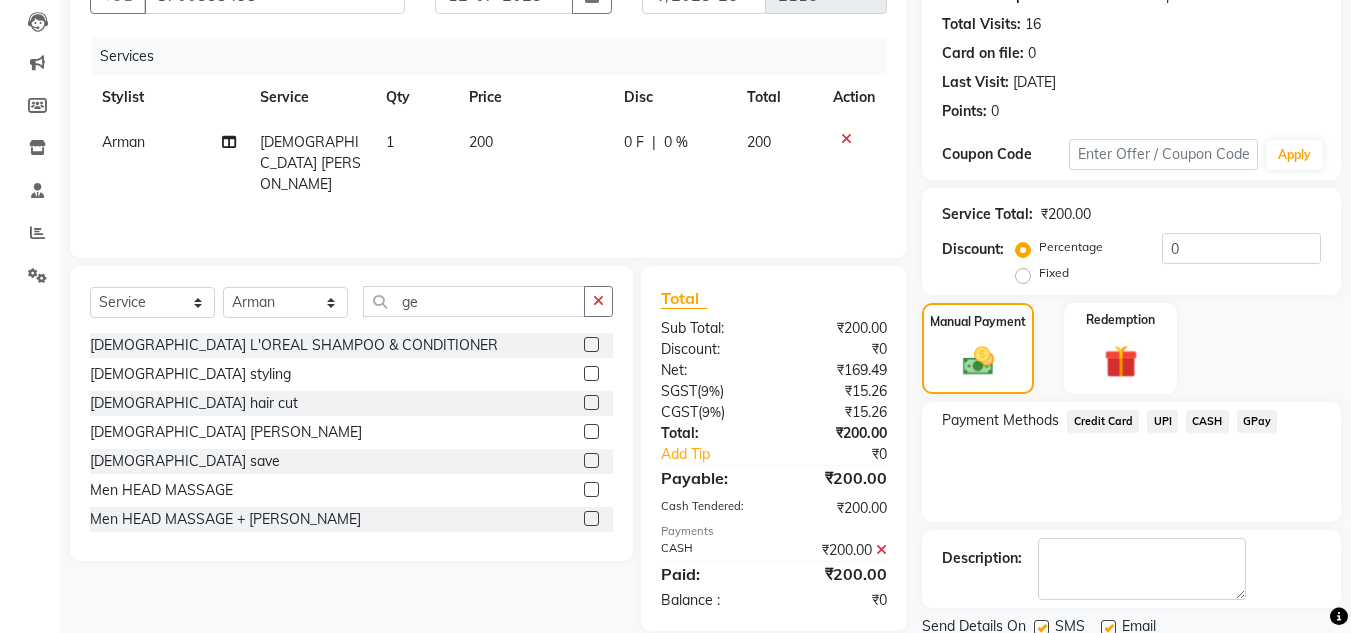 scroll, scrollTop: 283, scrollLeft: 0, axis: vertical 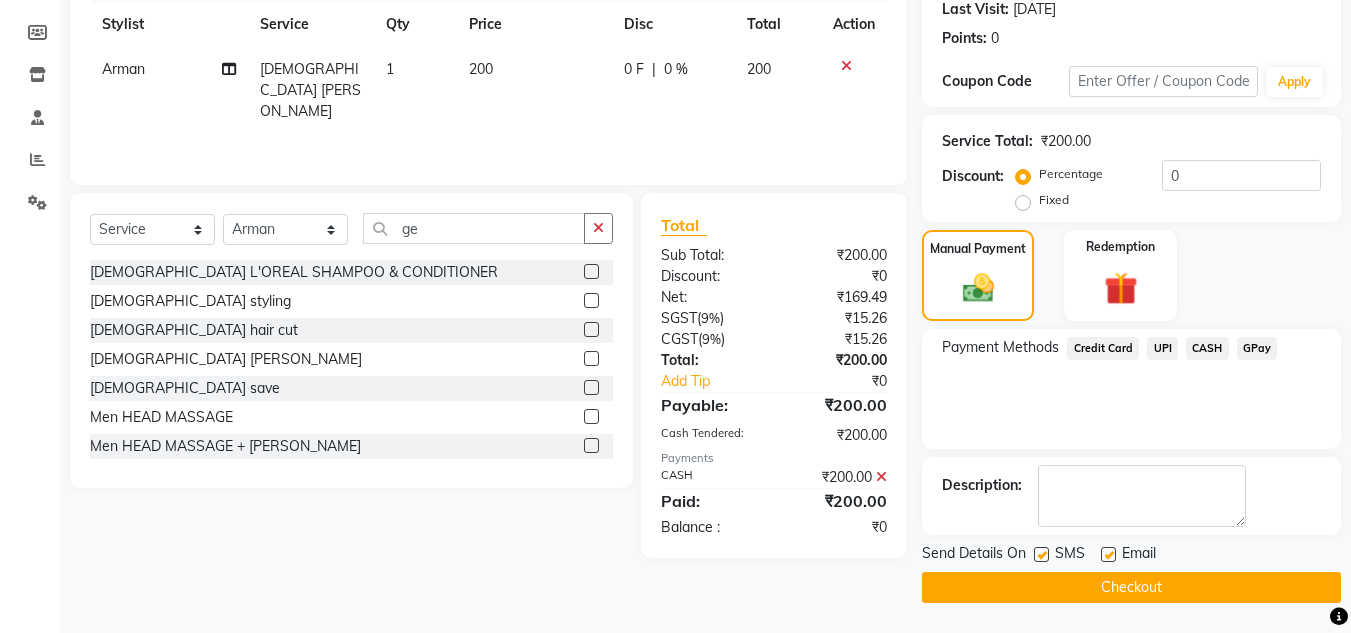 click on "Checkout" 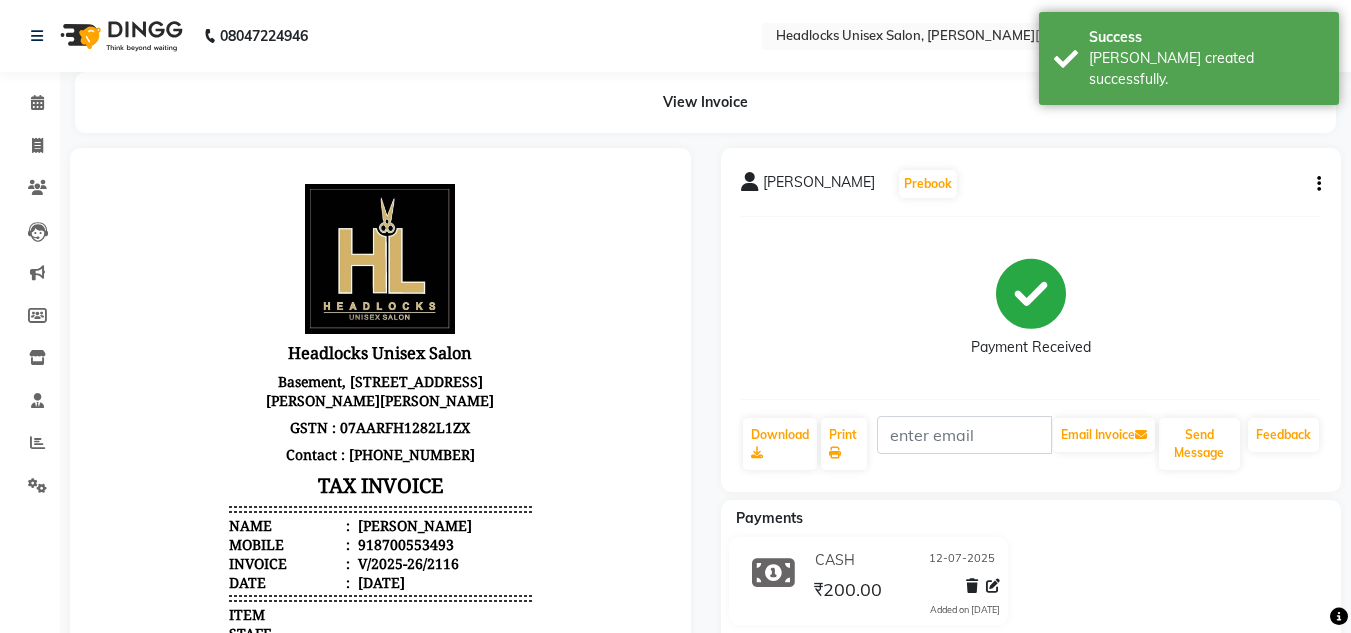 scroll, scrollTop: 0, scrollLeft: 0, axis: both 